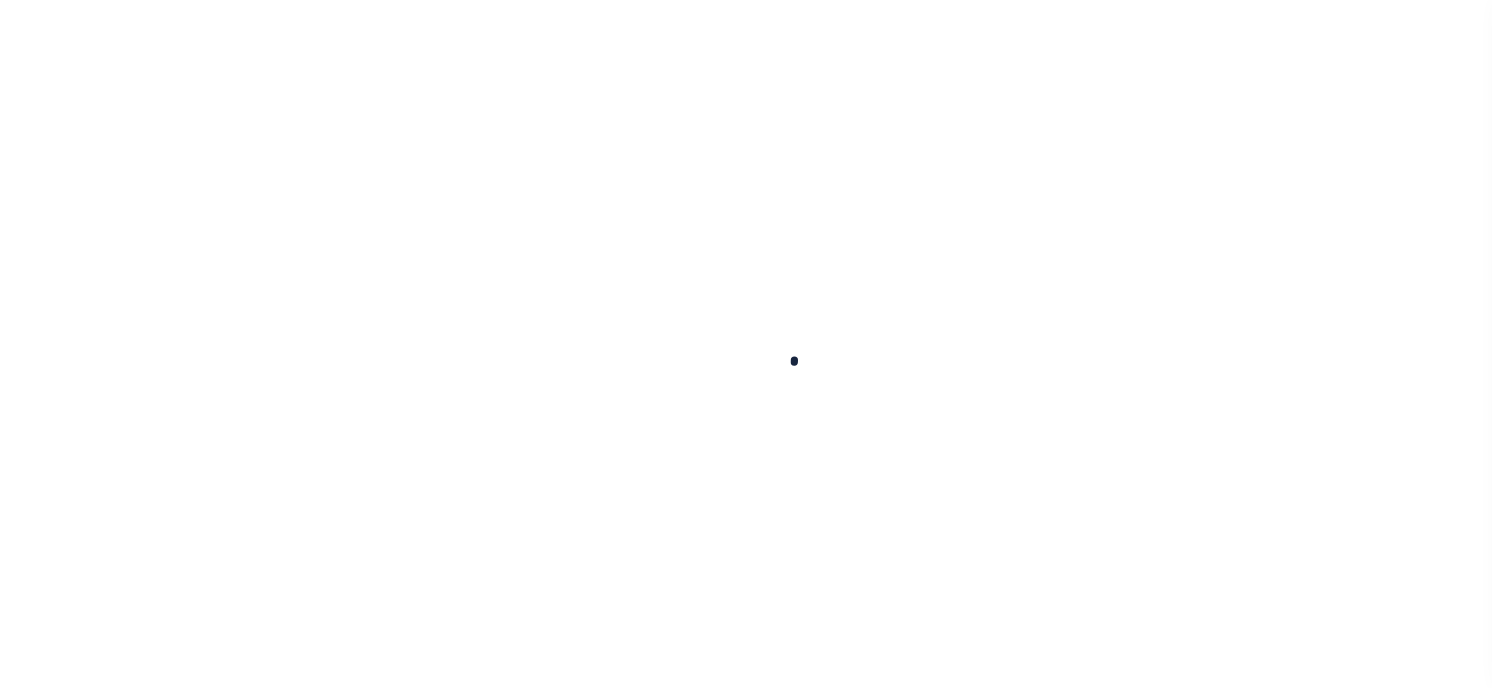 scroll, scrollTop: 0, scrollLeft: 0, axis: both 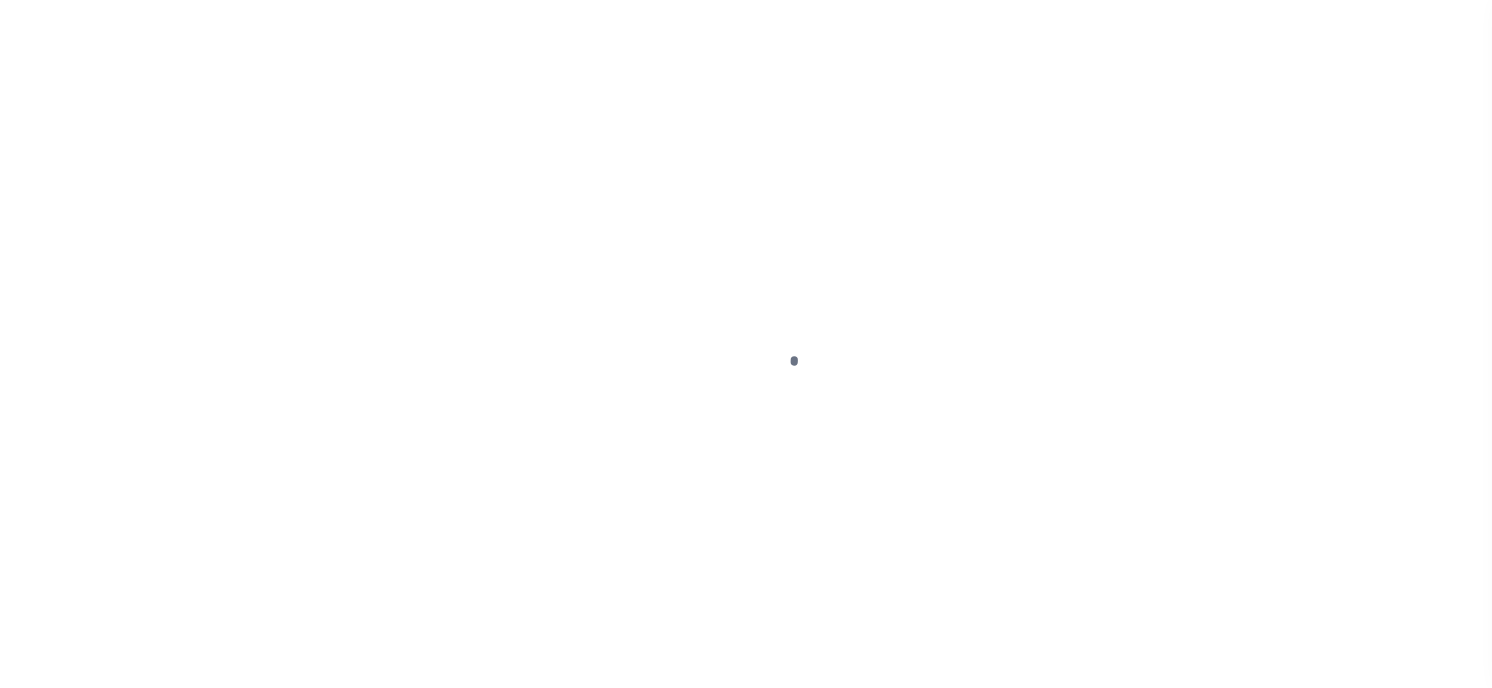 checkbox on "false" 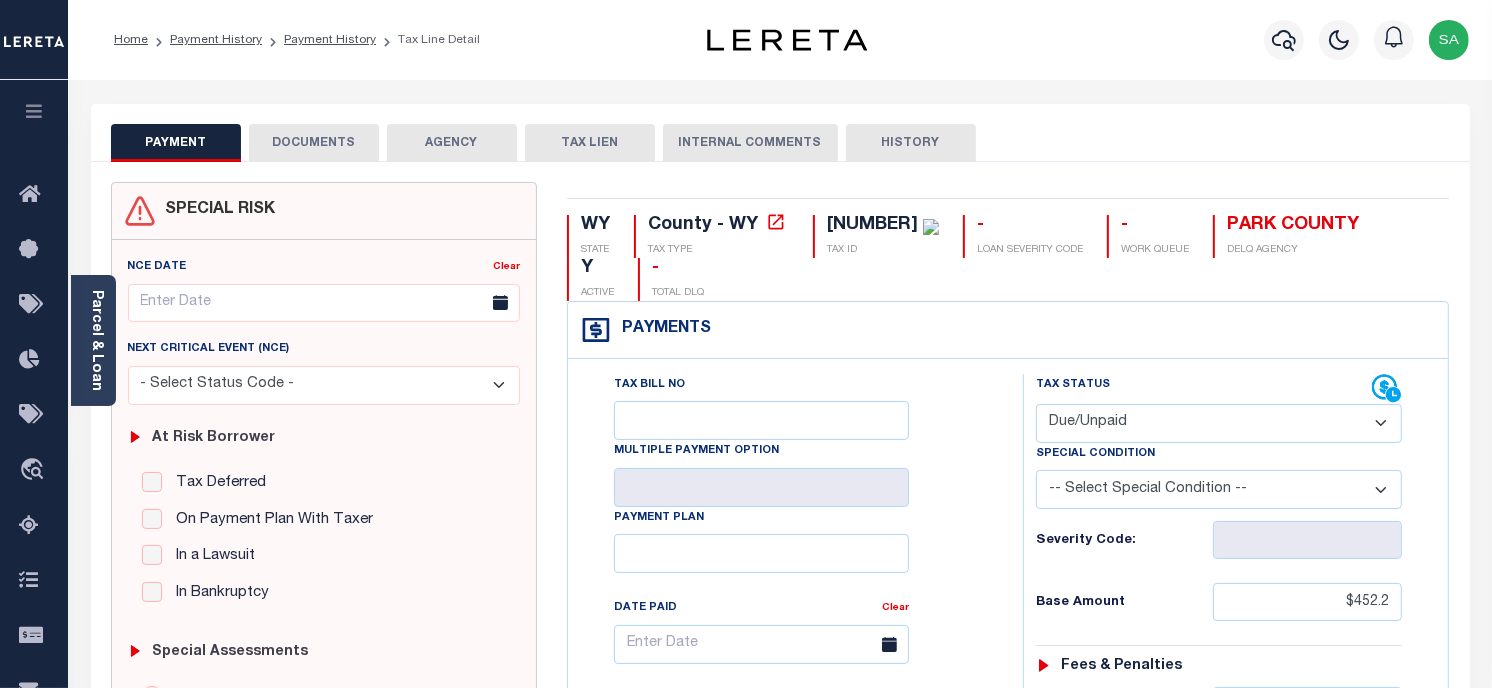 click on "- Select Status Code -
Open
Due/Unpaid
Paid
Incomplete
No Tax Due
Internal Refund Processed
New" at bounding box center (1219, 423) 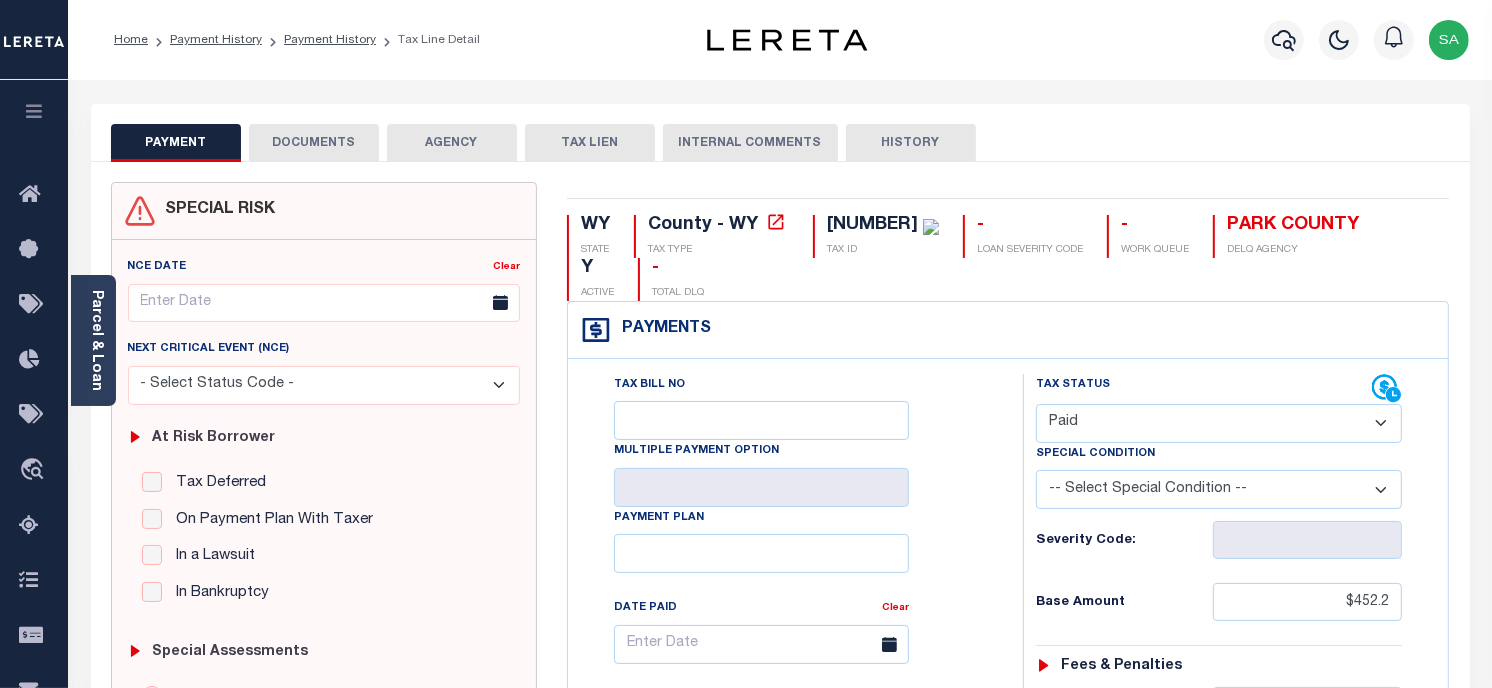 click on "- Select Status Code -
Open
Due/Unpaid
Paid
Incomplete
No Tax Due
Internal Refund Processed
New" at bounding box center (1219, 423) 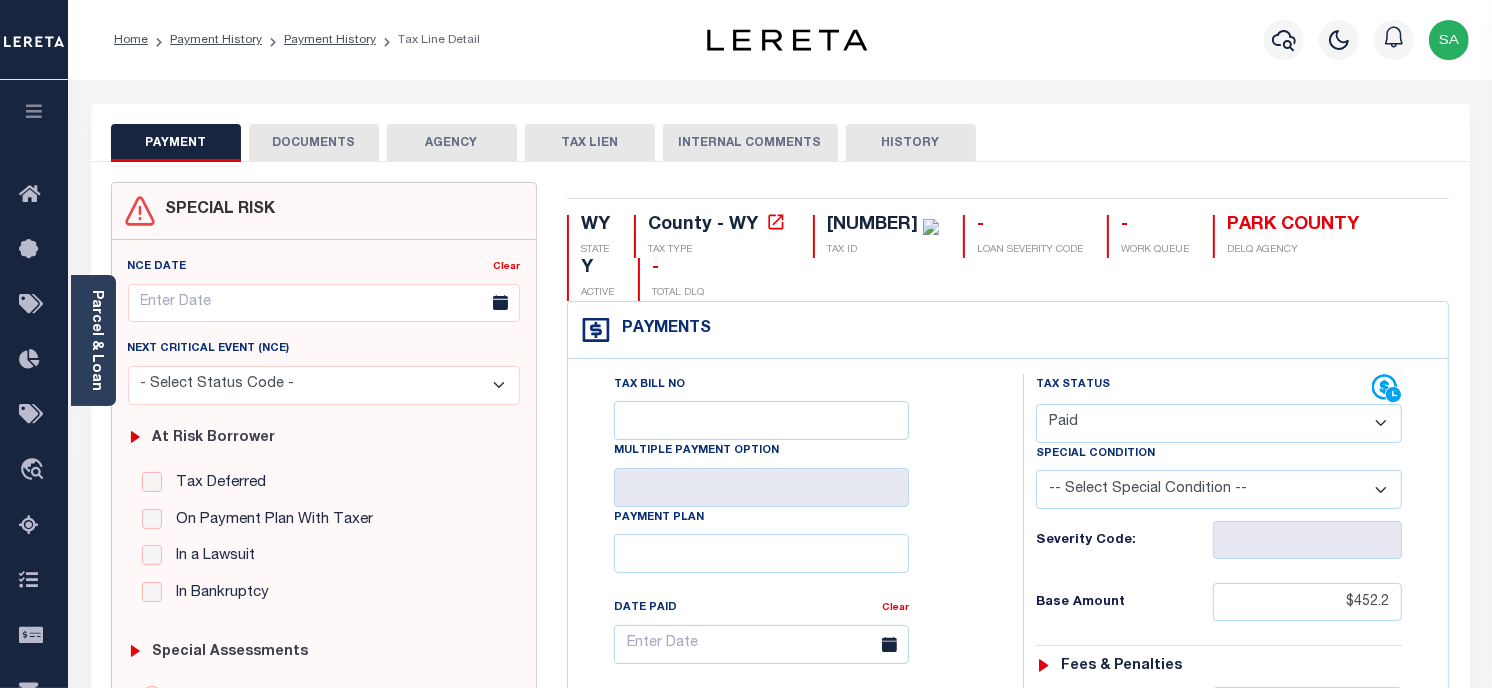 type on "08/05/2025" 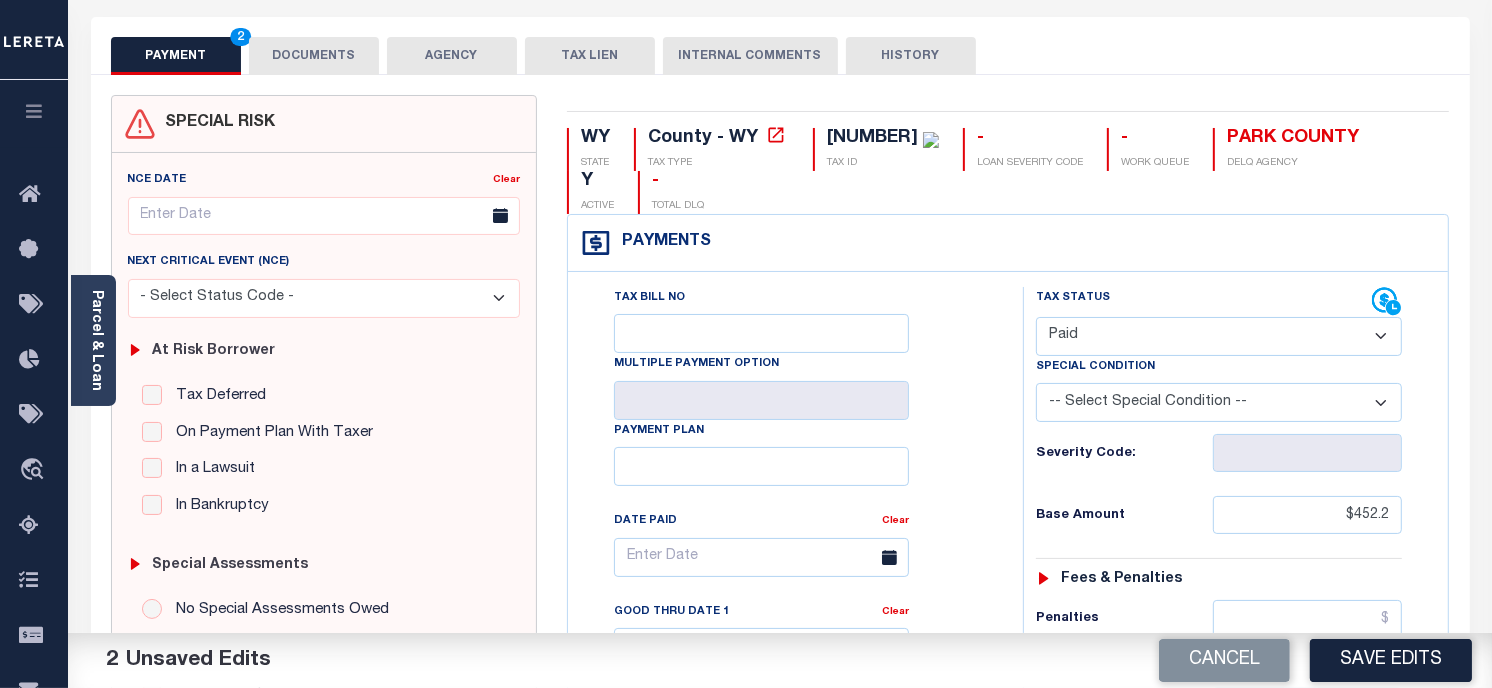 scroll, scrollTop: 333, scrollLeft: 0, axis: vertical 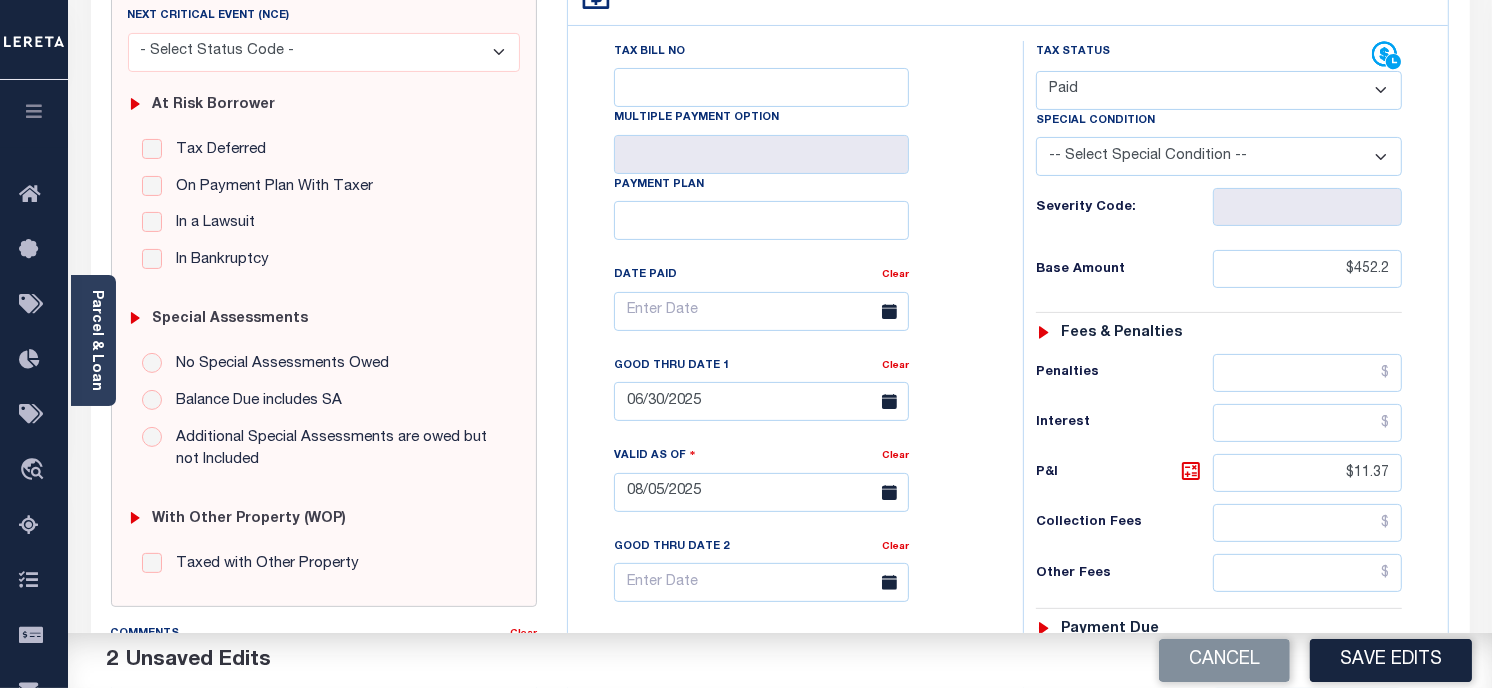 drag, startPoint x: 891, startPoint y: 366, endPoint x: 993, endPoint y: 404, distance: 108.84852 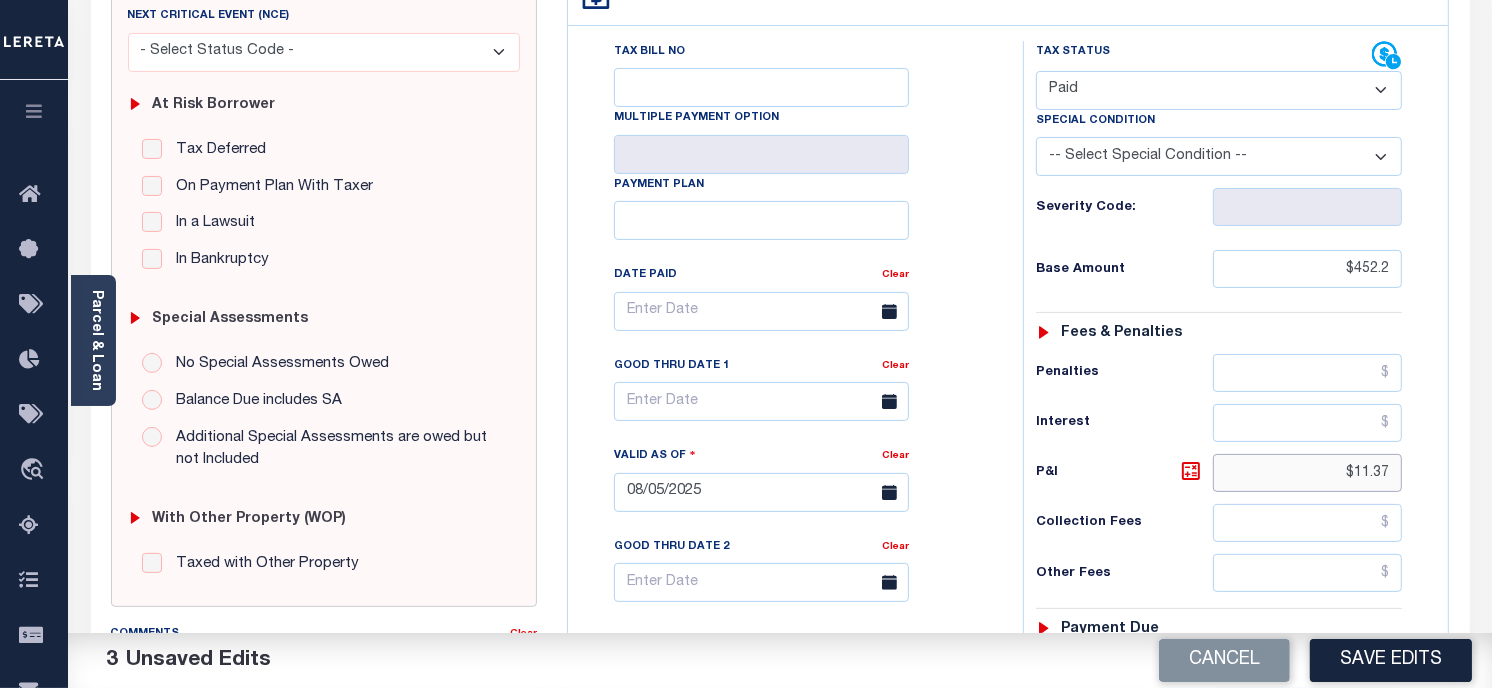 drag, startPoint x: 1338, startPoint y: 476, endPoint x: 1267, endPoint y: 471, distance: 71.17584 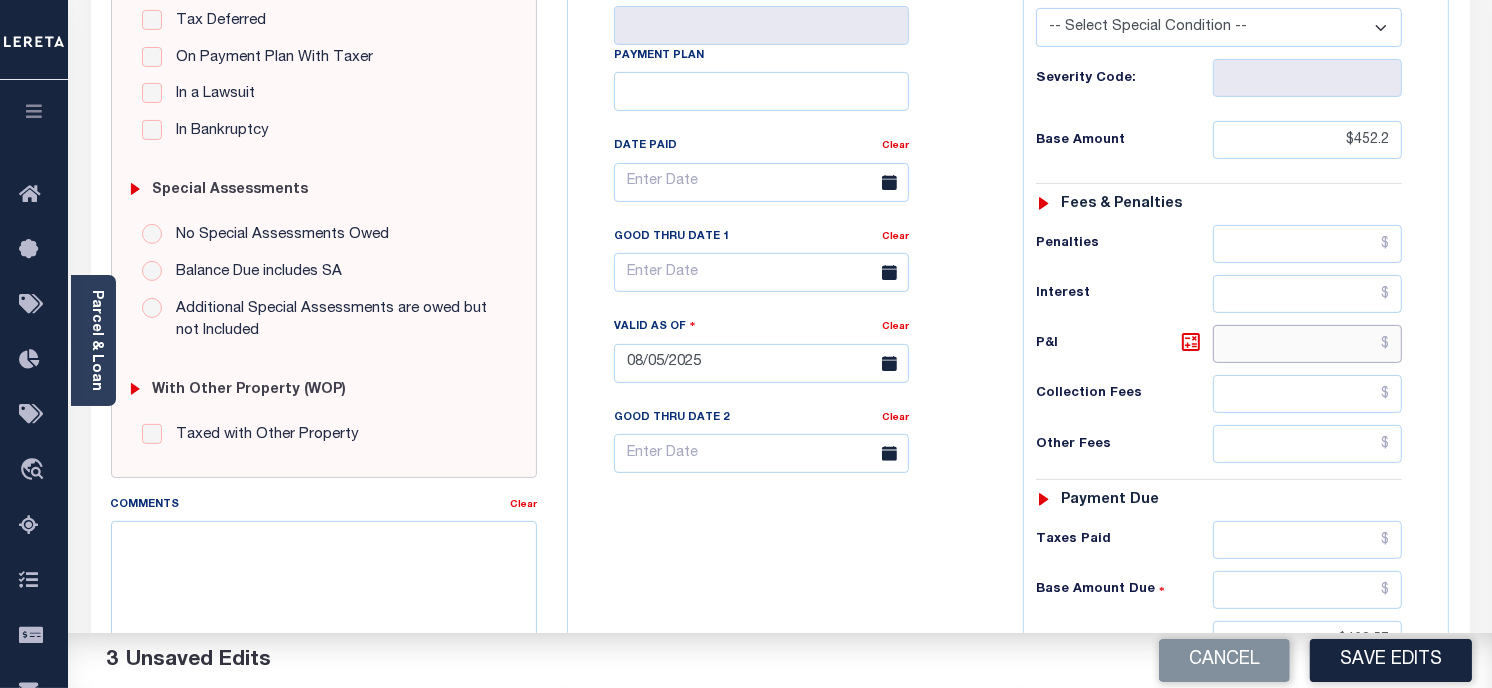 scroll, scrollTop: 777, scrollLeft: 0, axis: vertical 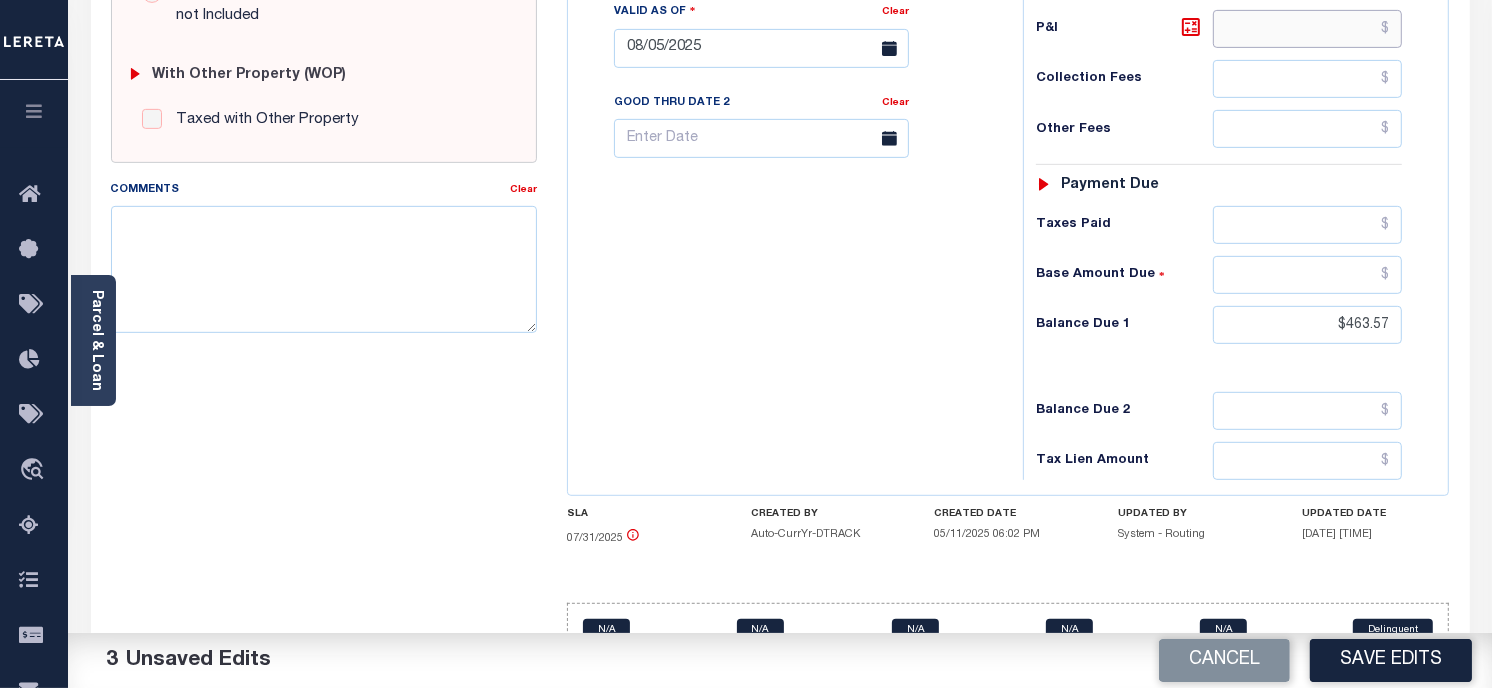 type 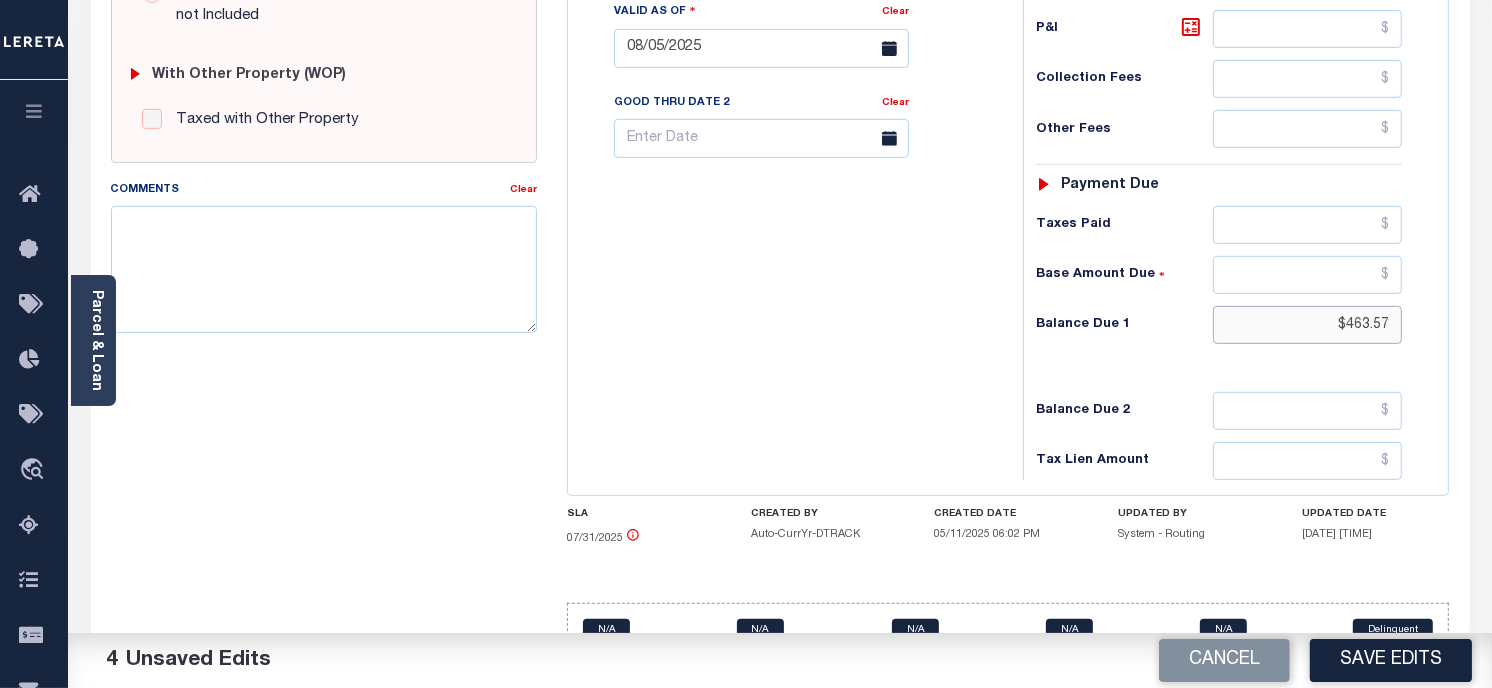 drag, startPoint x: 1396, startPoint y: 323, endPoint x: 1283, endPoint y: 323, distance: 113 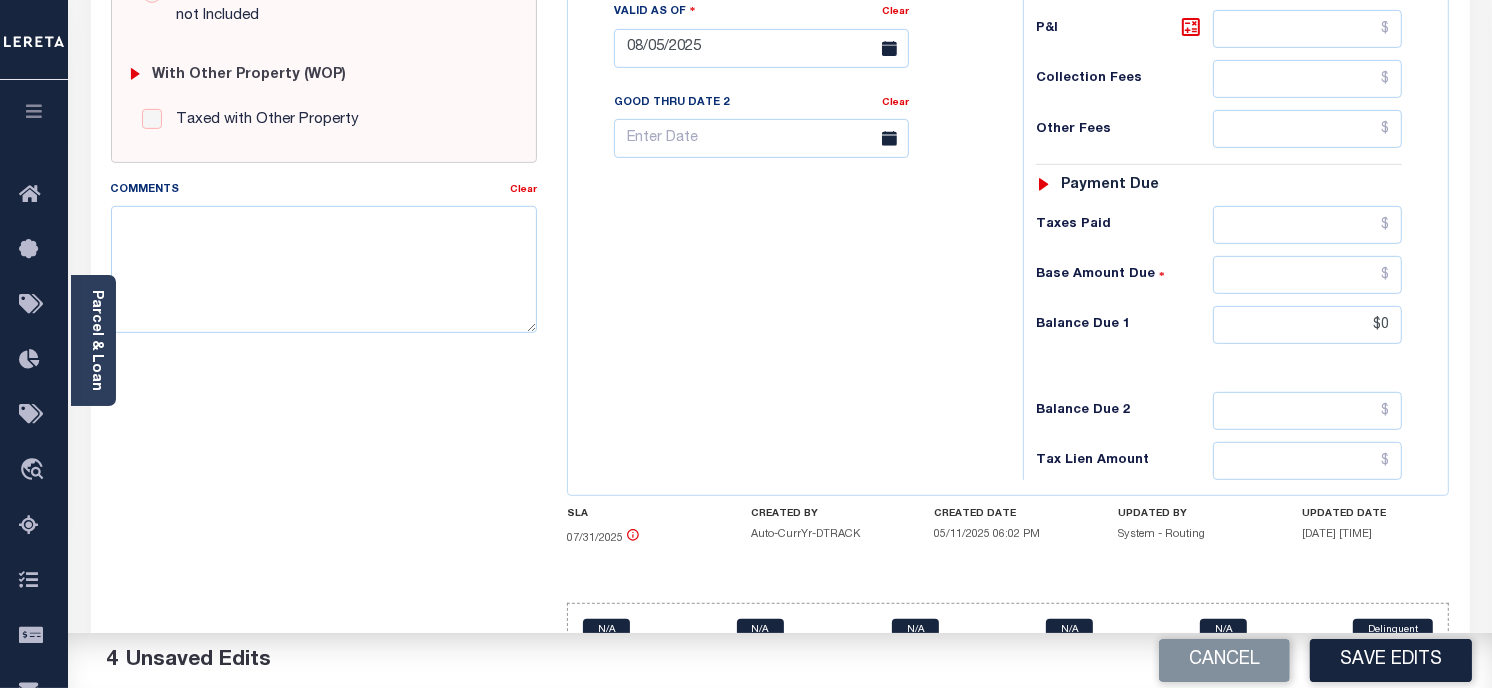 type on "$0.00" 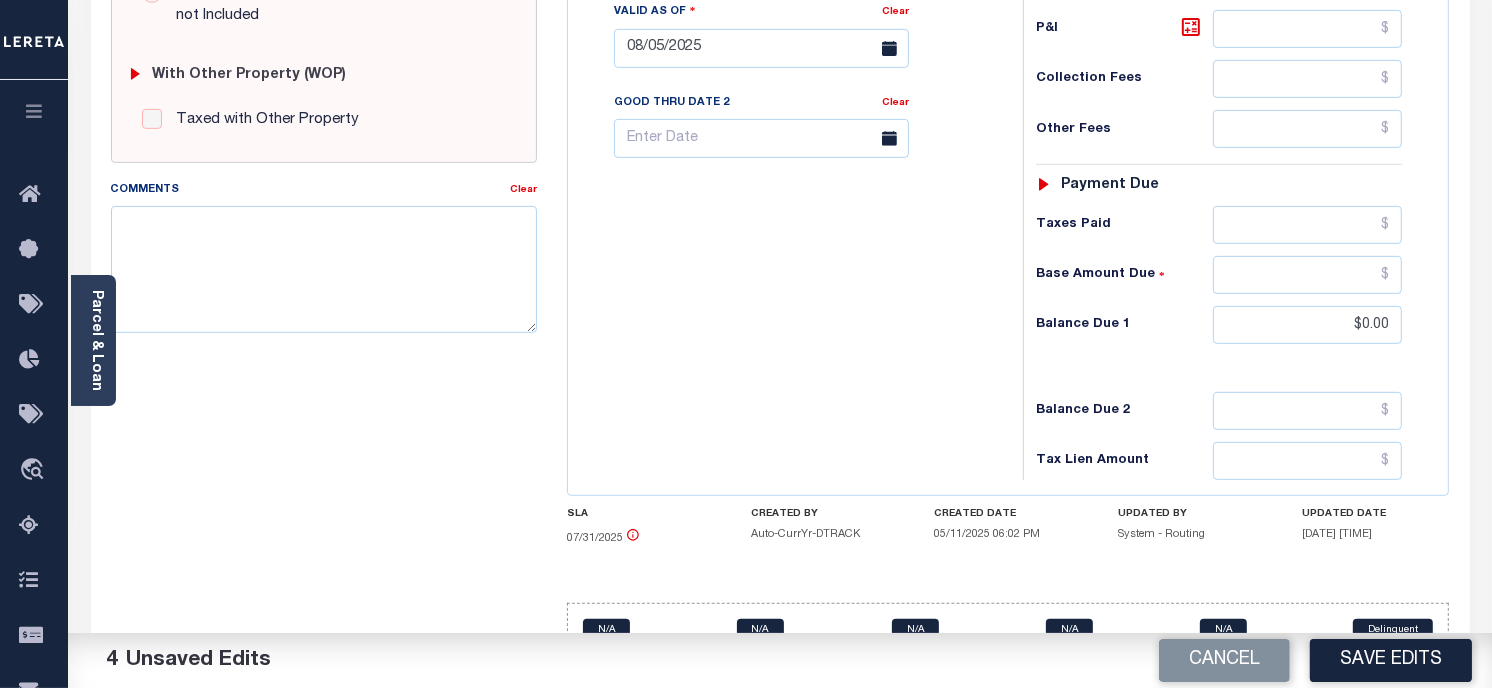 click on "Tax Bill No
Multiple Payment Option
Payment Plan
Clear" at bounding box center [790, 38] 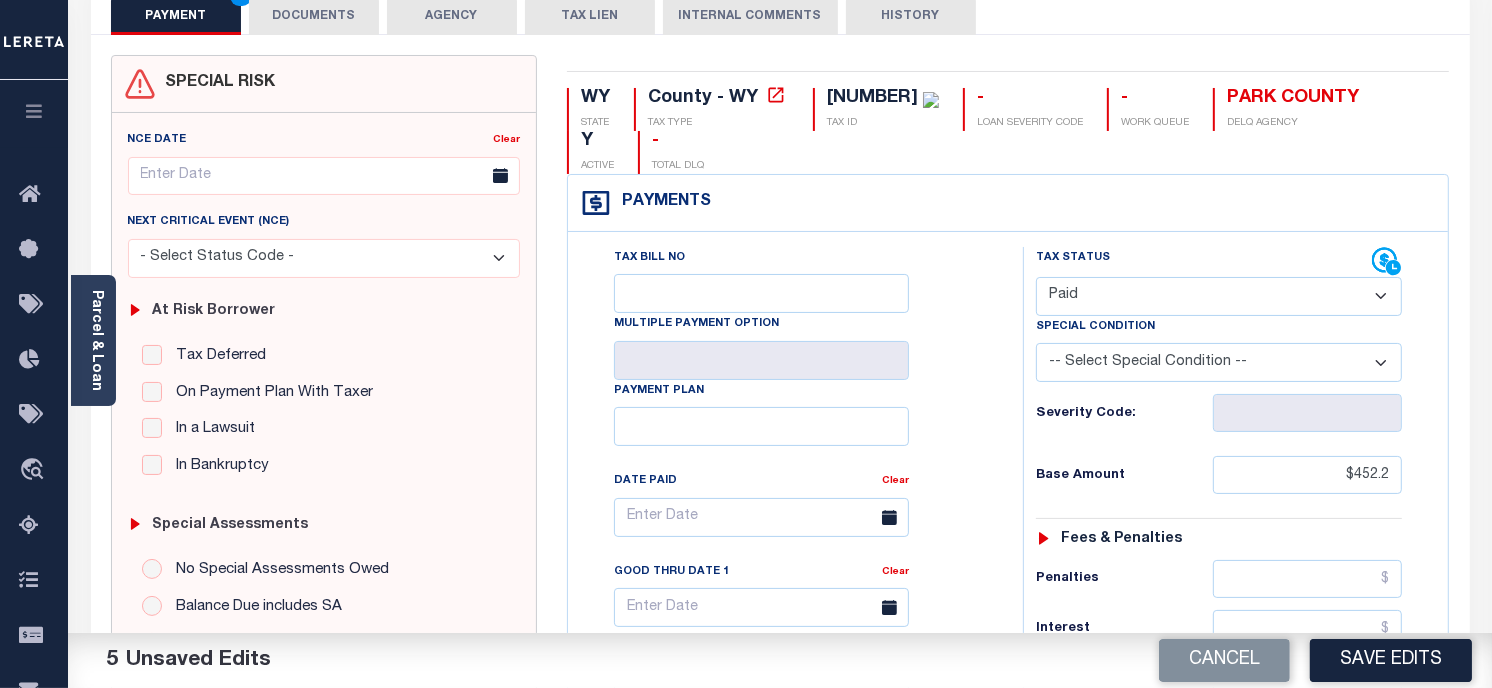 scroll, scrollTop: 0, scrollLeft: 0, axis: both 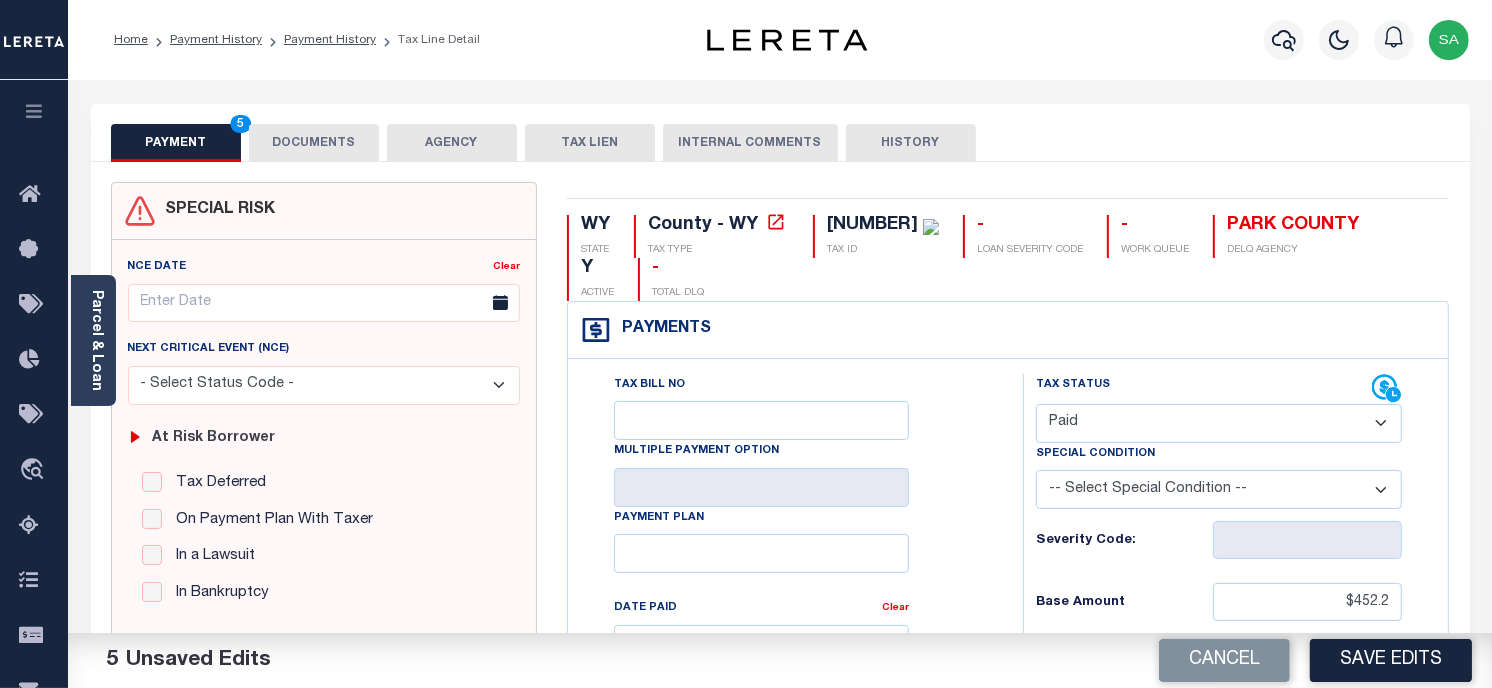 click on "DOCUMENTS" at bounding box center (314, 143) 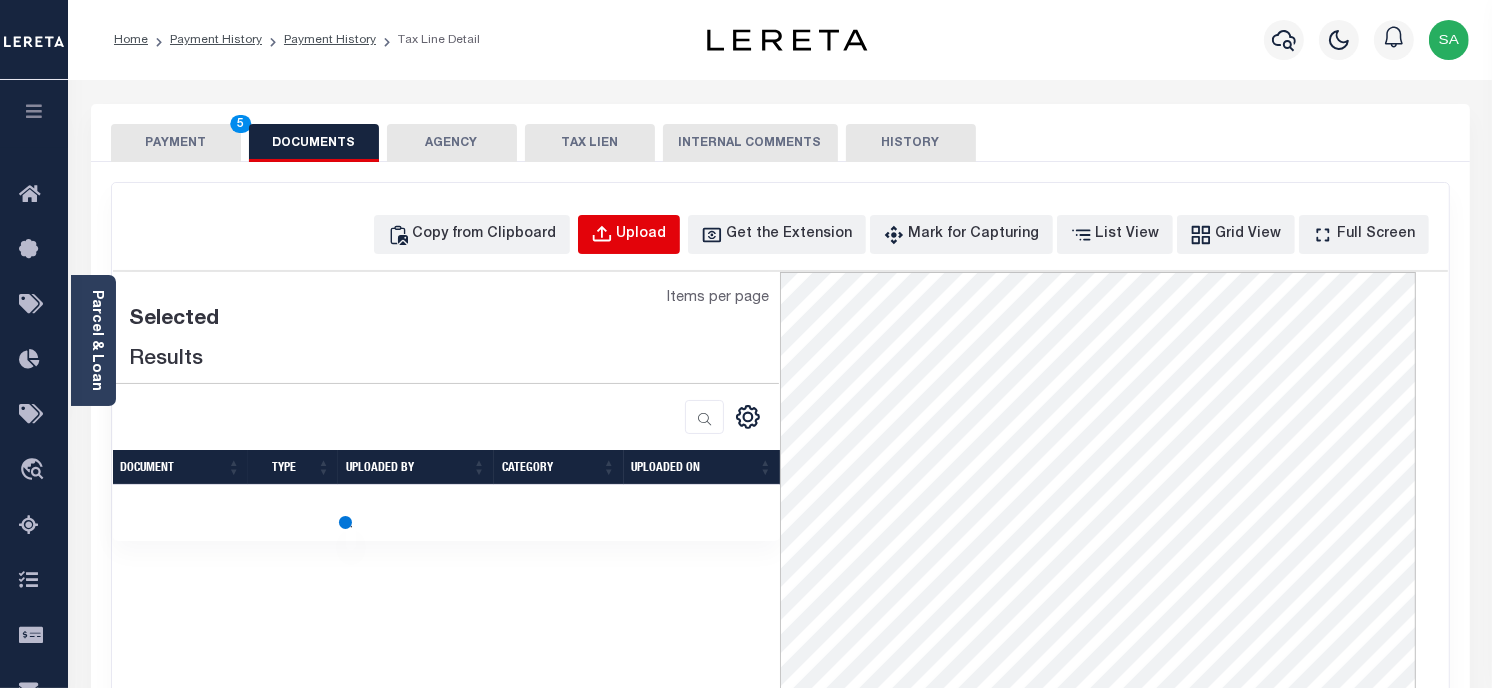 click on "Upload" at bounding box center (629, 234) 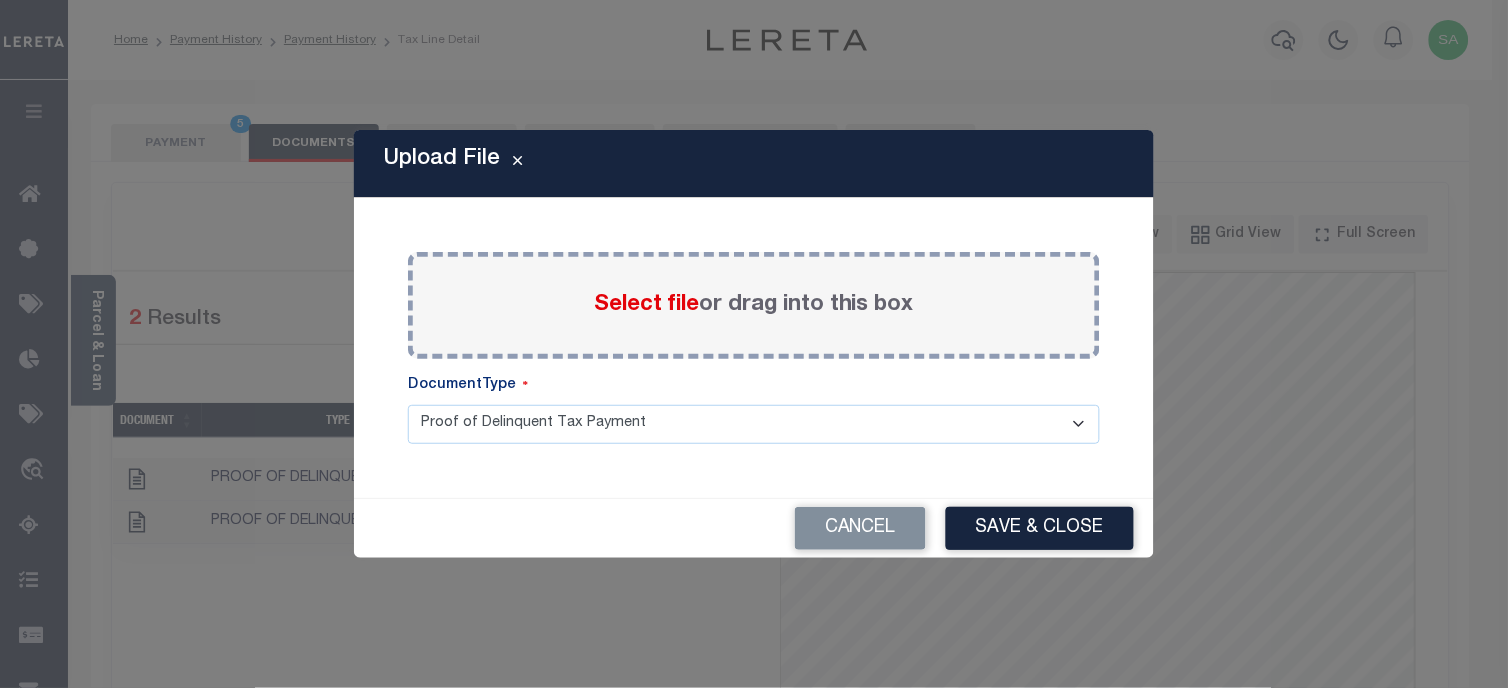 click on "Select file  or drag into this box" at bounding box center [754, 305] 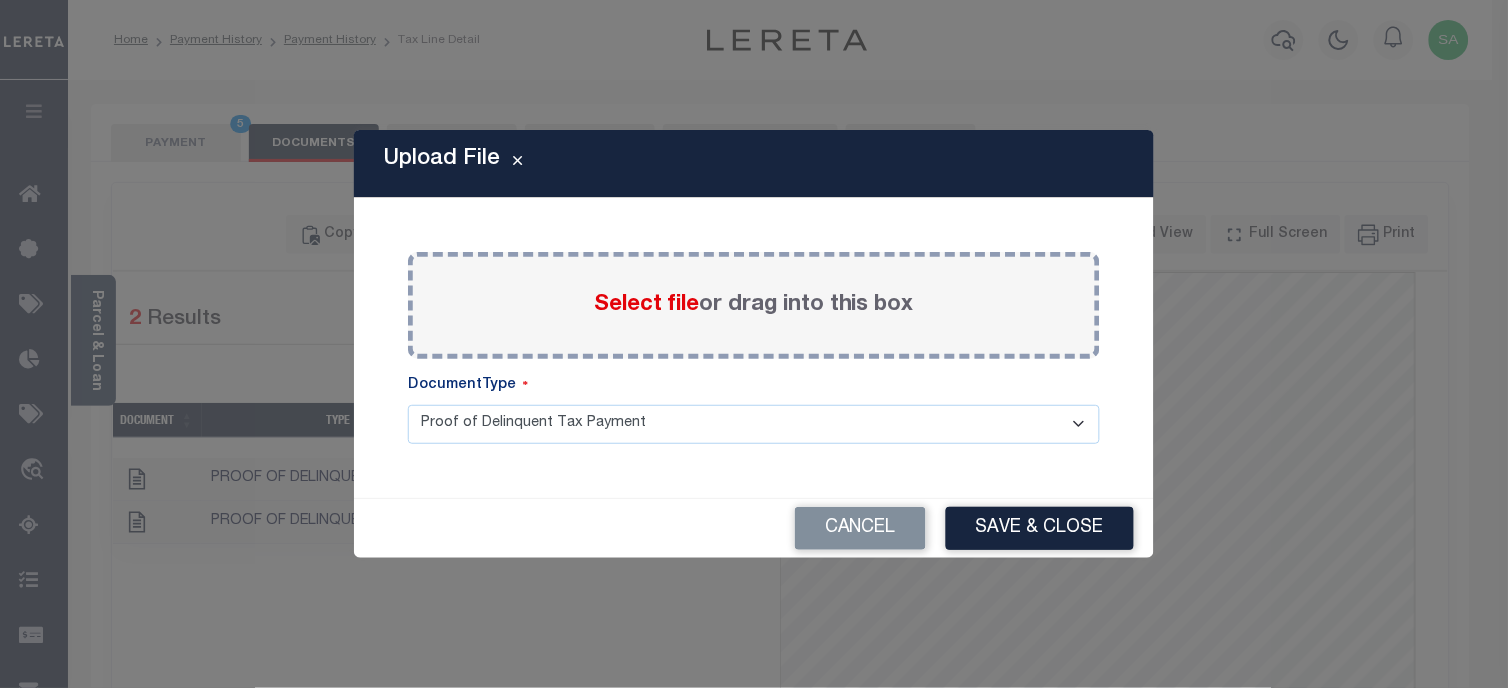click on "Select file  or drag into this box" at bounding box center [754, 305] 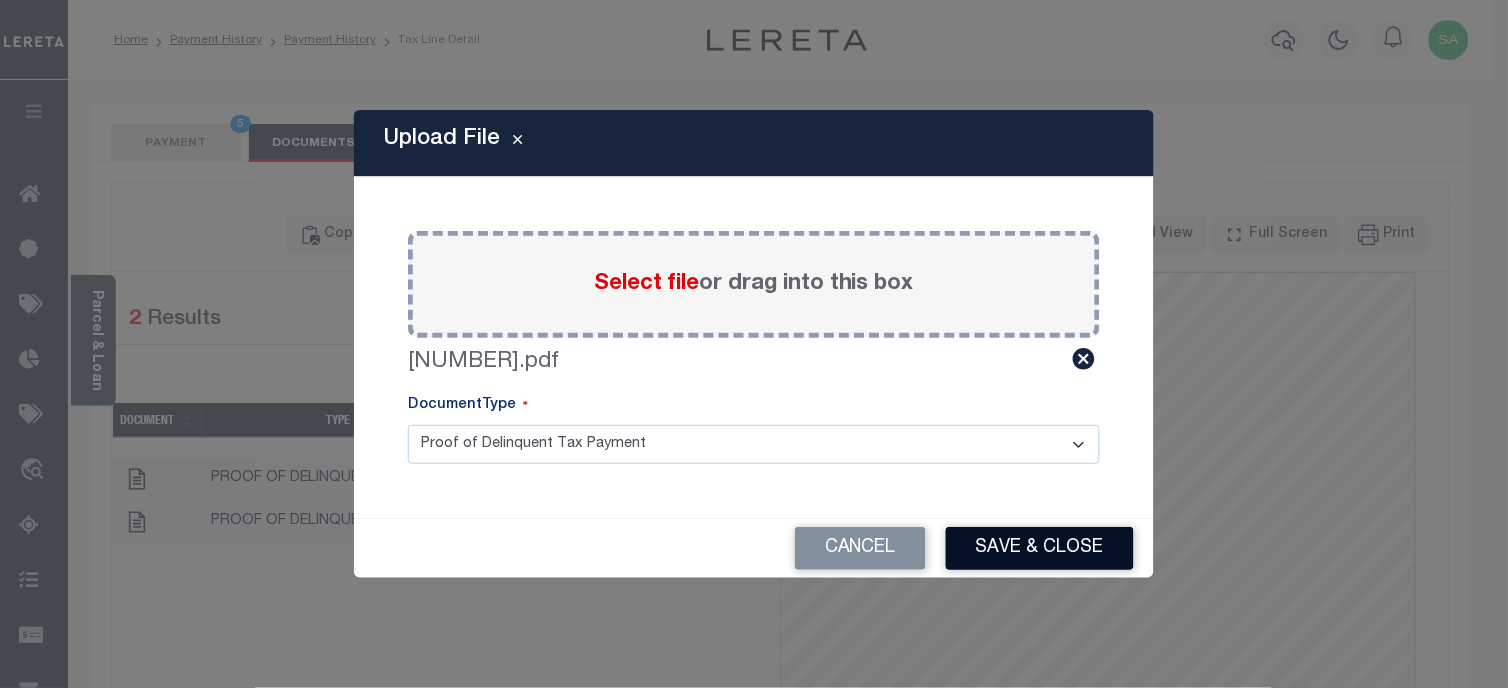 click on "Save & Close" at bounding box center (1040, 548) 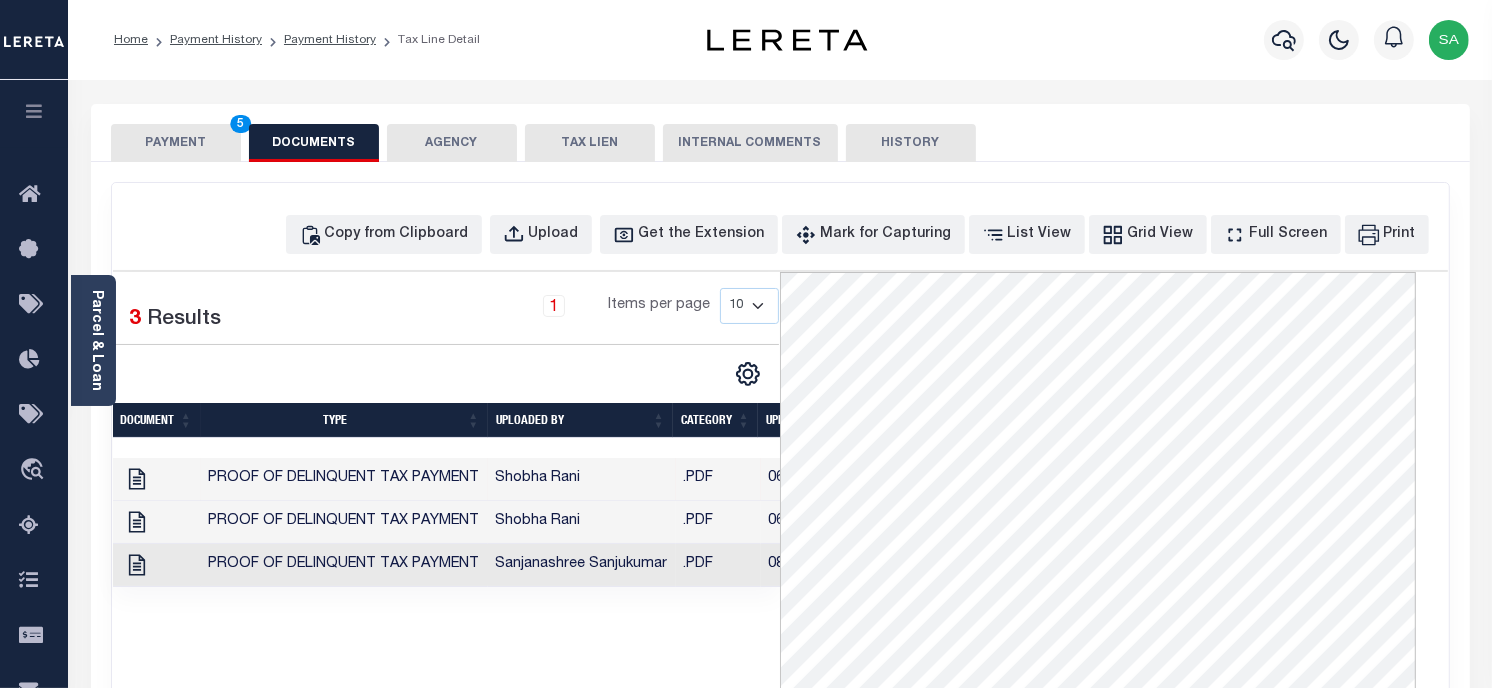 click on "PAYMENT
5" at bounding box center [176, 143] 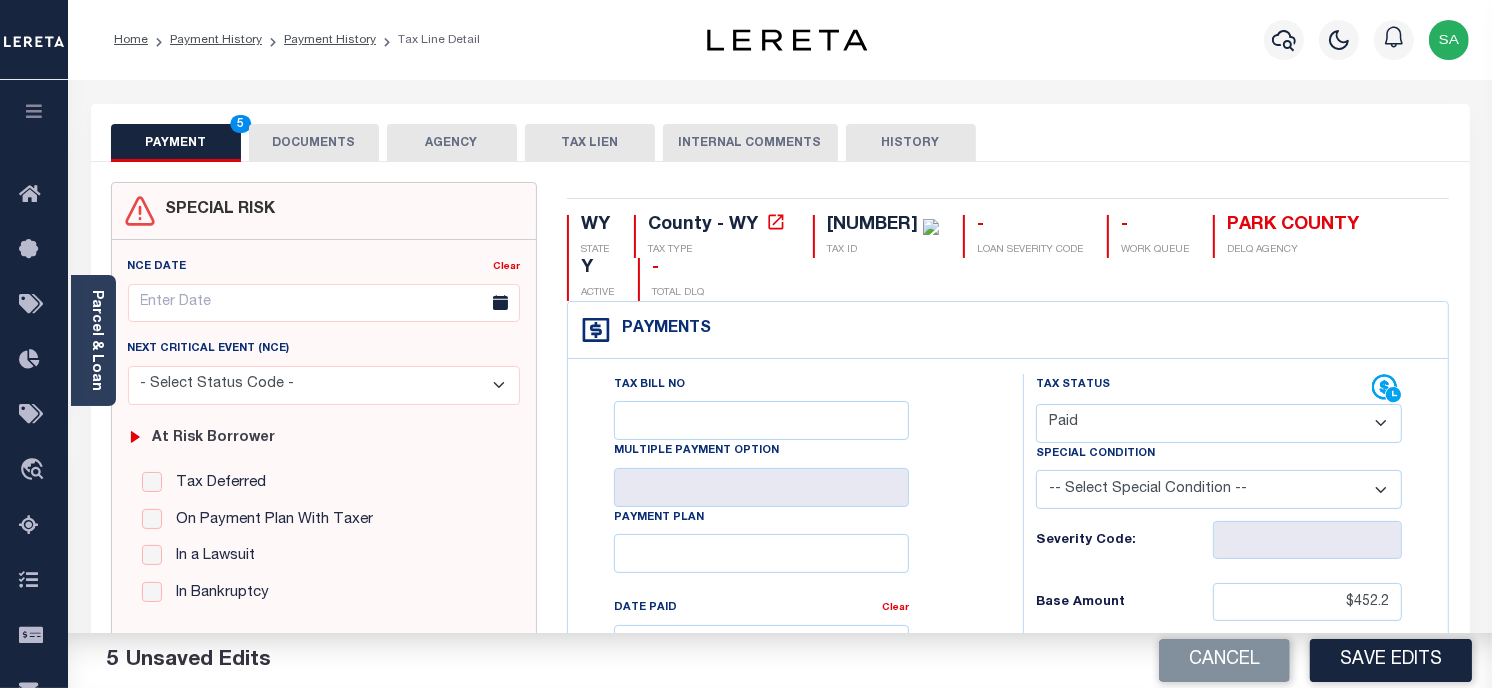 drag, startPoint x: 98, startPoint y: 308, endPoint x: 113, endPoint y: 308, distance: 15 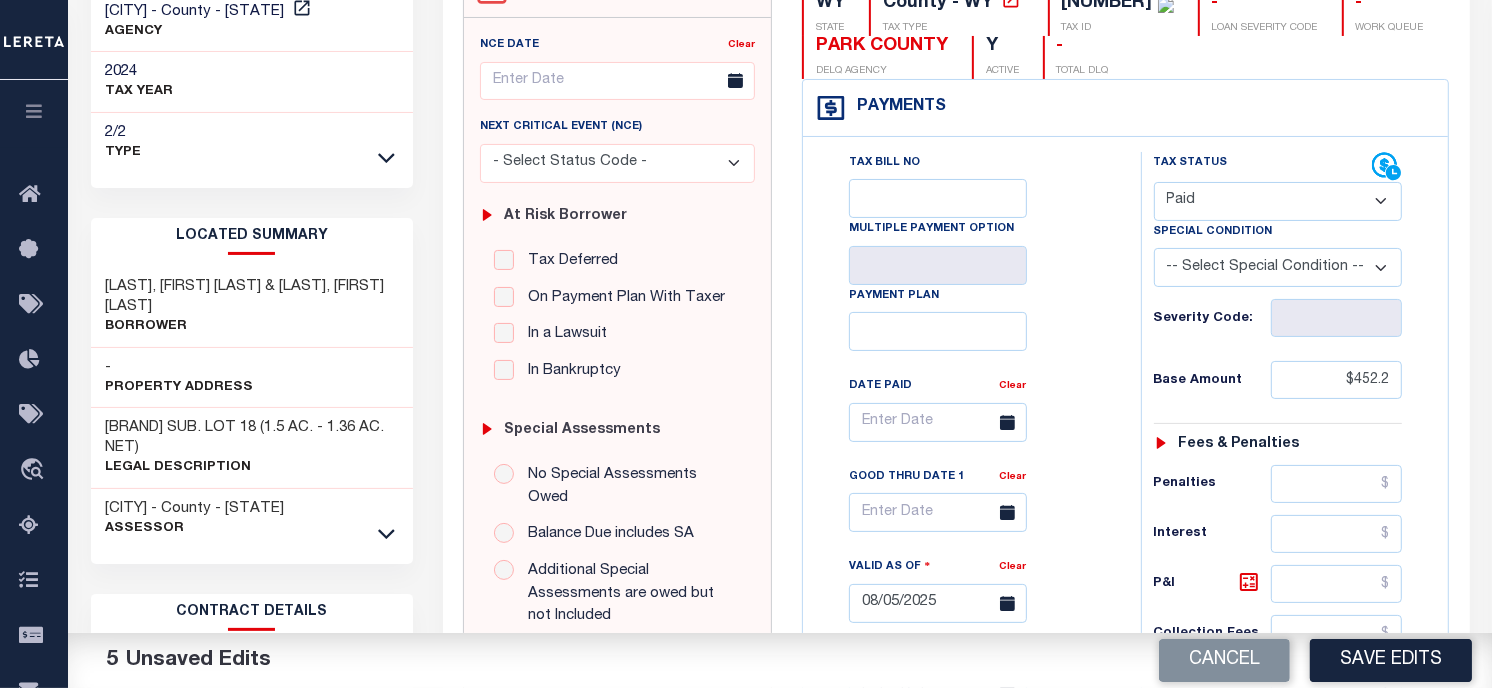 scroll, scrollTop: 0, scrollLeft: 0, axis: both 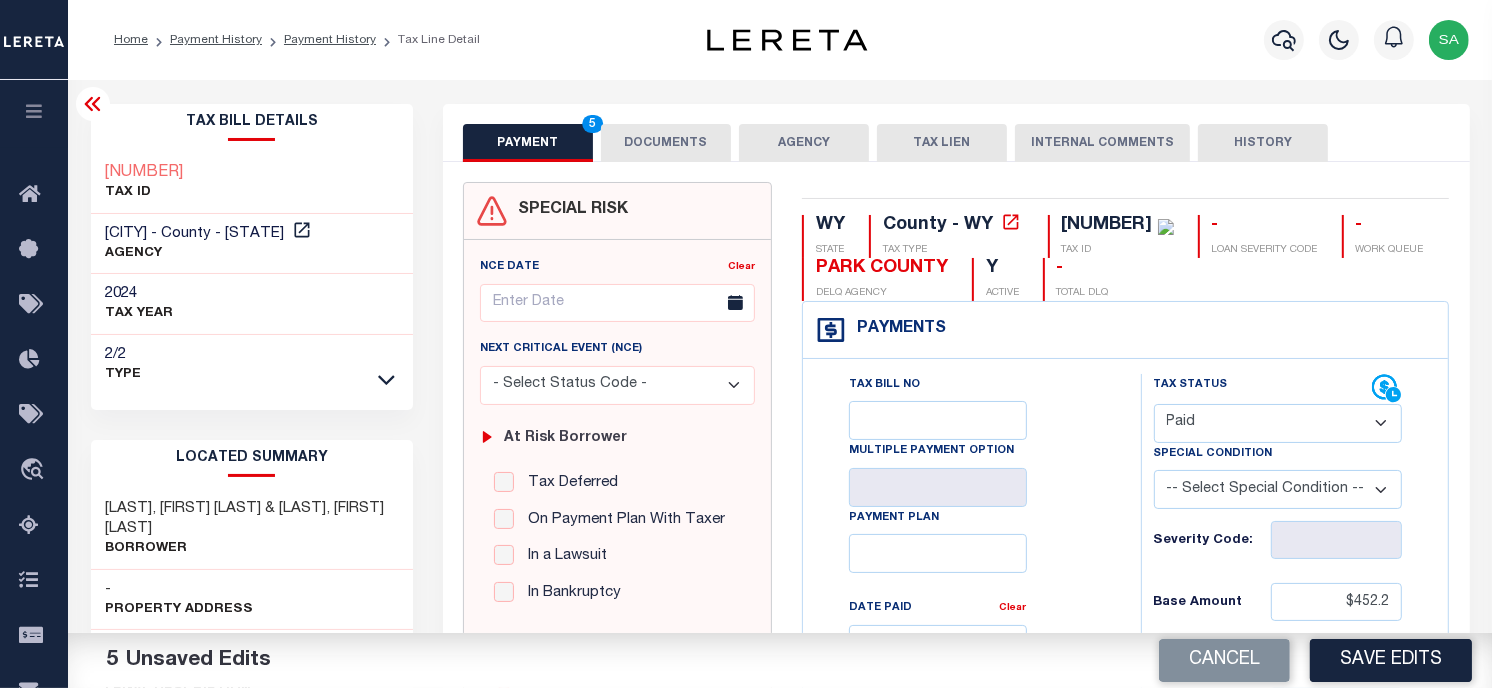 click on "Home Payment History Payment History Tax Line Detail
Profile Sign out" at bounding box center (780, 40) 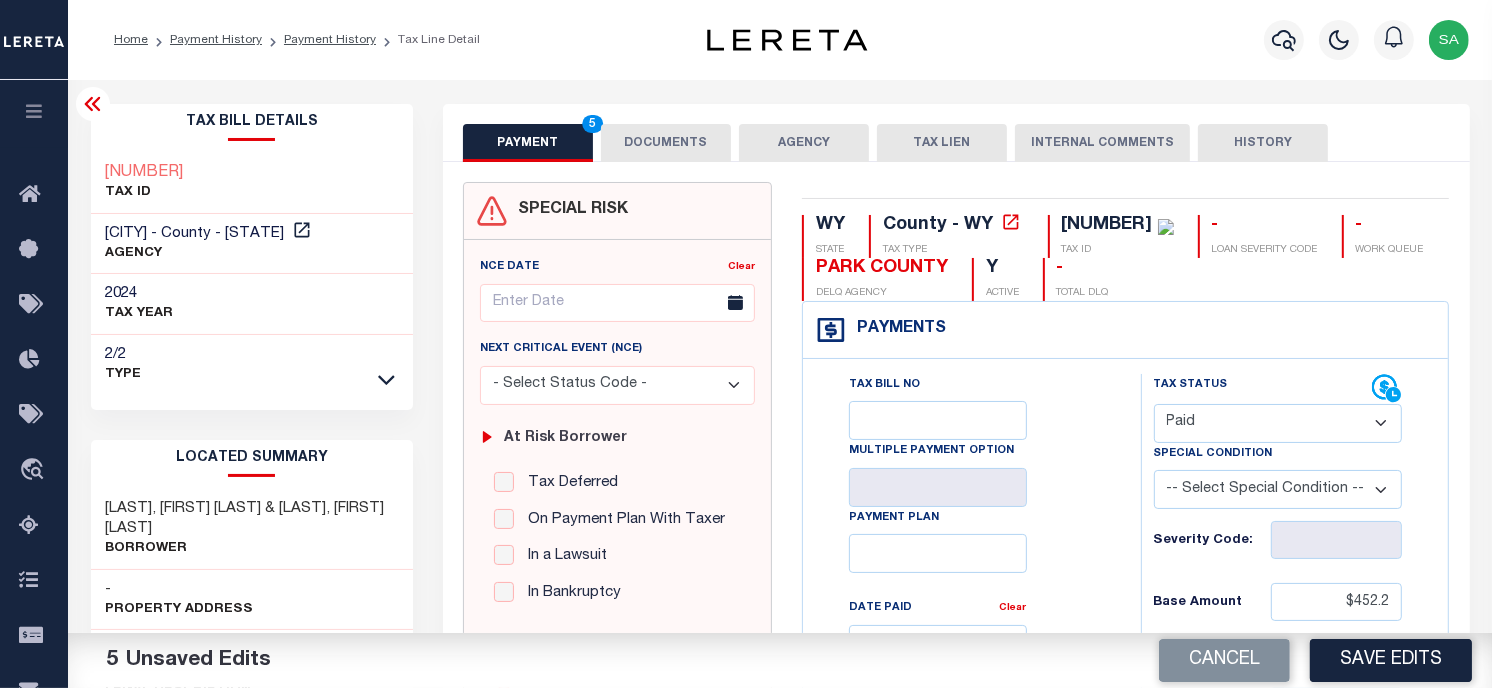 drag, startPoint x: 1103, startPoint y: 26, endPoint x: 1395, endPoint y: 461, distance: 523.917 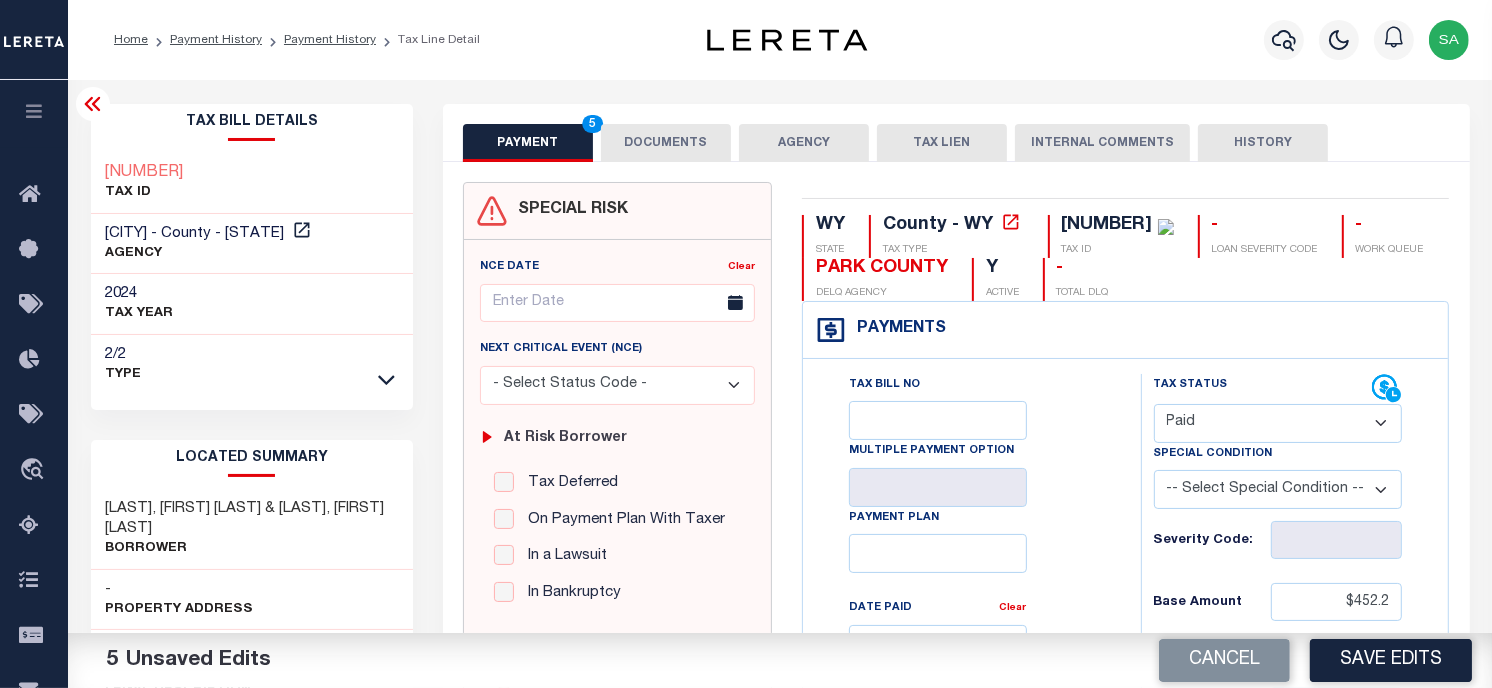 click on "Profile
Sign out" at bounding box center (1189, 40) 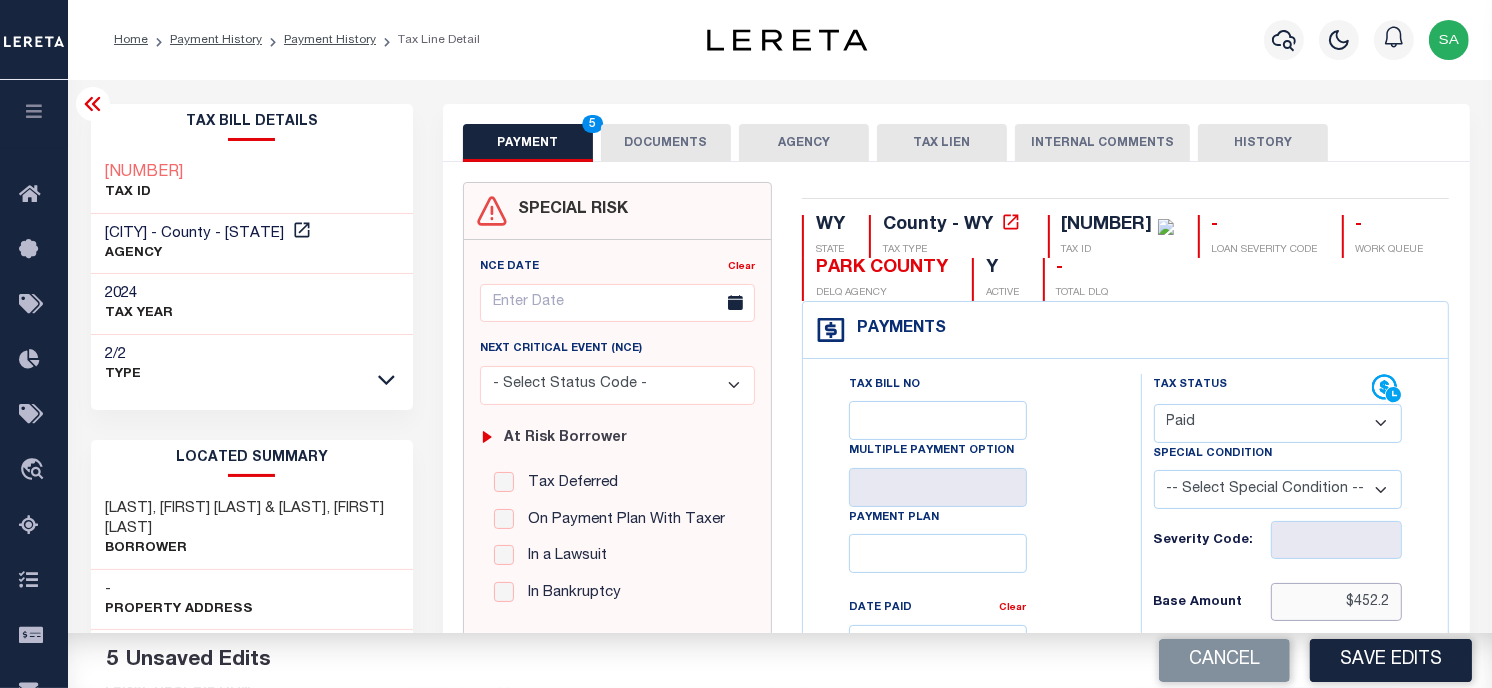 drag, startPoint x: 1398, startPoint y: 604, endPoint x: 1287, endPoint y: 604, distance: 111 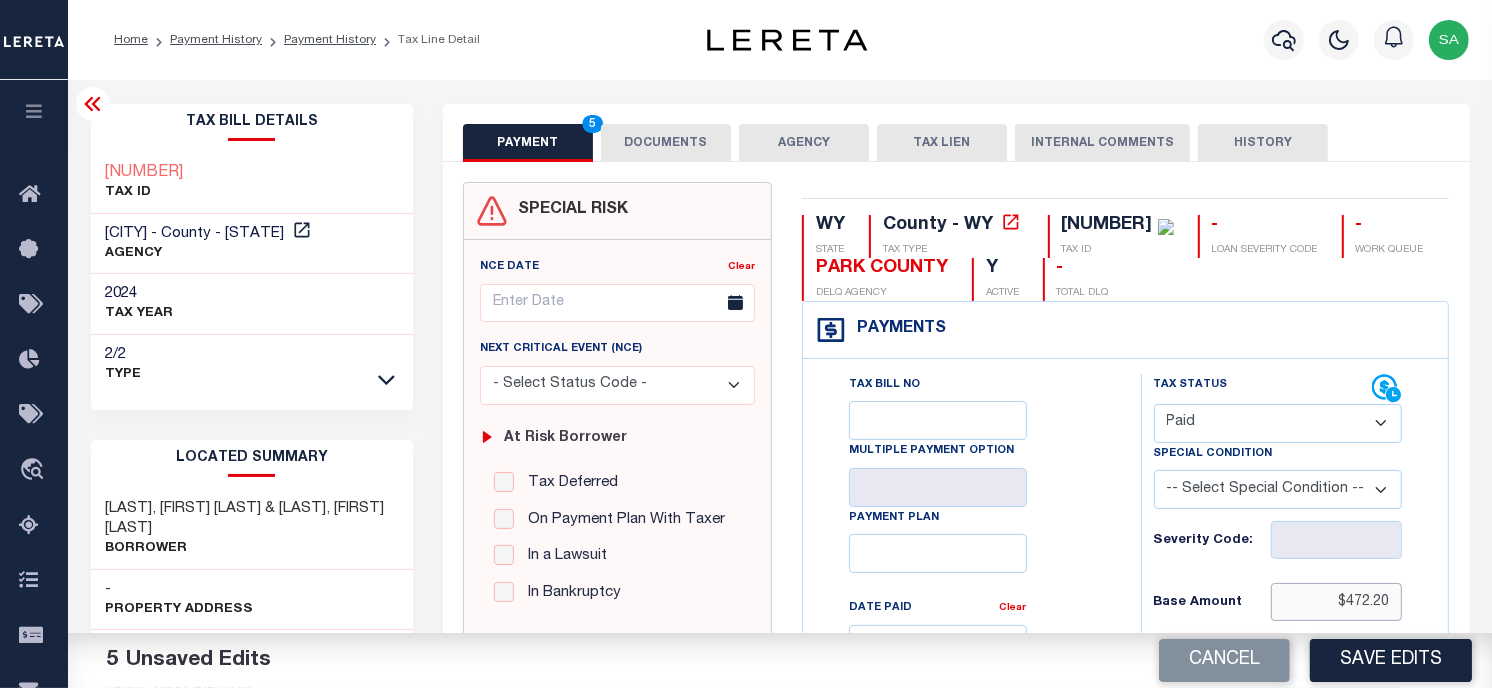 type on "$472.20" 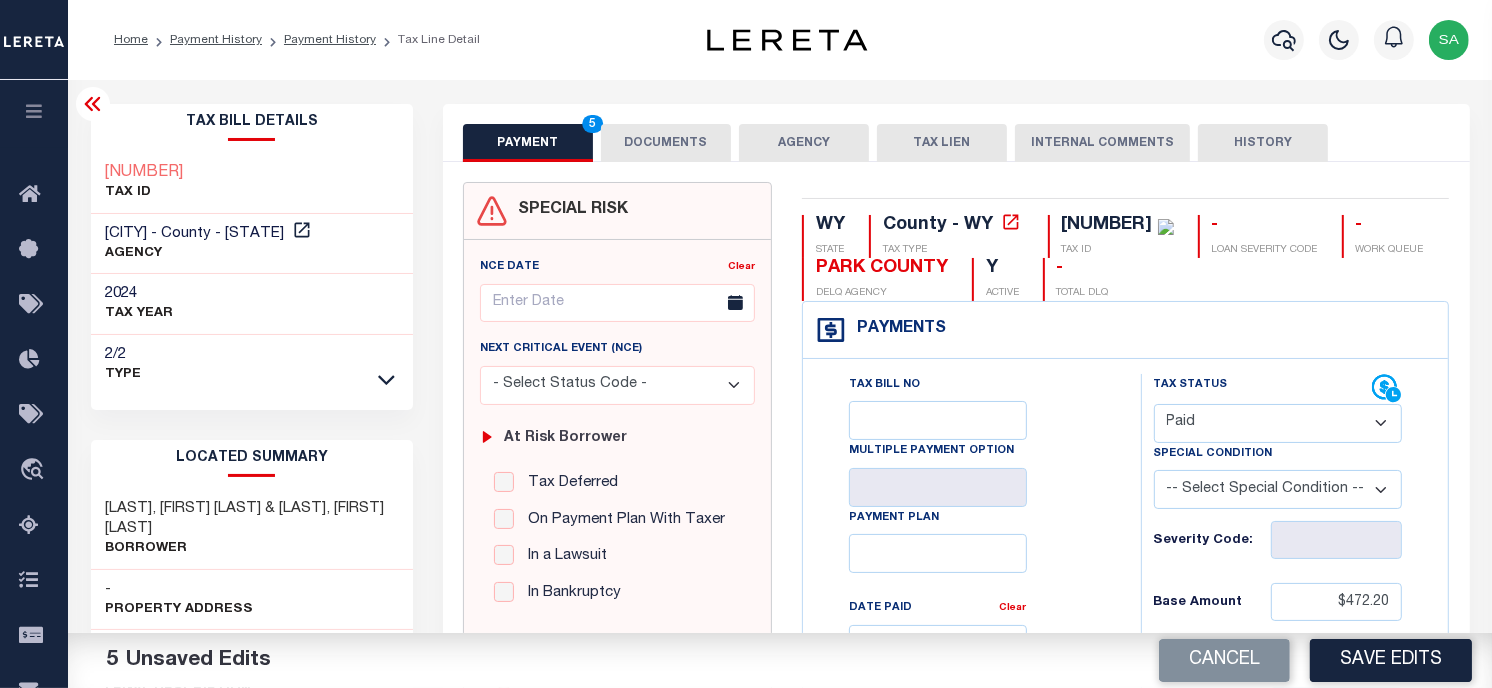 click on "DOCUMENTS" at bounding box center [666, 143] 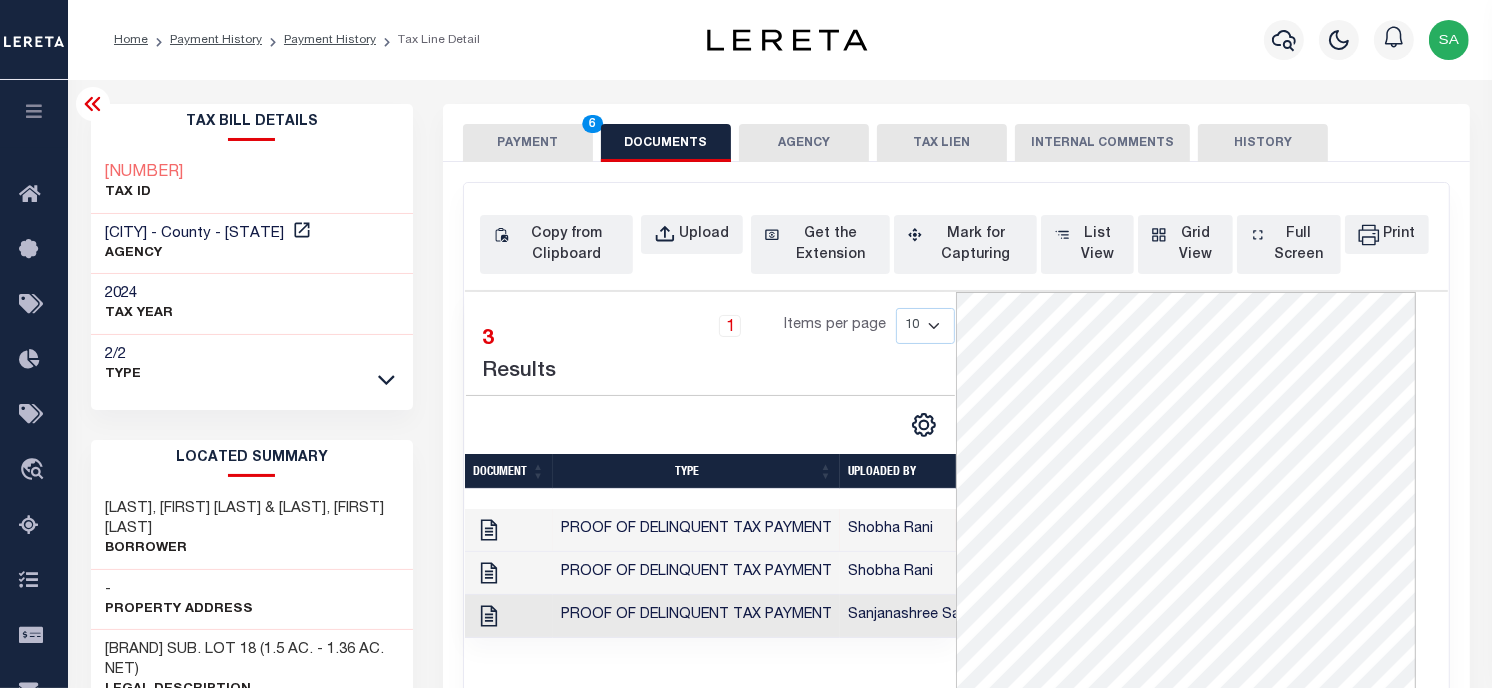 click on "PAYMENT
6" at bounding box center (528, 143) 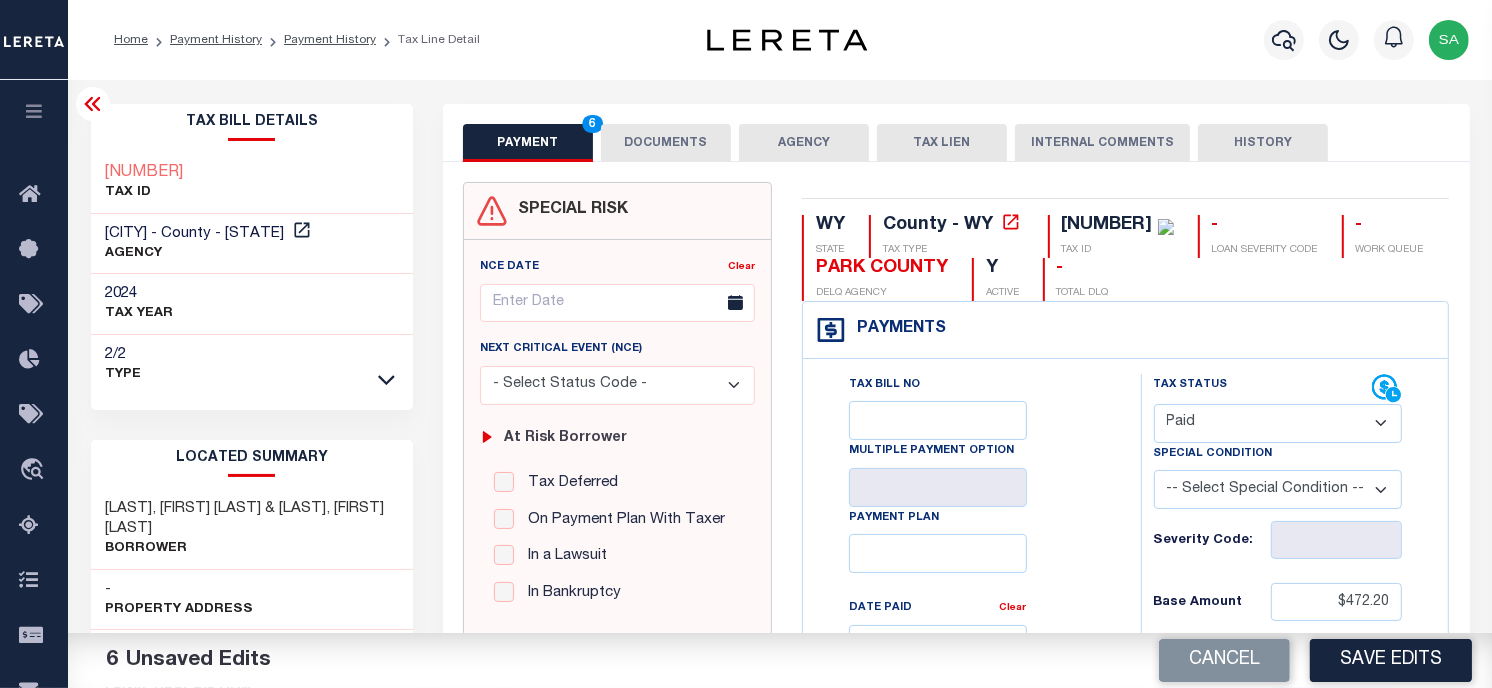 click on "Profile
Sign out" at bounding box center (1189, 40) 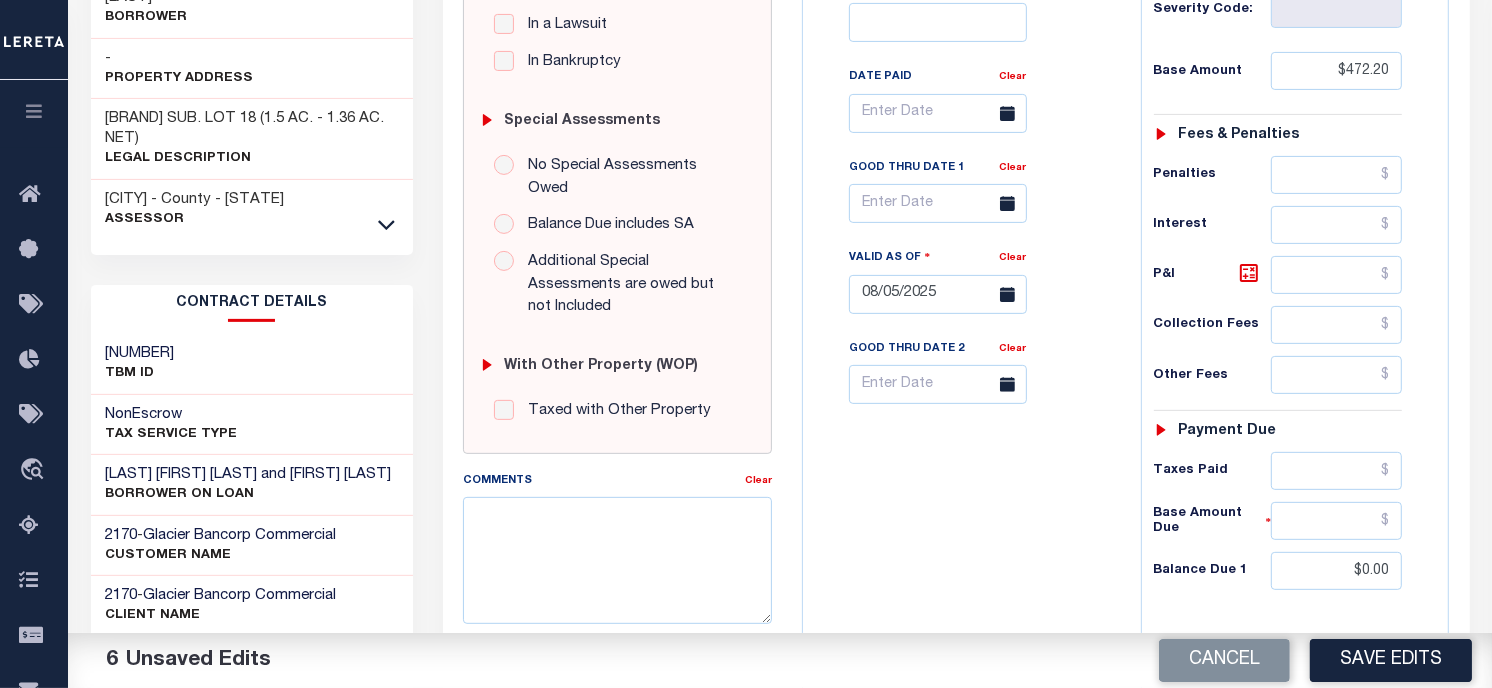 scroll, scrollTop: 492, scrollLeft: 0, axis: vertical 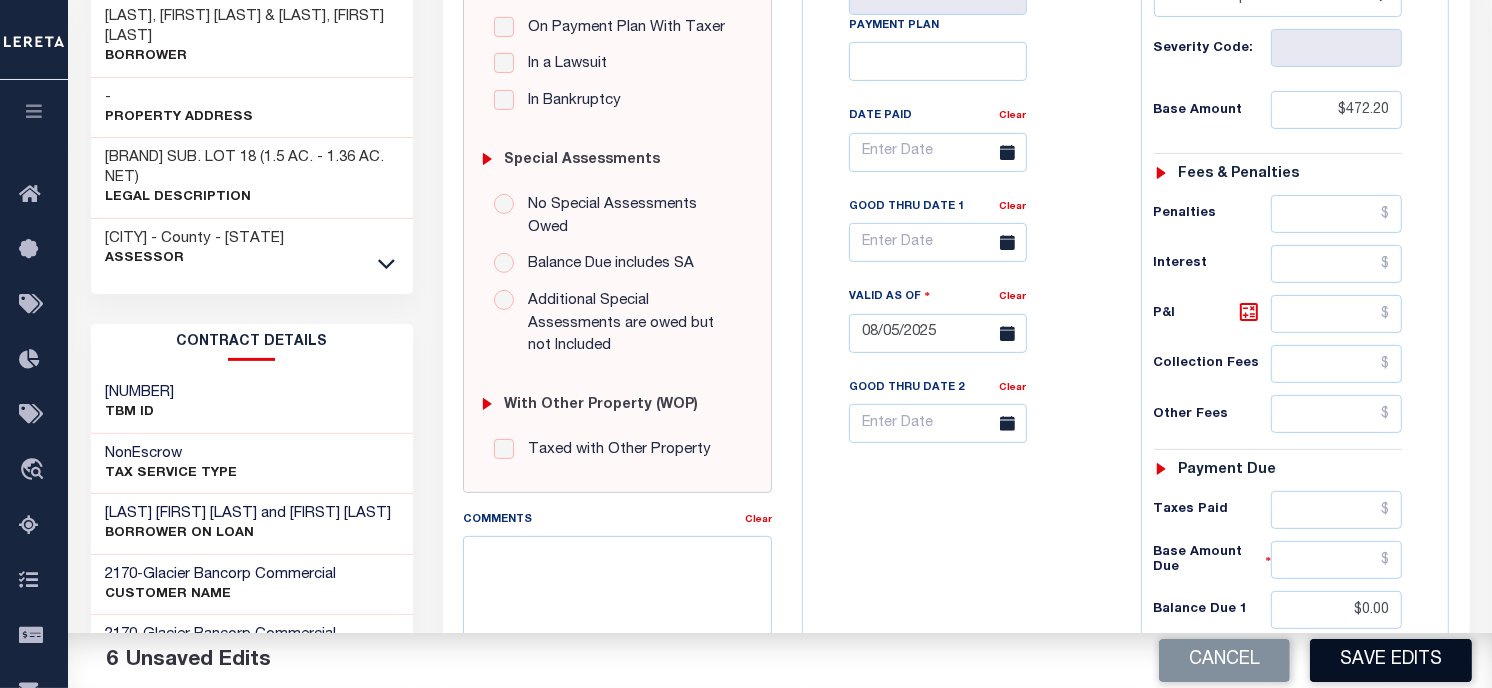click on "Save Edits" at bounding box center (1391, 660) 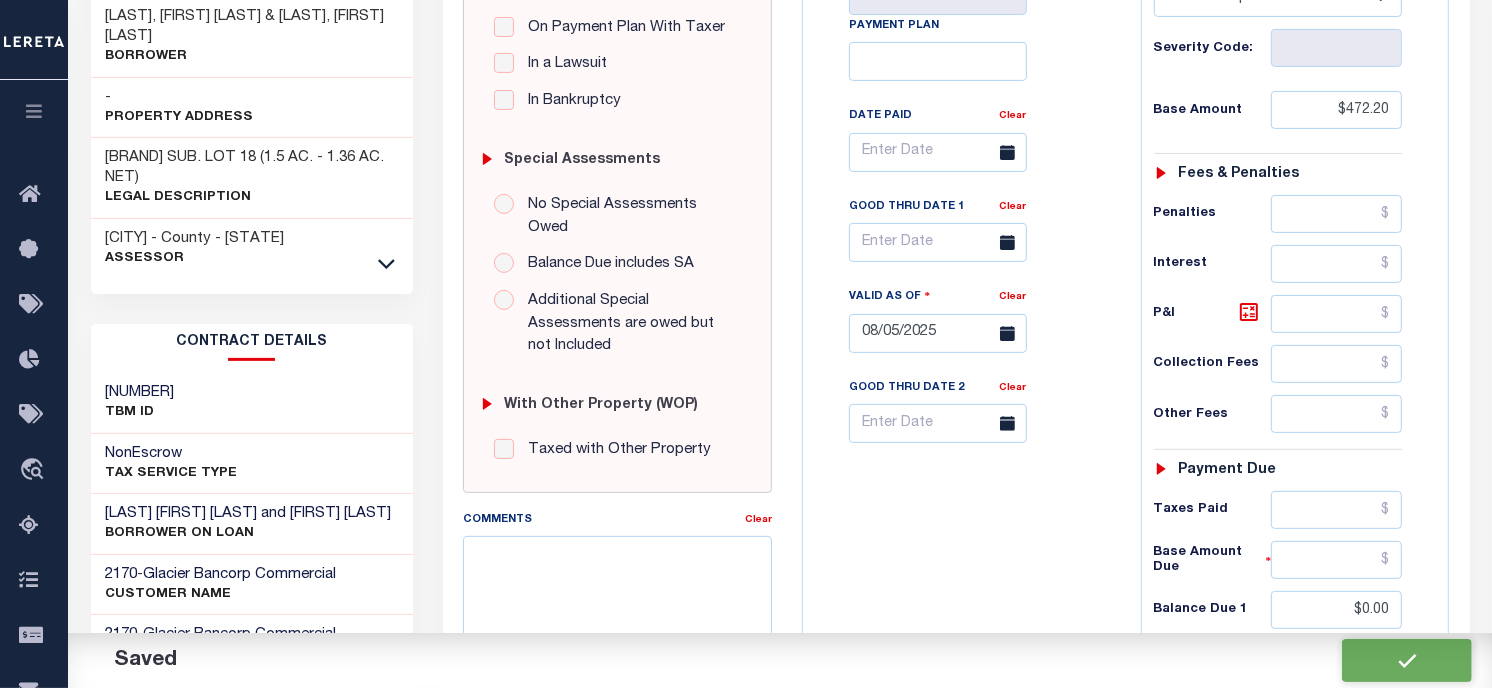 checkbox on "false" 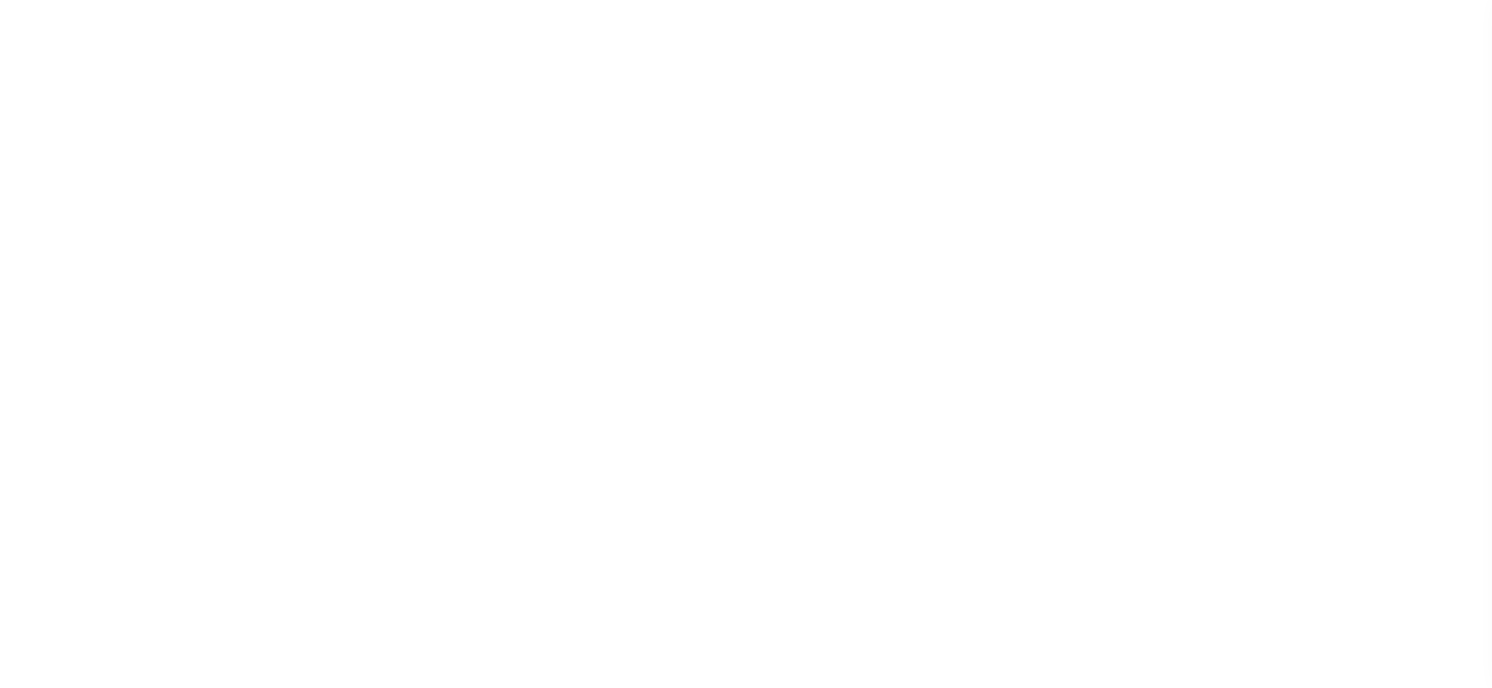 scroll, scrollTop: 0, scrollLeft: 0, axis: both 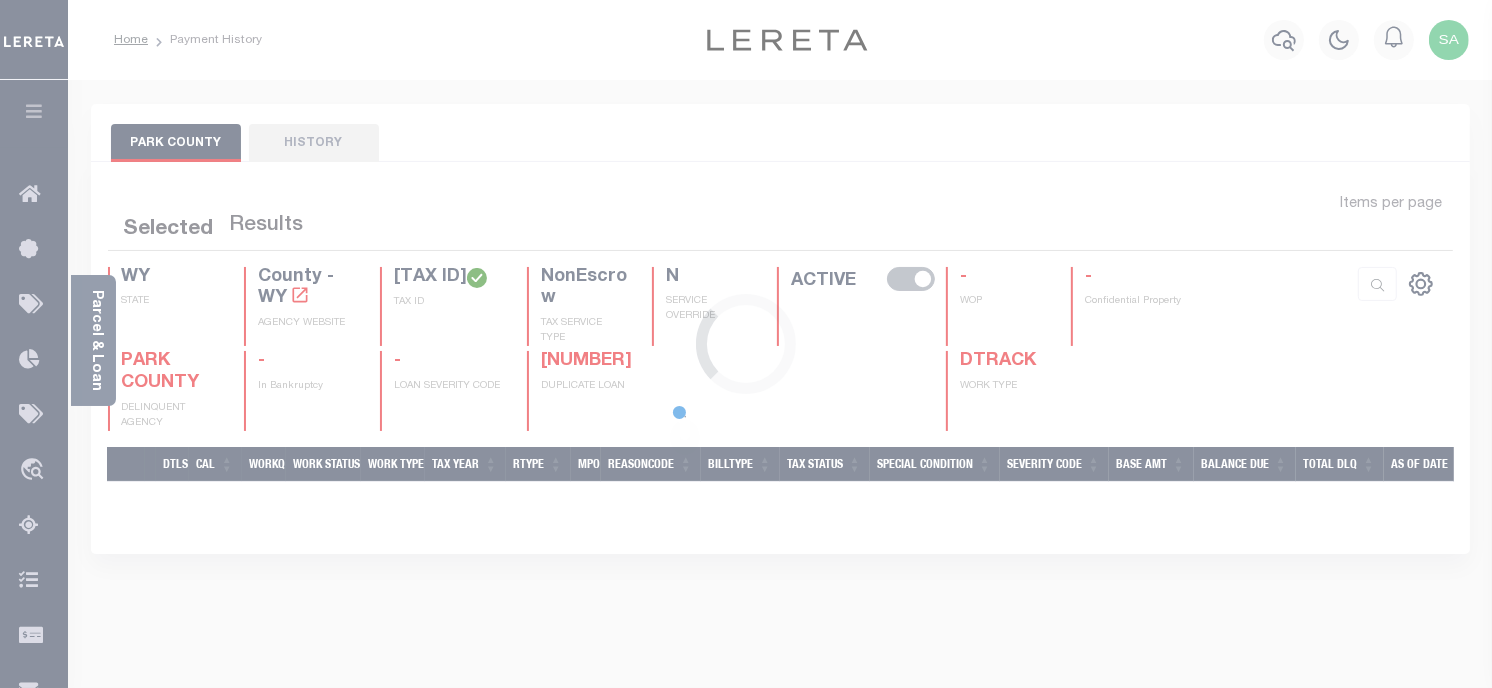 click at bounding box center (746, 344) 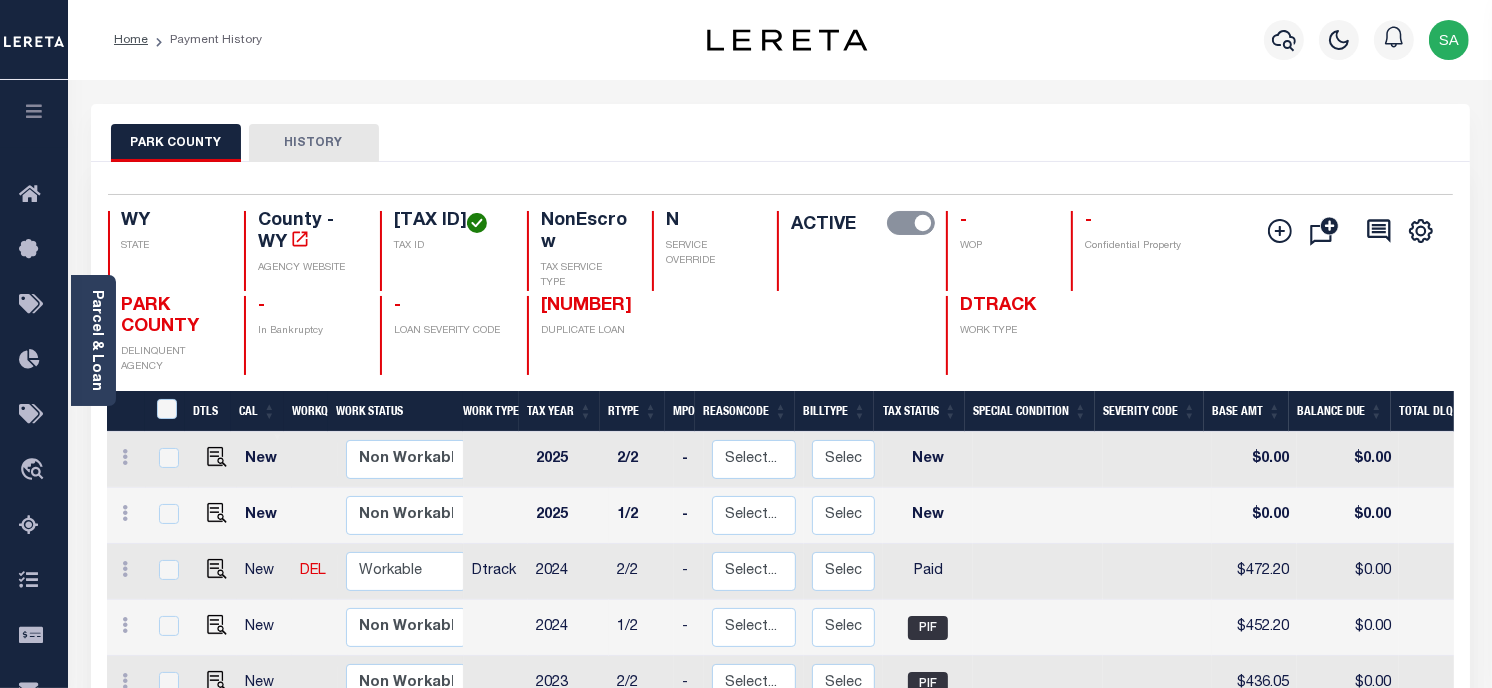 click on "Profile
Sign out" at bounding box center (1189, 40) 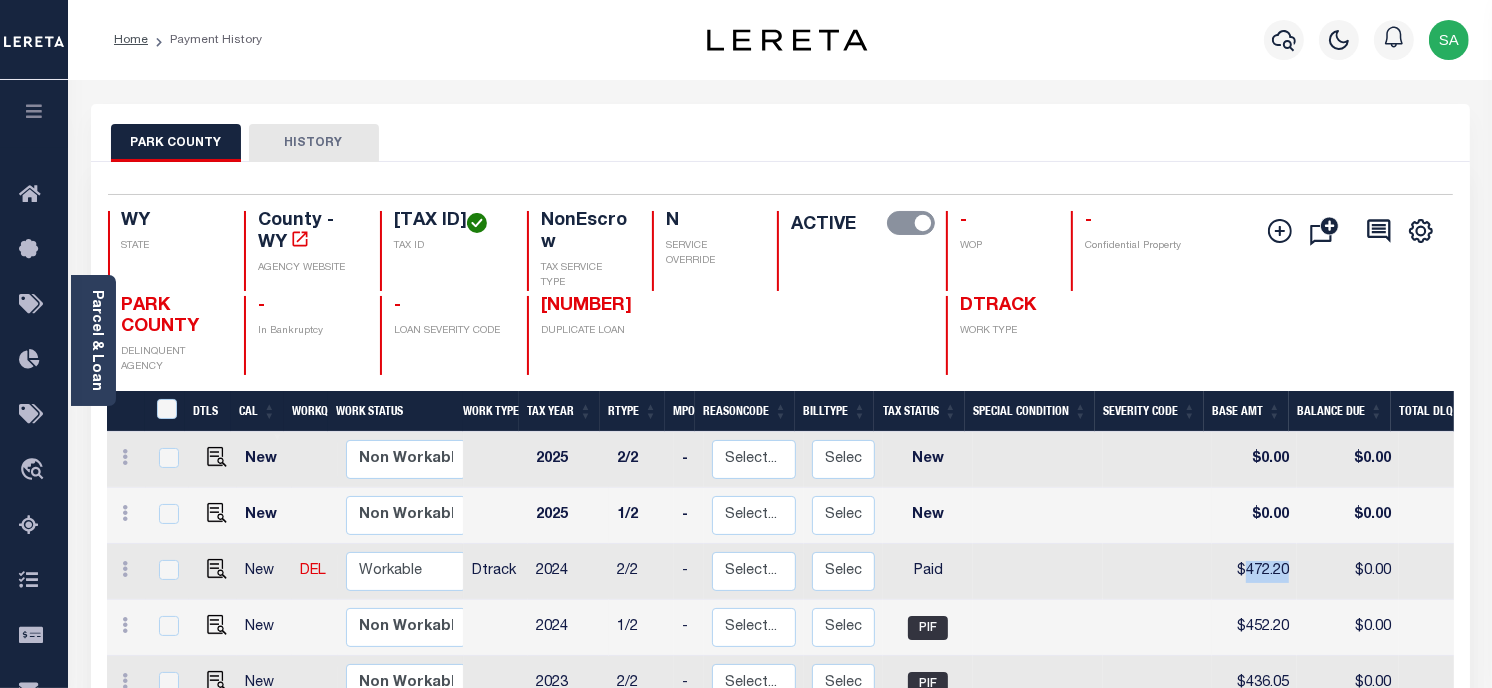 click on "Parcel & Loan
Loan Details
[LOAN NUMBER]
LOAN NO" at bounding box center [780, 820] 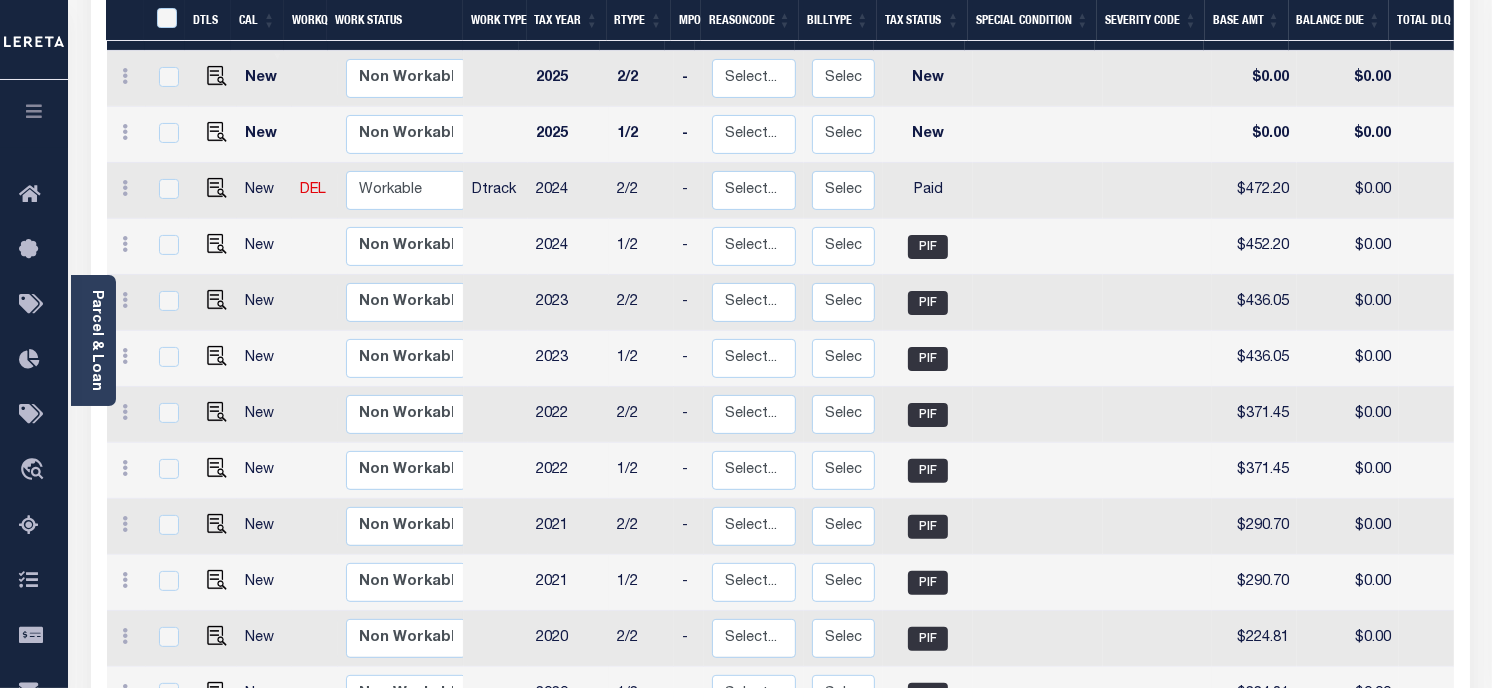 scroll, scrollTop: 777, scrollLeft: 0, axis: vertical 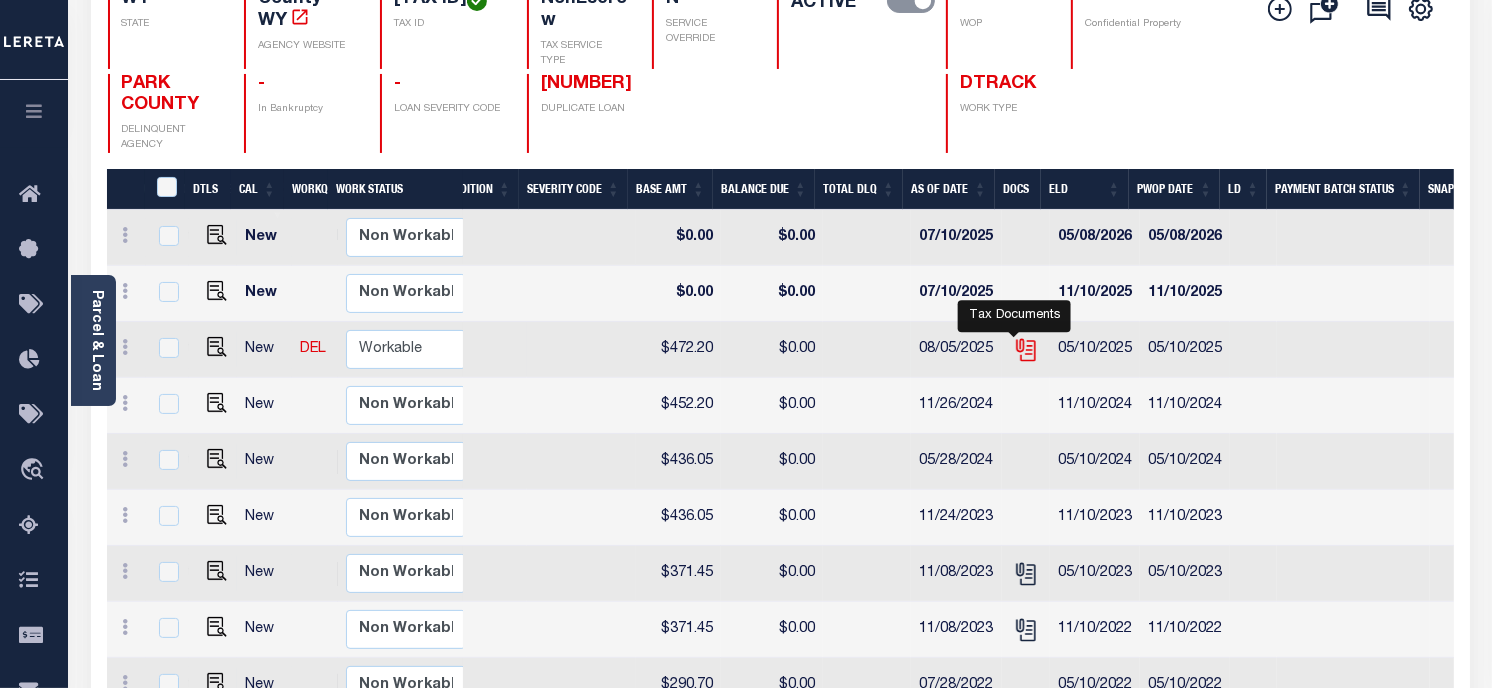 click 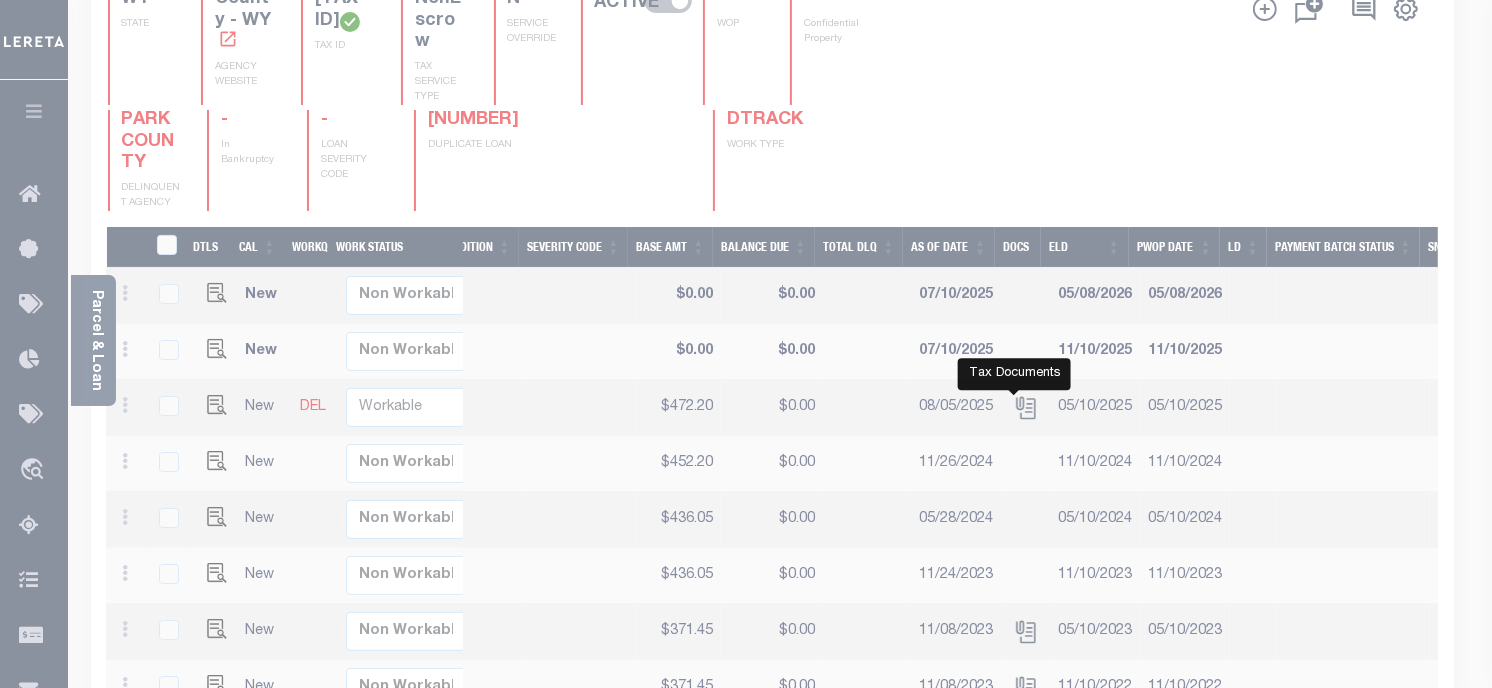 scroll, scrollTop: 258, scrollLeft: 0, axis: vertical 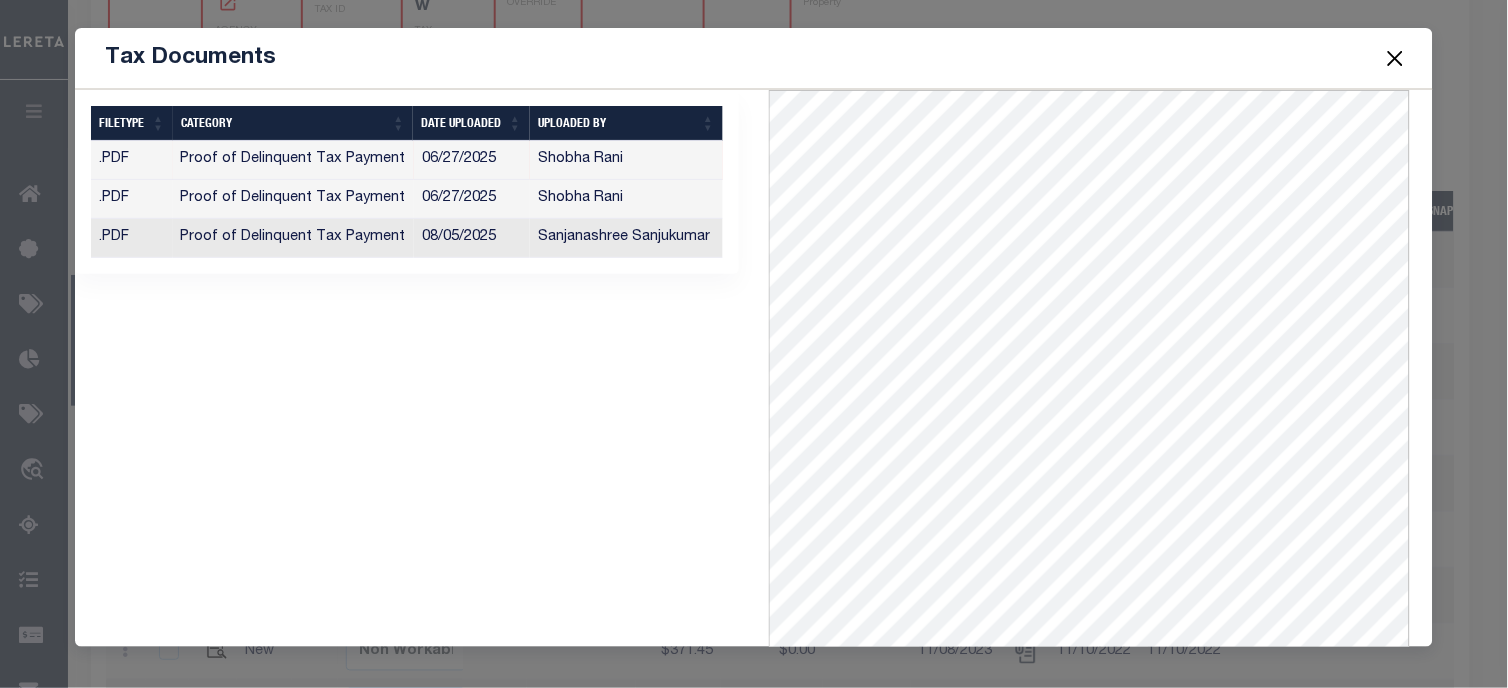 click at bounding box center (1395, 58) 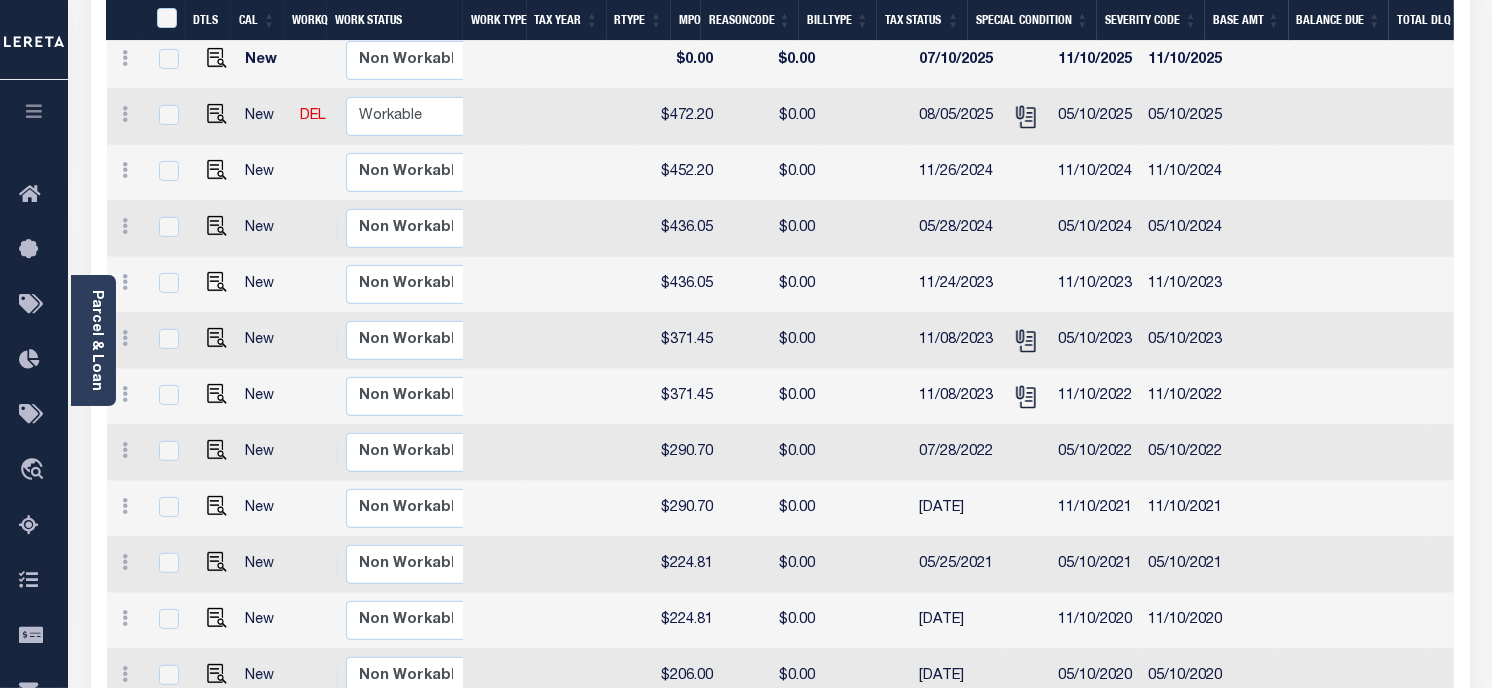 scroll, scrollTop: 814, scrollLeft: 0, axis: vertical 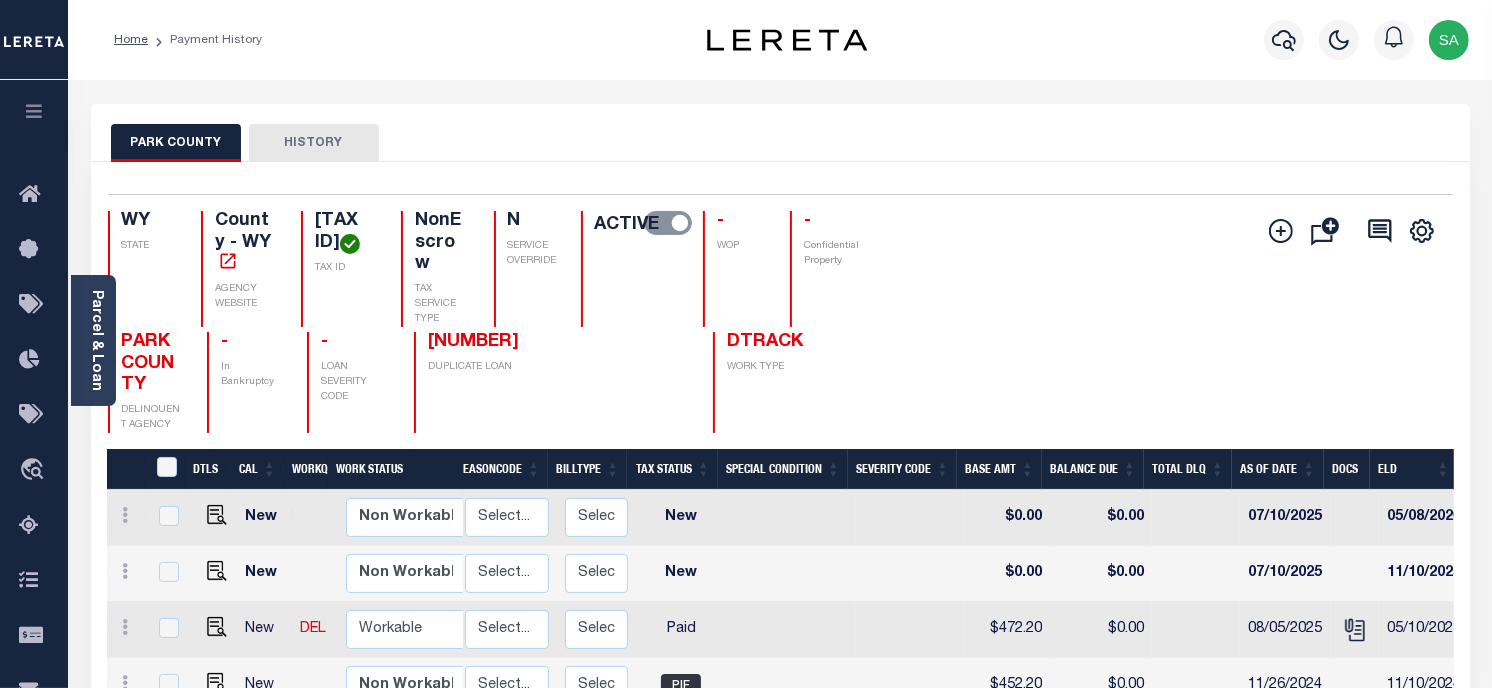 click on "PARK COUNTY
HISTORY" at bounding box center [780, 133] 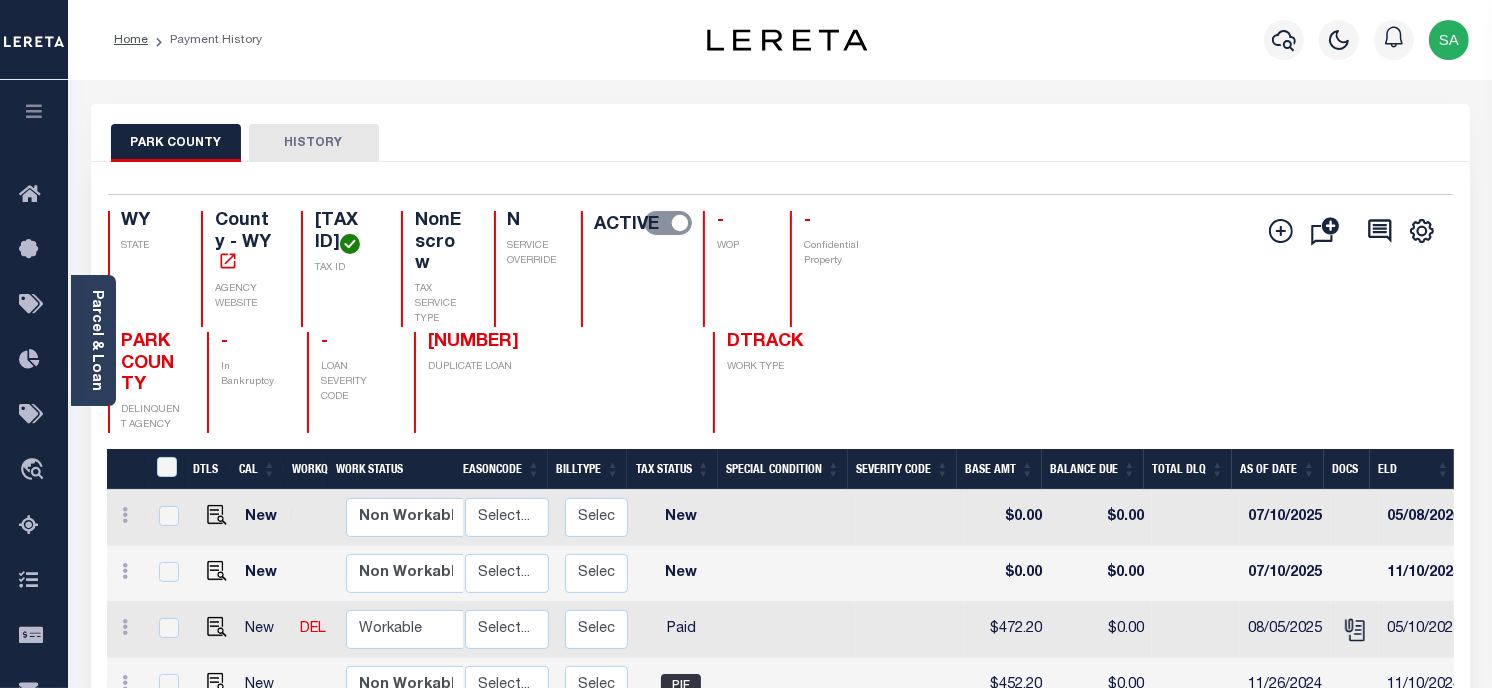 drag, startPoint x: 1144, startPoint y: 162, endPoint x: 732, endPoint y: 295, distance: 432.93533 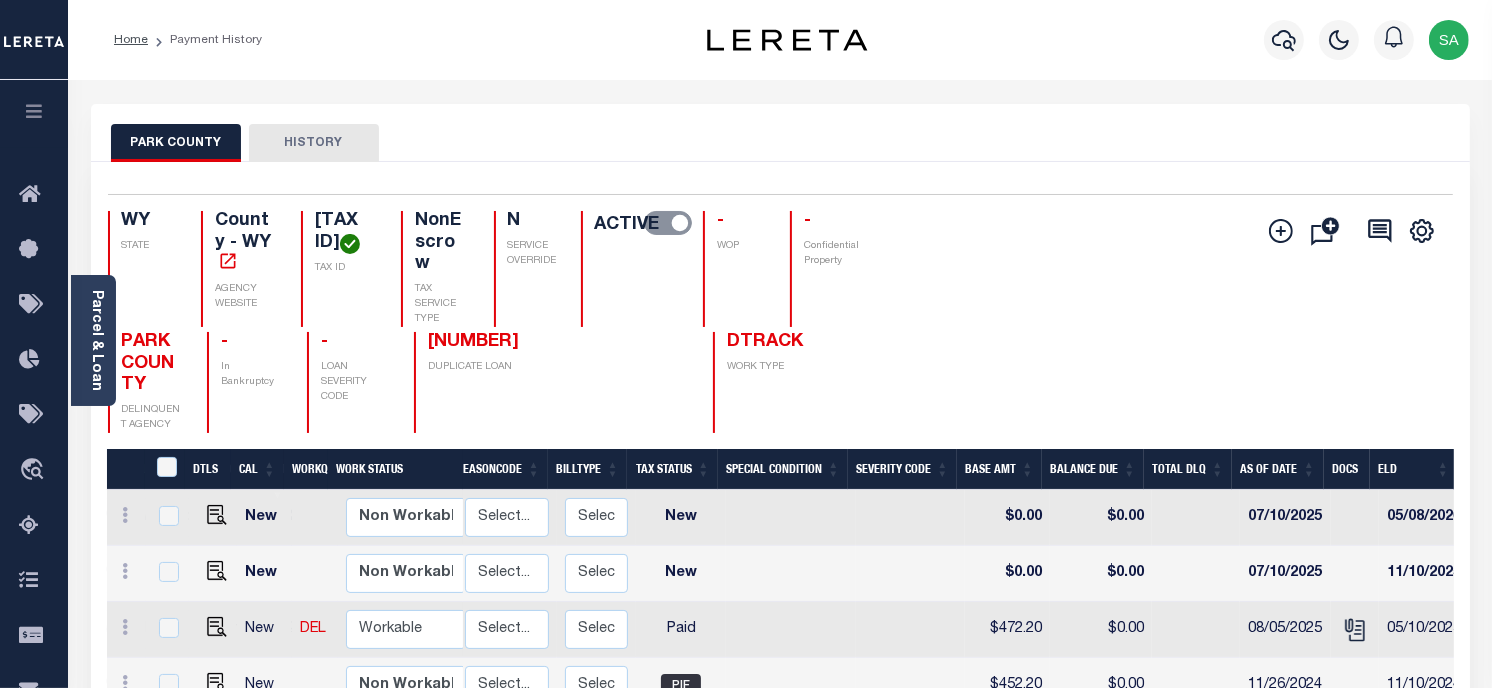 click on "Selected
17   Results
1
Items per page   25 50 100
WY
STATE
TAX ID N" at bounding box center (780, 875) 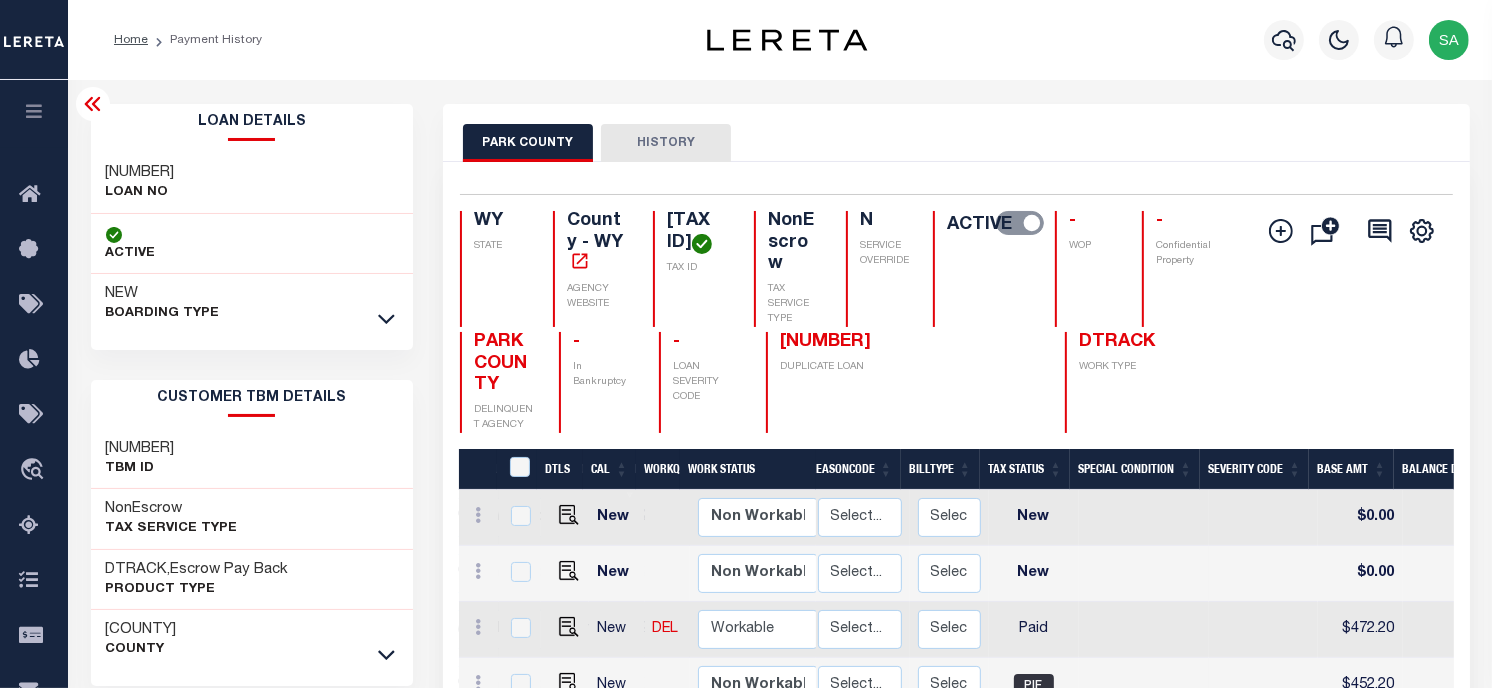 click on "3953224102192" at bounding box center (140, 173) 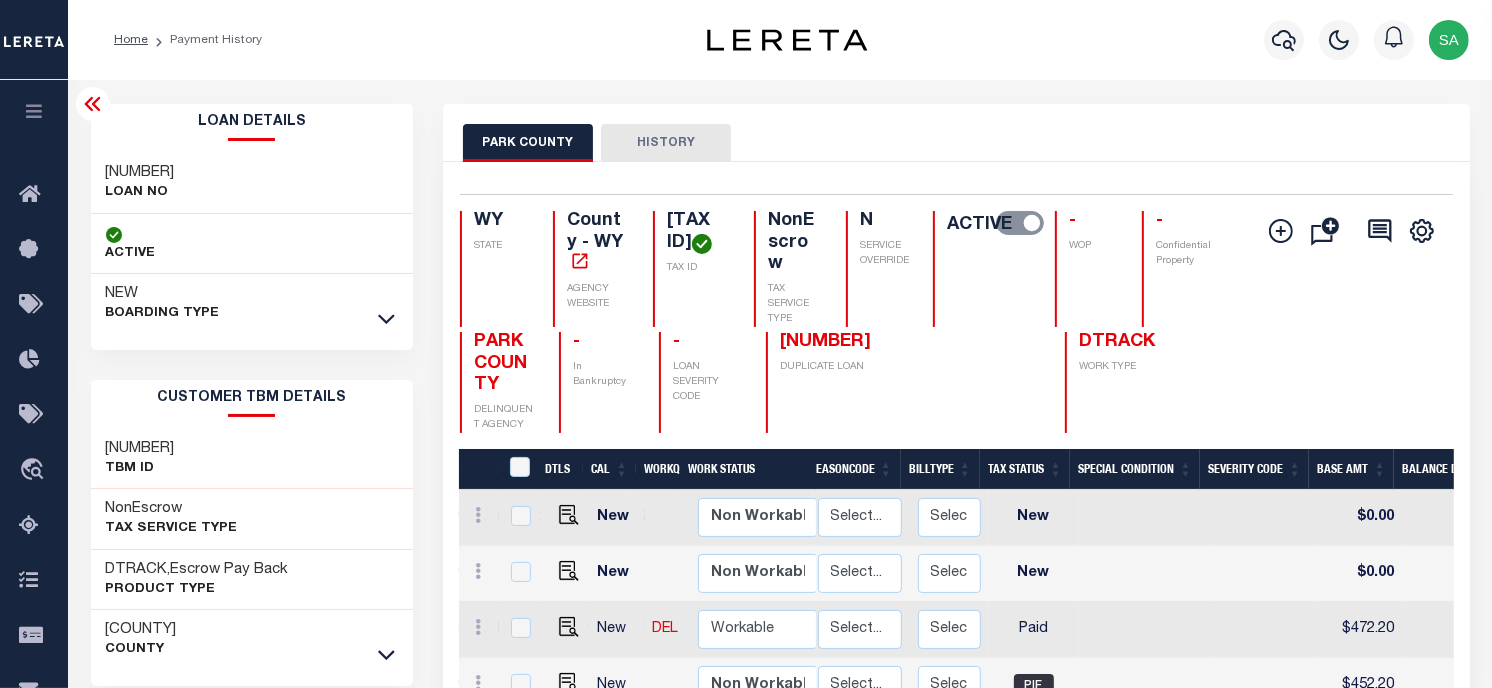 copy on "3953224102192" 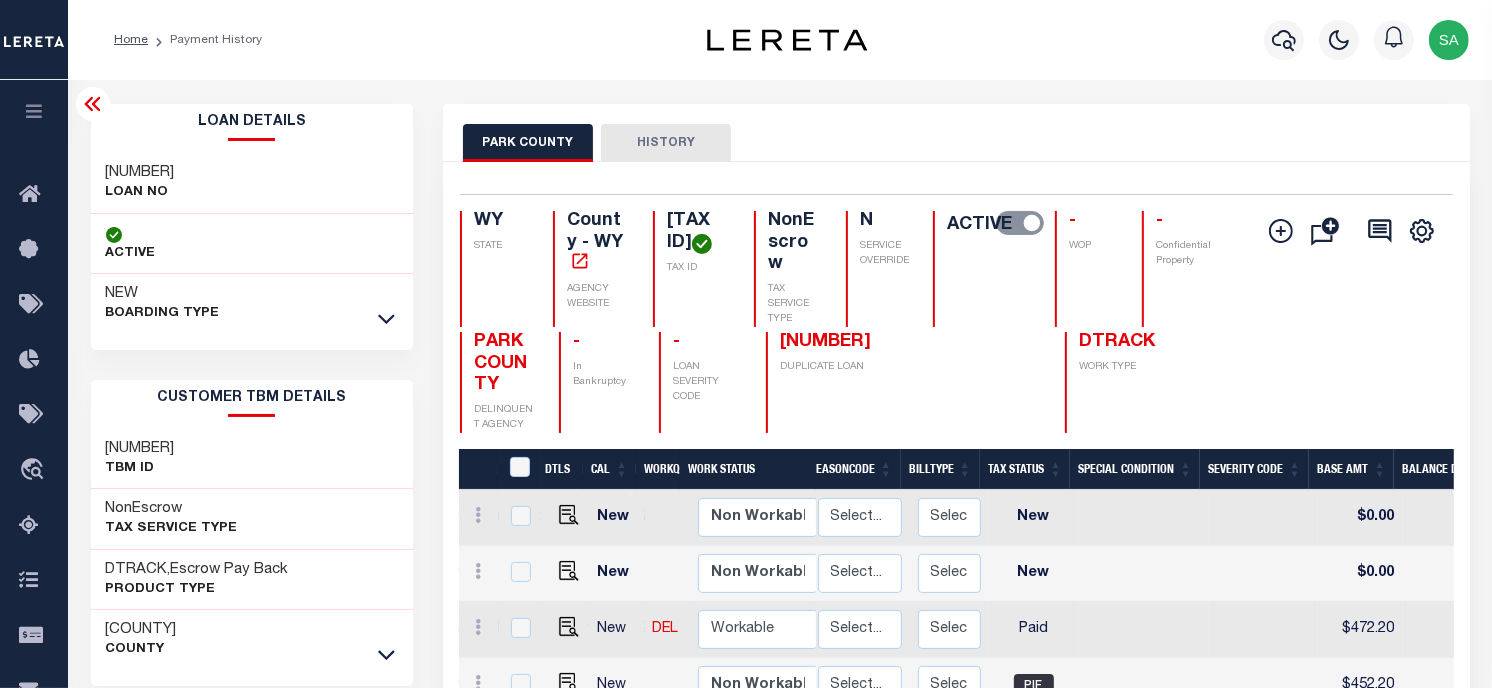 click on "00000R0023418" at bounding box center [698, 232] 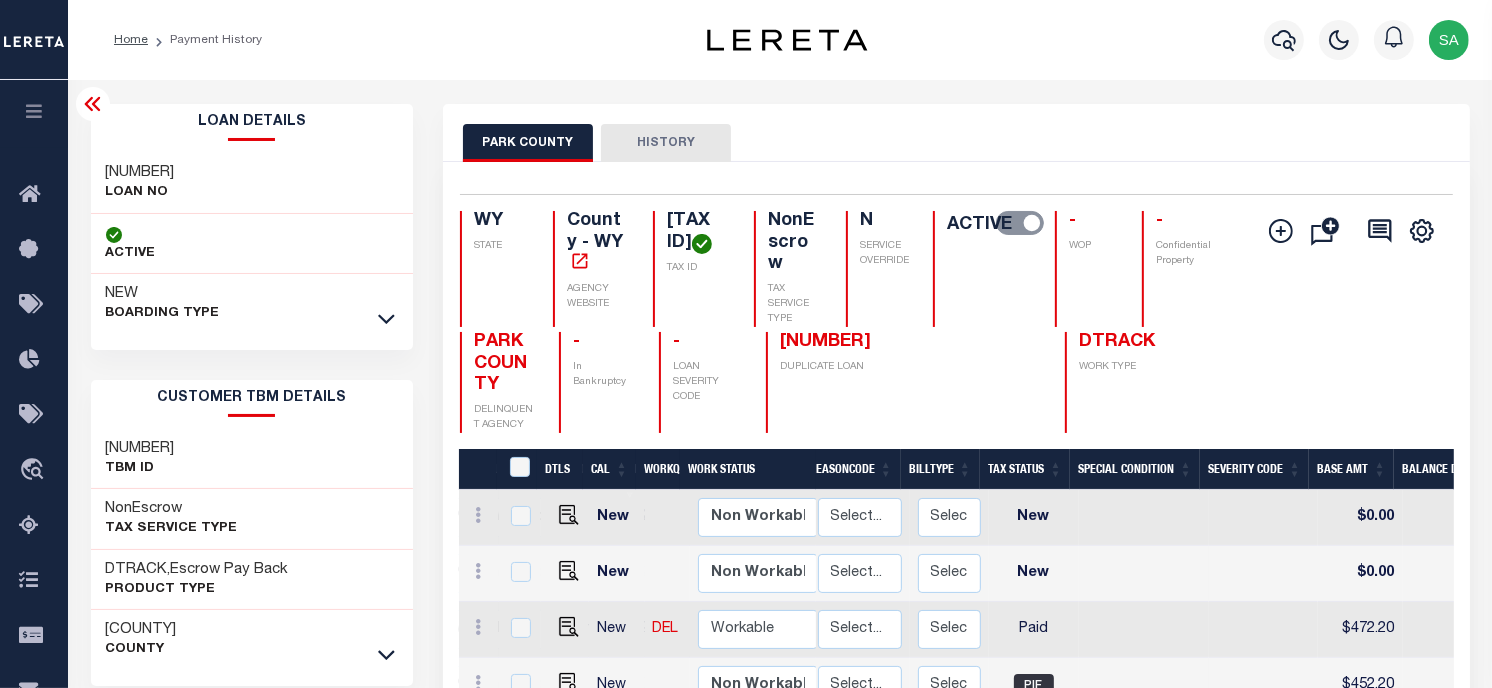 copy on "00000R0023418" 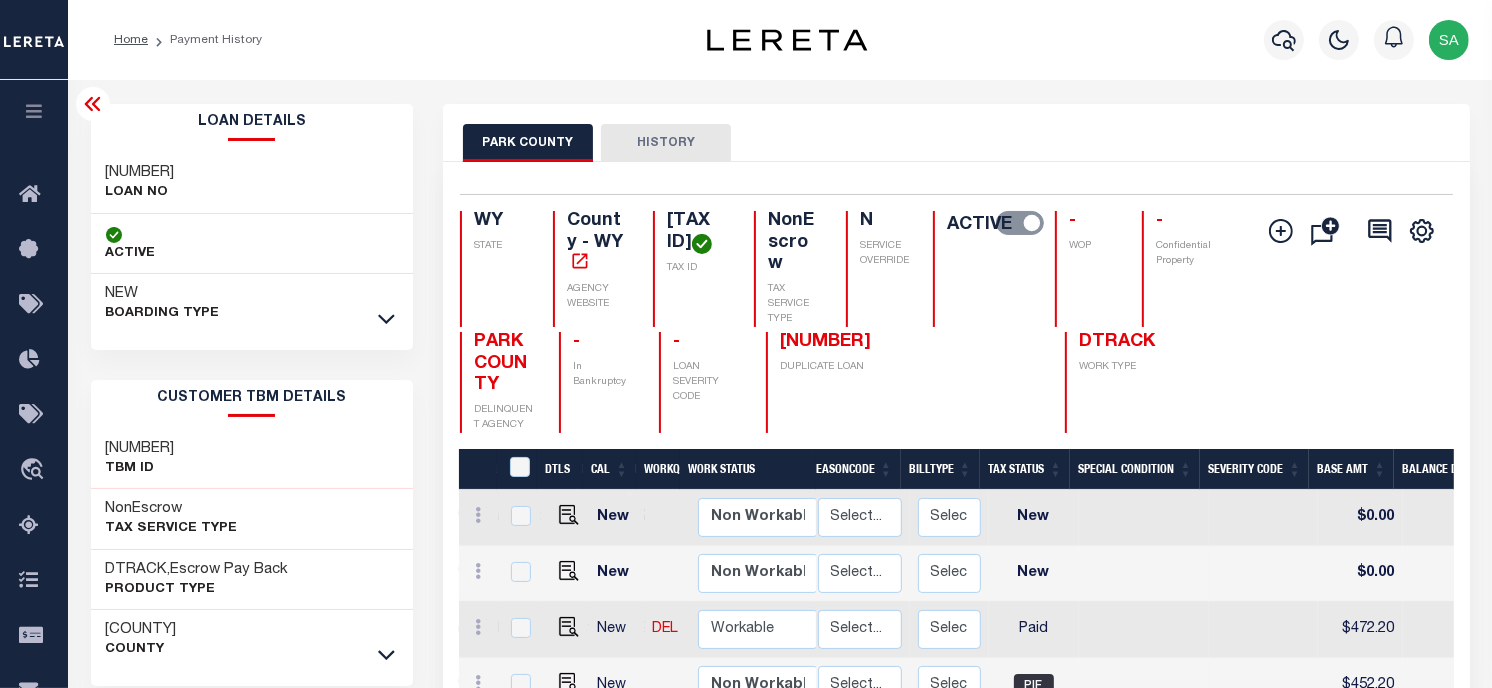 click on "PARK COUNTY
HISTORY" at bounding box center [956, 142] 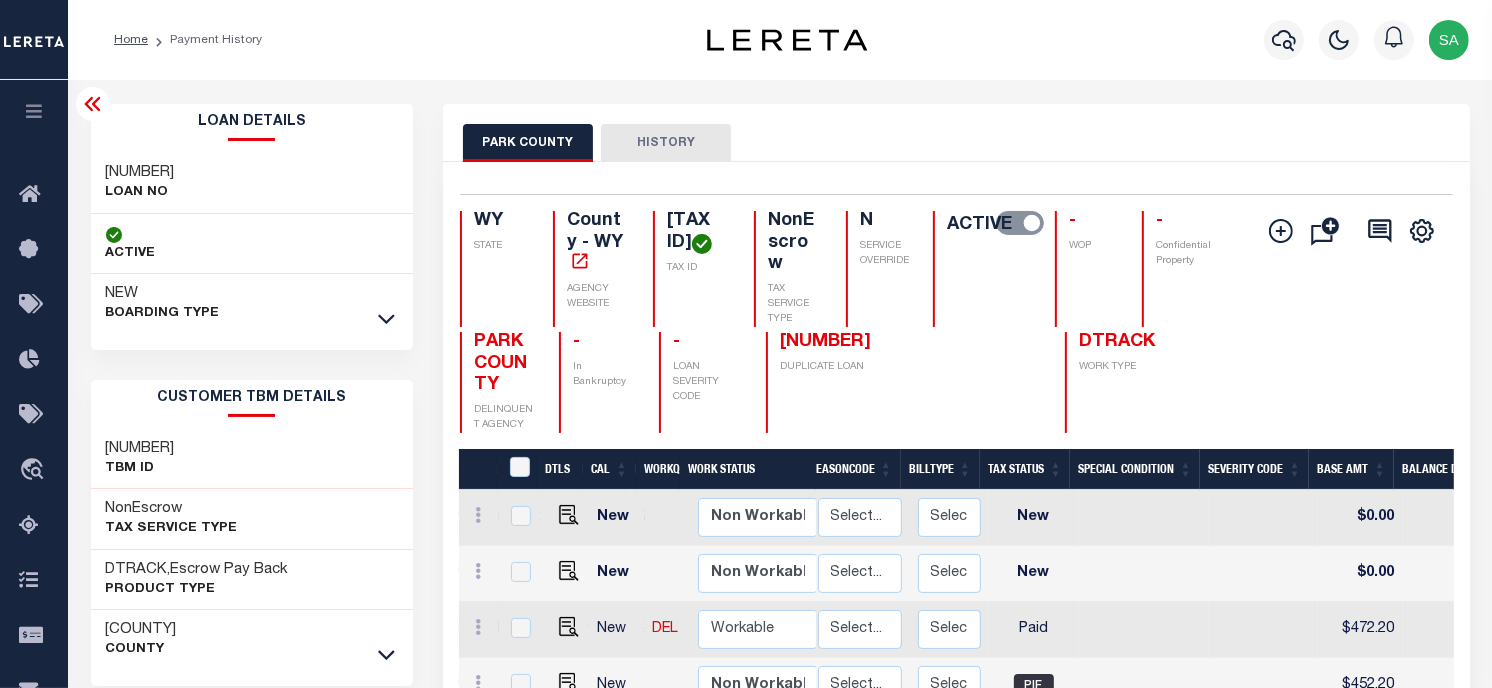 click on "Profile
Sign out" at bounding box center (1189, 40) 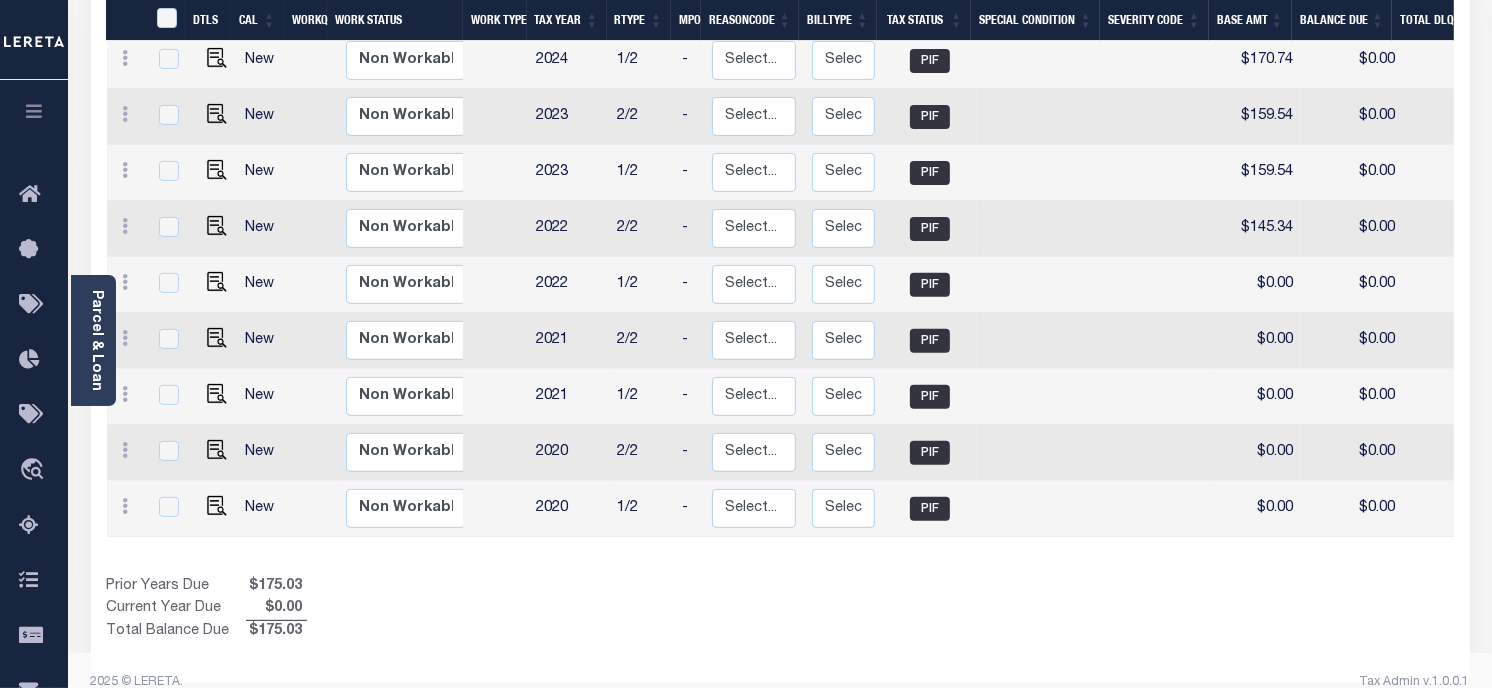 scroll, scrollTop: 591, scrollLeft: 0, axis: vertical 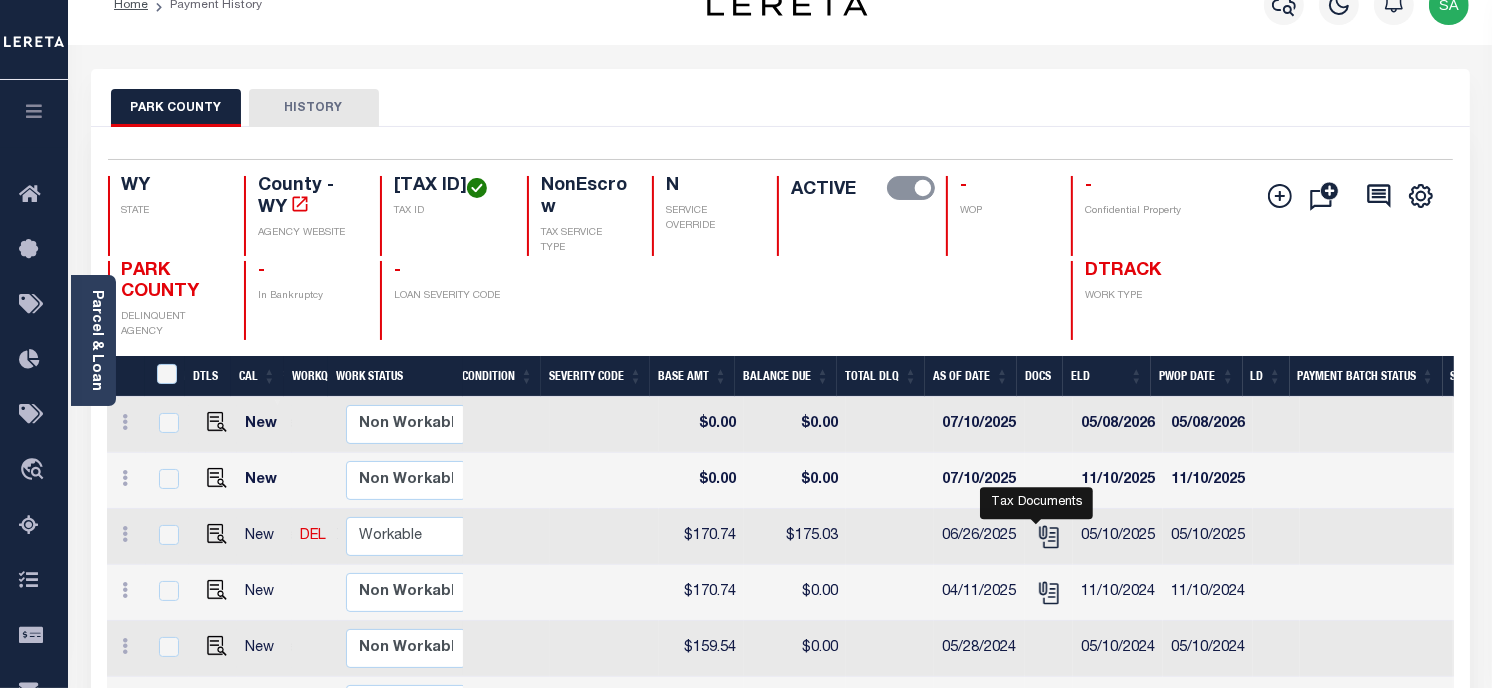 click 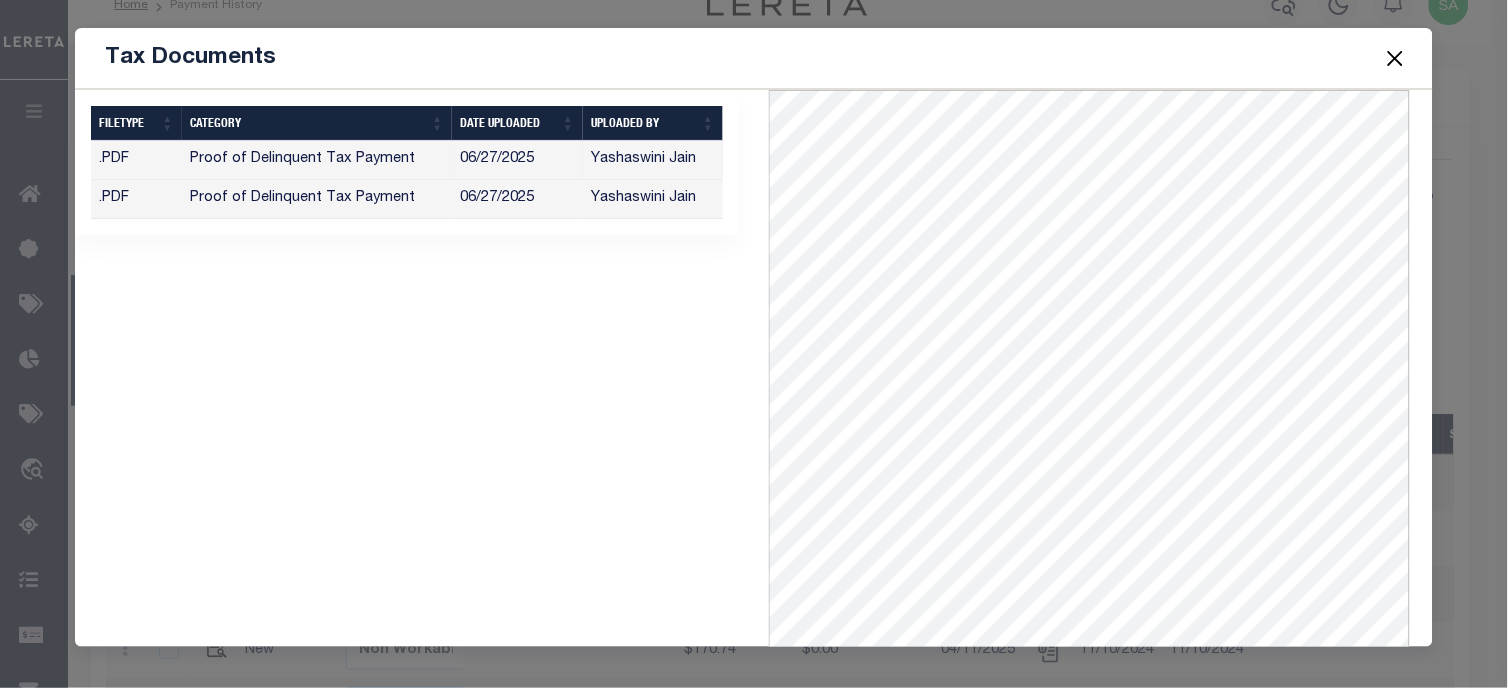 drag, startPoint x: 1402, startPoint y: 55, endPoint x: 1501, endPoint y: 88, distance: 104.35516 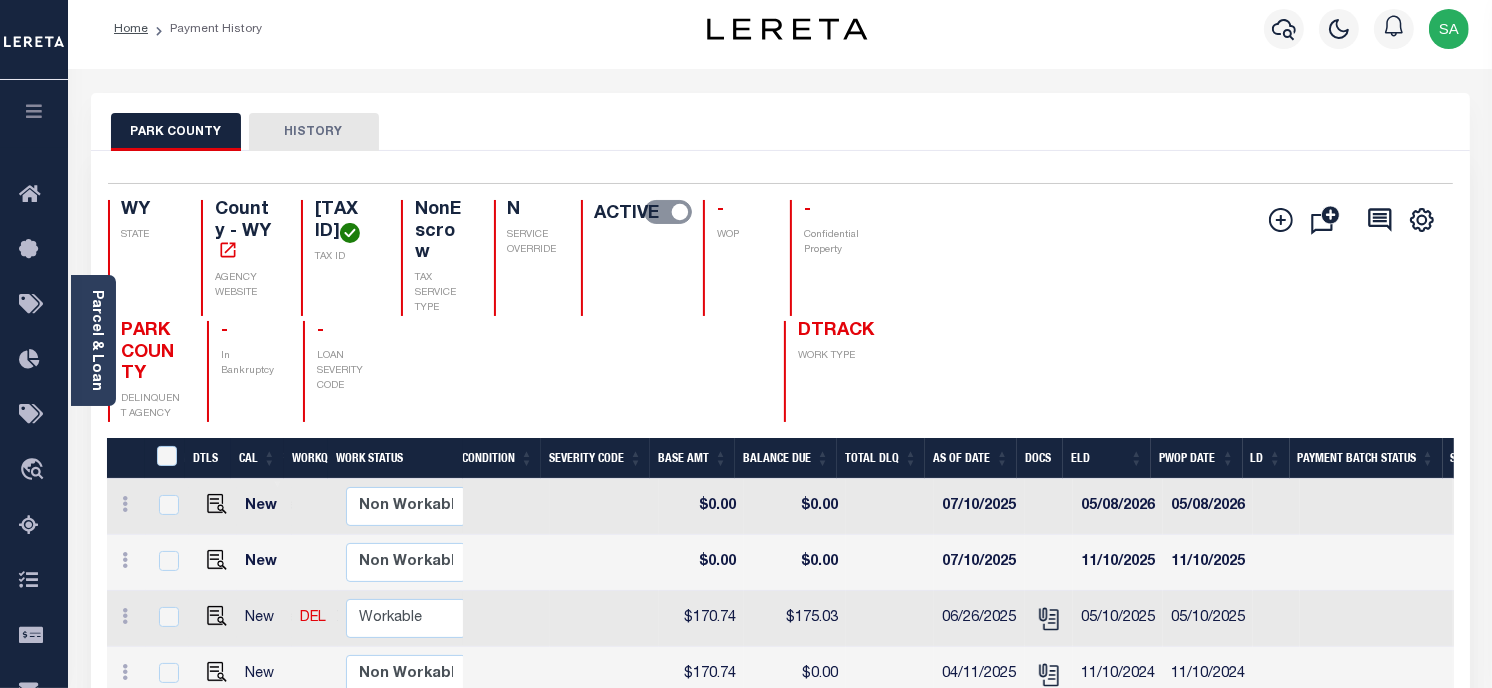 scroll, scrollTop: 0, scrollLeft: 0, axis: both 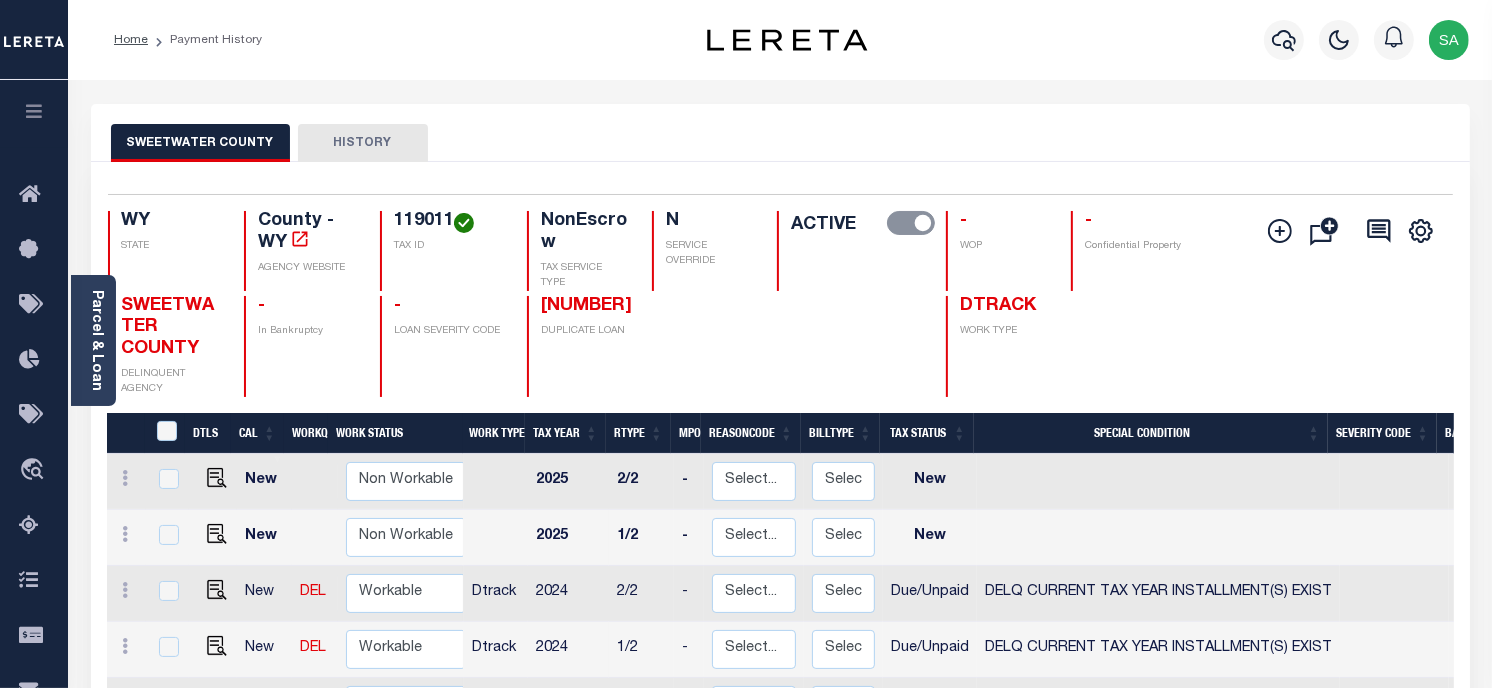 click on "Parcel & Loan
Loan Details
3907230001613
LOAN NO" at bounding box center [780, 690] 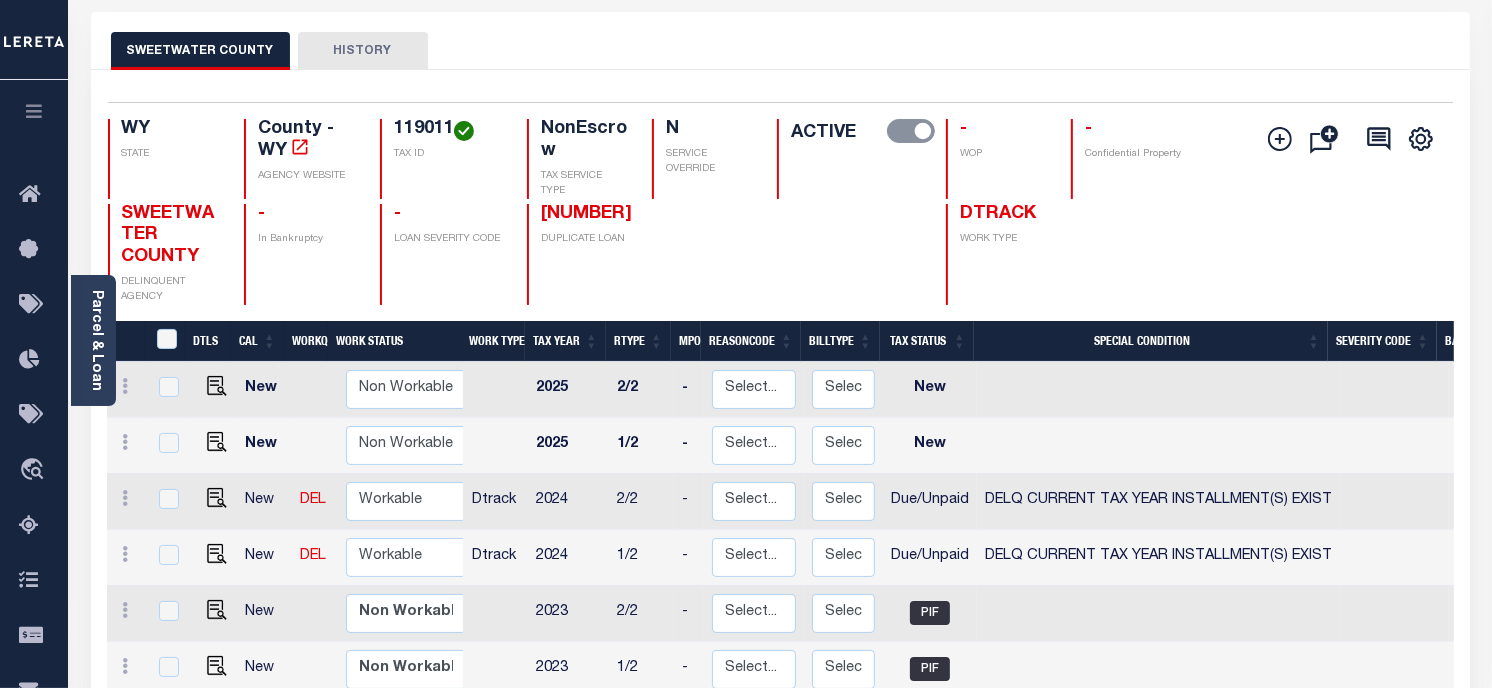 scroll, scrollTop: 0, scrollLeft: 0, axis: both 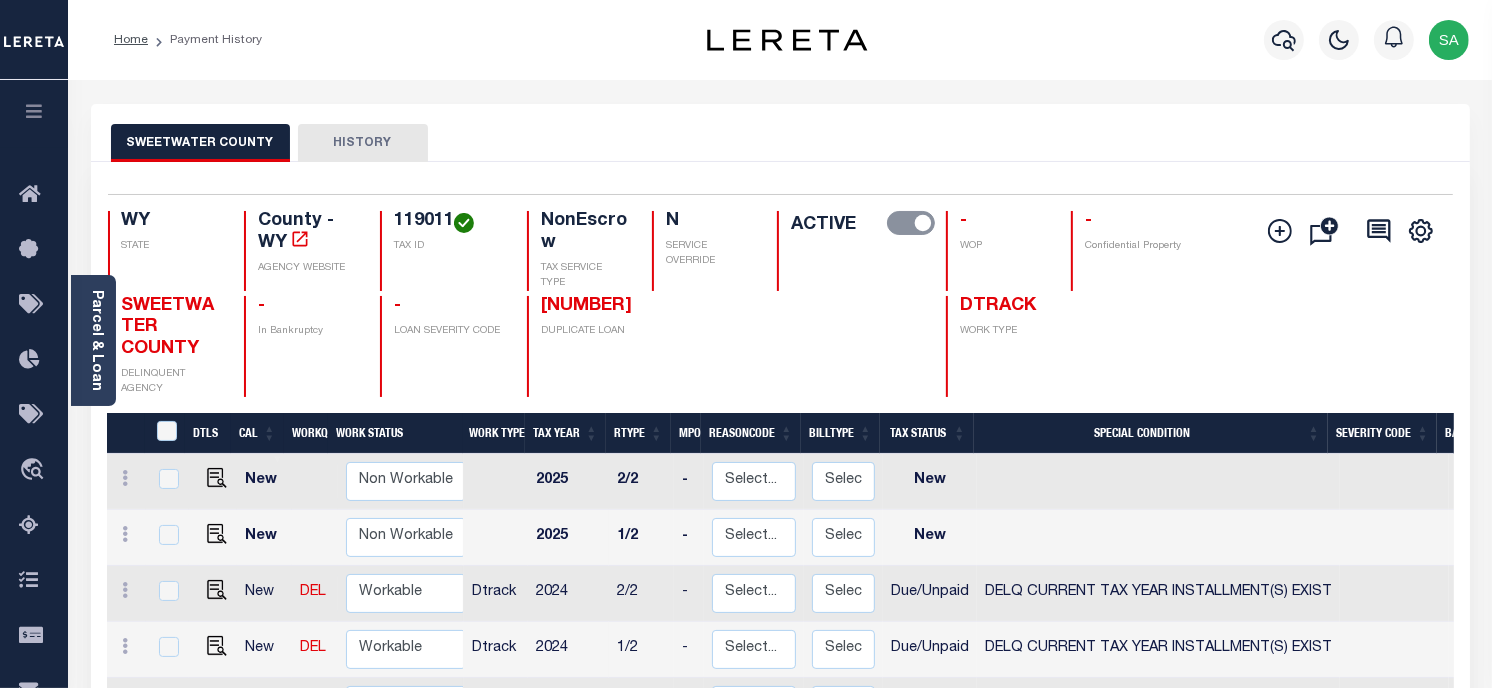 click on "Home Payment History
Profile" at bounding box center [780, 40] 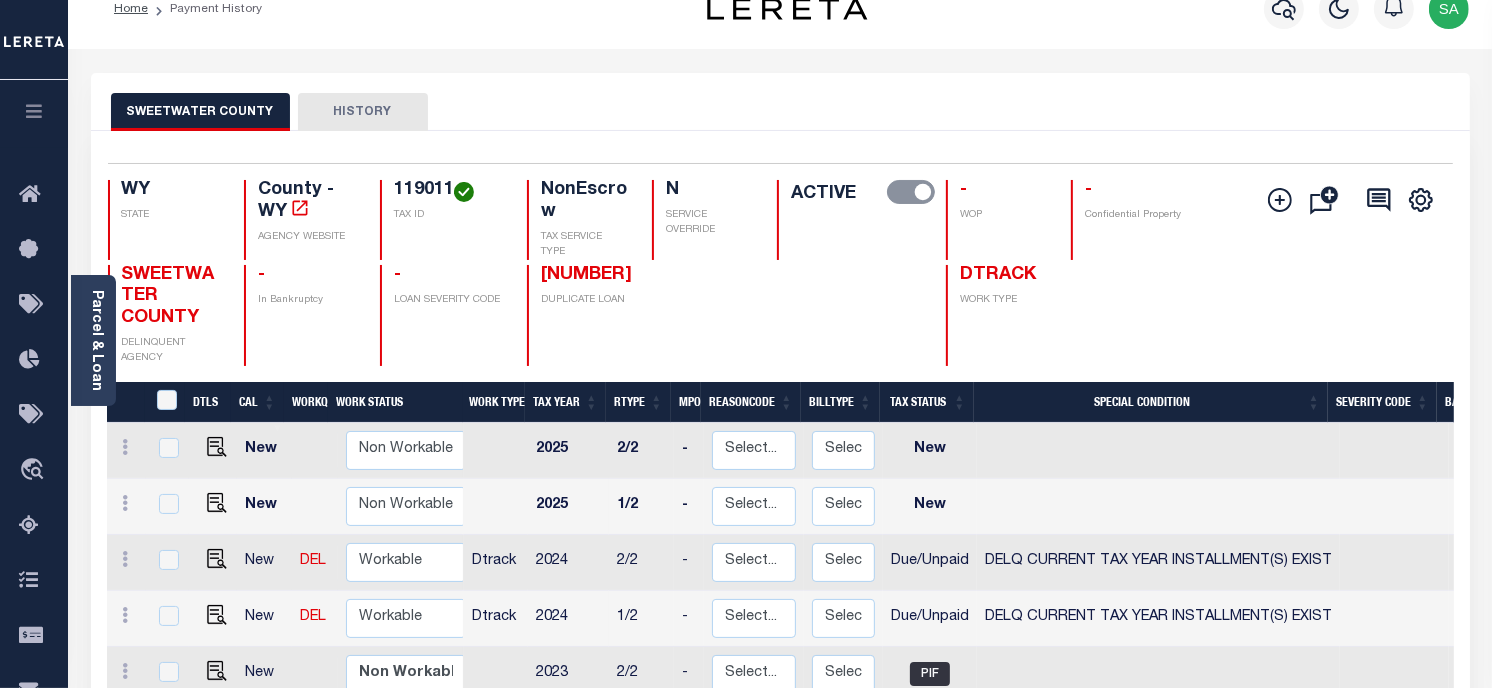 scroll, scrollTop: 0, scrollLeft: 0, axis: both 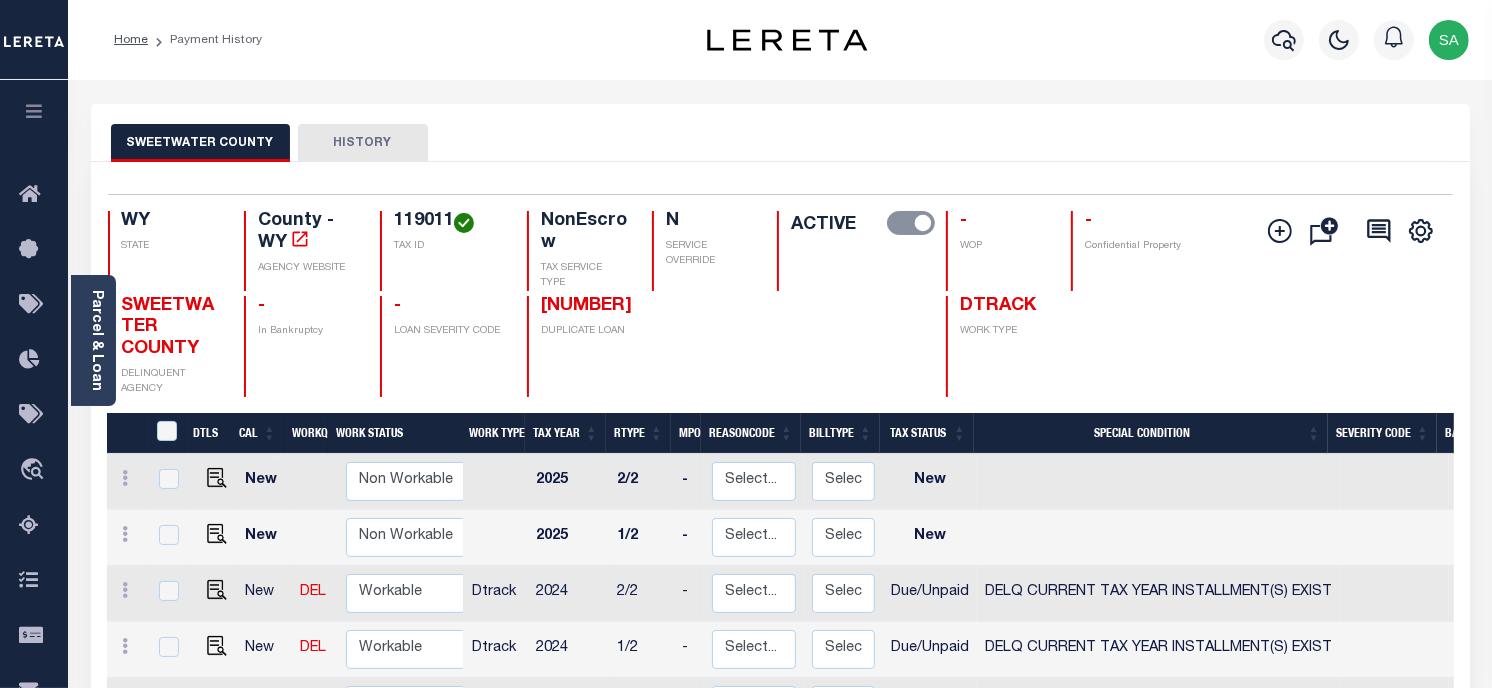 click on "SWEETWATER COUNTY
HISTORY" at bounding box center (780, 133) 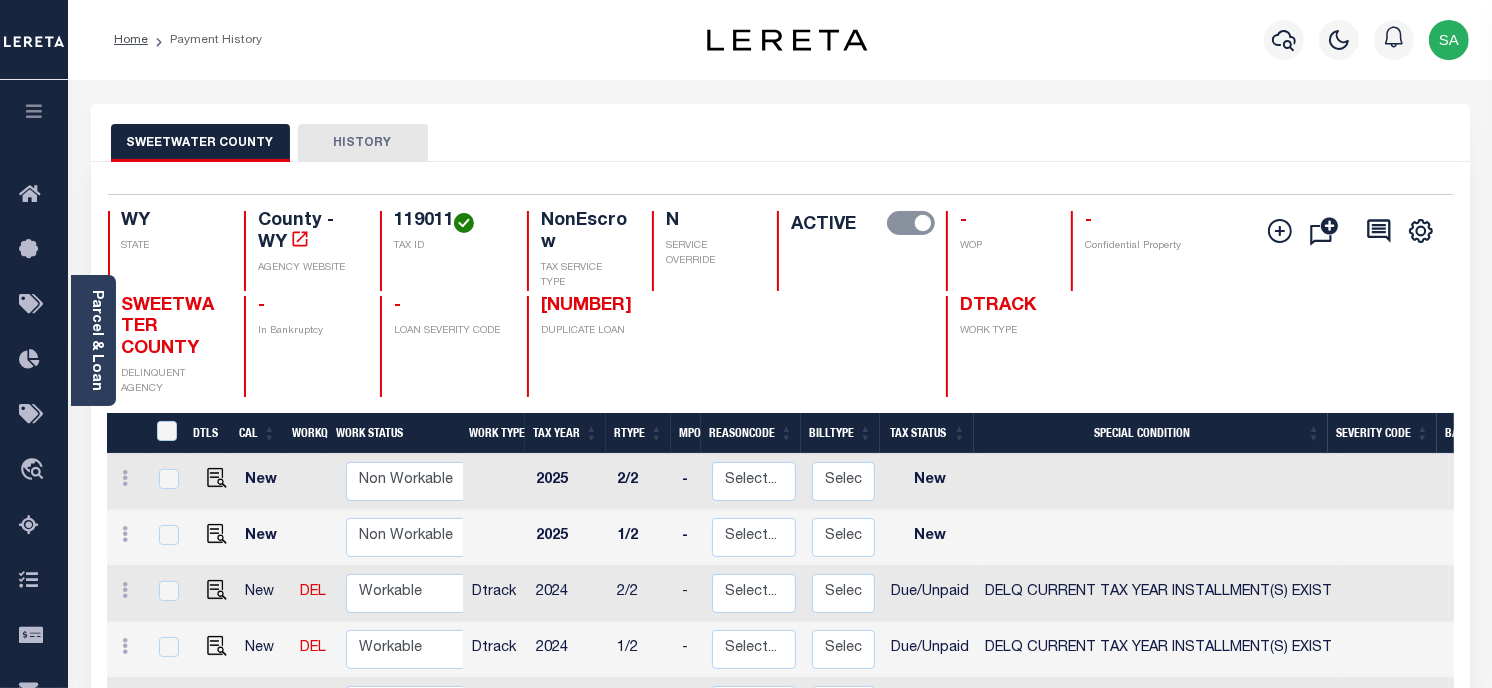 click on "Parcel & Loan
Loan Details
3907230001613
LOAN NO" at bounding box center [780, 690] 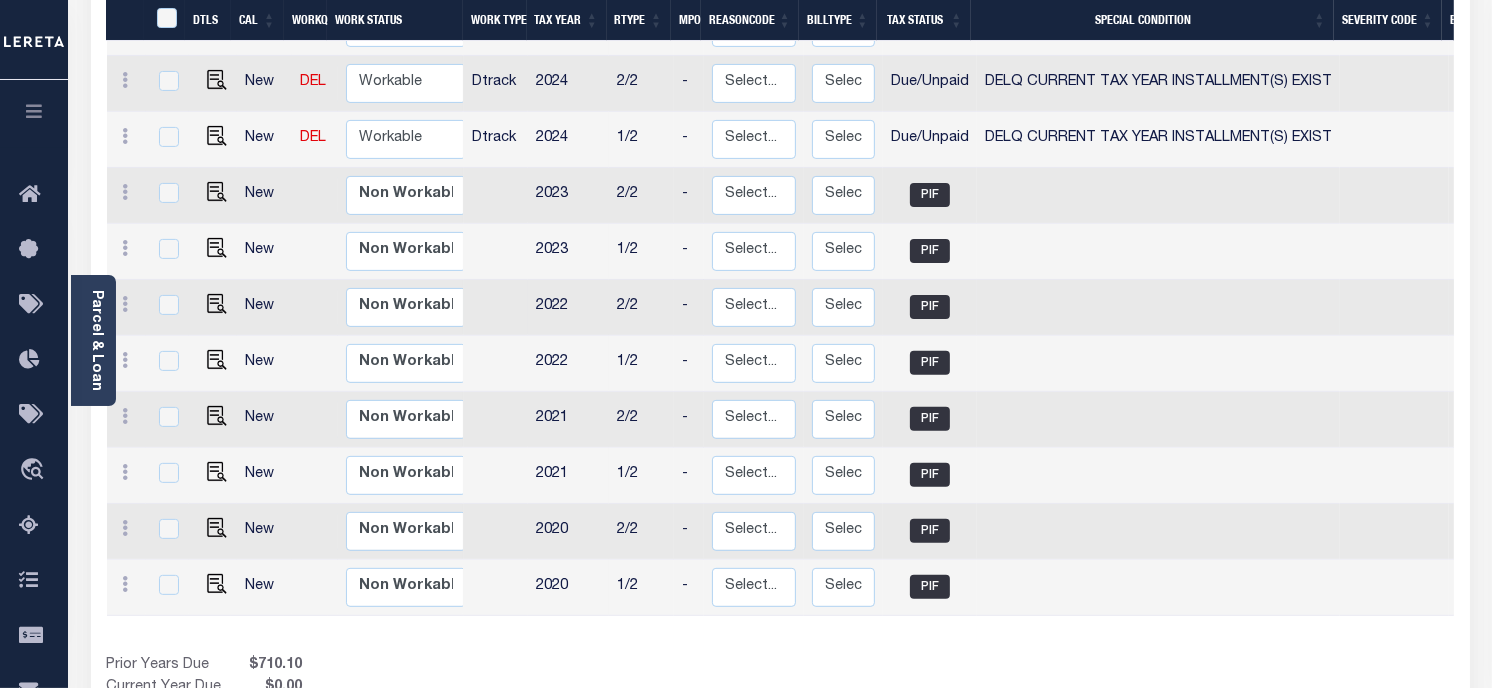 scroll, scrollTop: 613, scrollLeft: 0, axis: vertical 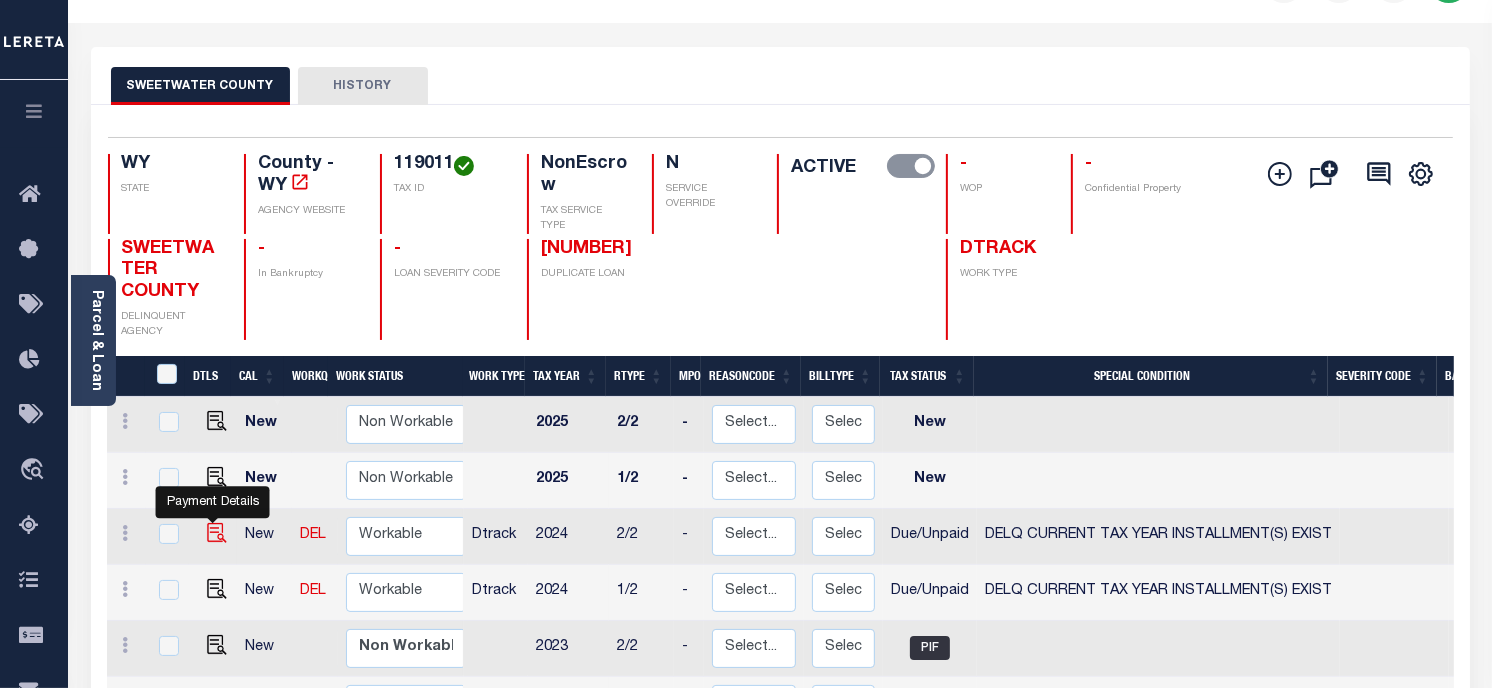 click at bounding box center [217, 533] 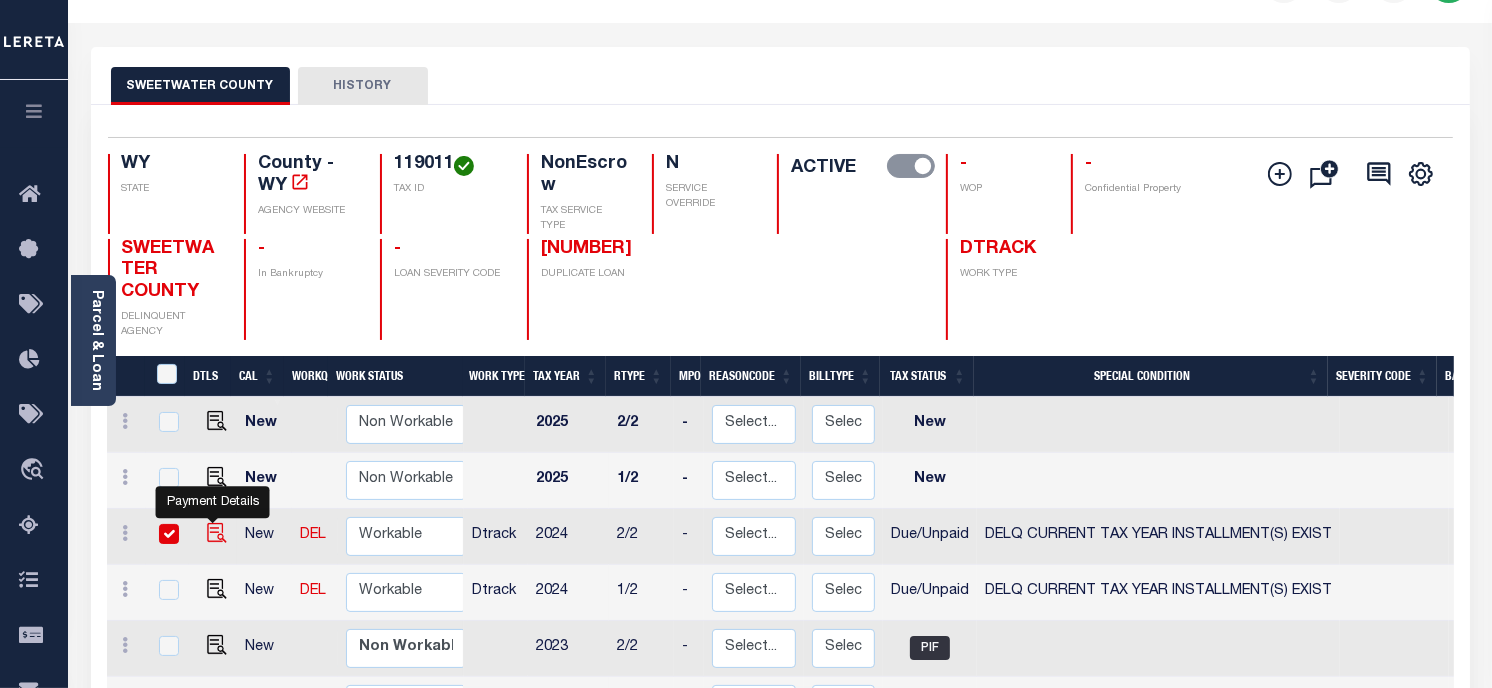 checkbox on "true" 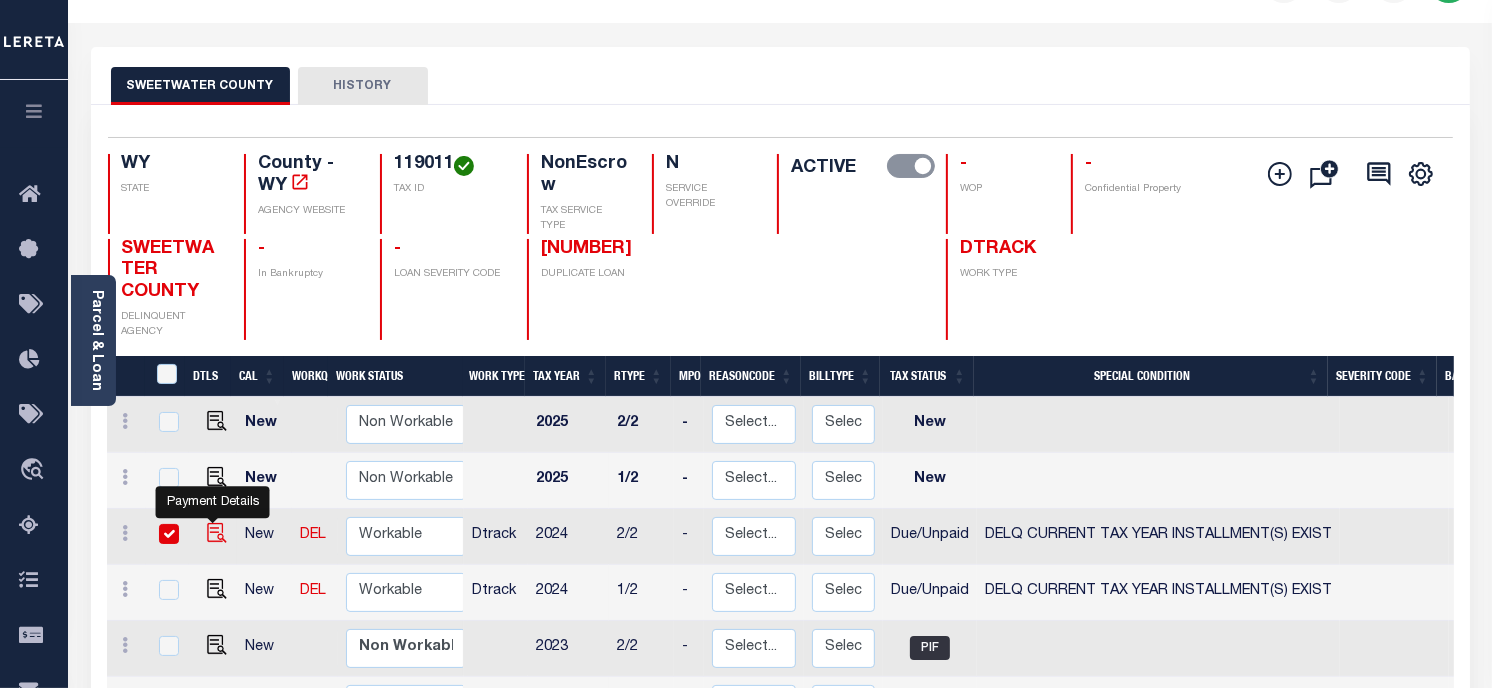 checkbox on "true" 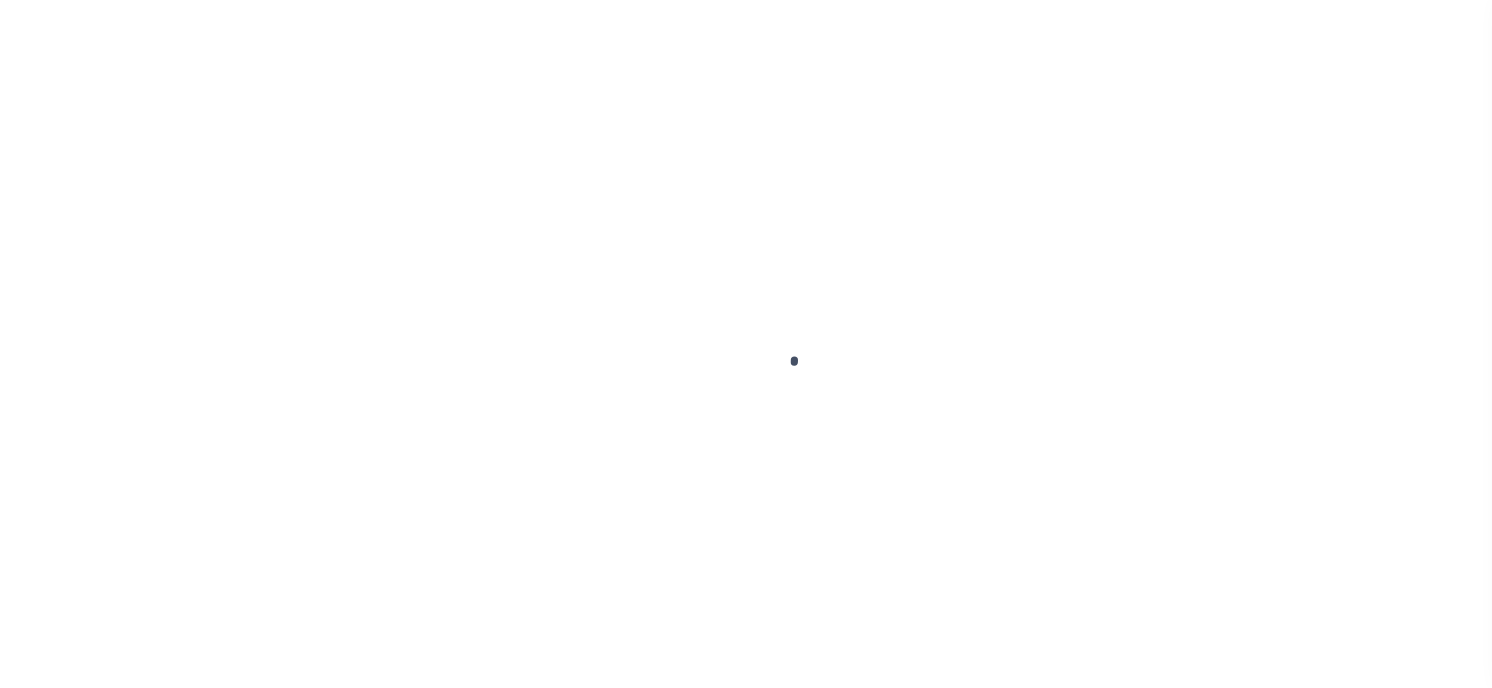 scroll, scrollTop: 0, scrollLeft: 0, axis: both 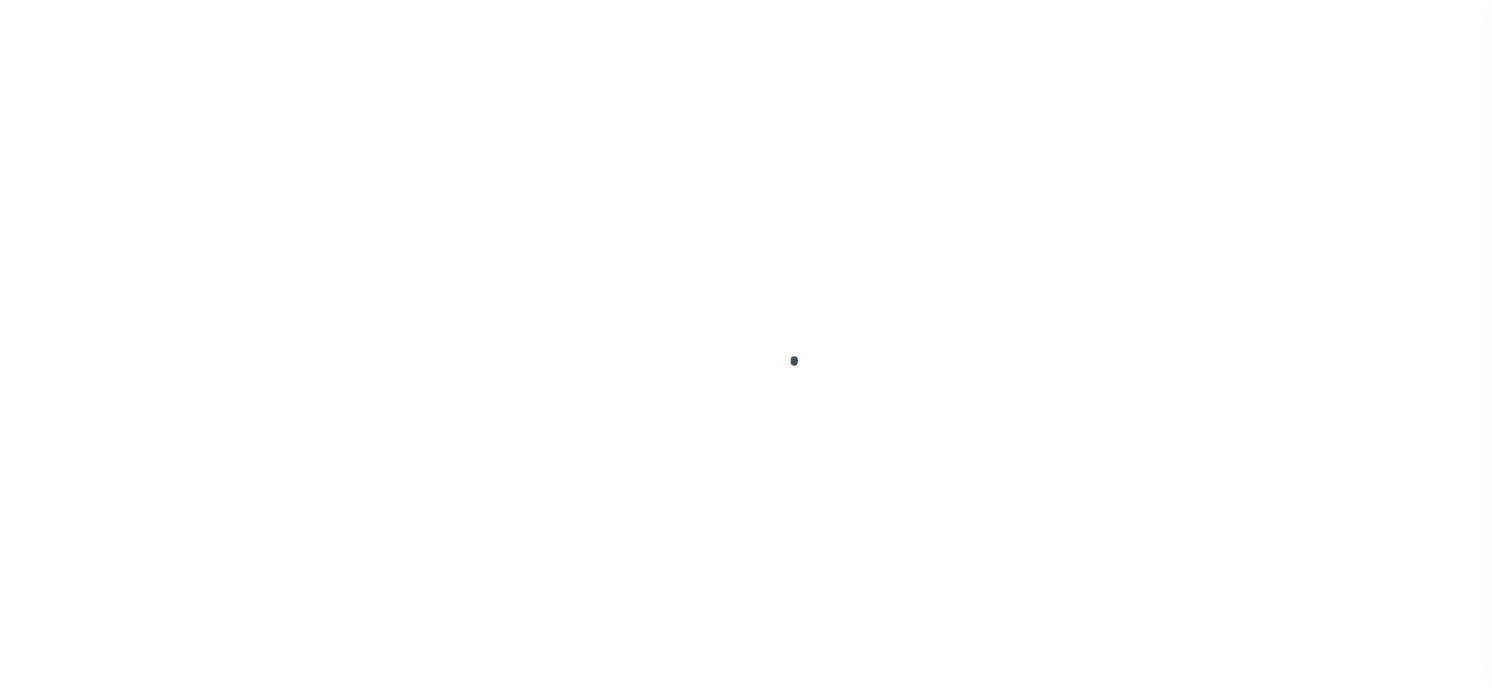 checkbox on "false" 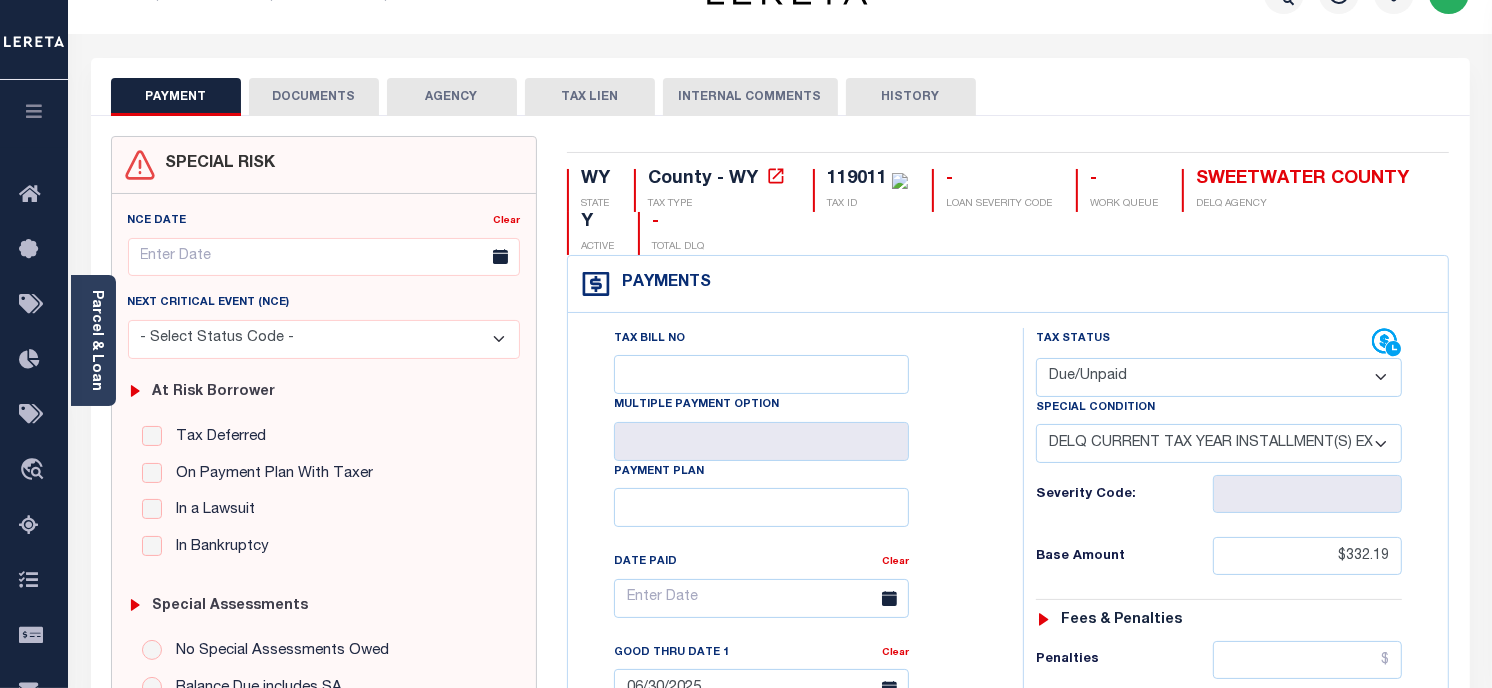 scroll, scrollTop: 0, scrollLeft: 0, axis: both 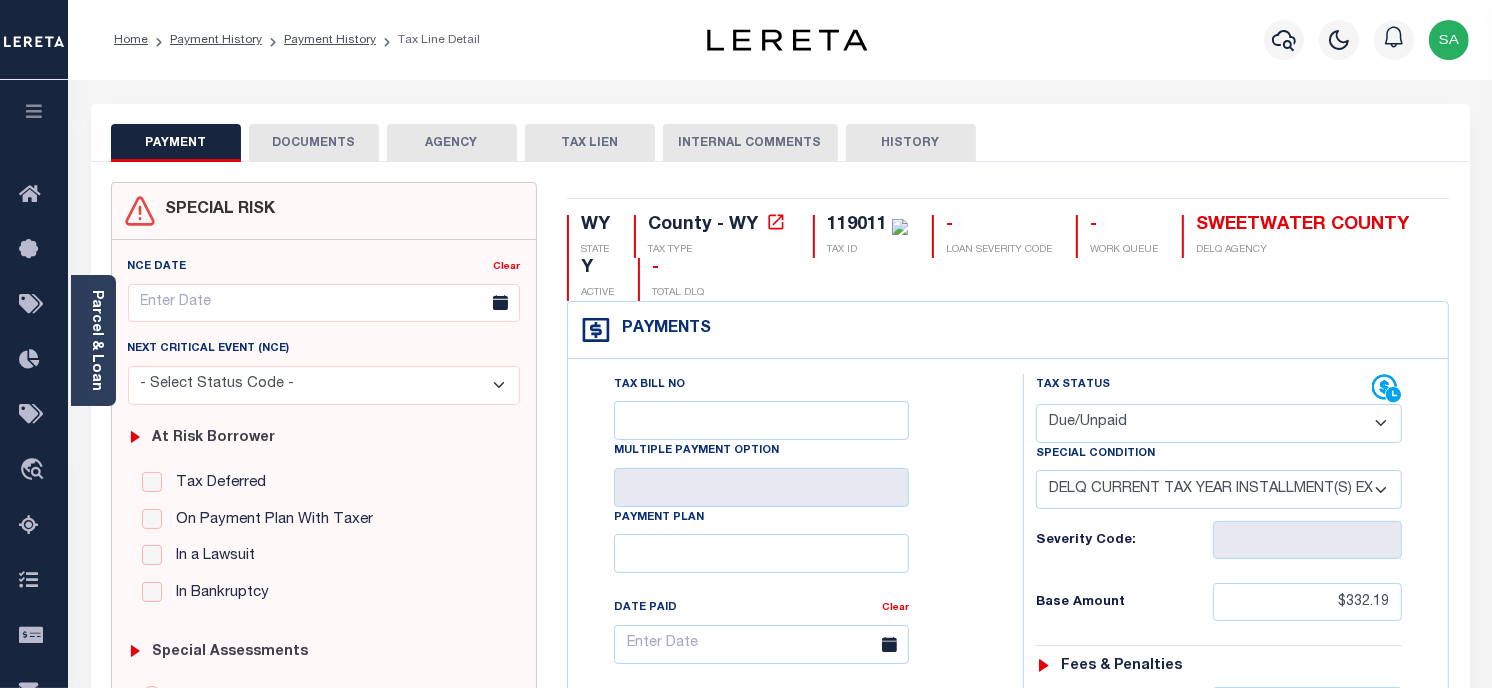 click on "-- Select Special Condition --
3RD PARTY TAX LIEN
AGENCY TAX LIEN (A.K.A Inside Lien)
BALANCE FORWARD
BANKRUPTCY
BILL W/ OTHER PARCEL
CONFIDENTIAL ACCOUNT
DEFERRED
DELAYED BILLING
DELQ CURRENT TAX YEAR INSTALLMENT(S) EXIST
DELQ PRIOR YEAR(S) EXIST
EXEMPT
HOMEOWNER AUTHORIZATION
IN DISPUTE/UNDER PROTEST
INCLUDES PRIOR UNPAID
INCLUDES RE-LEVIED TAX
INSTALLMENT PLAN
LITIGATION
LOST PROPERTY (FORECLOSED/DEEDED)
LOW ASSESSMENT
LOW TAX THRESHOLD
MULTIPLE TAXIDS
NEW PROPERTY
NOT ASSESSED
NOT CERTIFIED
OTHER FEES INVOLVED
OVERPAYMENT - POSSIBLE REFUND DUE
PARTIAL PAYMENT MAY EXIST
Pay Plan
RE-LEVIED TO ANOTHER AGENCY
REDEMP AMTS NOT AVAILABLE
REPORTED ON LEGACY RTYPE
SUBJECT TO FORECLOSURE
TAX LIEN RELEASED
TAX SALE-SUBJECT TO POWER TO SELL" at bounding box center [1219, 489] 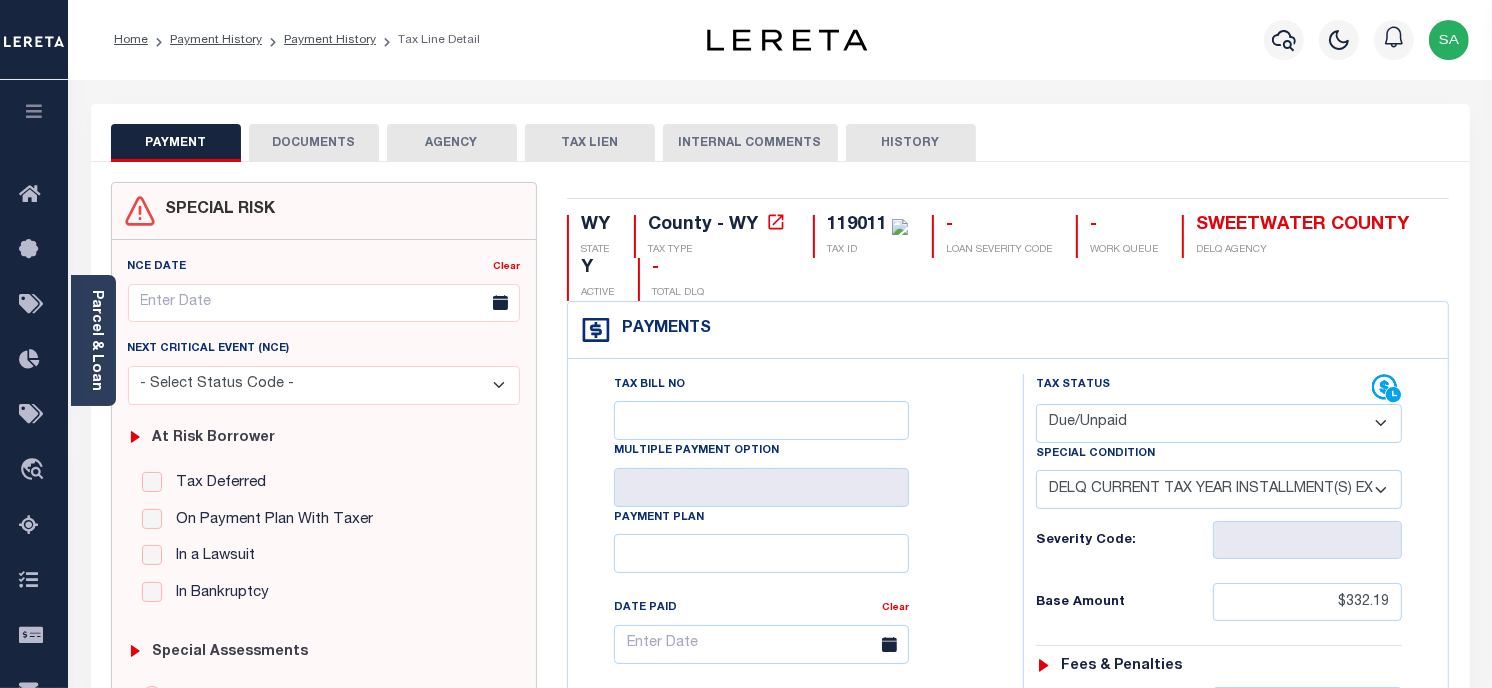 click on "Tax Bill No
Multiple Payment Option
Payment Plan
Clear" at bounding box center (790, 654) 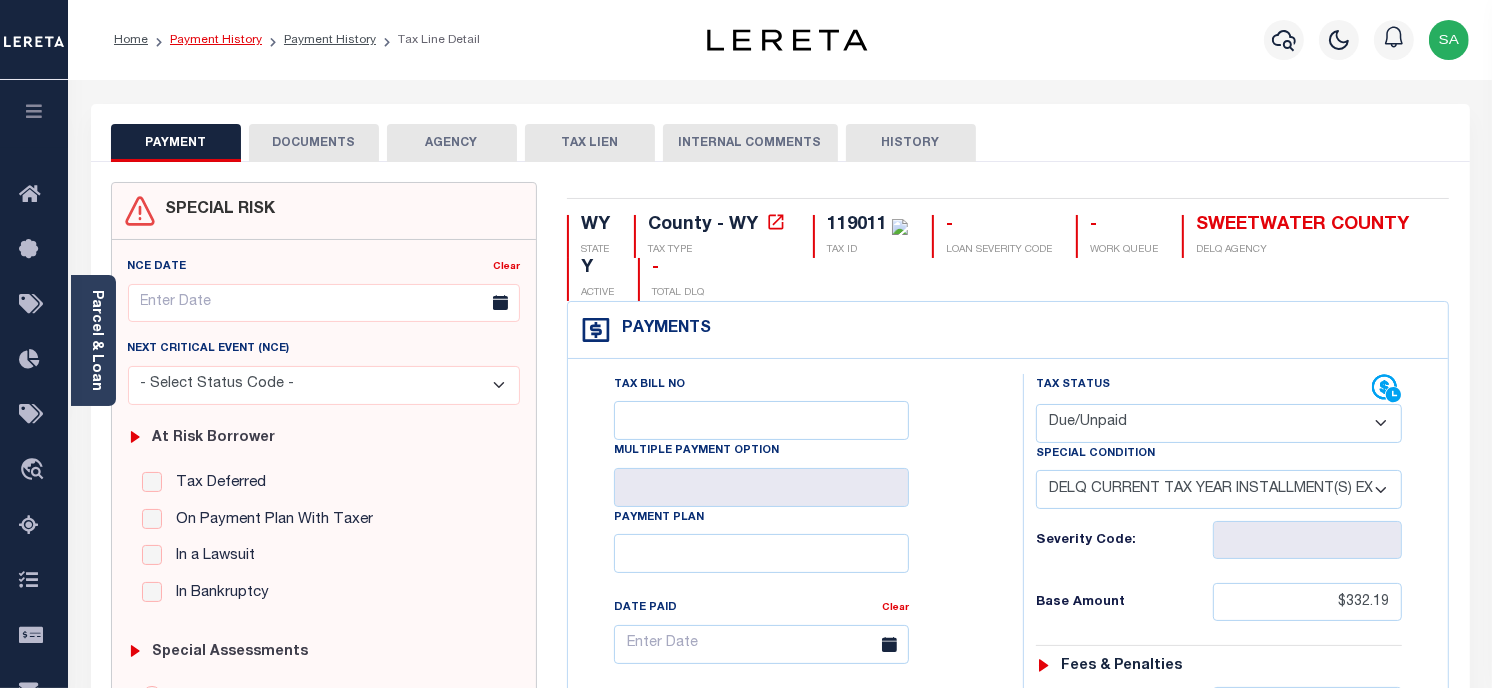 click on "Payment History" at bounding box center [216, 40] 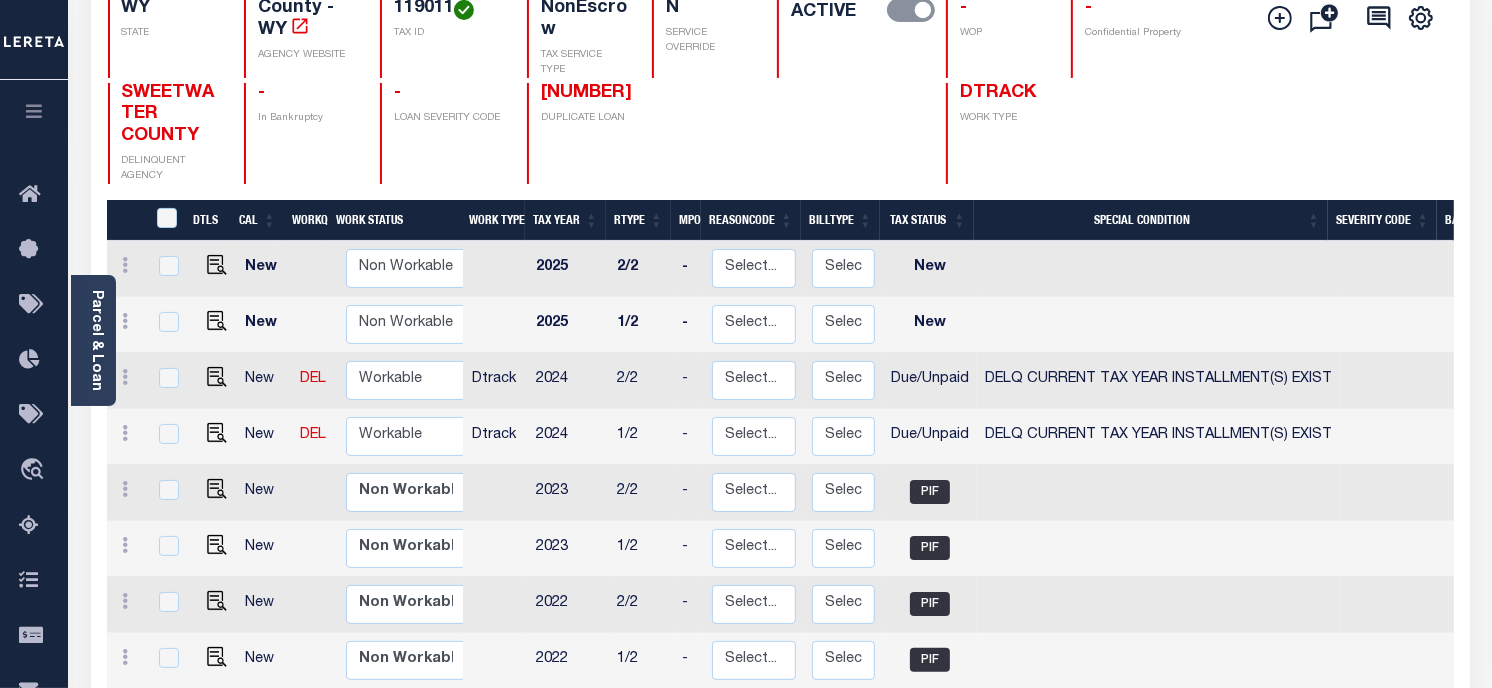scroll, scrollTop: 222, scrollLeft: 0, axis: vertical 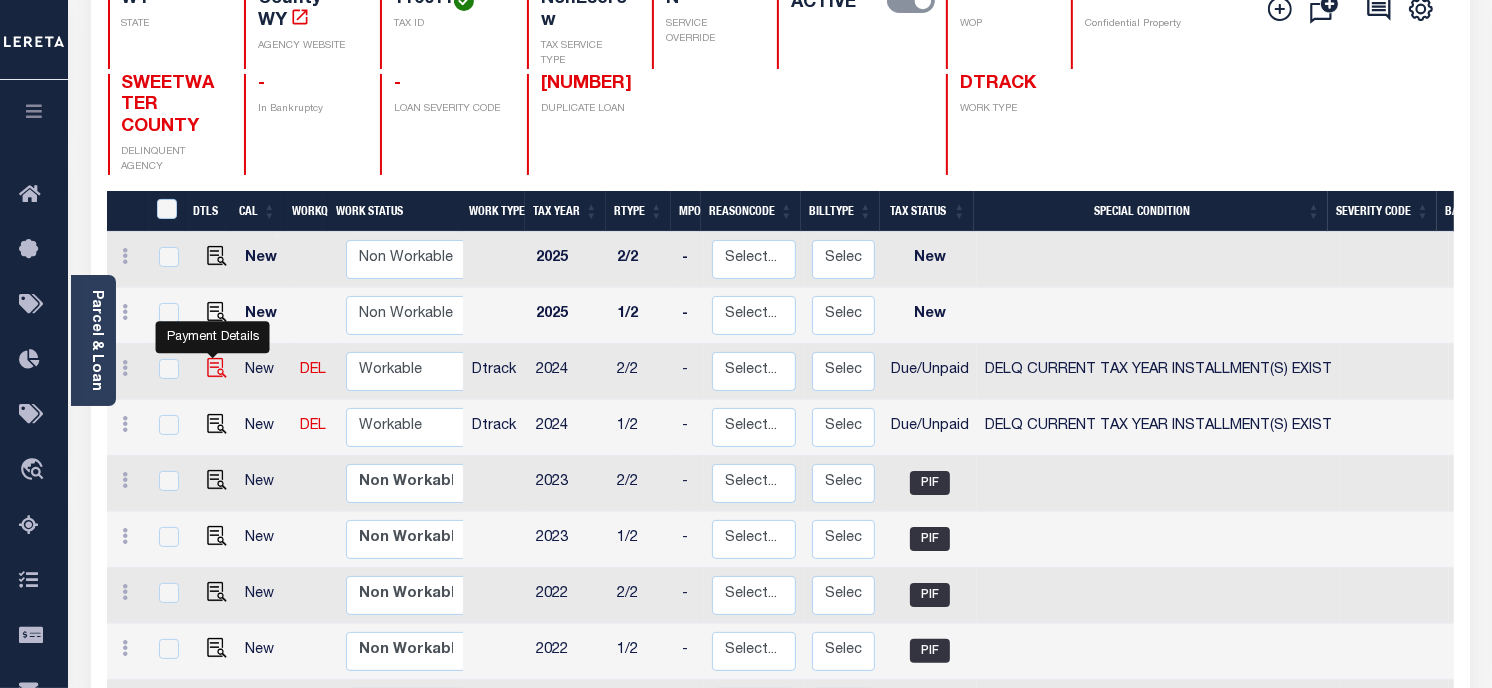 click at bounding box center (217, 368) 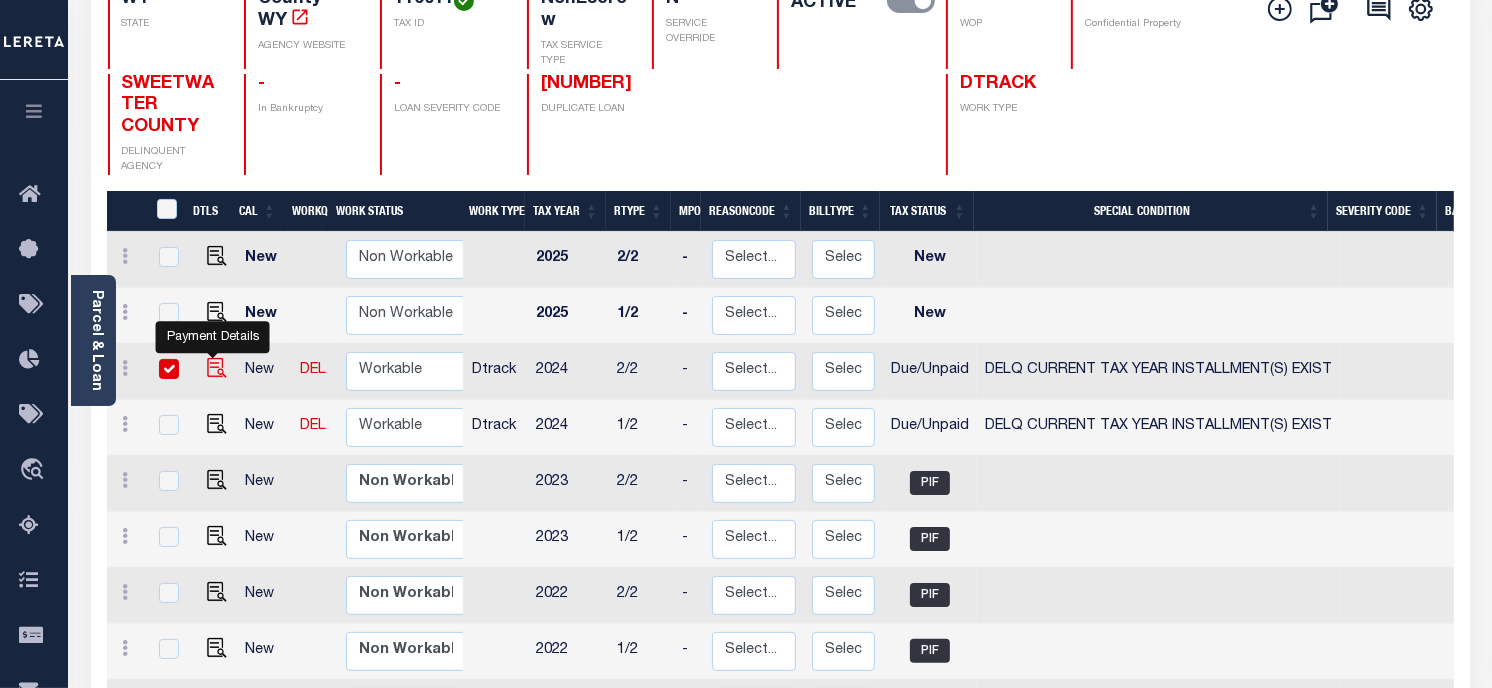 checkbox on "true" 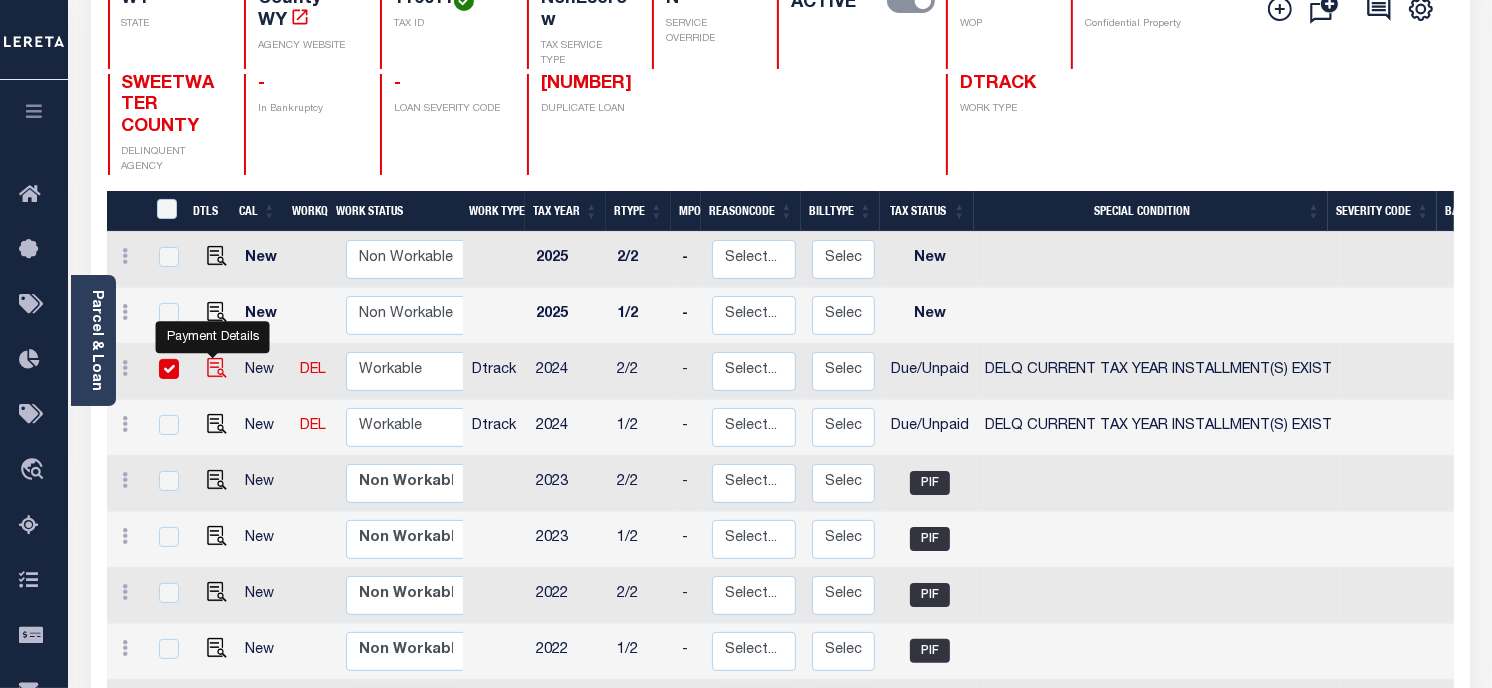 checkbox on "true" 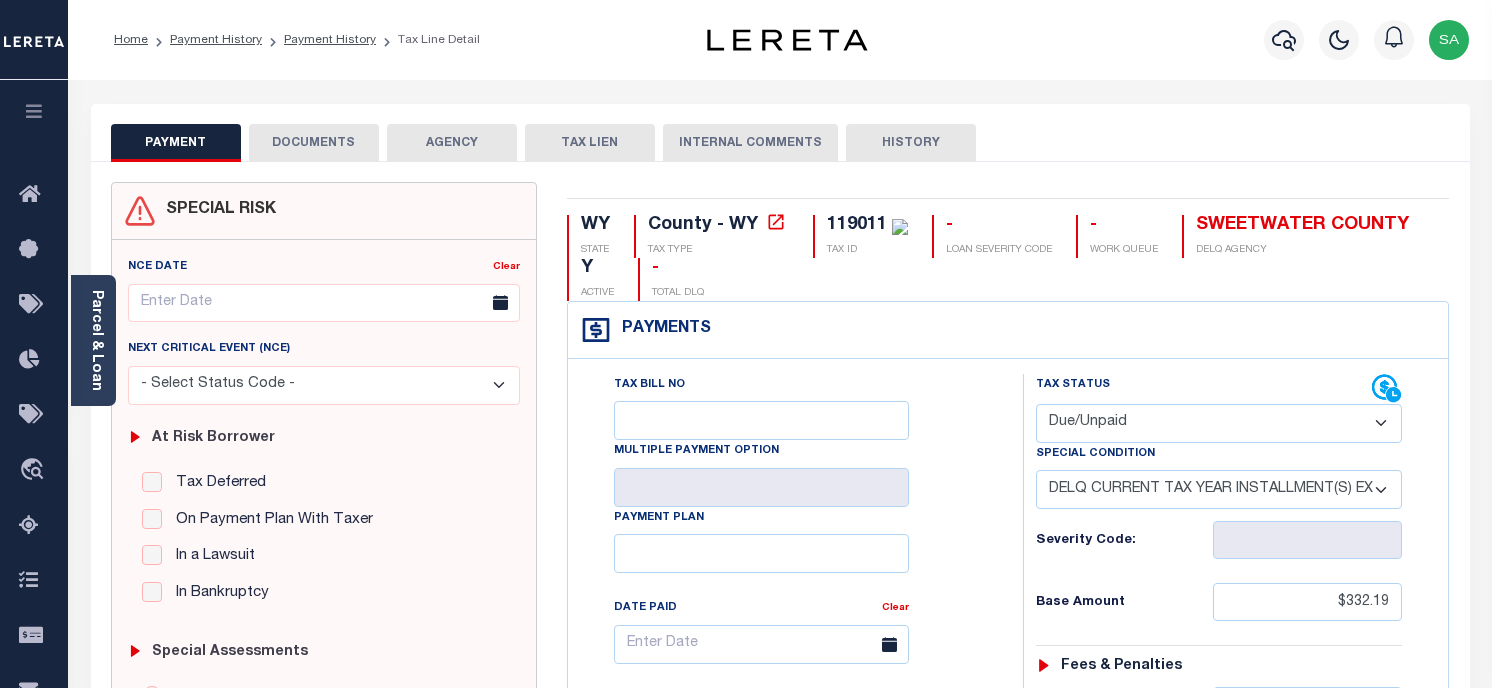 select on "DUE" 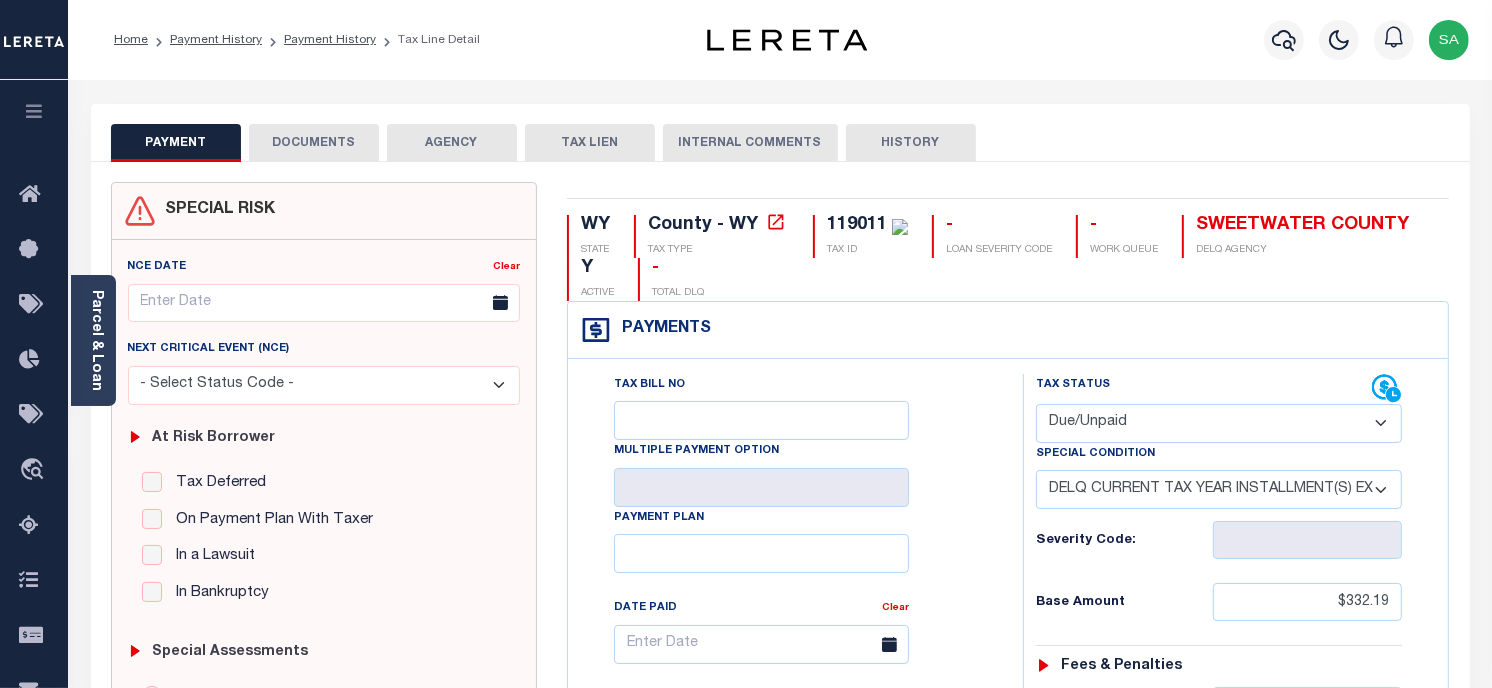 click on "-- Select Special Condition --
3RD PARTY TAX LIEN
AGENCY TAX LIEN (A.K.A Inside Lien)
BALANCE FORWARD
BANKRUPTCY
BILL W/ OTHER PARCEL
CONFIDENTIAL ACCOUNT
DEFERRED
DELAYED BILLING
DELQ CURRENT TAX YEAR INSTALLMENT(S) EXIST
DELQ PRIOR YEAR(S) EXIST
EXEMPT
HOMEOWNER AUTHORIZATION
IN DISPUTE/UNDER PROTEST
INCLUDES PRIOR UNPAID
INCLUDES RE-LEVIED TAX
INSTALLMENT PLAN
LITIGATION
LOST PROPERTY (FORECLOSED/DEEDED)
LOW ASSESSMENT
LOW TAX THRESHOLD
MULTIPLE TAXIDS
NEW PROPERTY
NOT ASSESSED
NOT CERTIFIED
OTHER FEES INVOLVED
OVERPAYMENT - POSSIBLE REFUND DUE
PARTIAL PAYMENT MAY EXIST
Pay Plan
RE-LEVIED TO ANOTHER AGENCY
REDEMP AMTS NOT AVAILABLE
REPORTED ON LEGACY RTYPE
SUBJECT TO FORECLOSURE
TAX LIEN RELEASED
TAX SALE-SUBJECT TO POWER TO SELL" at bounding box center [1219, 489] 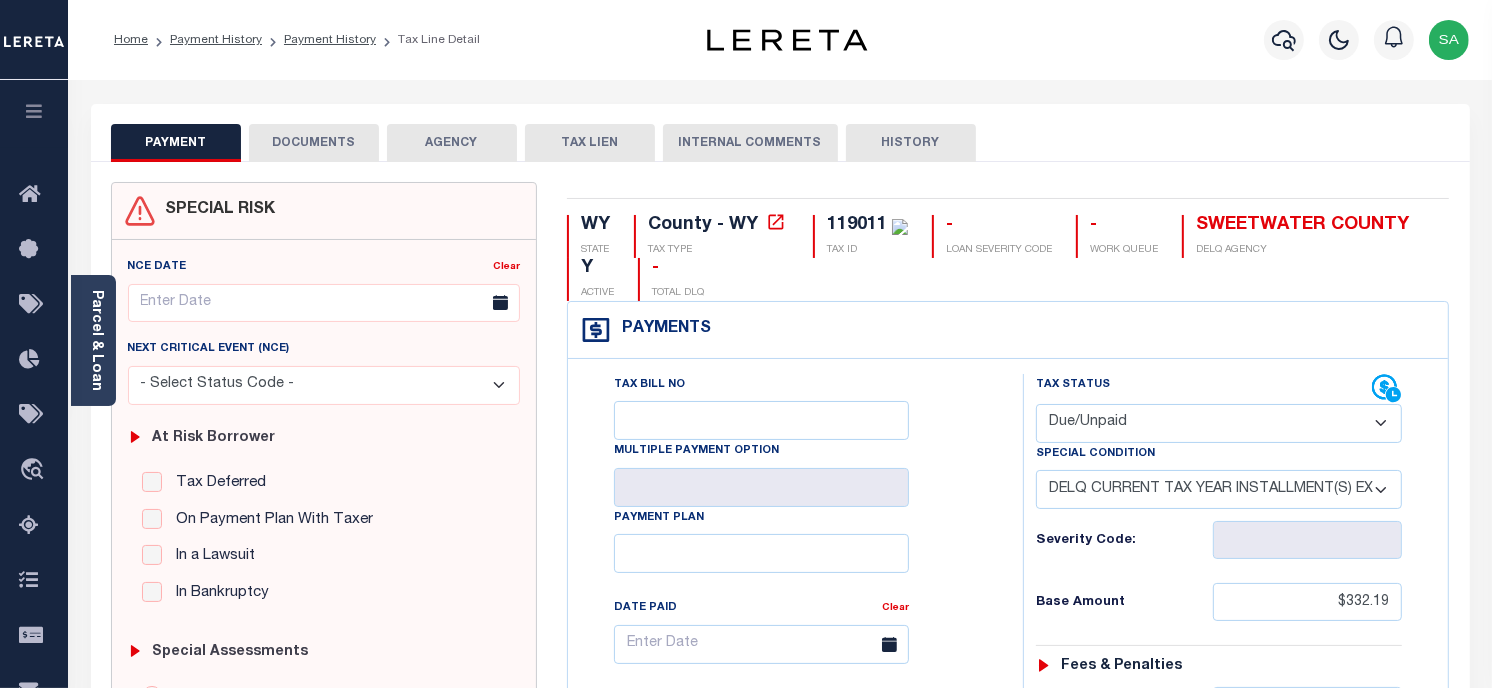 select on "0" 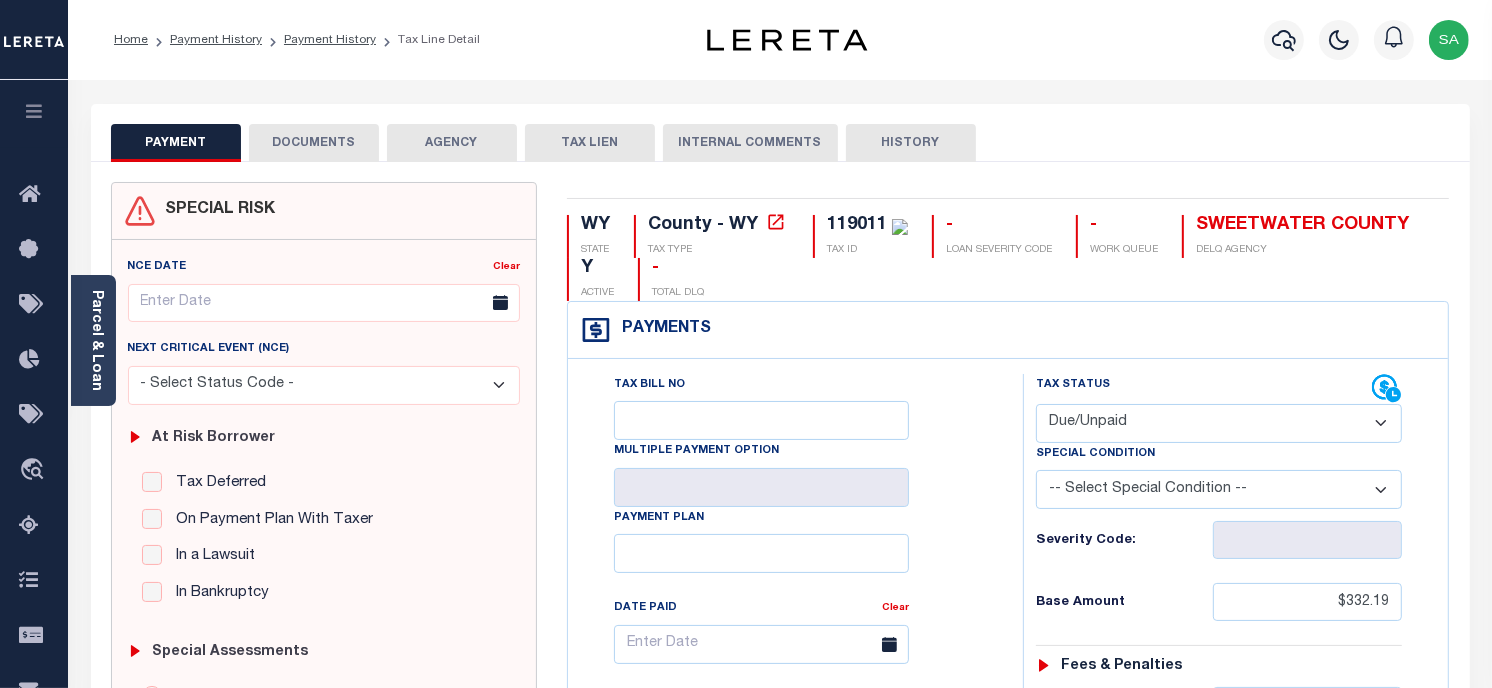 click on "-- Select Special Condition --
3RD PARTY TAX LIEN
AGENCY TAX LIEN (A.K.A Inside Lien)
BALANCE FORWARD
BANKRUPTCY
BILL W/ OTHER PARCEL
CONFIDENTIAL ACCOUNT
DEFERRED
DELAYED BILLING
DELQ CURRENT TAX YEAR INSTALLMENT(S) EXIST
DELQ PRIOR YEAR(S) EXIST
EXEMPT
HOMEOWNER AUTHORIZATION
IN DISPUTE/UNDER PROTEST
INCLUDES PRIOR UNPAID
INCLUDES RE-LEVIED TAX
INSTALLMENT PLAN
LITIGATION
LOST PROPERTY (FORECLOSED/DEEDED)
LOW ASSESSMENT
LOW TAX THRESHOLD
MULTIPLE TAXIDS
NEW PROPERTY
NOT ASSESSED
NOT CERTIFIED
OTHER FEES INVOLVED
OVERPAYMENT - POSSIBLE REFUND DUE
PARTIAL PAYMENT MAY EXIST
Pay Plan
RE-LEVIED TO ANOTHER AGENCY
REDEMP AMTS NOT AVAILABLE
REPORTED ON LEGACY RTYPE
SUBJECT TO FORECLOSURE
TAX LIEN RELEASED
TAX SALE-SUBJECT TO POWER TO SELL" at bounding box center [1219, 489] 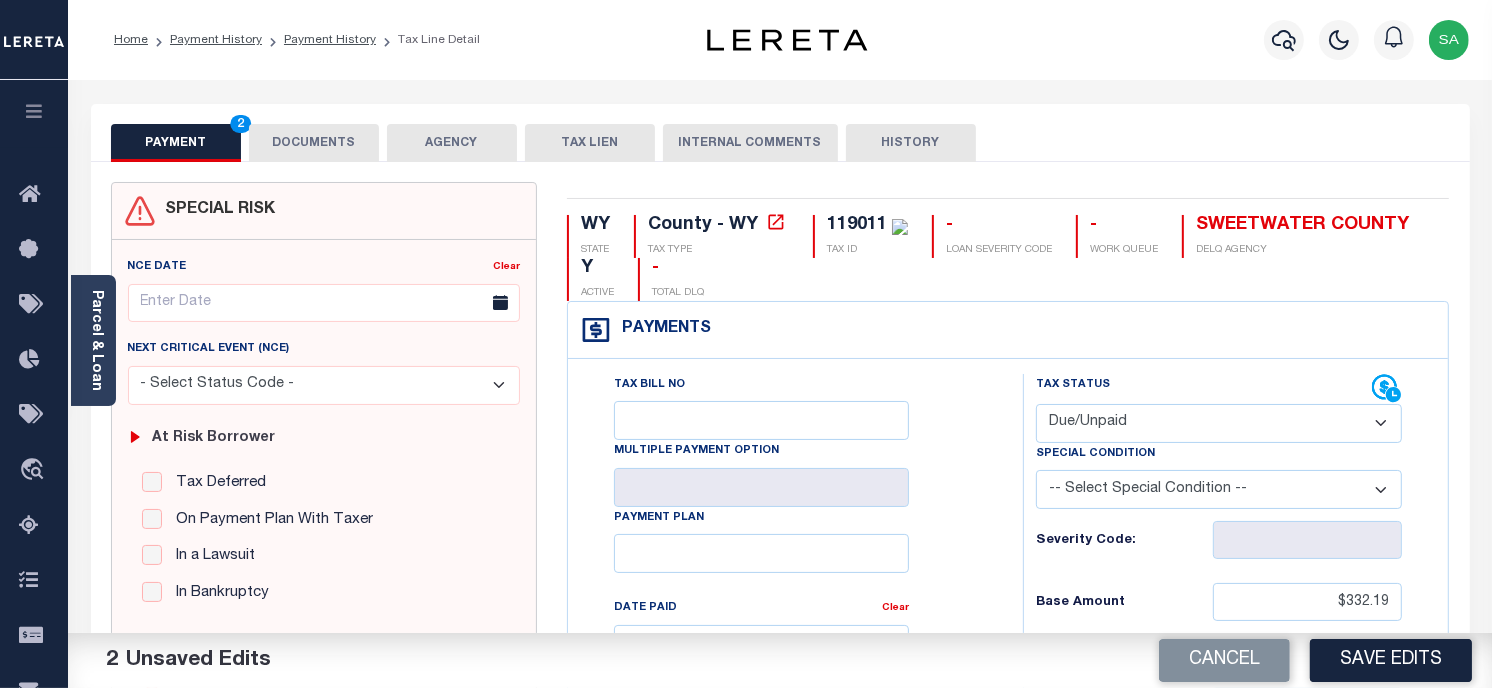 click on "DOCUMENTS" at bounding box center [314, 143] 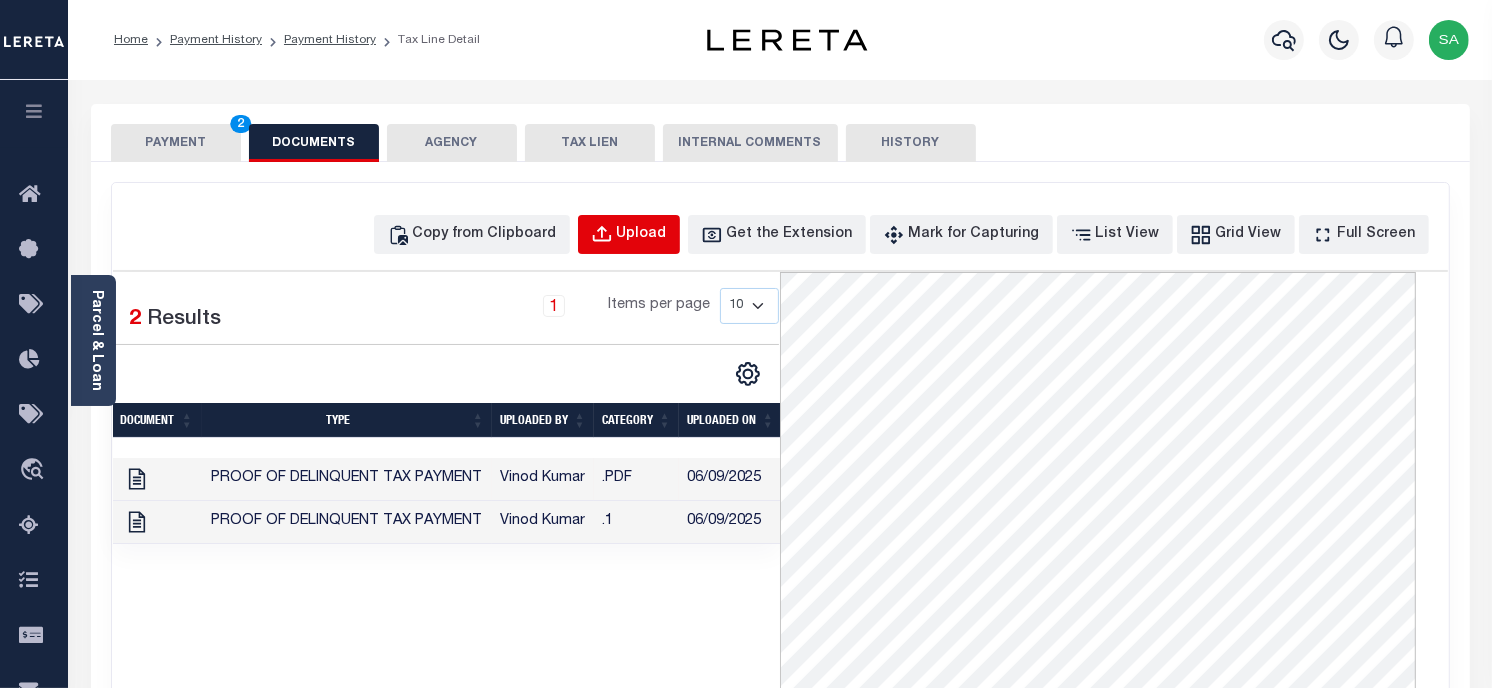 click on "Upload" at bounding box center [642, 235] 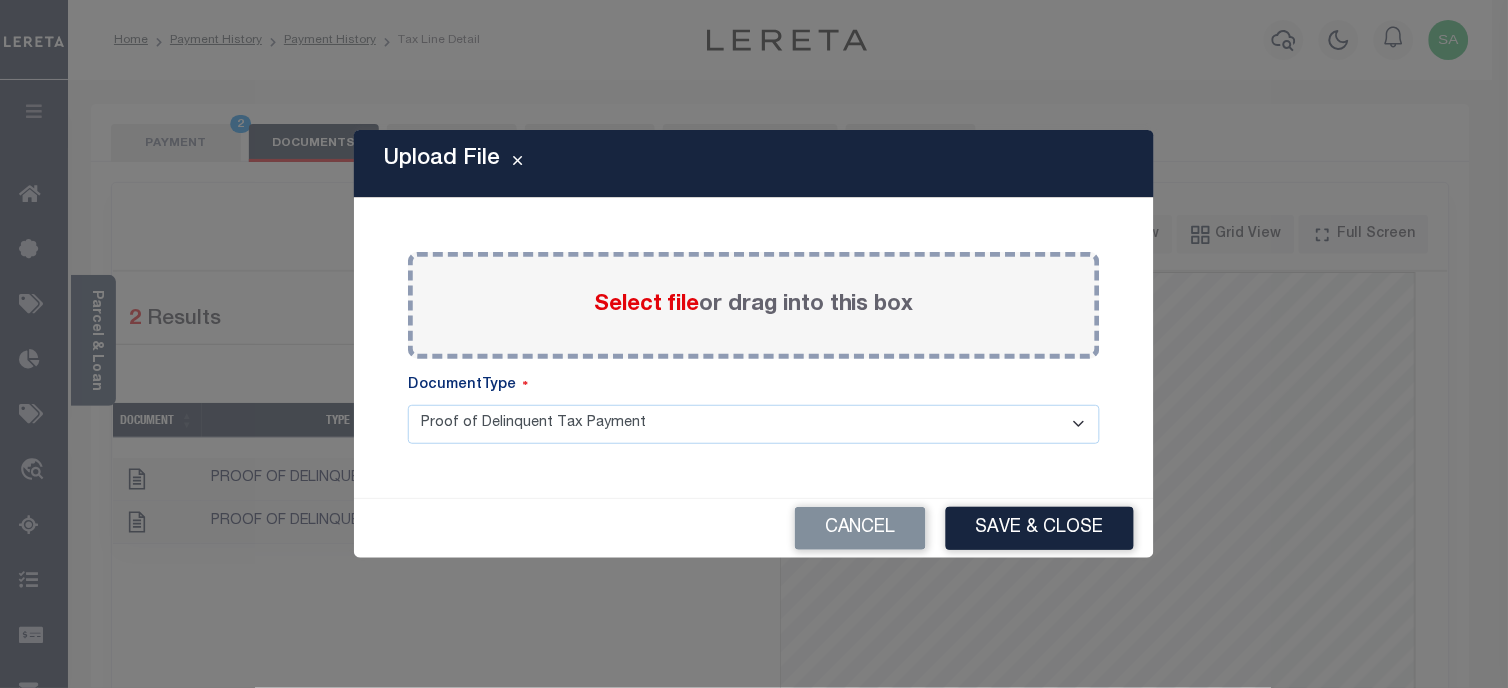 click on "Select file  or drag into this box" at bounding box center (754, 305) 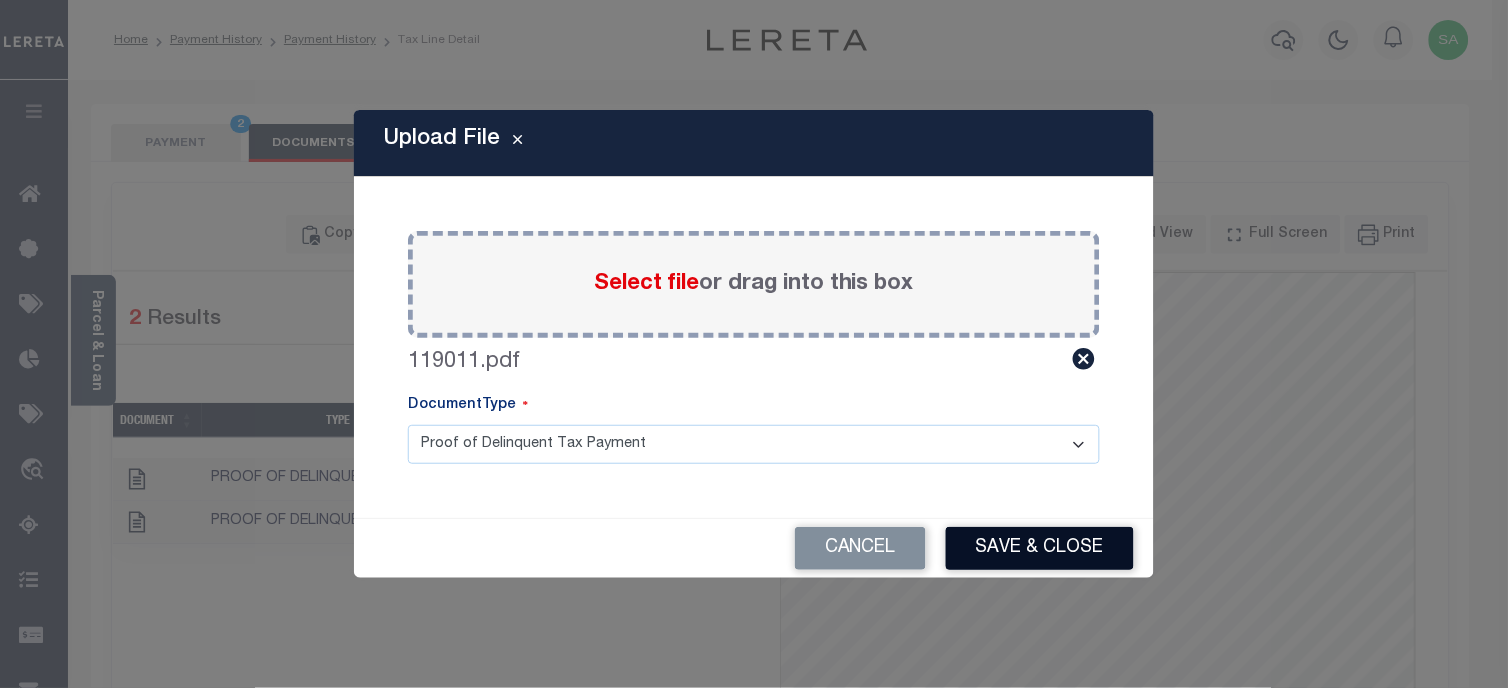 click on "Save & Close" at bounding box center [1040, 548] 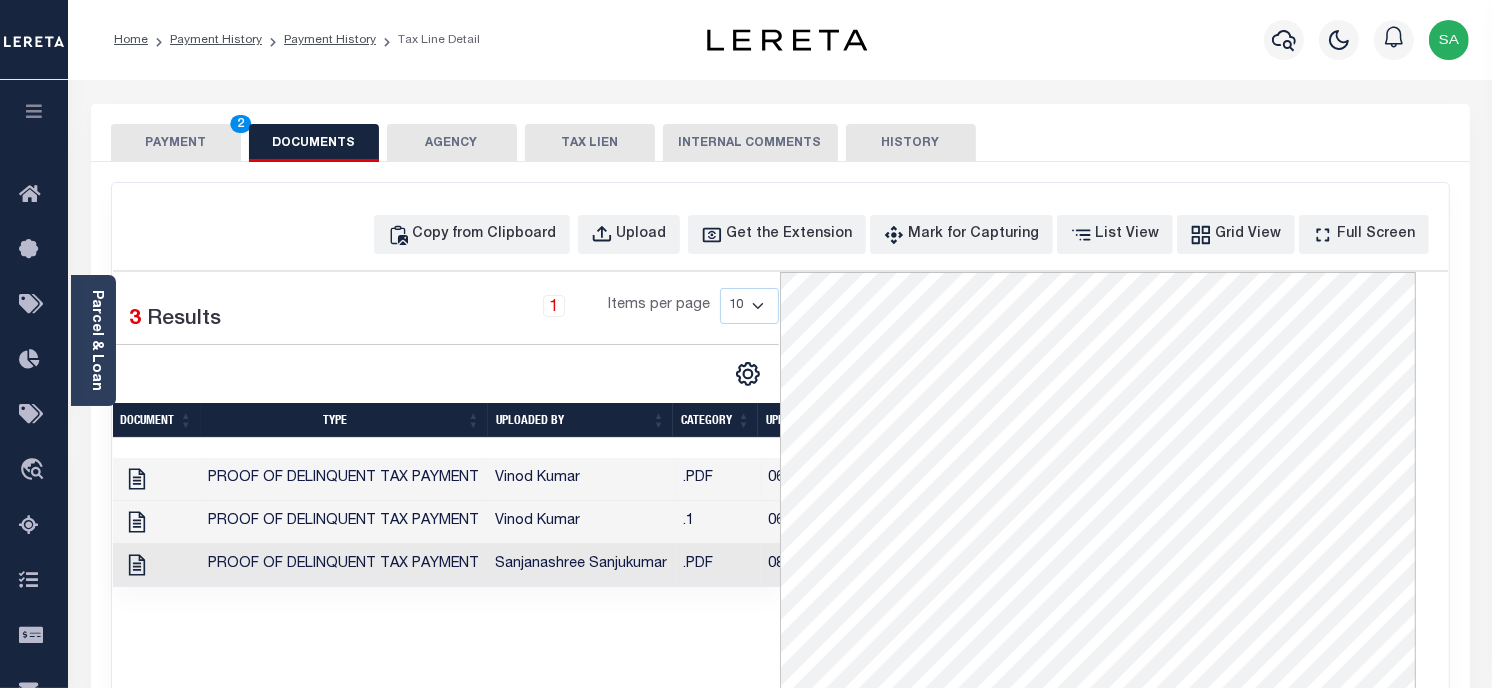 drag, startPoint x: 182, startPoint y: 157, endPoint x: 147, endPoint y: 163, distance: 35.510563 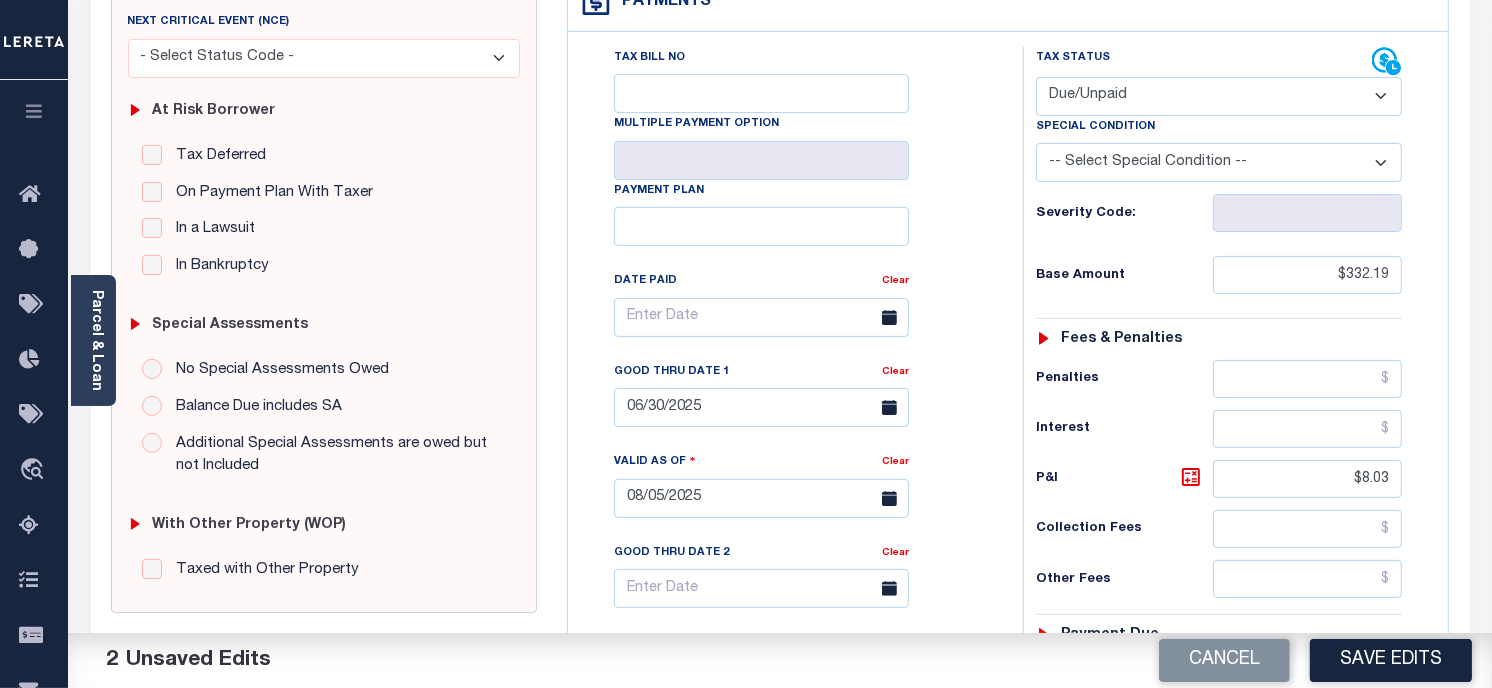 scroll, scrollTop: 666, scrollLeft: 0, axis: vertical 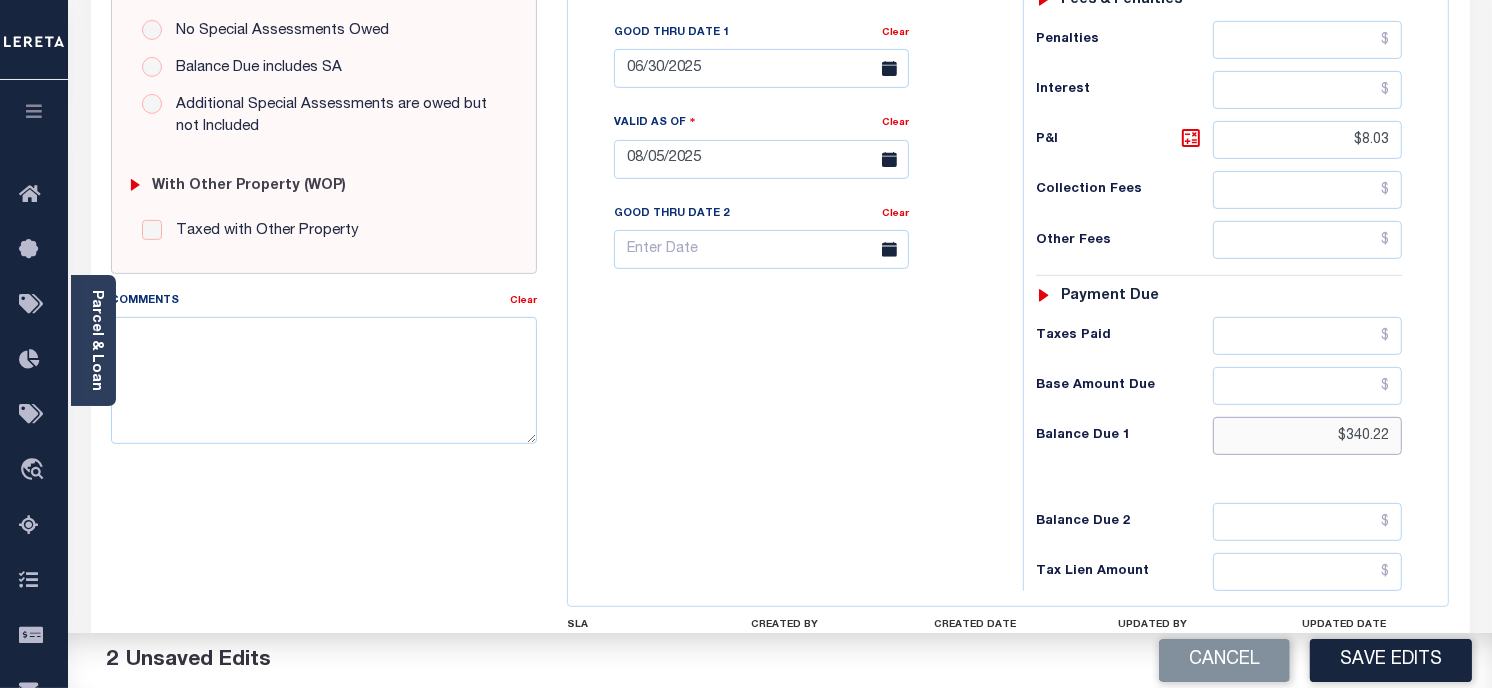 drag, startPoint x: 1367, startPoint y: 442, endPoint x: 1252, endPoint y: 426, distance: 116.10771 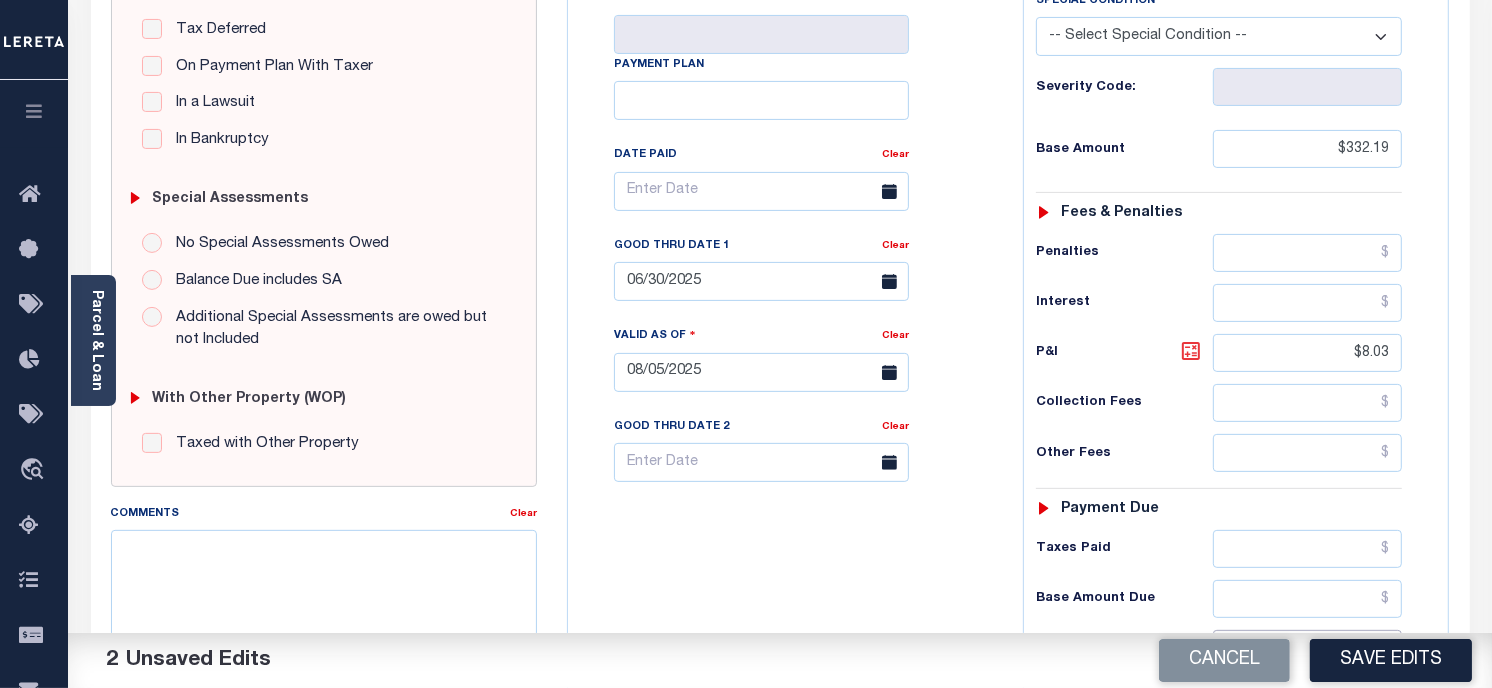 scroll, scrollTop: 444, scrollLeft: 0, axis: vertical 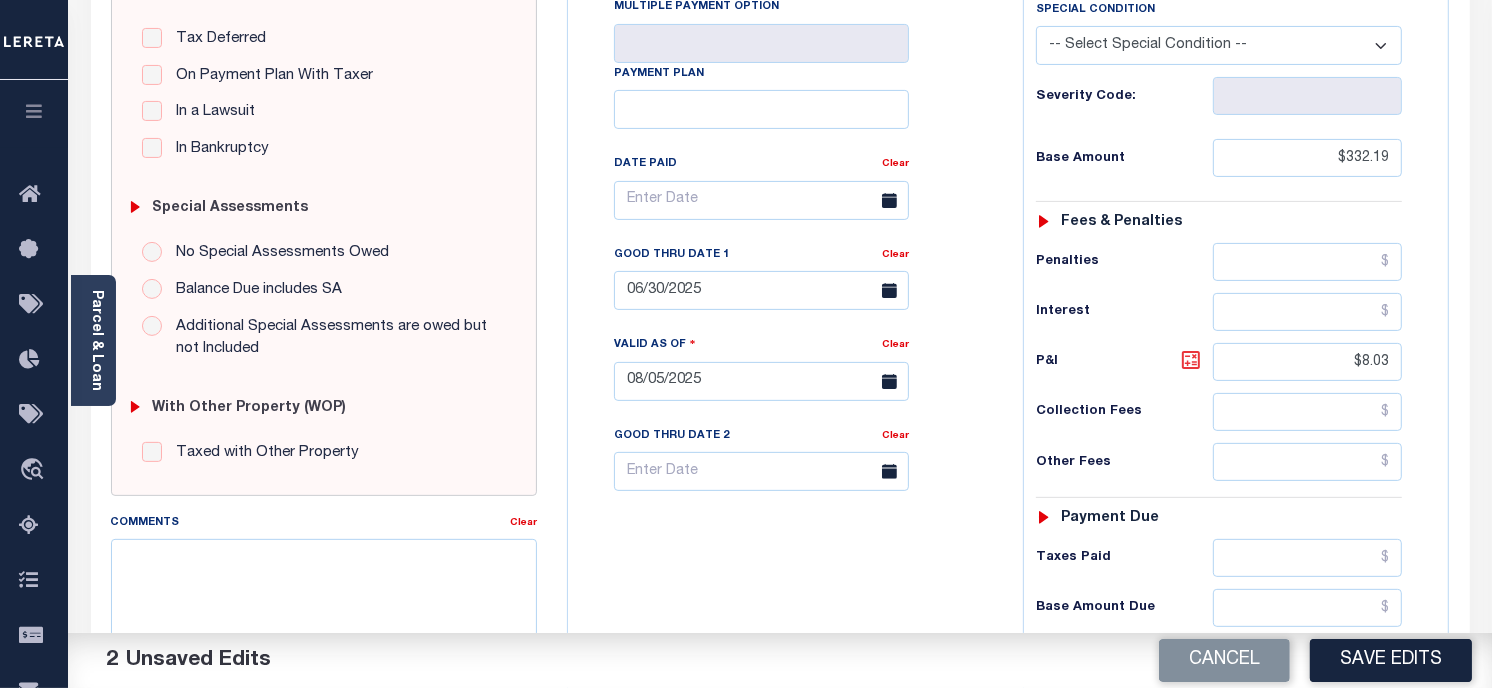 type on "$345.95" 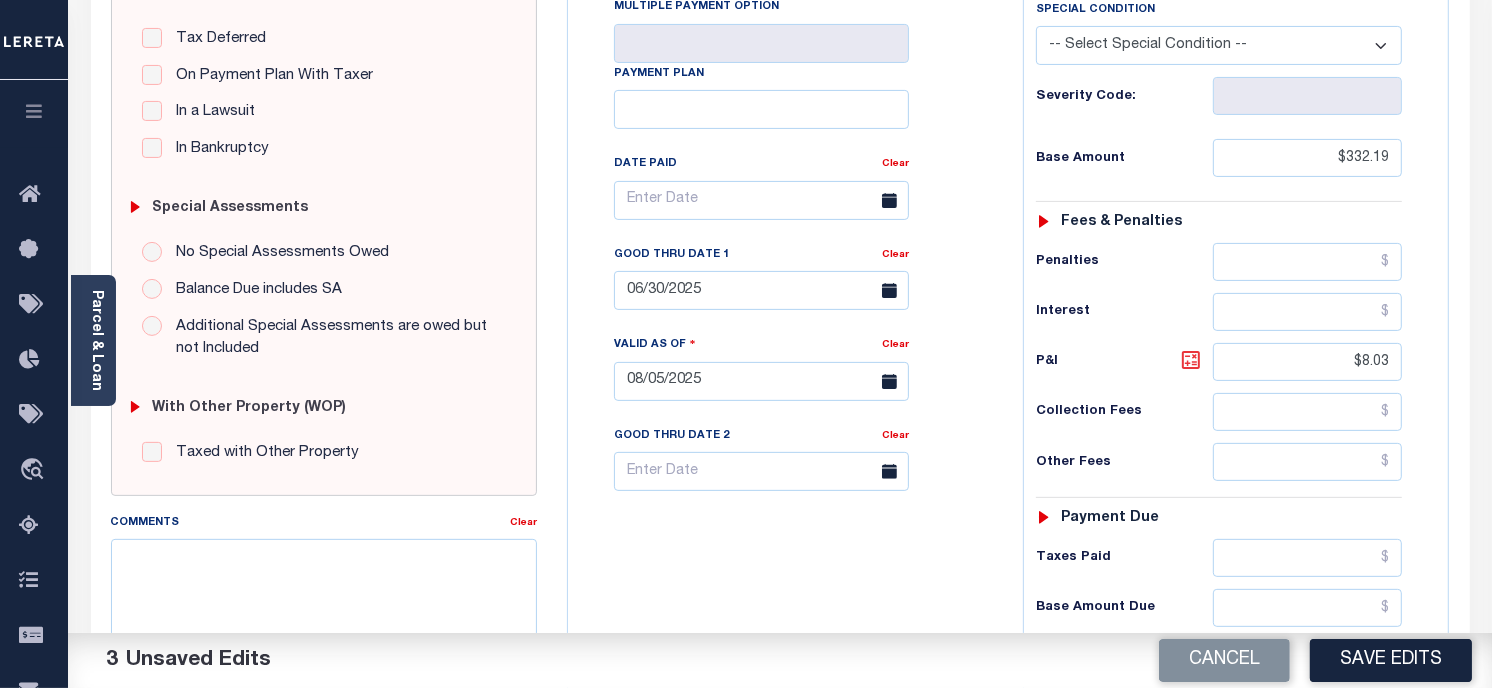 click 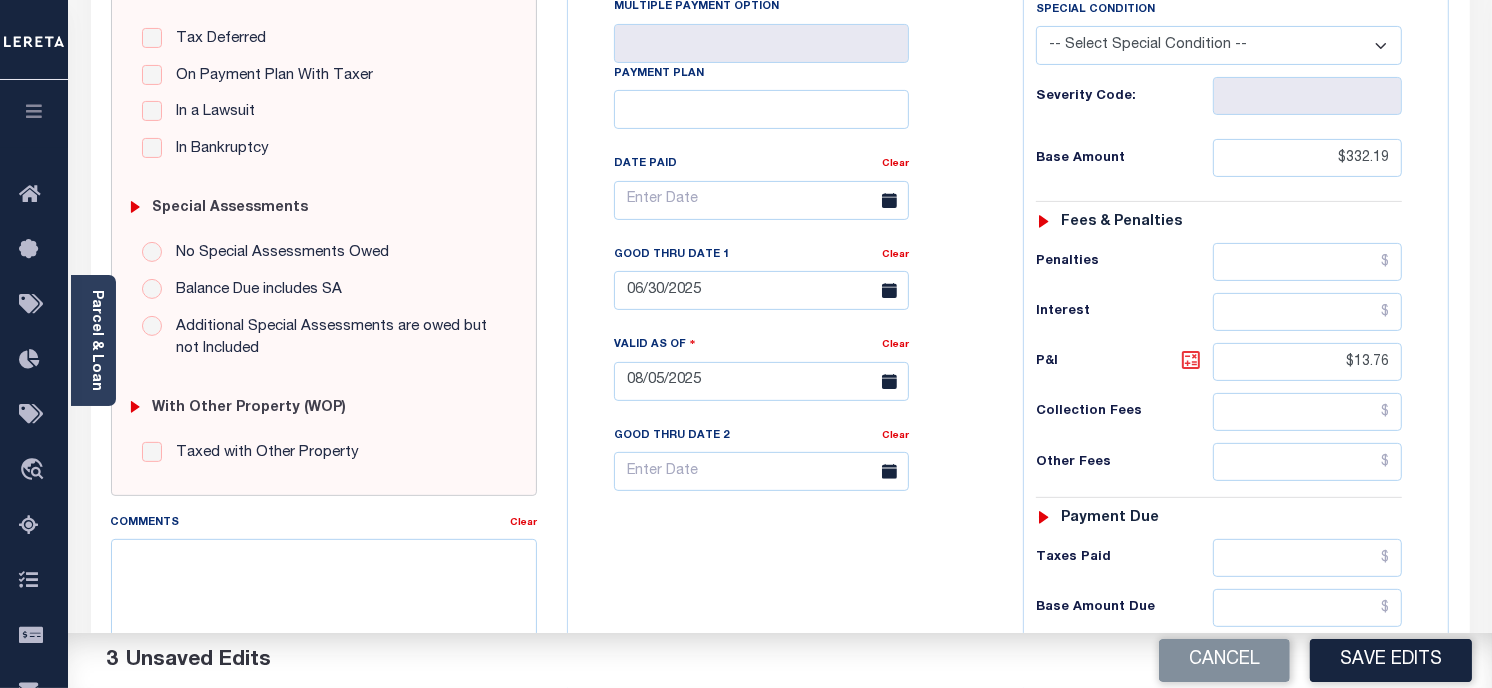click 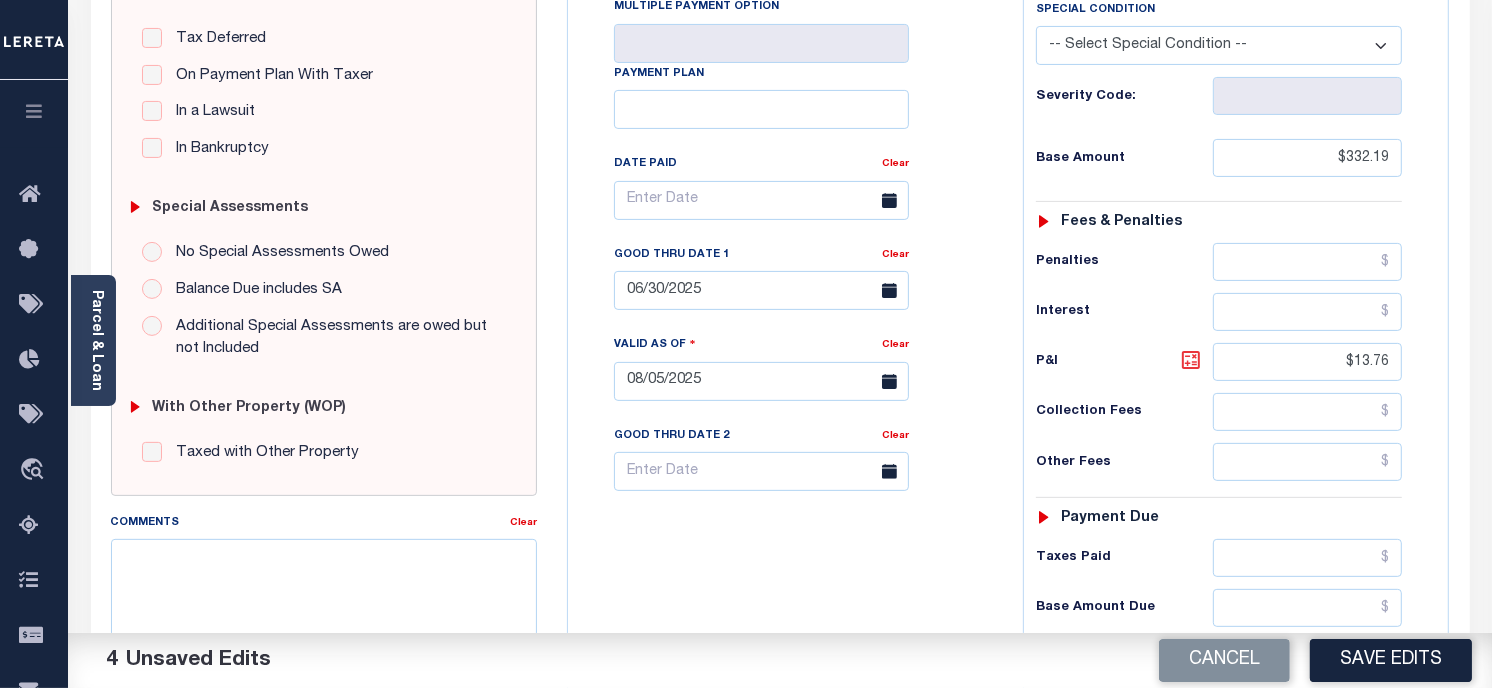 click 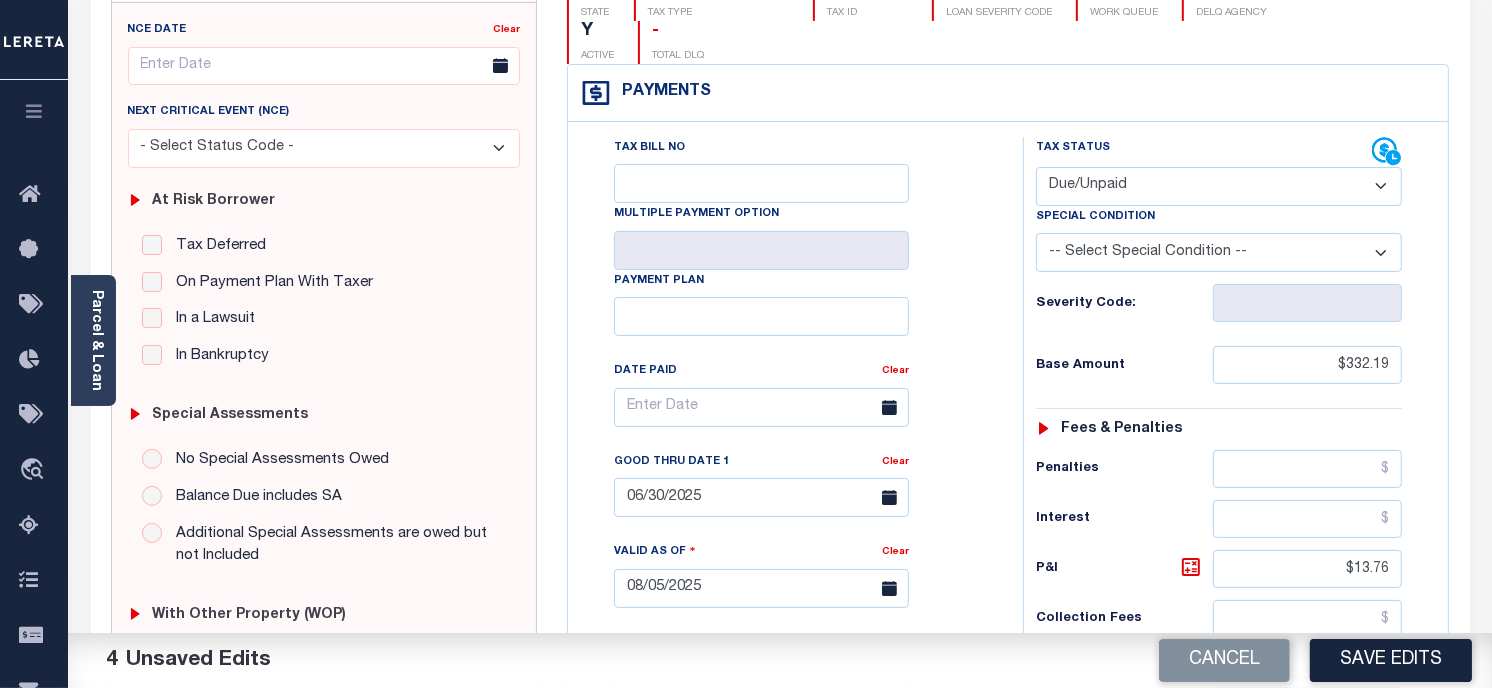 scroll, scrollTop: 222, scrollLeft: 0, axis: vertical 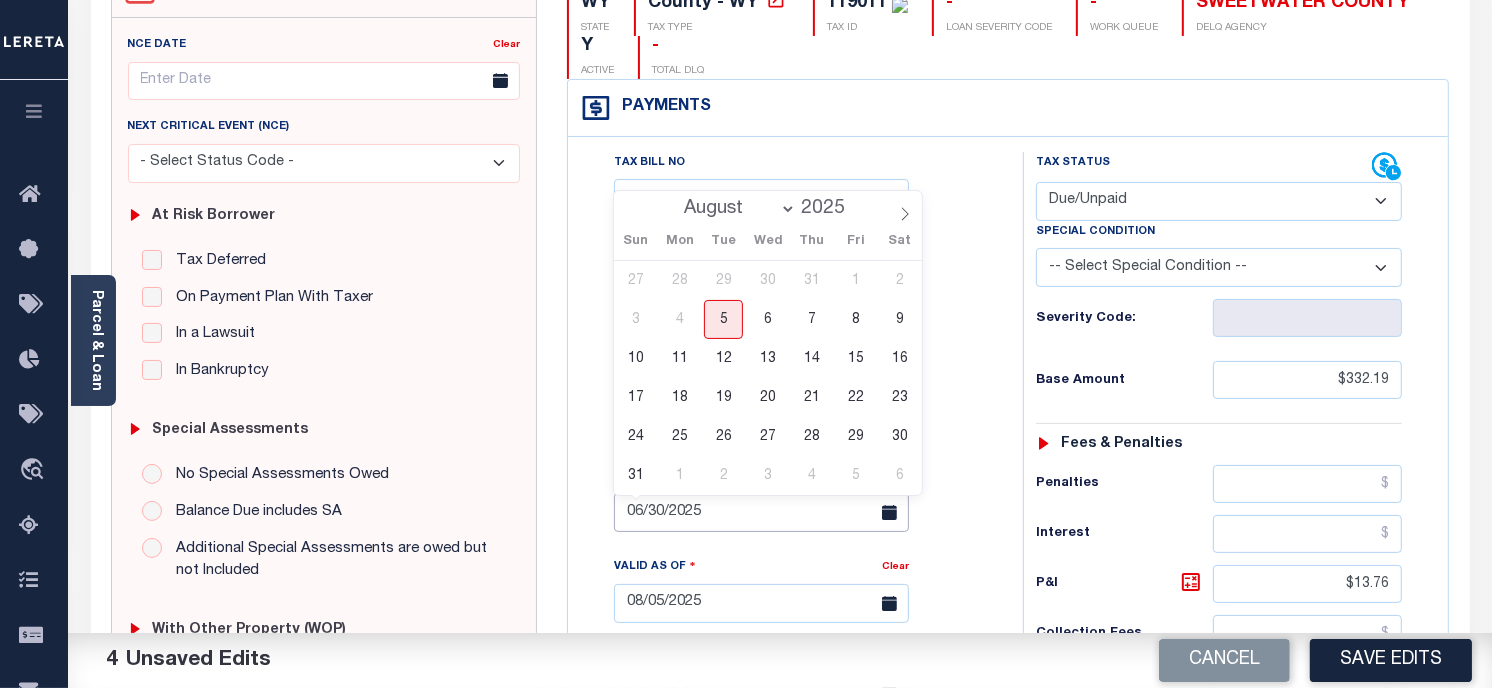 click on "06/30/2025" at bounding box center (761, 512) 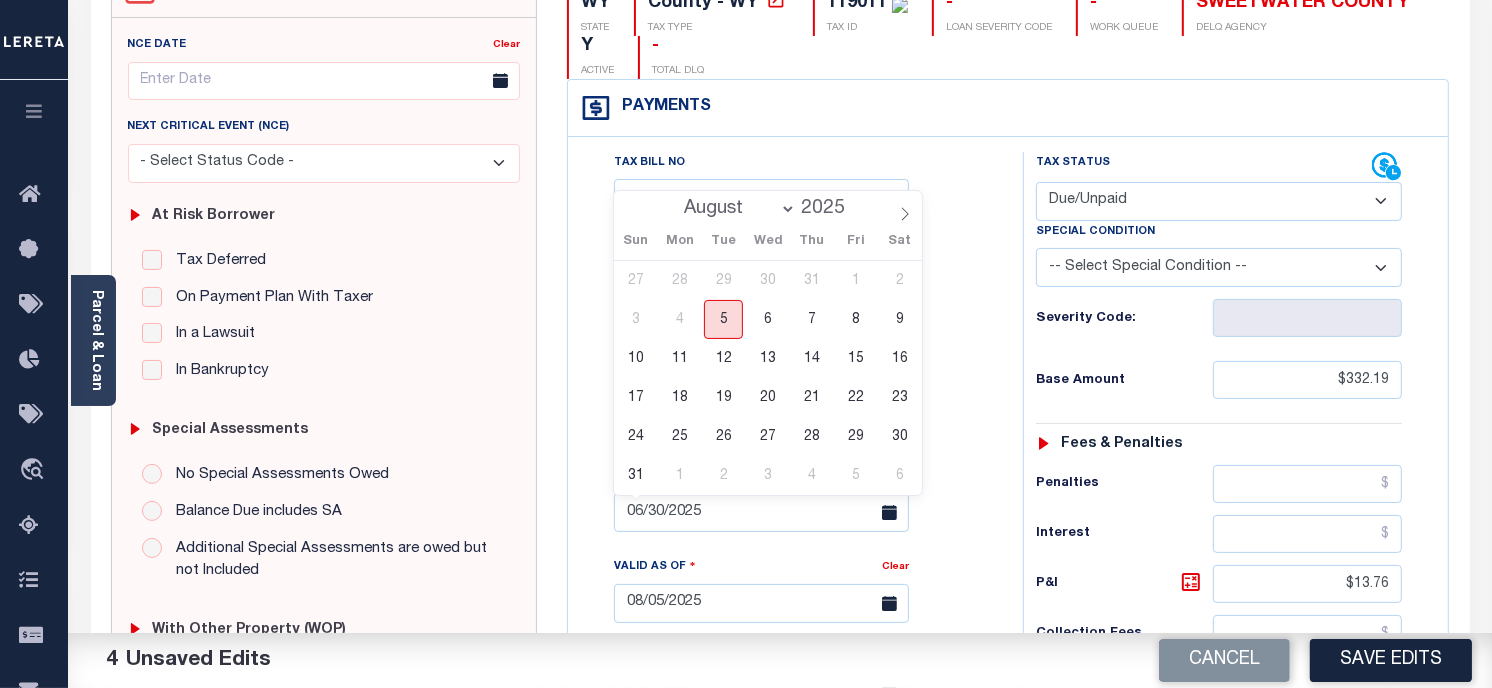 click on "5" at bounding box center [723, 319] 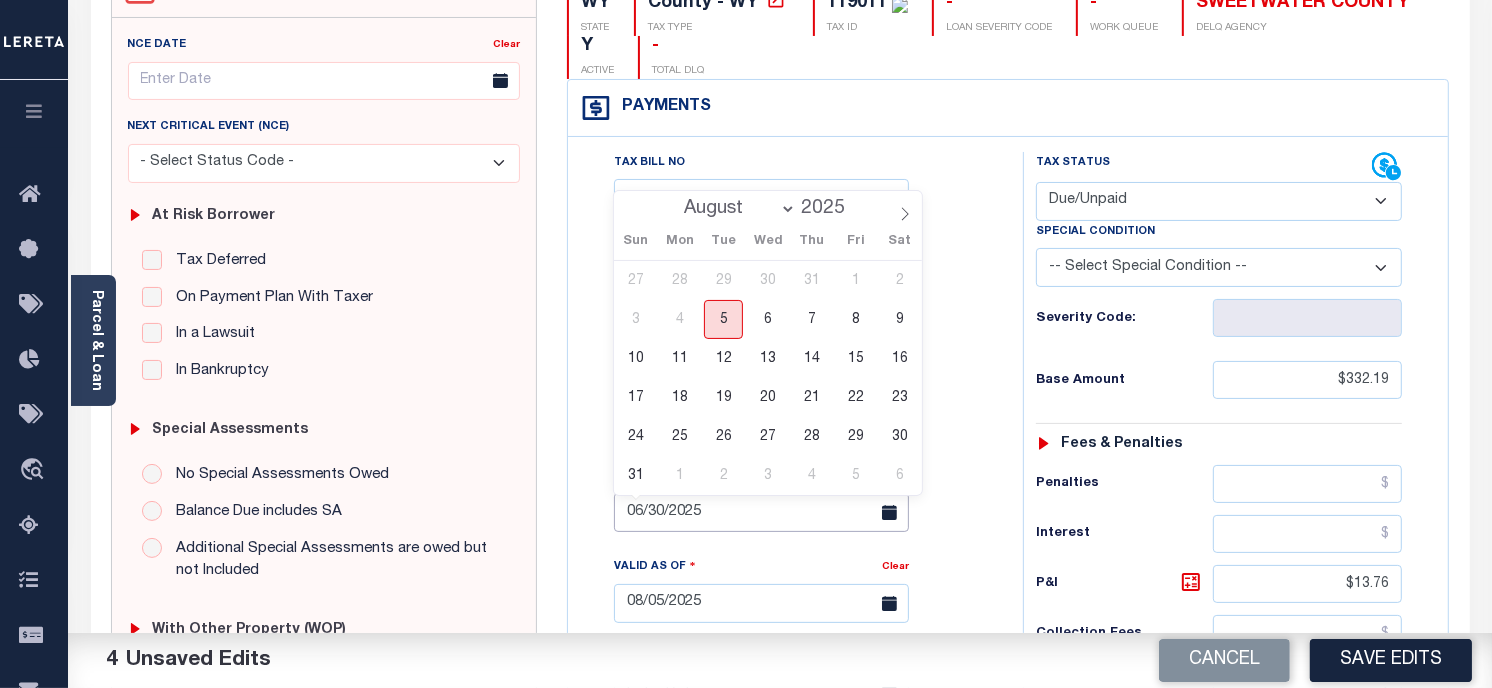 type on "08/05/2025" 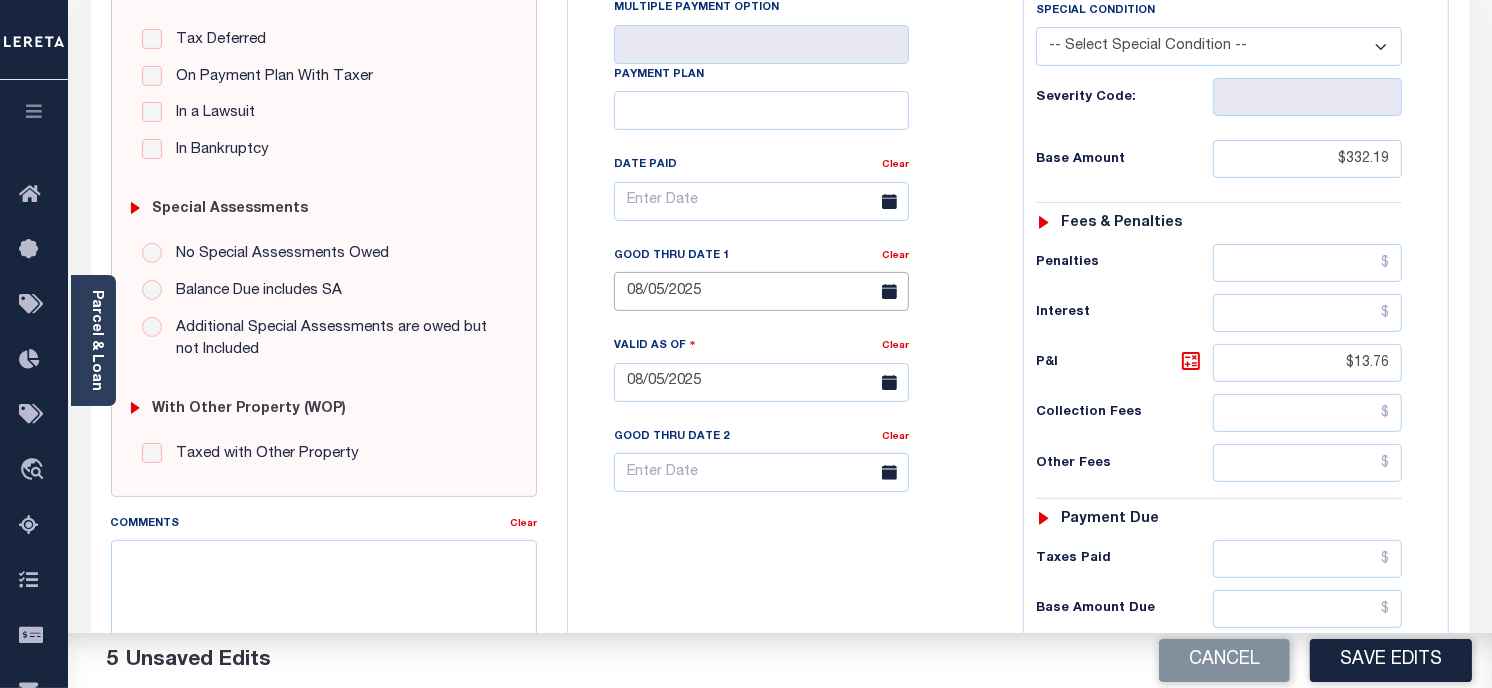 scroll, scrollTop: 444, scrollLeft: 0, axis: vertical 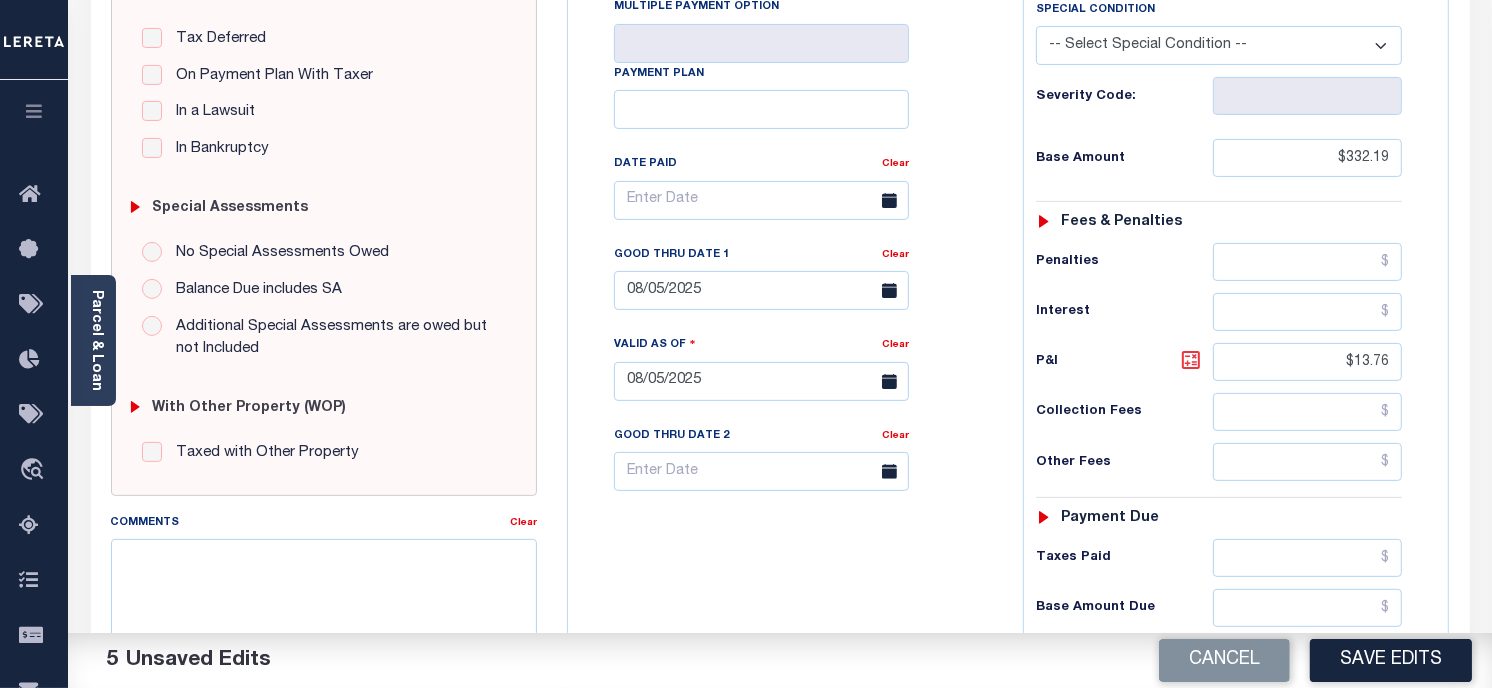 click 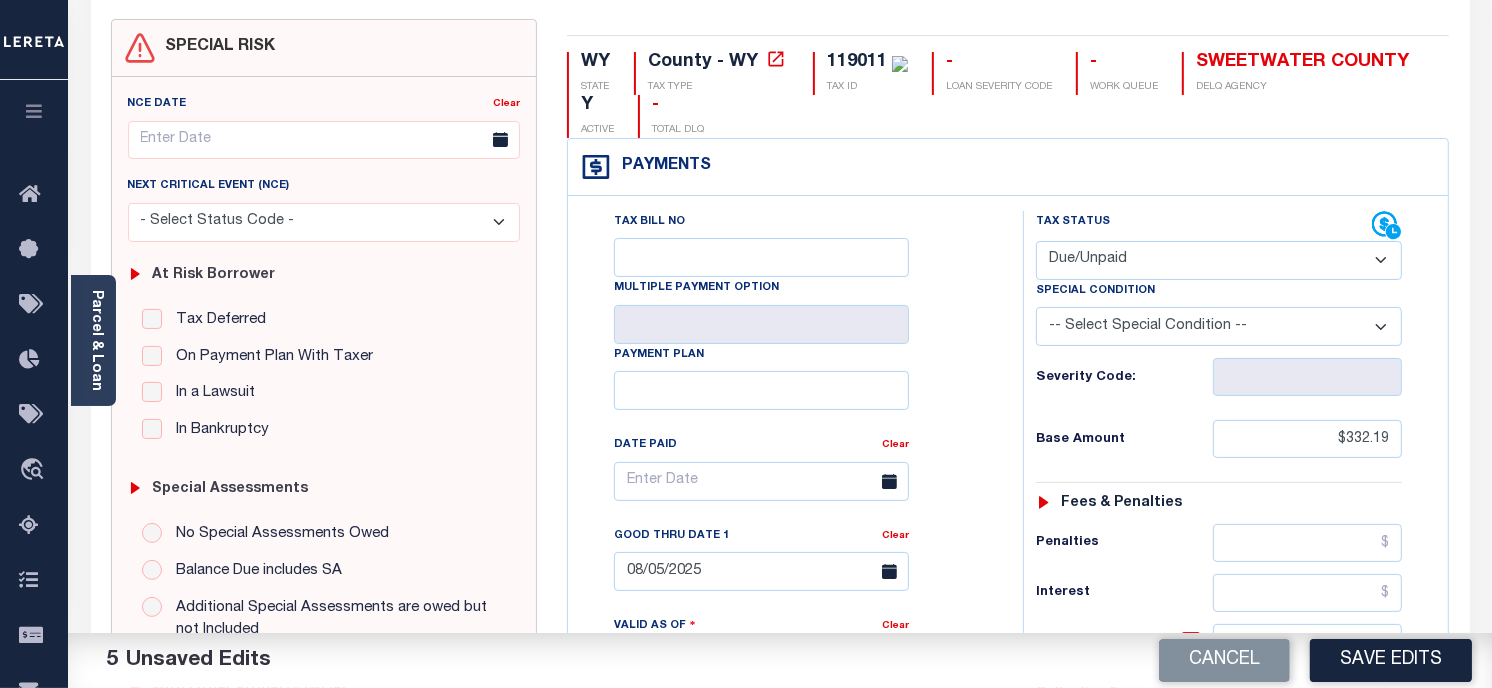 scroll, scrollTop: 0, scrollLeft: 0, axis: both 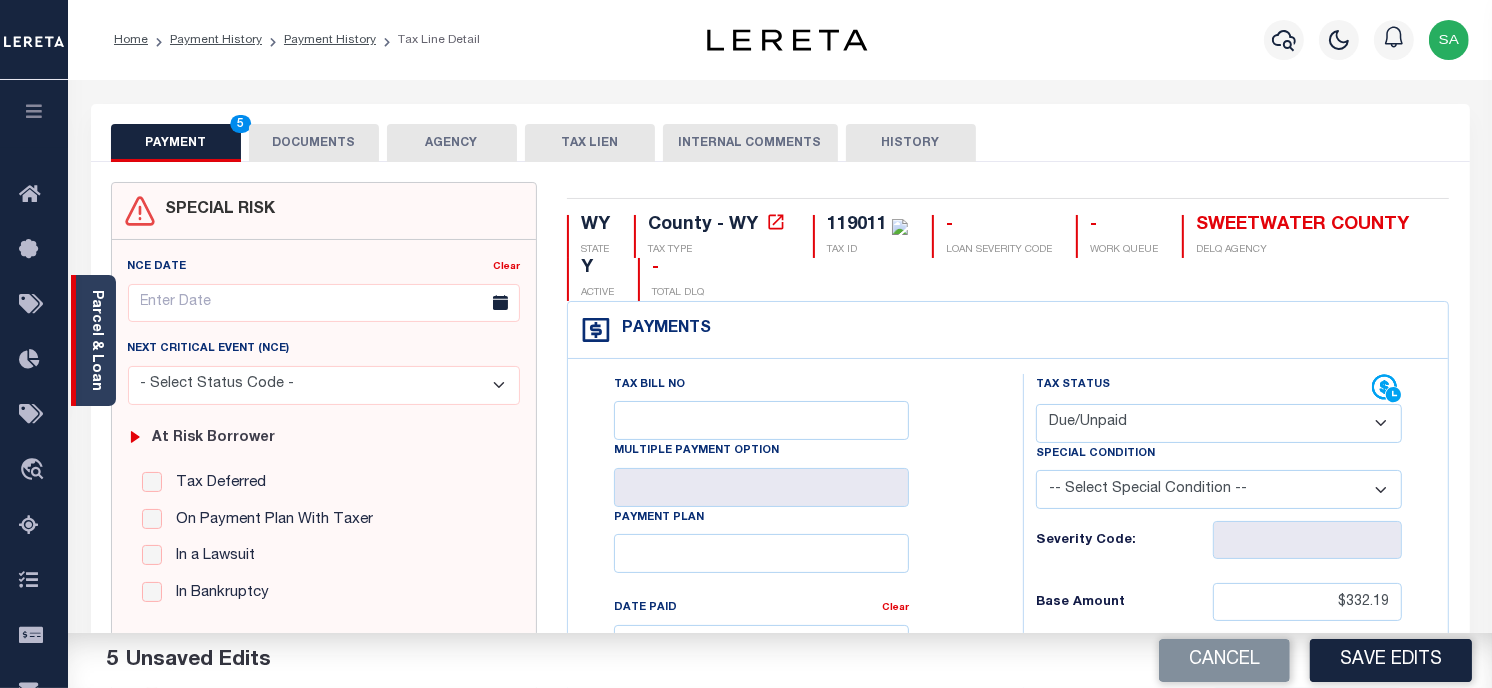 click on "Parcel & Loan" at bounding box center (96, 340) 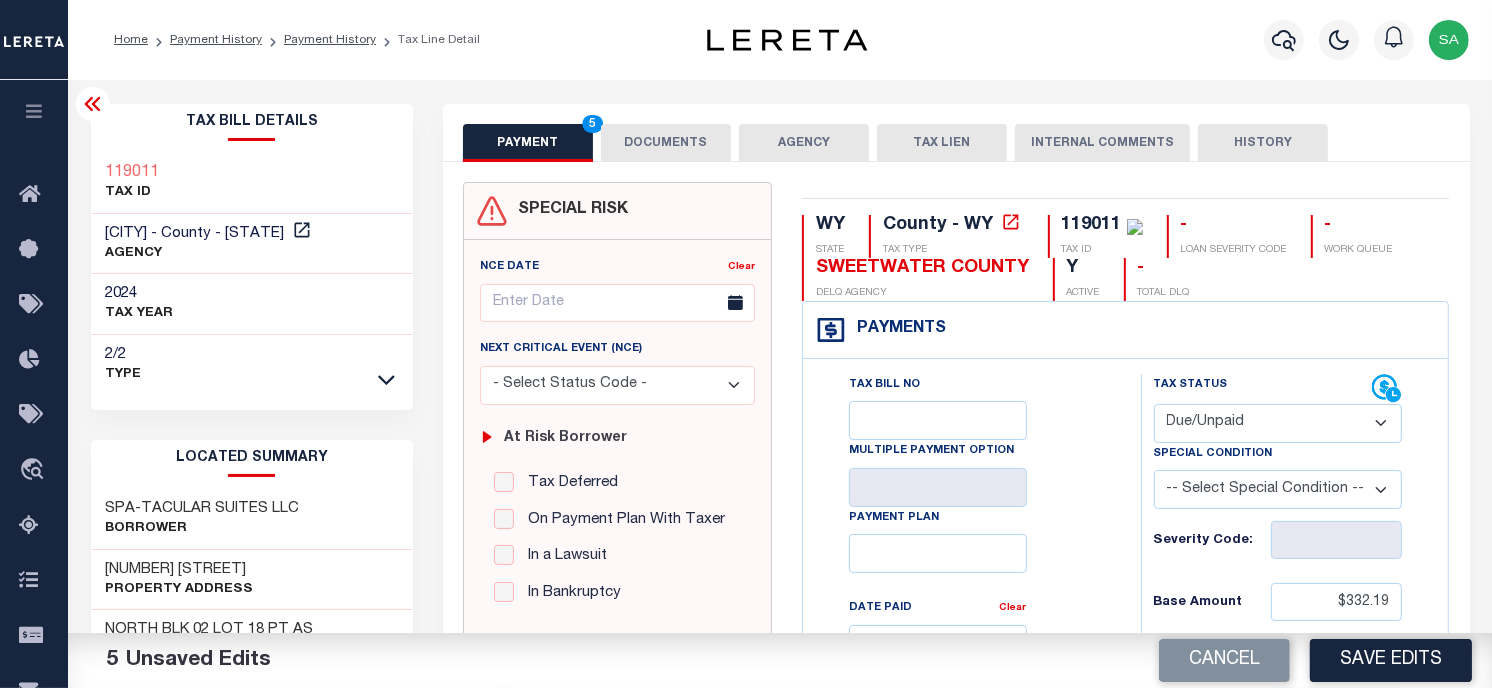 click on "DOCUMENTS" at bounding box center (666, 143) 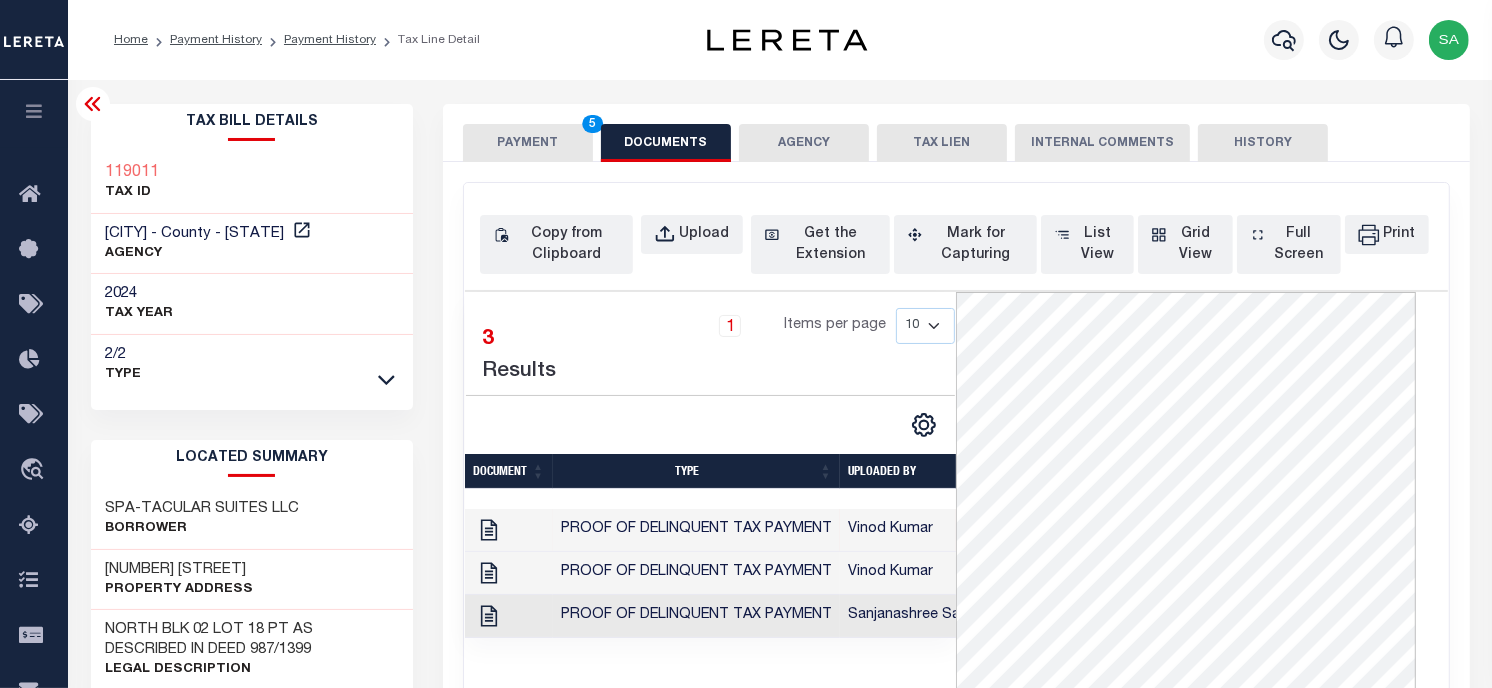 click on "PAYMENT
5" at bounding box center [528, 143] 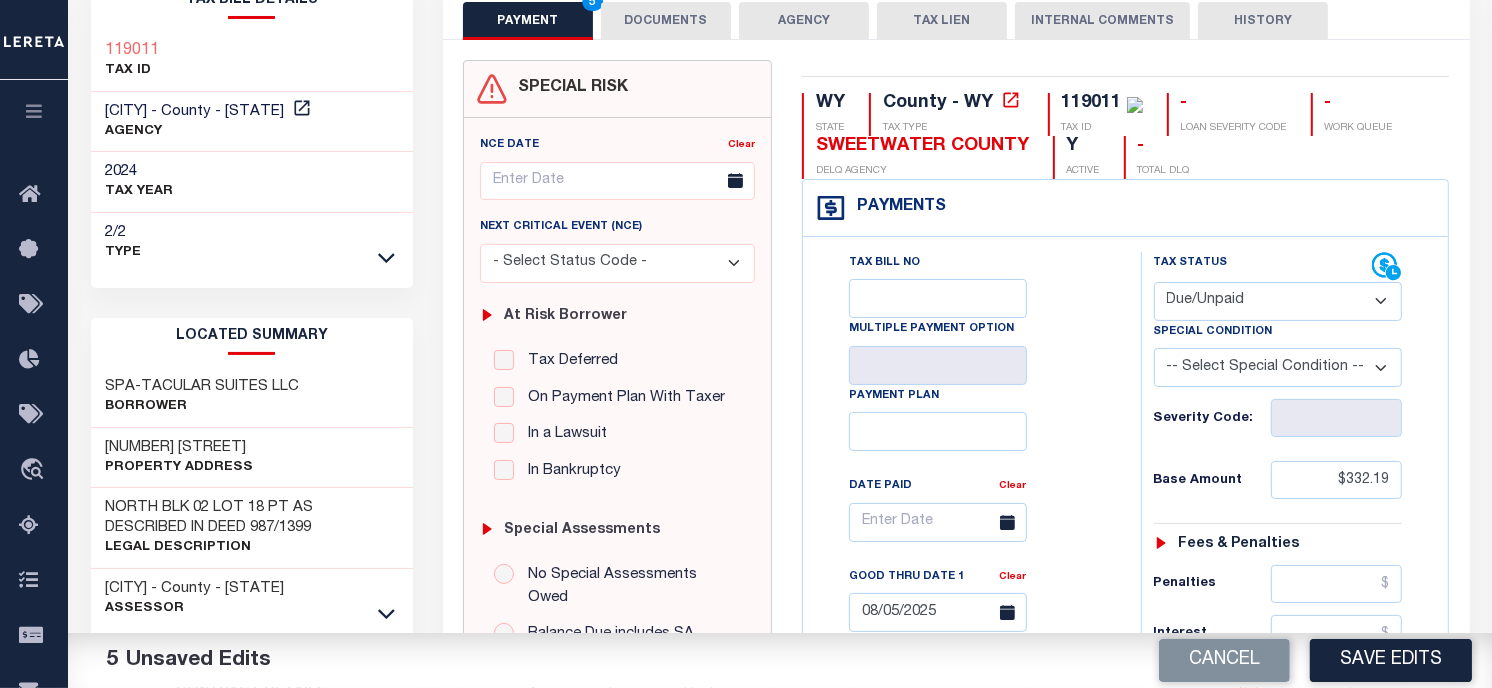 scroll, scrollTop: 333, scrollLeft: 0, axis: vertical 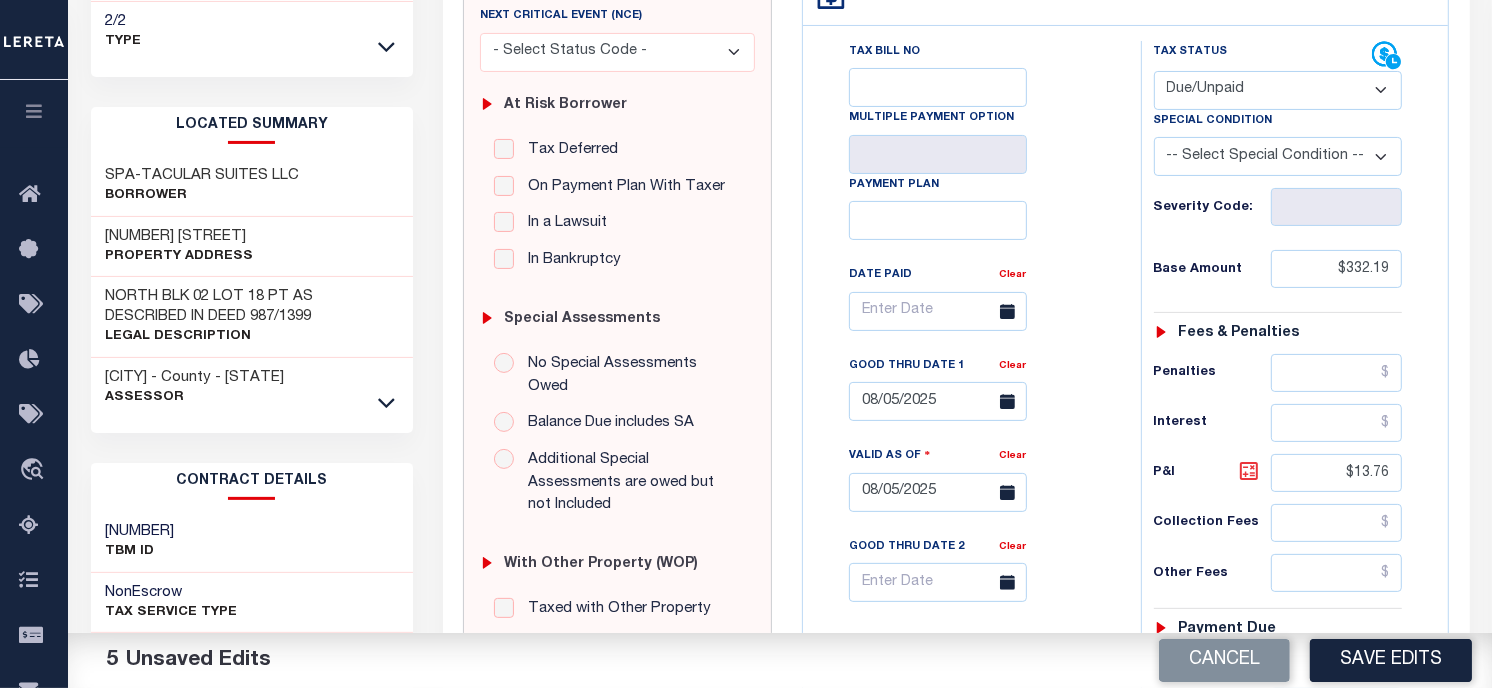 click 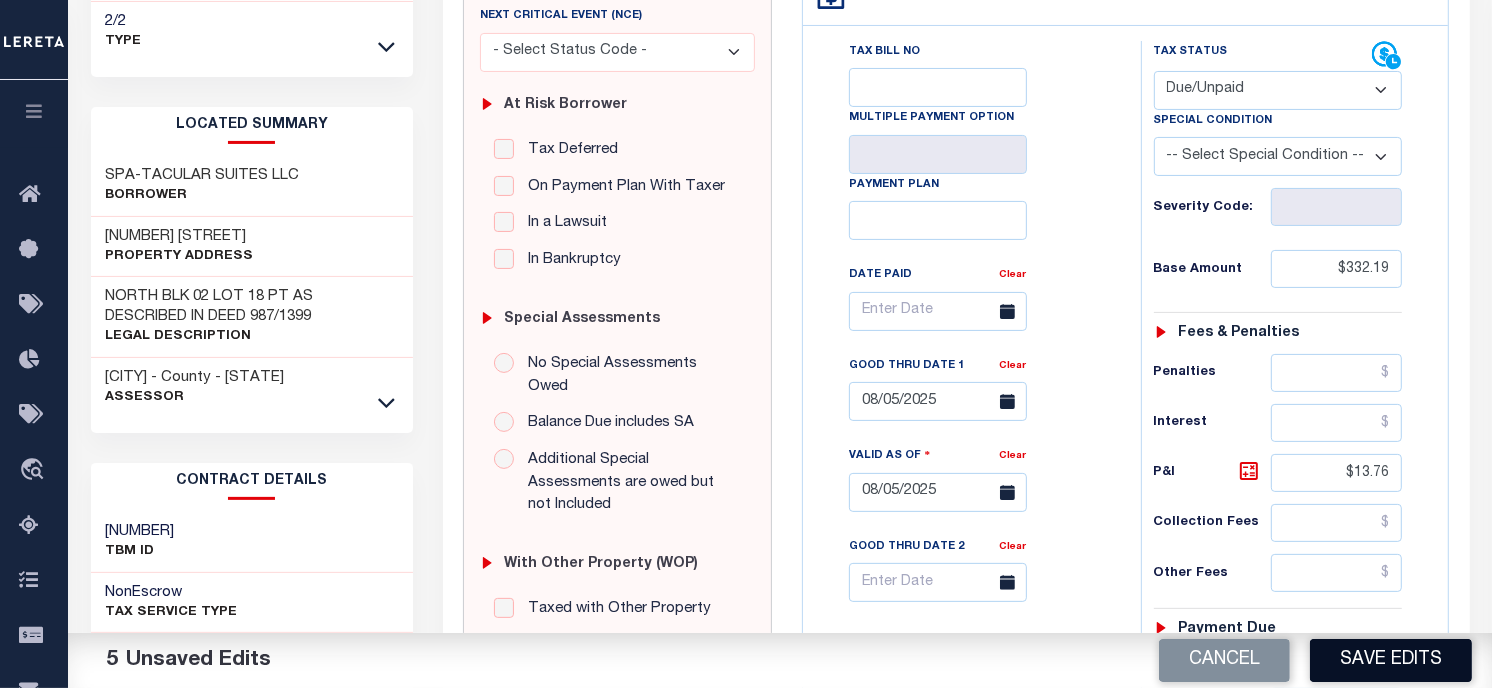click on "Save Edits" at bounding box center (1391, 660) 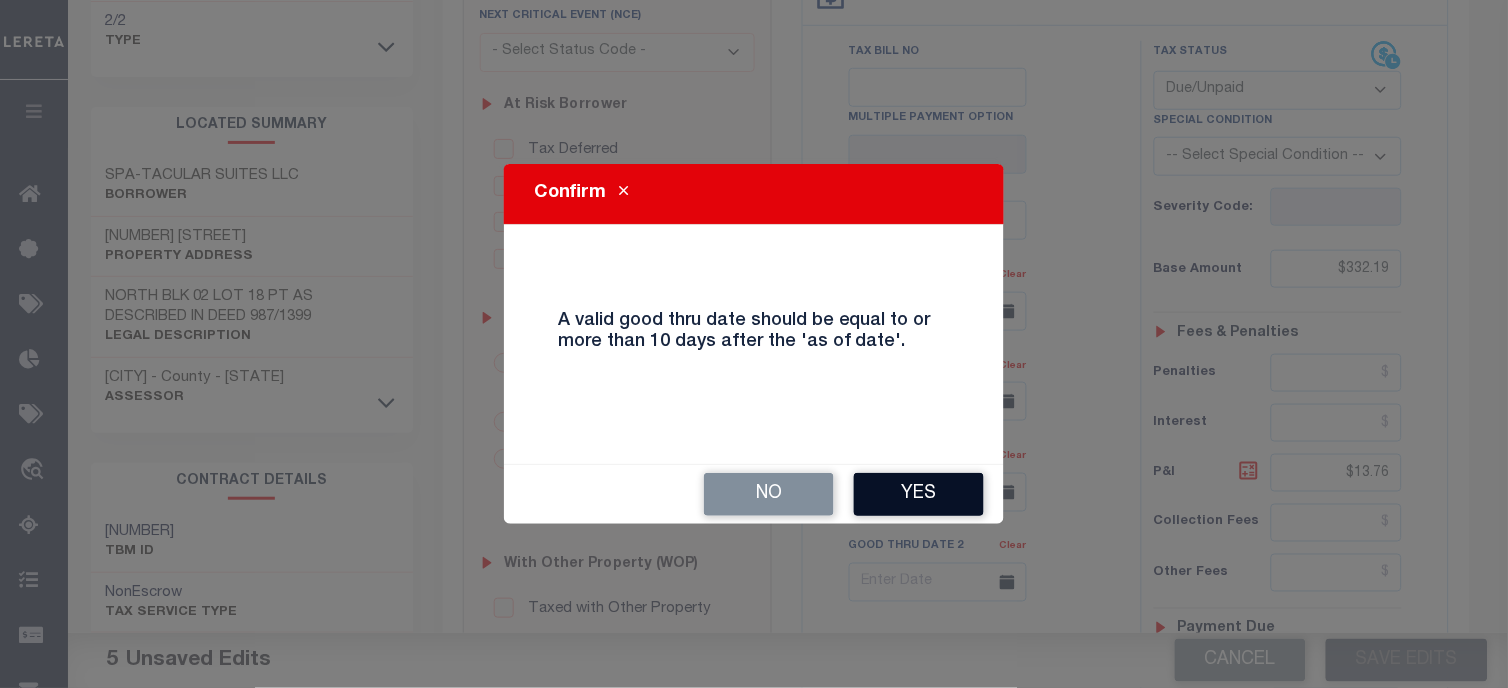 click on "Yes" at bounding box center (919, 494) 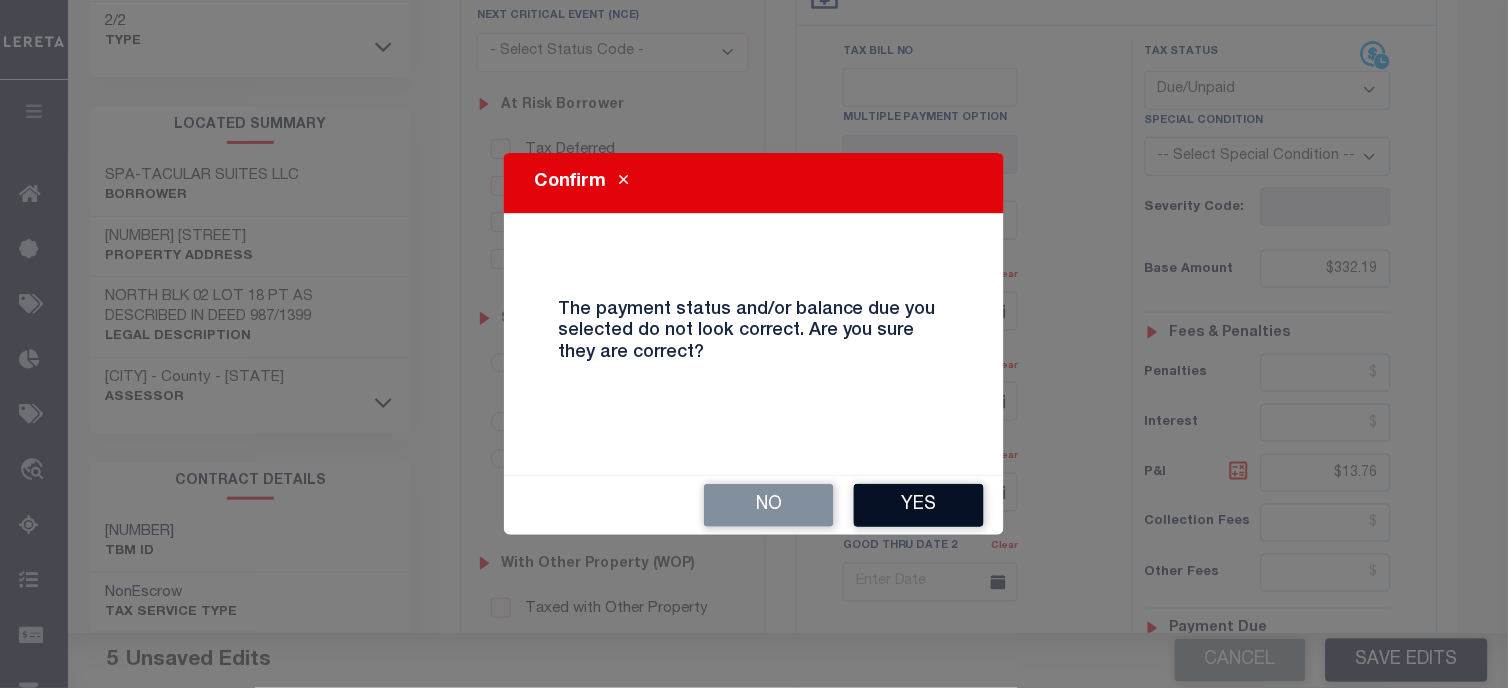 click on "Yes" at bounding box center [919, 505] 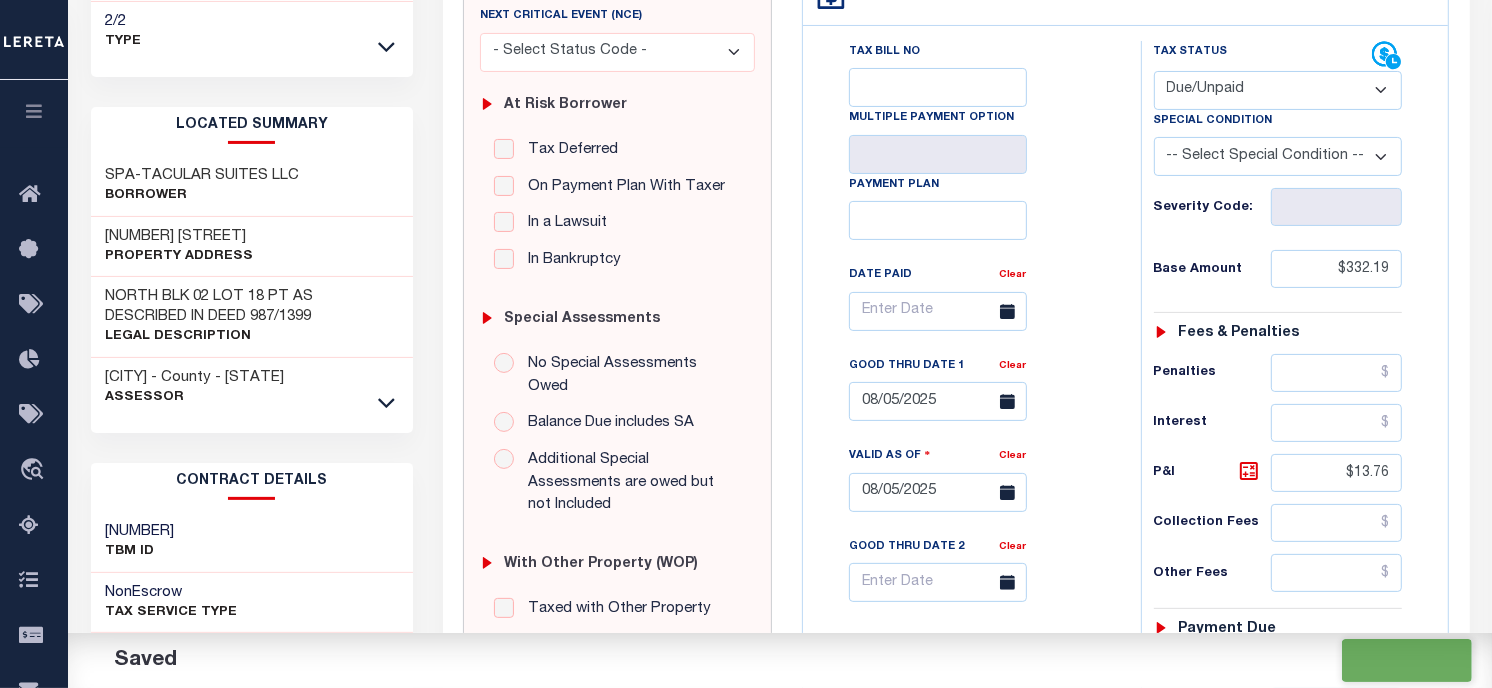 checkbox on "false" 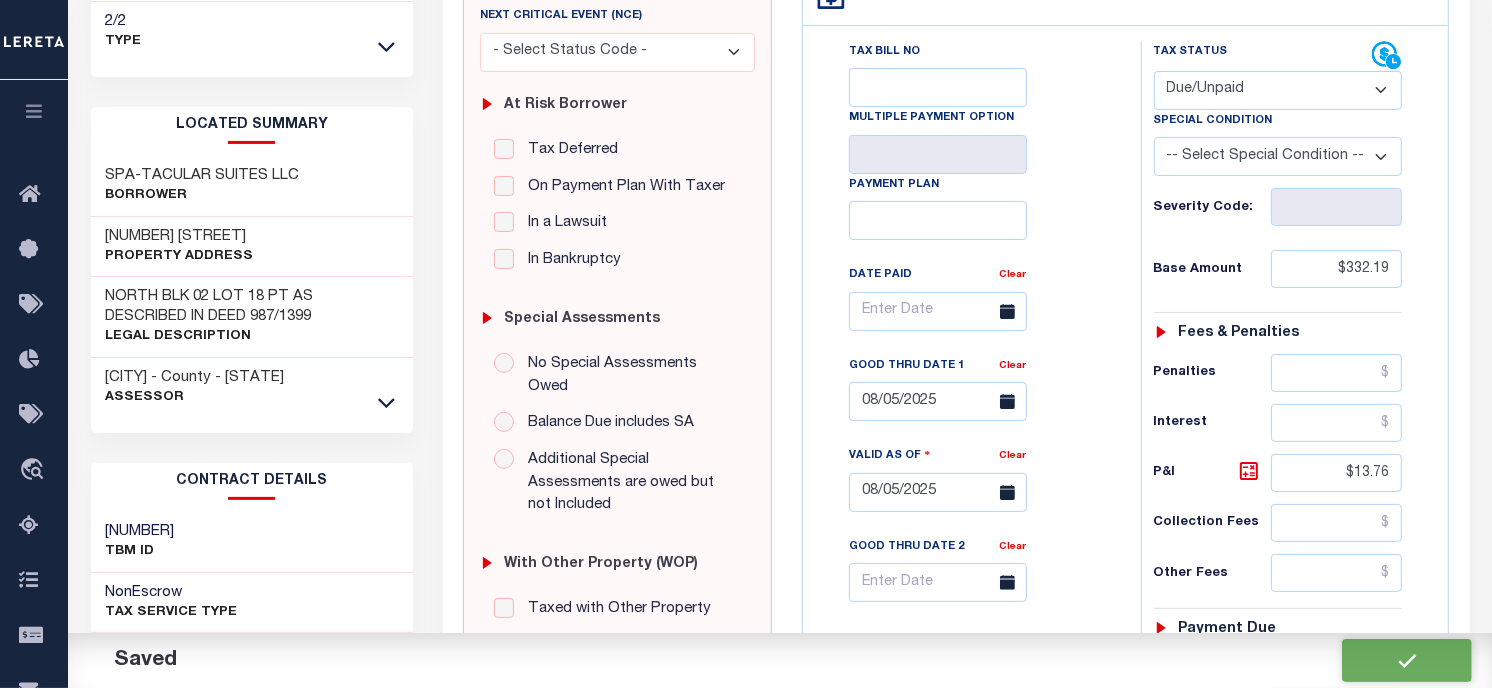 checkbox on "false" 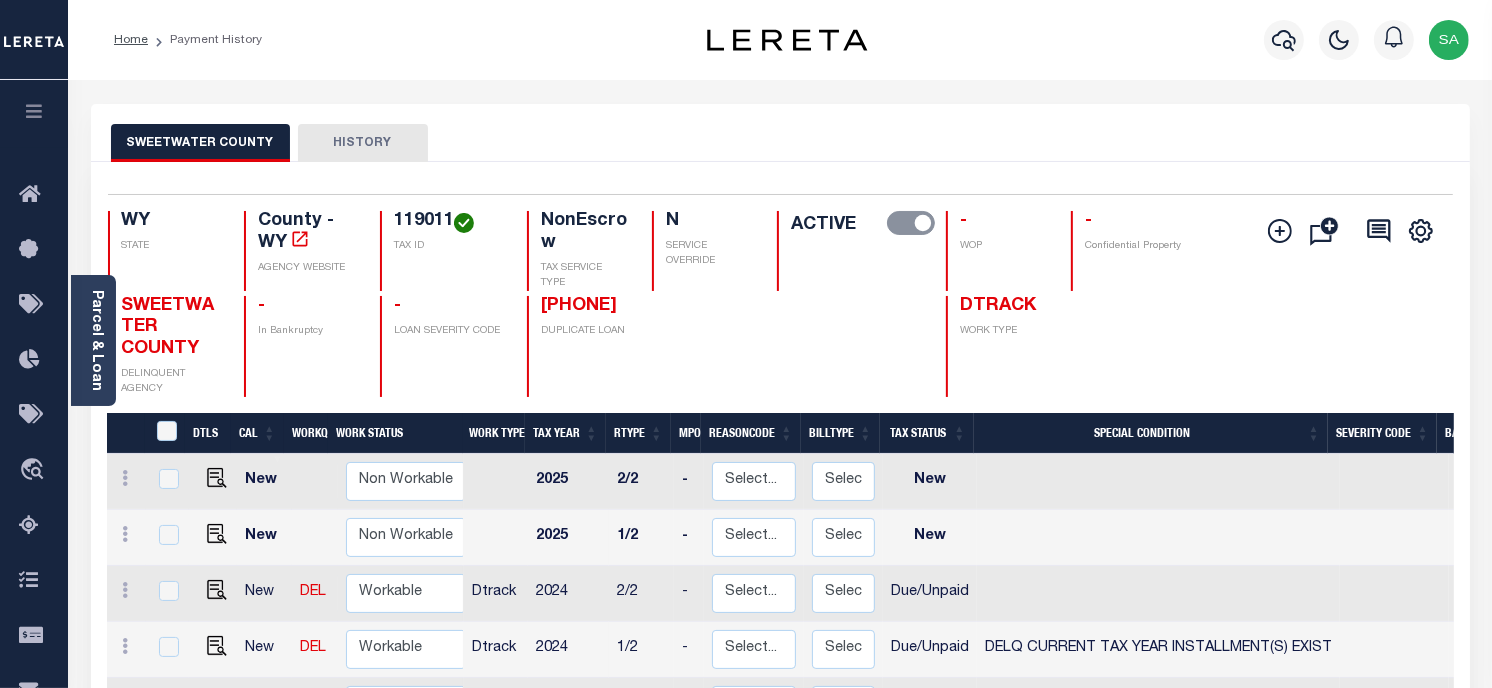 scroll, scrollTop: 333, scrollLeft: 0, axis: vertical 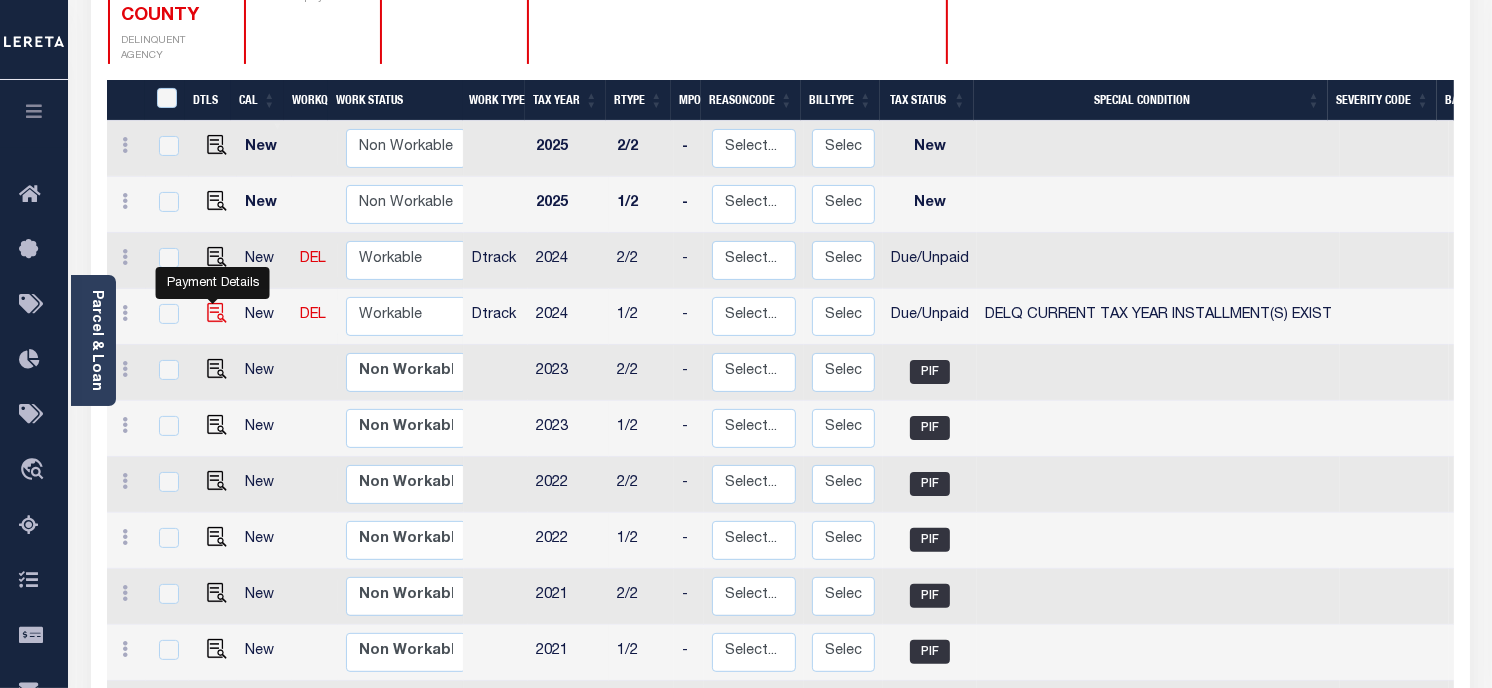 click at bounding box center [217, 313] 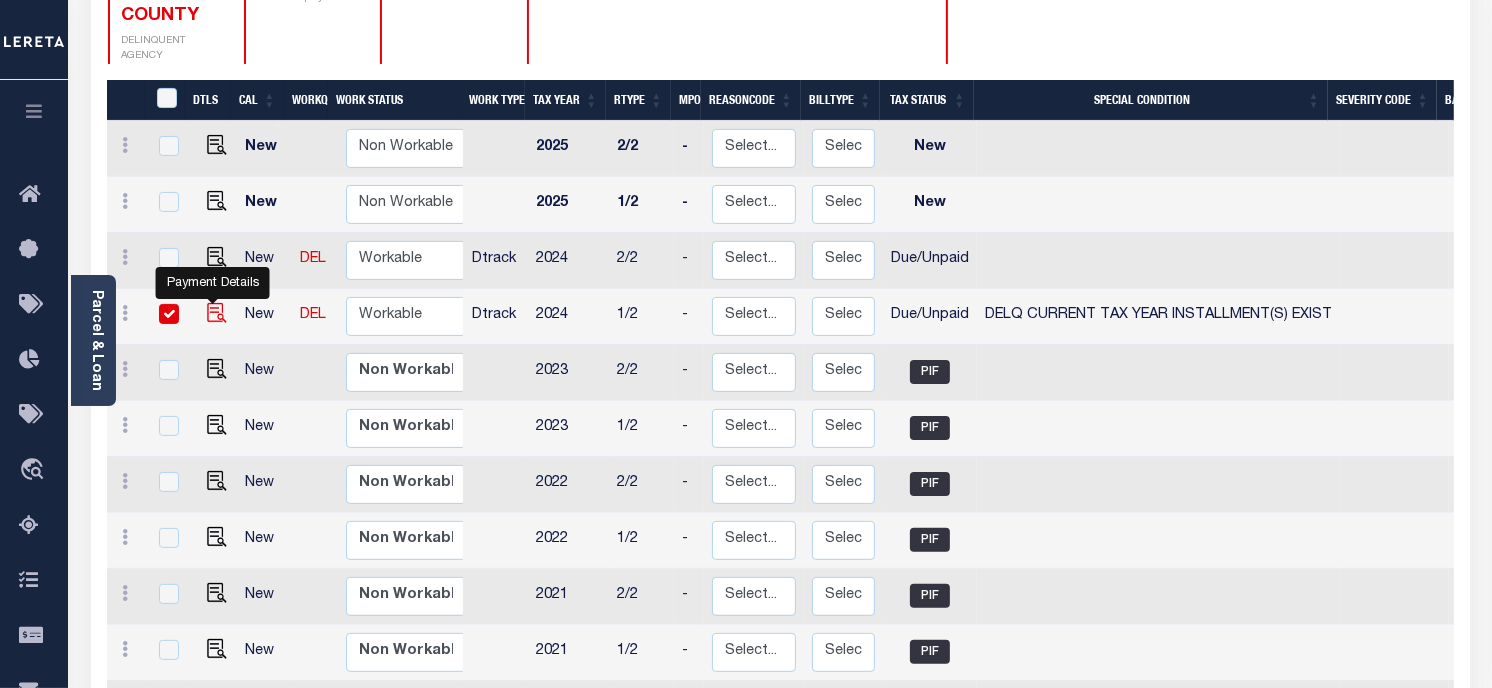 checkbox on "true" 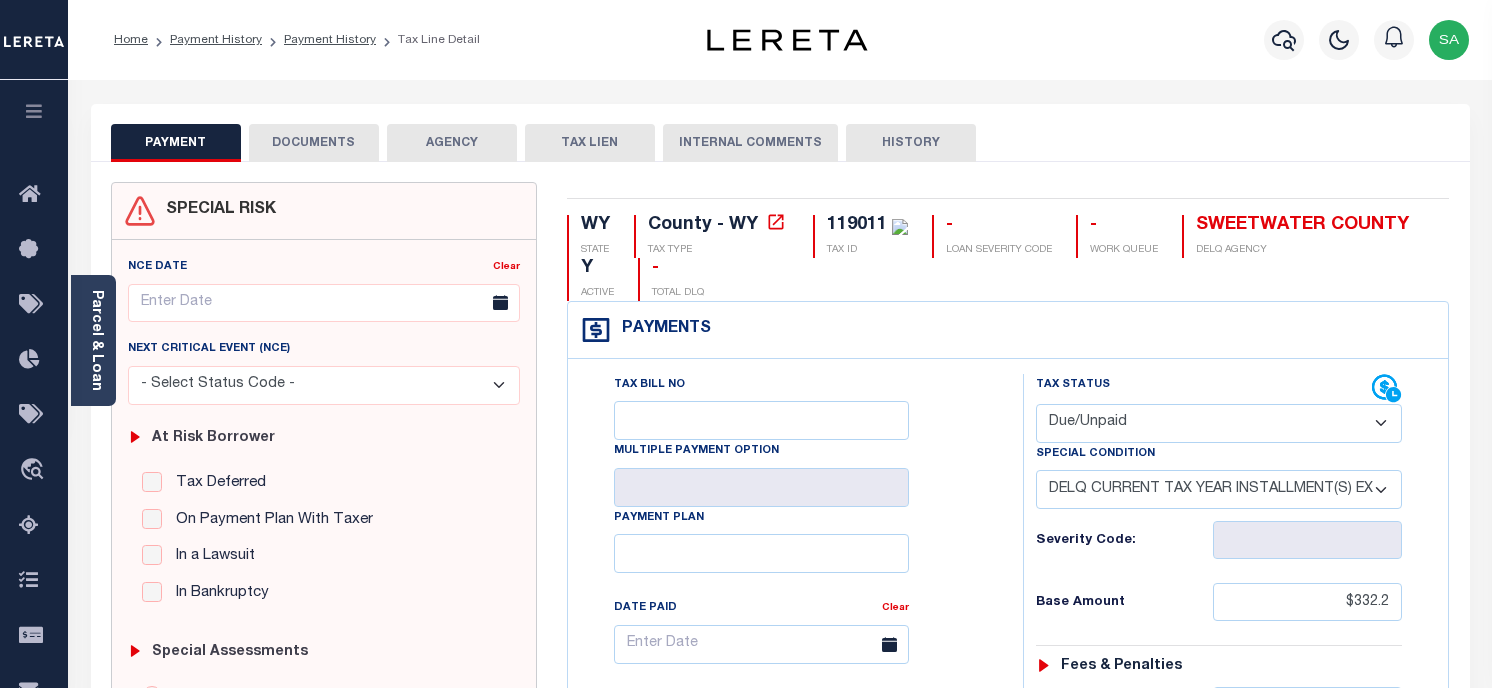 select on "DUE" 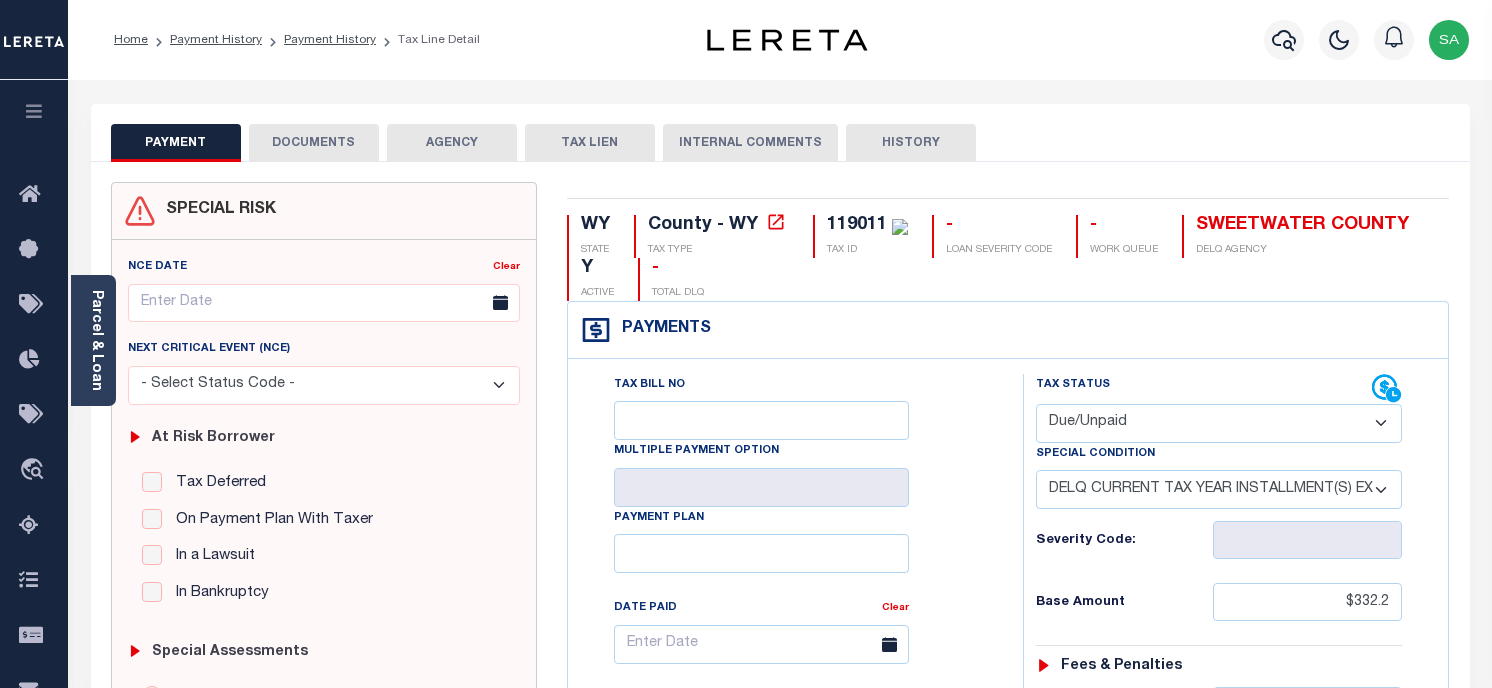 drag, startPoint x: 0, startPoint y: 0, endPoint x: 1140, endPoint y: 471, distance: 1233.467 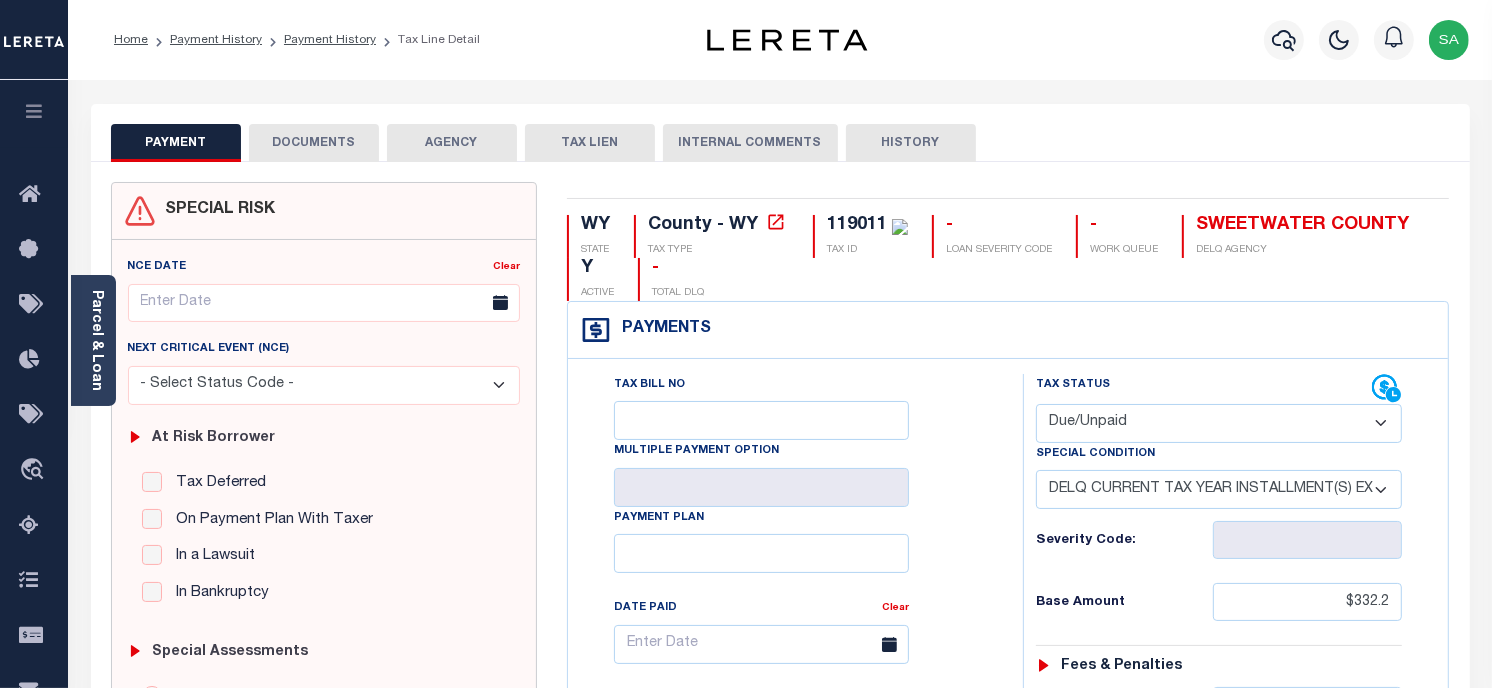select on "0" 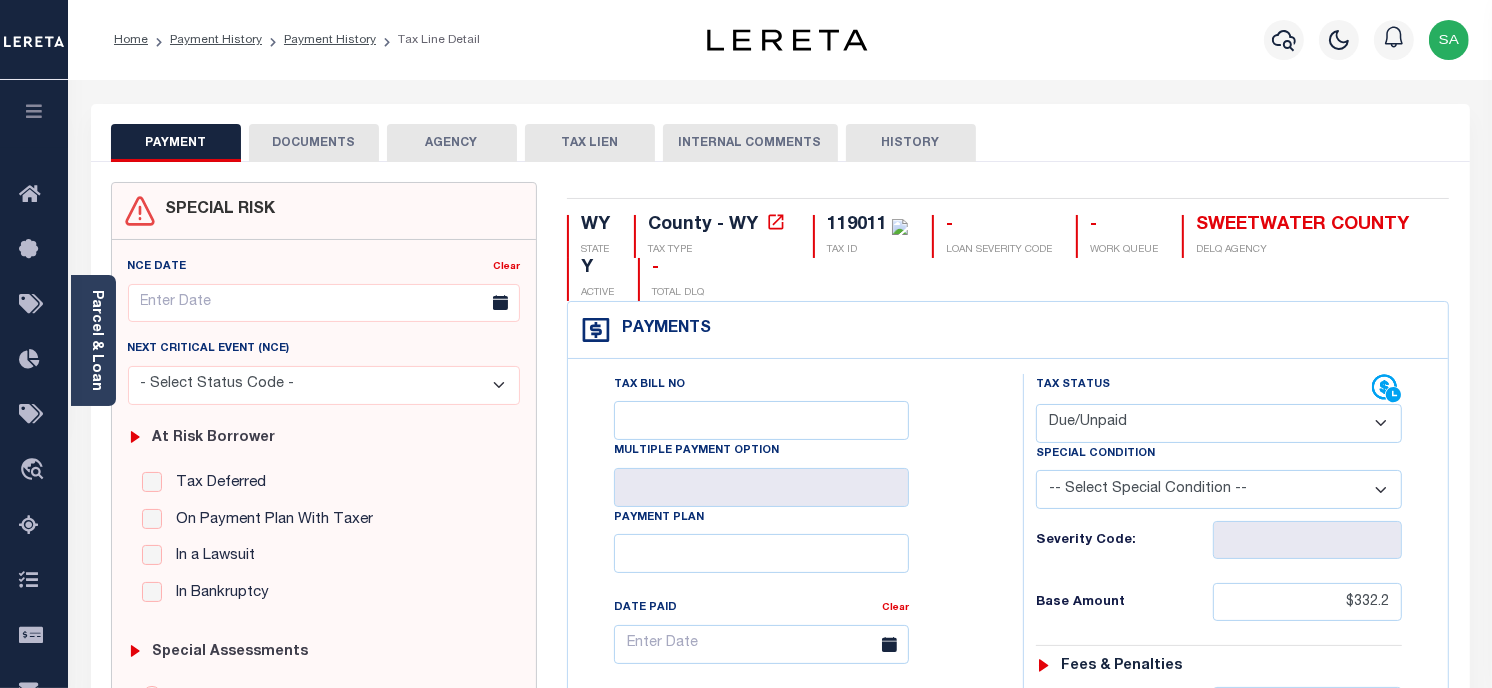 click on "-- Select Special Condition --
3RD PARTY TAX LIEN
AGENCY TAX LIEN (A.K.A Inside Lien)
BALANCE FORWARD
BANKRUPTCY
BILL W/ OTHER PARCEL
CONFIDENTIAL ACCOUNT
DEFERRED
DELAYED BILLING
DELQ CURRENT TAX YEAR INSTALLMENT(S) EXIST
DELQ PRIOR YEAR(S) EXIST
EXEMPT
HOMEOWNER AUTHORIZATION
IN DISPUTE/UNDER PROTEST
INCLUDES PRIOR UNPAID
INCLUDES RE-LEVIED TAX
INSTALLMENT PLAN
LITIGATION
LOST PROPERTY (FORECLOSED/DEEDED)
LOW ASSESSMENT
LOW TAX THRESHOLD
MULTIPLE TAXIDS
NEW PROPERTY
NOT ASSESSED
NOT CERTIFIED
OTHER FEES INVOLVED
OVERPAYMENT - POSSIBLE REFUND DUE
PARTIAL PAYMENT MAY EXIST
Pay Plan
RE-LEVIED TO ANOTHER AGENCY
REDEMP AMTS NOT AVAILABLE
REPORTED ON LEGACY RTYPE
SUBJECT TO FORECLOSURE
TAX LIEN RELEASED
TAX SALE-SUBJECT TO POWER TO SELL" at bounding box center (1219, 489) 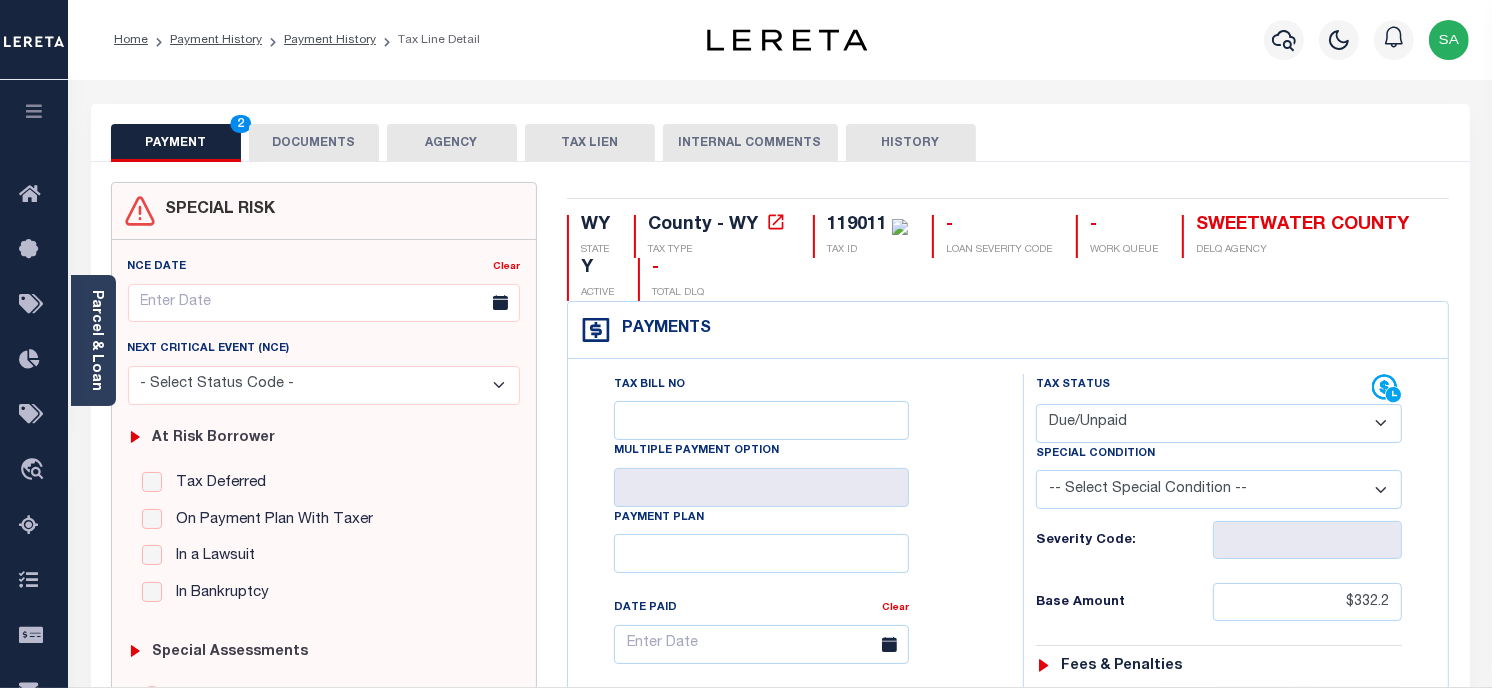 type on "08/05/2025" 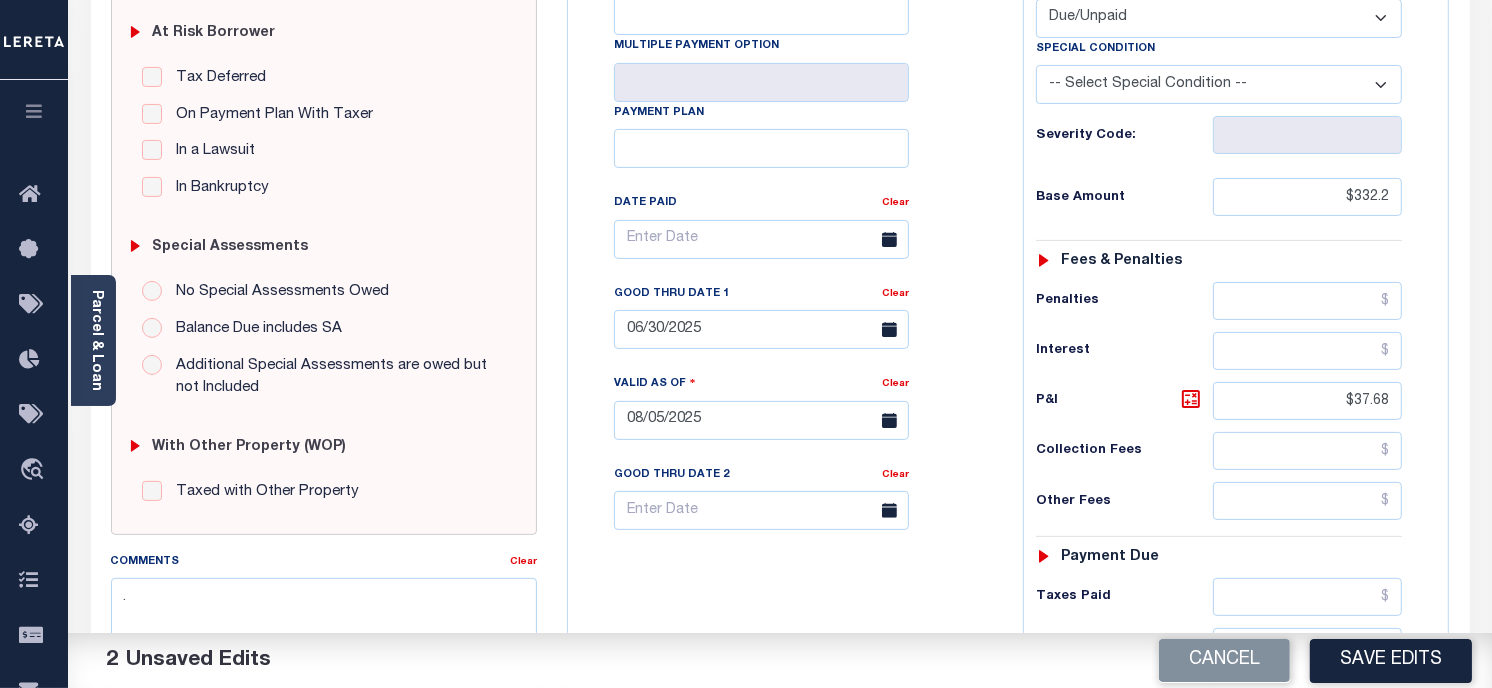 scroll, scrollTop: 444, scrollLeft: 0, axis: vertical 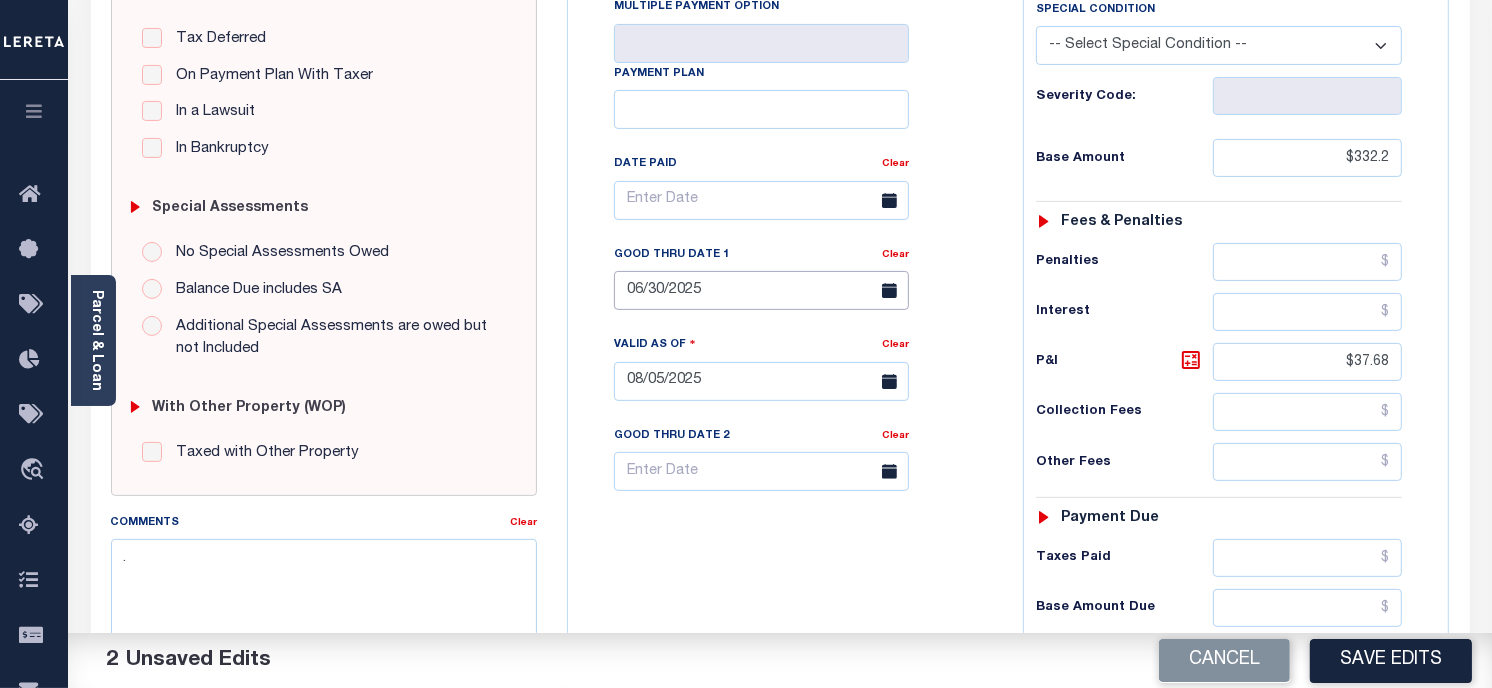 click on "06/30/2025" at bounding box center [761, 290] 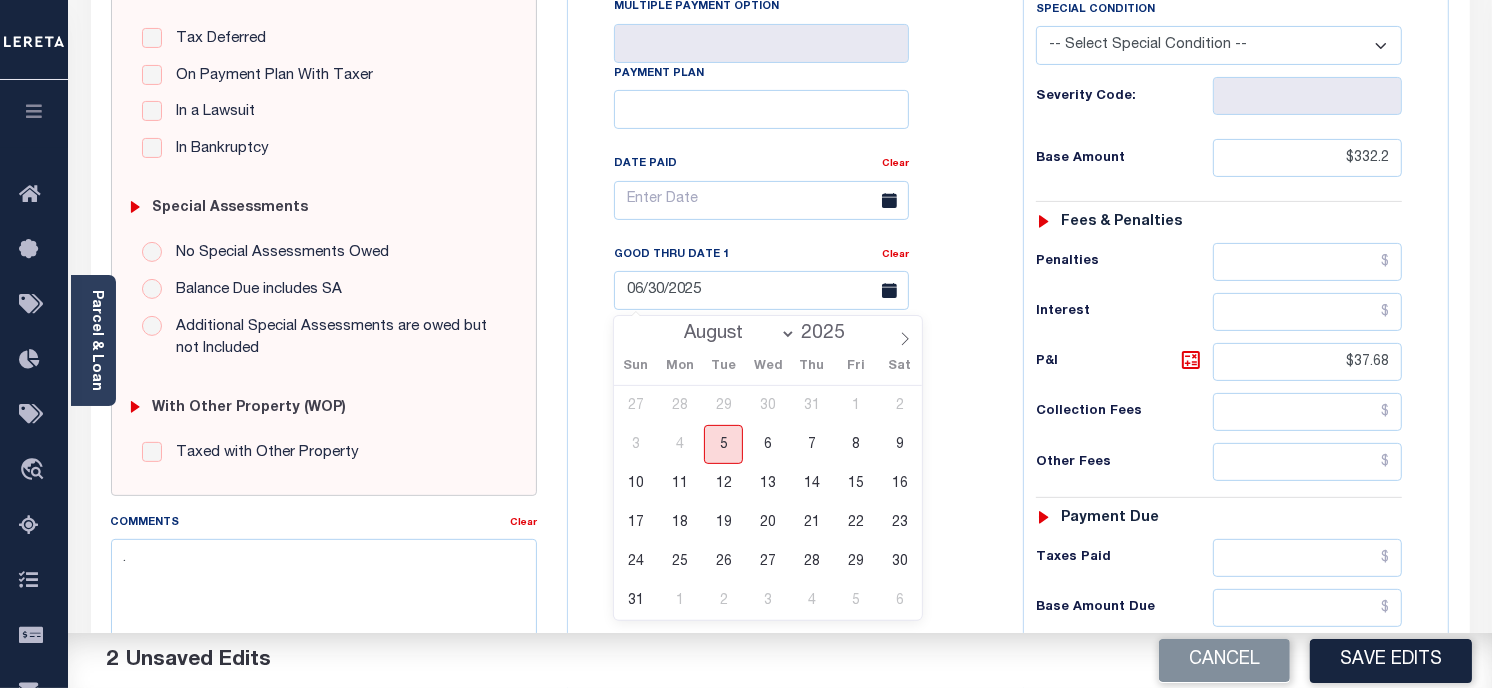 click on "5" at bounding box center [723, 444] 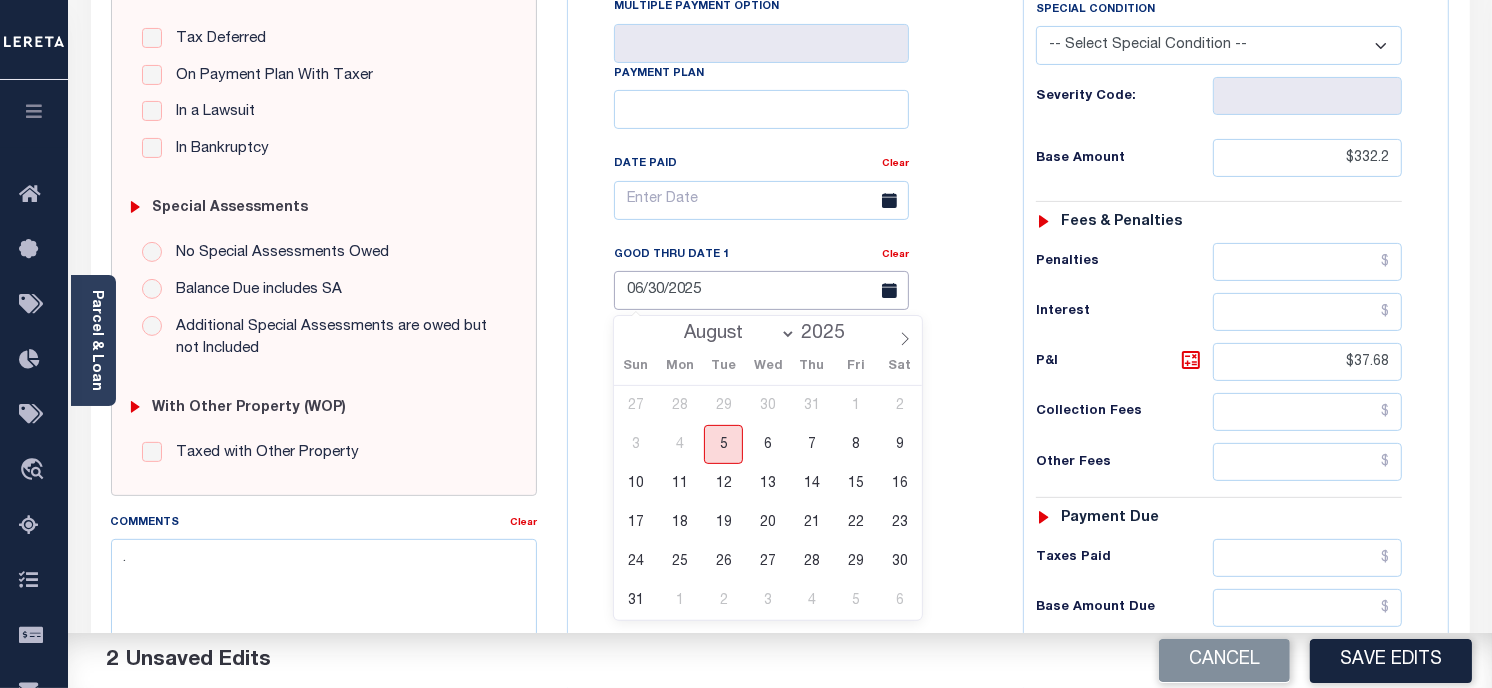 type on "08/05/2025" 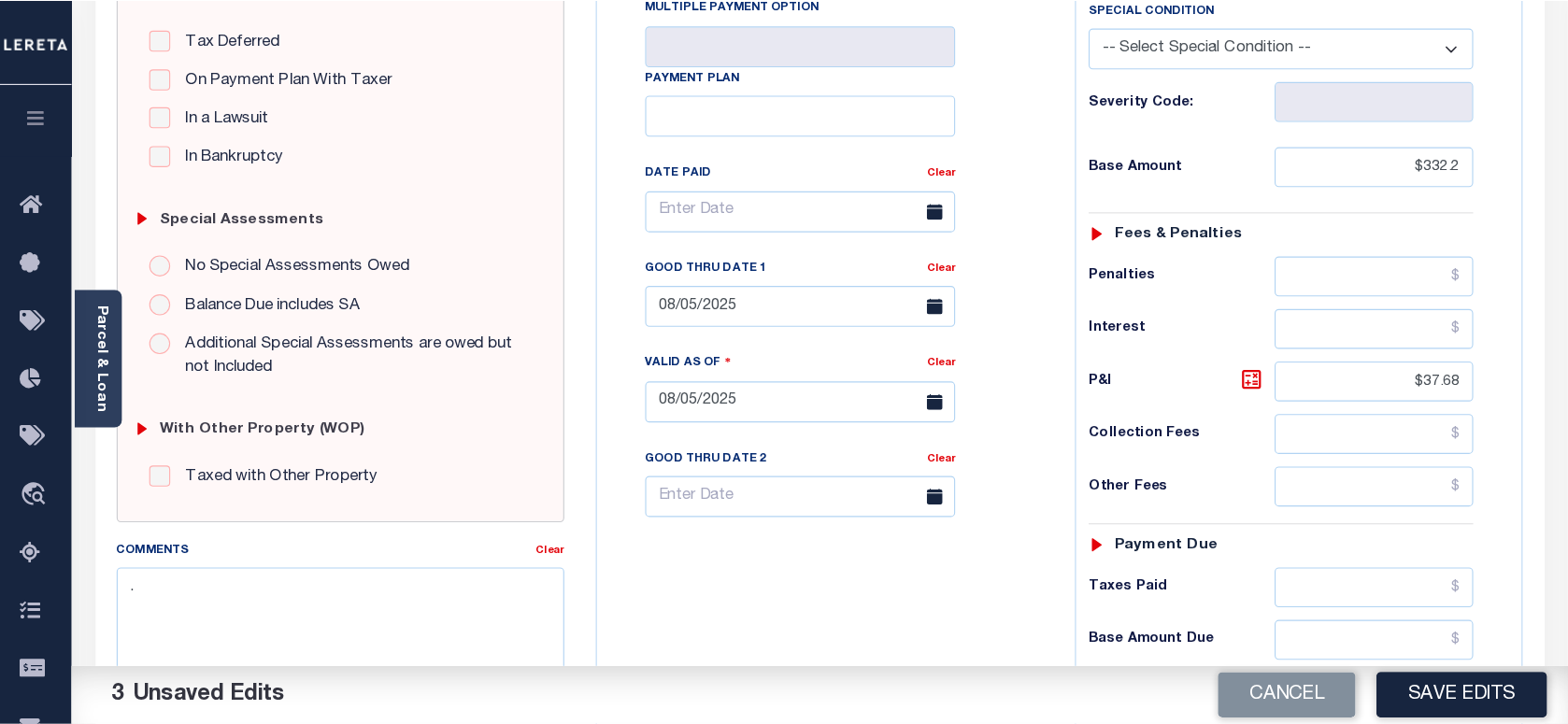 scroll, scrollTop: 703, scrollLeft: 0, axis: vertical 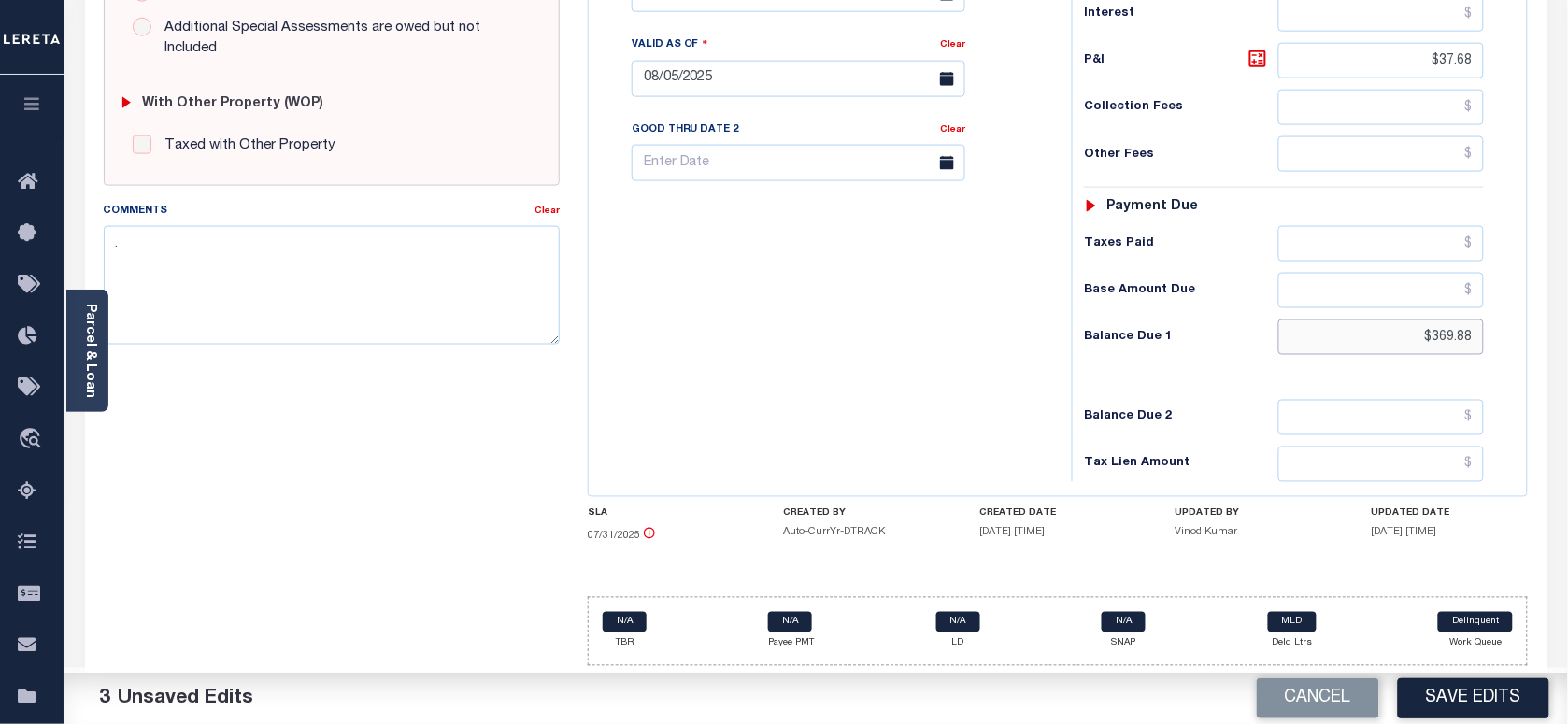 drag, startPoint x: 1442, startPoint y: 344, endPoint x: 1347, endPoint y: 342, distance: 95.0211 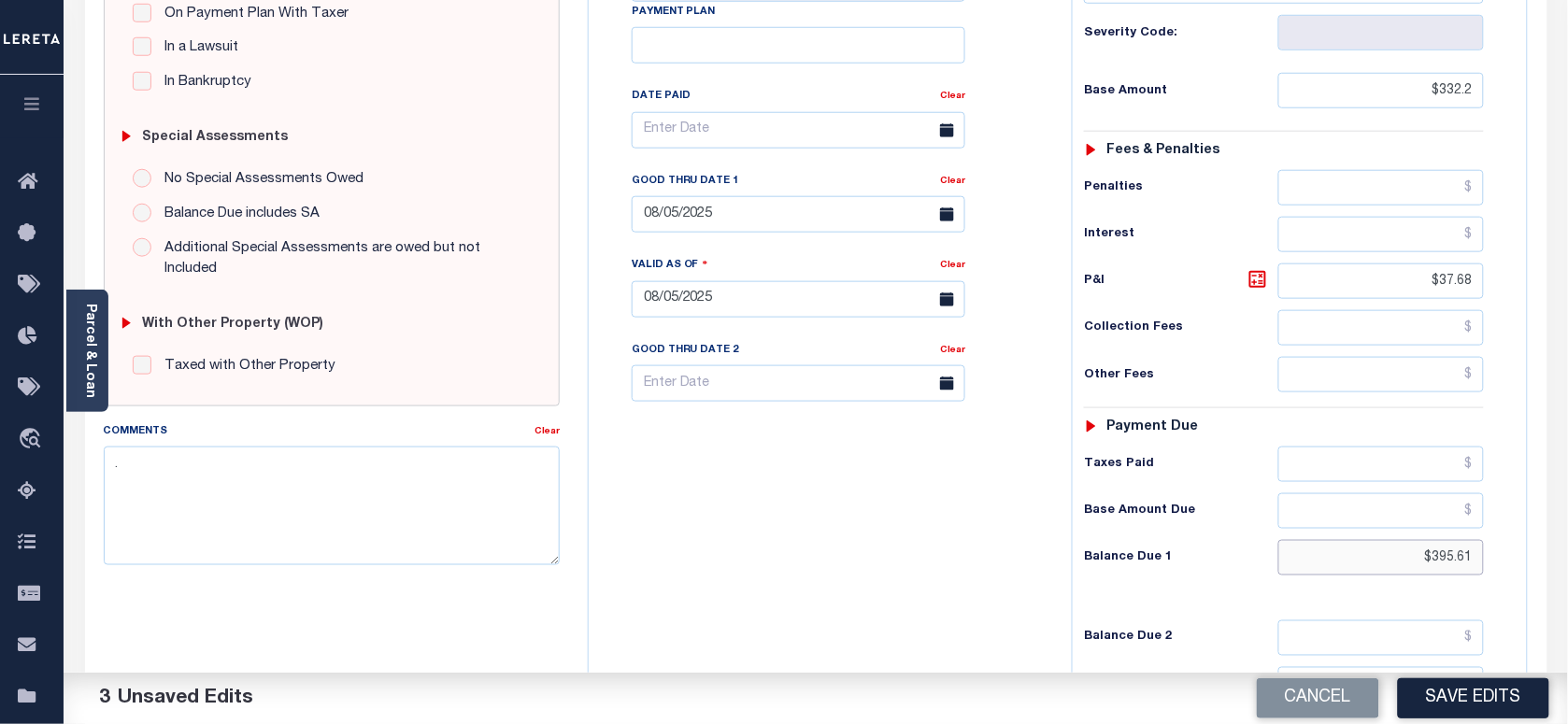 scroll, scrollTop: 469, scrollLeft: 0, axis: vertical 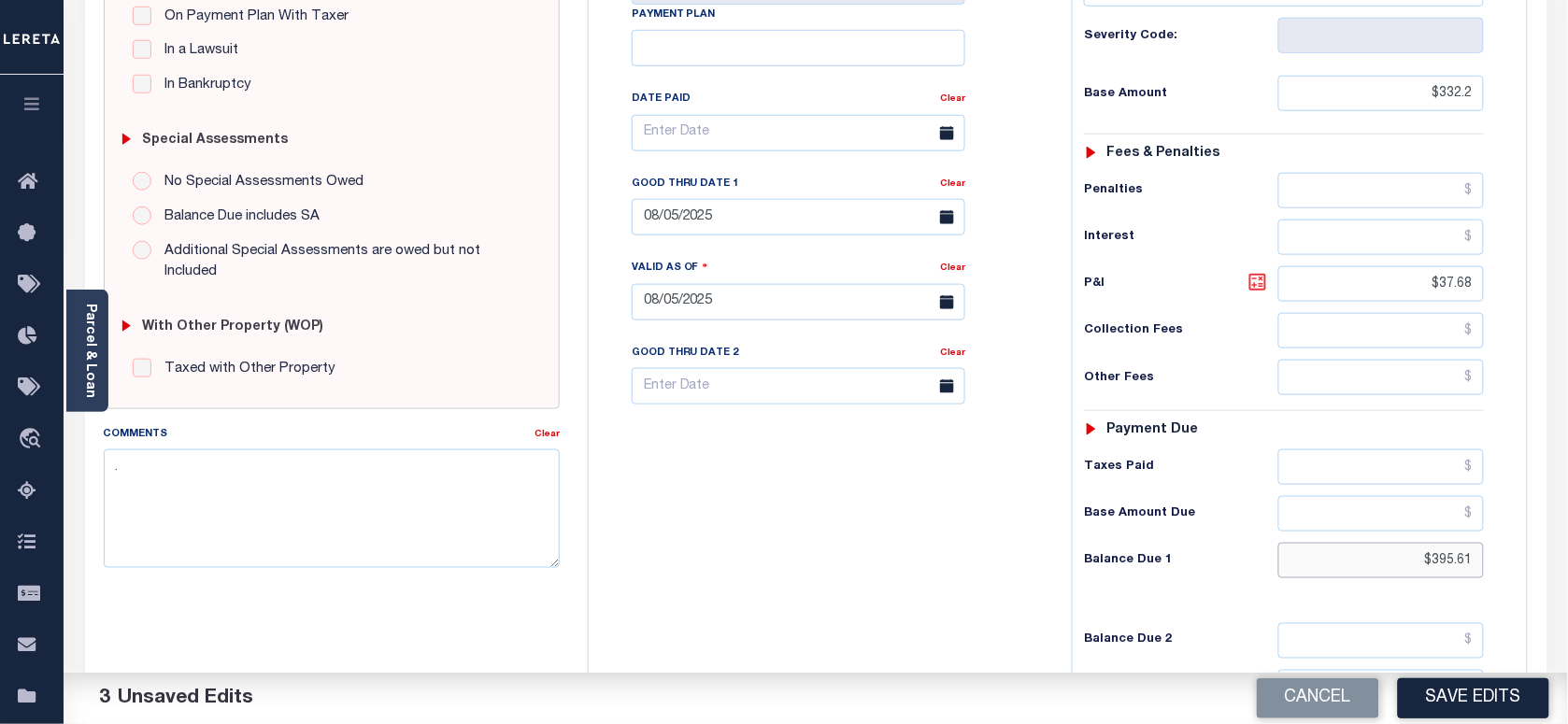type on "$395.61" 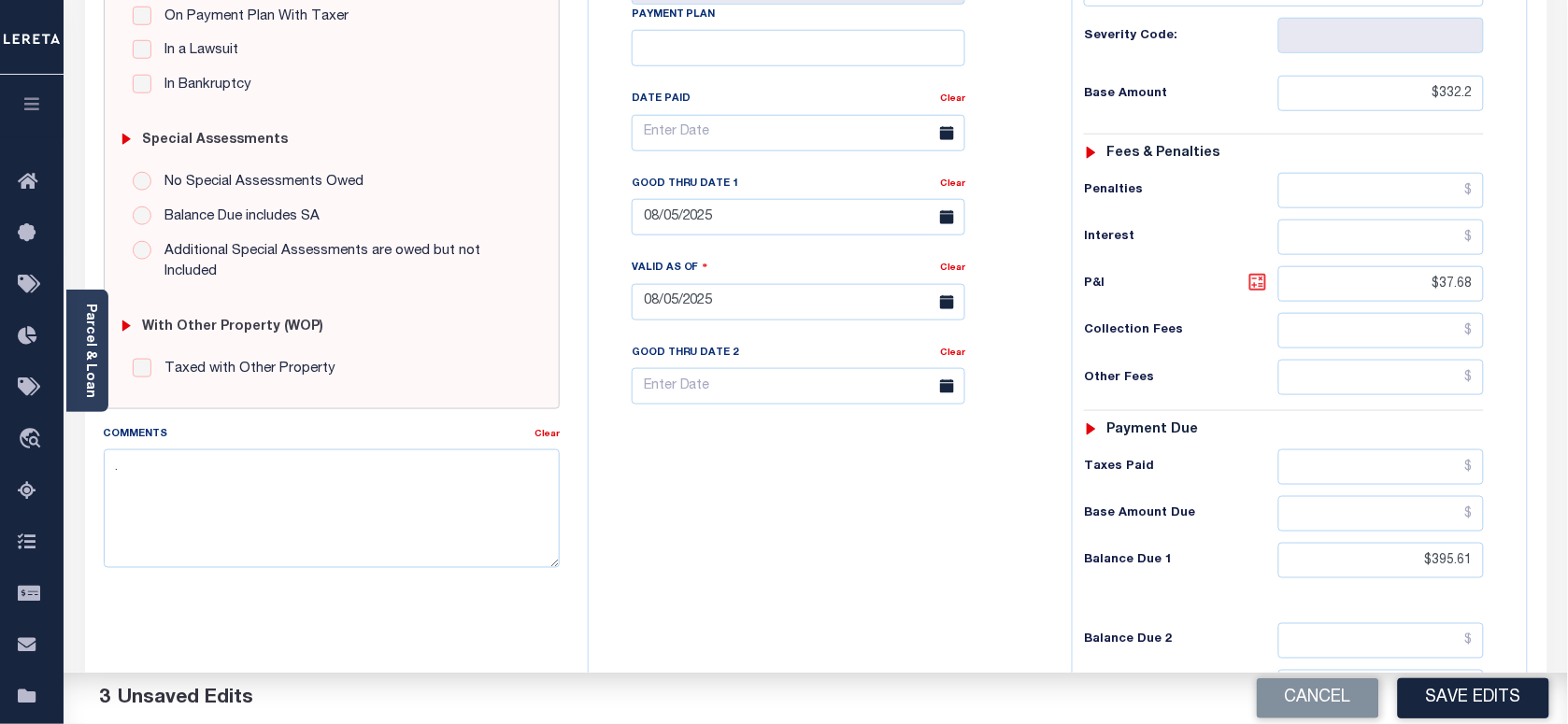 click 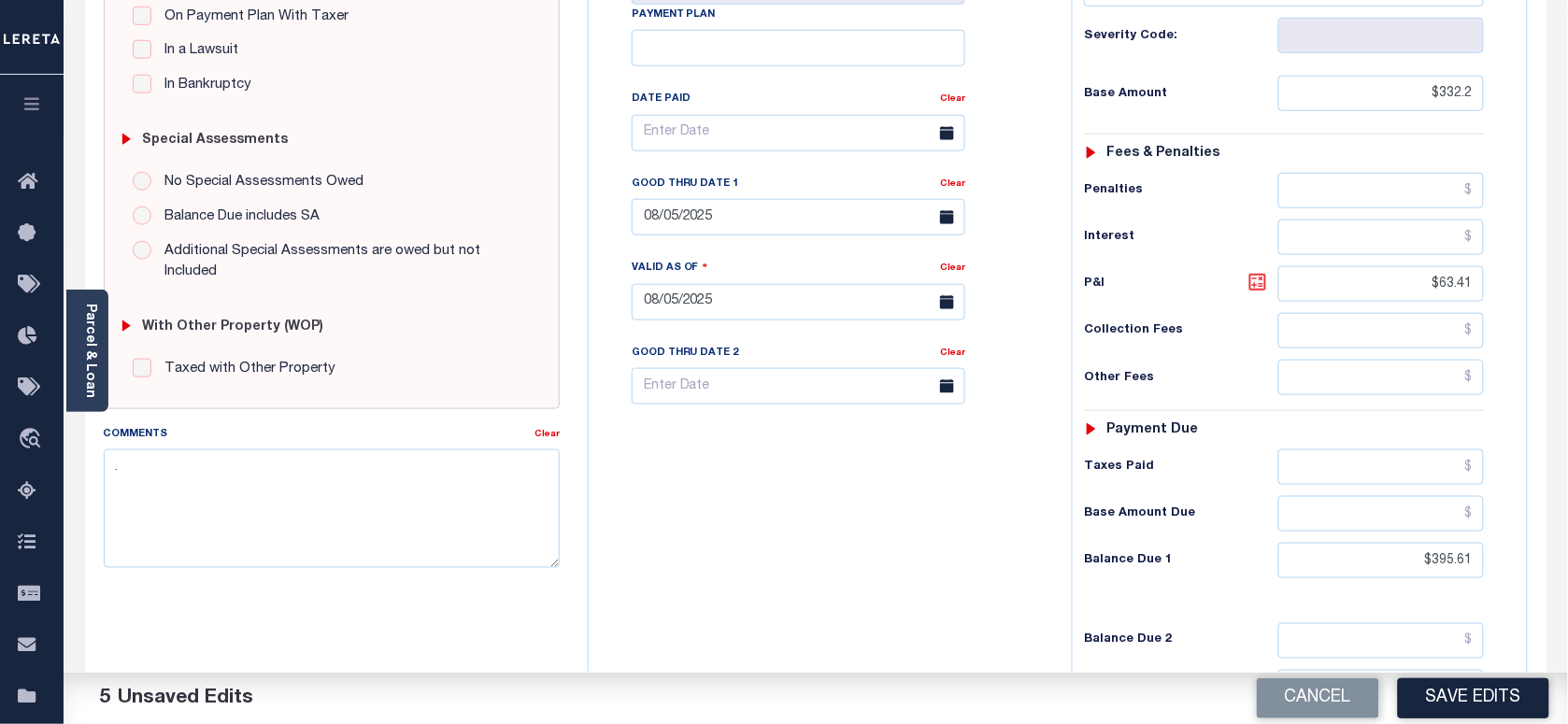 click 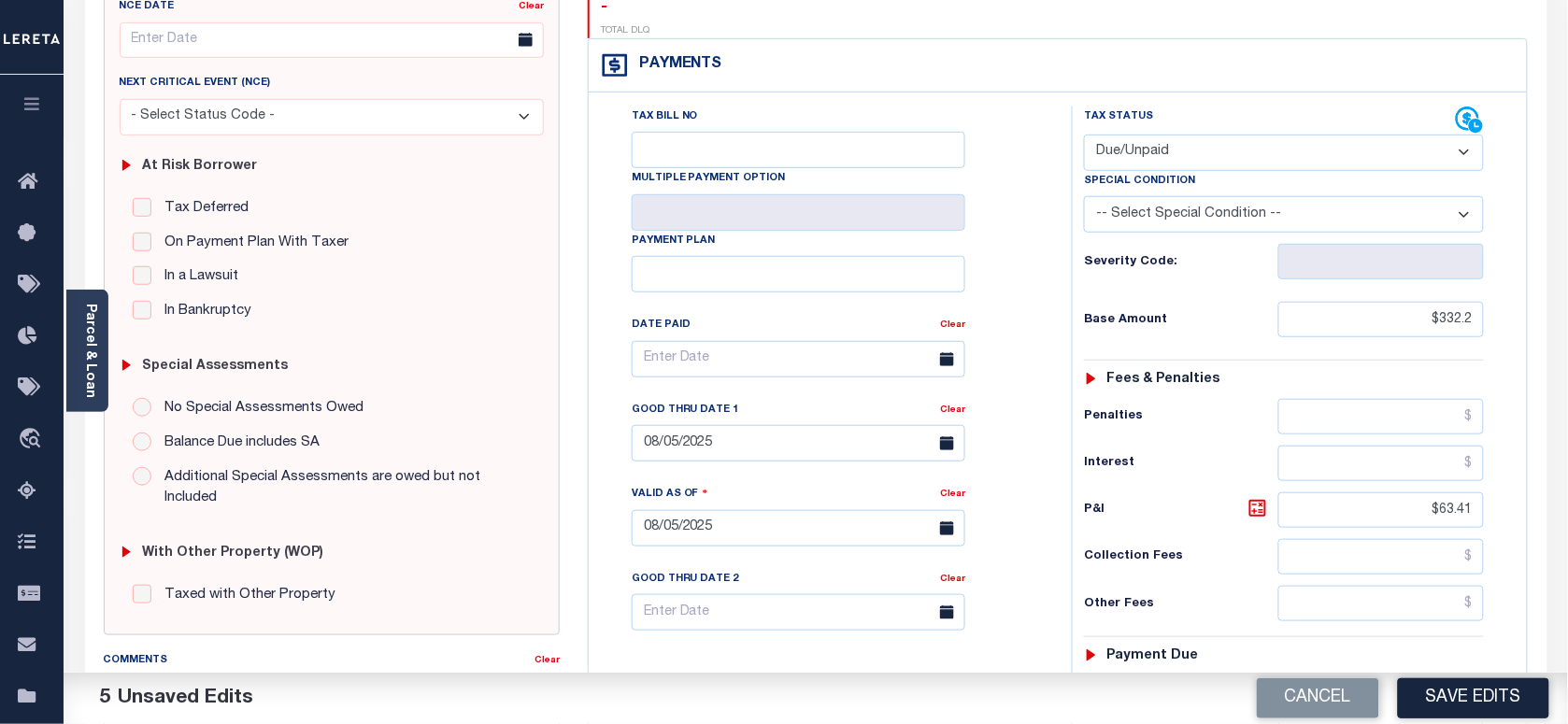 scroll, scrollTop: 235, scrollLeft: 0, axis: vertical 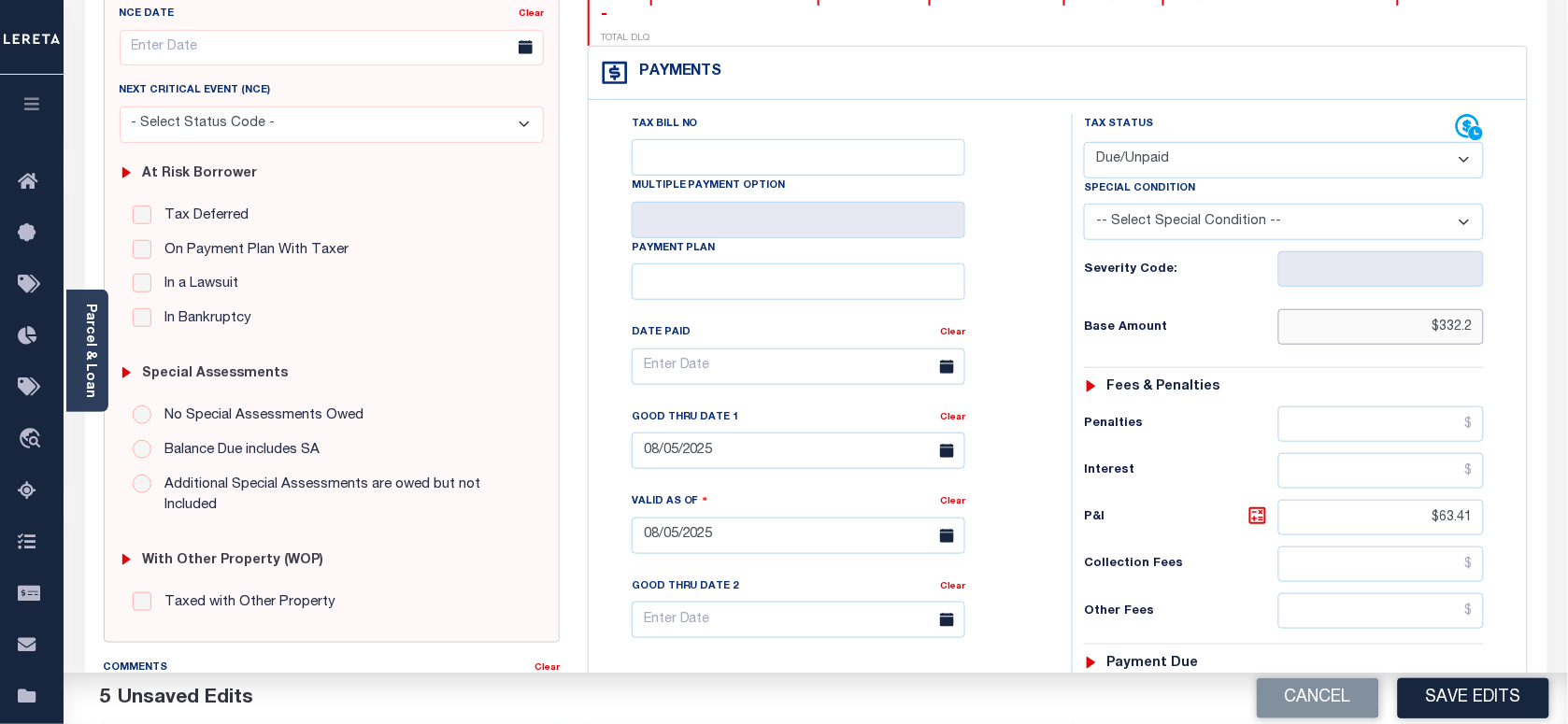 drag, startPoint x: 1474, startPoint y: 332, endPoint x: 1351, endPoint y: 323, distance: 123.32883 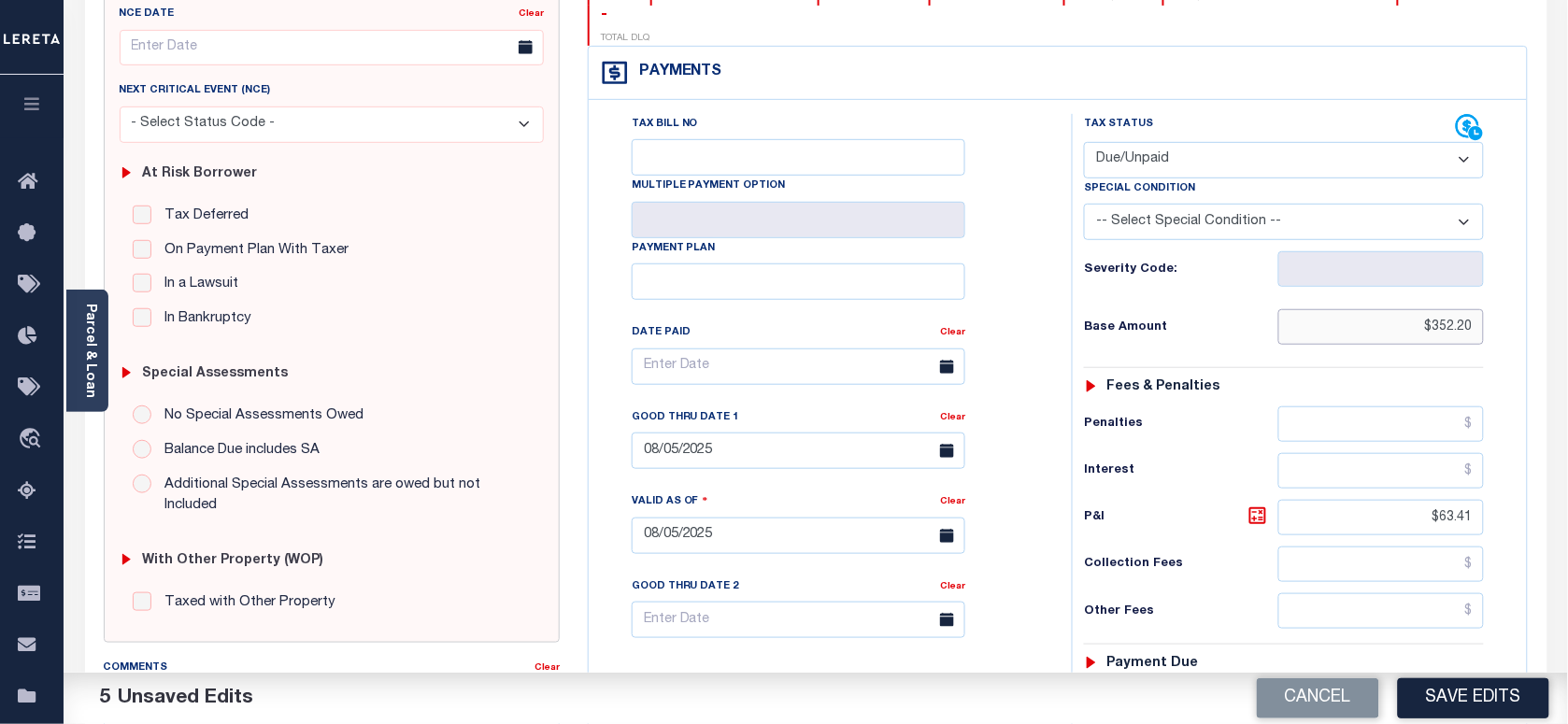 type on "$352.20" 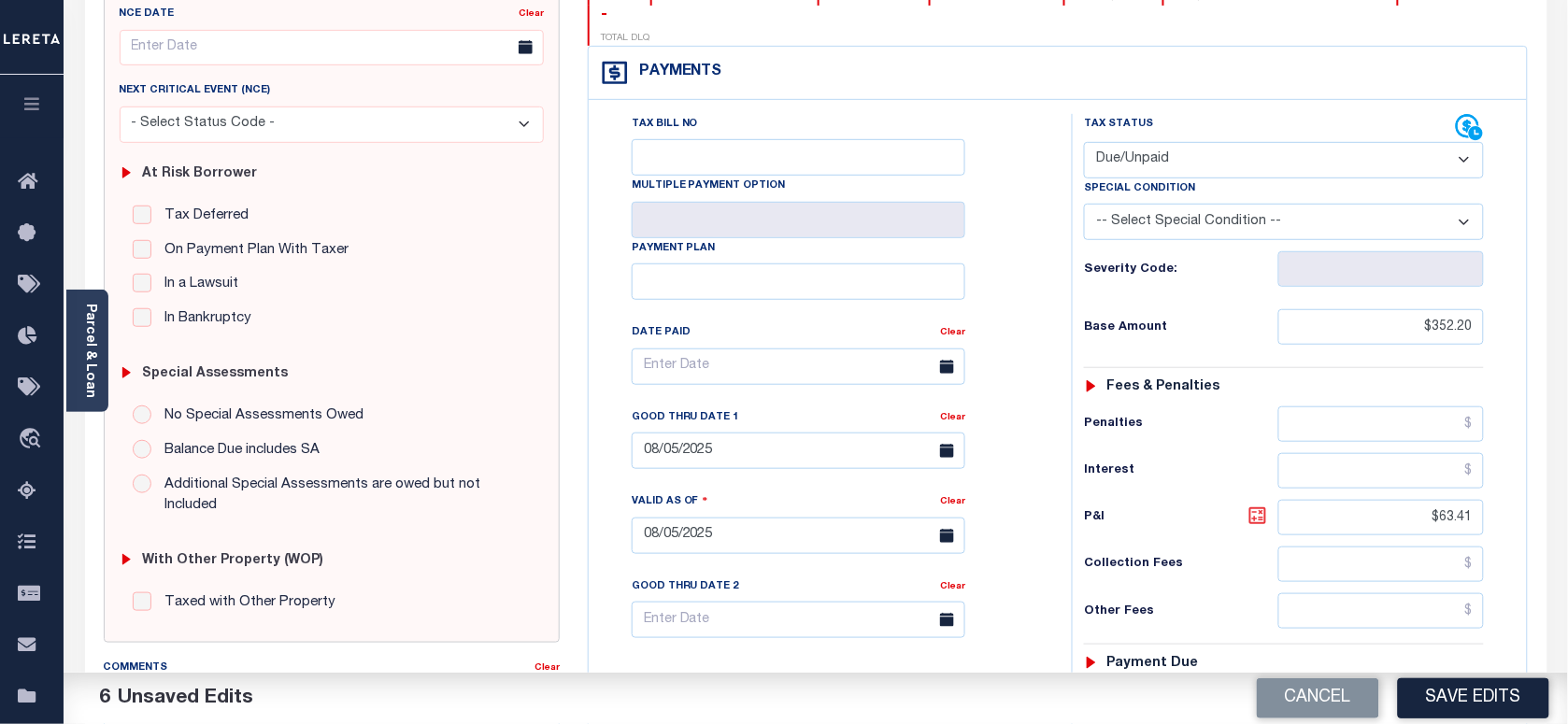 click 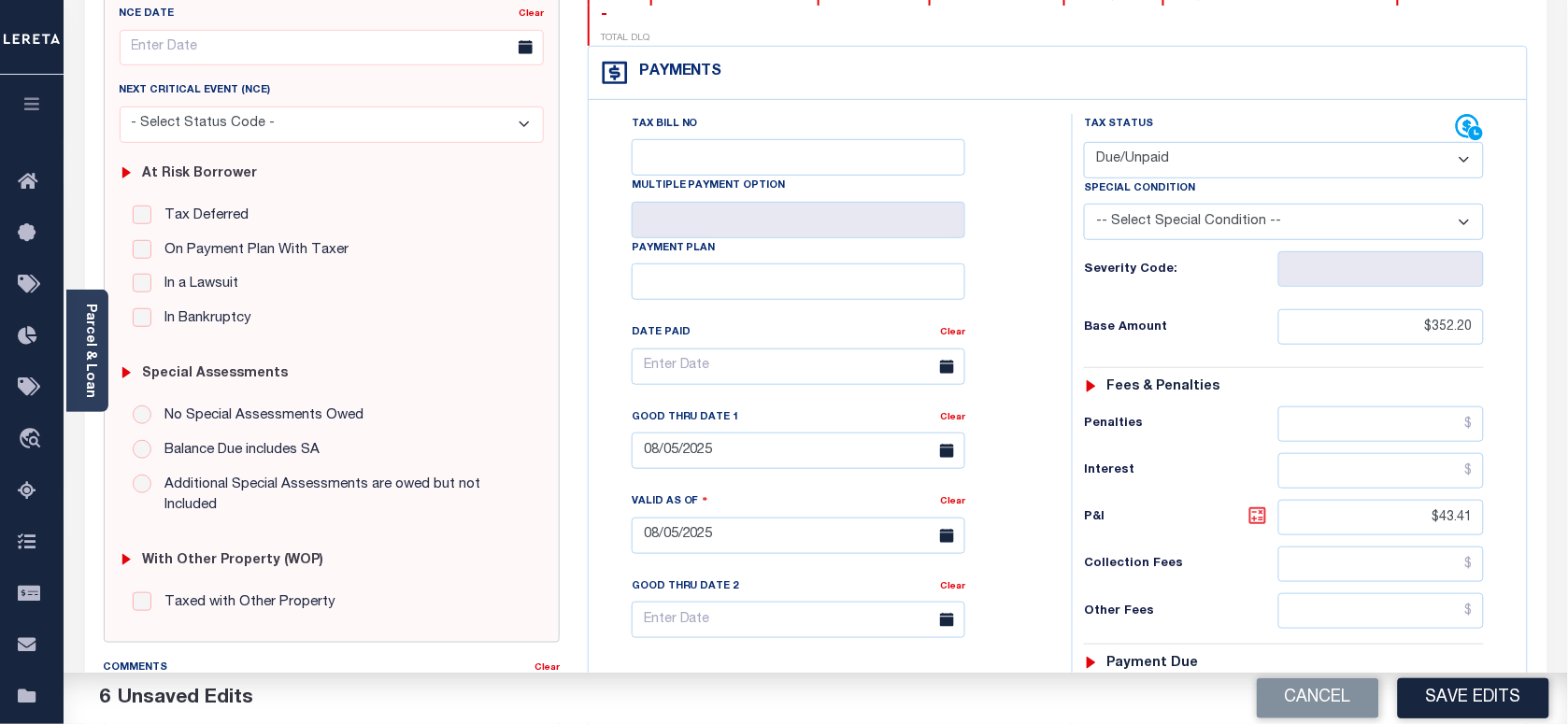 click 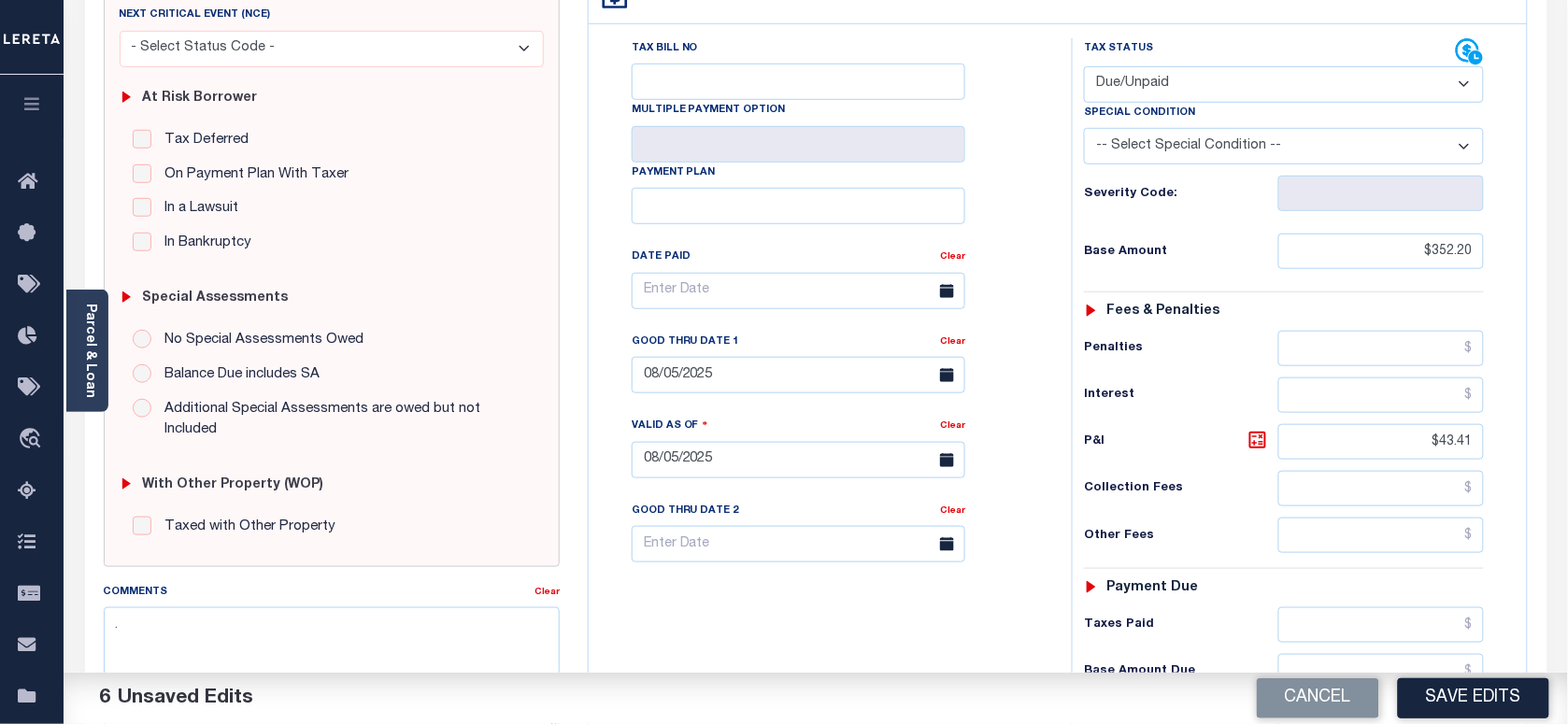 scroll, scrollTop: 352, scrollLeft: 0, axis: vertical 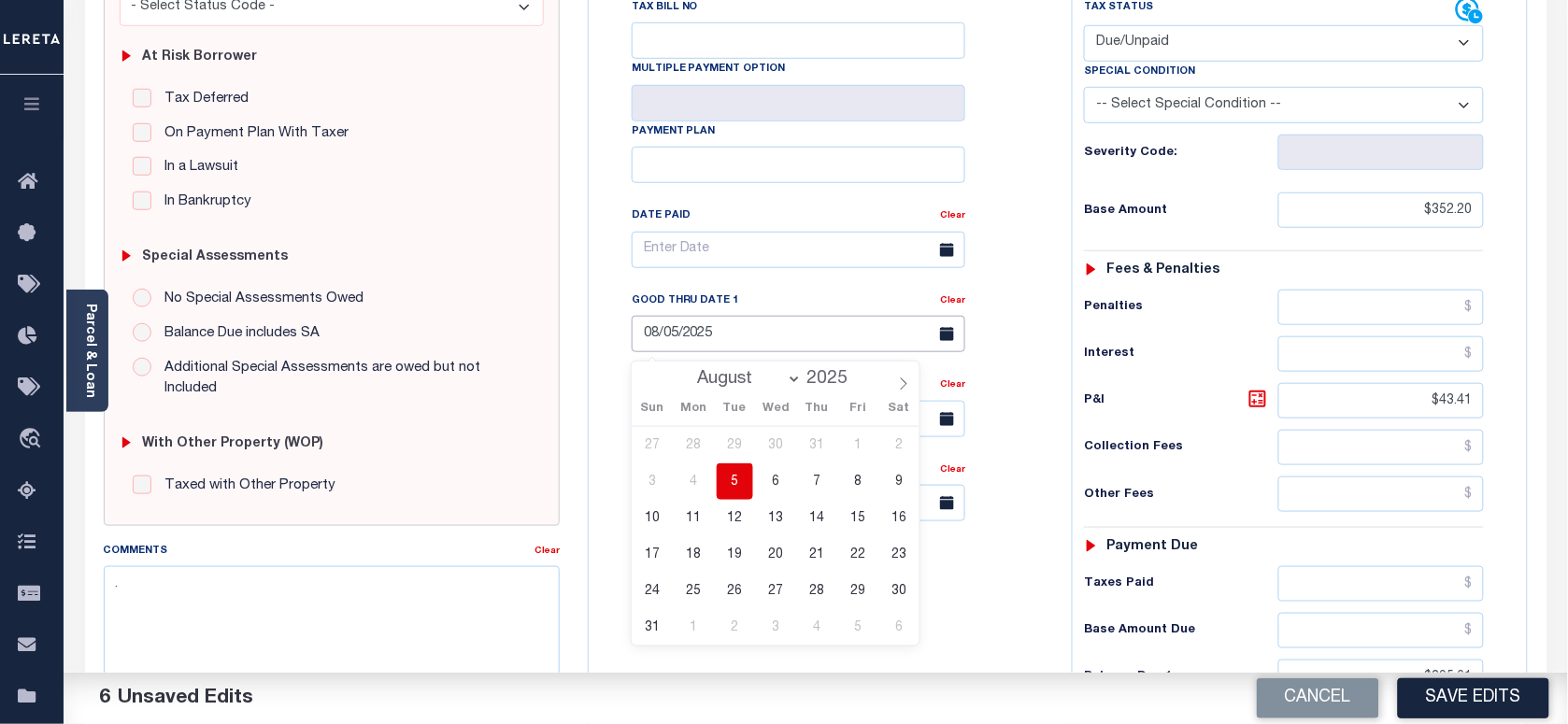 click on "Home Payment History Payment History Tax Line Detail
Profile Sign out" at bounding box center (784, 356) 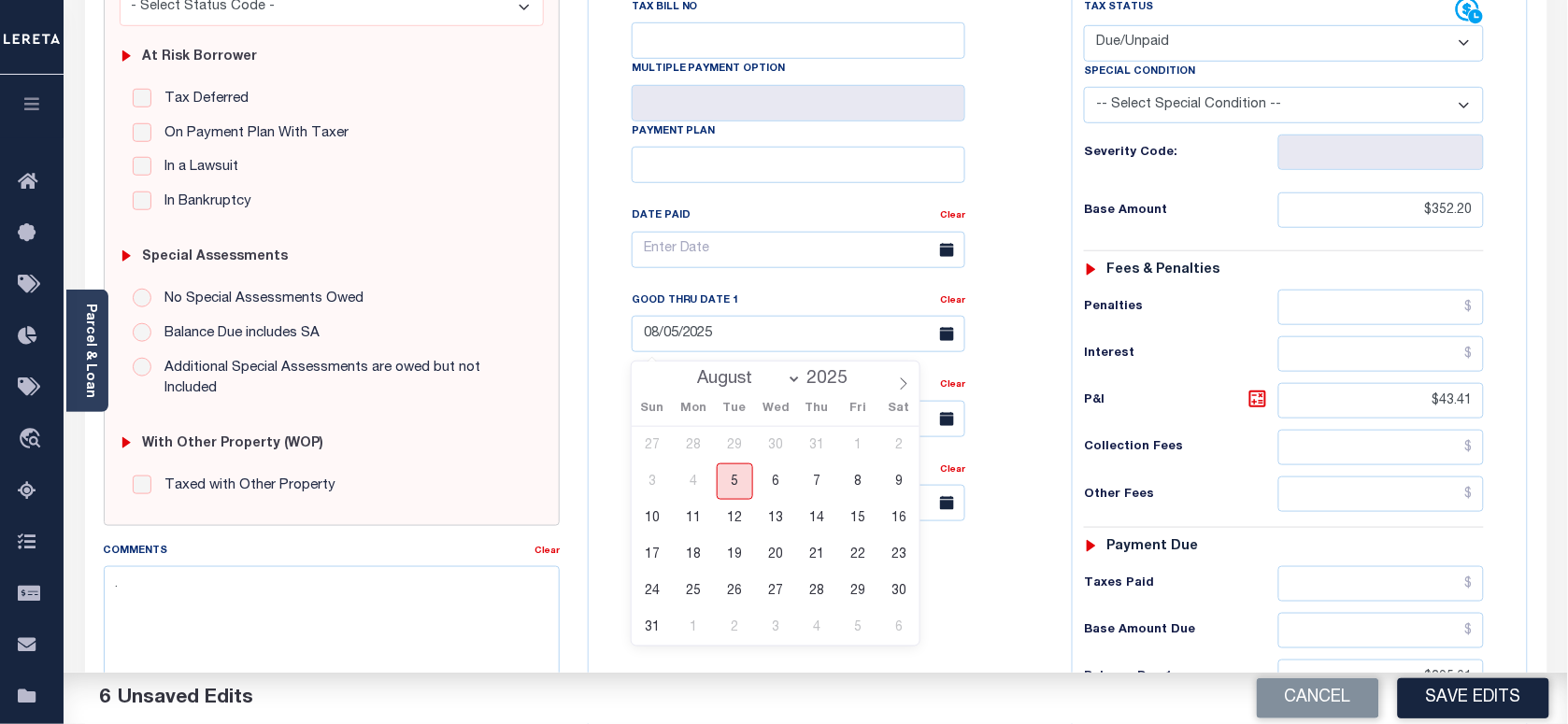click on "5" at bounding box center (734, 481) 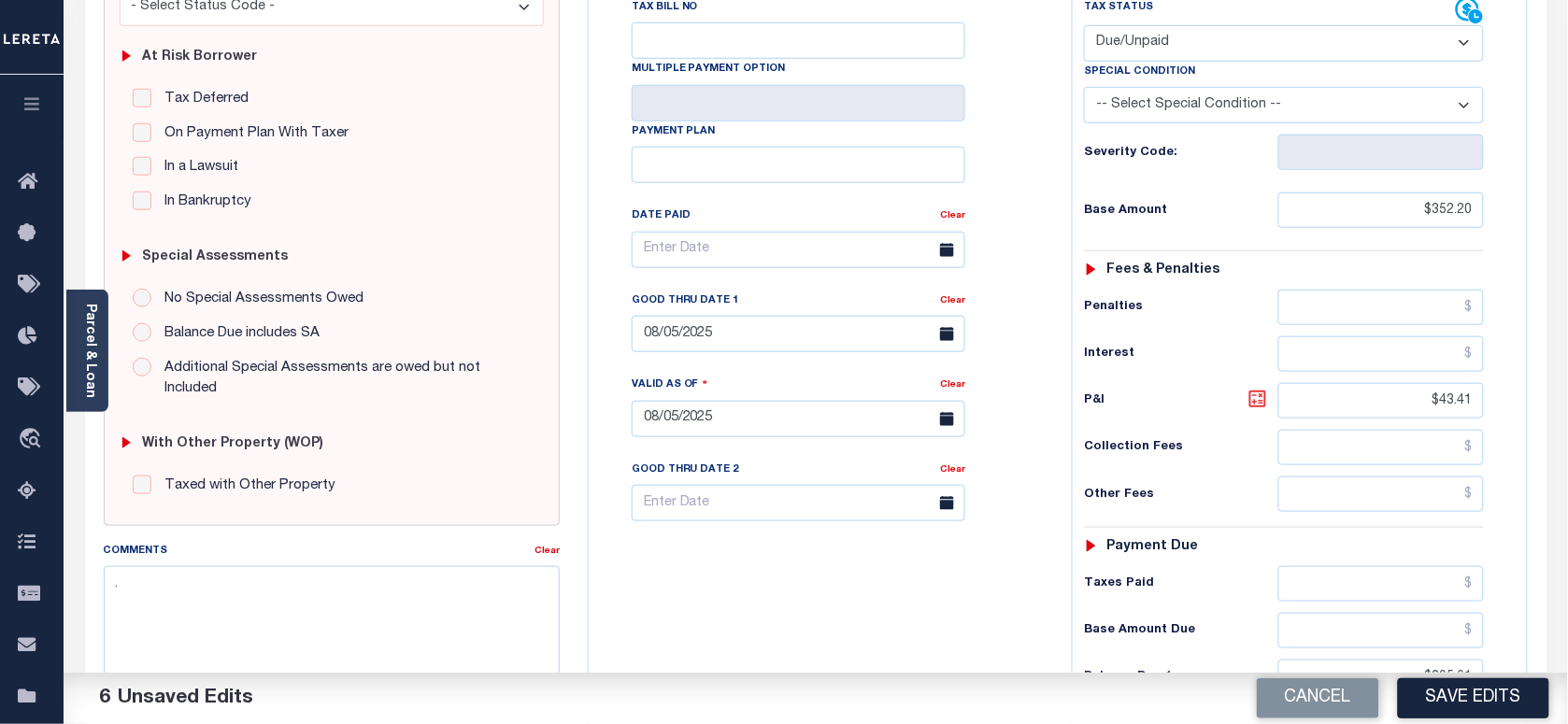 click 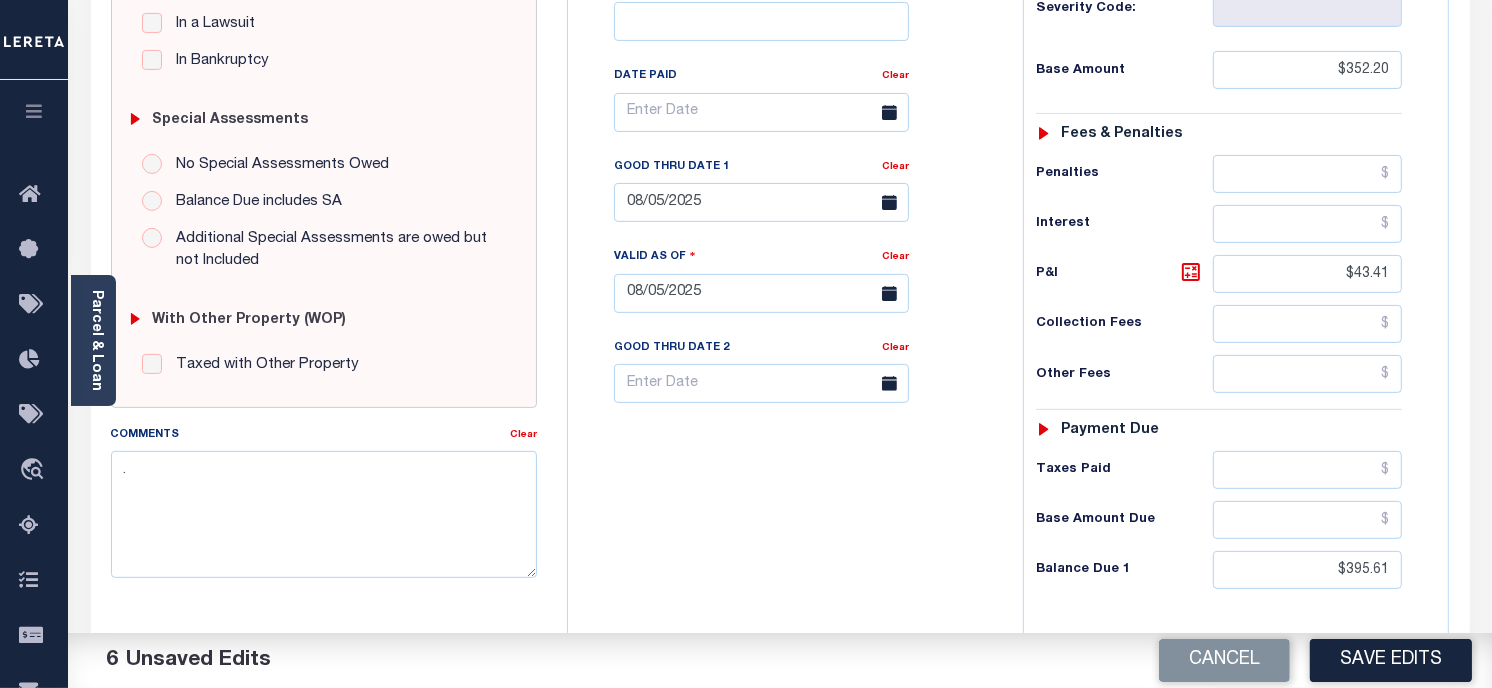scroll, scrollTop: 530, scrollLeft: 0, axis: vertical 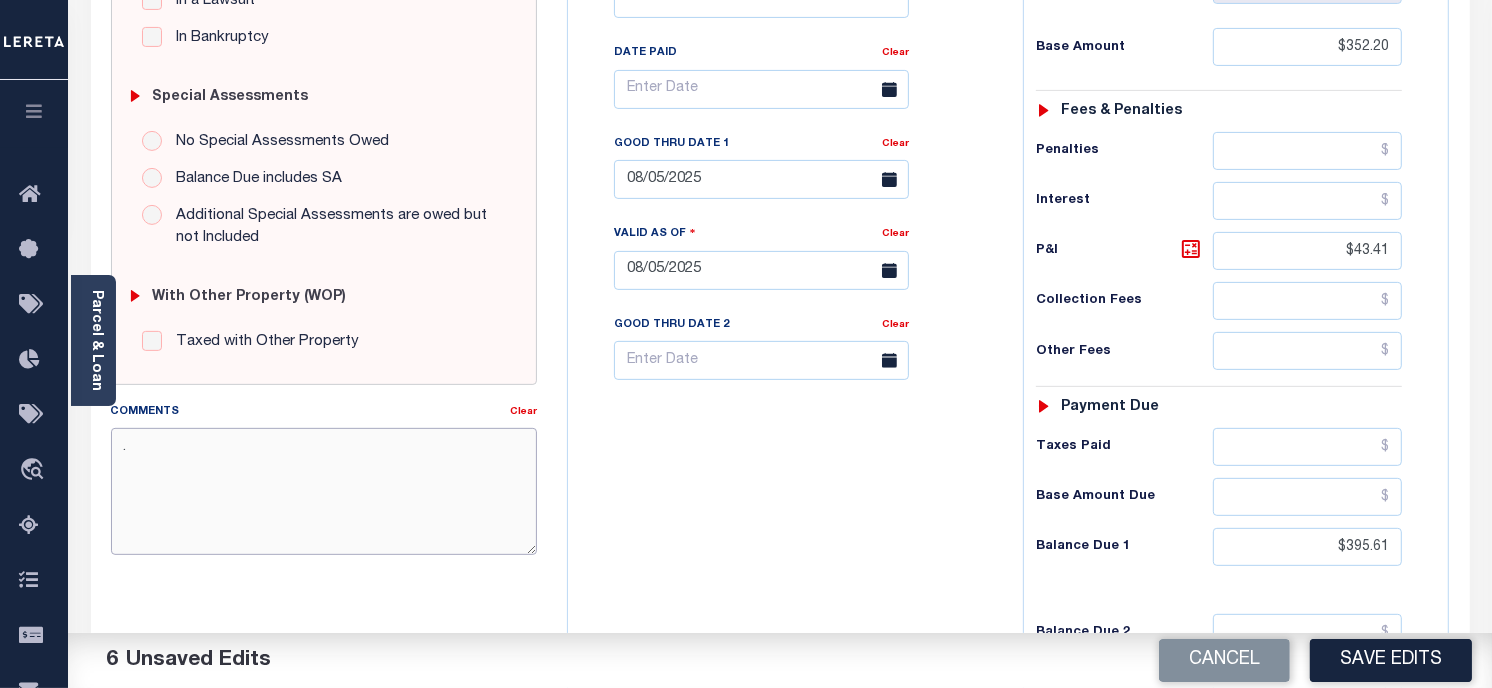 click on "." at bounding box center [324, 491] 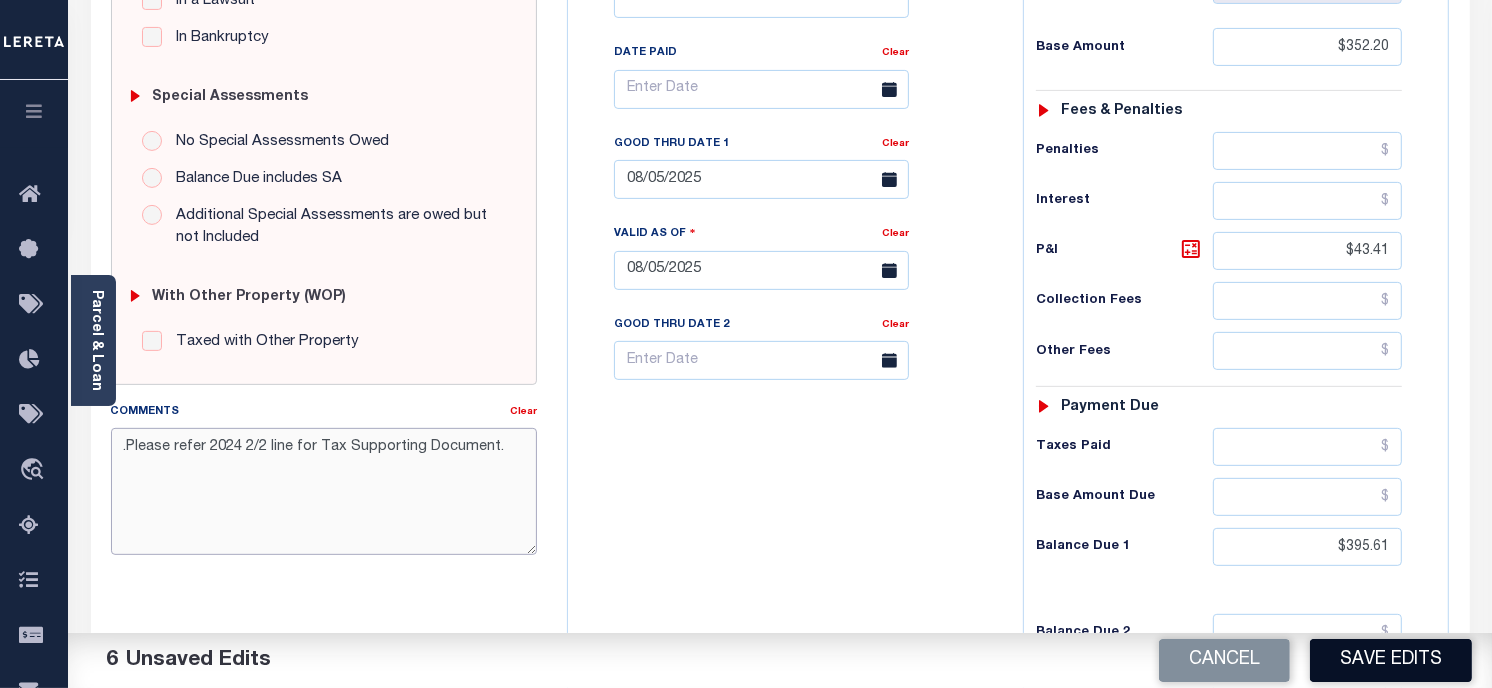 type on ".Please refer 2024 2/2 line for Tax Supporting Document." 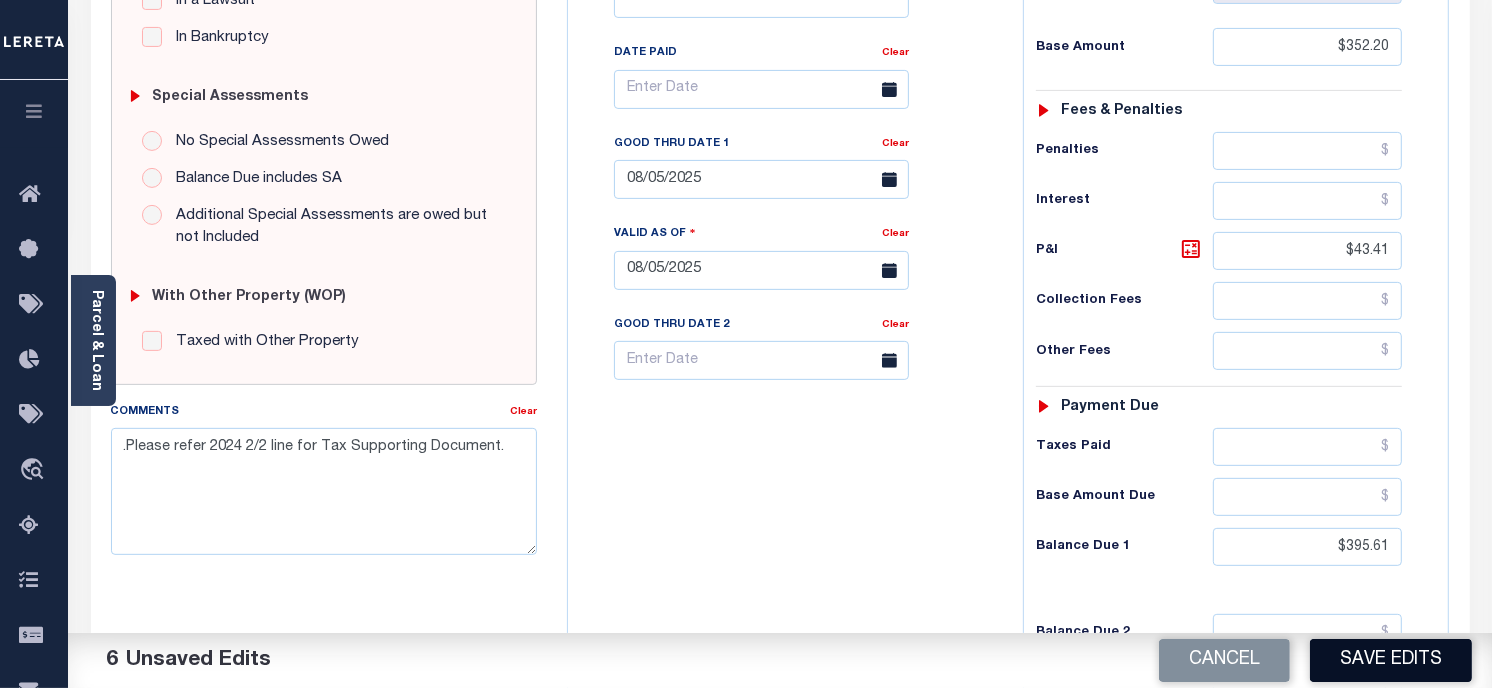 click on "Save Edits" at bounding box center (1391, 660) 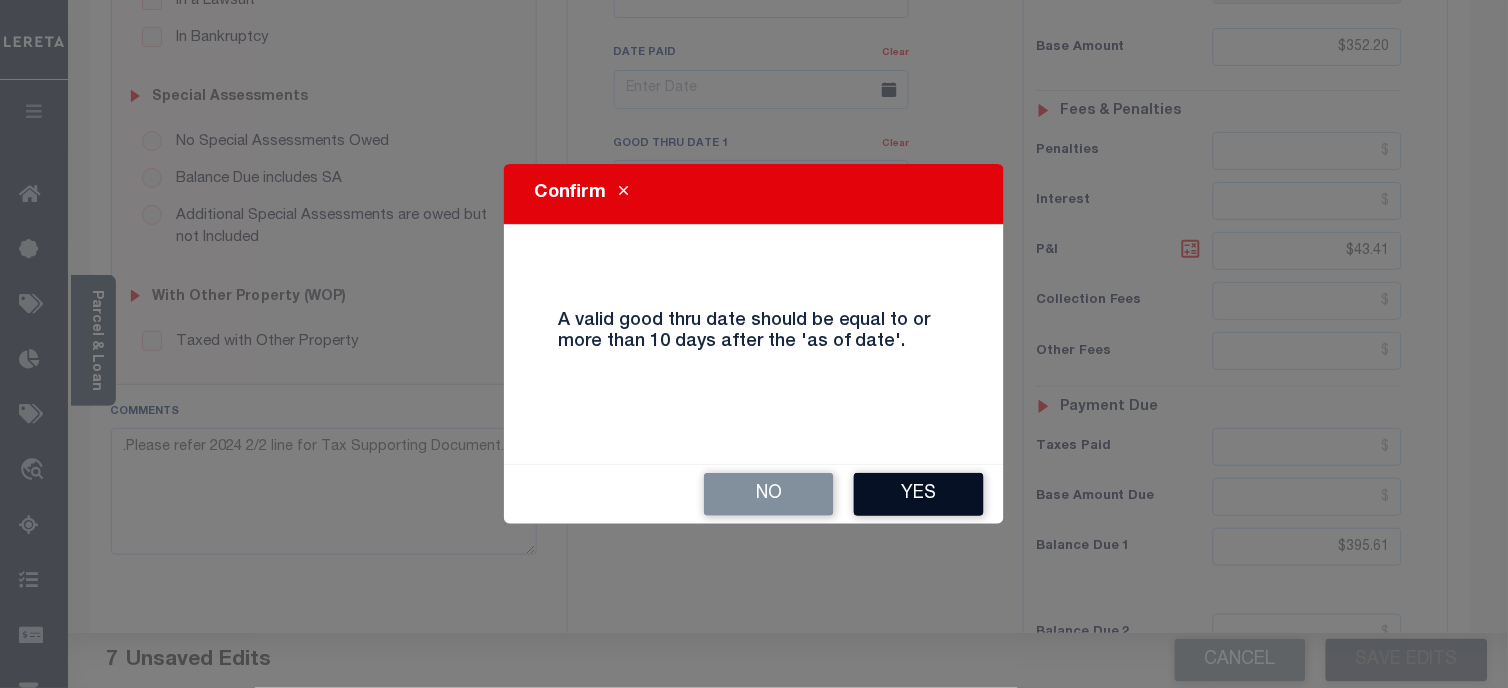 click on "Yes" at bounding box center [919, 494] 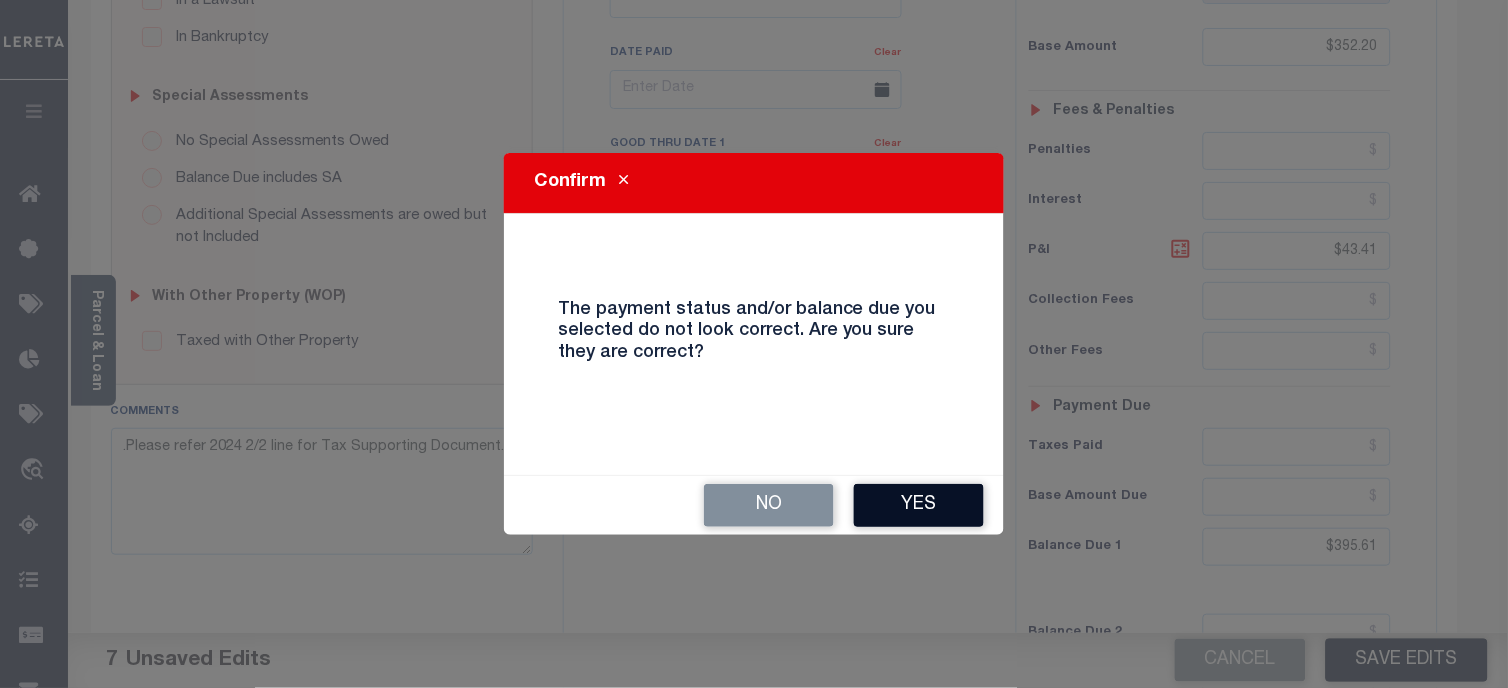 click on "Yes" at bounding box center (919, 505) 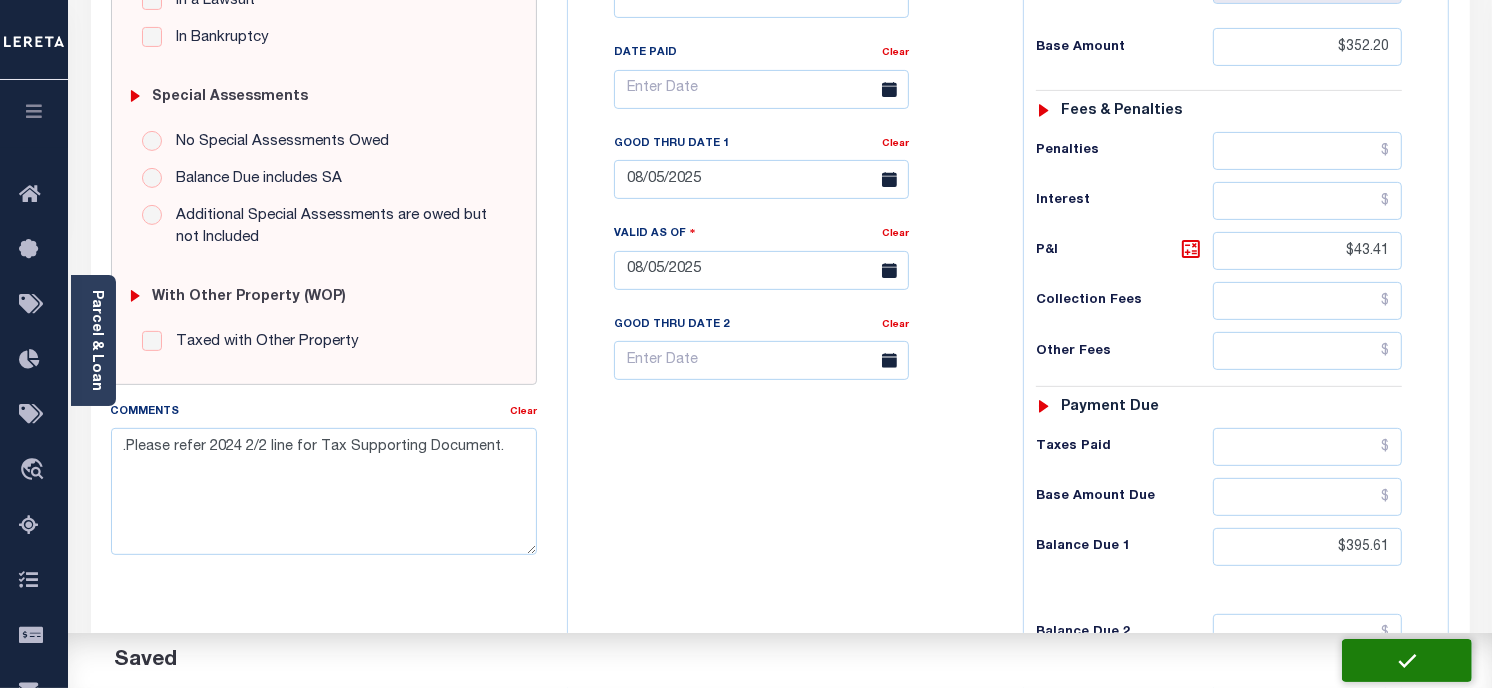 checkbox on "false" 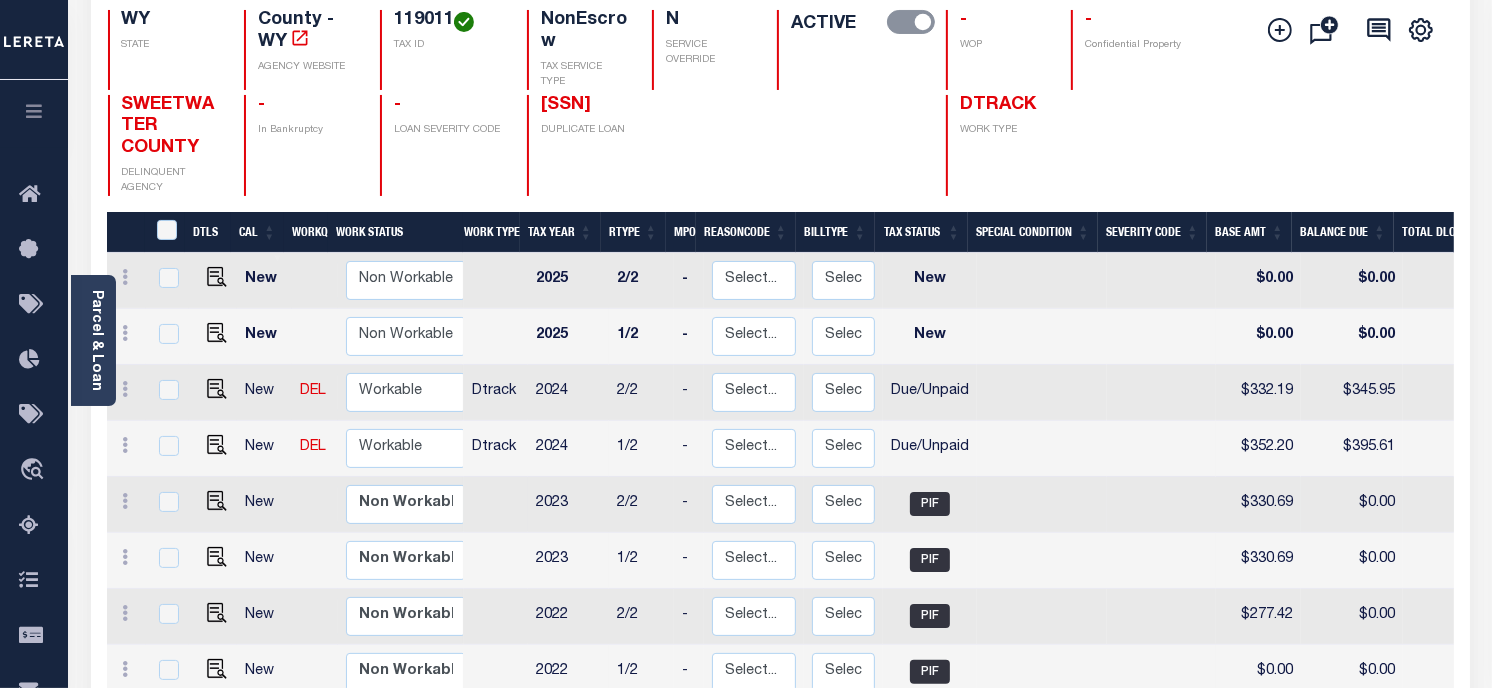 scroll, scrollTop: 222, scrollLeft: 0, axis: vertical 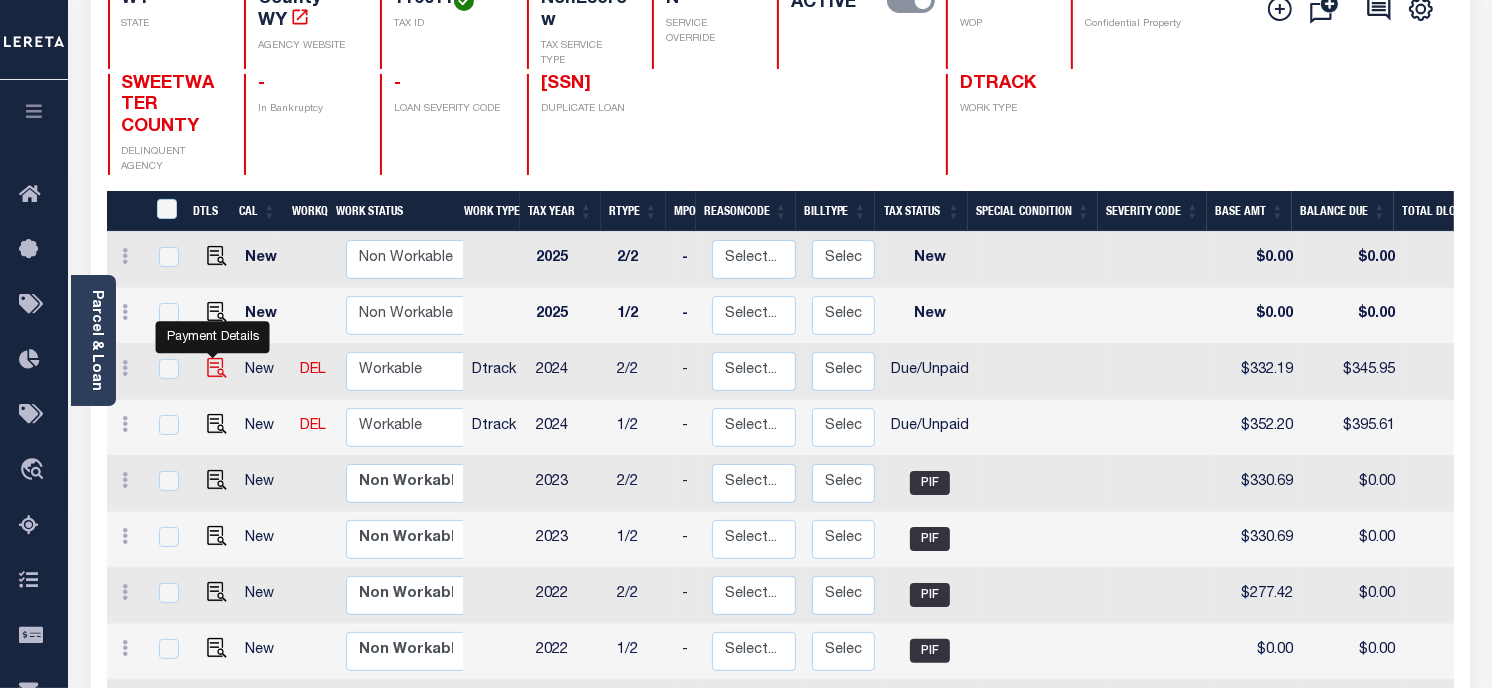 click at bounding box center (217, 368) 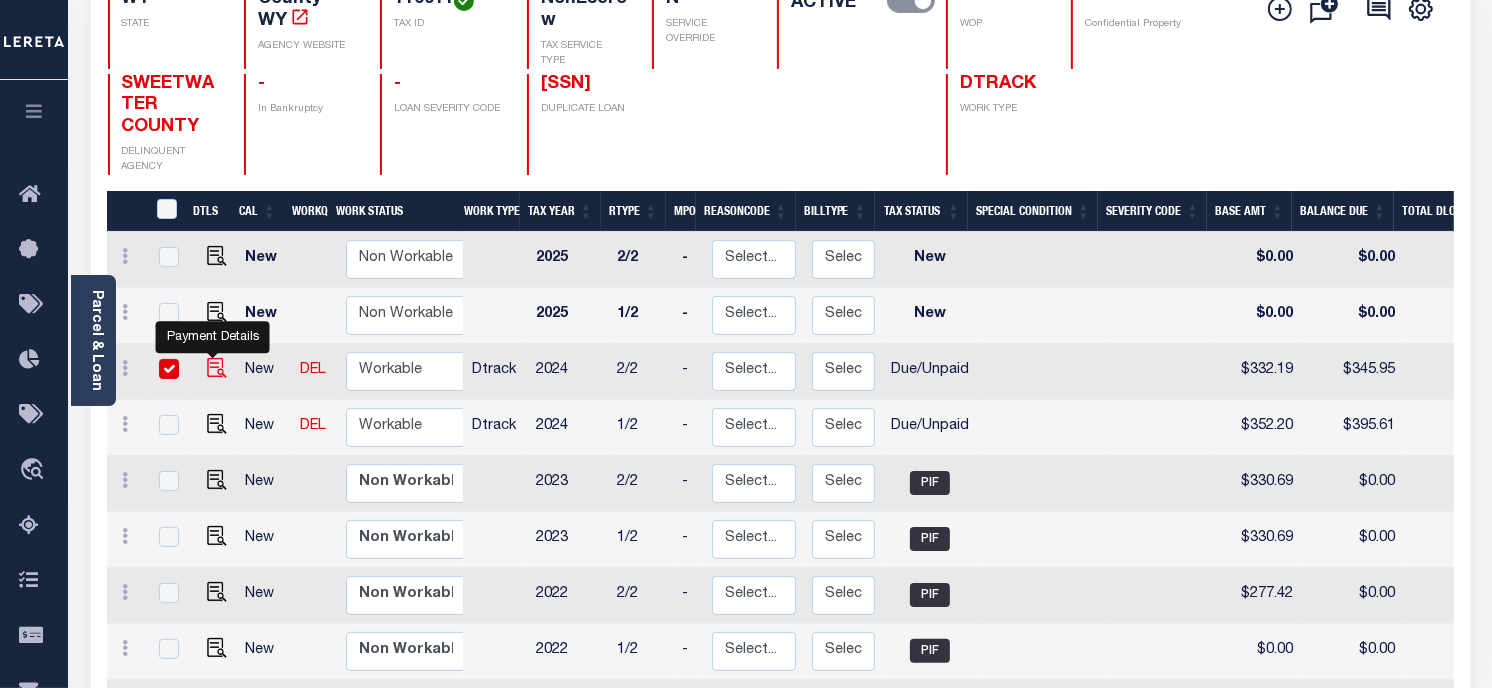 checkbox on "true" 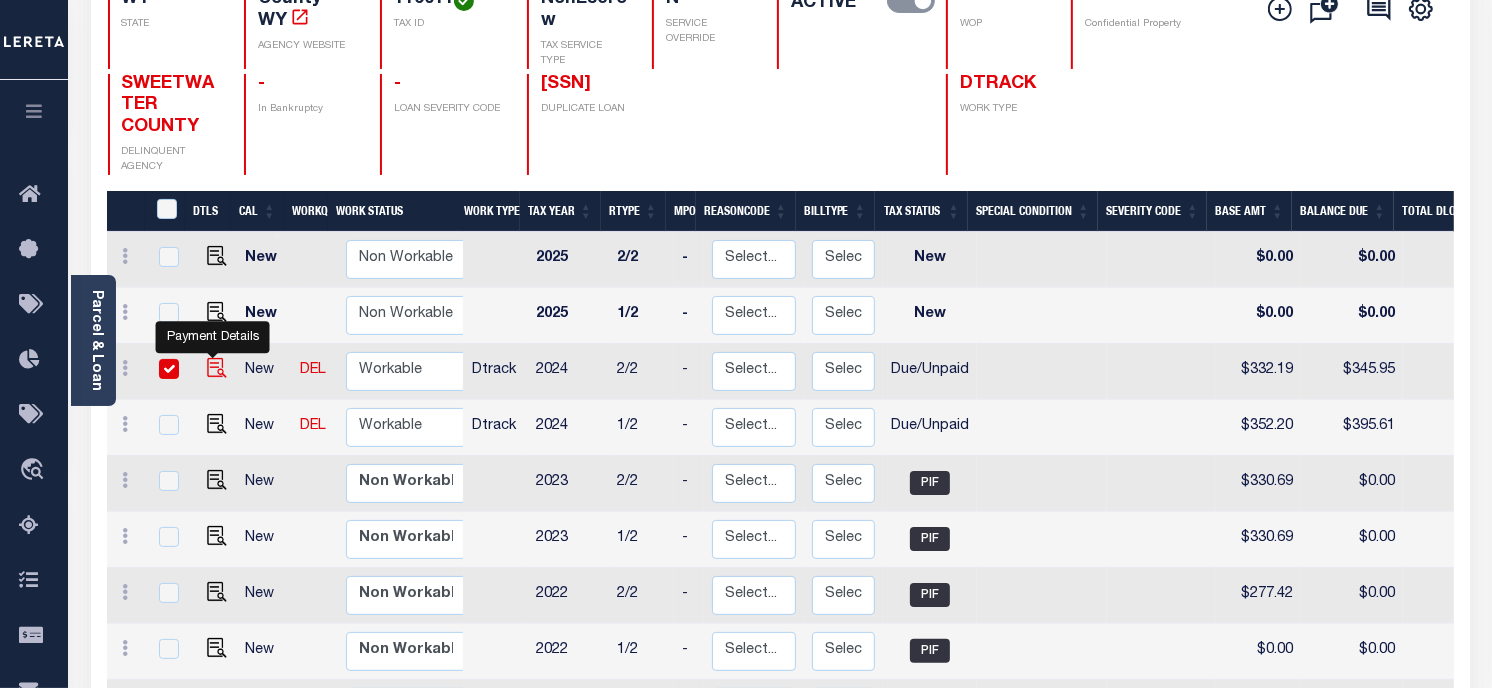 checkbox on "true" 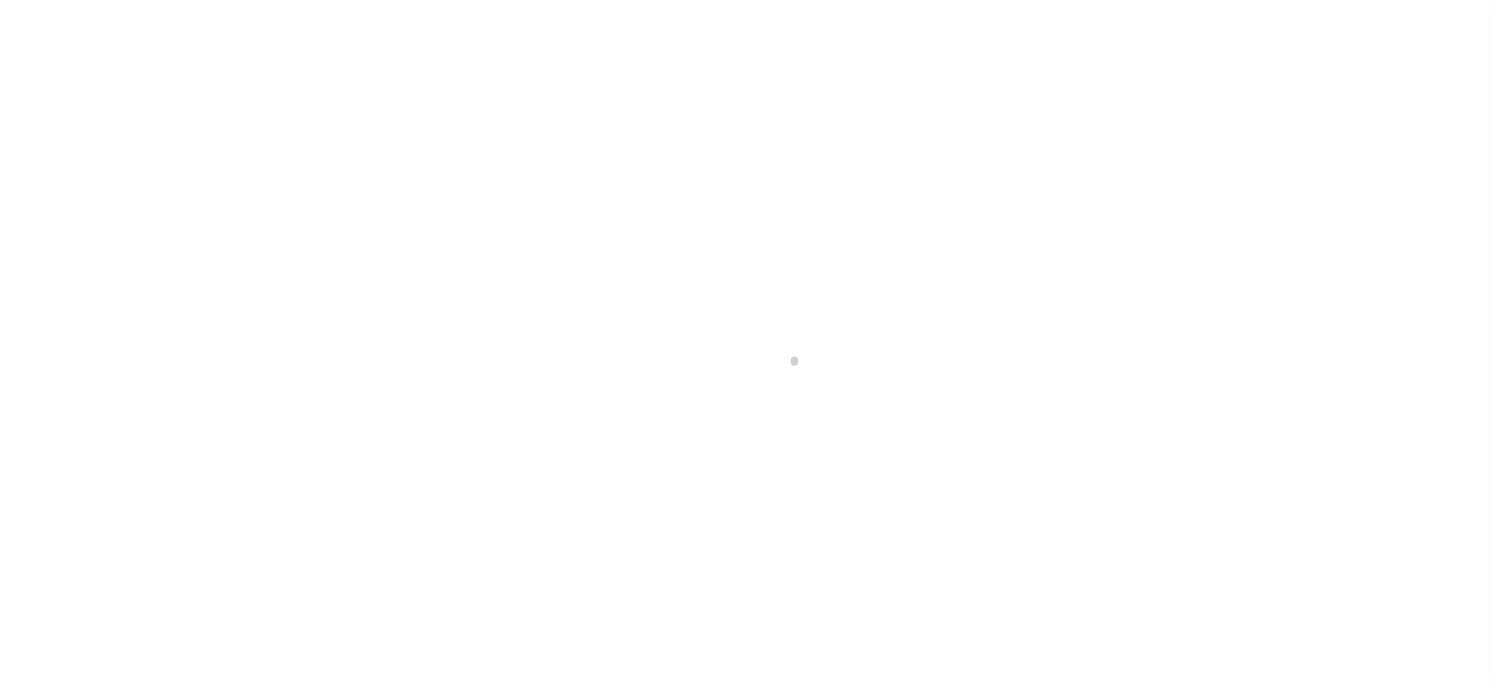 checkbox on "false" 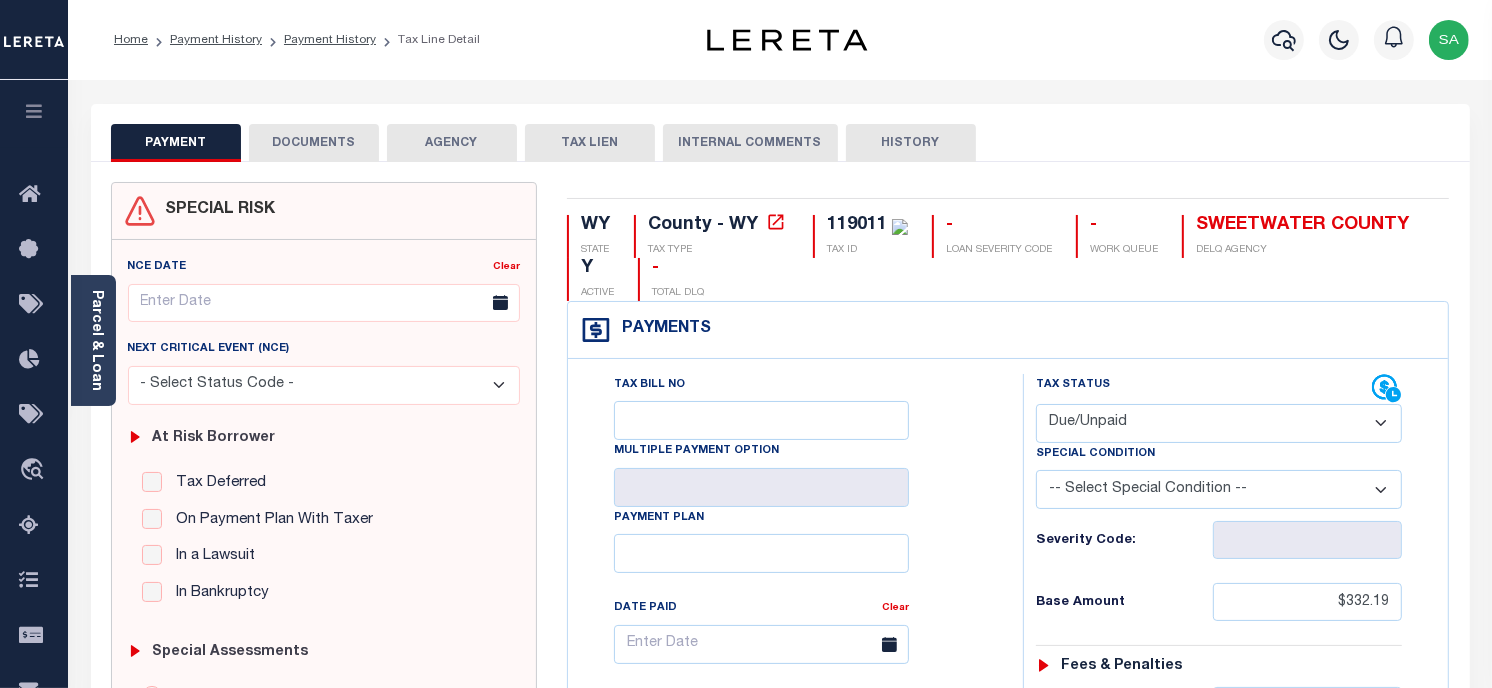 click on "119011" at bounding box center (857, 225) 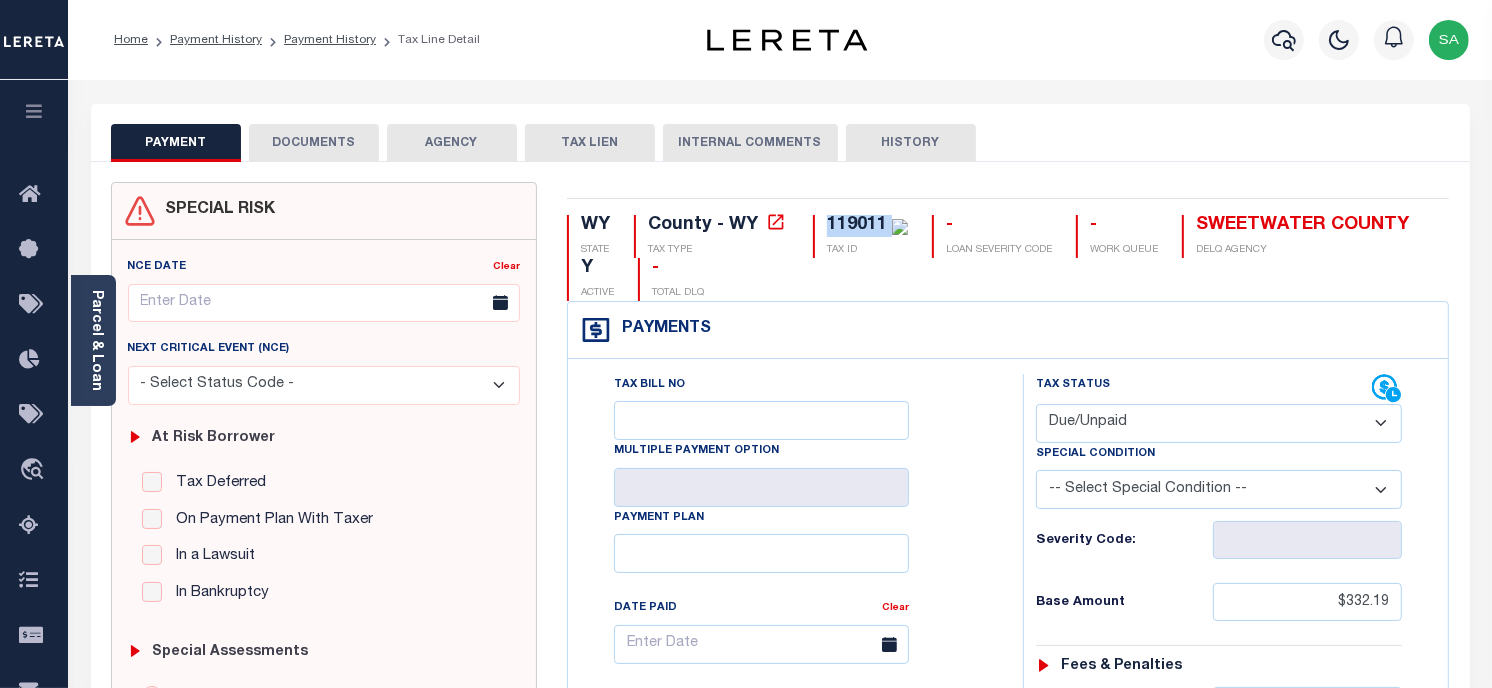 click on "119011" at bounding box center (857, 225) 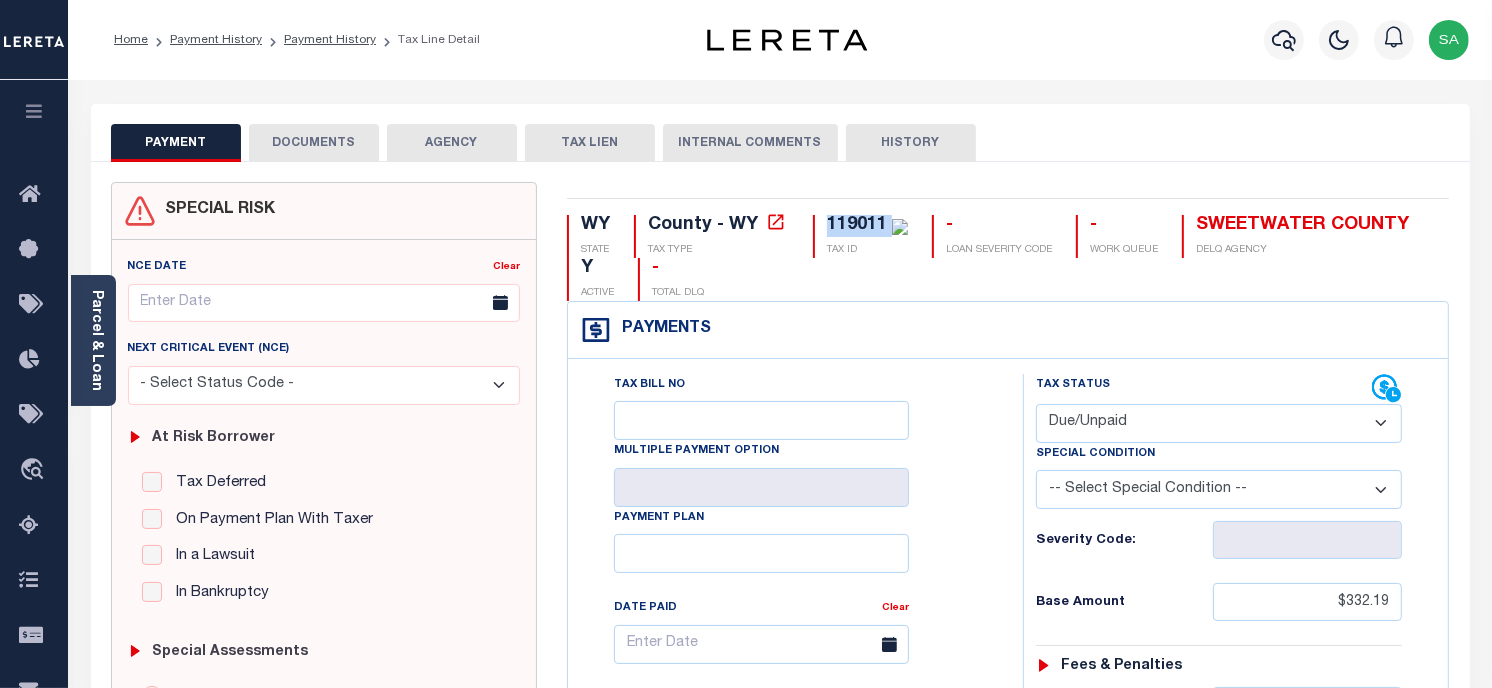 drag, startPoint x: 316, startPoint y: 143, endPoint x: 365, endPoint y: 228, distance: 98.11218 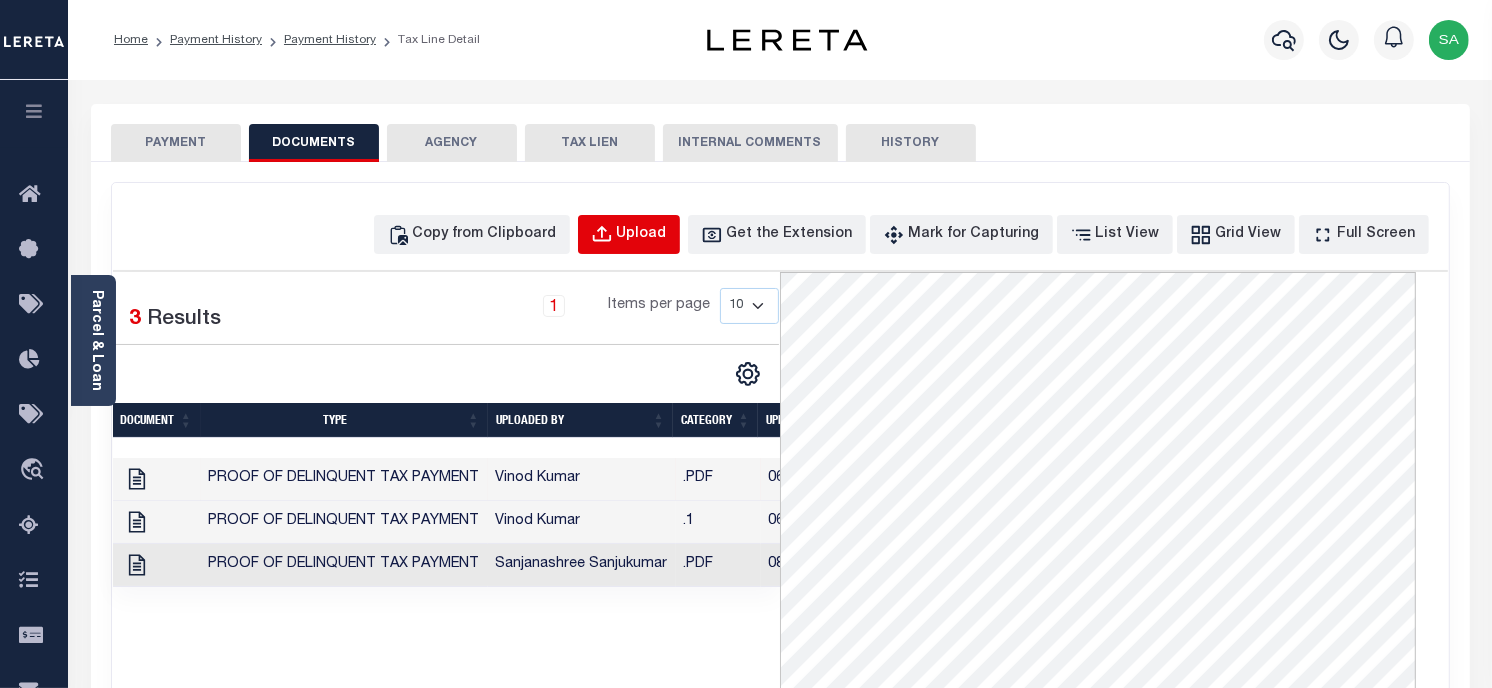 click on "Upload" at bounding box center (642, 235) 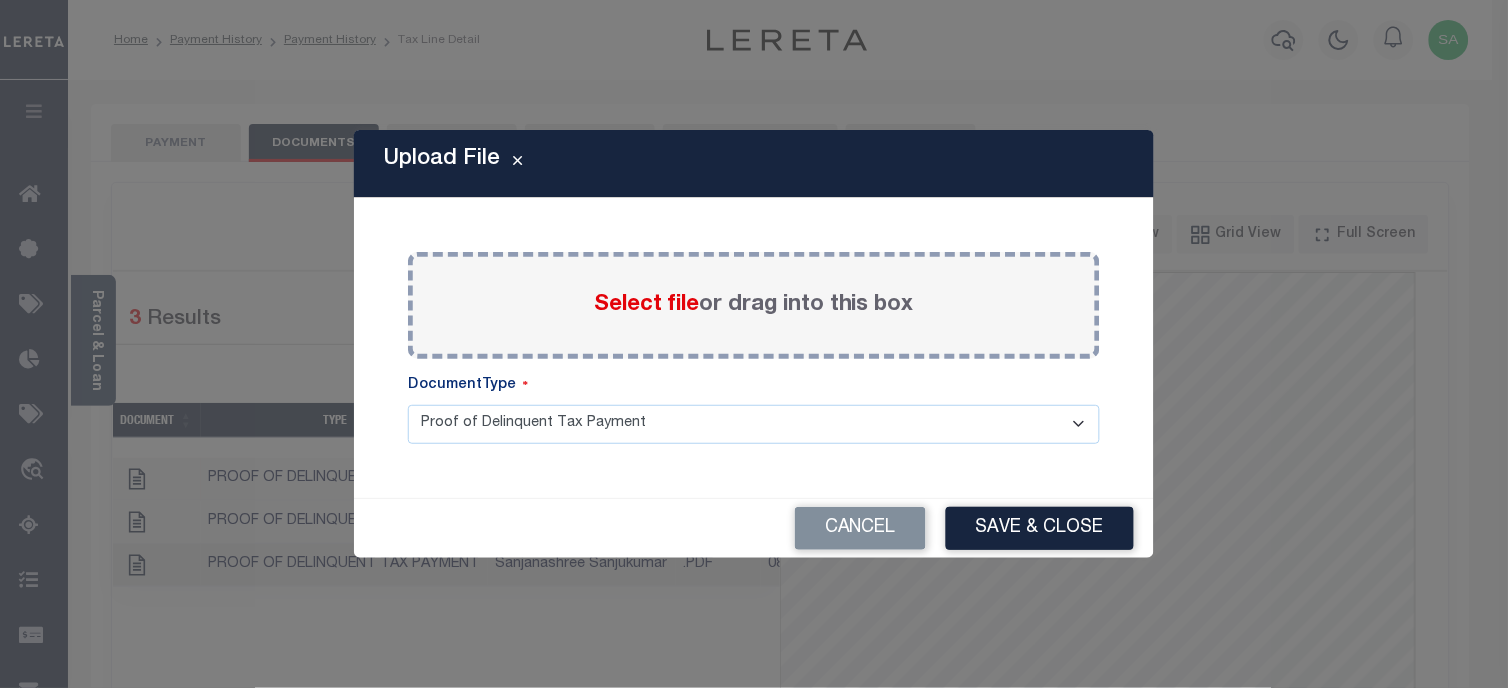 click on "Select file  or drag into this box" at bounding box center [754, 305] 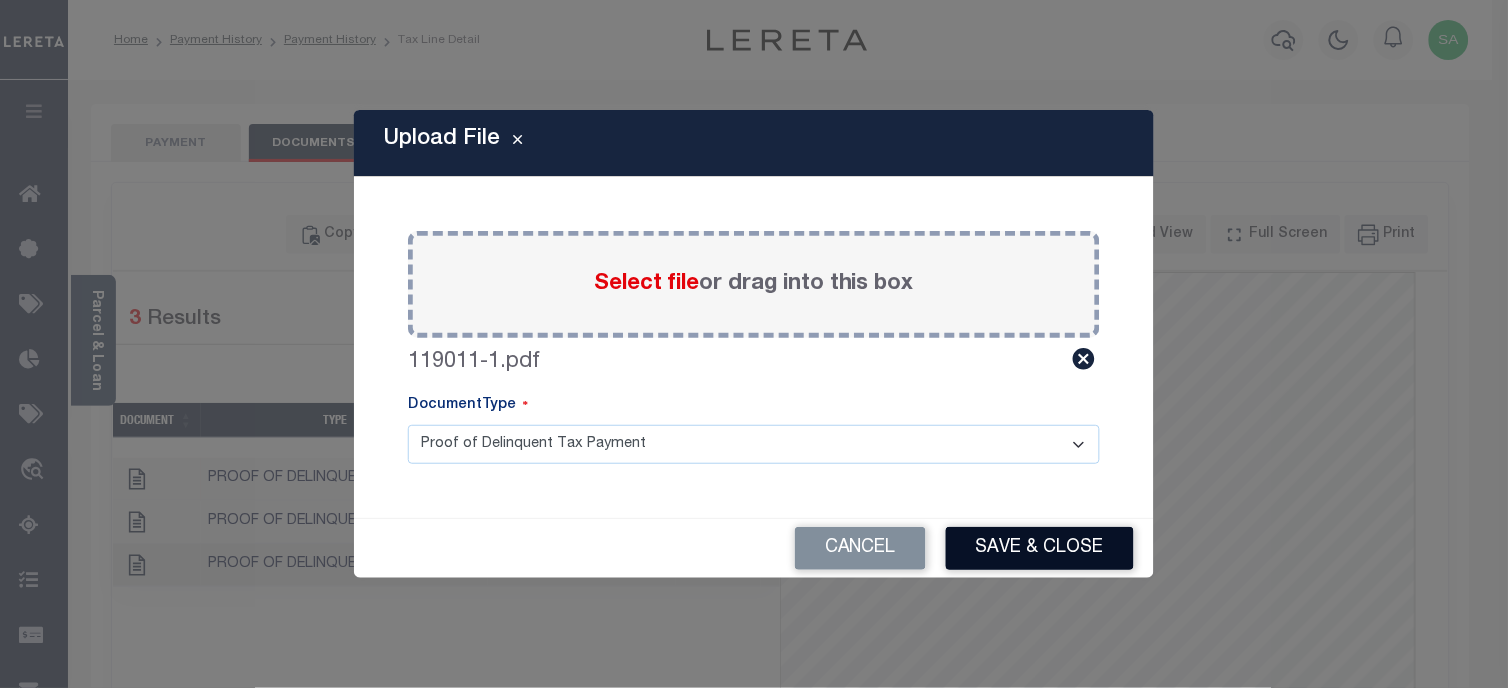 click on "Save & Close" at bounding box center [1040, 548] 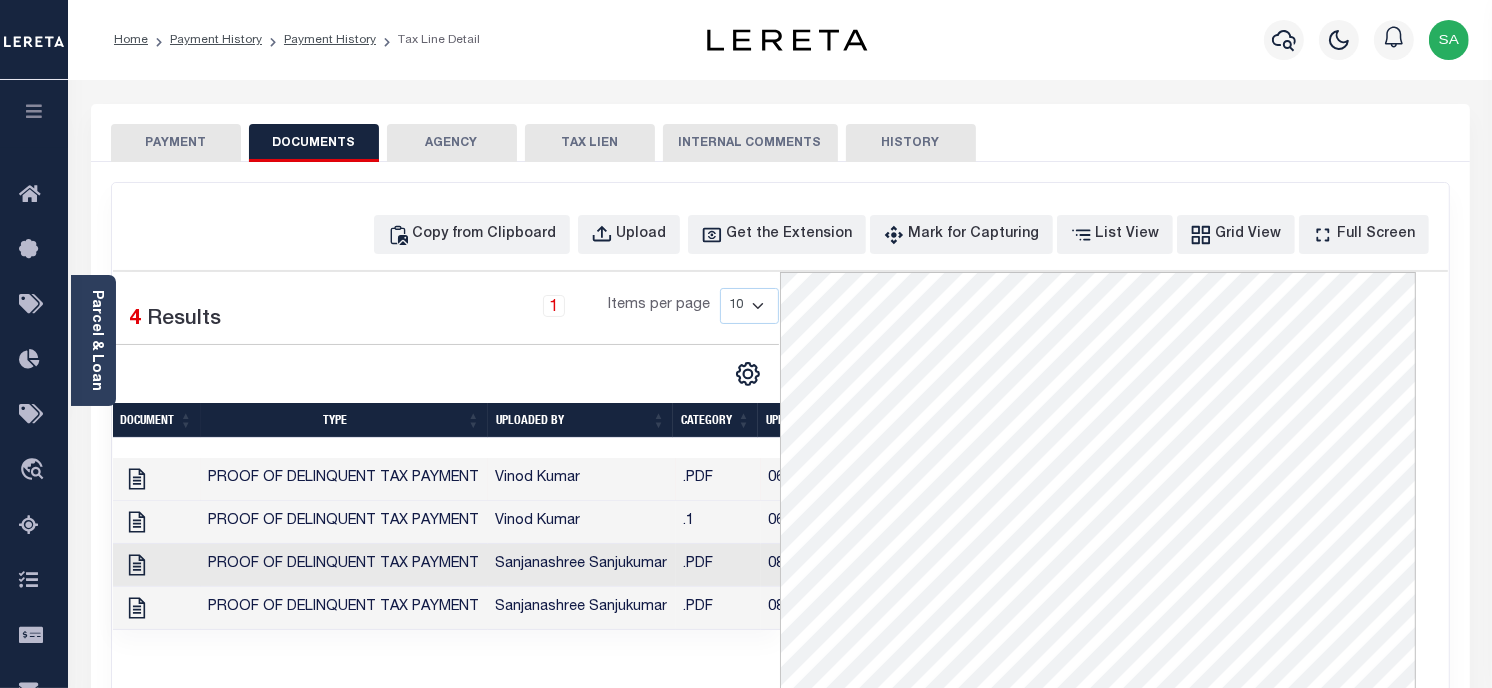 scroll, scrollTop: 0, scrollLeft: 81, axis: horizontal 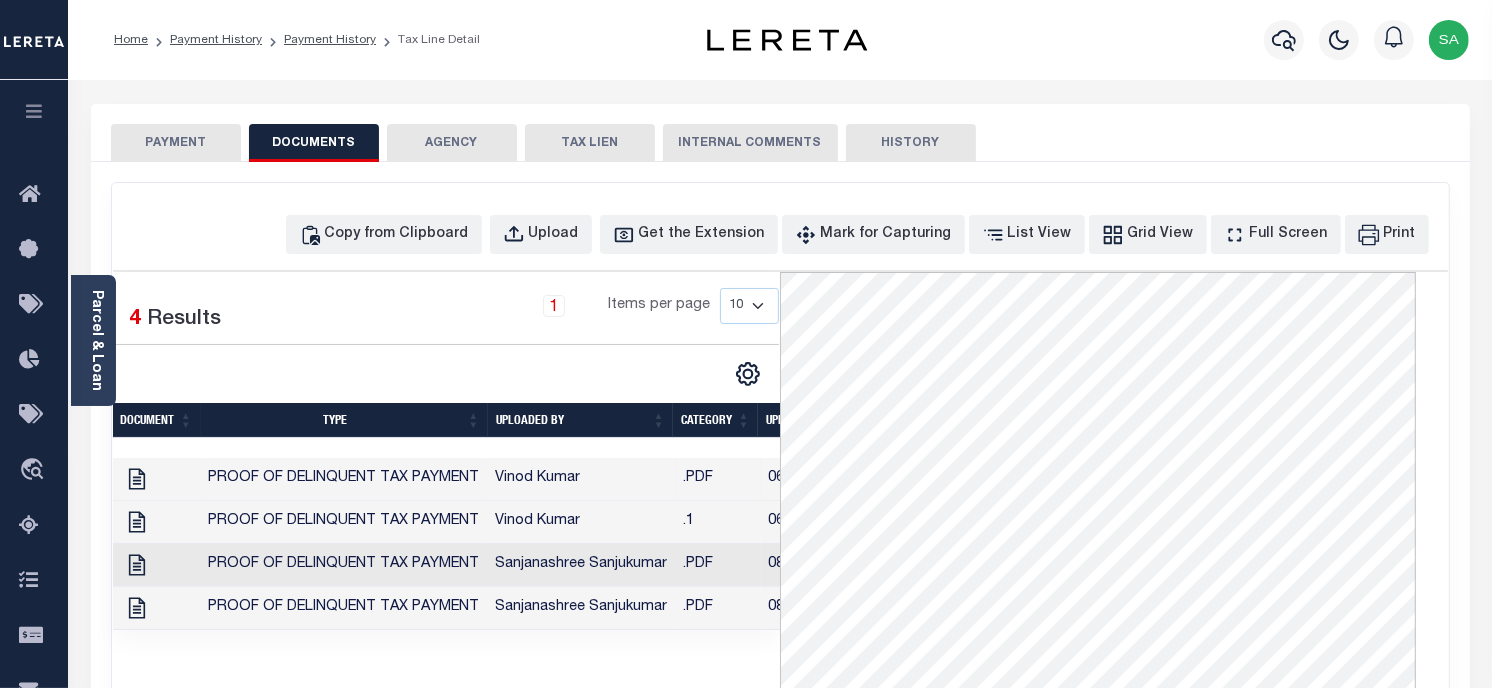 click on "PAYMENT" at bounding box center (176, 143) 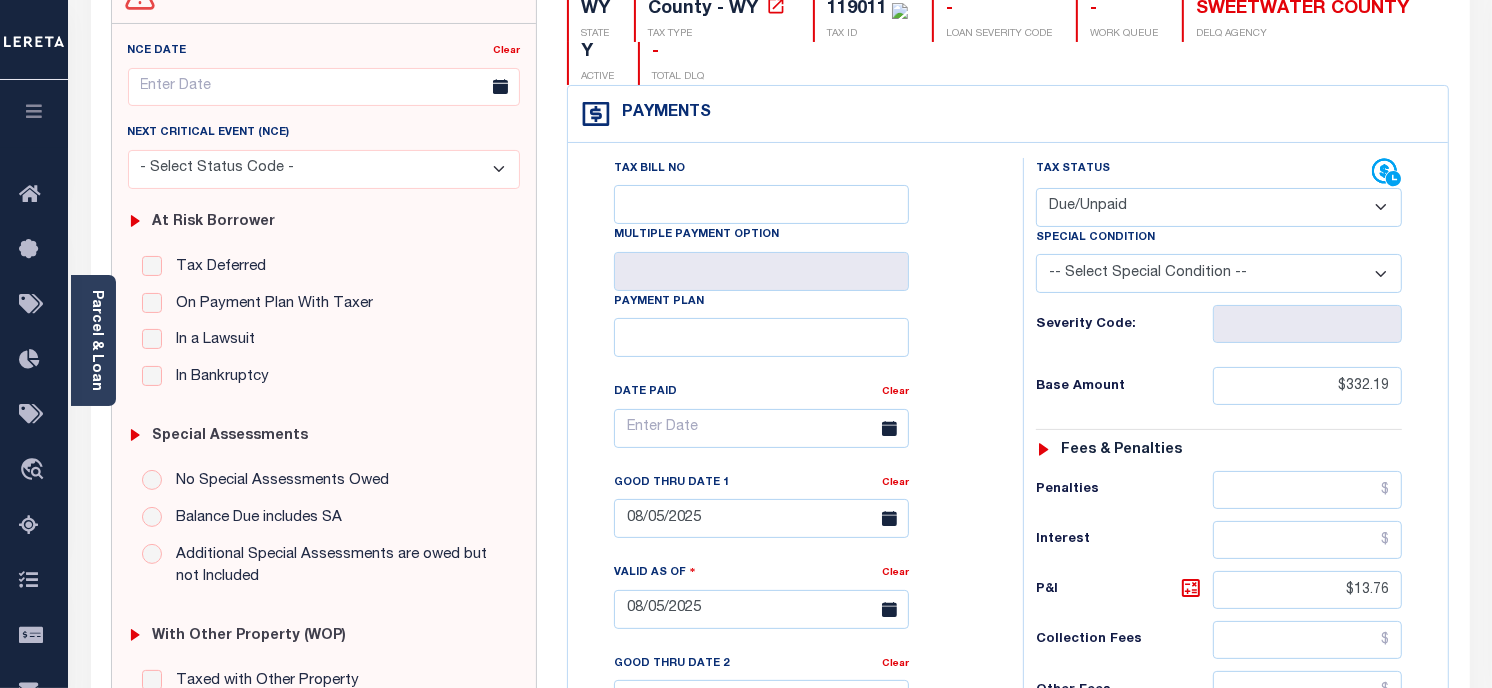 scroll, scrollTop: 222, scrollLeft: 0, axis: vertical 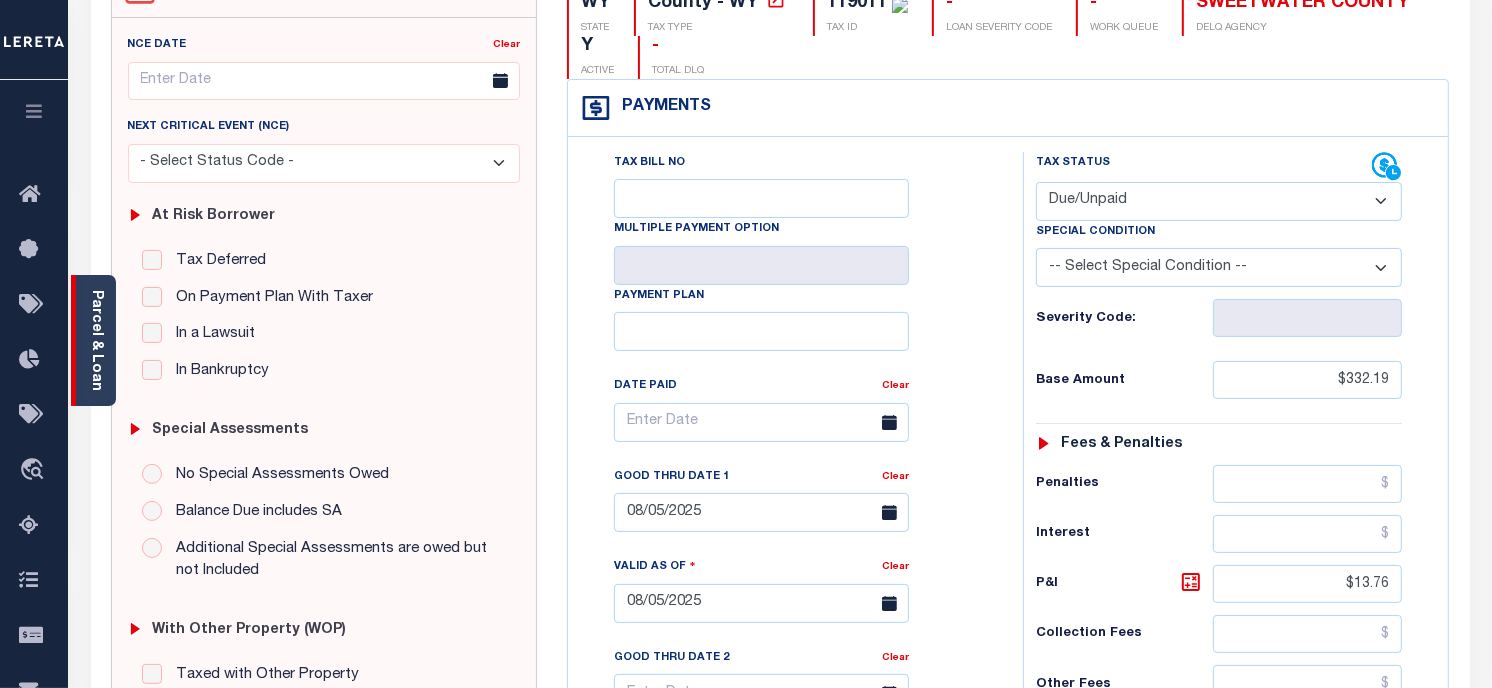 click on "Parcel & Loan" at bounding box center [93, 340] 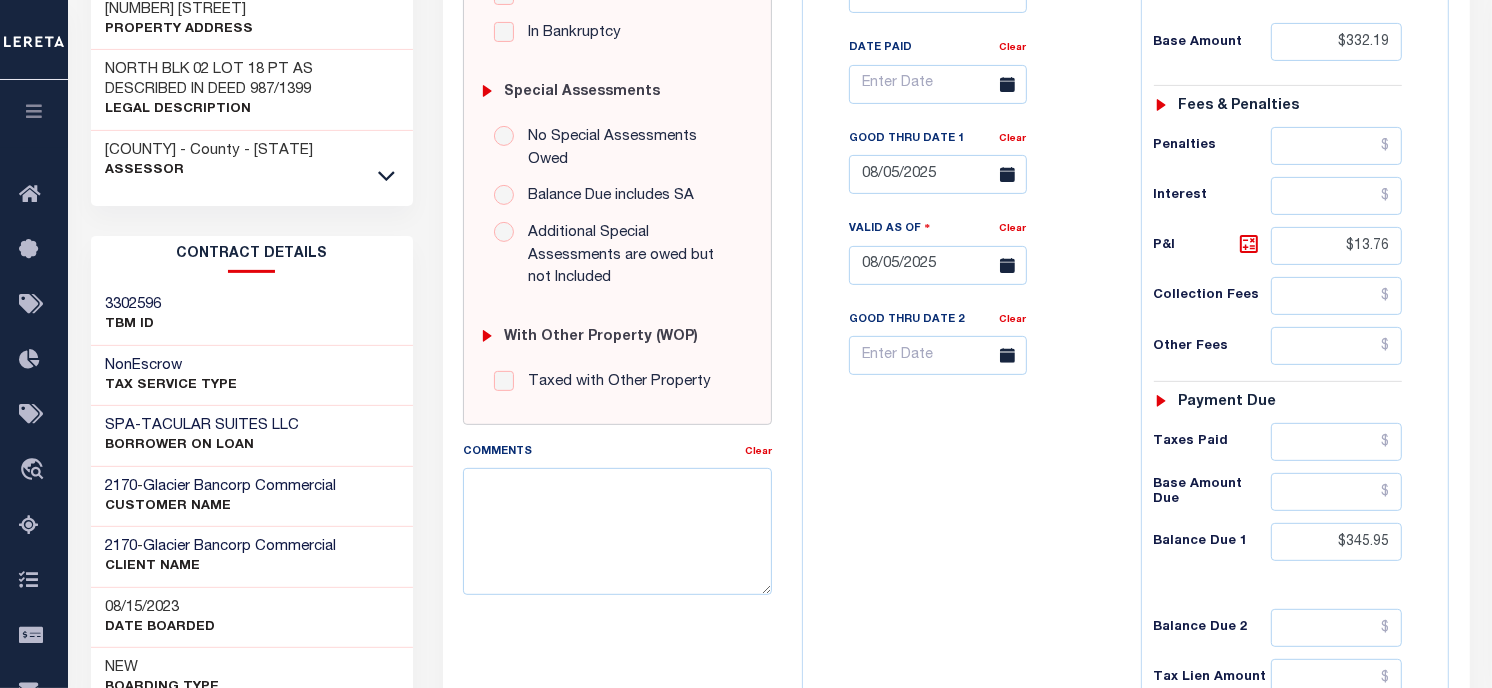 scroll, scrollTop: 555, scrollLeft: 0, axis: vertical 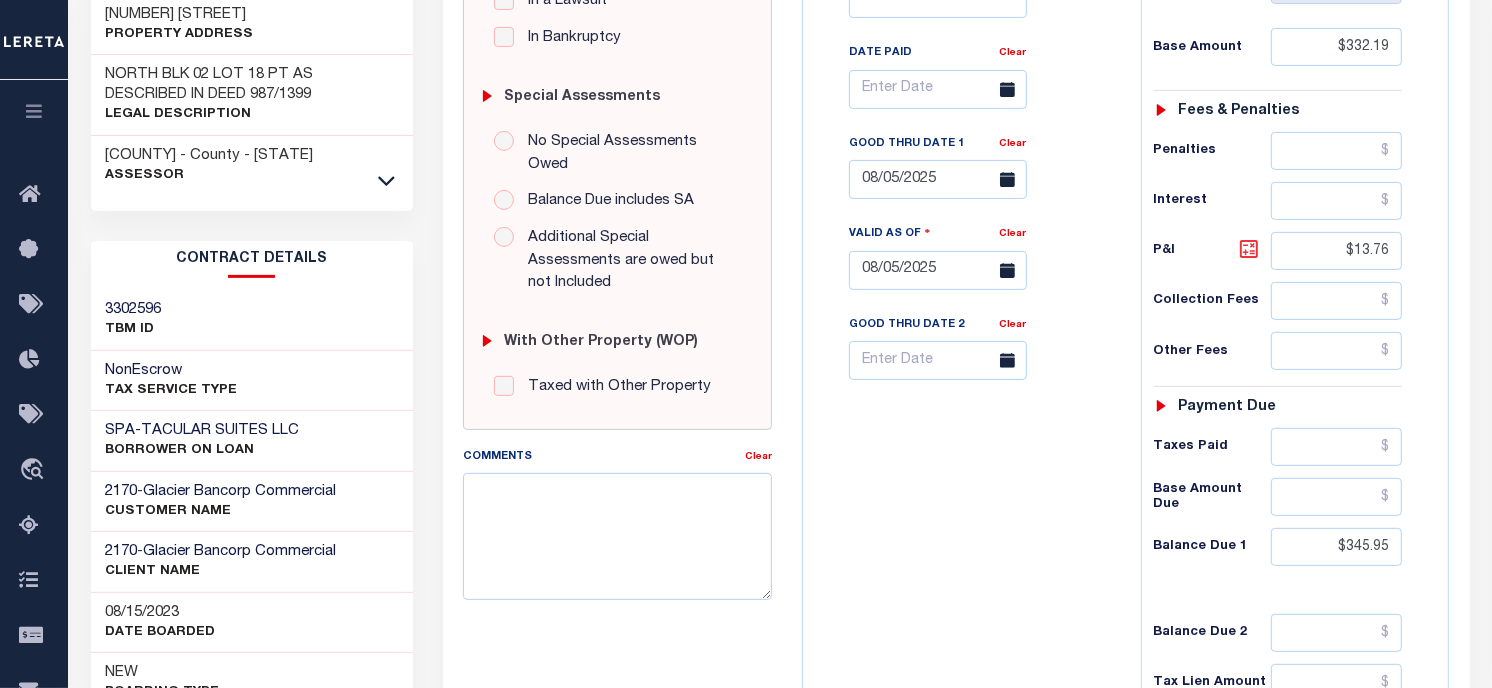 click 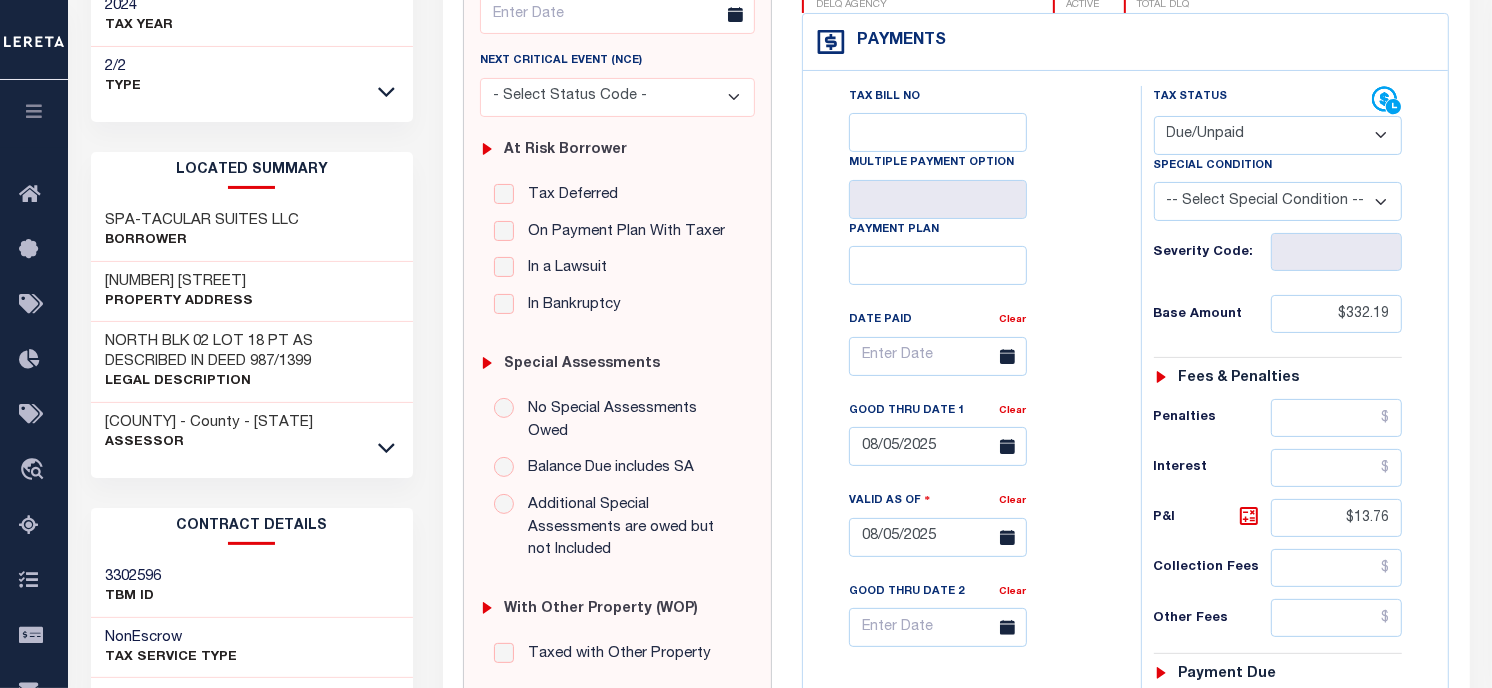 scroll, scrollTop: 0, scrollLeft: 0, axis: both 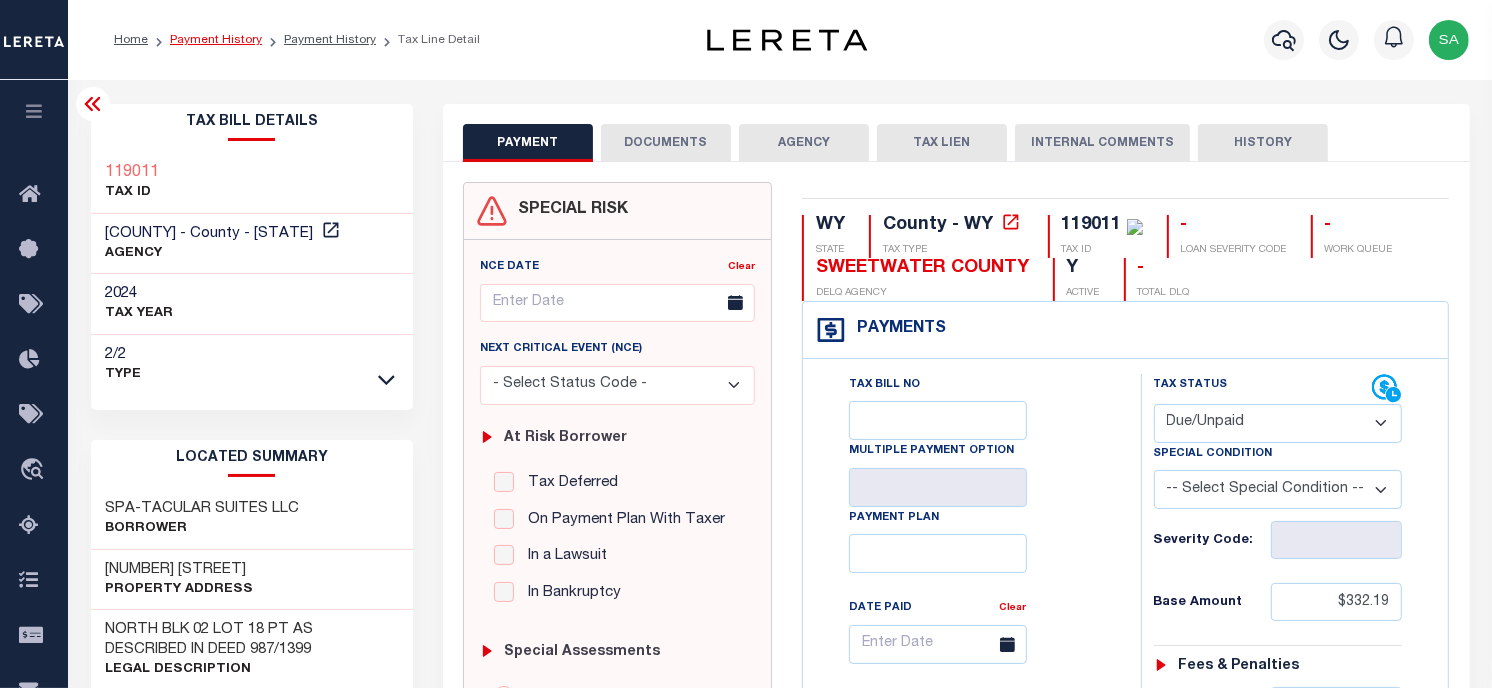click on "Payment History" at bounding box center (216, 40) 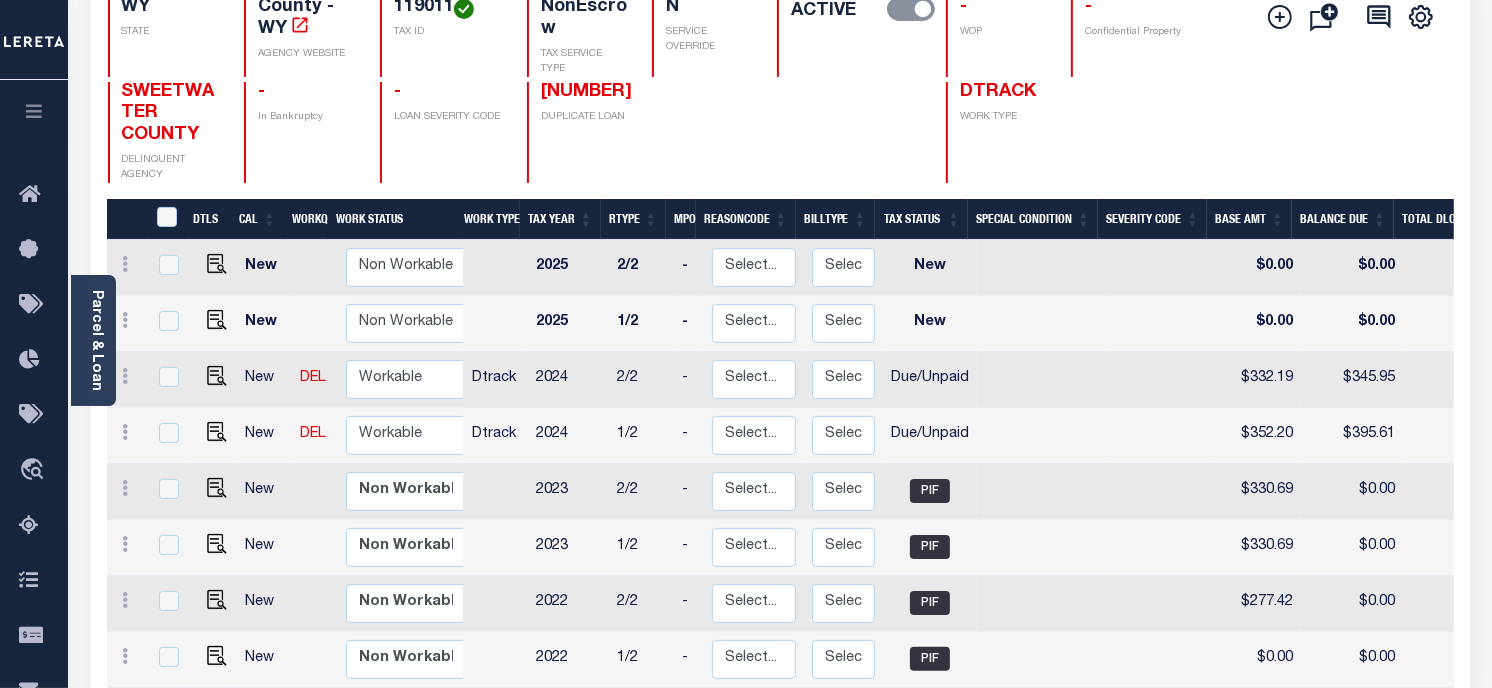 scroll, scrollTop: 222, scrollLeft: 0, axis: vertical 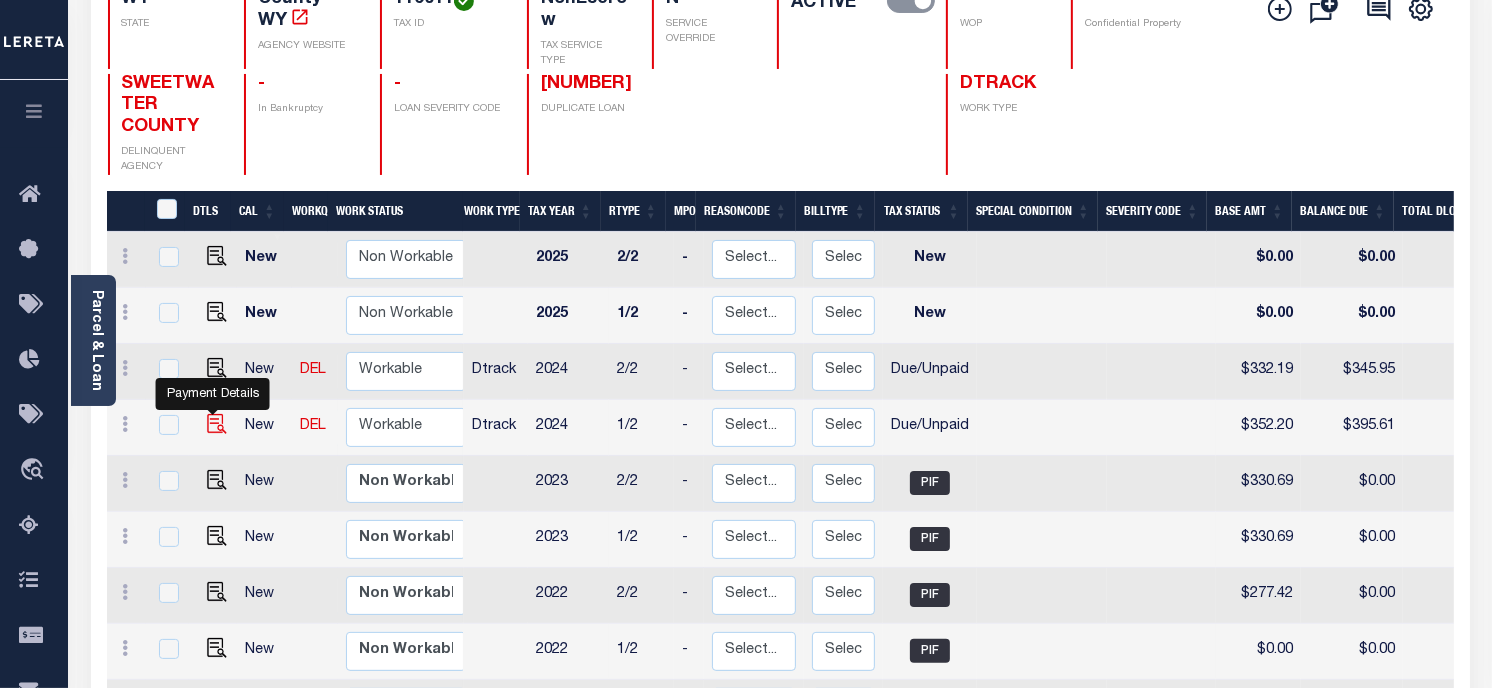 click at bounding box center [217, 424] 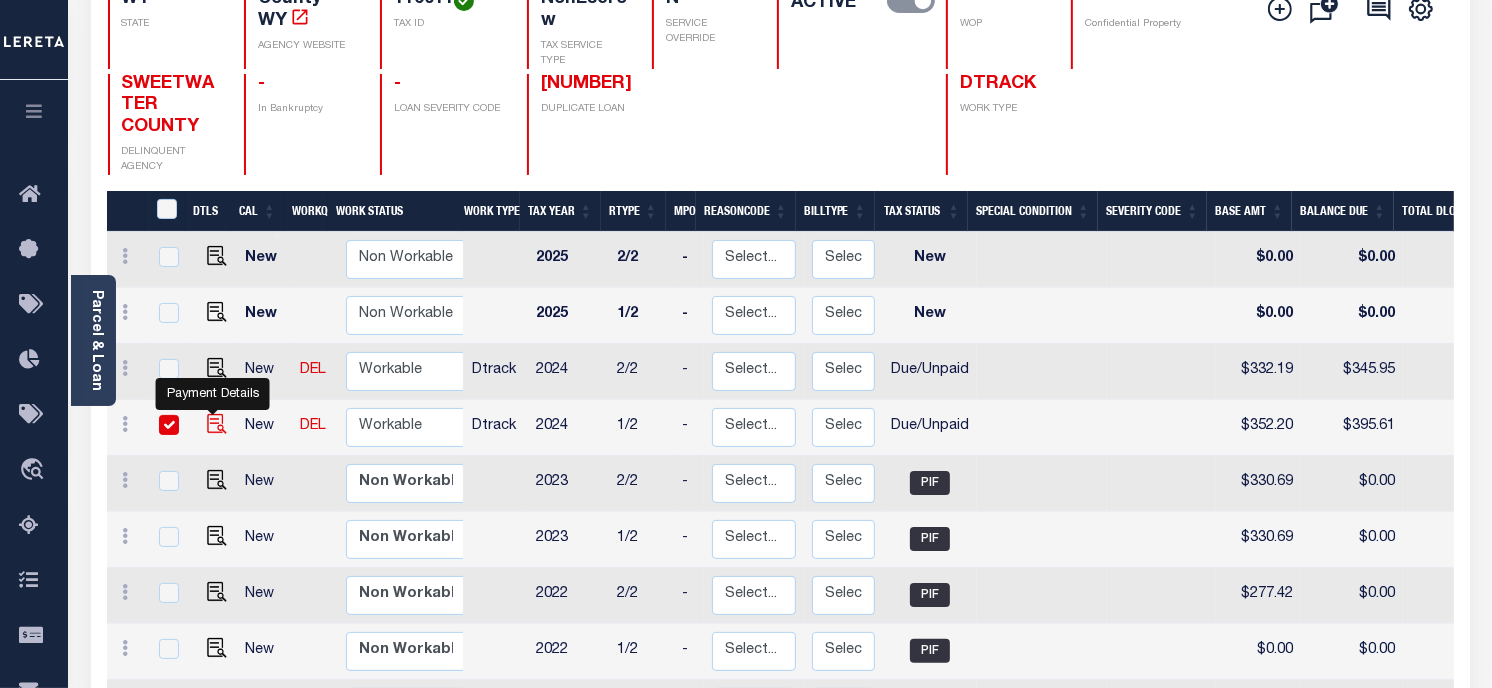 checkbox on "true" 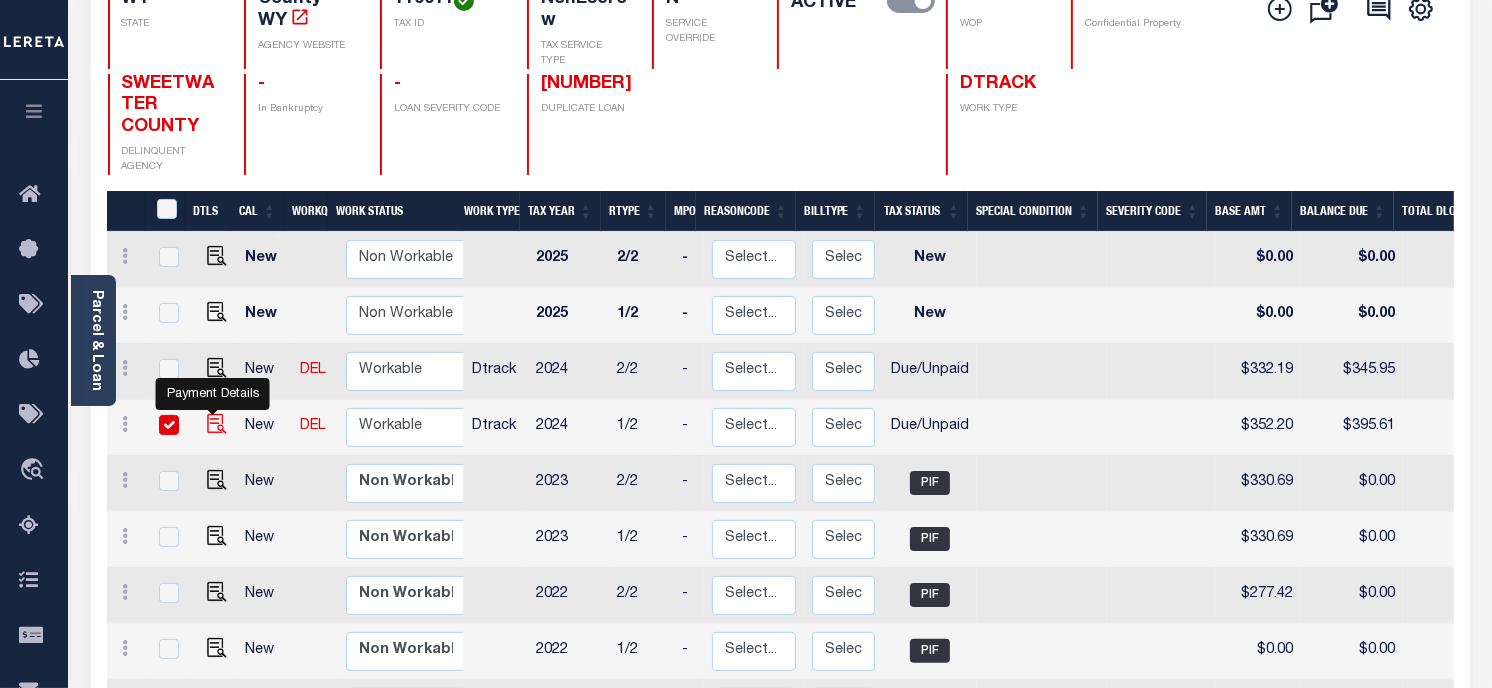 checkbox on "true" 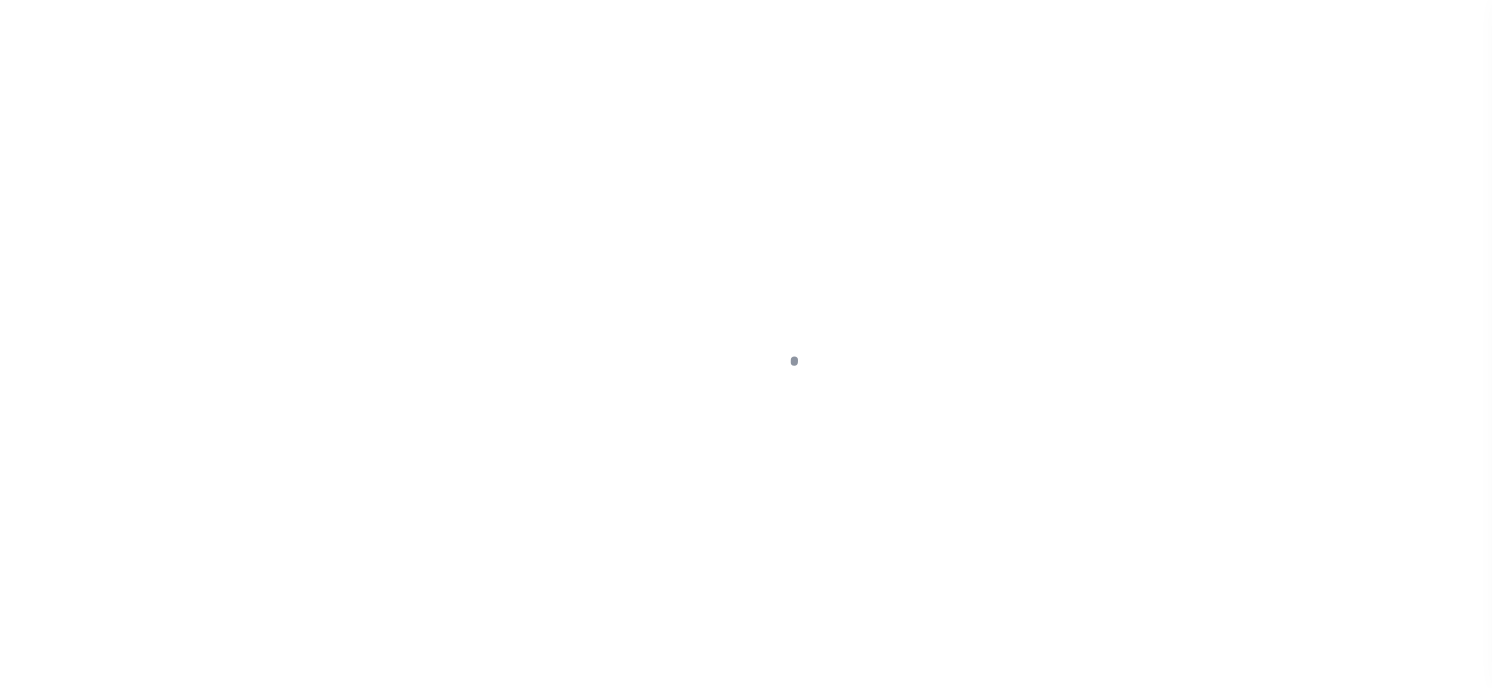 checkbox on "false" 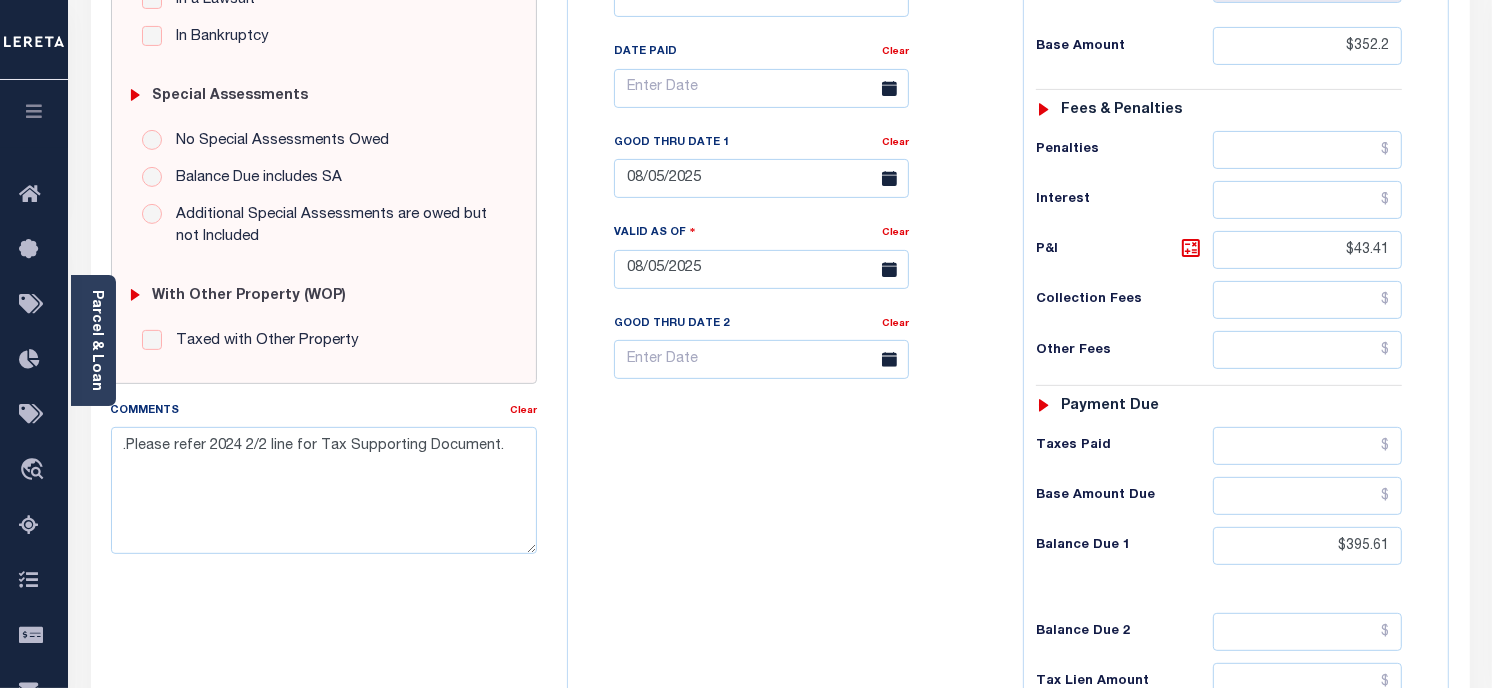 scroll, scrollTop: 555, scrollLeft: 0, axis: vertical 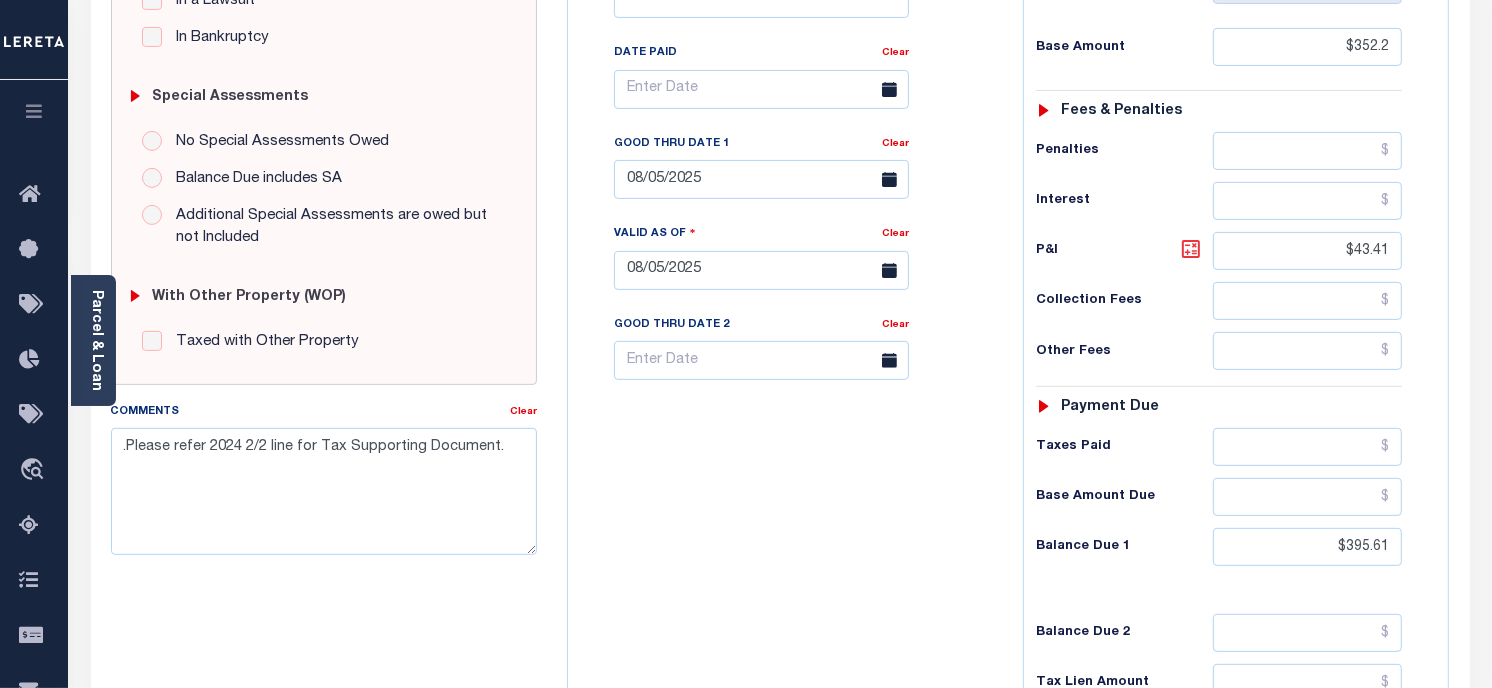 click 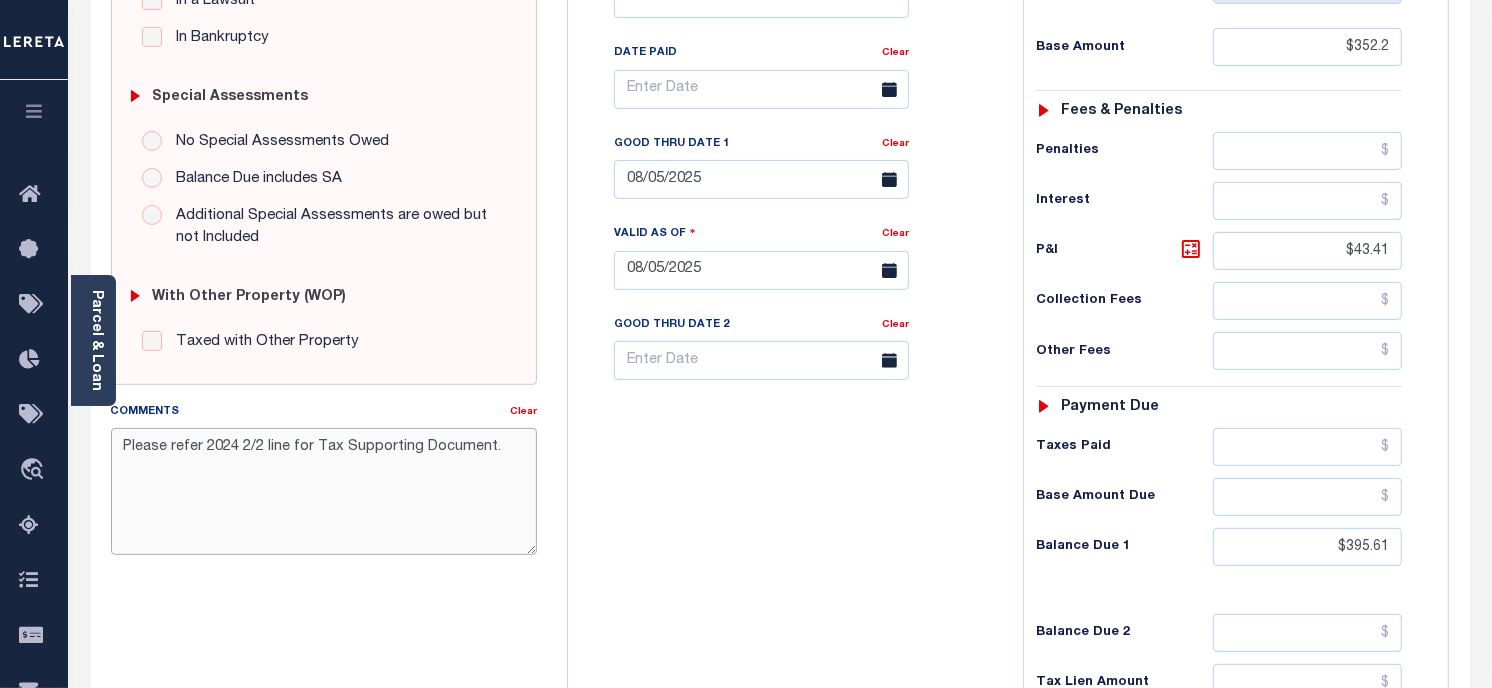 type on "Please refer 2024 2/2 line for Tax Supporting Document." 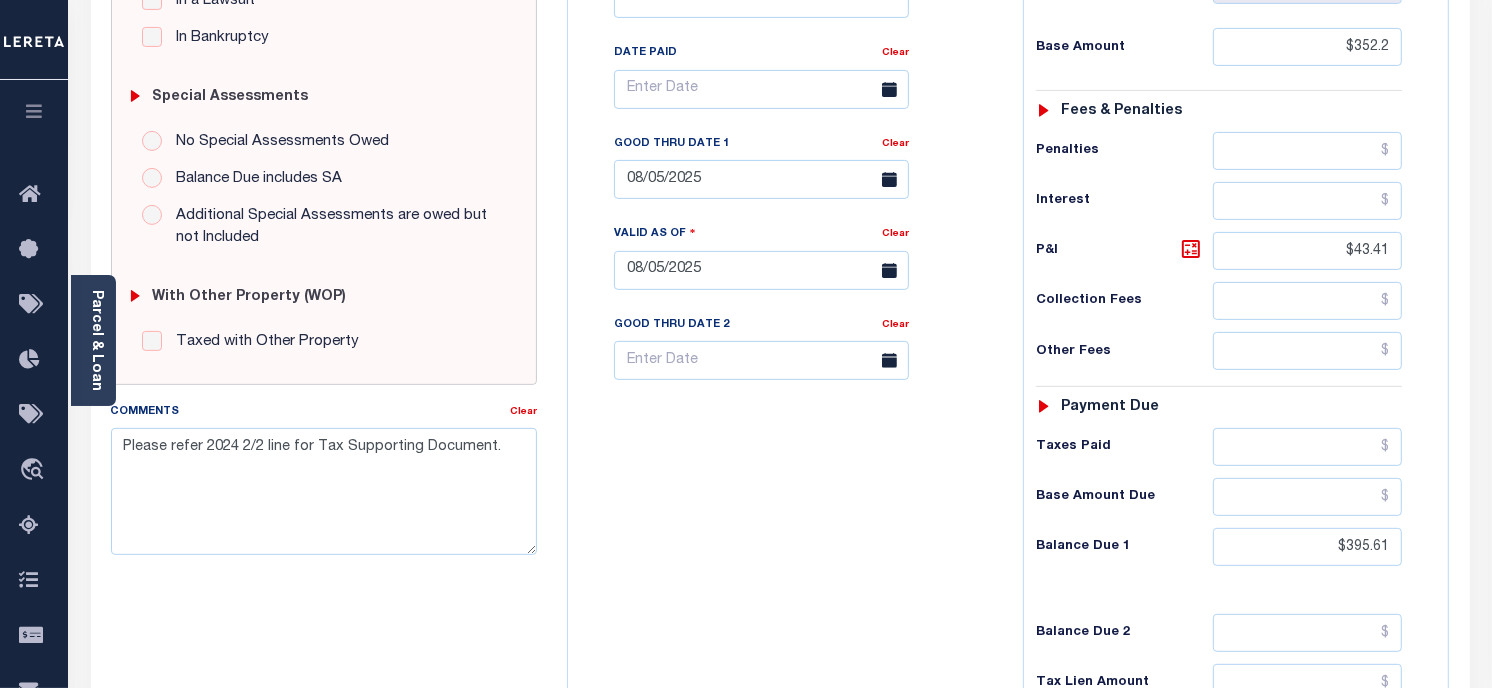 click on "Tax Bill No
Multiple Payment Option
Payment Plan
Clear" at bounding box center [790, 260] 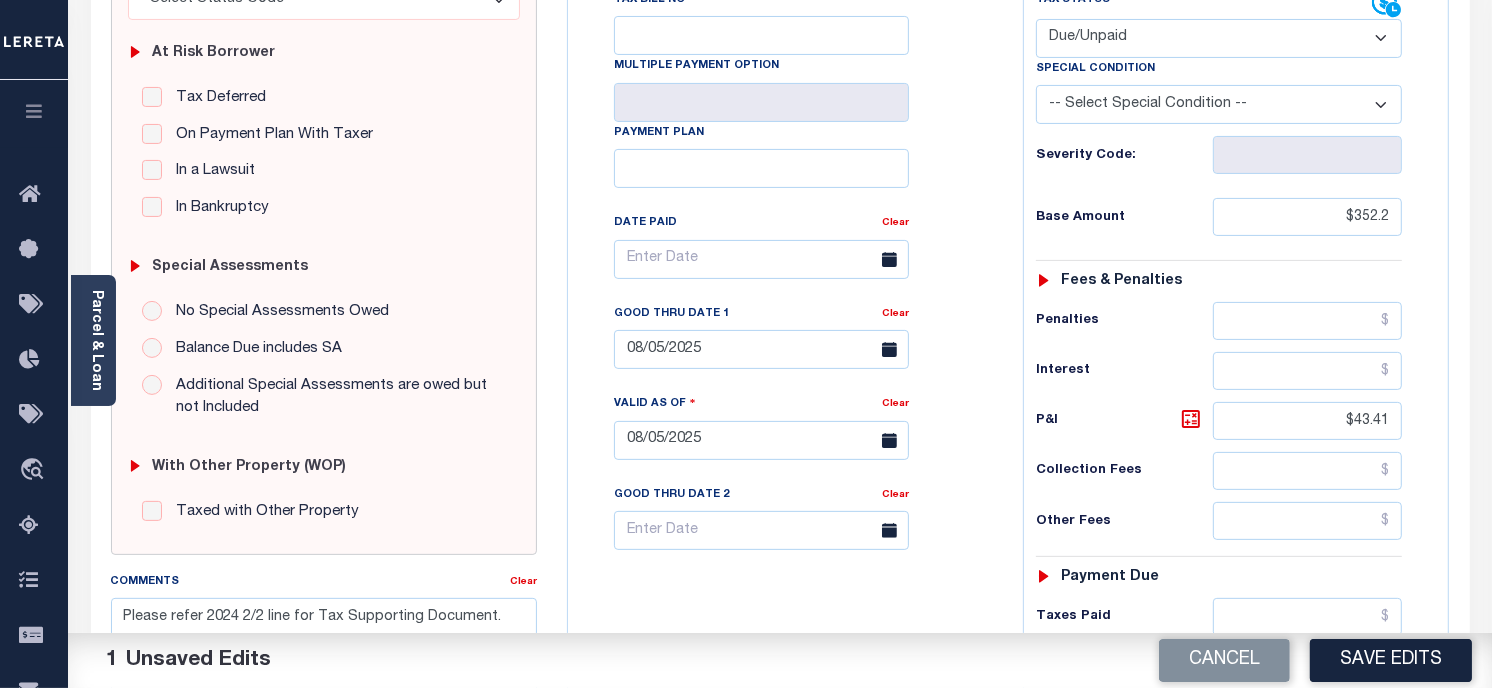 scroll, scrollTop: 333, scrollLeft: 0, axis: vertical 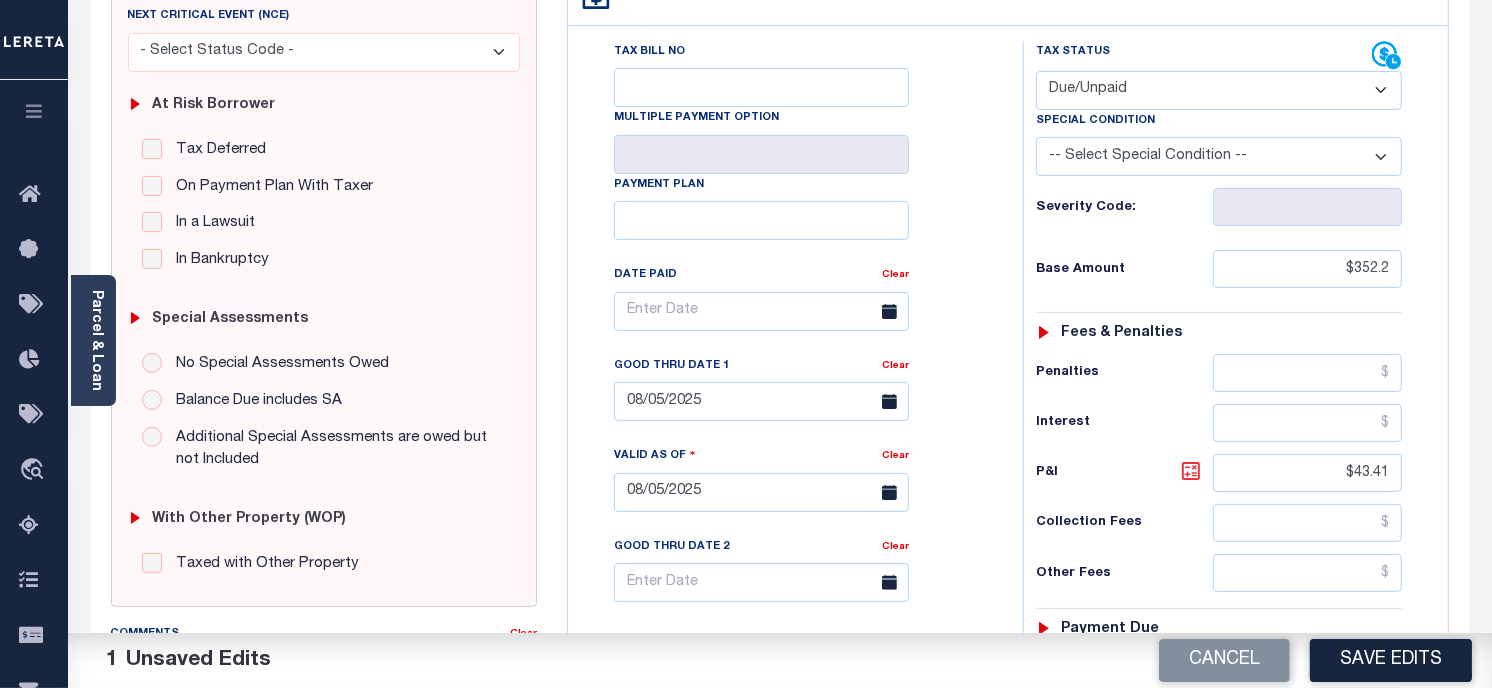 click 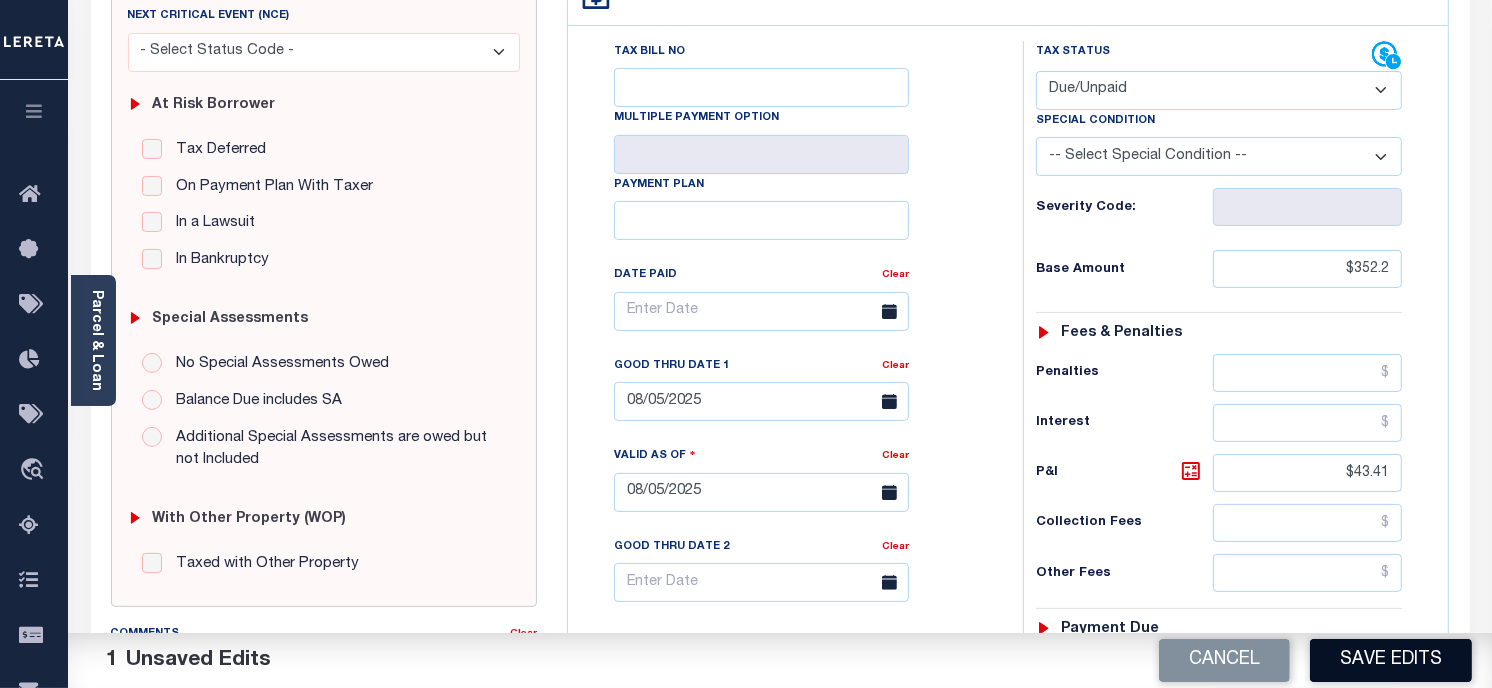 click on "Save Edits" at bounding box center [1391, 660] 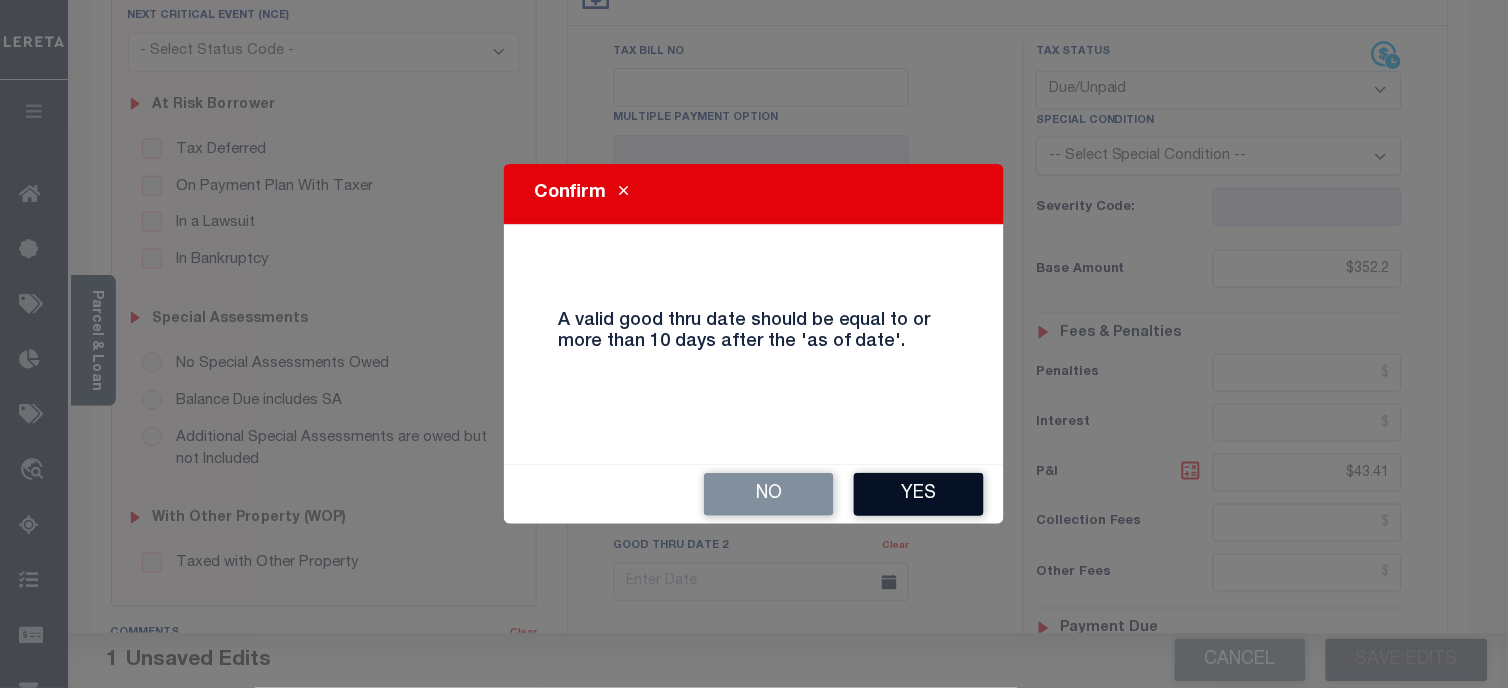 click on "Yes" at bounding box center [919, 494] 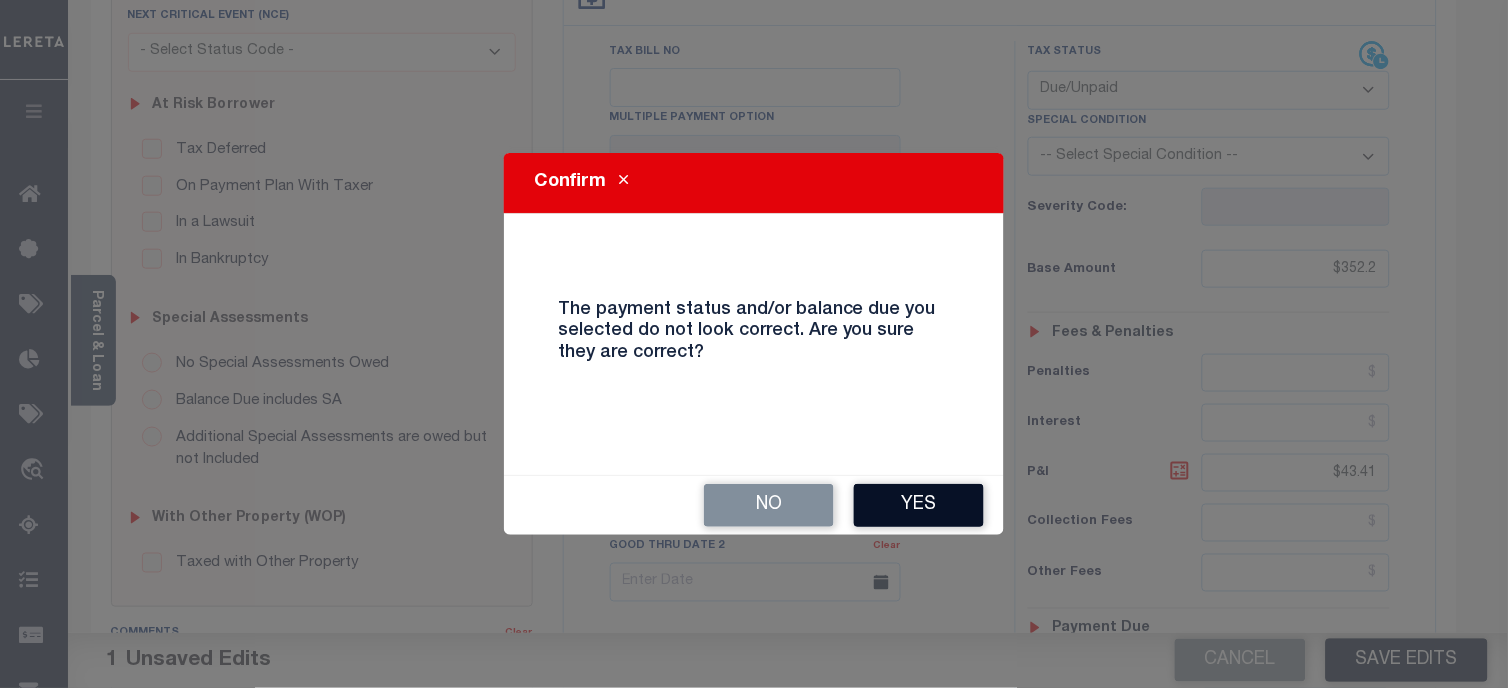 click on "Yes" at bounding box center (919, 505) 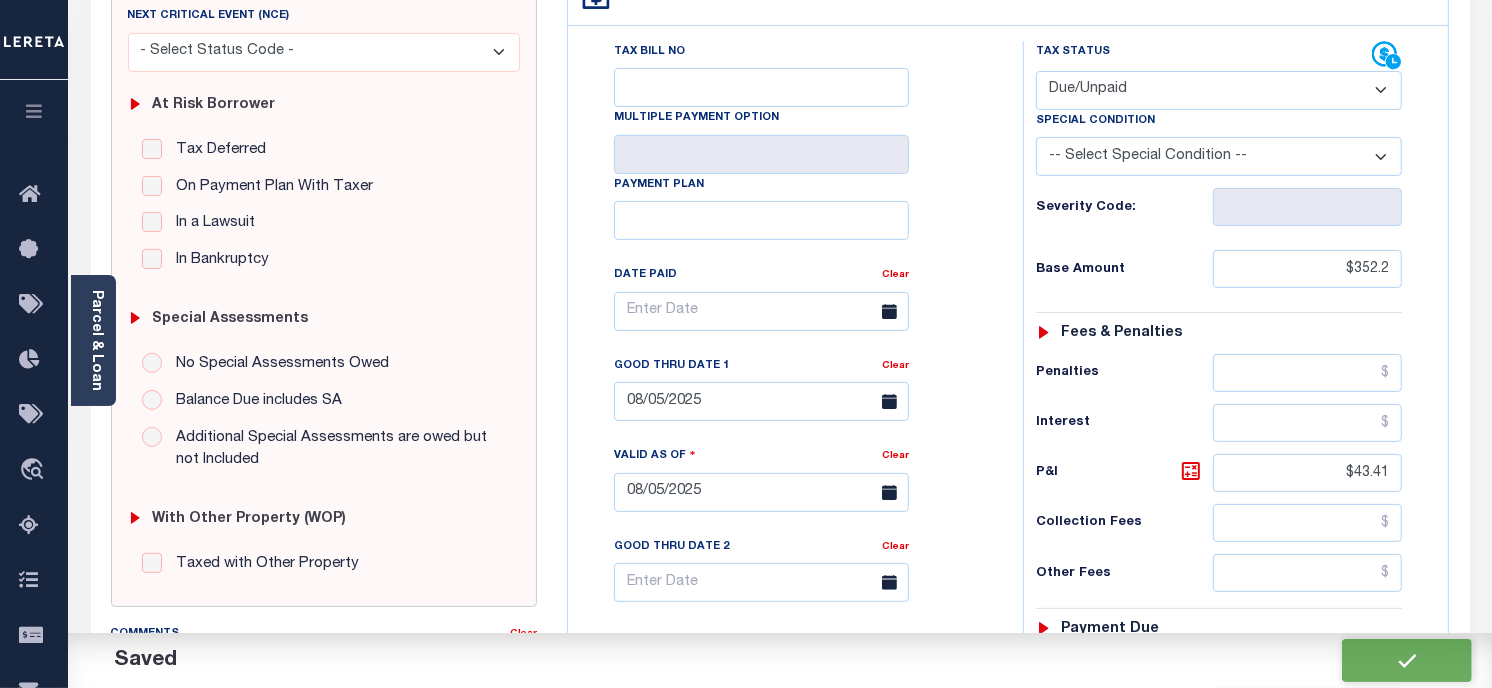 checkbox on "false" 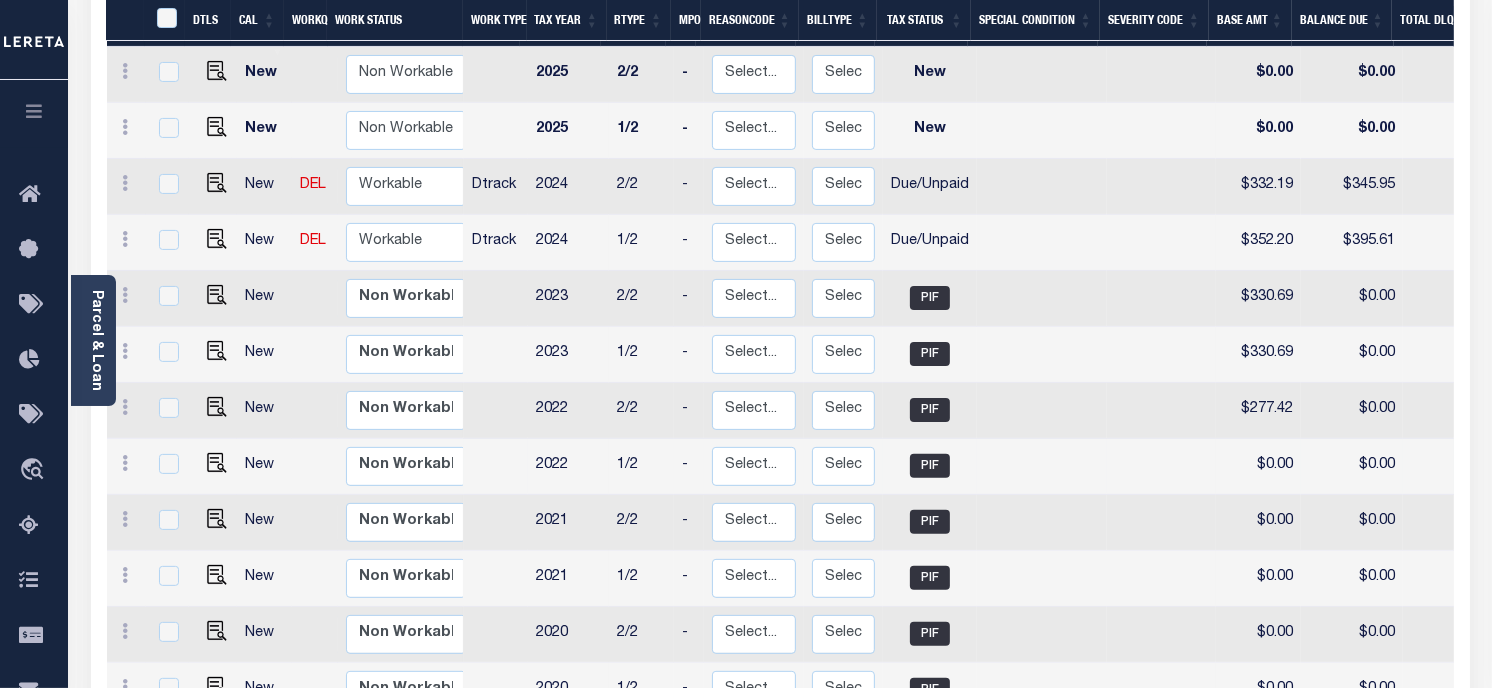 scroll, scrollTop: 613, scrollLeft: 0, axis: vertical 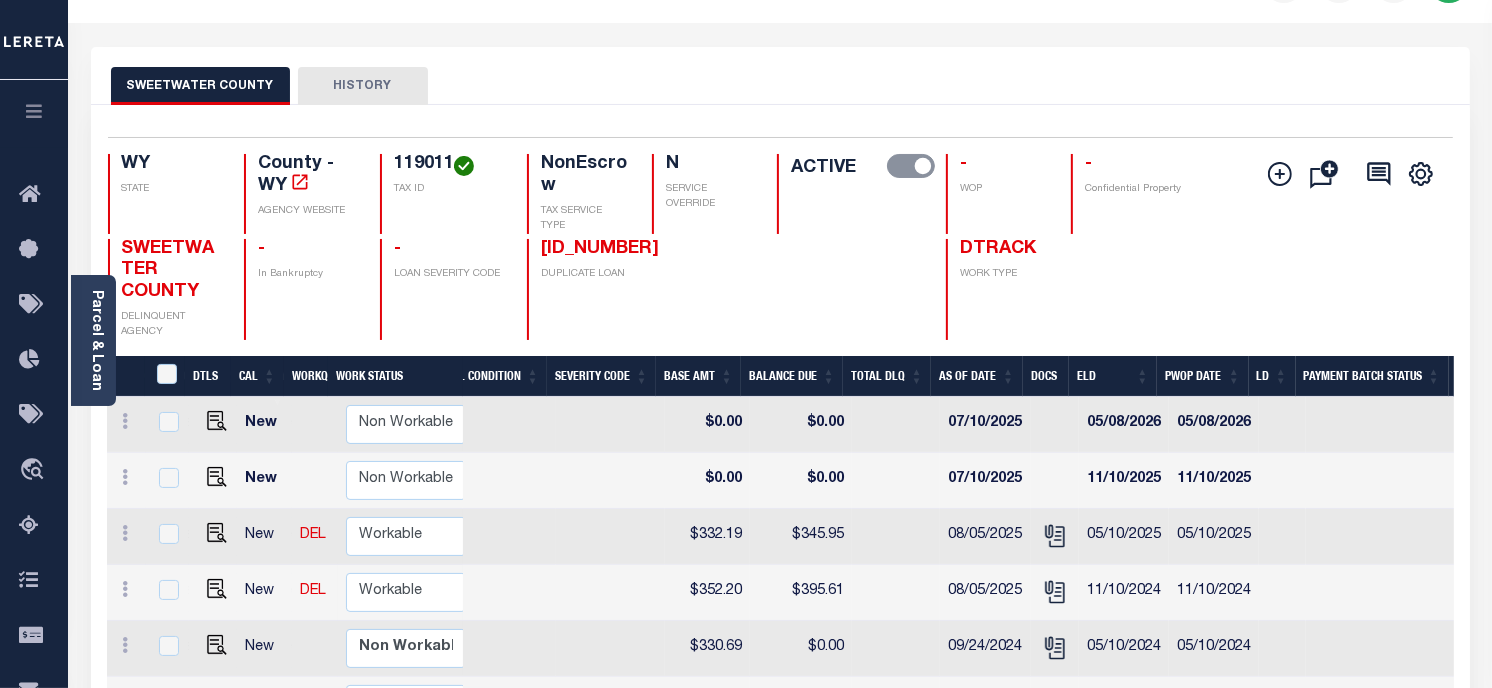 click at bounding box center [212, 591] 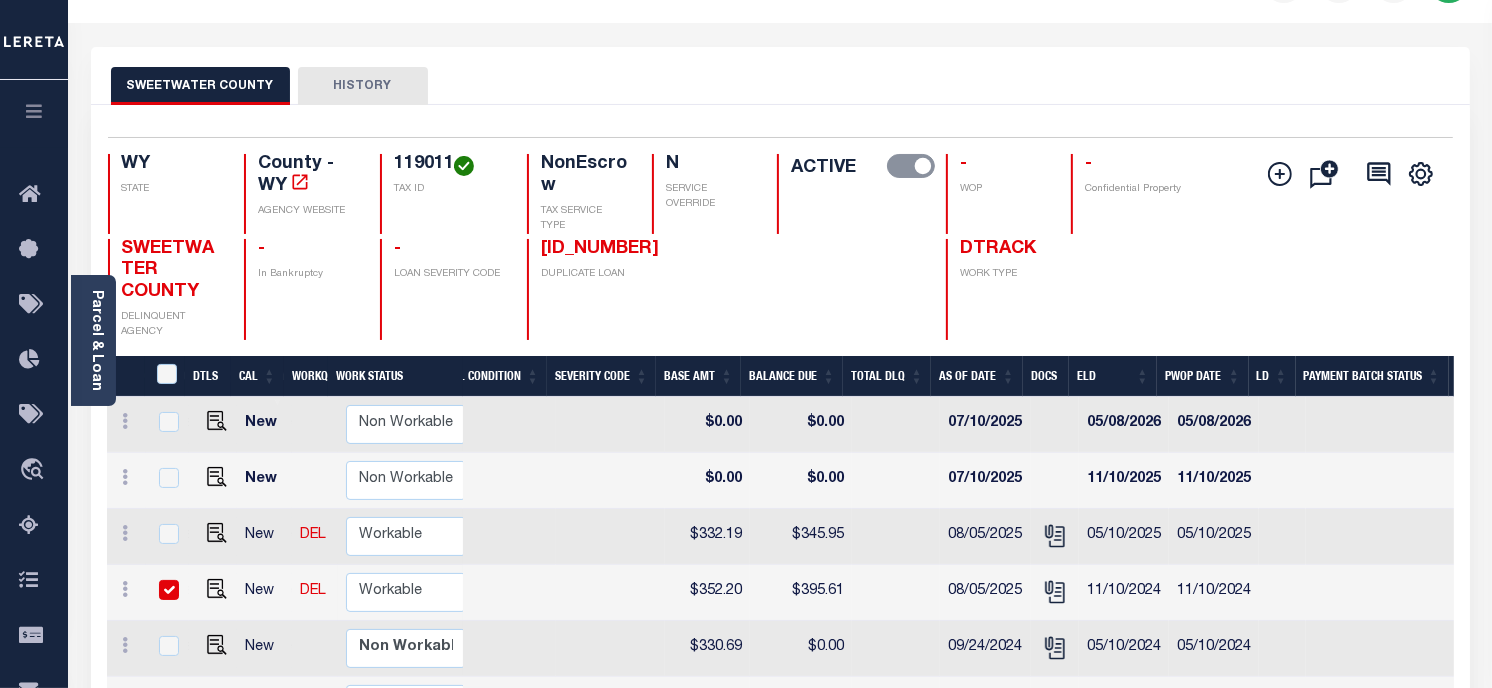 checkbox on "true" 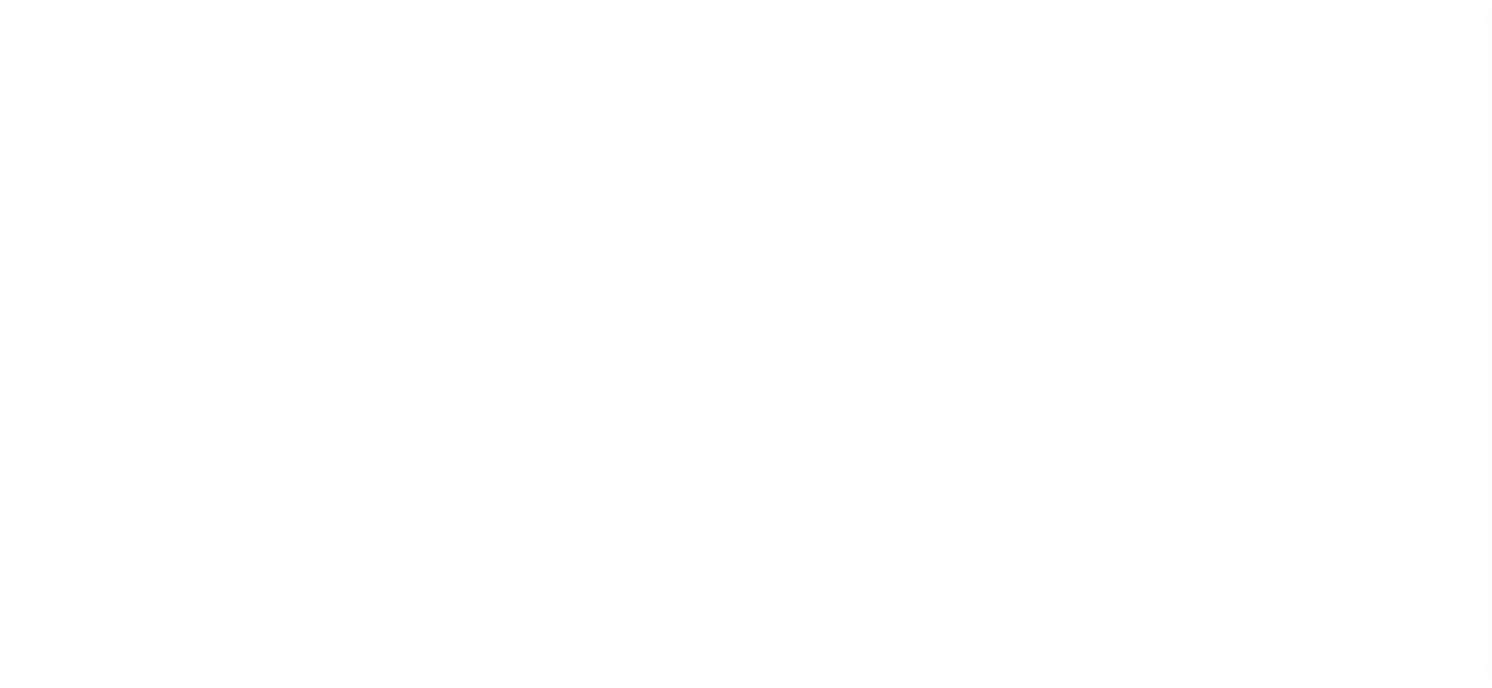 select on "DUE" 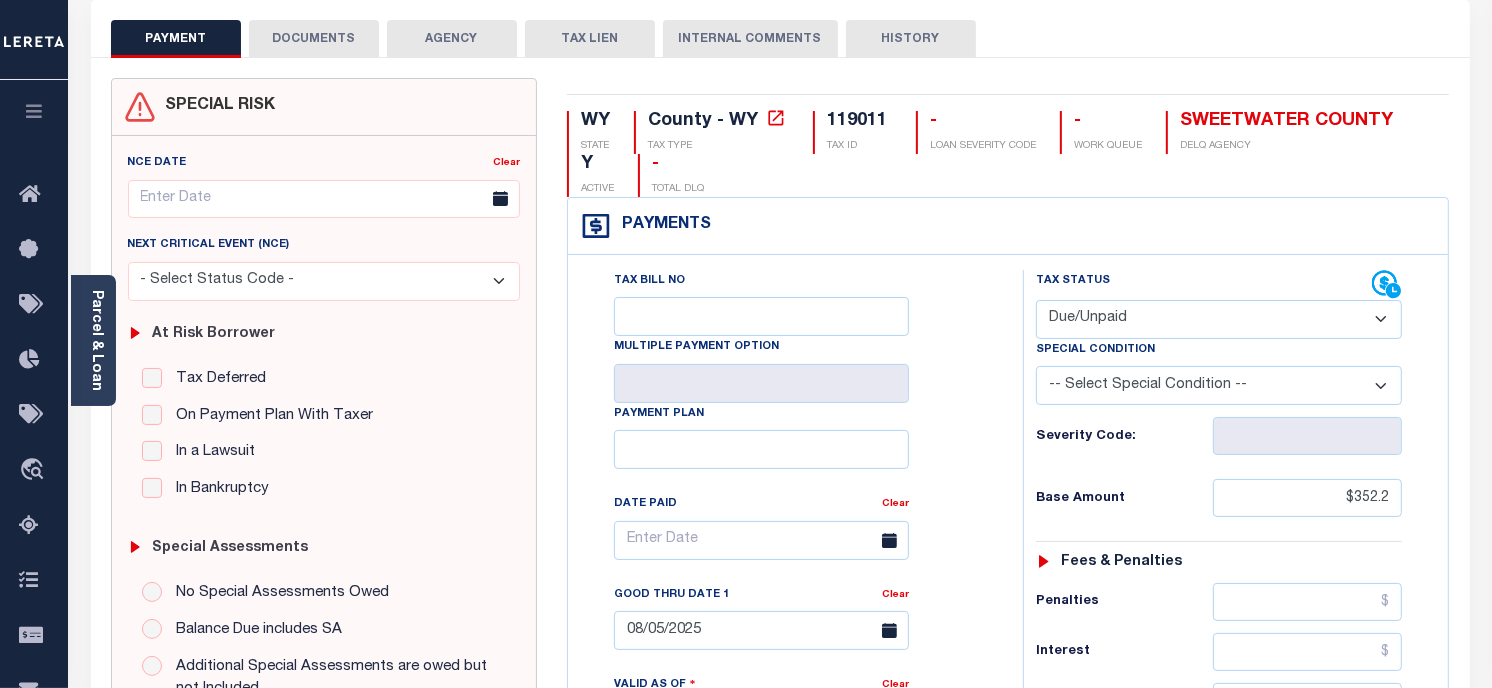 scroll, scrollTop: 0, scrollLeft: 0, axis: both 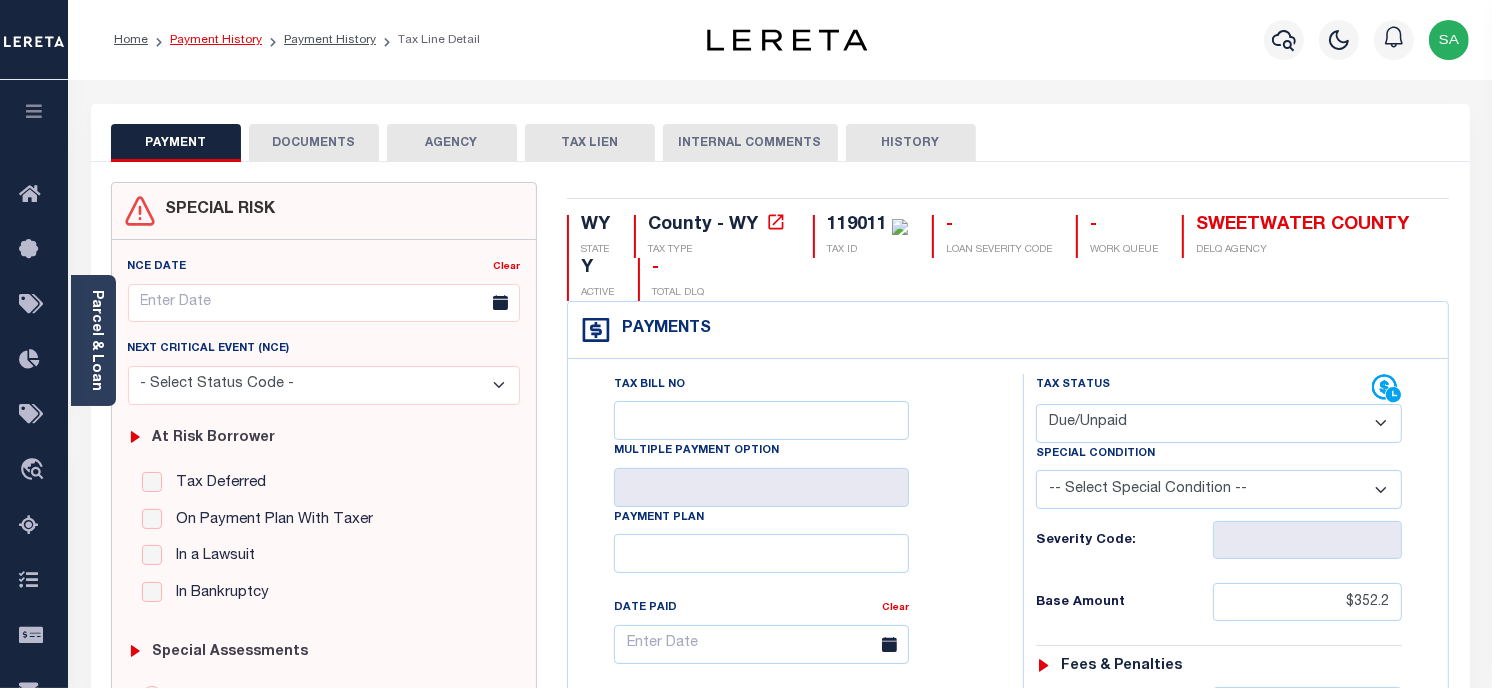 click on "Payment History" at bounding box center (216, 40) 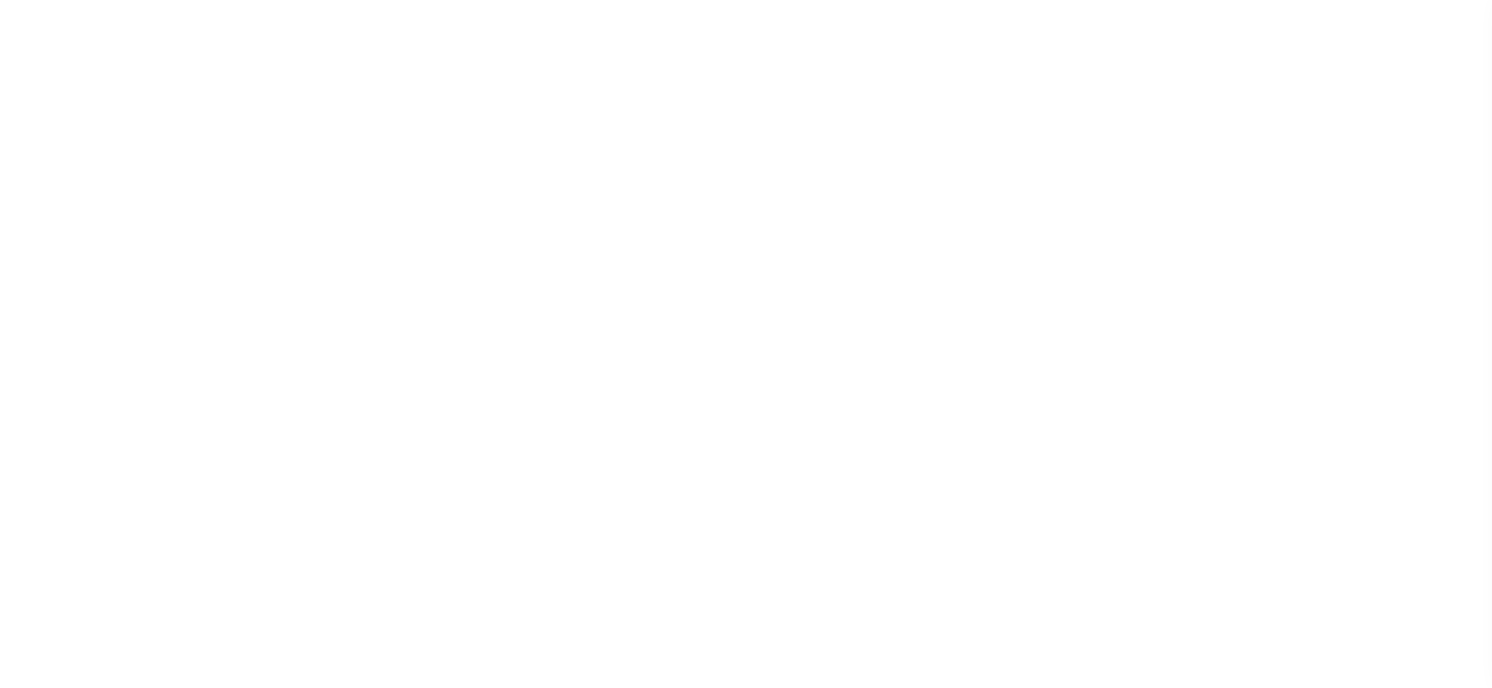 scroll, scrollTop: 0, scrollLeft: 0, axis: both 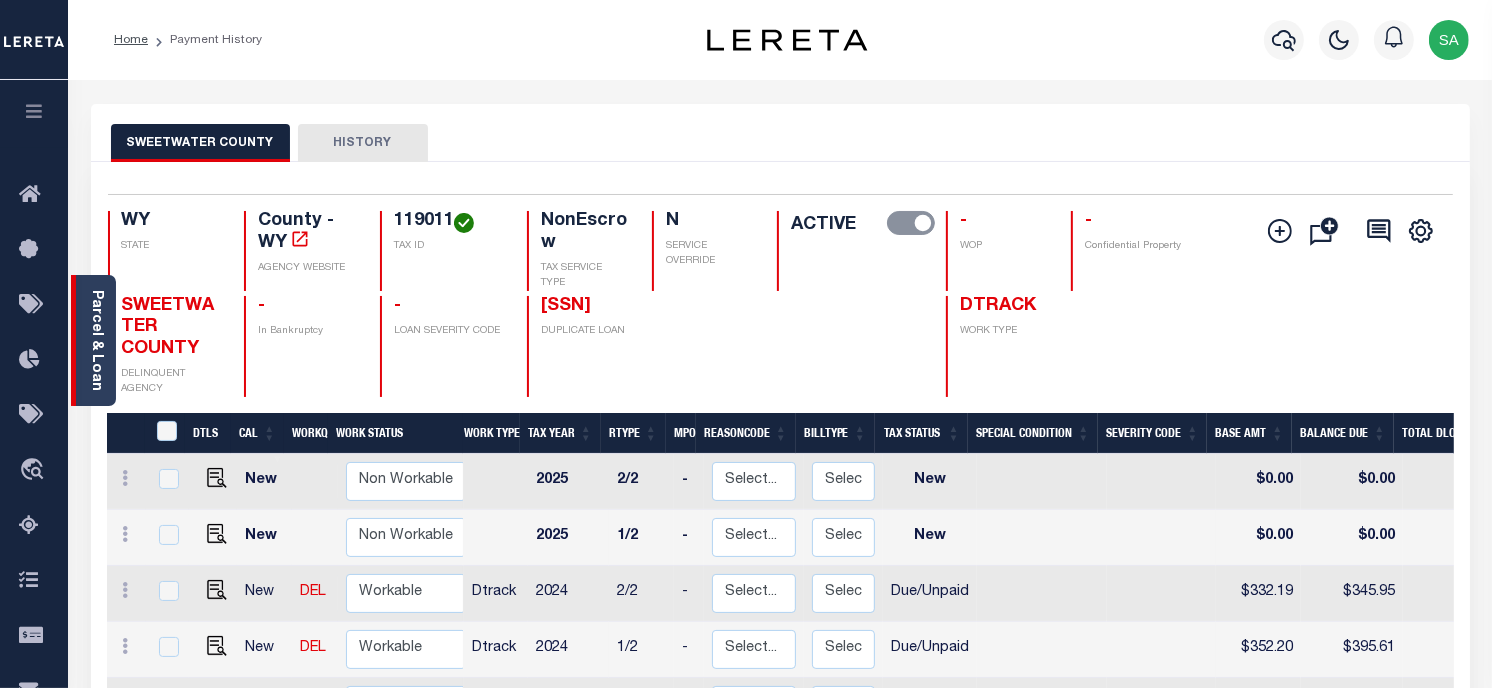 click on "Parcel & Loan" at bounding box center (93, 340) 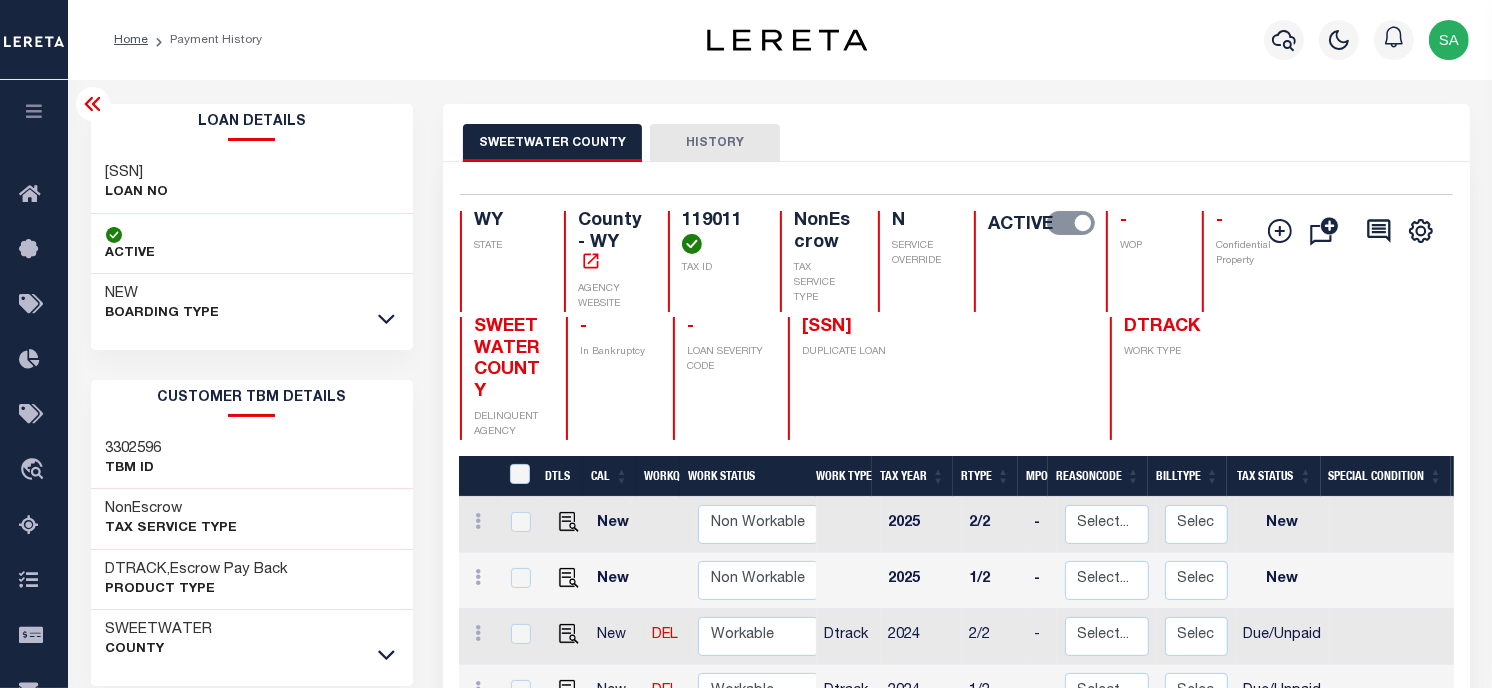 click on "3907230001613" at bounding box center (137, 173) 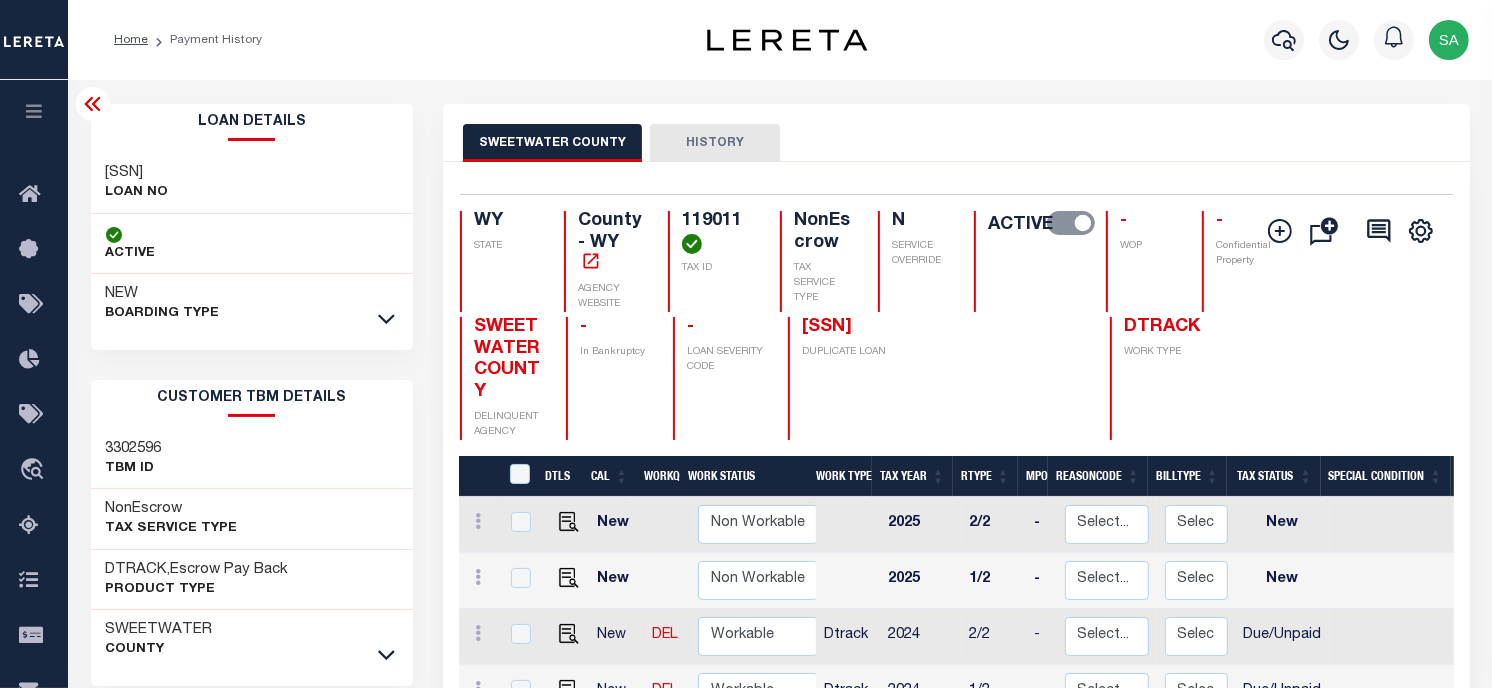 copy on "3907230001613" 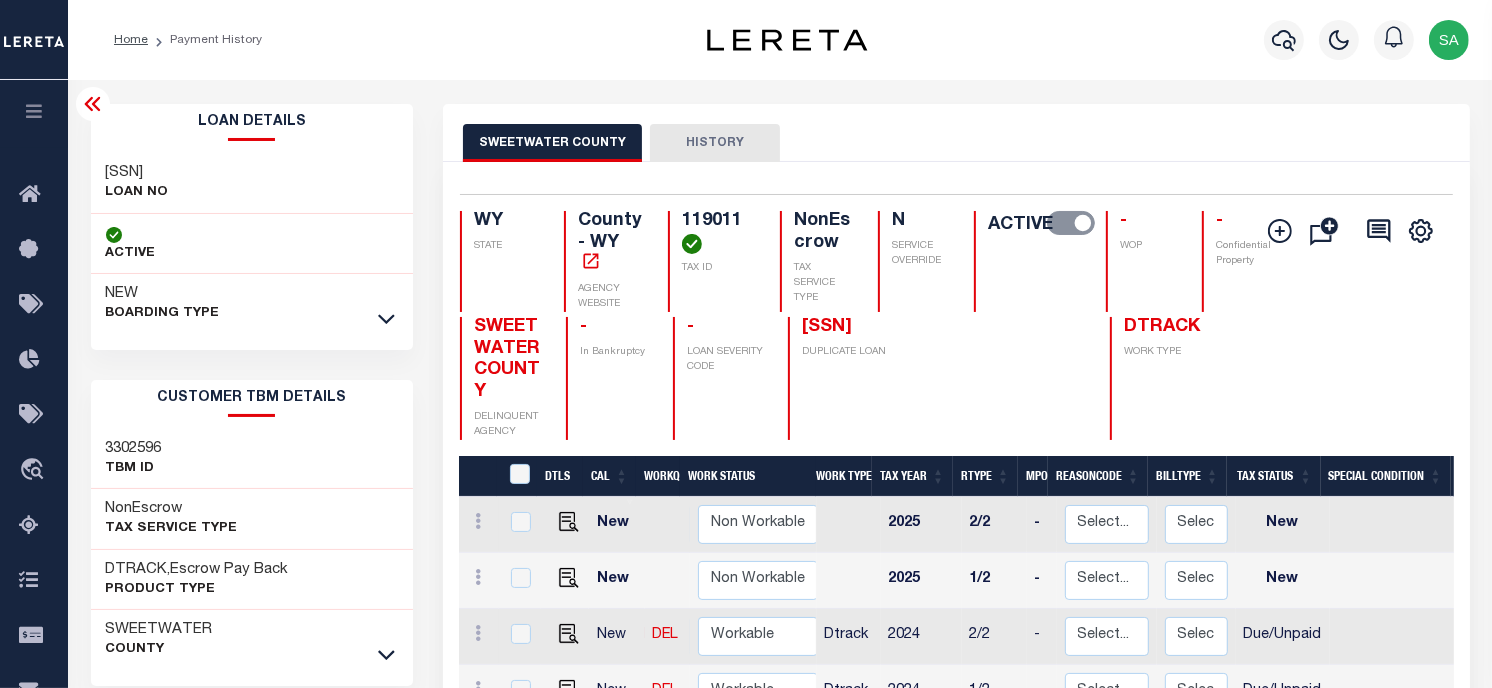 drag, startPoint x: 682, startPoint y: 241, endPoint x: 711, endPoint y: 218, distance: 37.01351 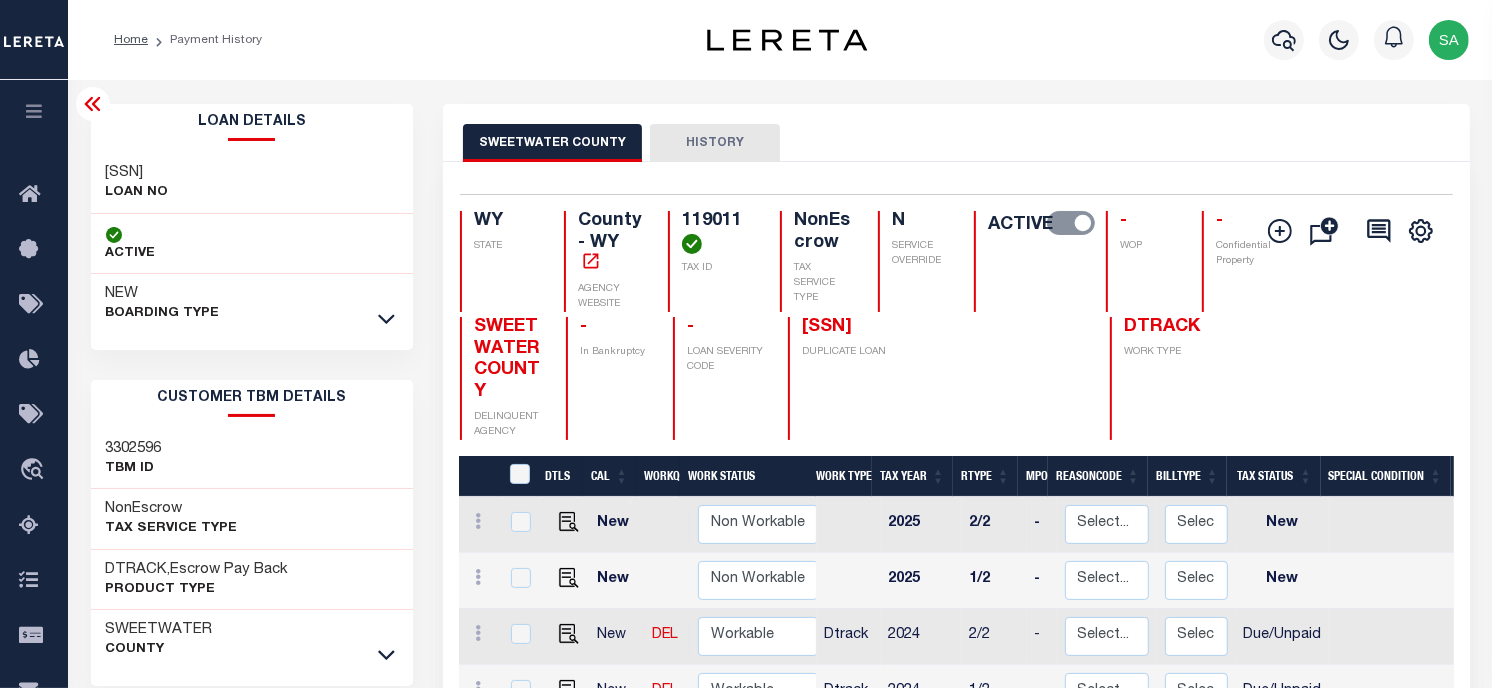 click on "119011" at bounding box center (719, 232) 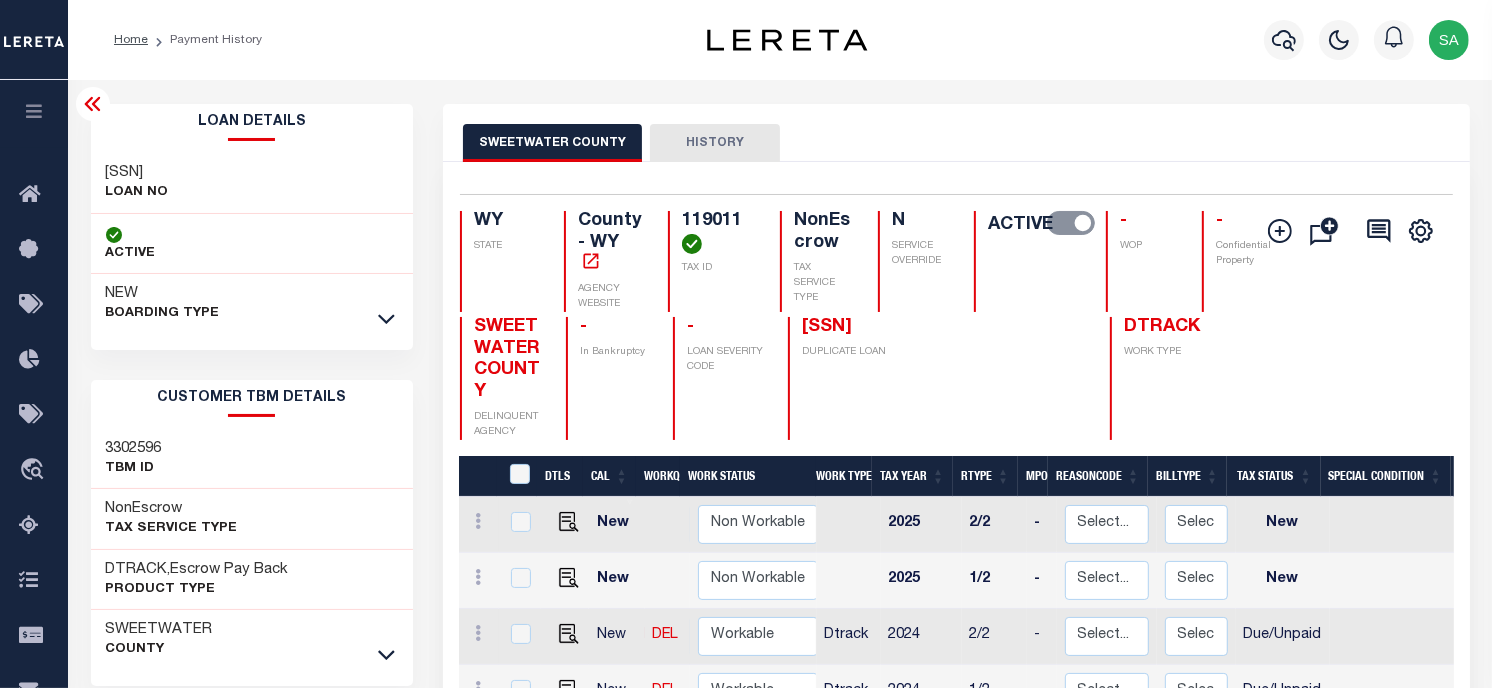 click on "Loan Details
3907230001613
LOAN NO" at bounding box center (252, 219) 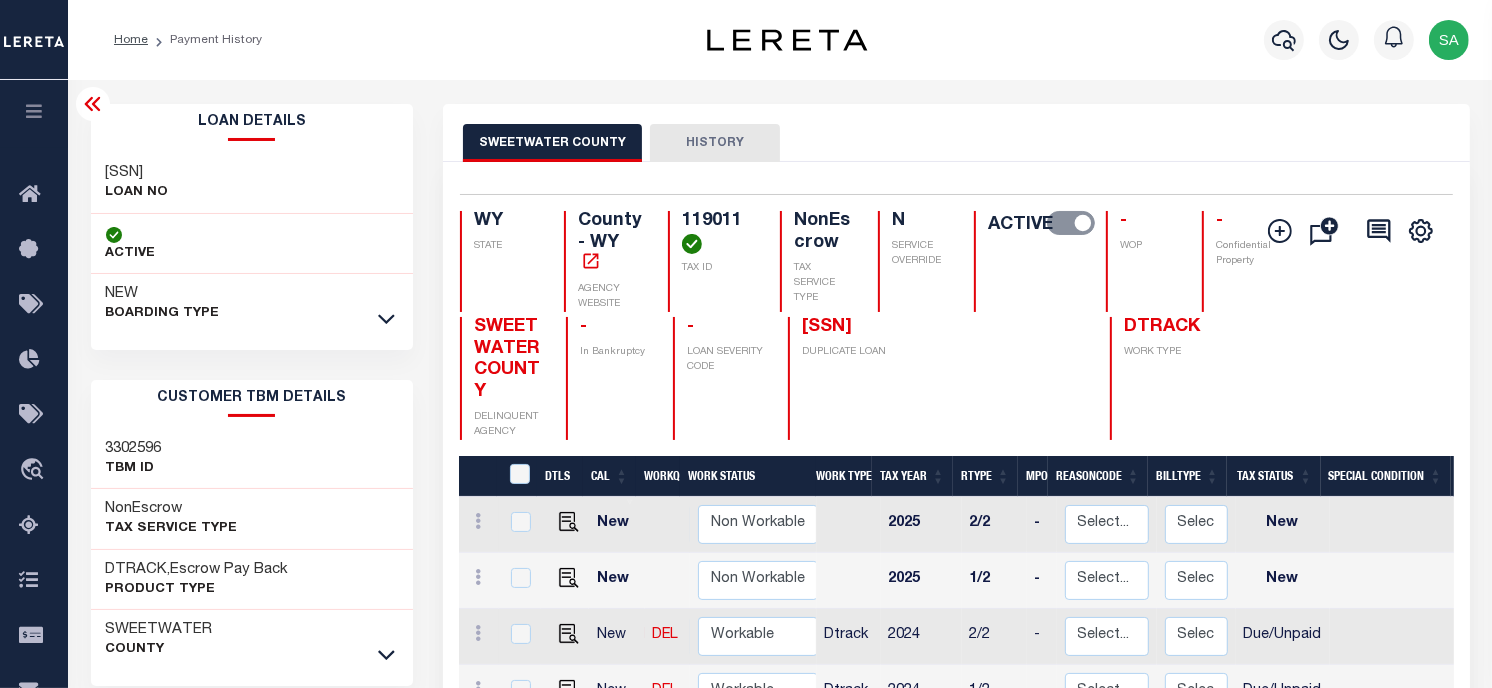 click on "3907230001613
LOAN NO" at bounding box center [252, 183] 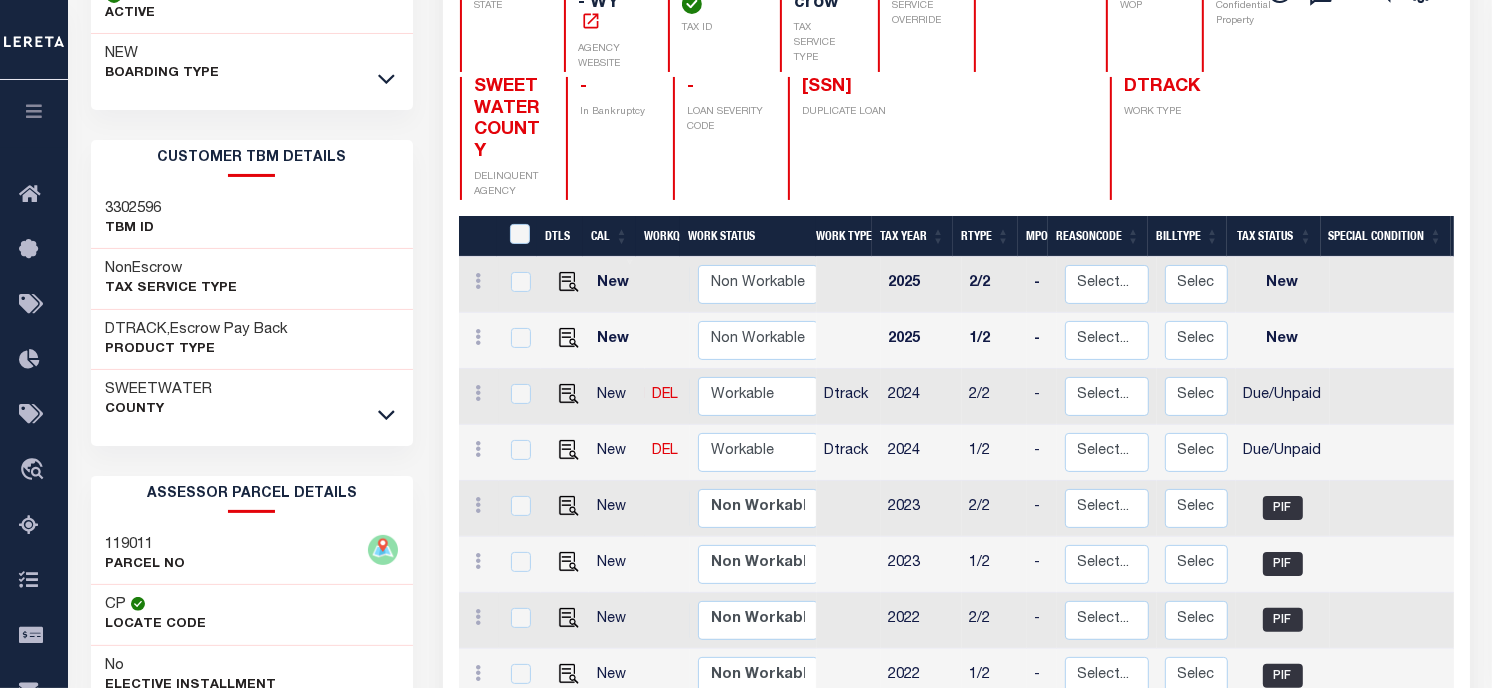 scroll, scrollTop: 555, scrollLeft: 0, axis: vertical 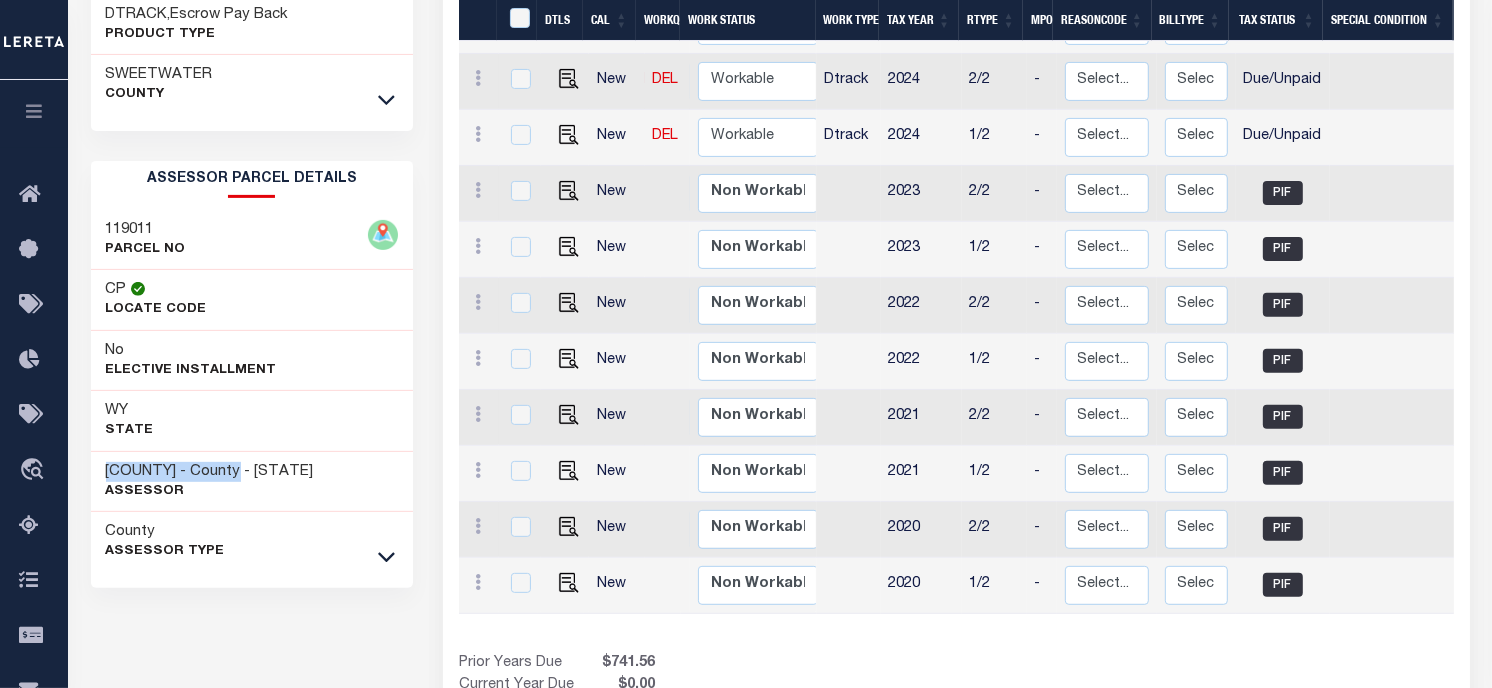 drag, startPoint x: 98, startPoint y: 471, endPoint x: 274, endPoint y: 475, distance: 176.04546 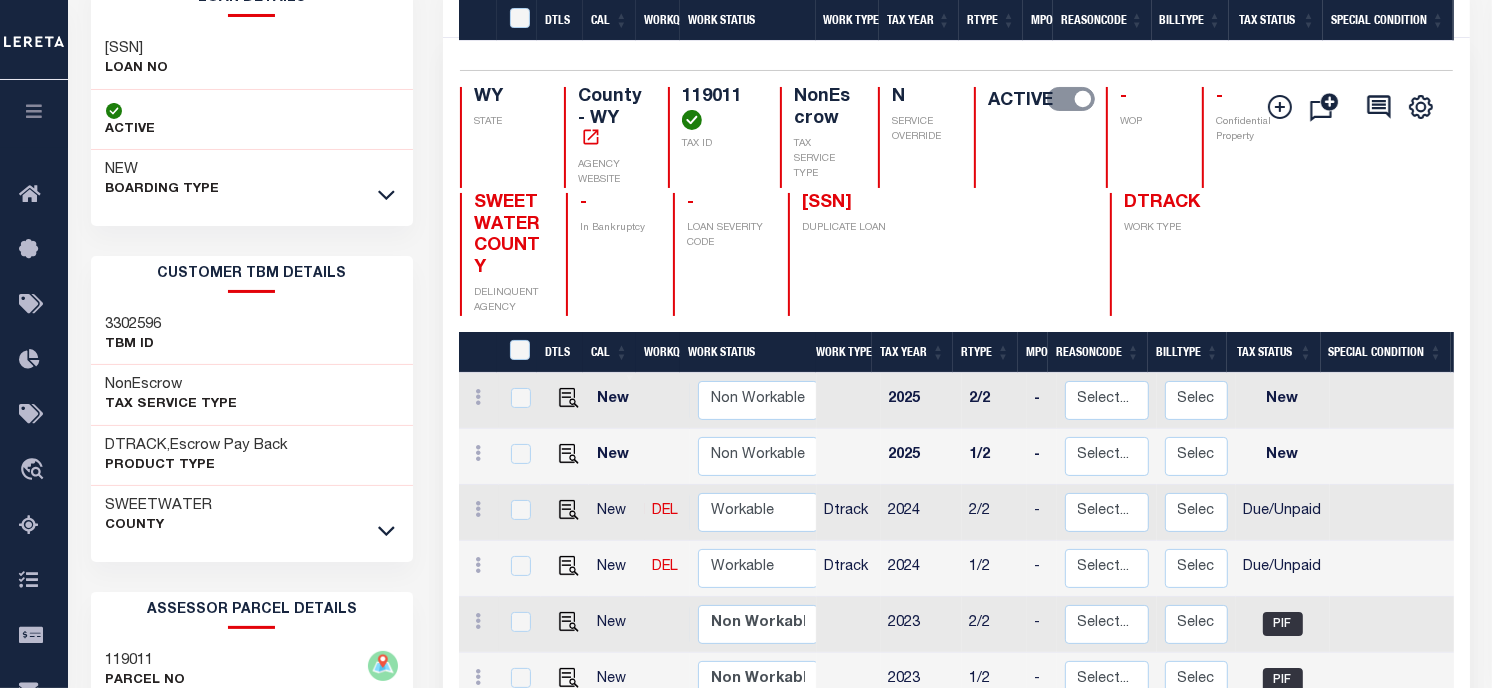 scroll, scrollTop: 555, scrollLeft: 0, axis: vertical 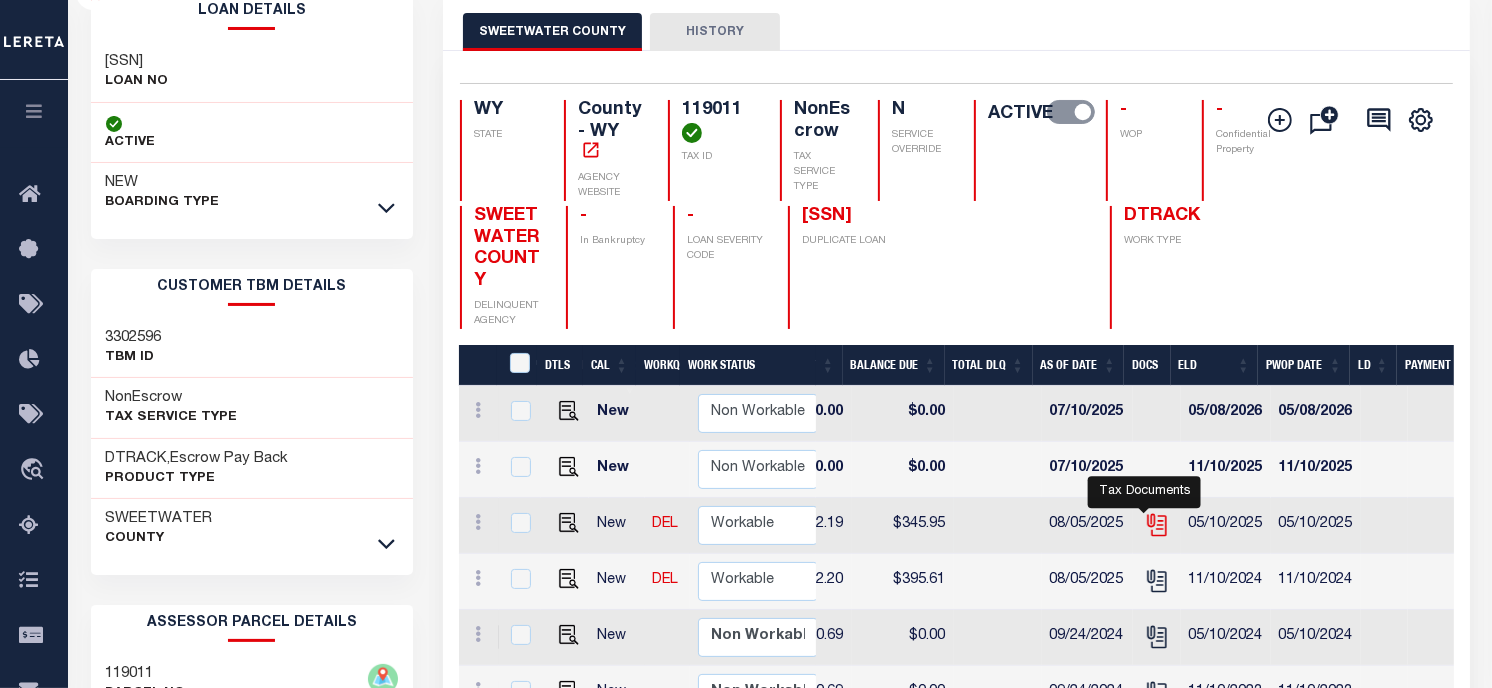 click 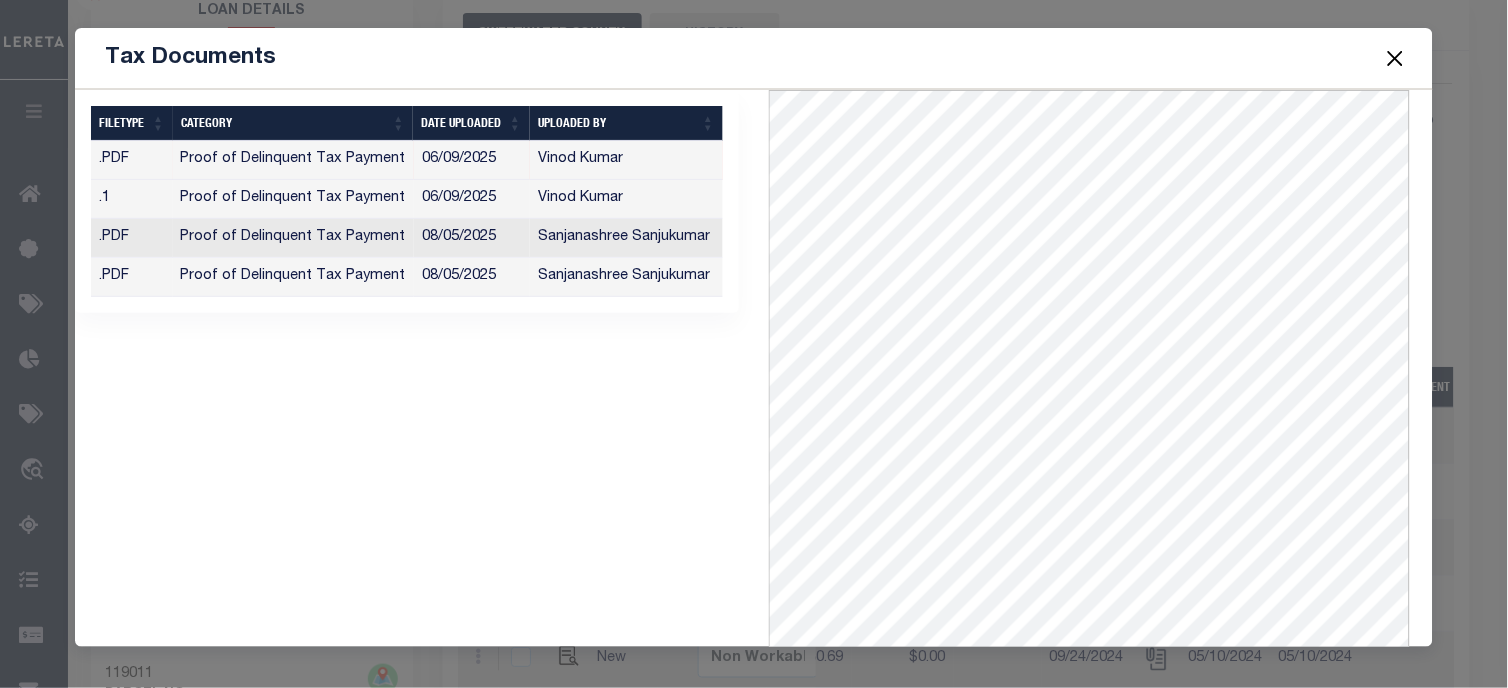 click at bounding box center [1395, 58] 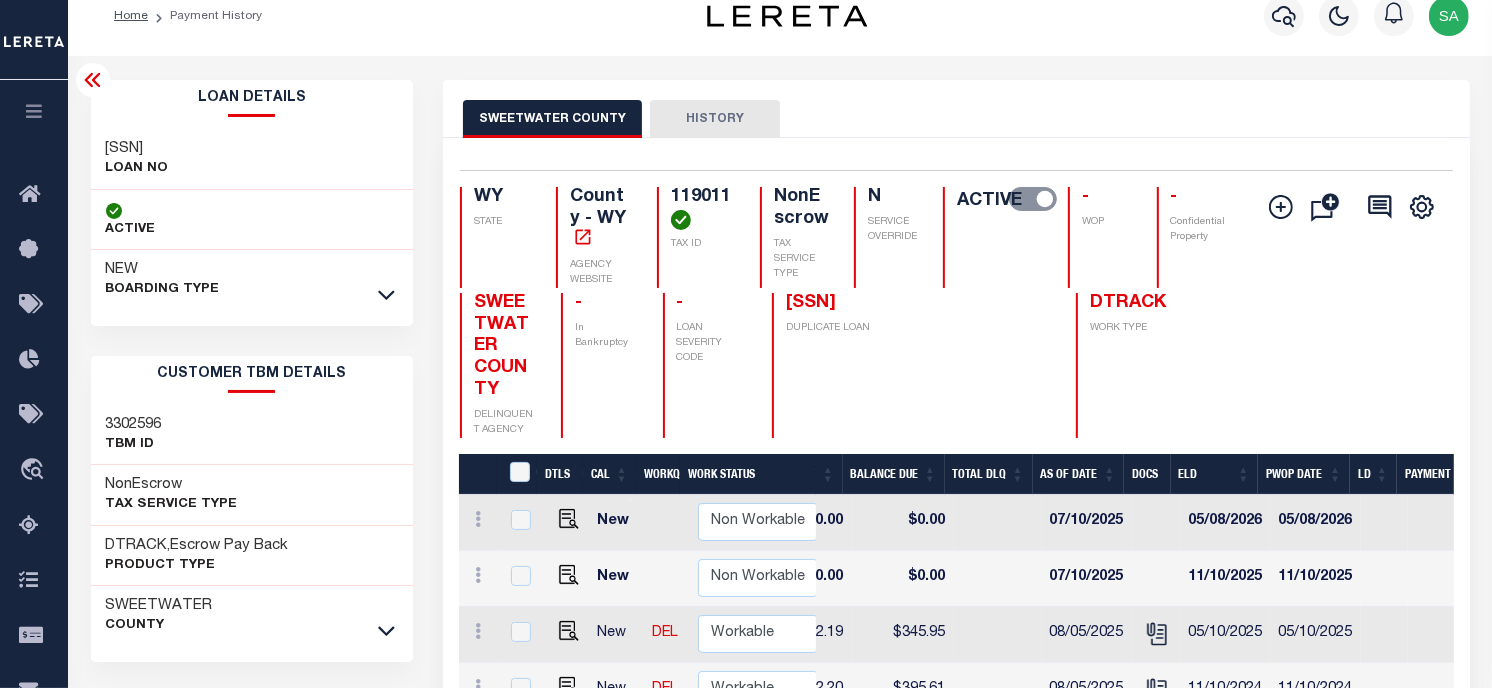 scroll, scrollTop: 0, scrollLeft: 0, axis: both 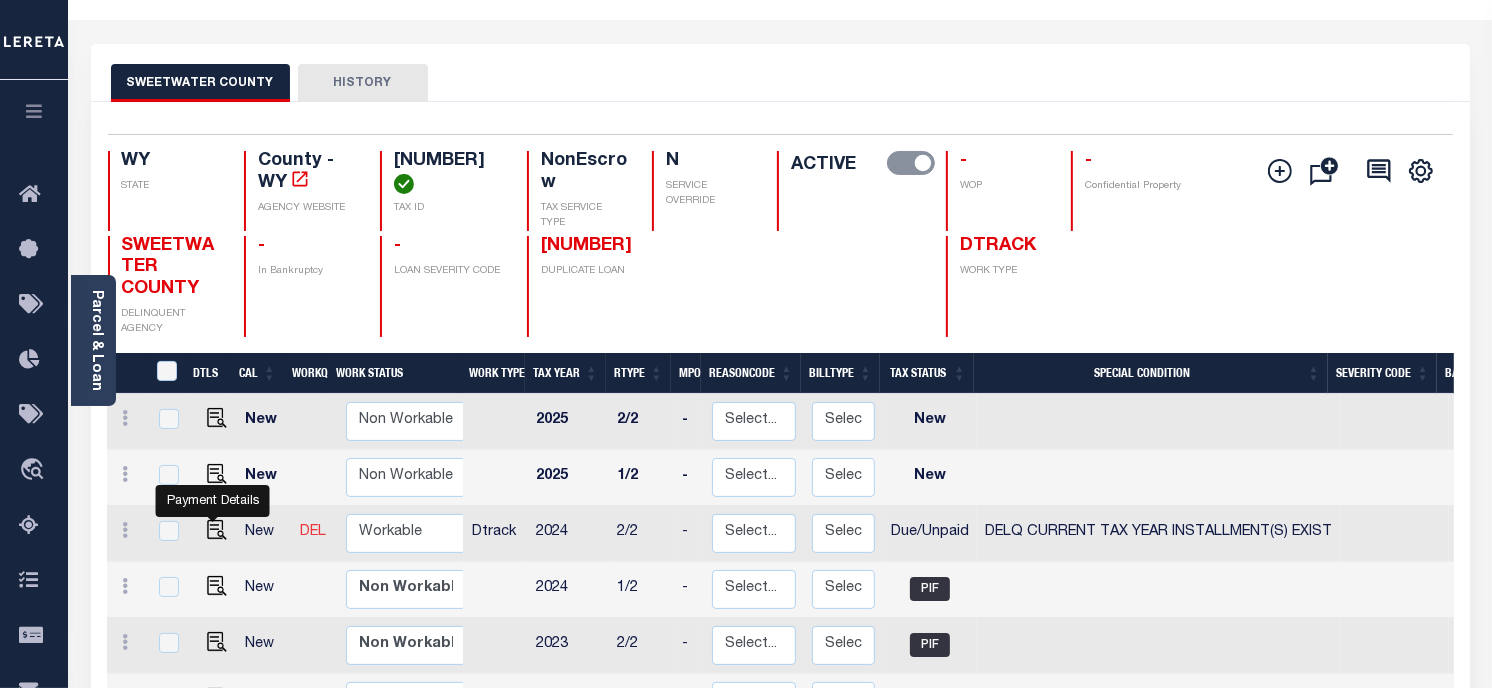 drag, startPoint x: 221, startPoint y: 535, endPoint x: 295, endPoint y: 525, distance: 74.672615 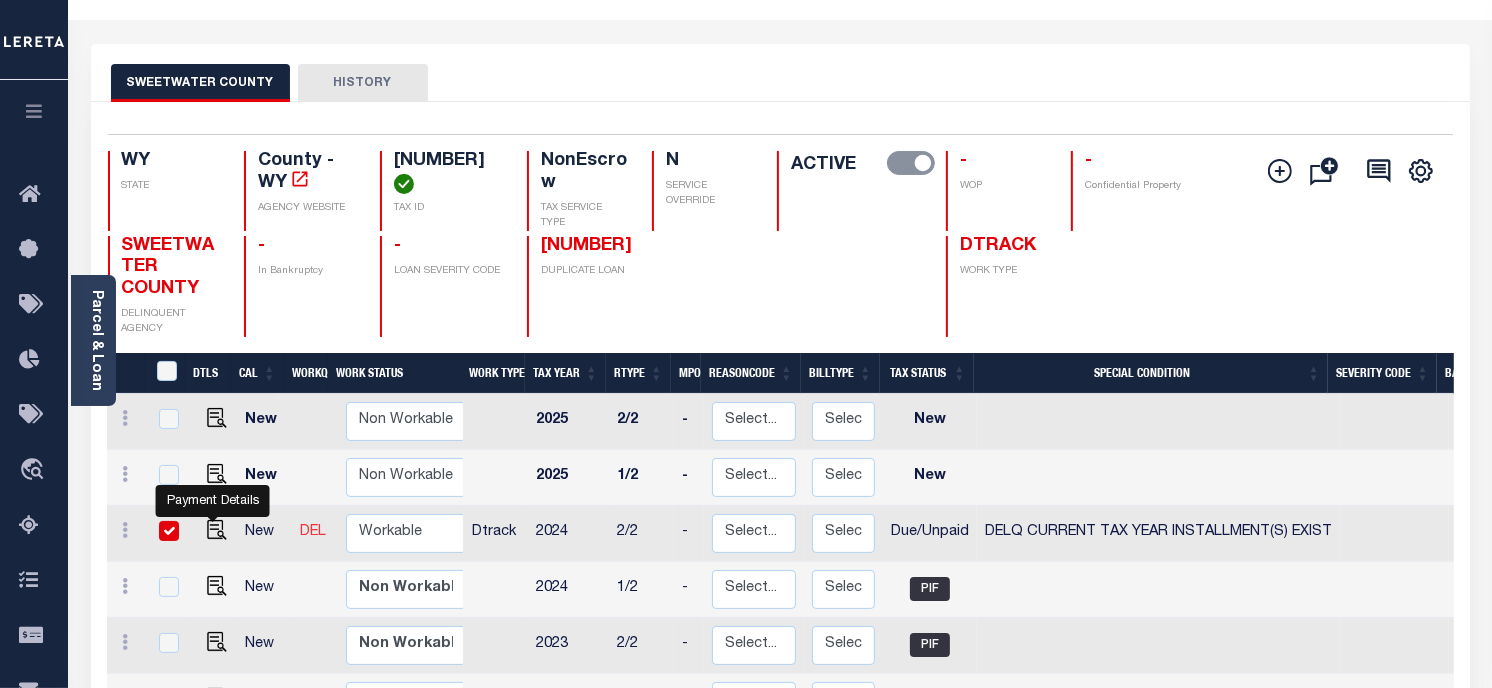 checkbox on "true" 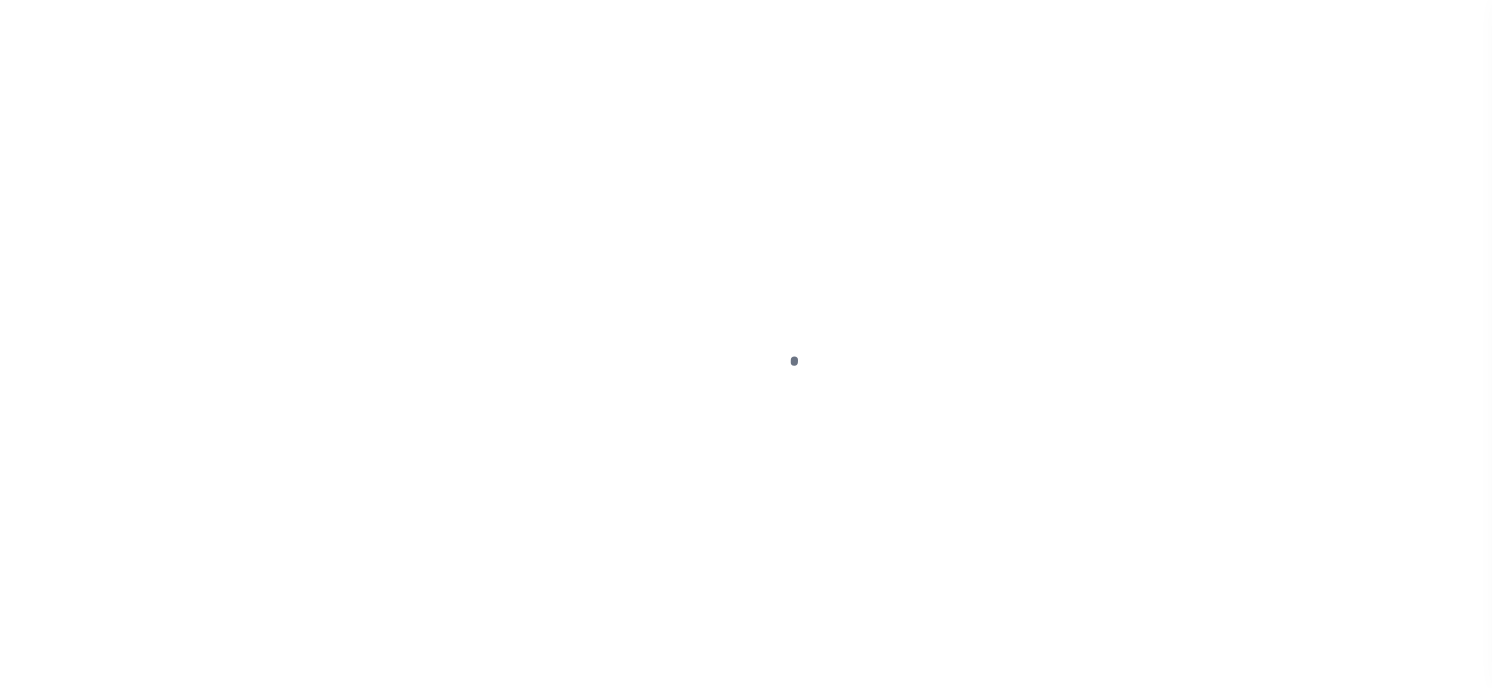 scroll, scrollTop: 0, scrollLeft: 0, axis: both 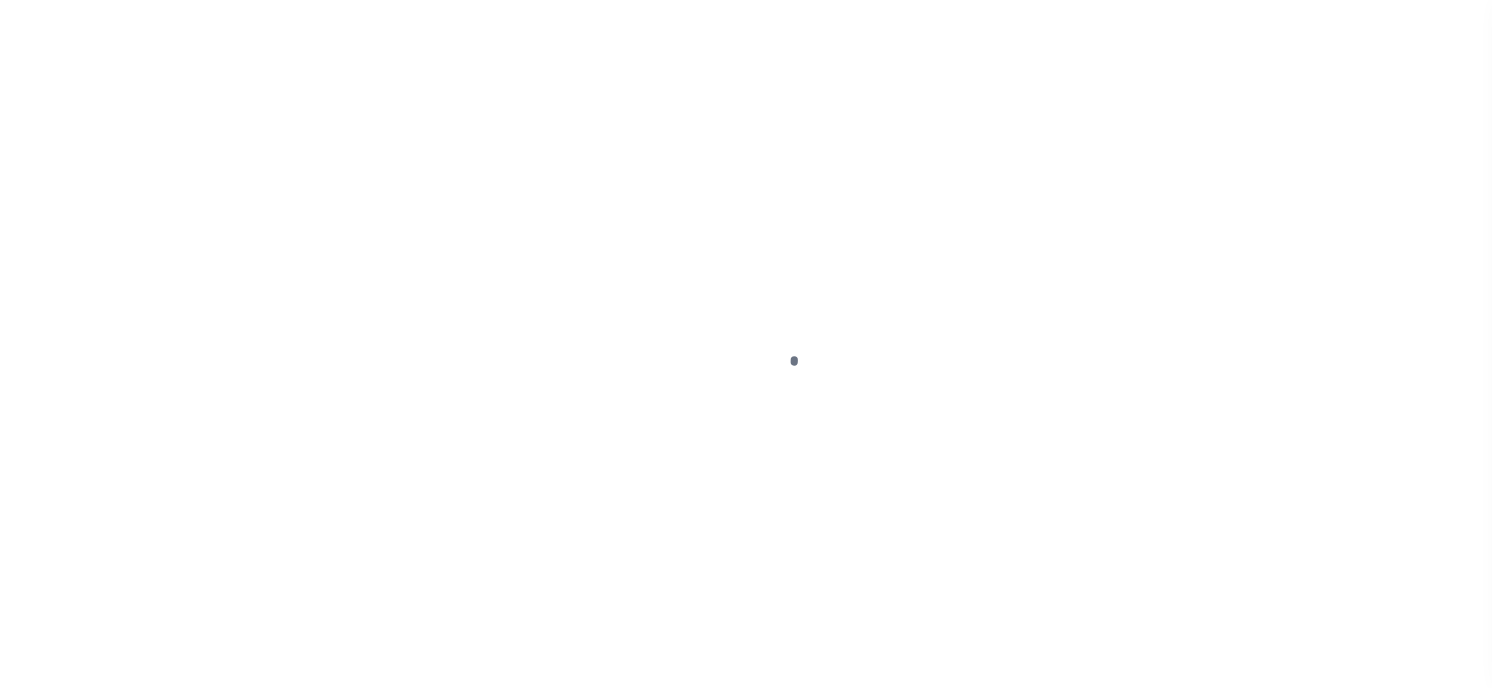 checkbox on "false" 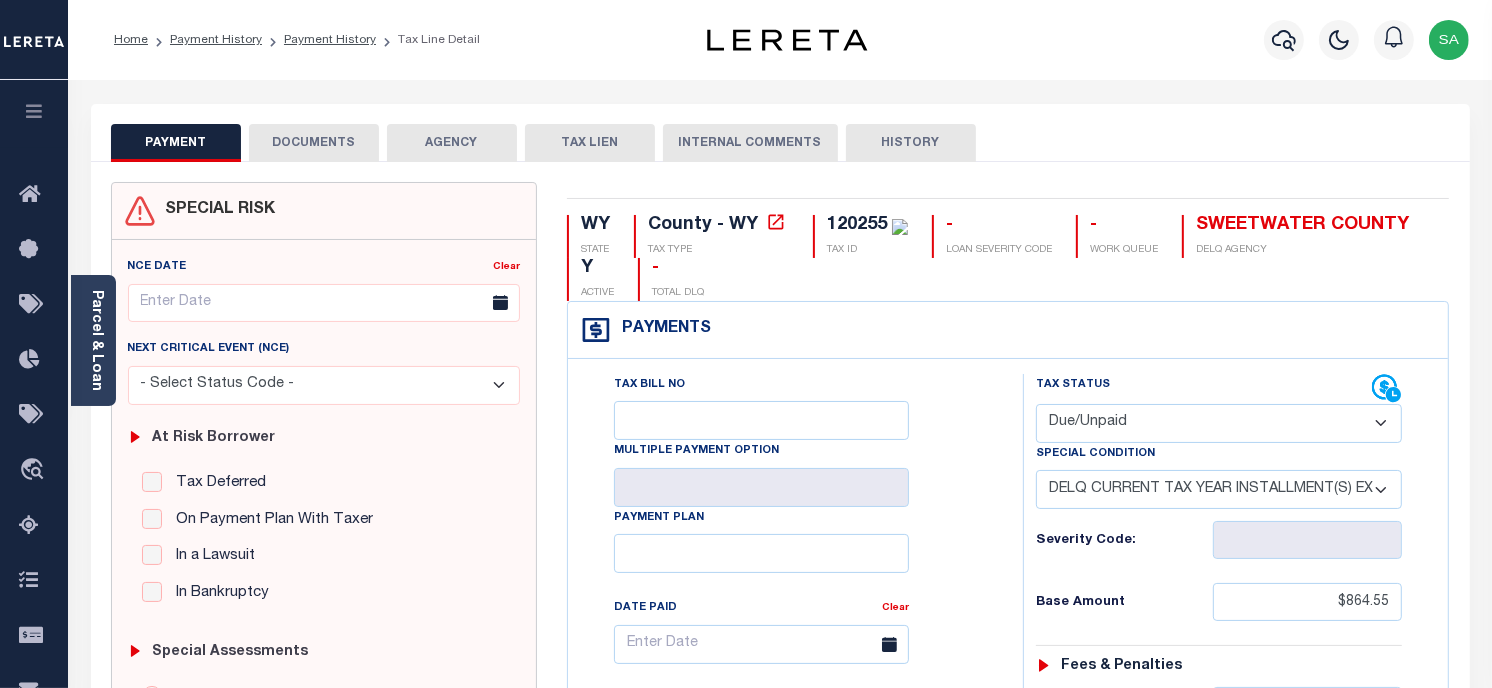 drag, startPoint x: 1163, startPoint y: 420, endPoint x: 1146, endPoint y: 441, distance: 27.018513 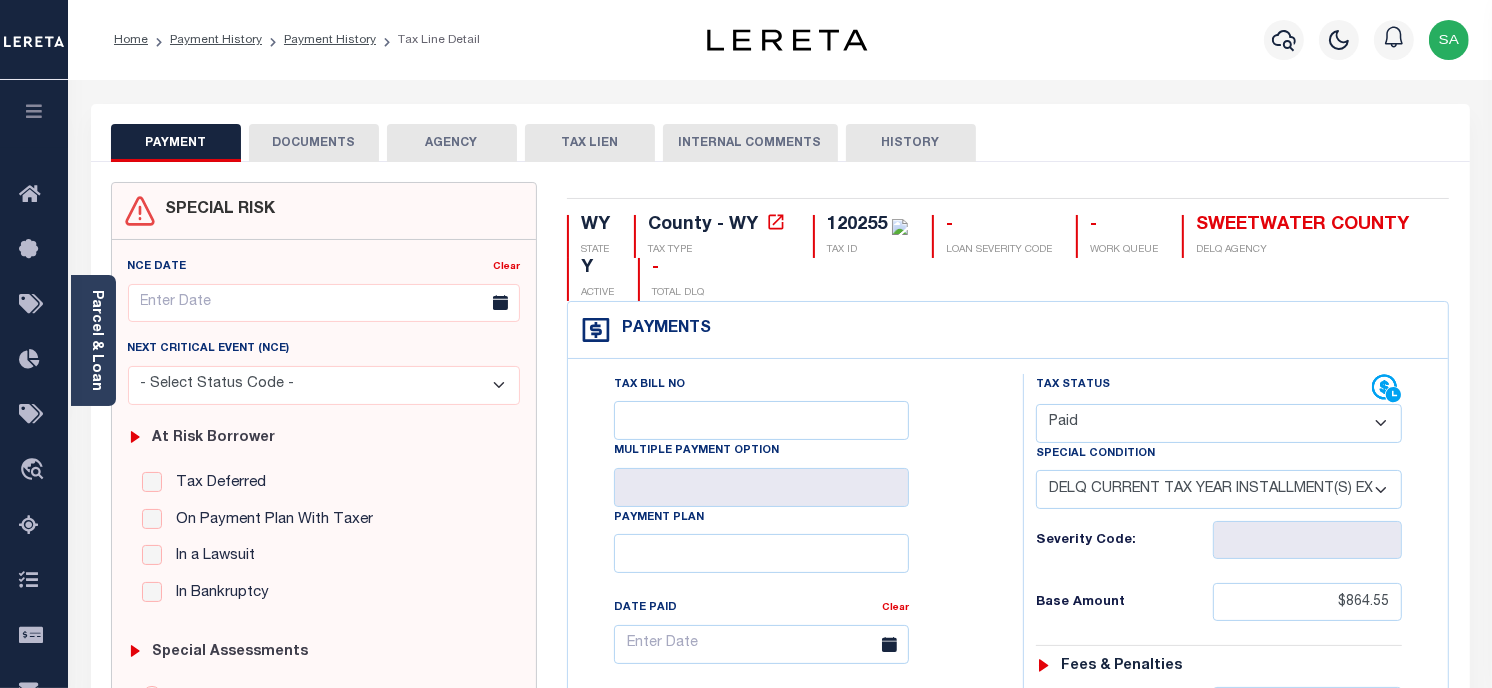 click on "- Select Status Code -
Open
Due/Unpaid
Paid
Incomplete
No Tax Due
Internal Refund Processed
New" at bounding box center [1219, 423] 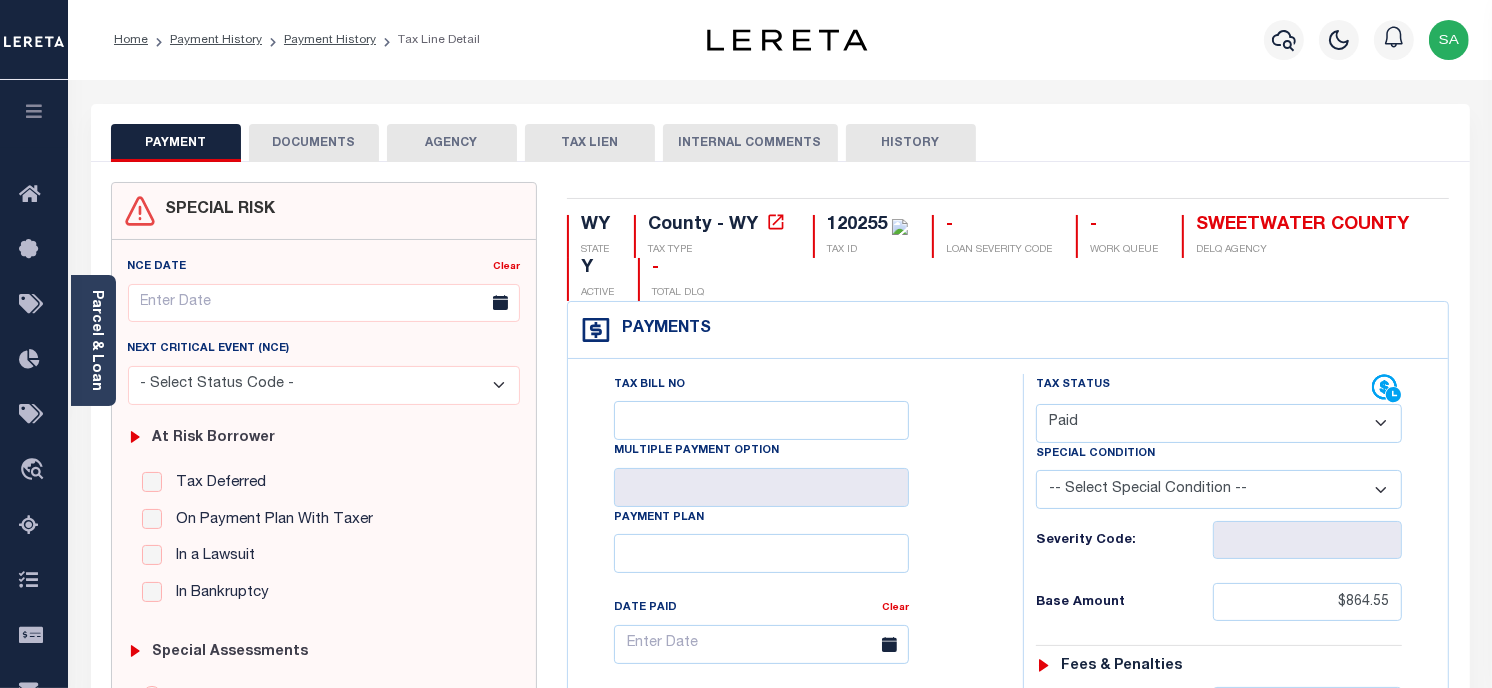 type on "08/05/2025" 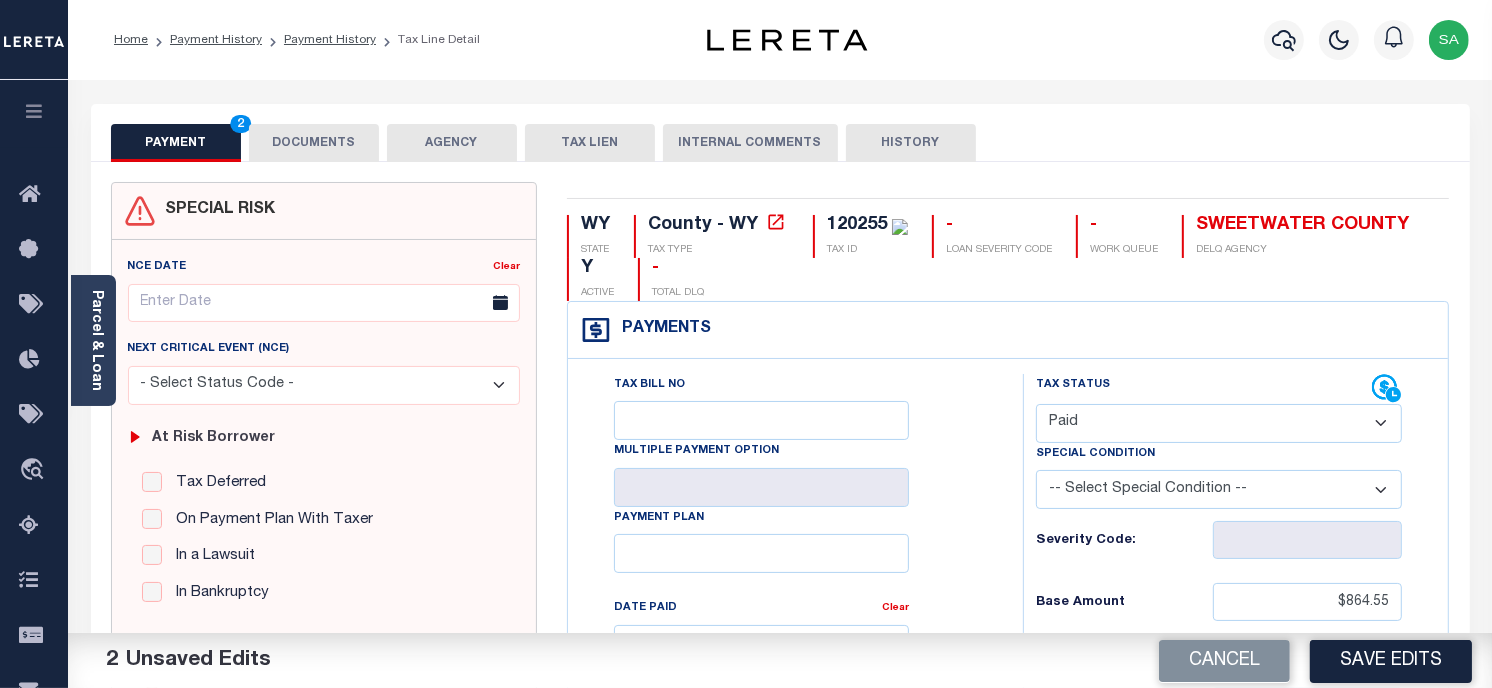 click on "DOCUMENTS" at bounding box center (314, 143) 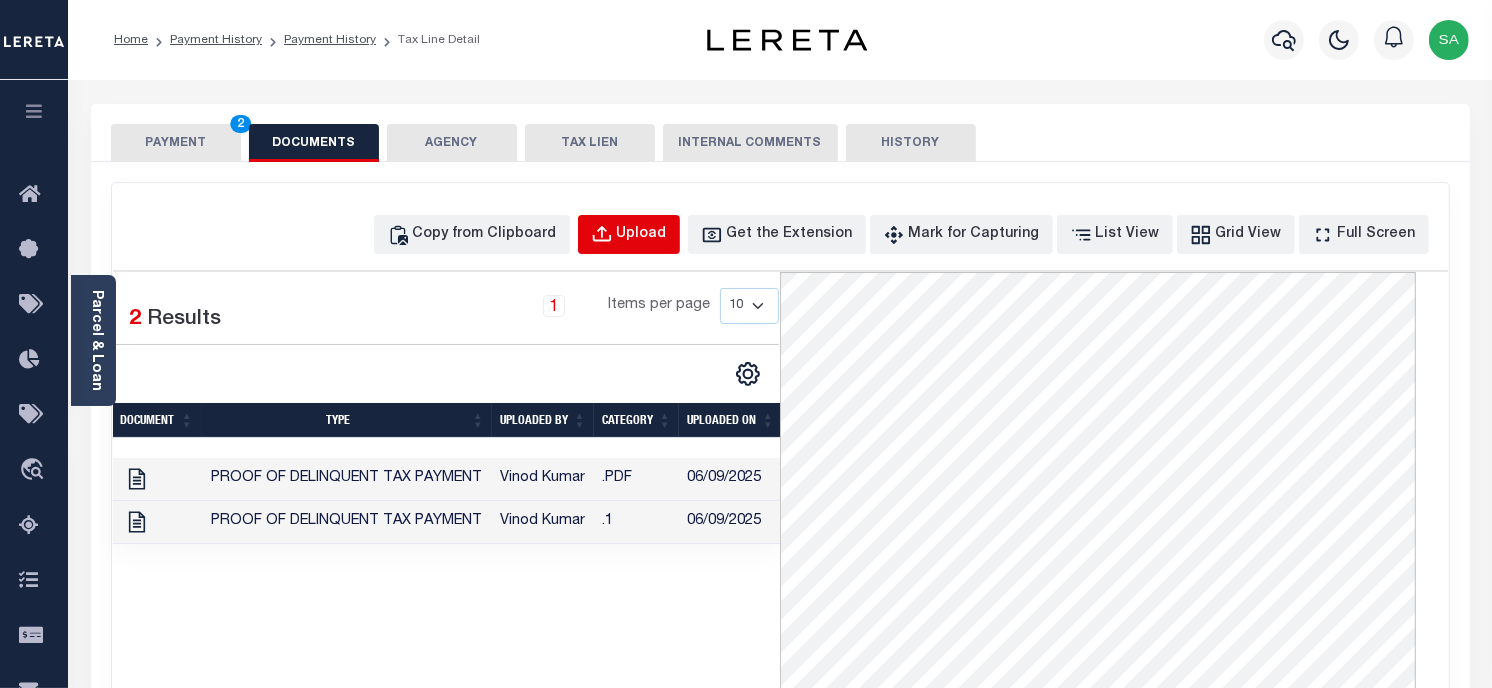 click on "Upload" at bounding box center [642, 235] 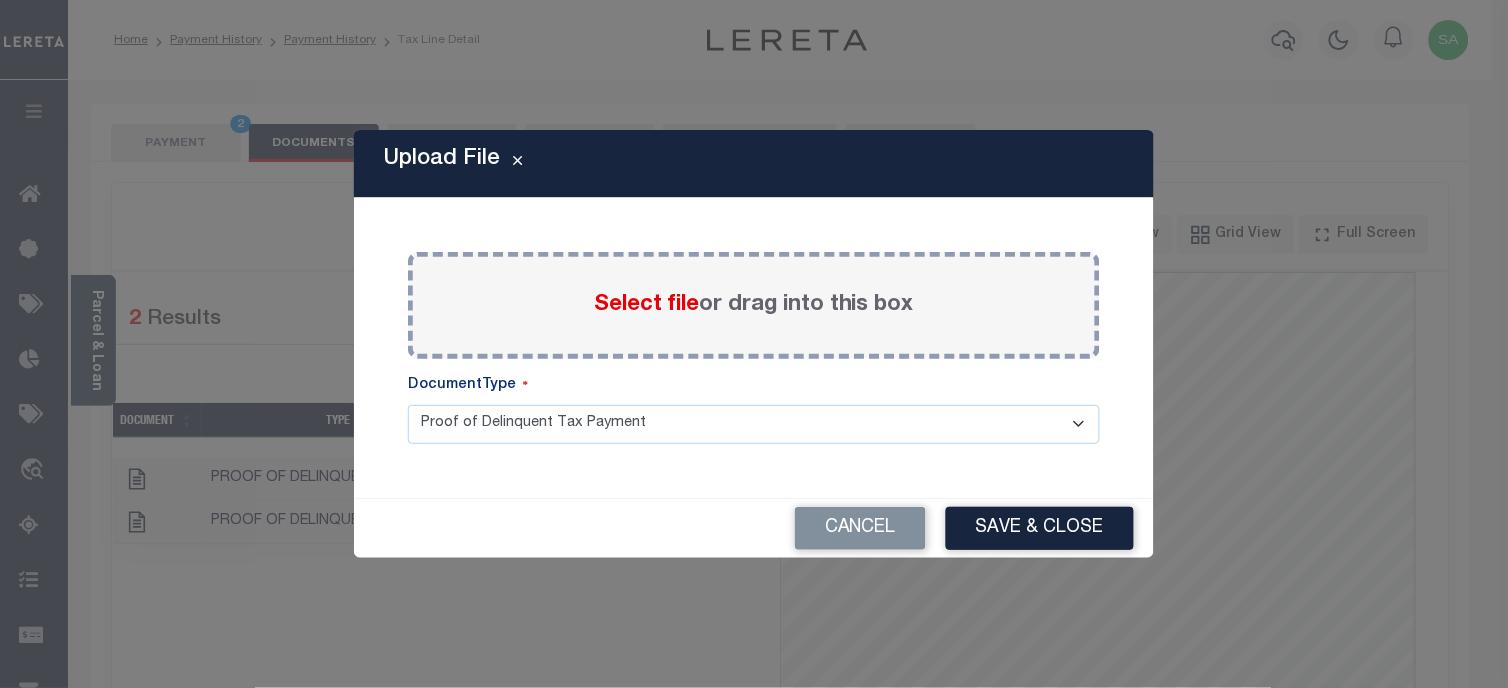 click on "Select file  or drag into this box" at bounding box center [754, 305] 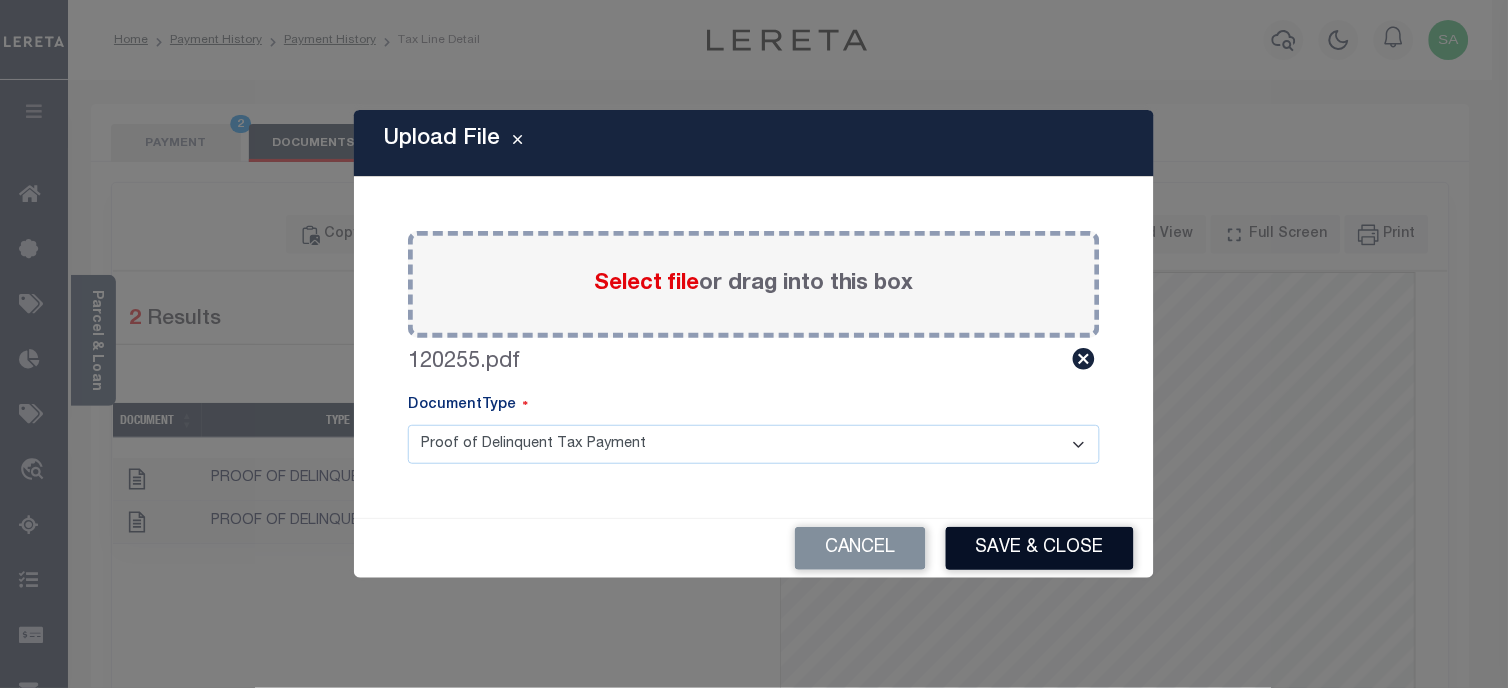 click on "Save & Close" at bounding box center (1040, 548) 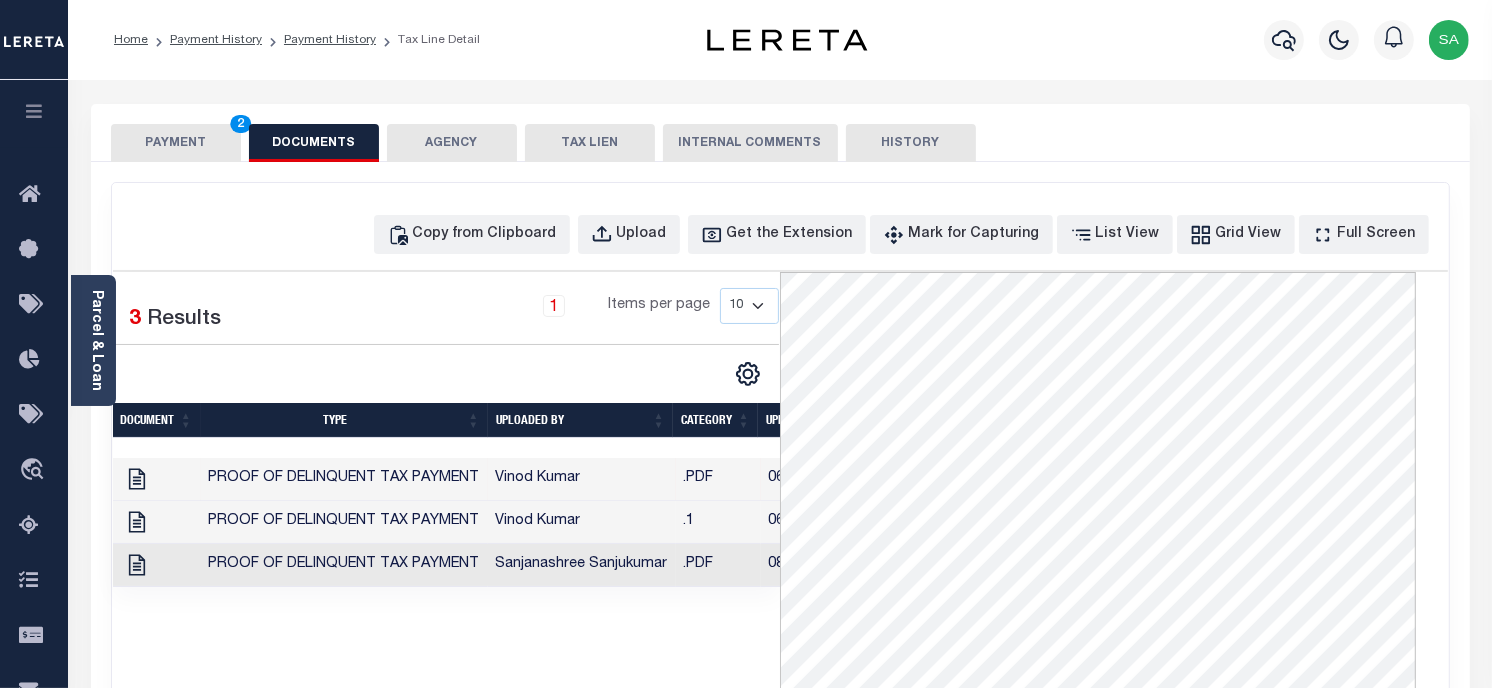 click on "PAYMENT
2" at bounding box center (176, 143) 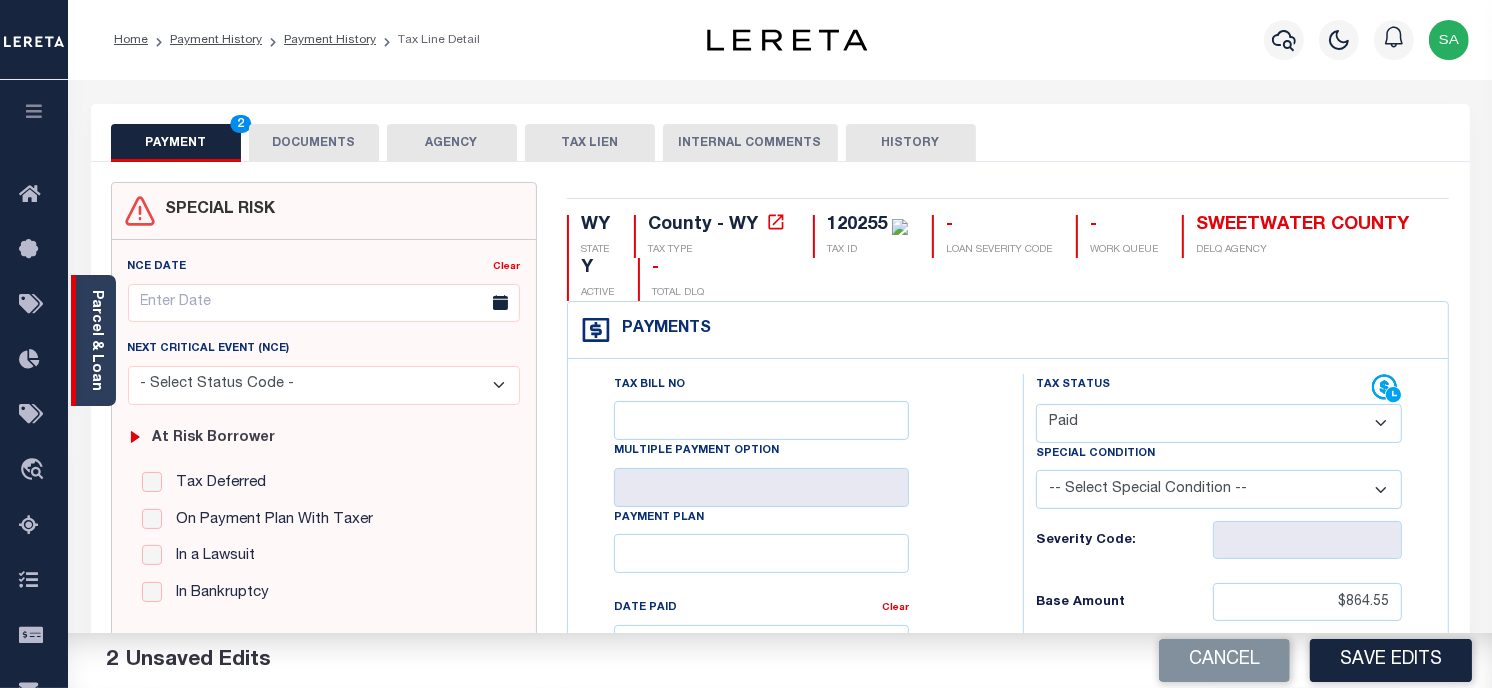click on "Parcel & Loan" at bounding box center [96, 340] 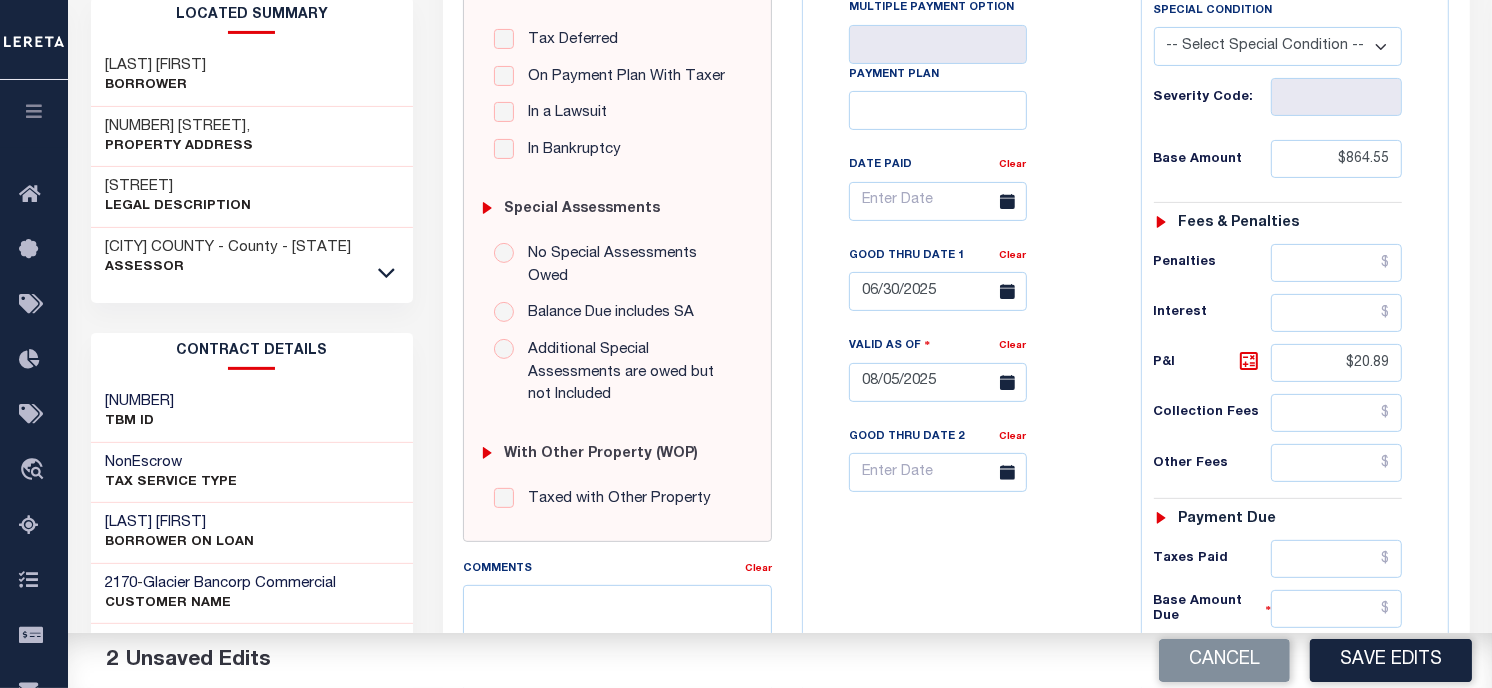 scroll, scrollTop: 444, scrollLeft: 0, axis: vertical 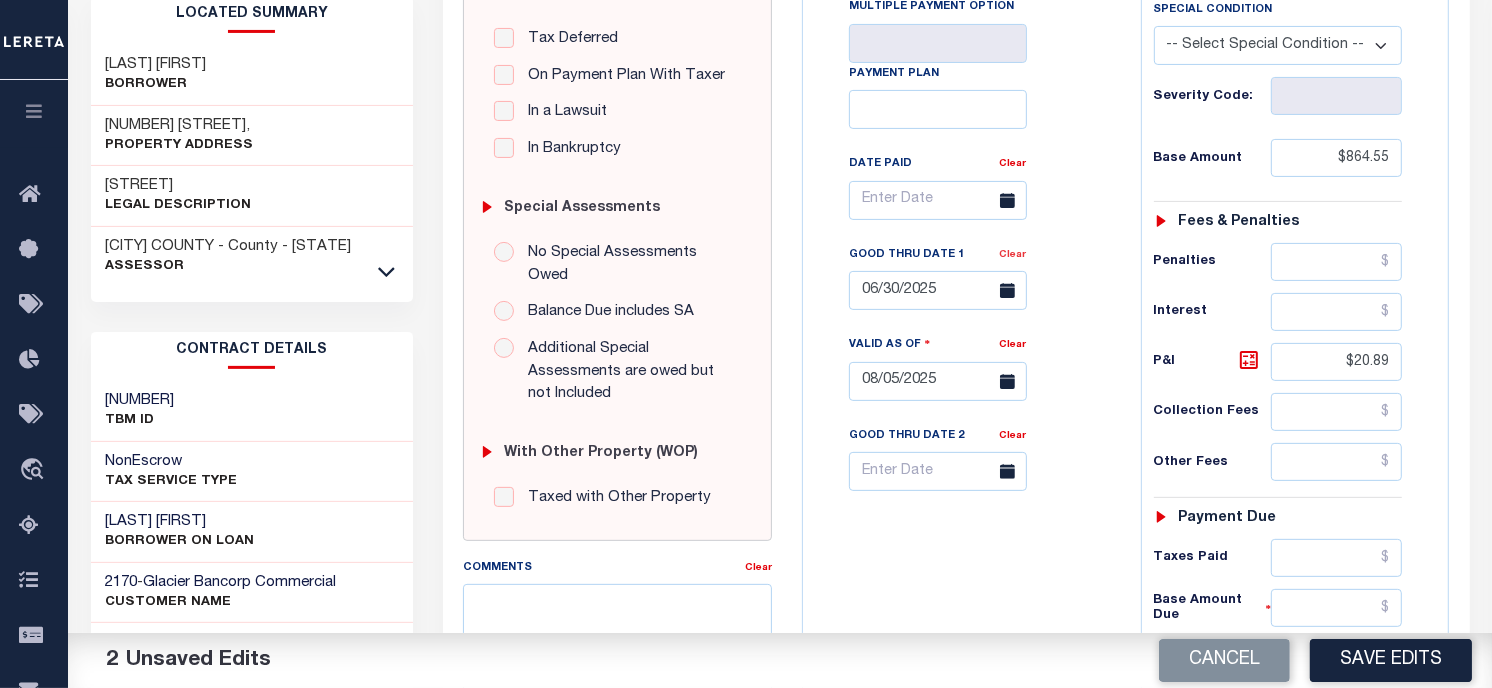 click on "Clear" at bounding box center [1013, 255] 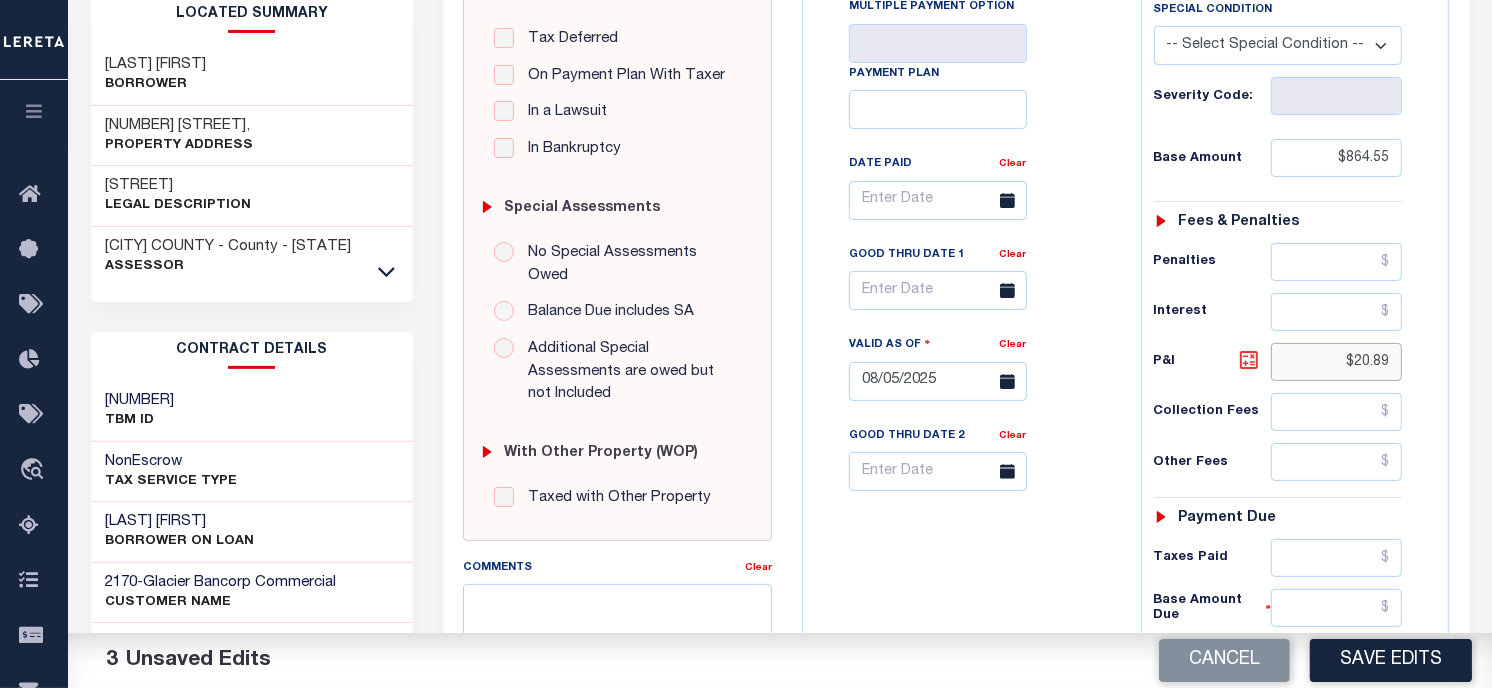drag, startPoint x: 1393, startPoint y: 367, endPoint x: 1253, endPoint y: 355, distance: 140.51335 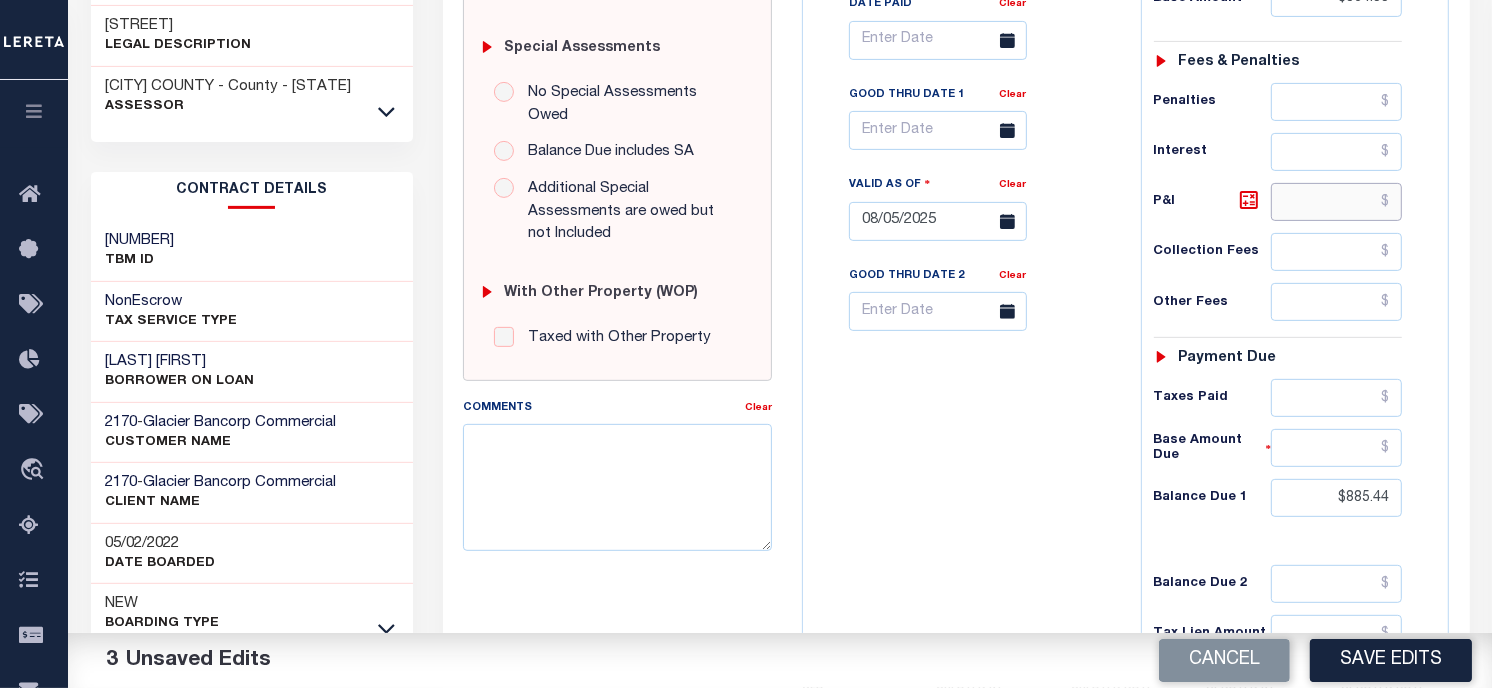 scroll, scrollTop: 825, scrollLeft: 0, axis: vertical 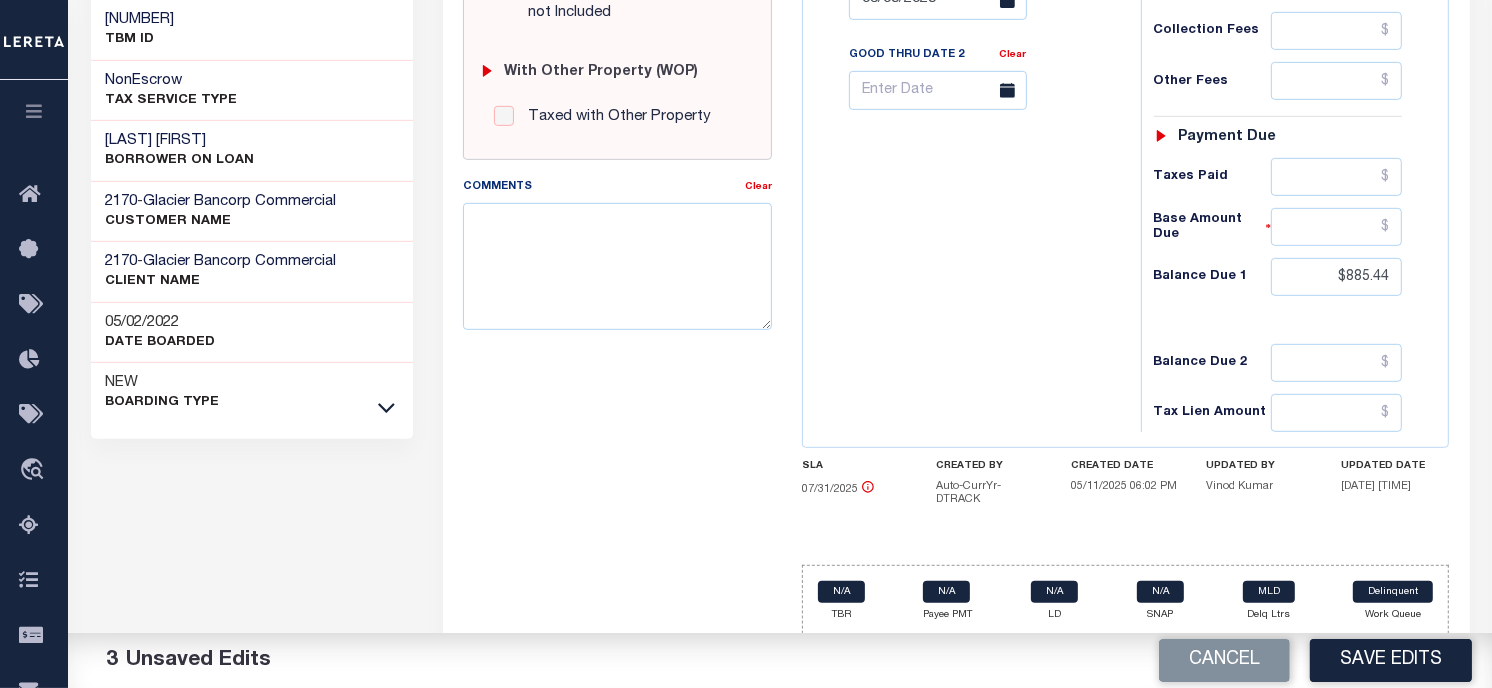 type 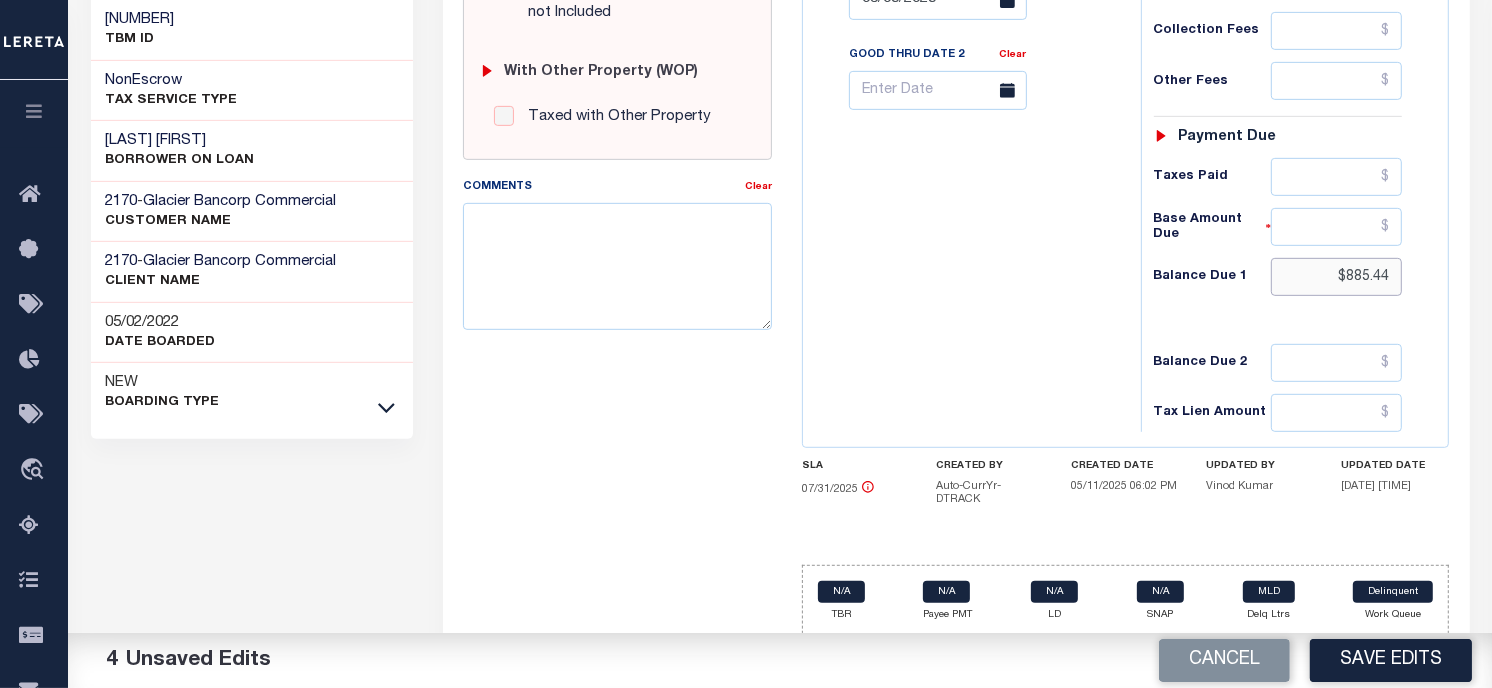 drag, startPoint x: 1390, startPoint y: 278, endPoint x: 1281, endPoint y: 278, distance: 109 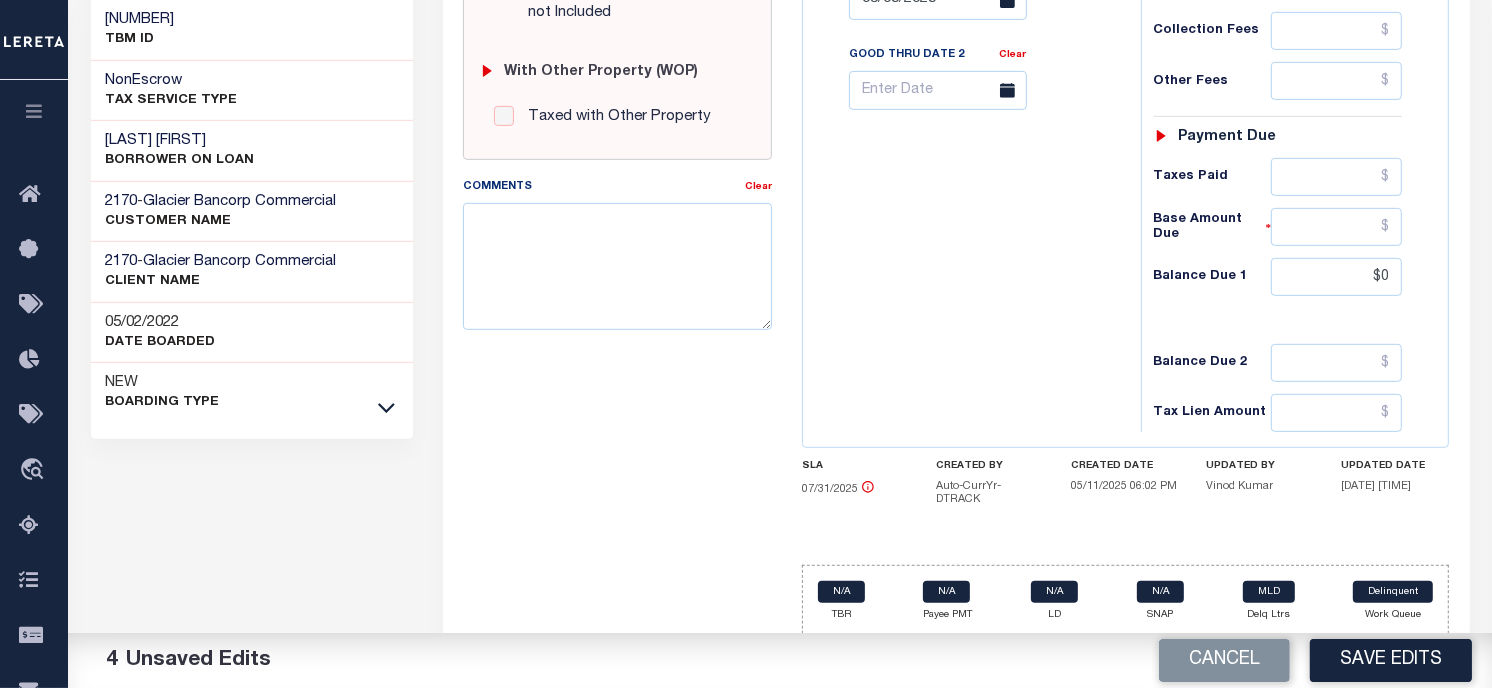 type on "$0.00" 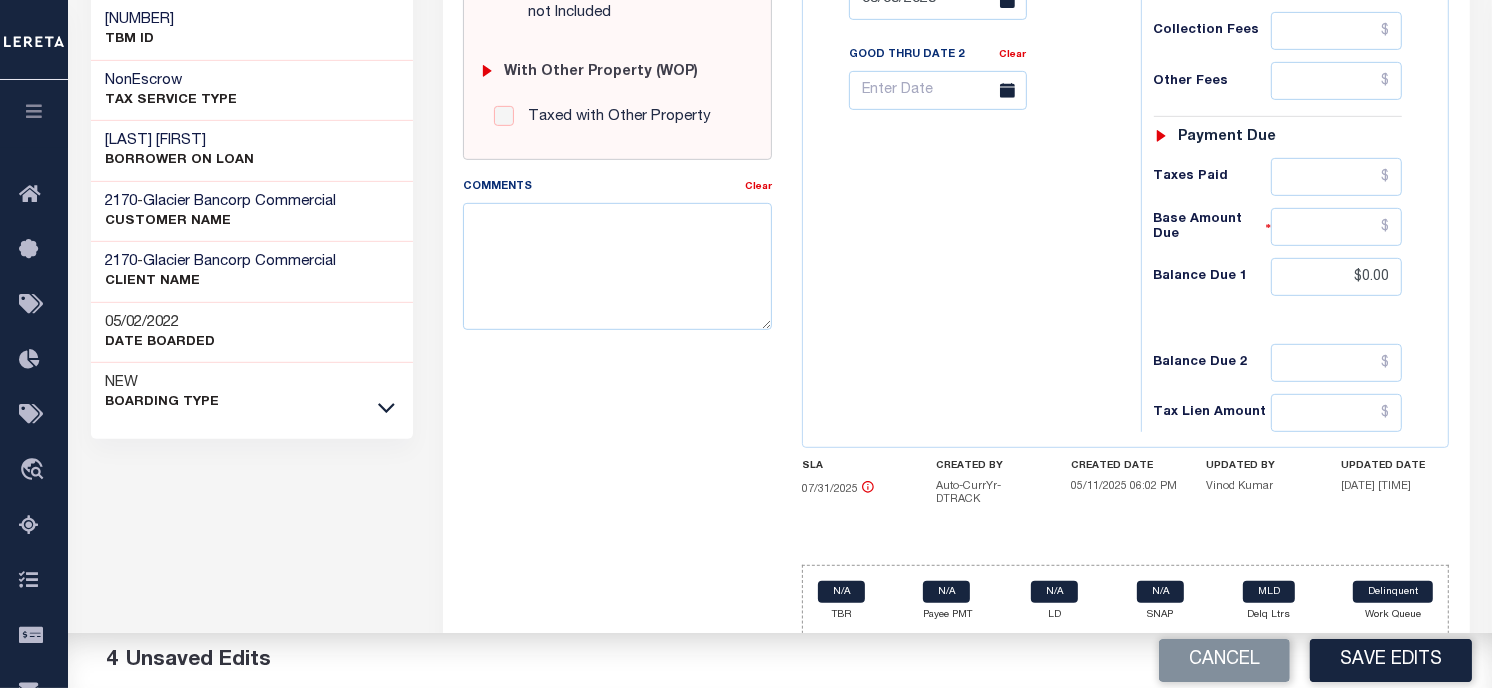 click on "Tax Bill No
Multiple Payment Option
Payment Plan
Clear" at bounding box center [967, -10] 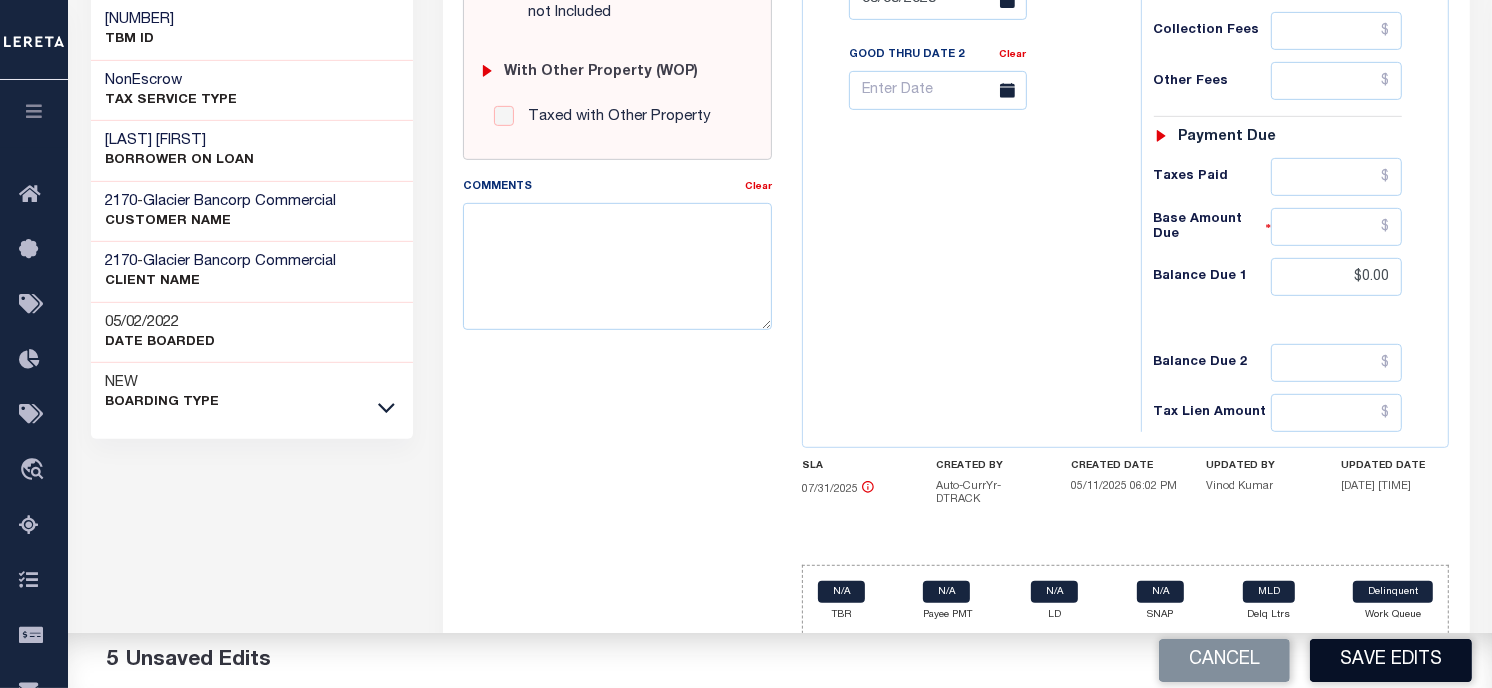 click on "Save Edits" at bounding box center (1391, 660) 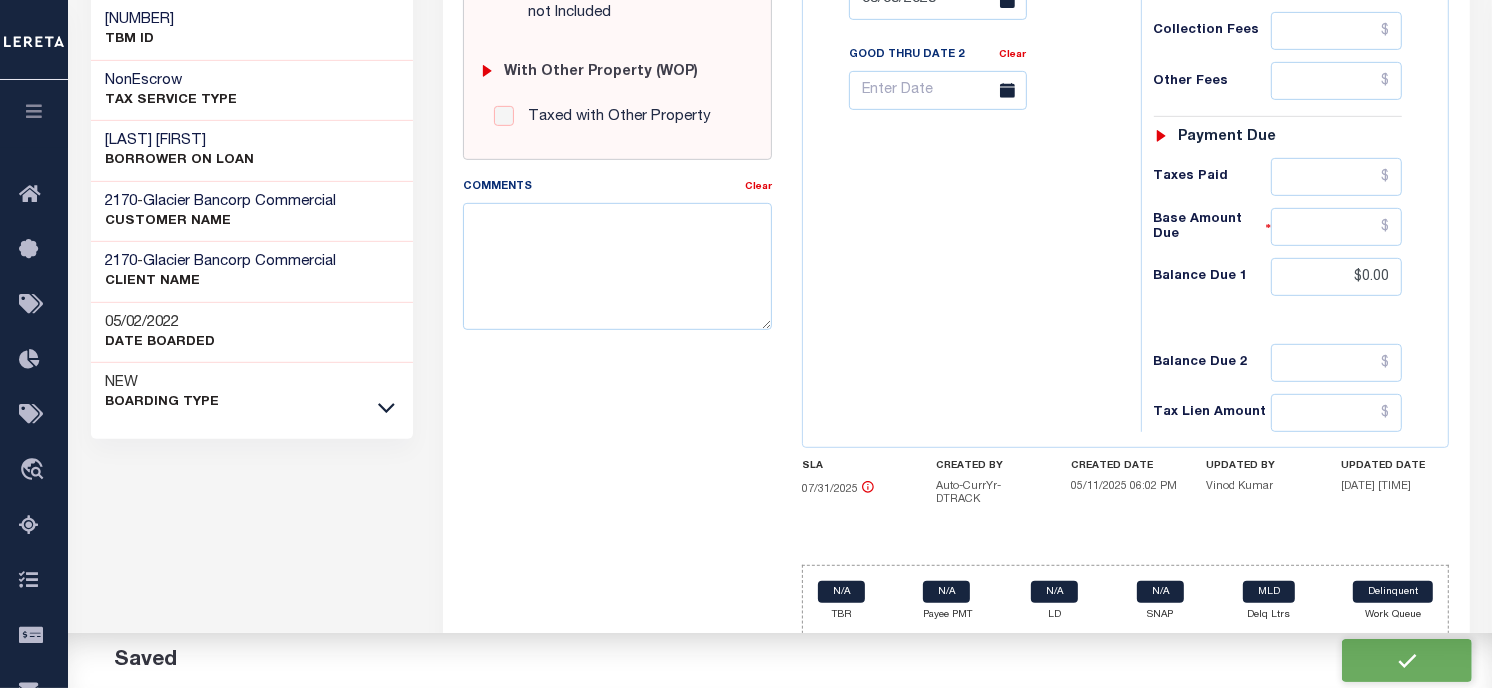 checkbox on "false" 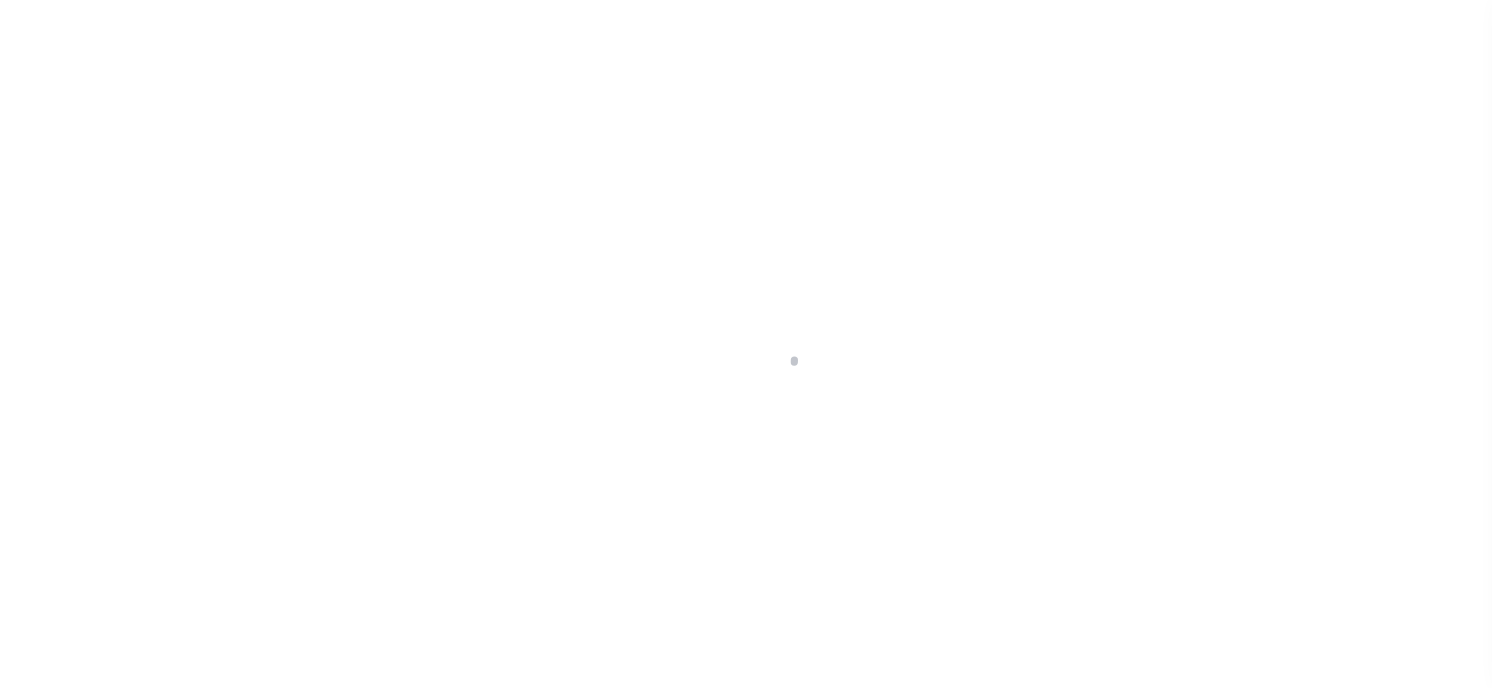 scroll, scrollTop: 0, scrollLeft: 0, axis: both 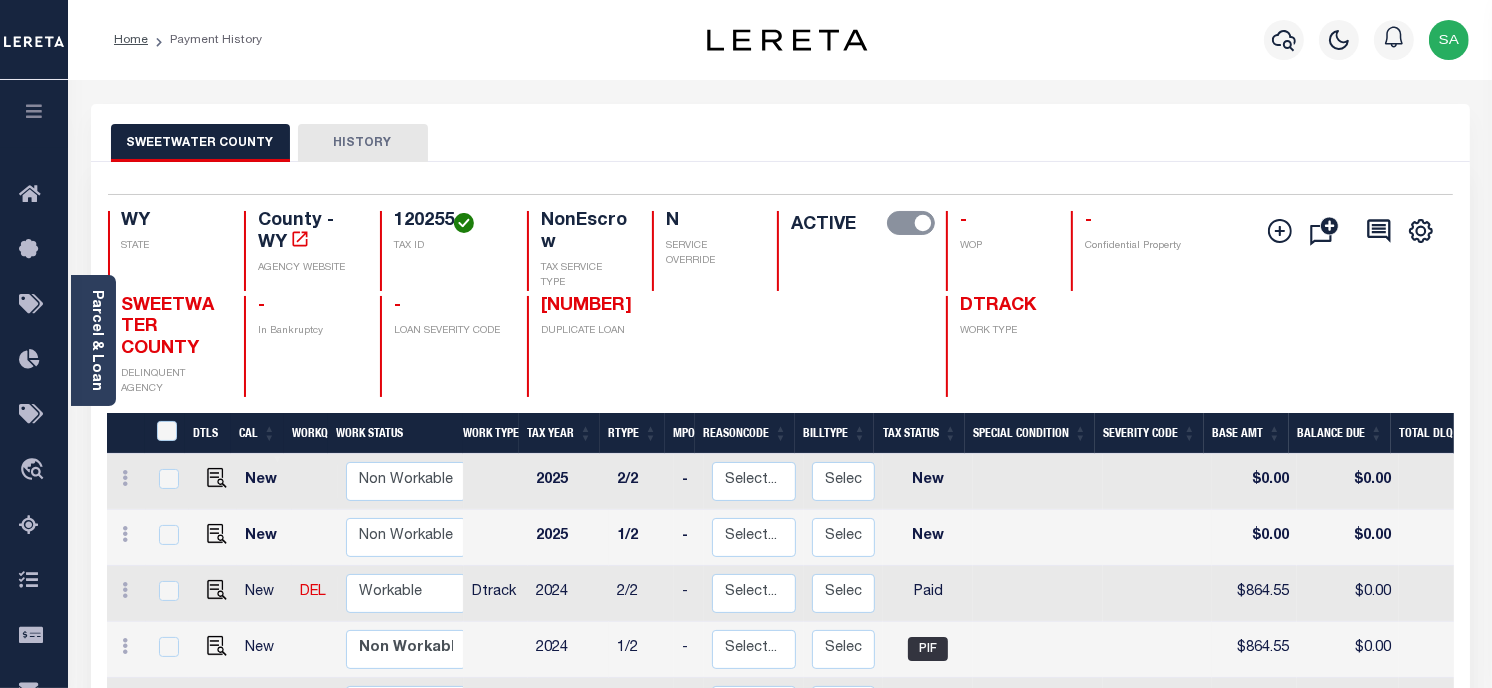 click on "[SWEETWATER COUNTY]
HISTORY" at bounding box center [780, 142] 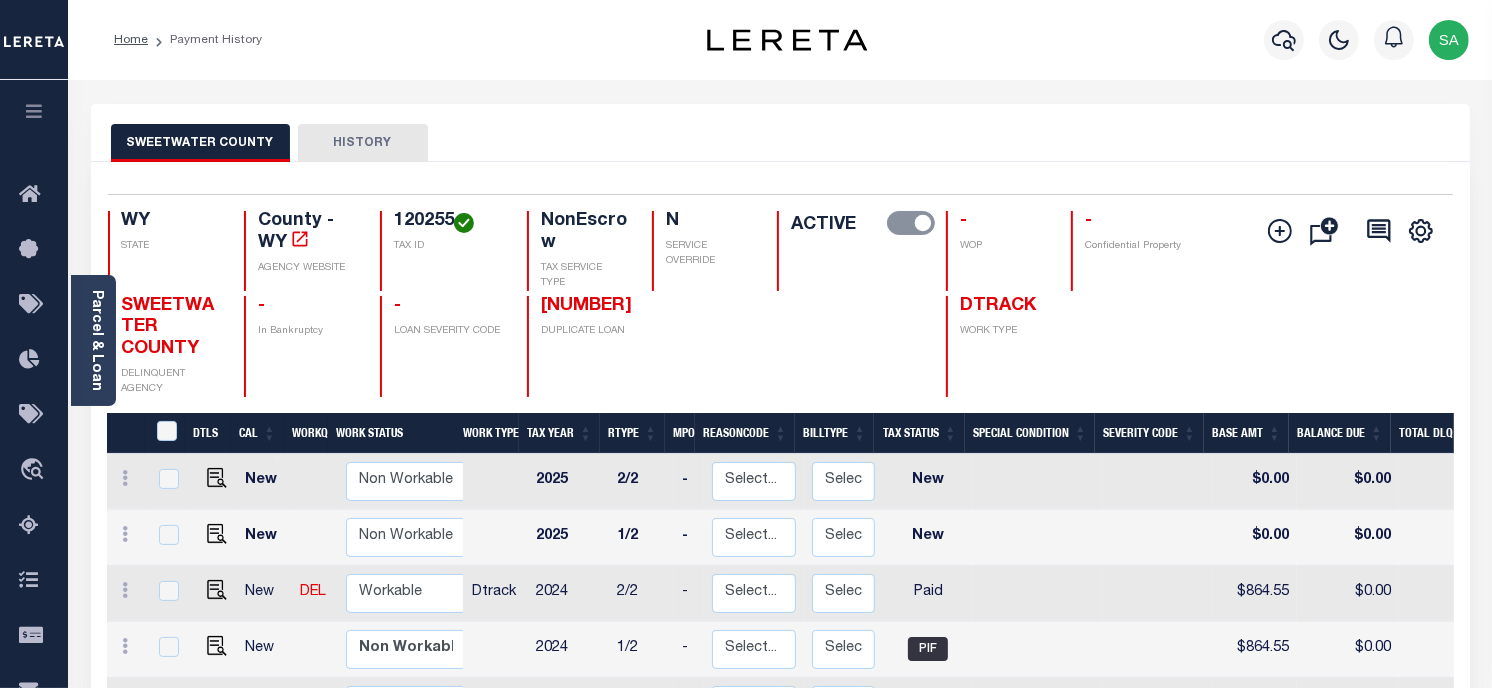 click on "Parcel & Loan
Loan Details
[NUMBER]
LOAN NO" at bounding box center [780, 803] 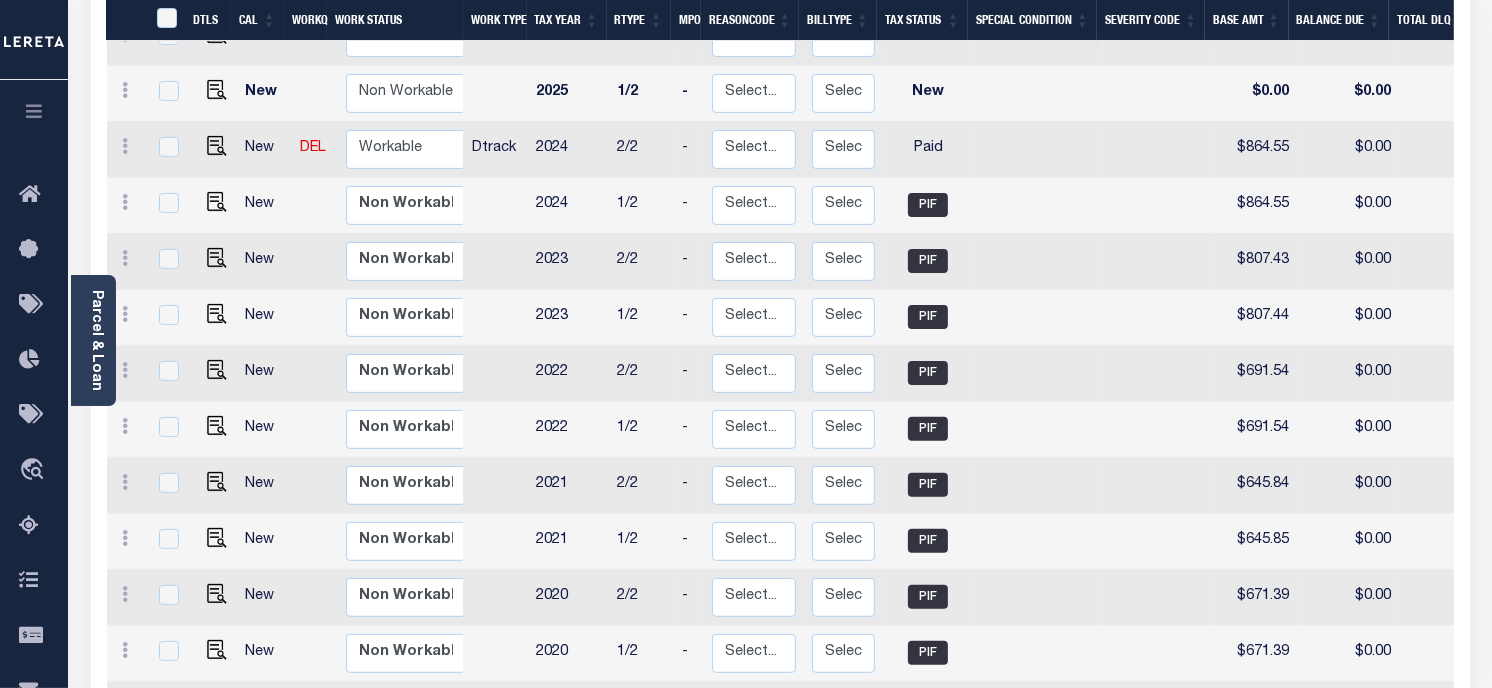scroll, scrollTop: 0, scrollLeft: 0, axis: both 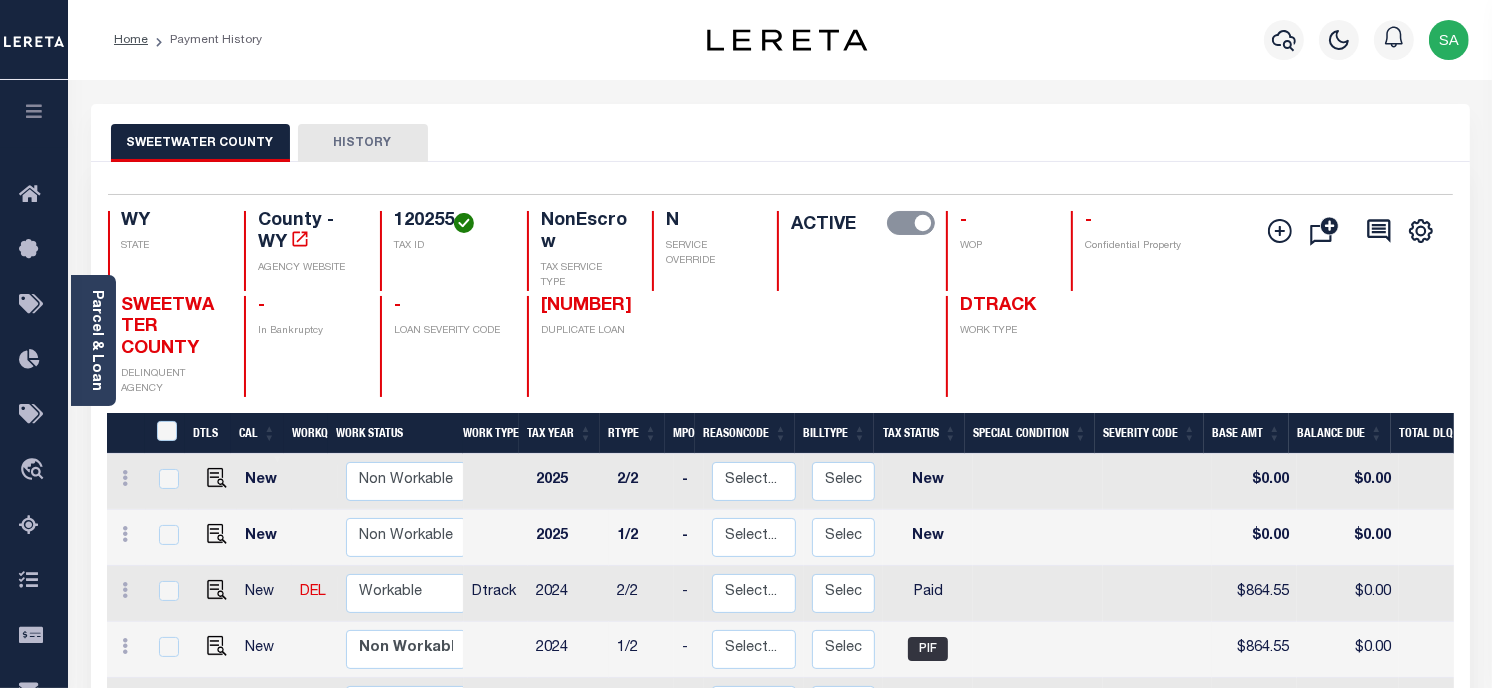 click on "[SWEETWATER COUNTY]
HISTORY" at bounding box center [780, 142] 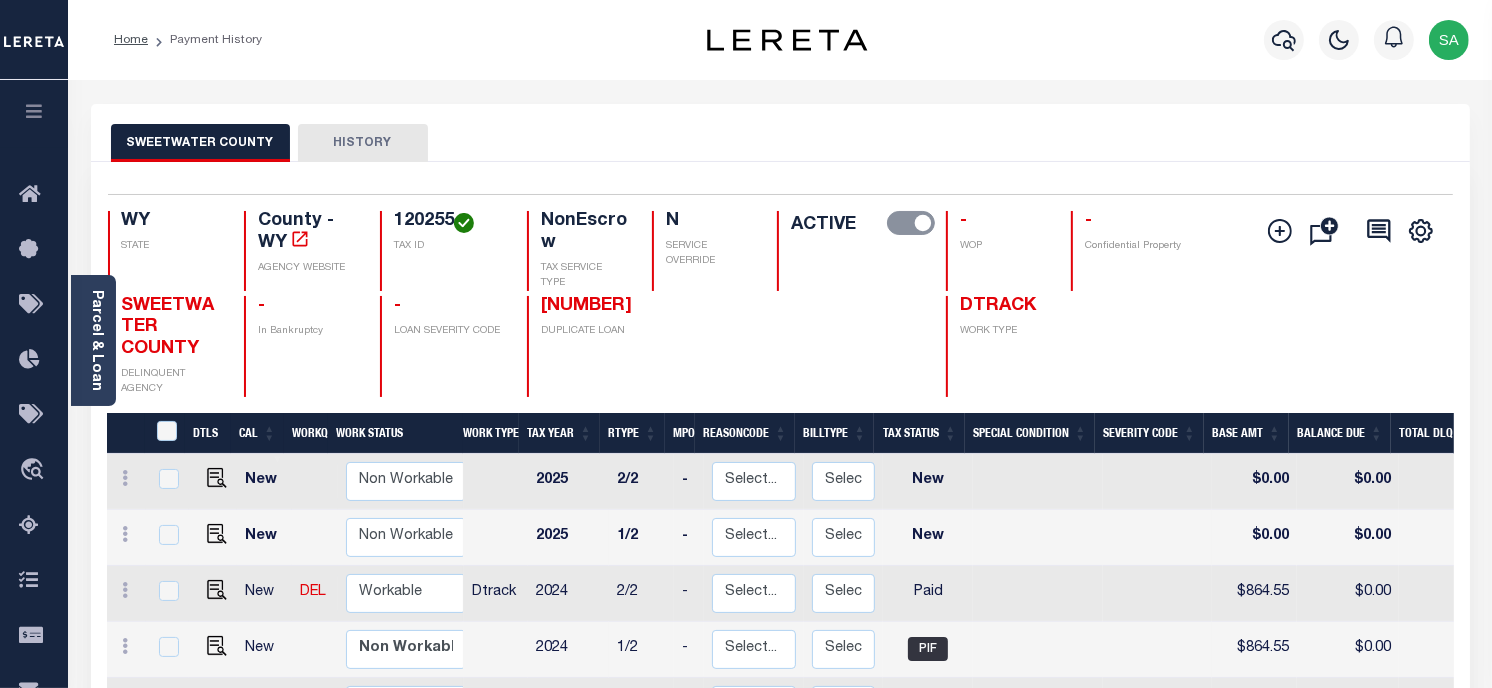 click on "Parcel & Loan
Loan Details
[NUMBER]
LOAN NO" at bounding box center (780, 803) 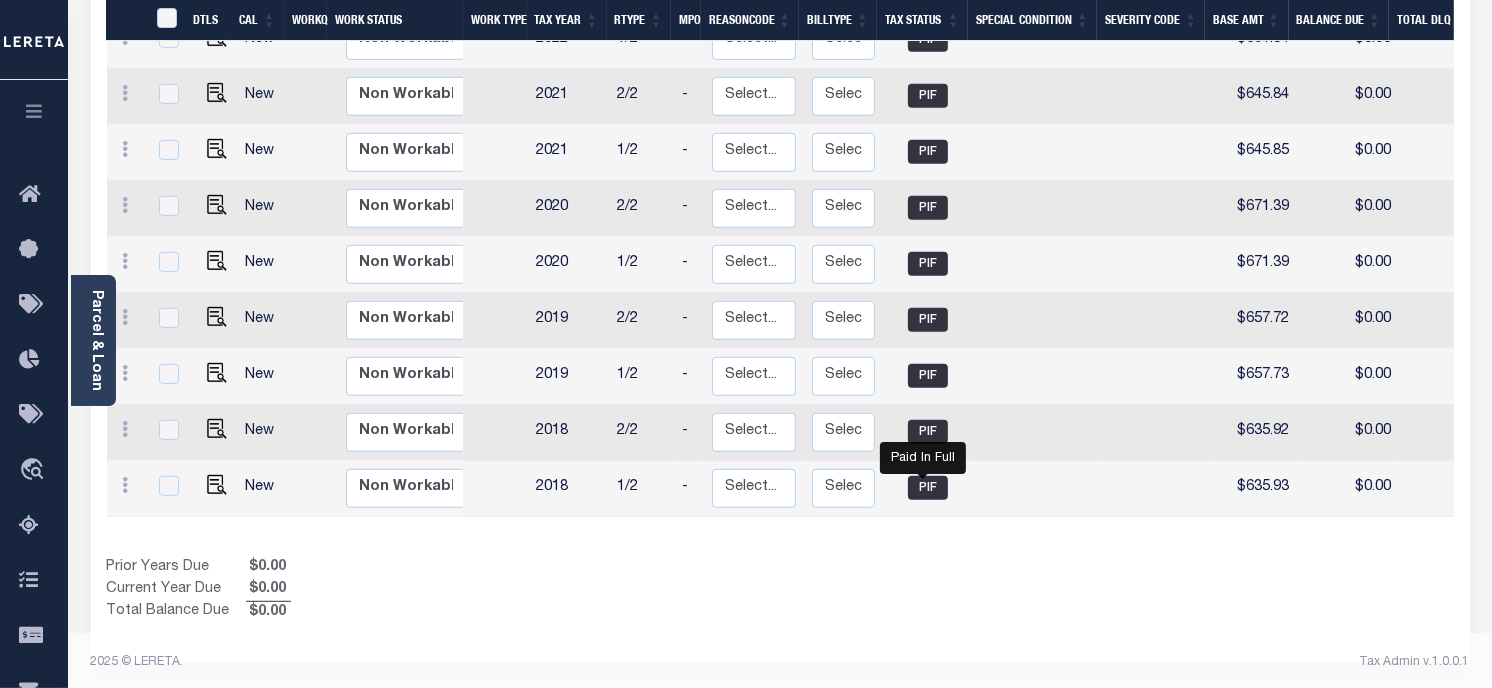 scroll, scrollTop: 837, scrollLeft: 0, axis: vertical 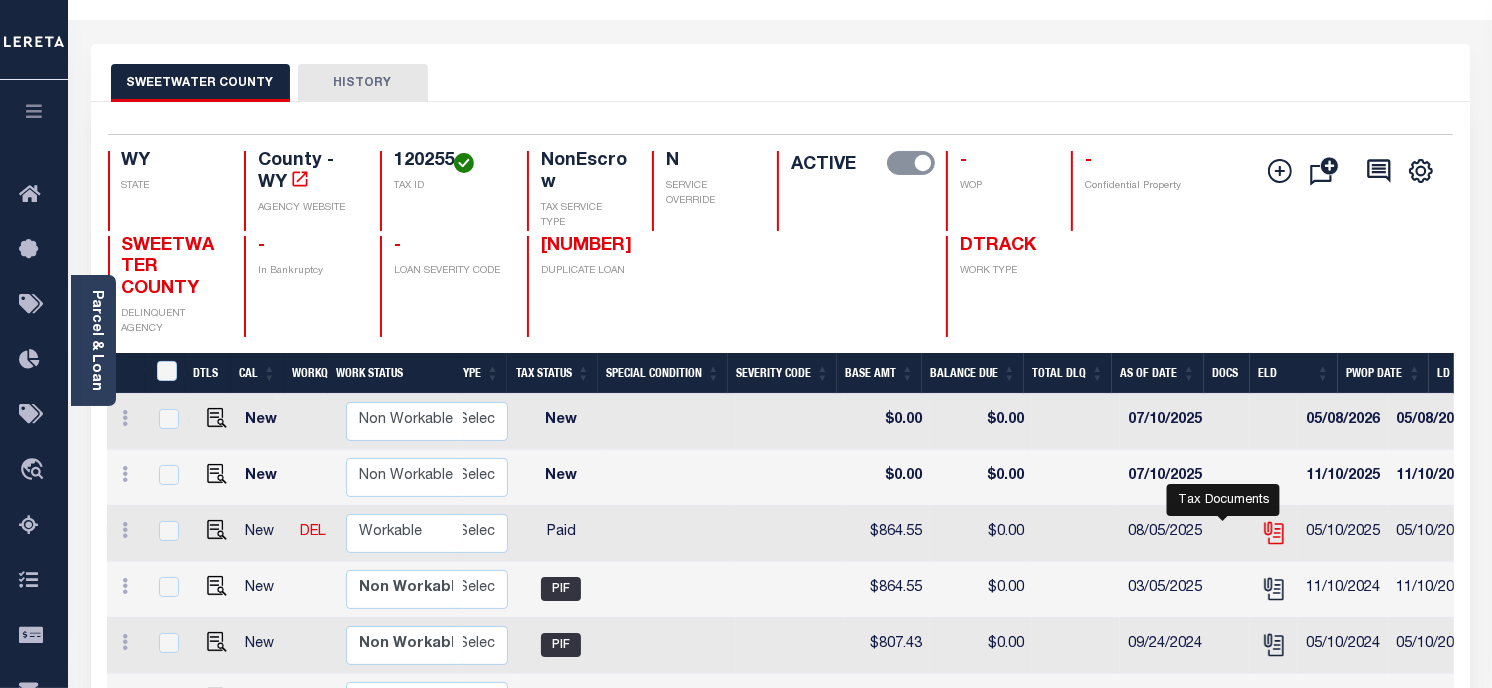 click 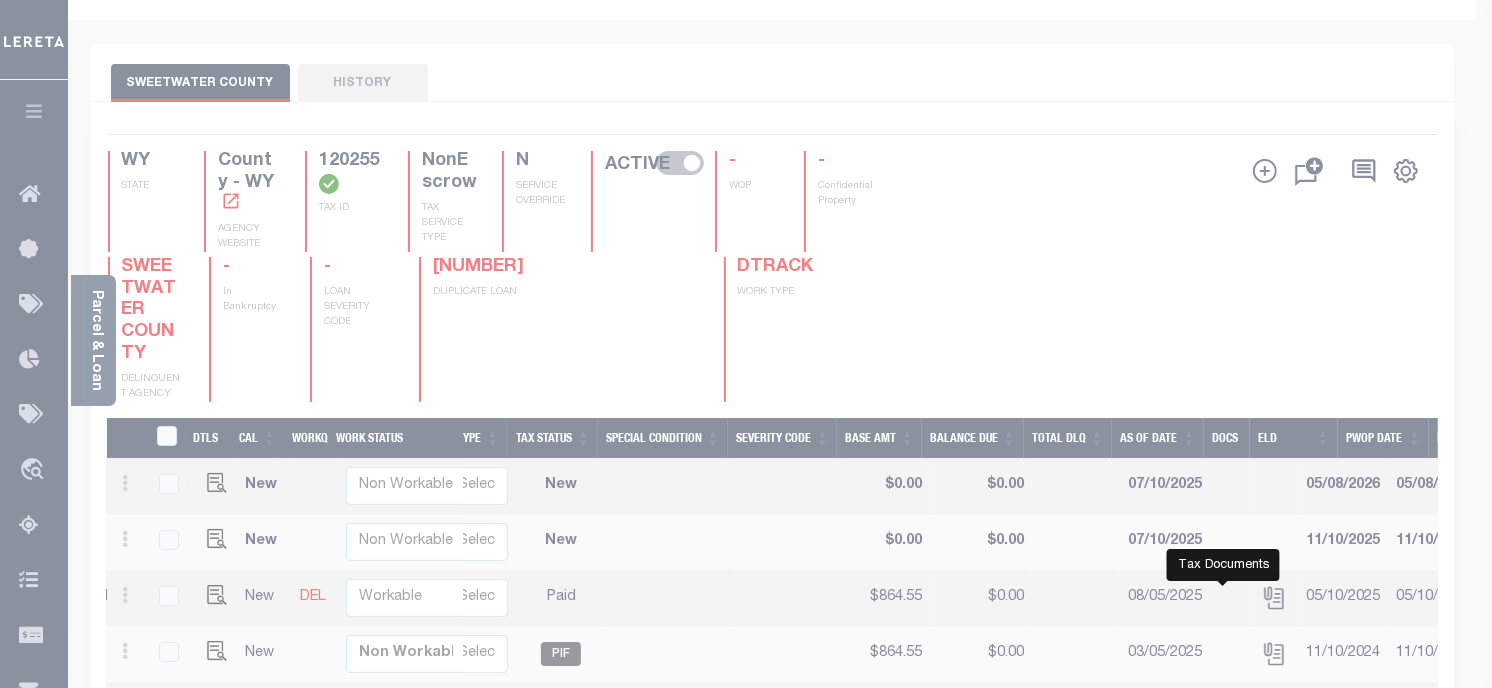 scroll, scrollTop: 124, scrollLeft: 0, axis: vertical 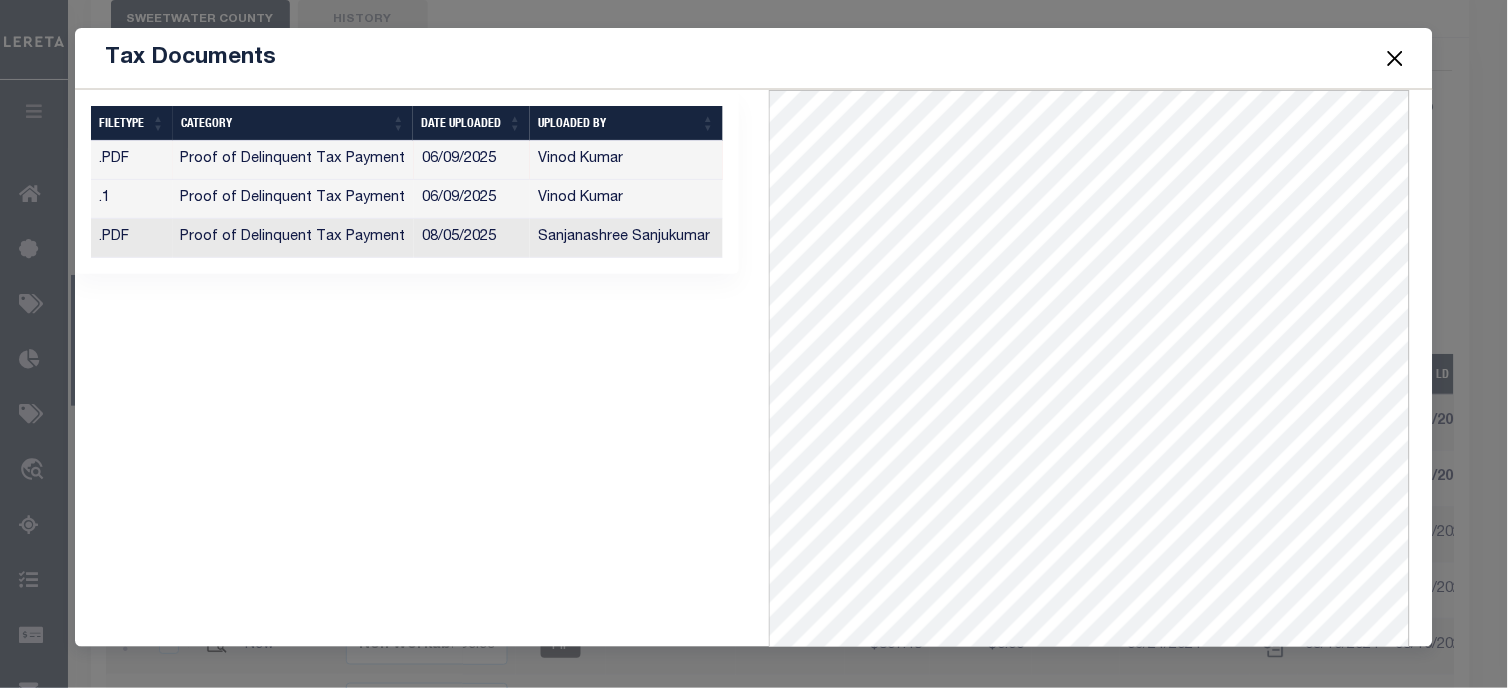 click at bounding box center (1395, 58) 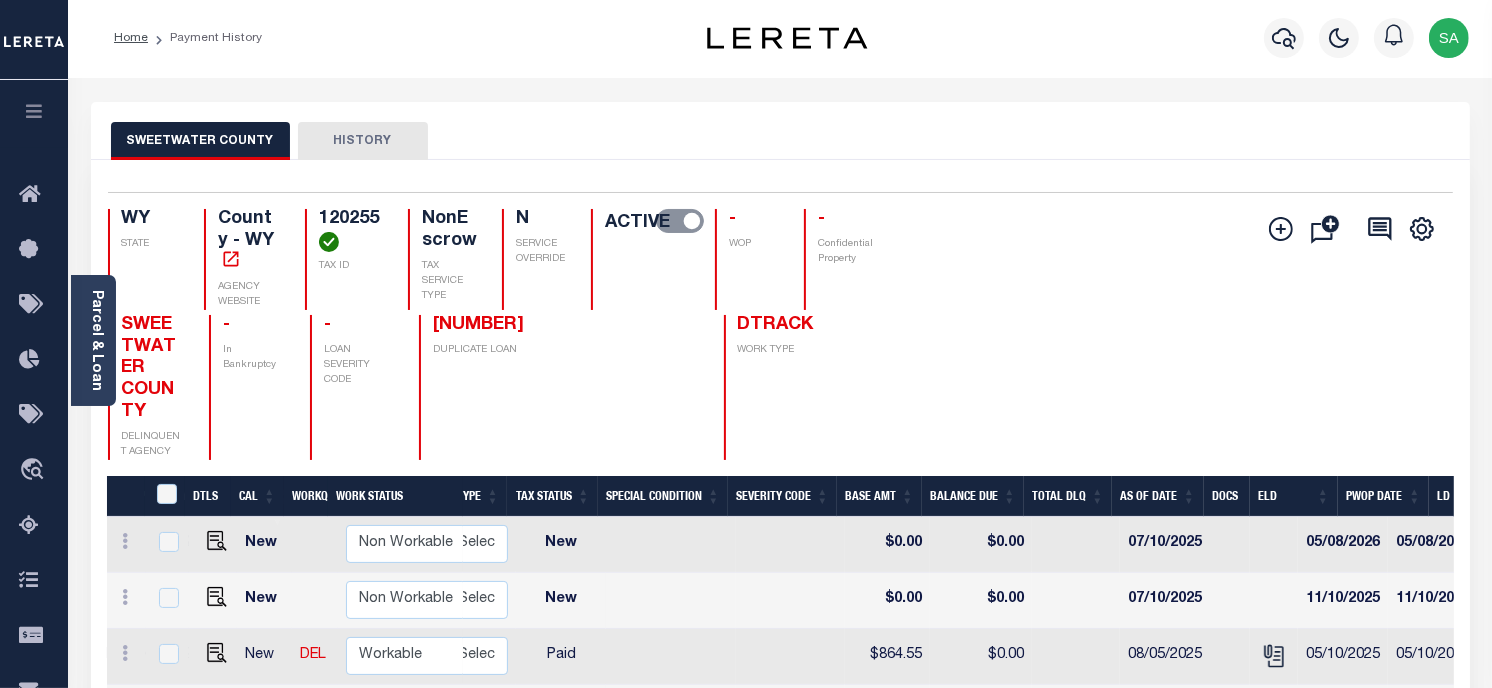 scroll, scrollTop: 0, scrollLeft: 0, axis: both 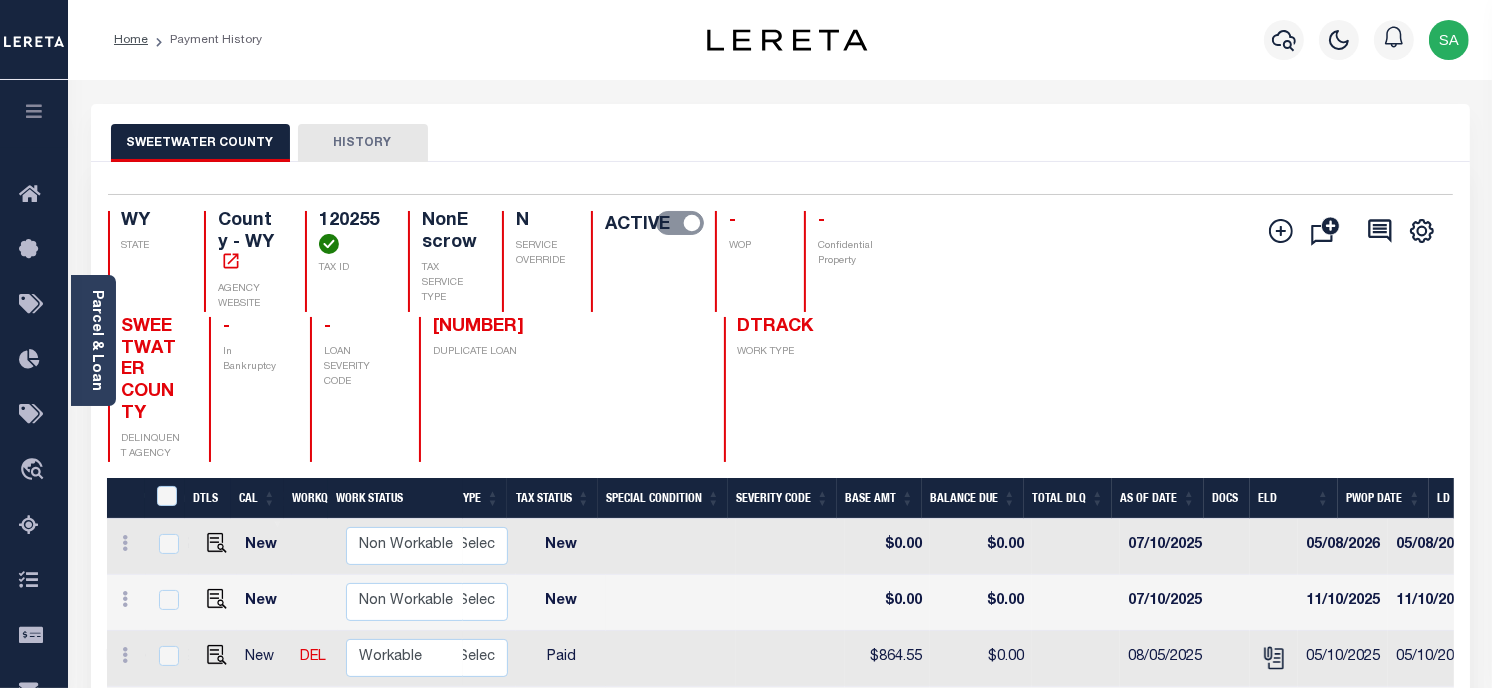 drag, startPoint x: 76, startPoint y: 322, endPoint x: 105, endPoint y: 325, distance: 29.15476 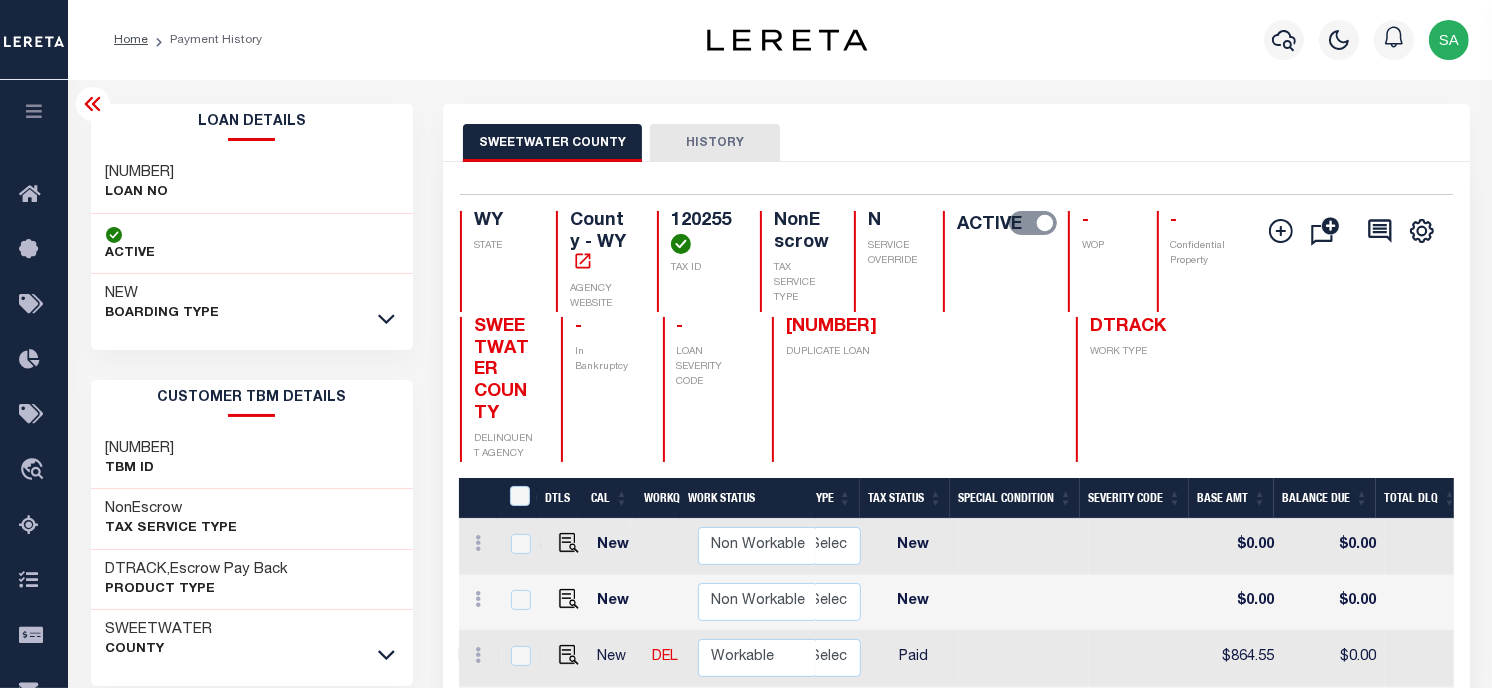 click on "3903220000967" at bounding box center [140, 173] 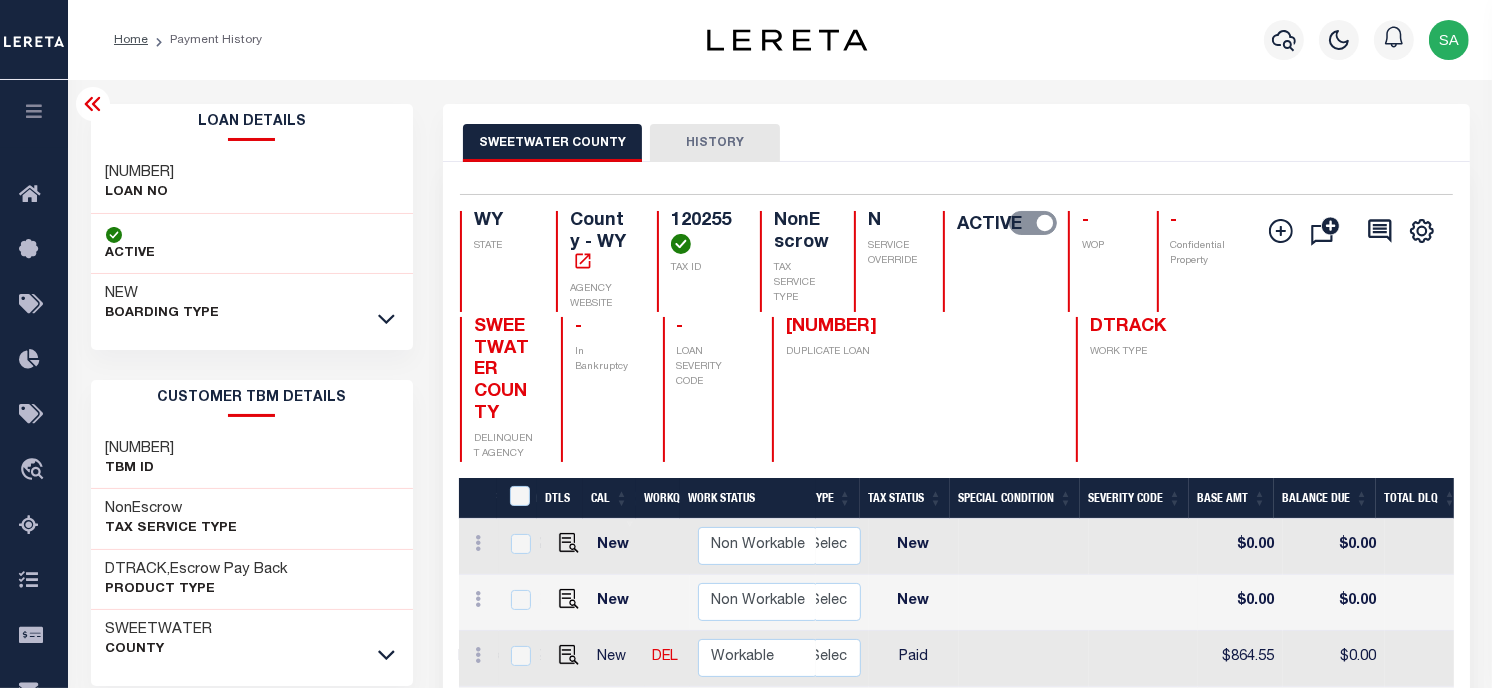 copy on "3903220000967" 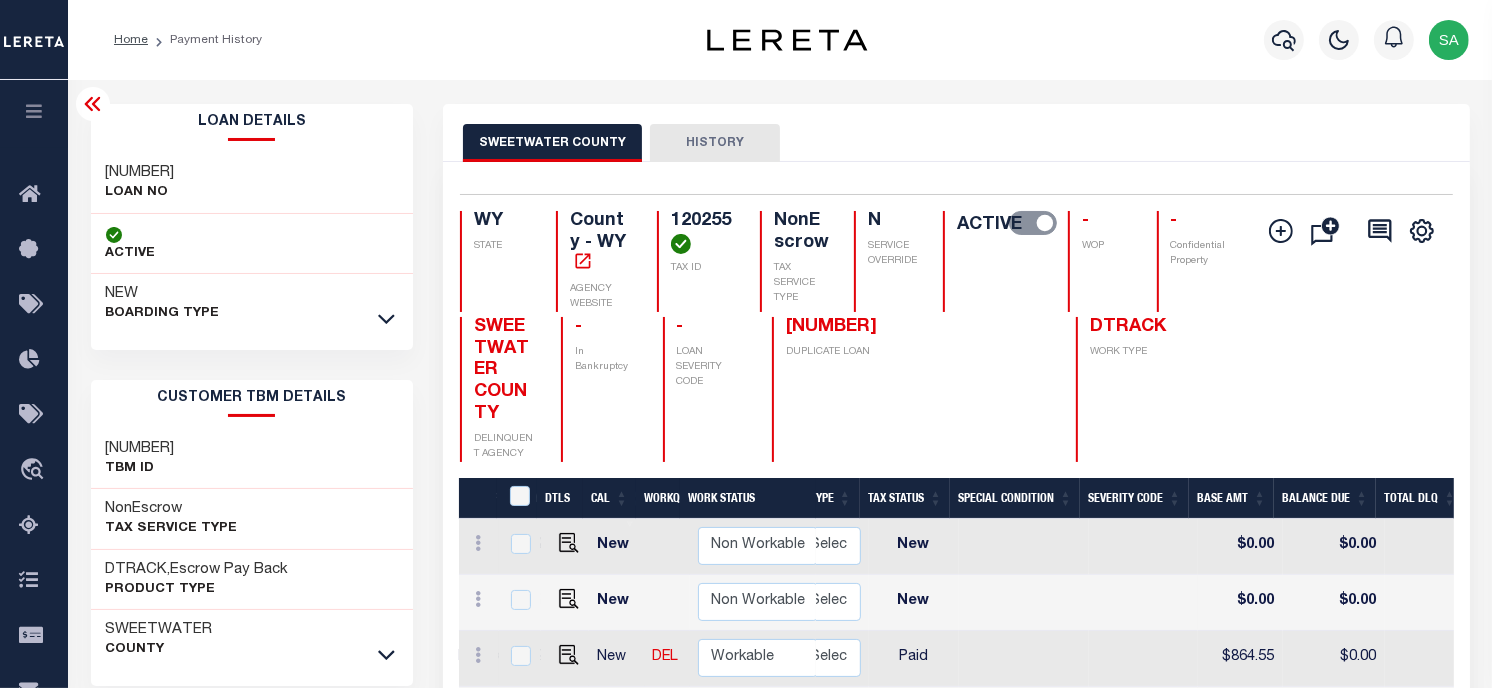 click on "120255" at bounding box center (703, 232) 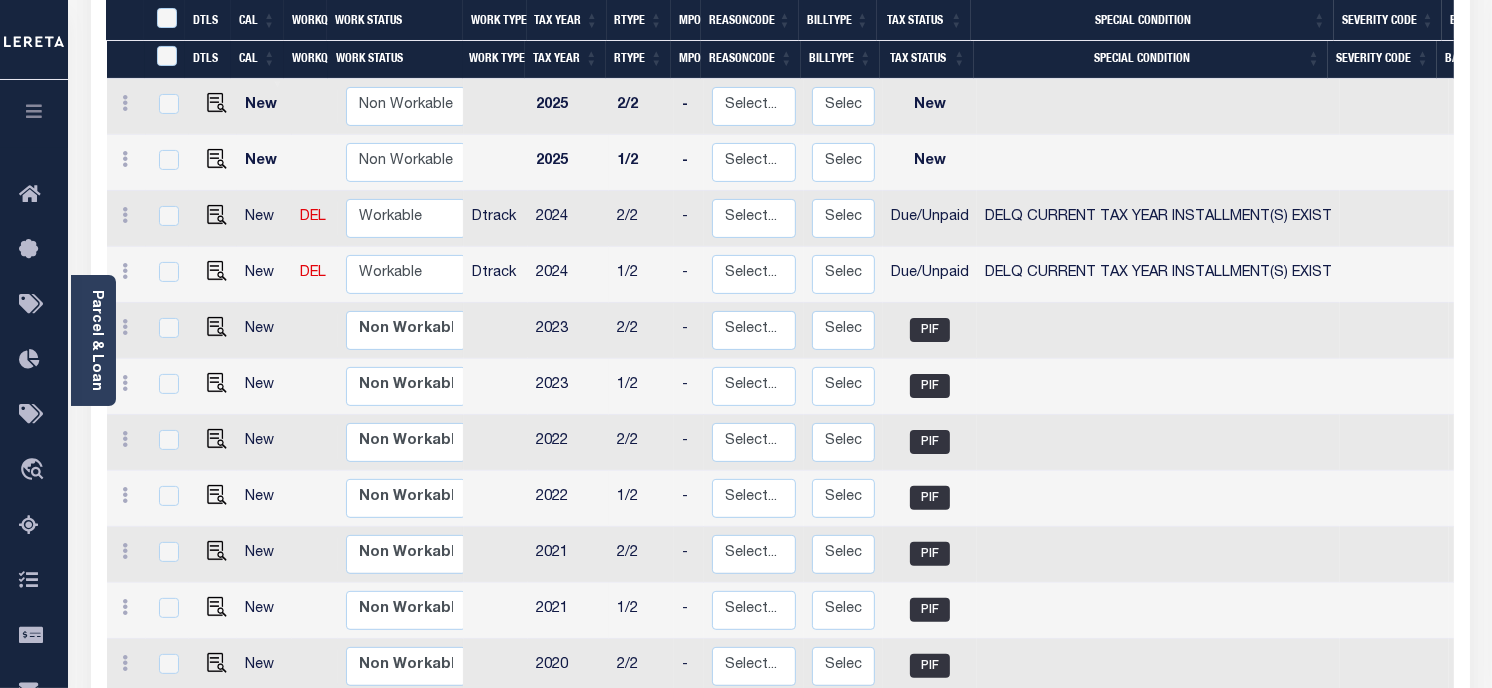 scroll, scrollTop: 0, scrollLeft: 0, axis: both 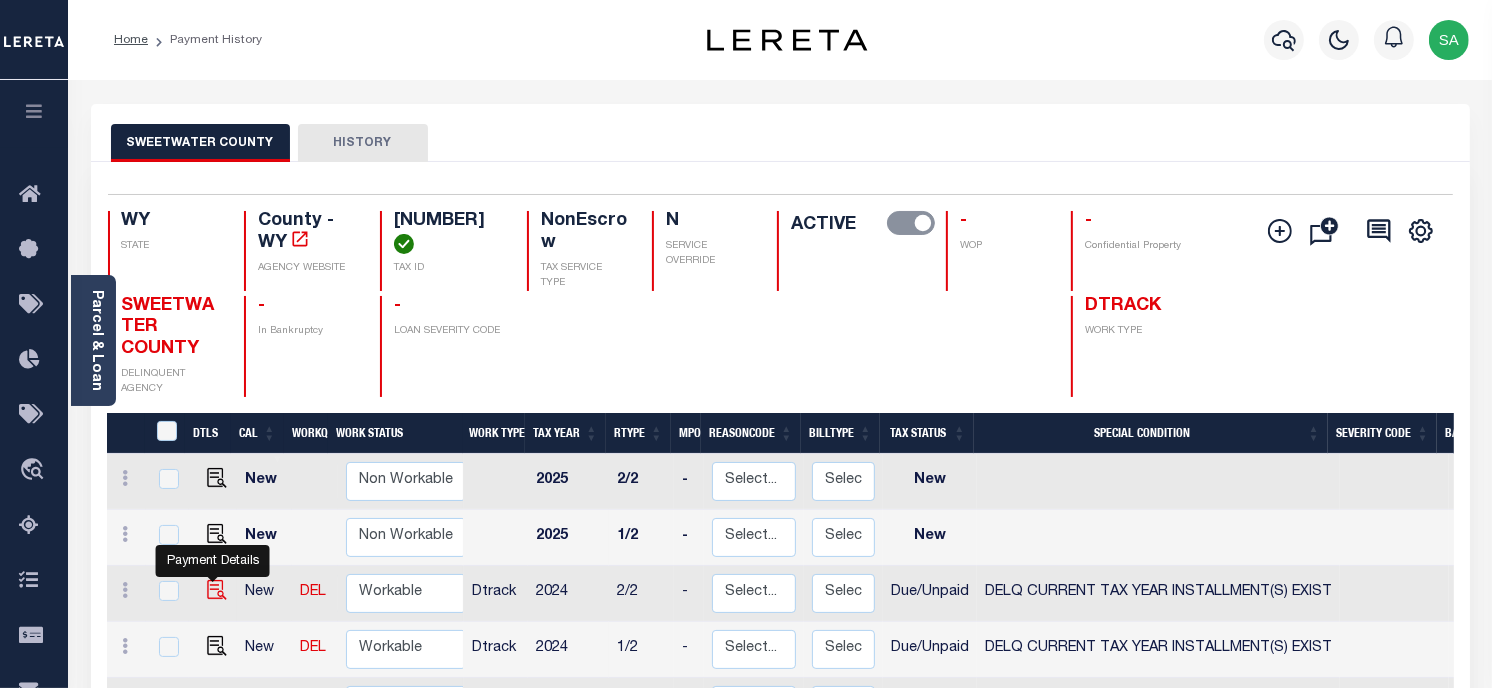 click at bounding box center [217, 590] 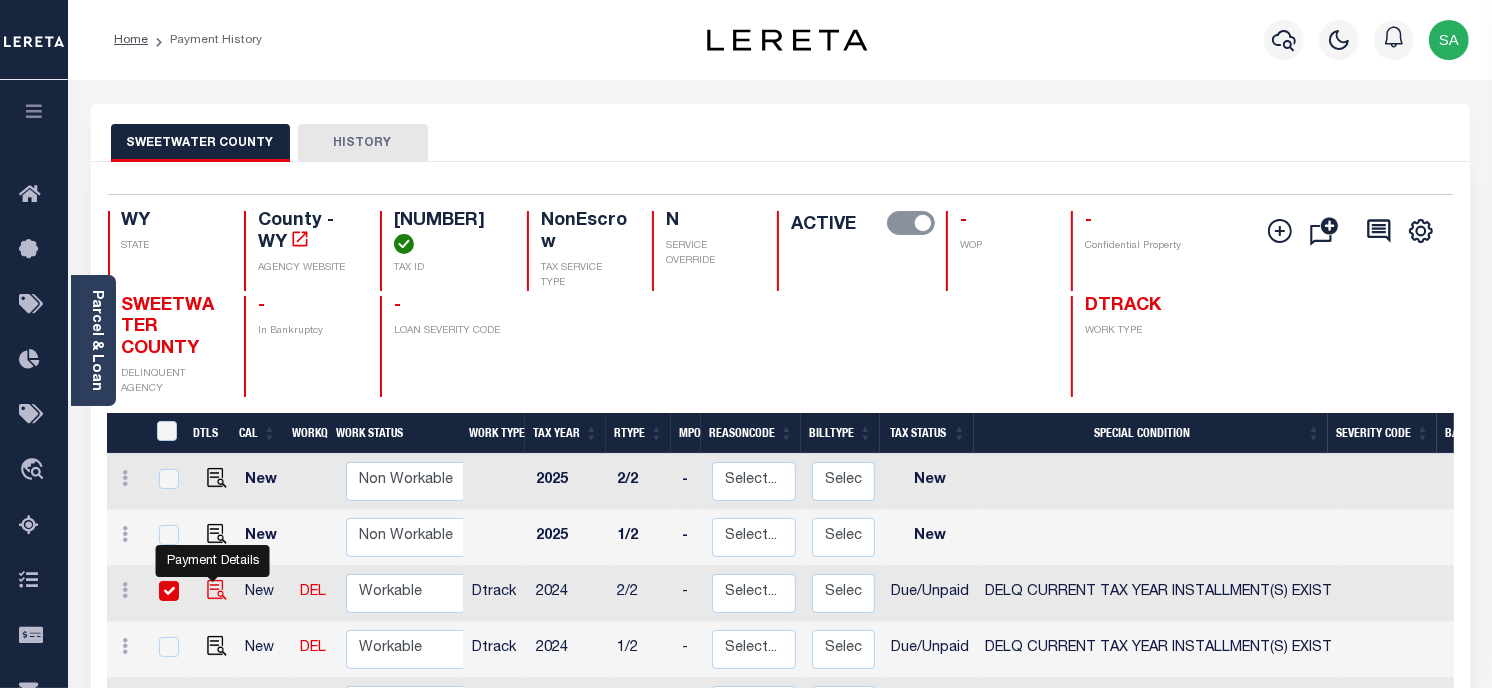 checkbox on "true" 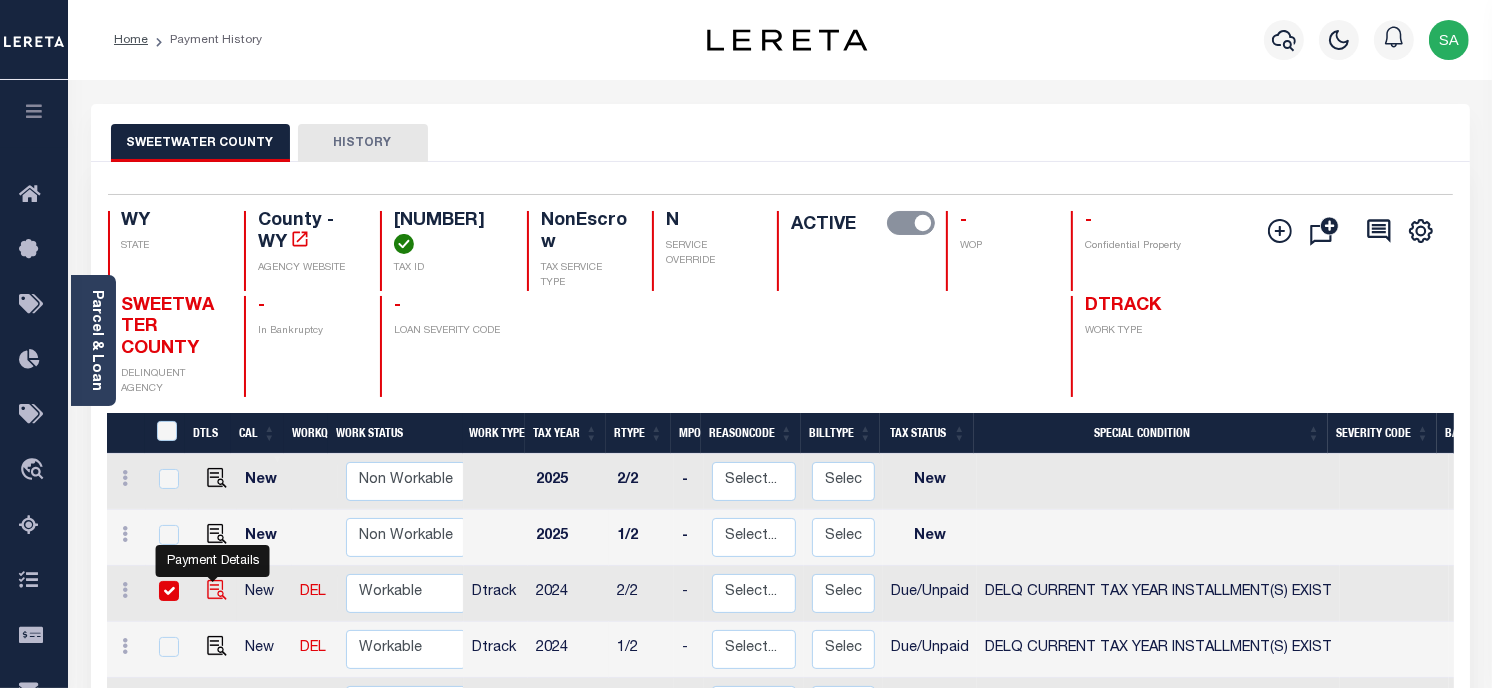 checkbox on "true" 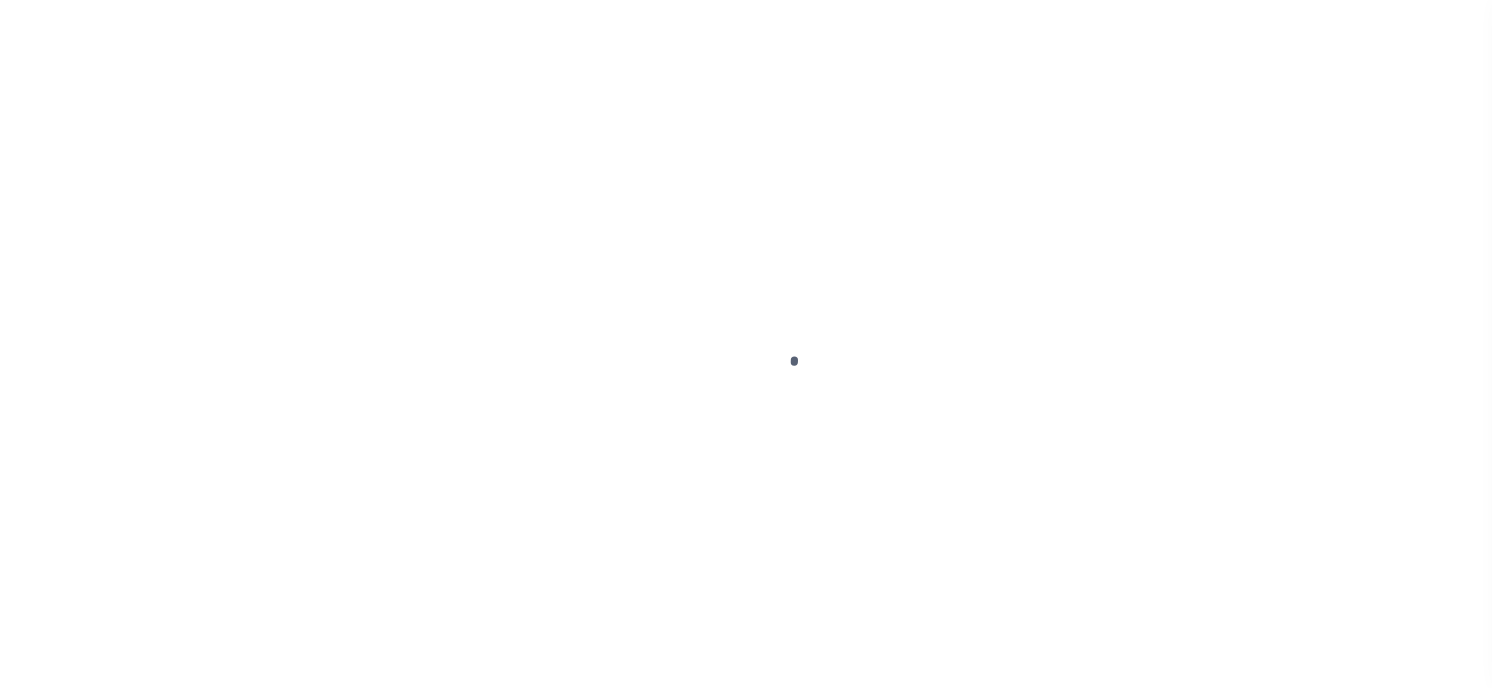 scroll, scrollTop: 0, scrollLeft: 0, axis: both 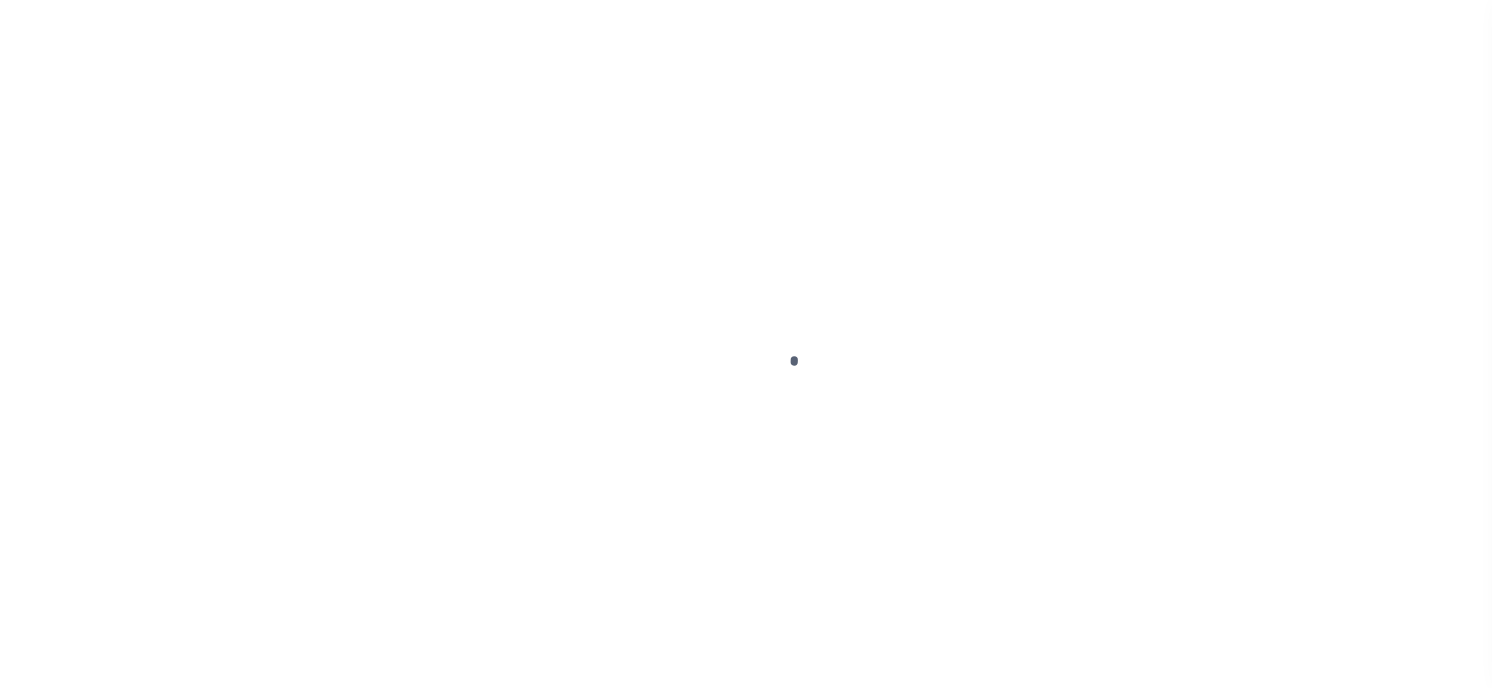 checkbox on "false" 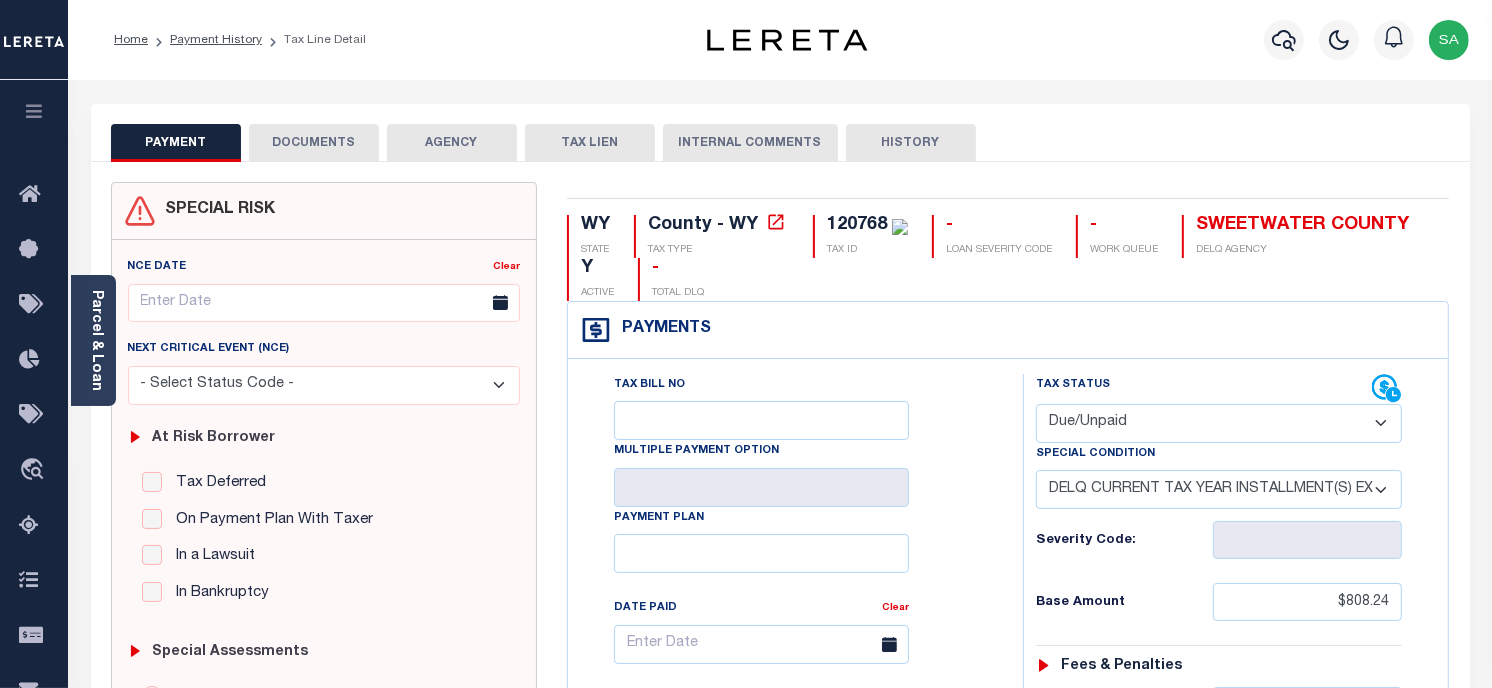 click on "DOCUMENTS" at bounding box center [314, 143] 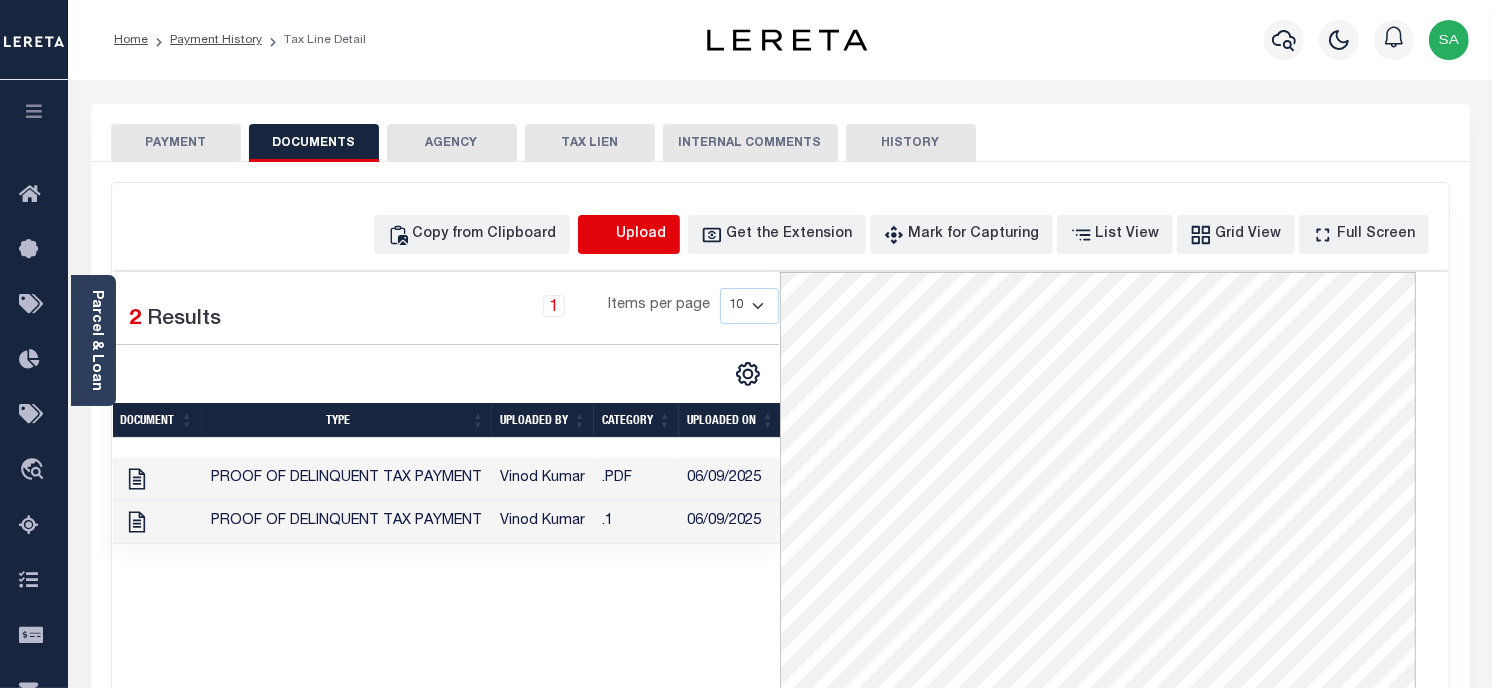 click 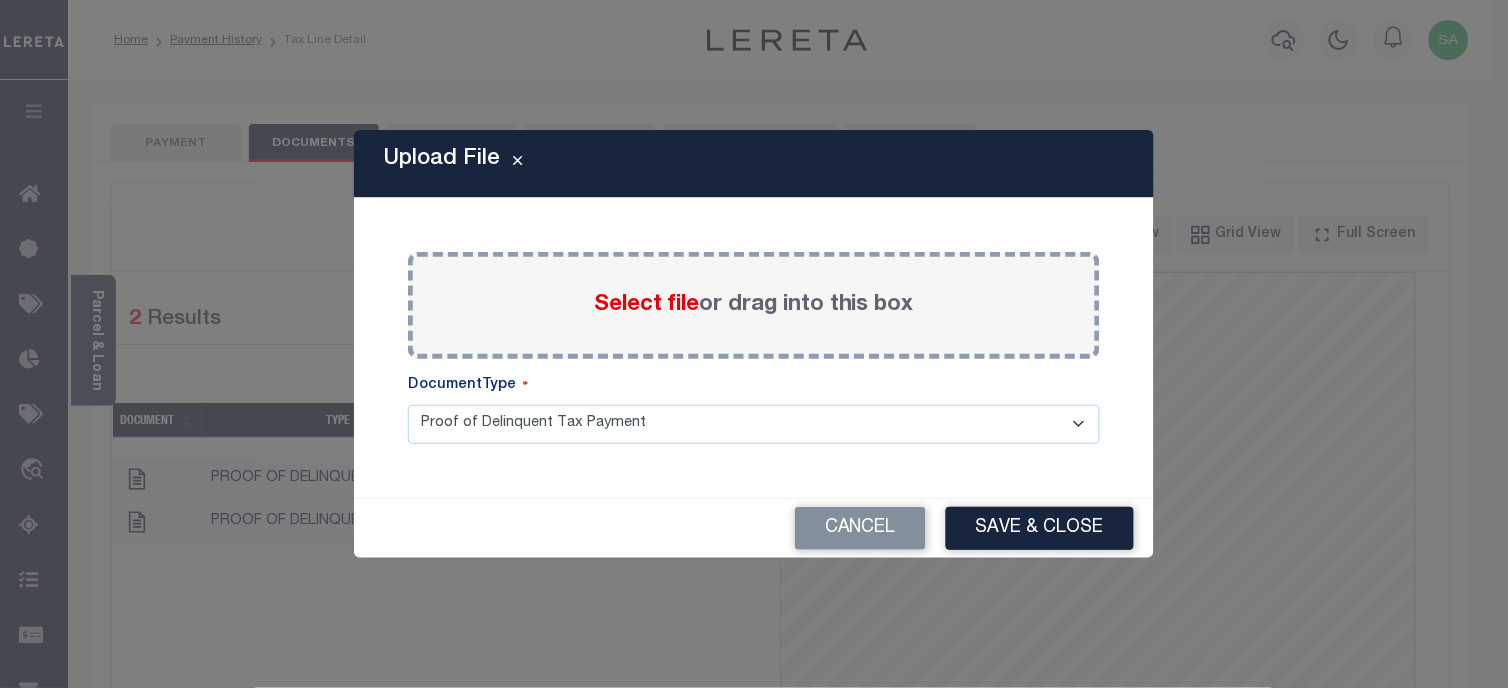 click on "Select file  or drag into this box" at bounding box center (754, 305) 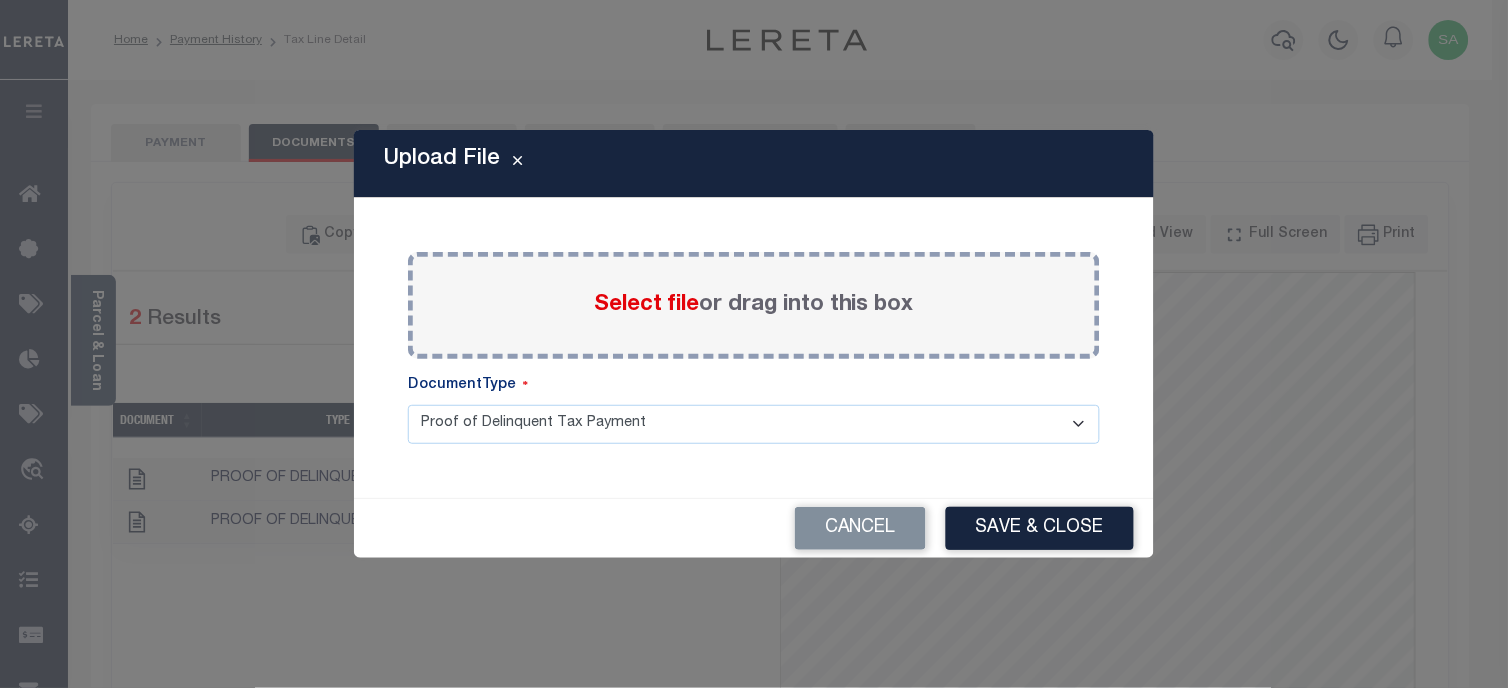 click on "Select file  or drag into this box" at bounding box center (754, 305) 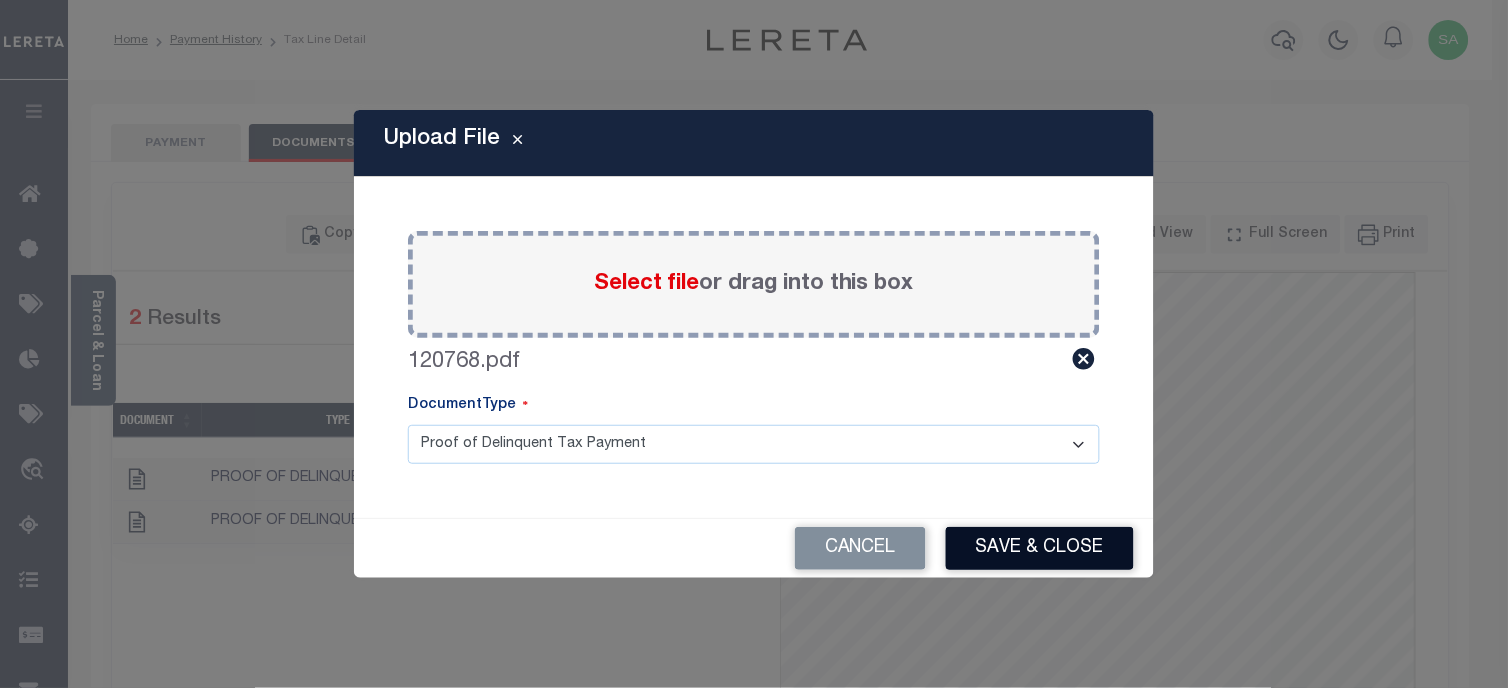 click on "Save & Close" at bounding box center (1040, 548) 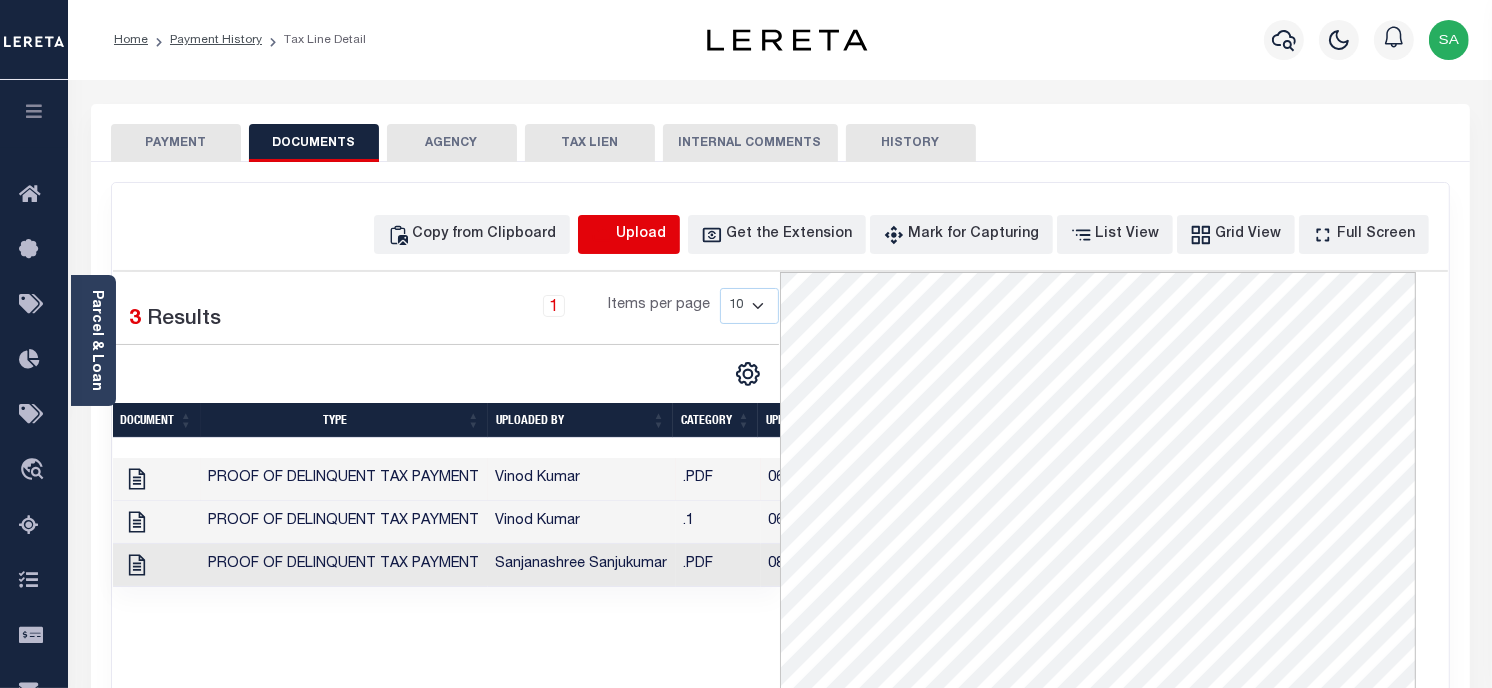 click 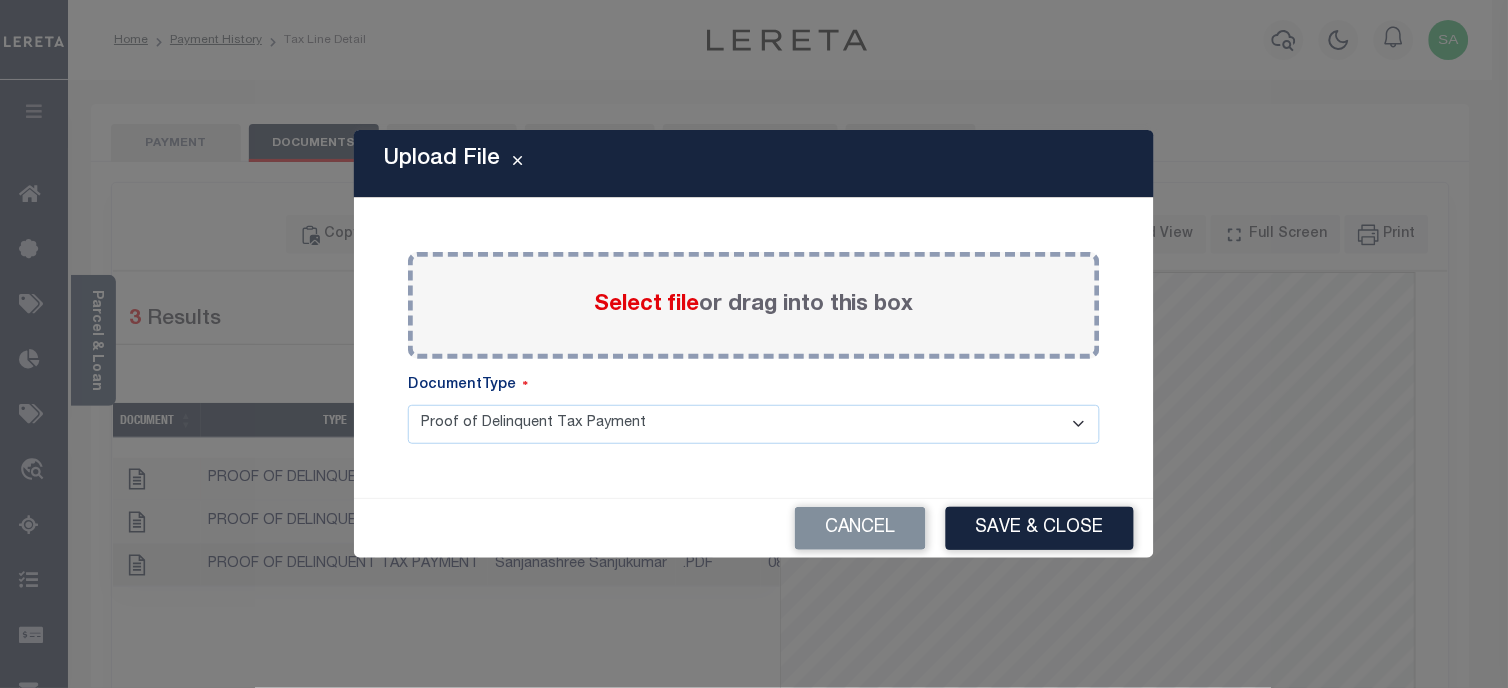click on "Select file  or drag into this box" at bounding box center [754, 305] 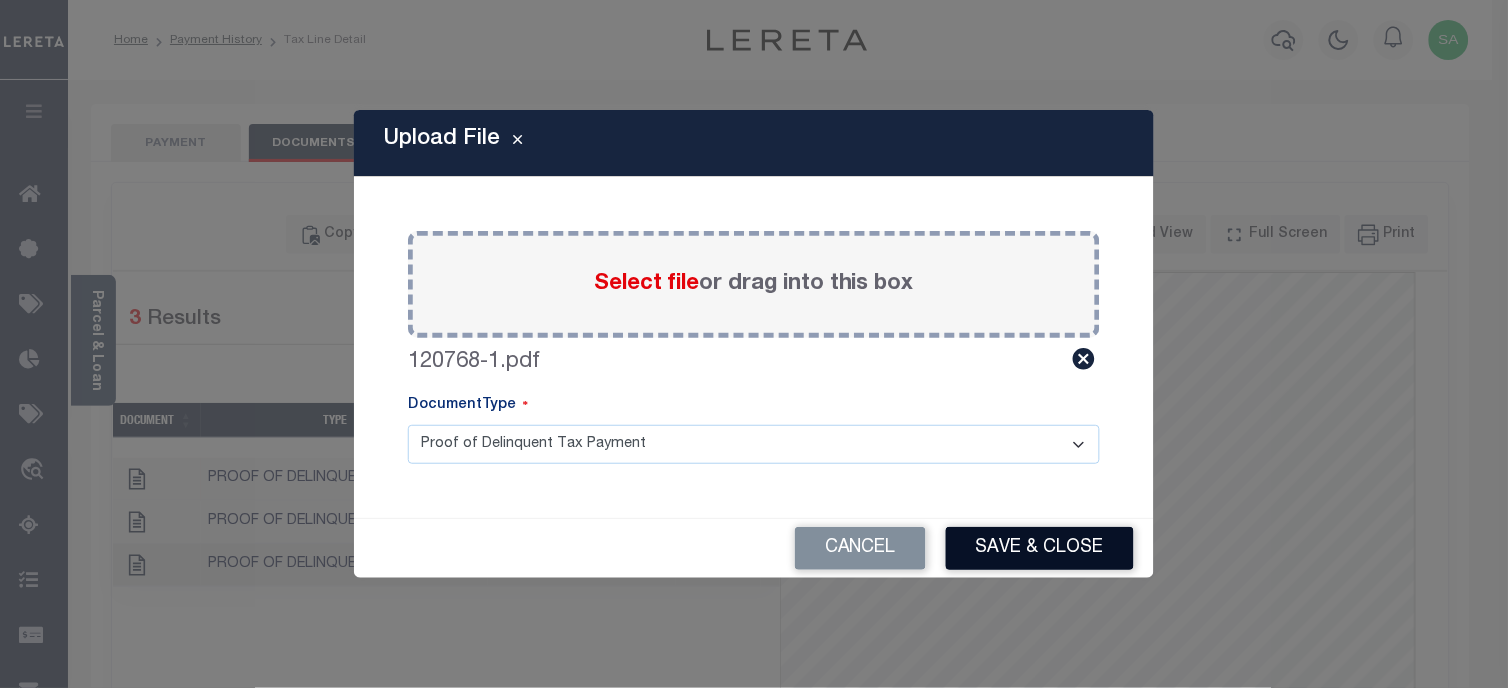 click on "Save & Close" at bounding box center (1040, 548) 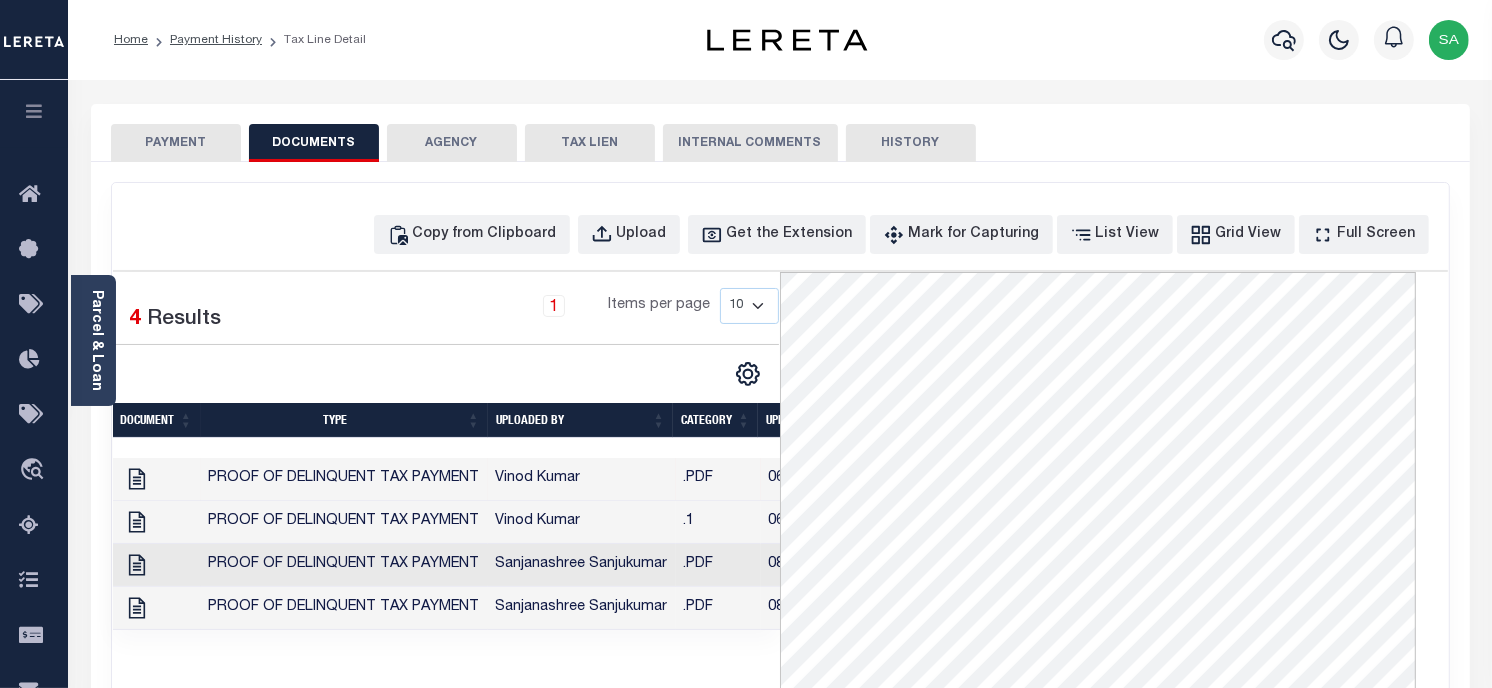 click on "PAYMENT" at bounding box center [176, 143] 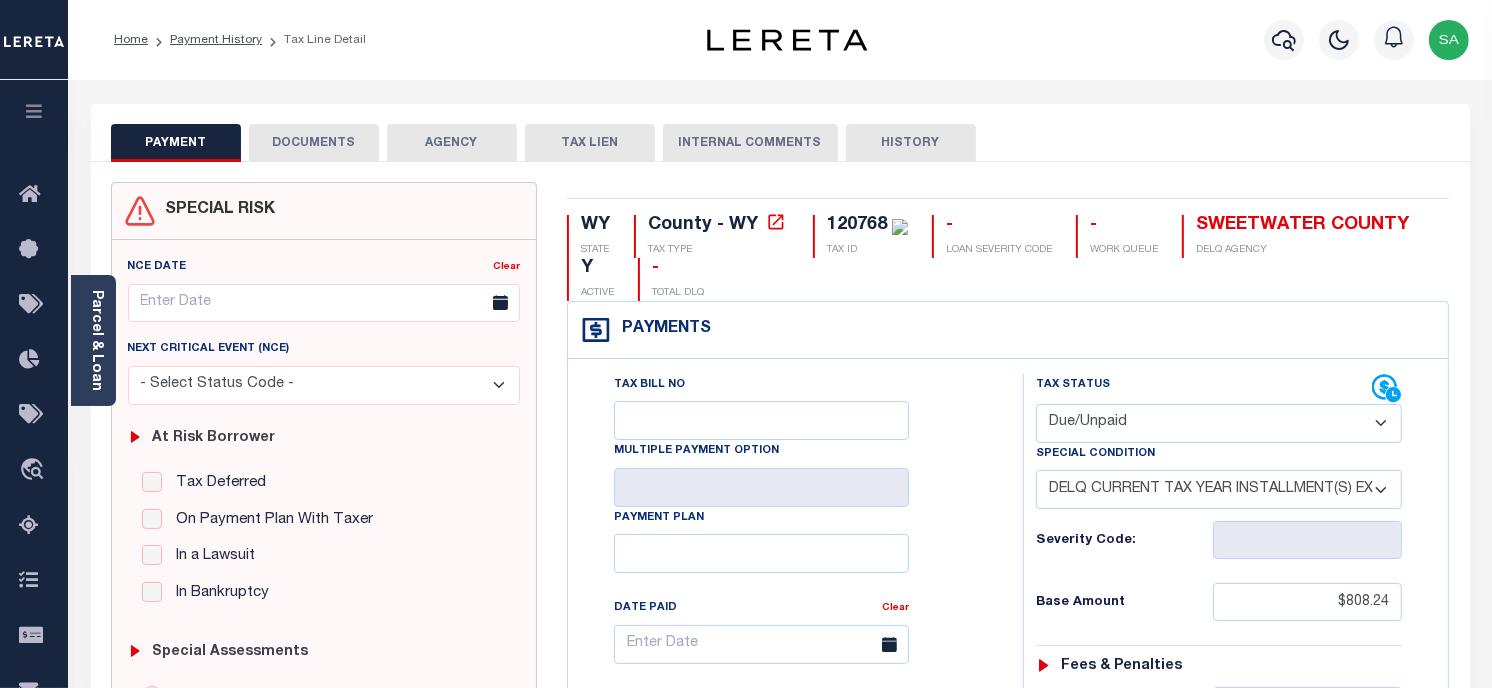 drag, startPoint x: 104, startPoint y: 354, endPoint x: 123, endPoint y: 370, distance: 24.839485 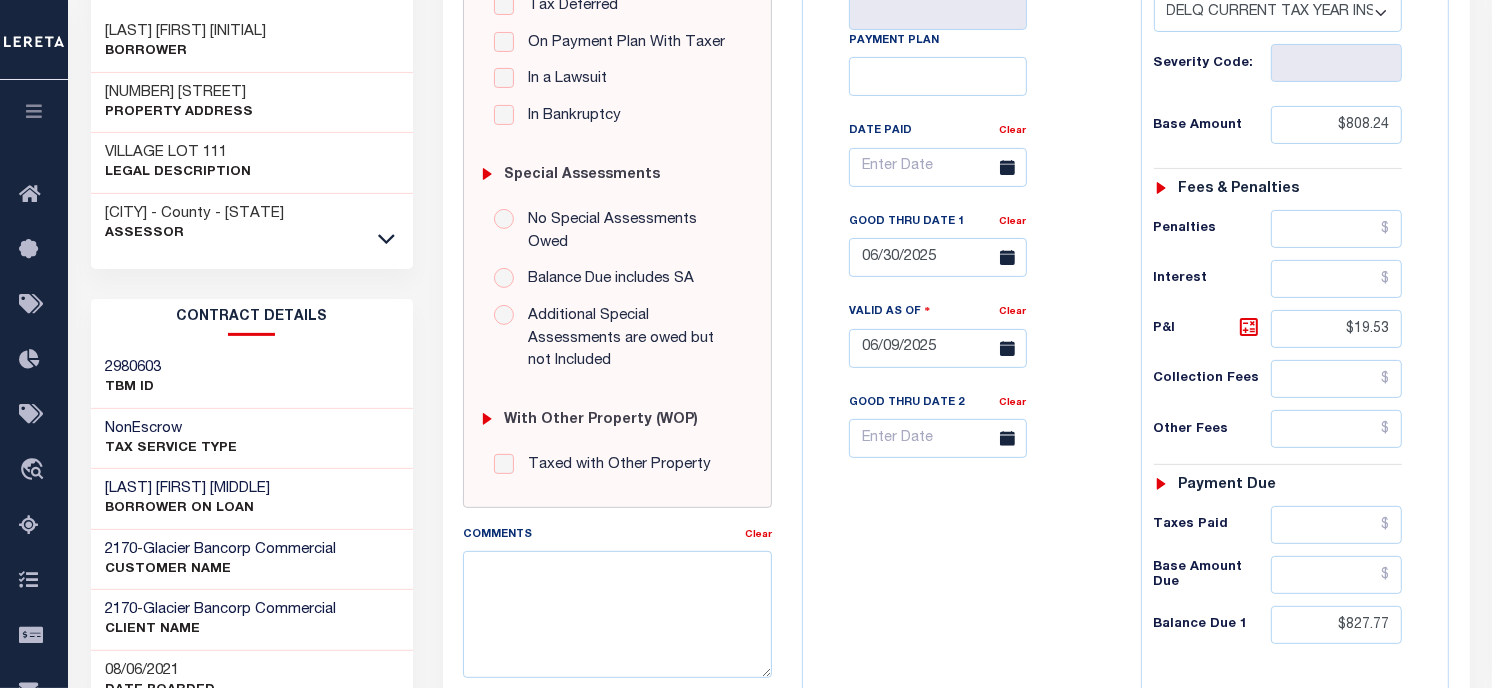 scroll, scrollTop: 666, scrollLeft: 0, axis: vertical 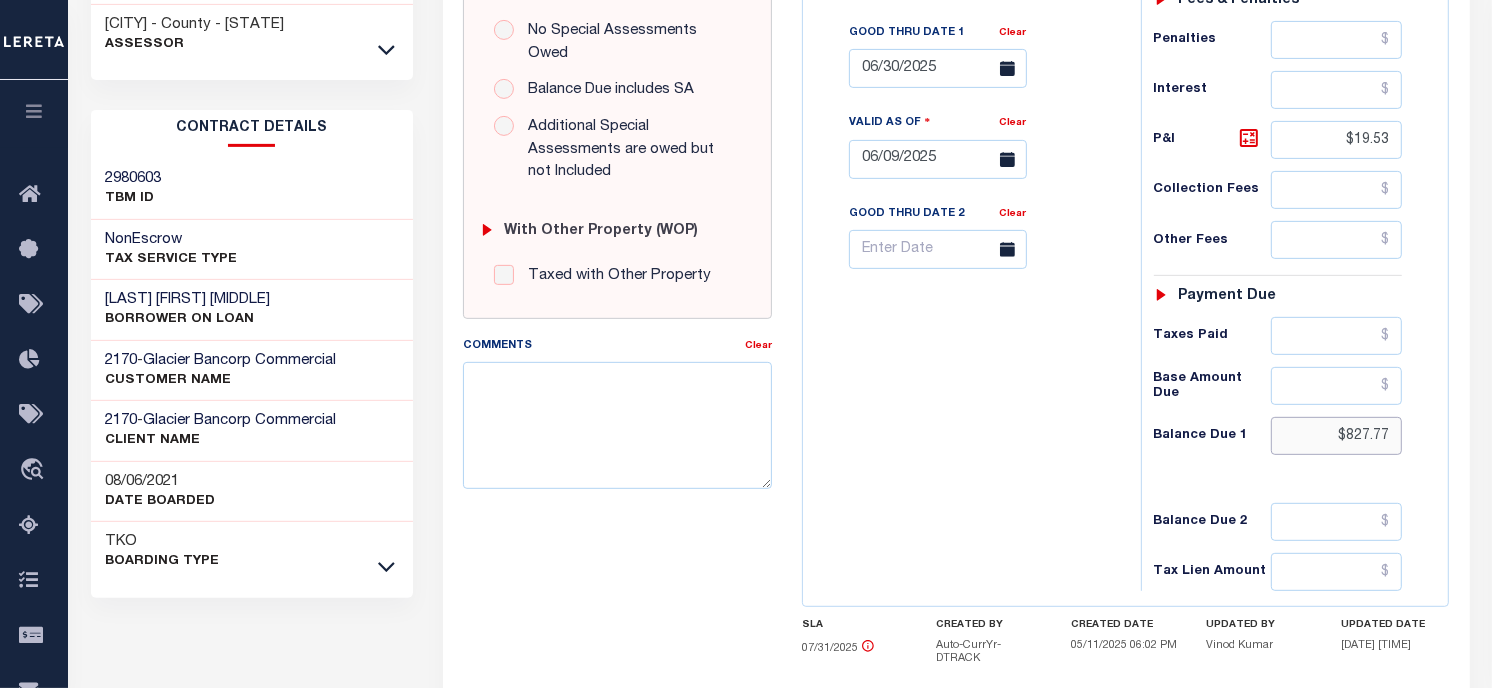 drag, startPoint x: 1392, startPoint y: 442, endPoint x: 1240, endPoint y: 438, distance: 152.05263 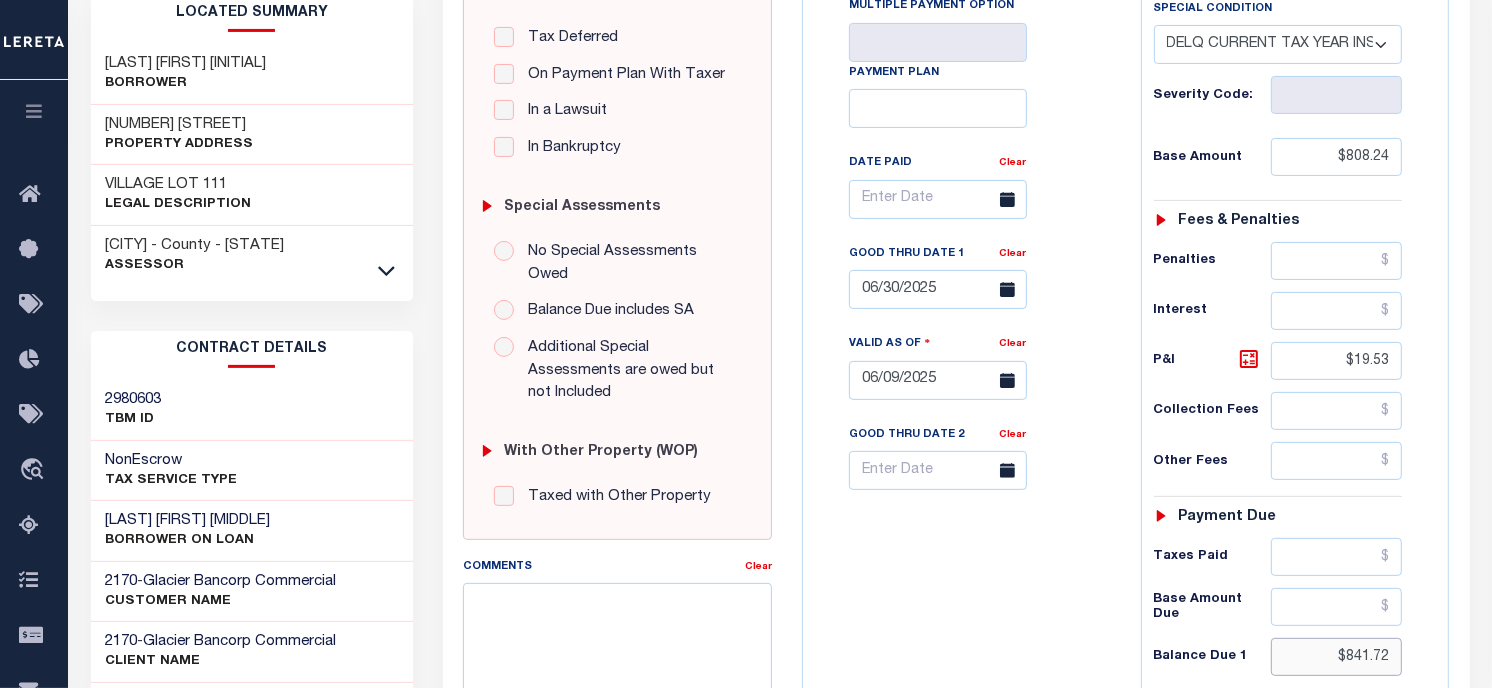scroll, scrollTop: 444, scrollLeft: 0, axis: vertical 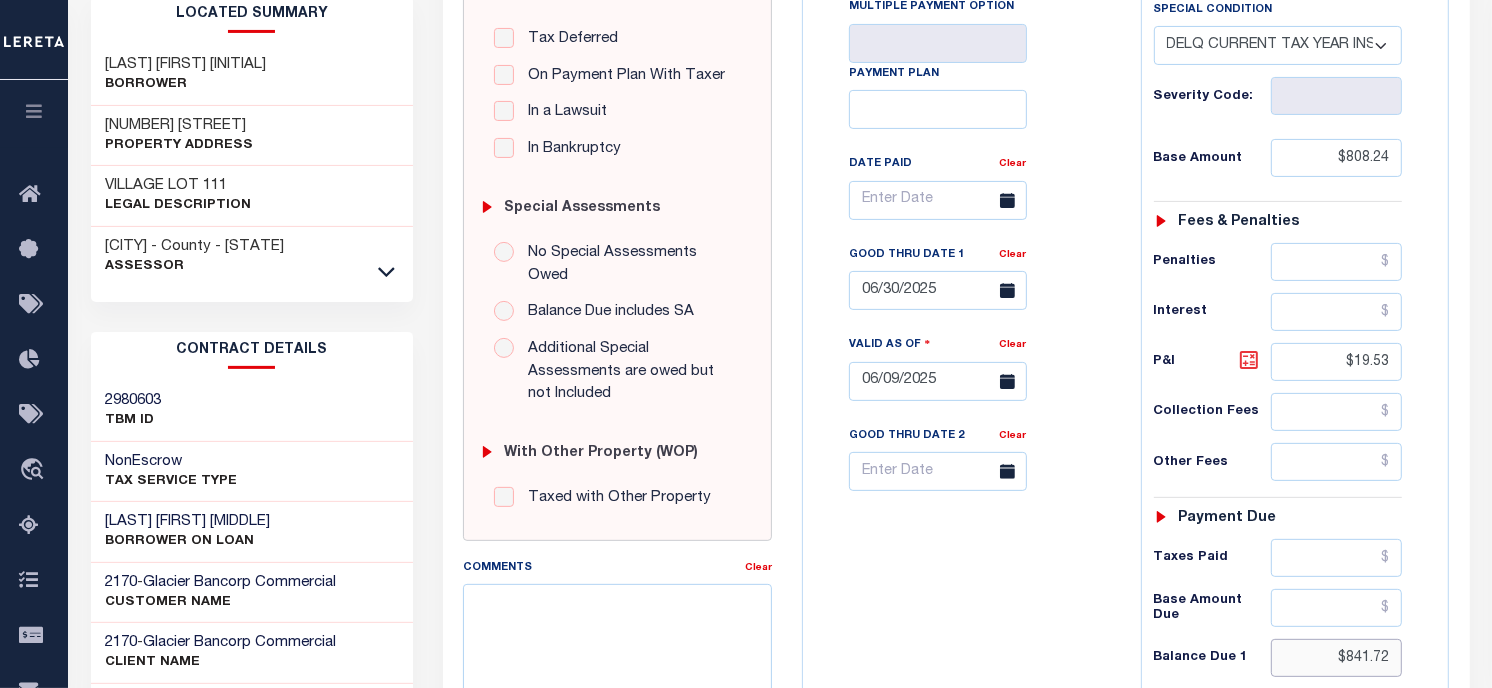 type on "$841.72" 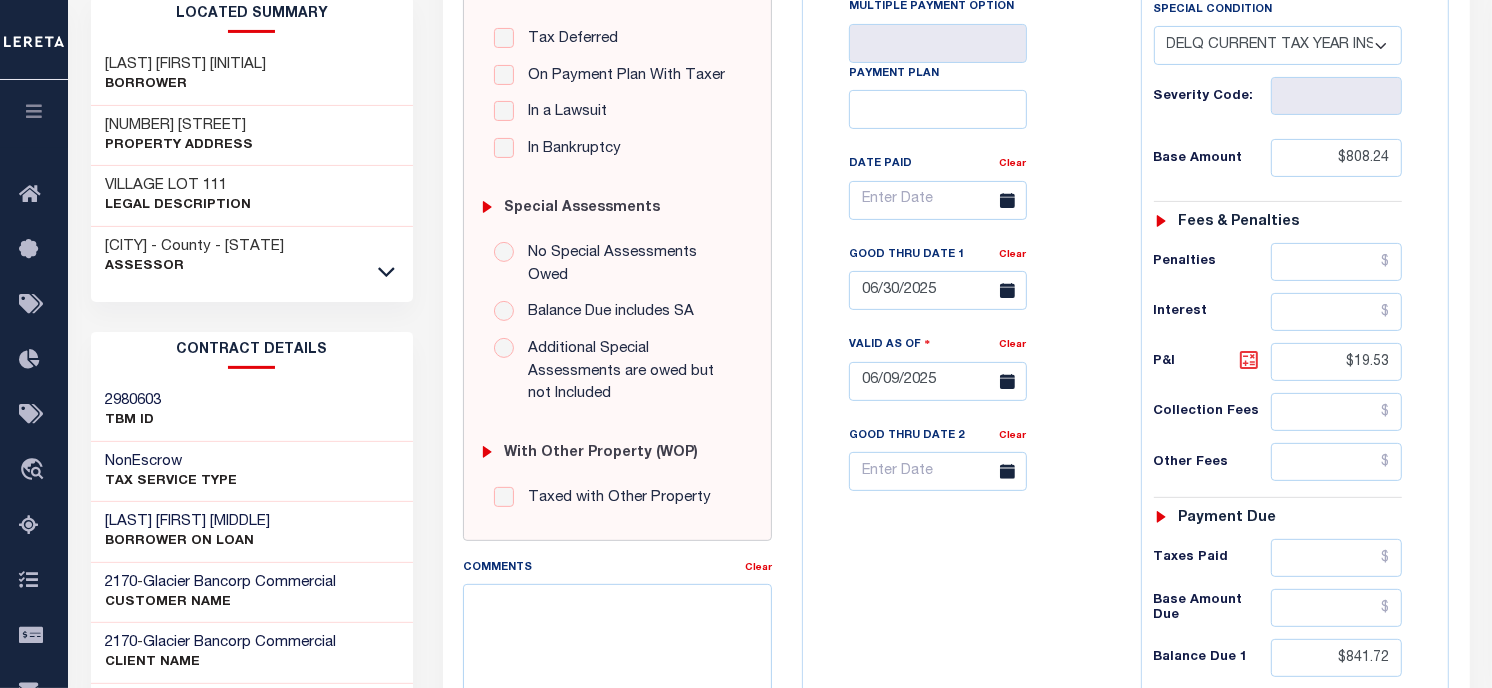 click 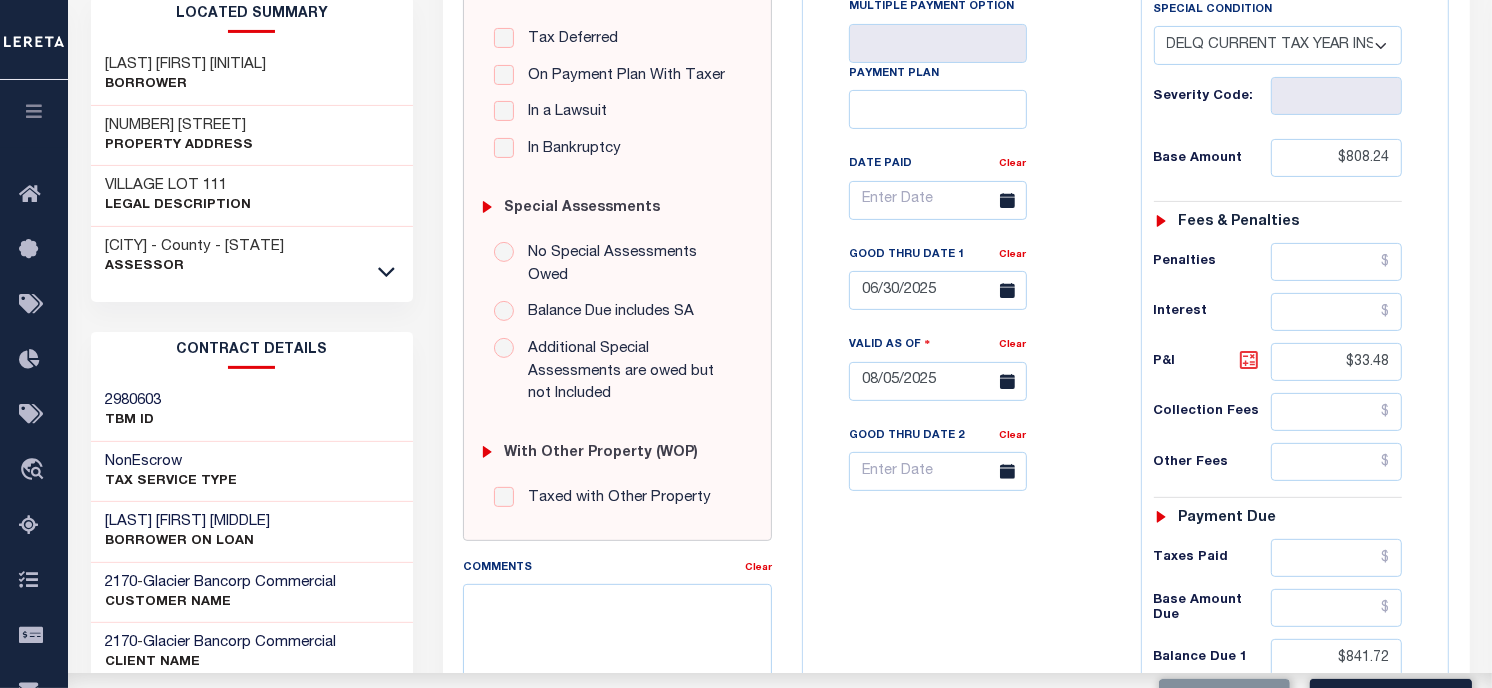 click 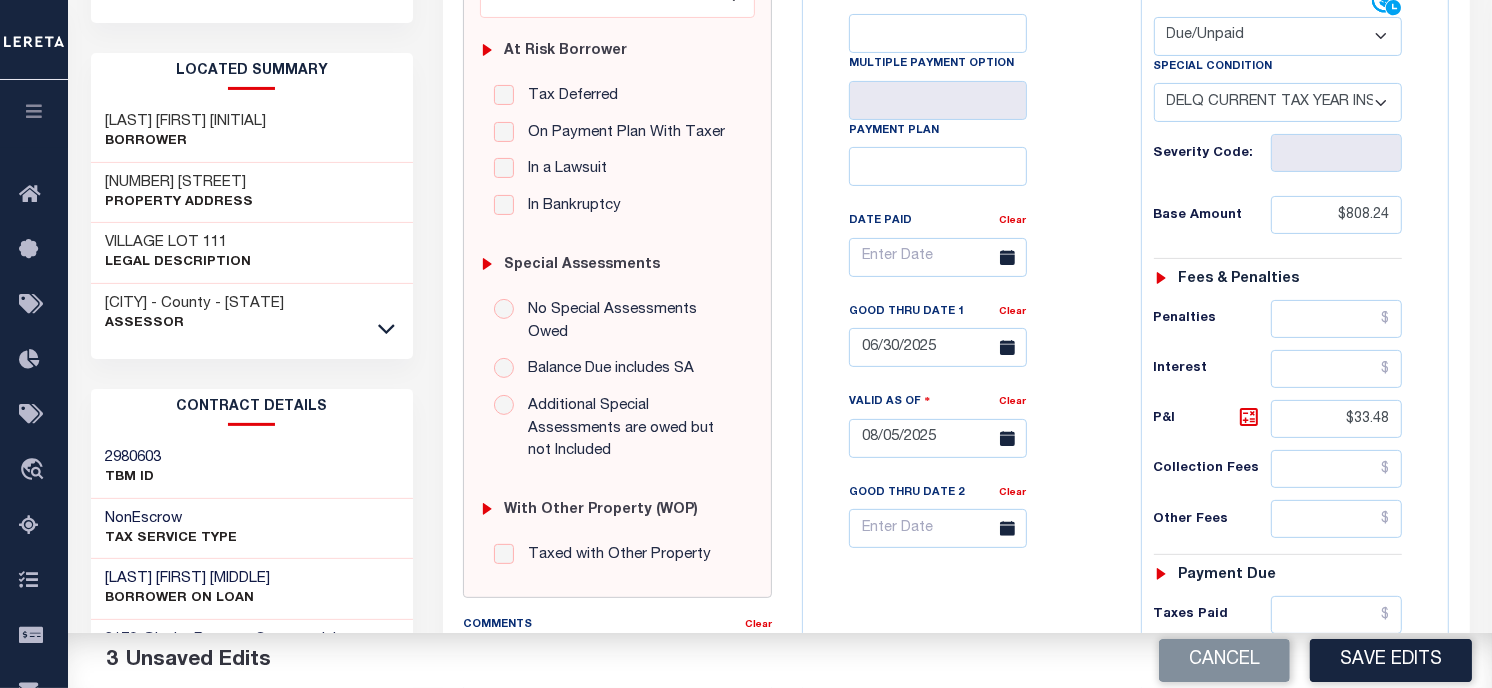 scroll, scrollTop: 333, scrollLeft: 0, axis: vertical 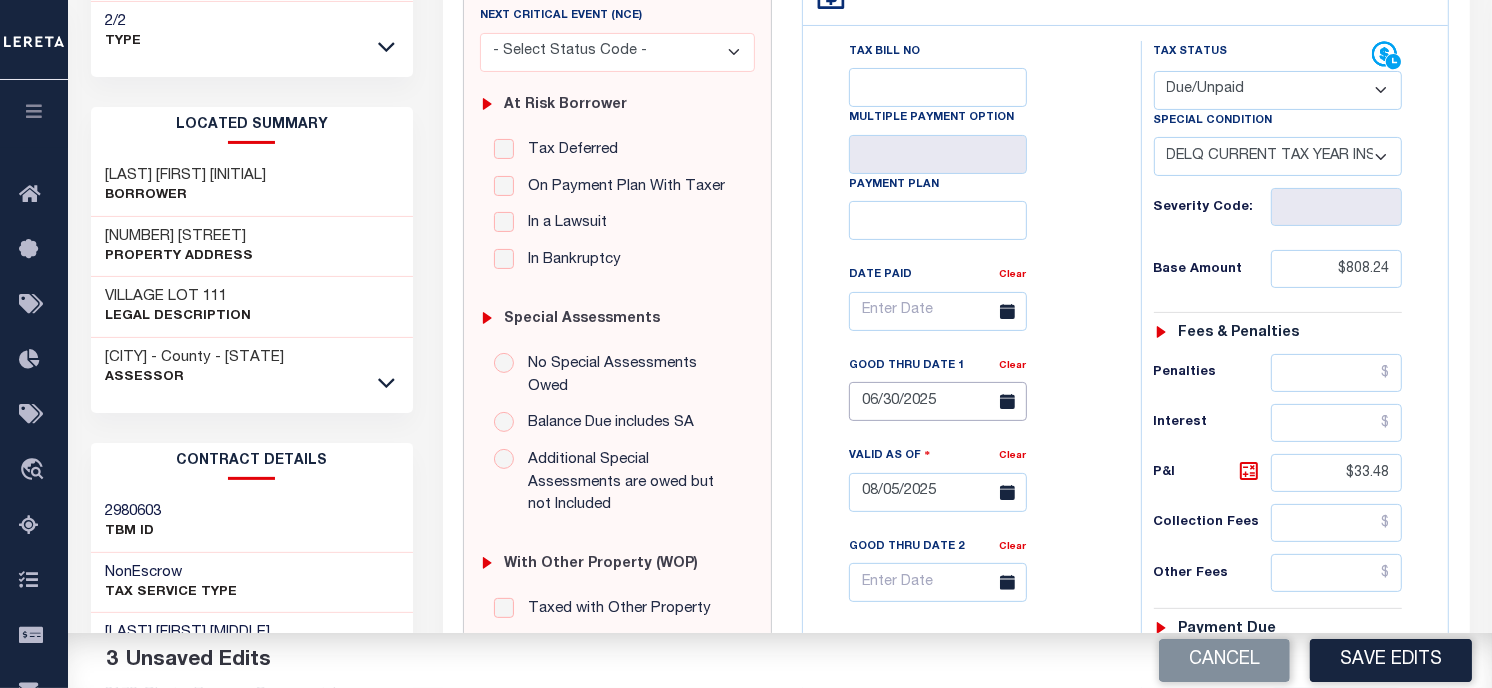 click on "06/30/2025" at bounding box center (938, 401) 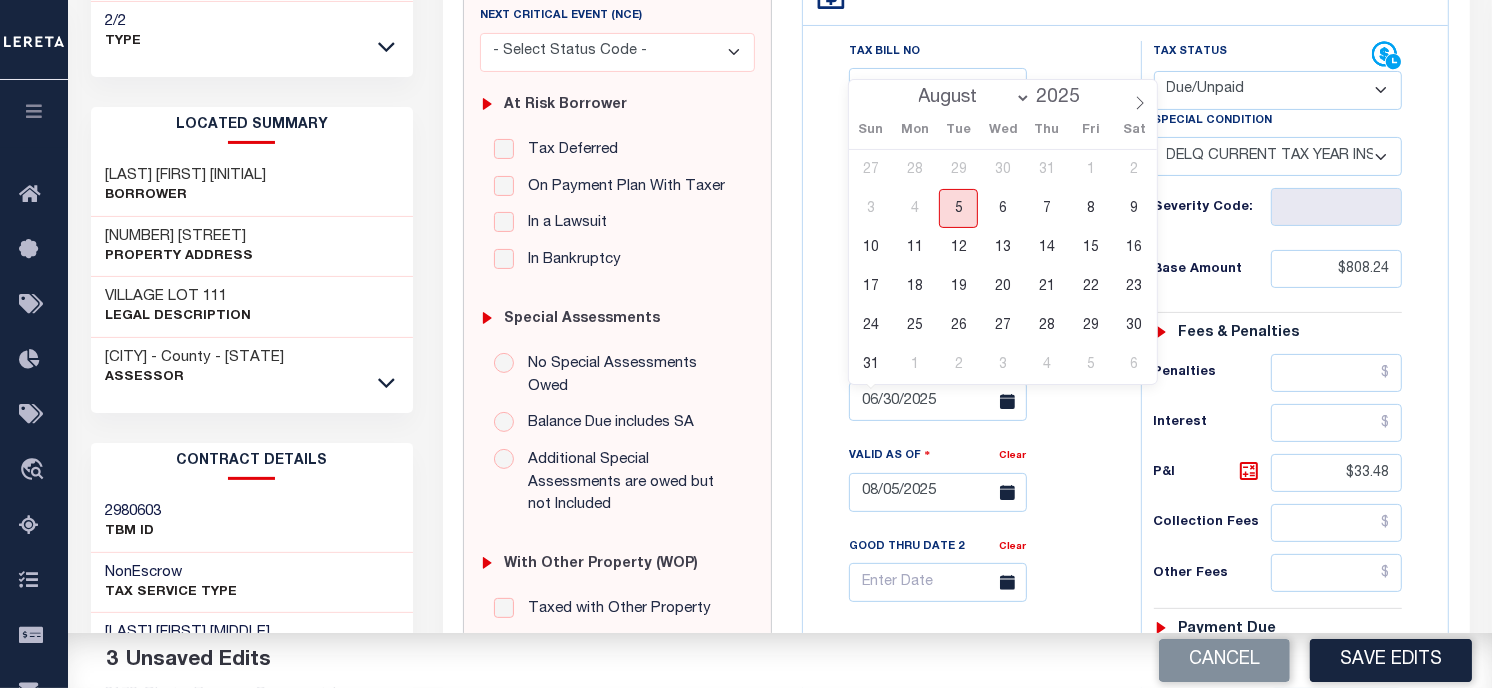 click on "5" at bounding box center (958, 208) 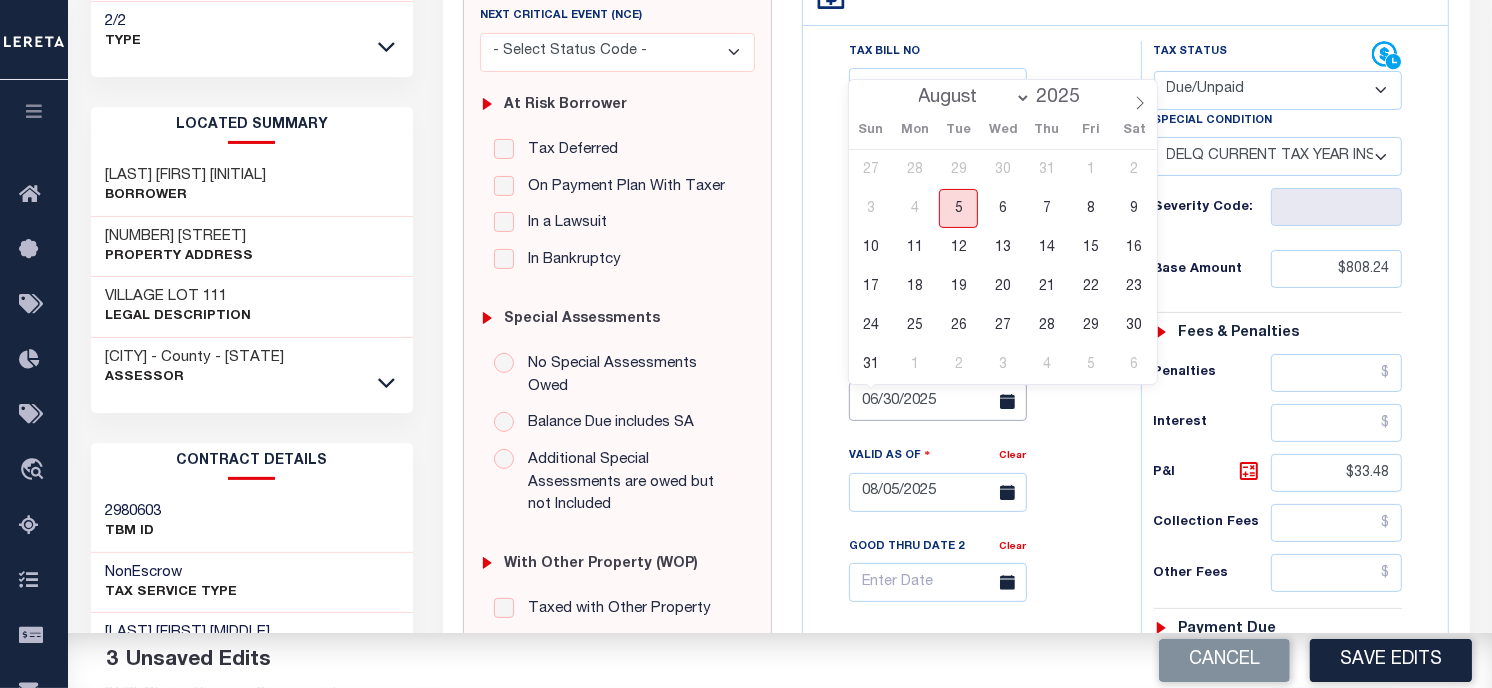 type on "08/05/2025" 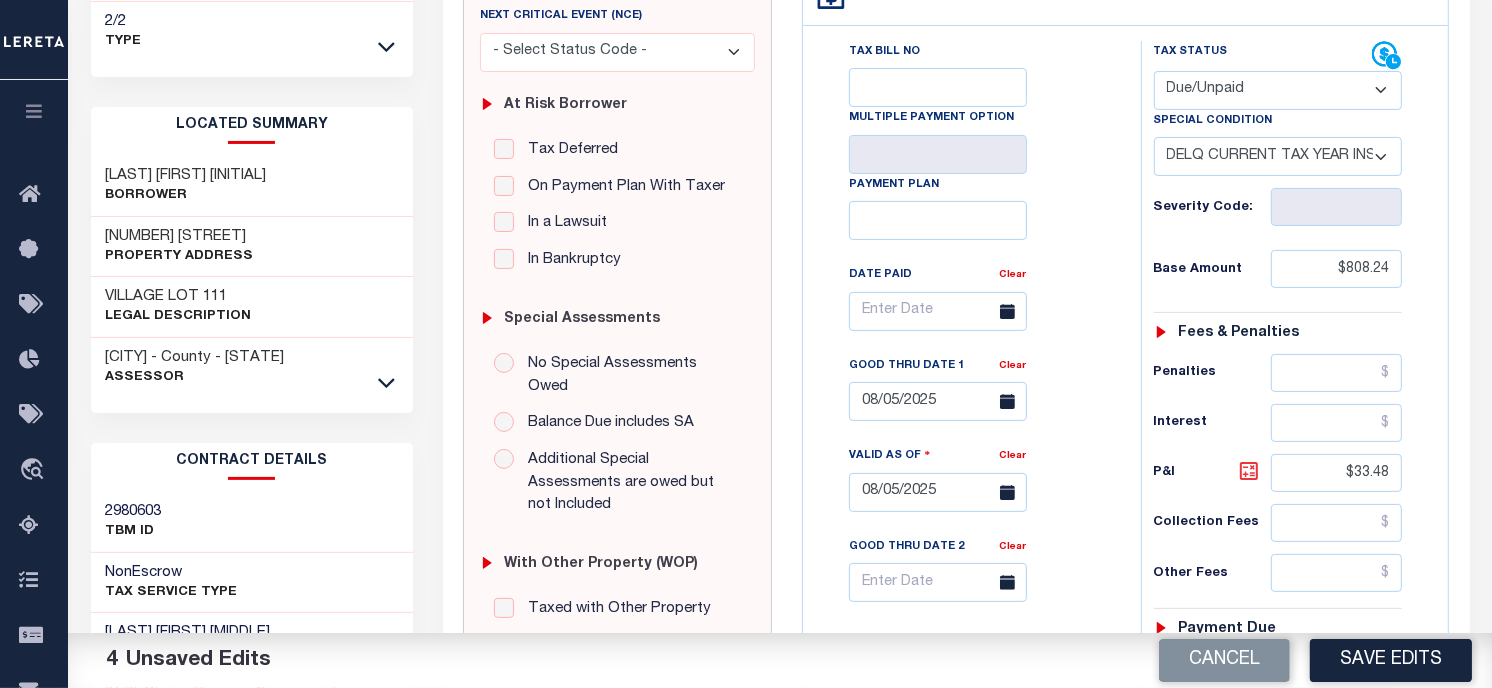 click 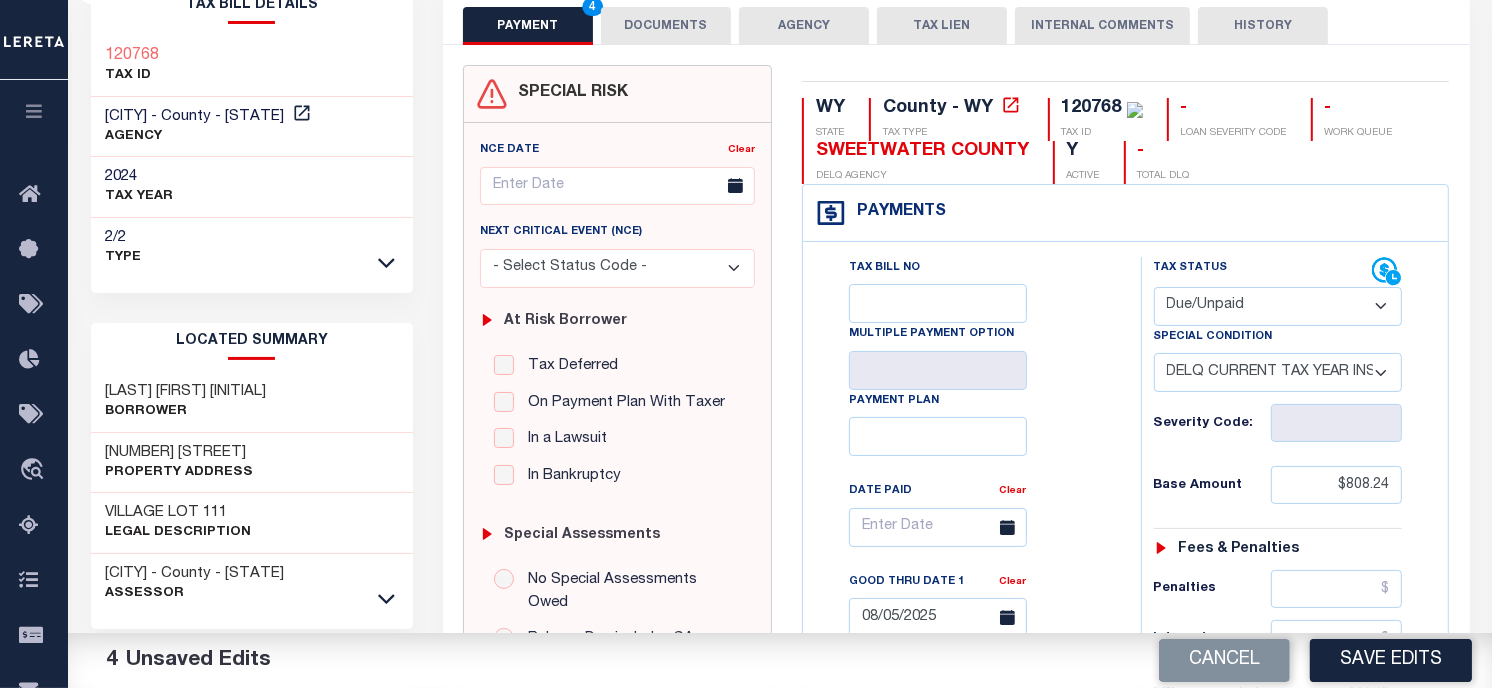 scroll, scrollTop: 0, scrollLeft: 0, axis: both 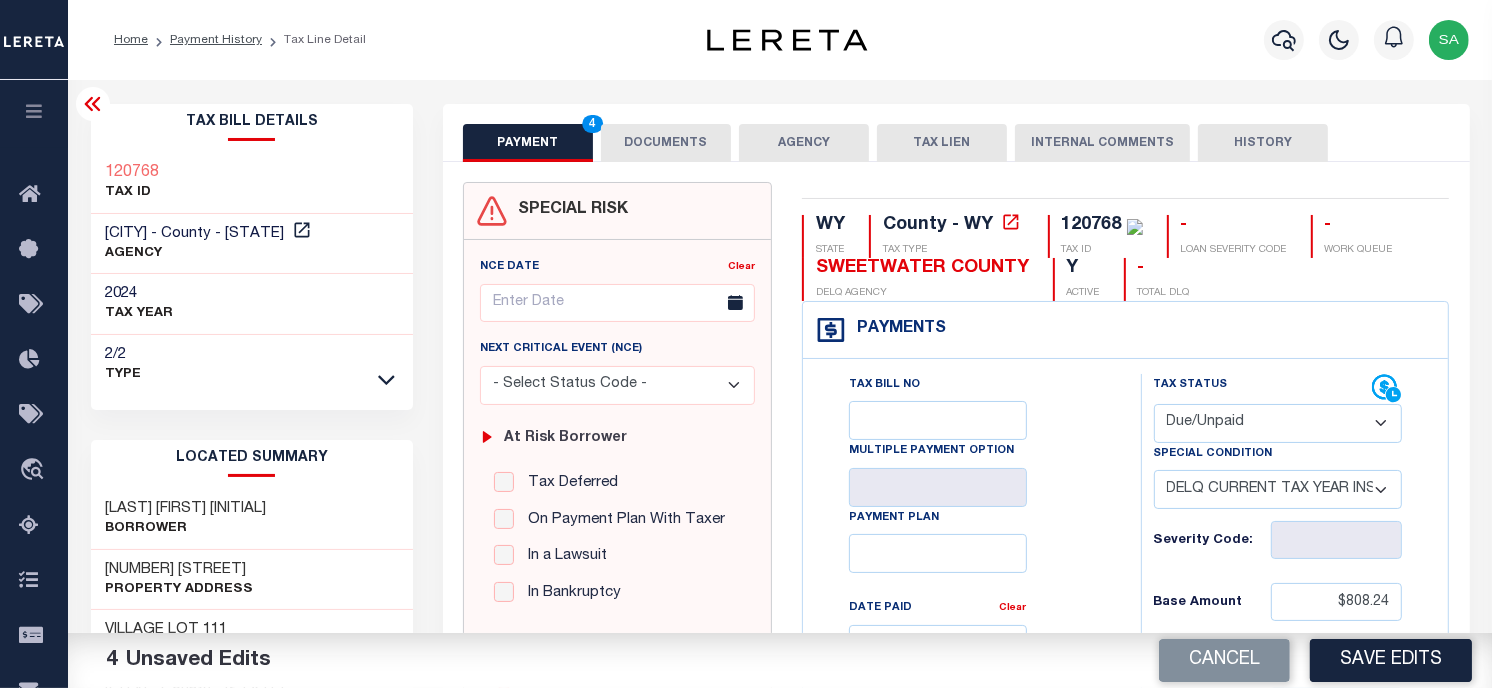 drag, startPoint x: 648, startPoint y: 151, endPoint x: 546, endPoint y: 162, distance: 102.59142 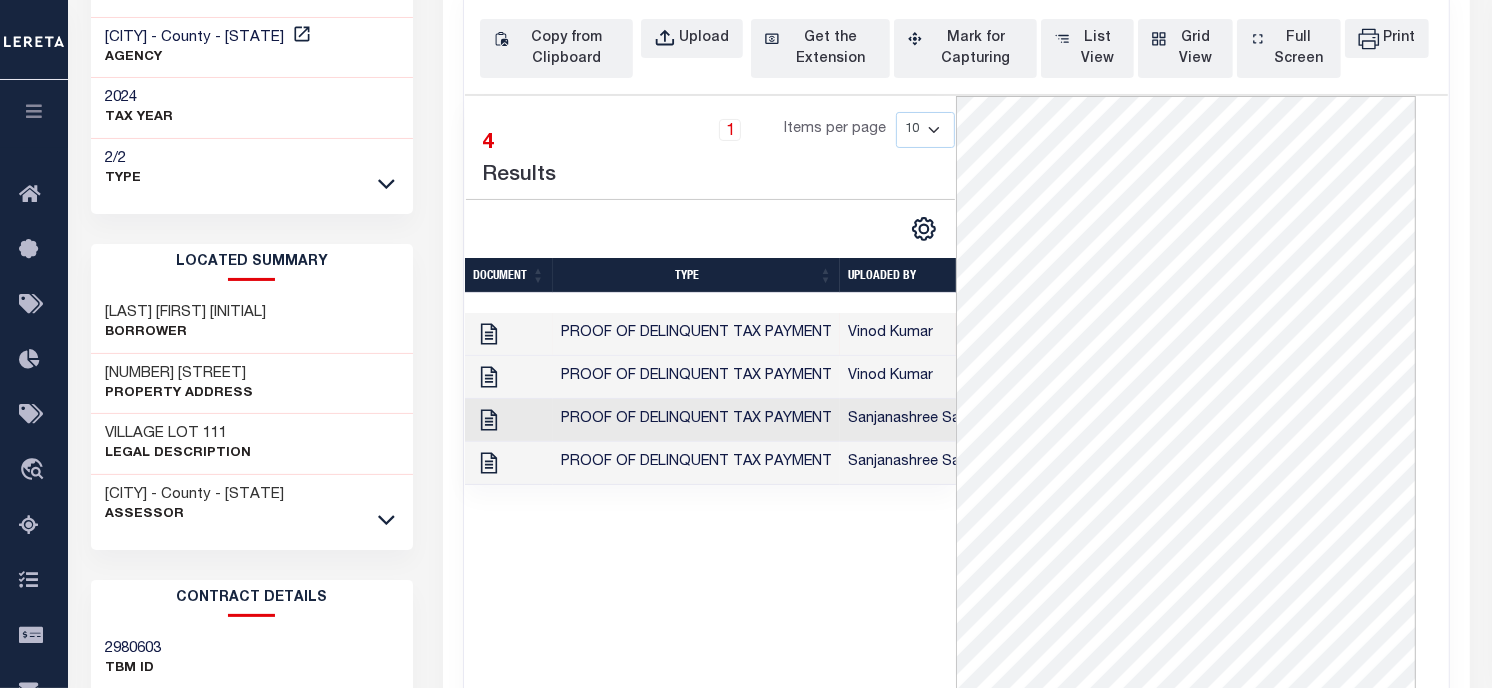 scroll, scrollTop: 222, scrollLeft: 0, axis: vertical 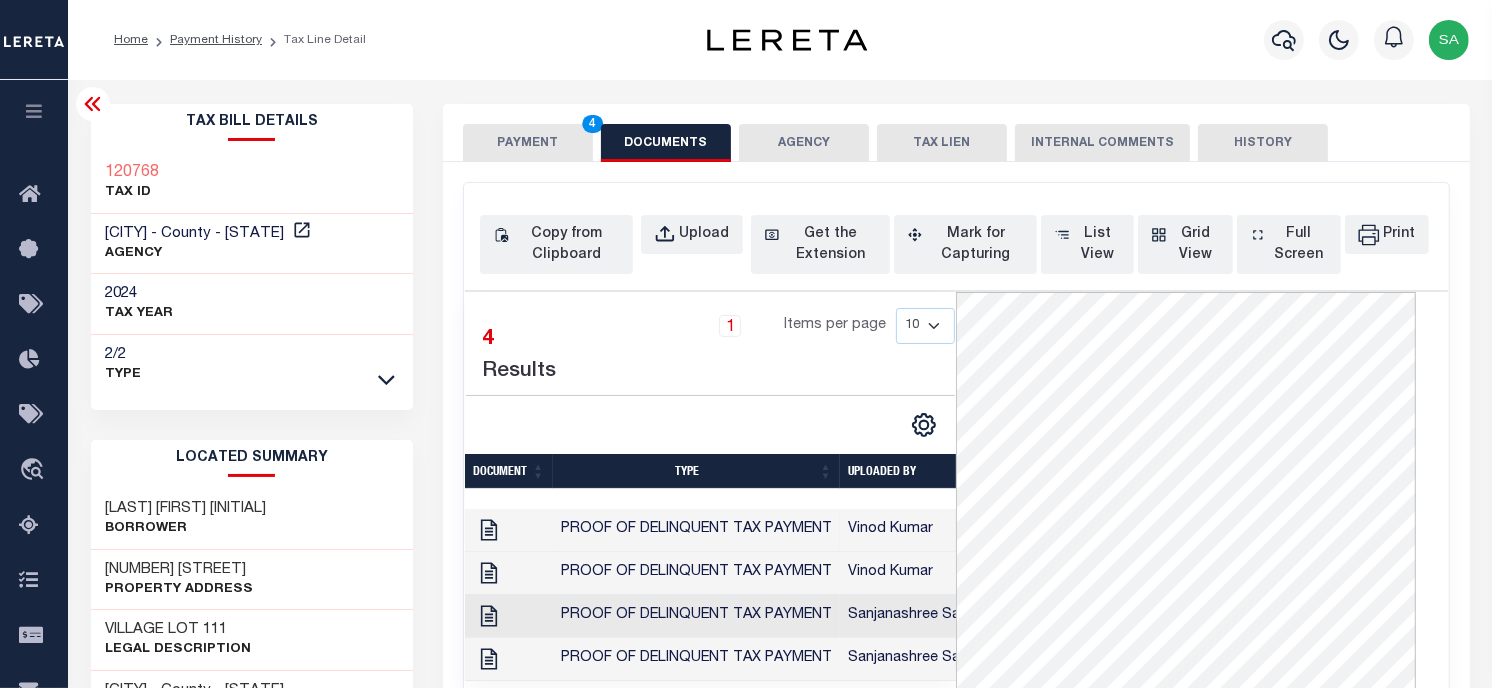 click on "PAYMENT
4" at bounding box center [528, 143] 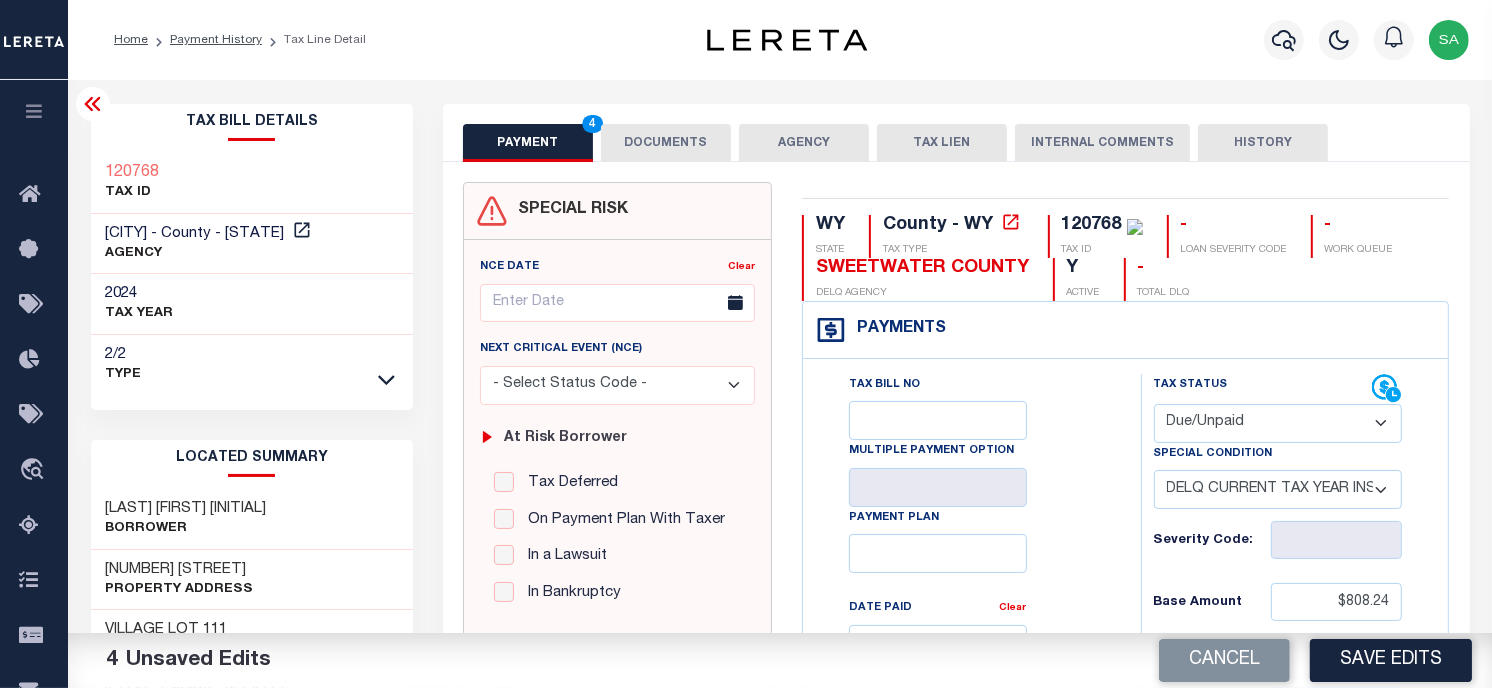 click on "DOCUMENTS" at bounding box center (666, 143) 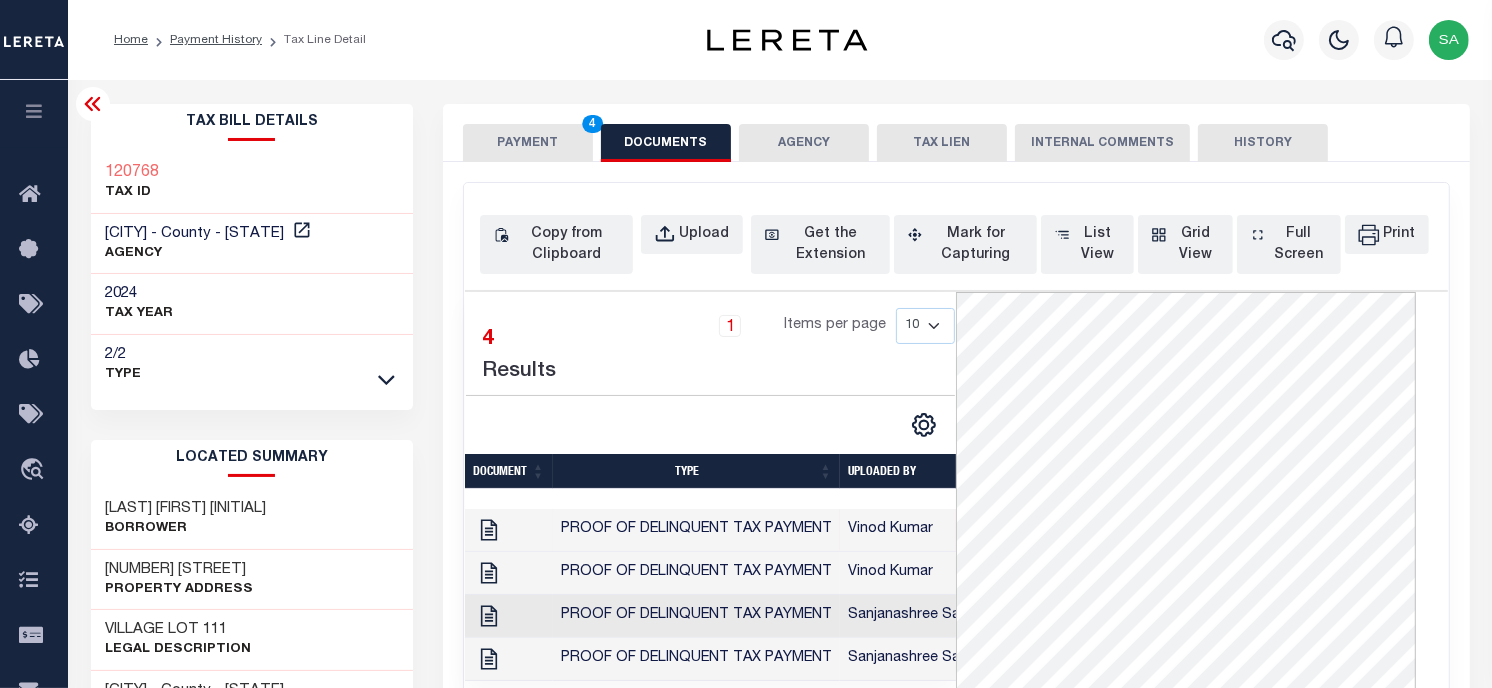 click on "PAYMENT
4" at bounding box center [528, 143] 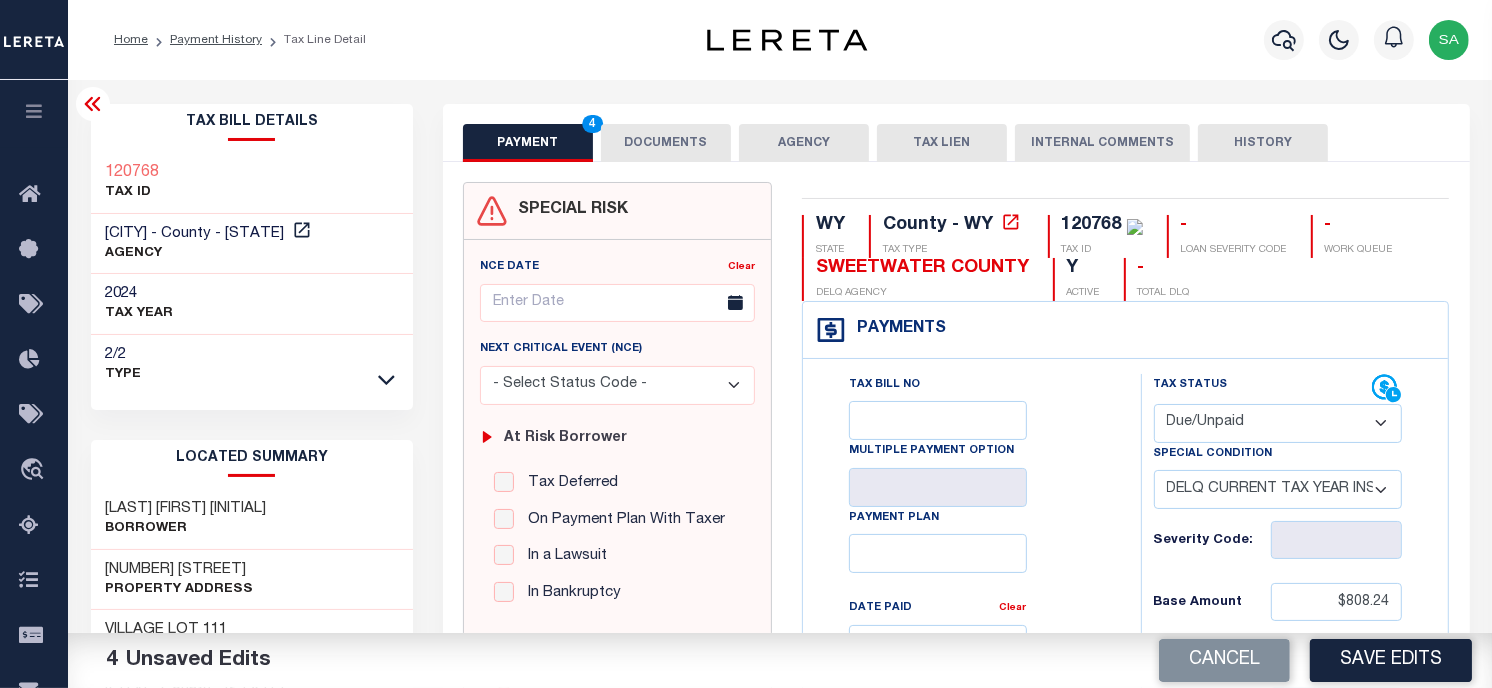 click on "-- Select Special Condition --
3RD PARTY TAX LIEN
AGENCY TAX LIEN (A.K.A Inside Lien)
BALANCE FORWARD
BANKRUPTCY
BILL W/ OTHER PARCEL
CONFIDENTIAL ACCOUNT
DEFERRED
DELAYED BILLING
DELQ CURRENT TAX YEAR INSTALLMENT(S) EXIST
DELQ PRIOR YEAR(S) EXIST
EXEMPT
HOMEOWNER AUTHORIZATION
IN DISPUTE/UNDER PROTEST
INCLUDES PRIOR UNPAID
INCLUDES RE-LEVIED TAX
INSTALLMENT PLAN
LITIGATION
LOST PROPERTY (FORECLOSED/DEEDED)
LOW ASSESSMENT
LOW TAX THRESHOLD
MULTIPLE TAXIDS
NEW PROPERTY
NOT ASSESSED
NOT CERTIFIED
OTHER FEES INVOLVED
OVERPAYMENT - POSSIBLE REFUND DUE
PARTIAL PAYMENT MAY EXIST
Pay Plan
RE-LEVIED TO ANOTHER AGENCY
REDEMP AMTS NOT AVAILABLE
REPORTED ON LEGACY RTYPE
SUBJECT TO FORECLOSURE
TAX LIEN RELEASED
TAX SALE-SUBJECT TO POWER TO SELL" at bounding box center [1278, 489] 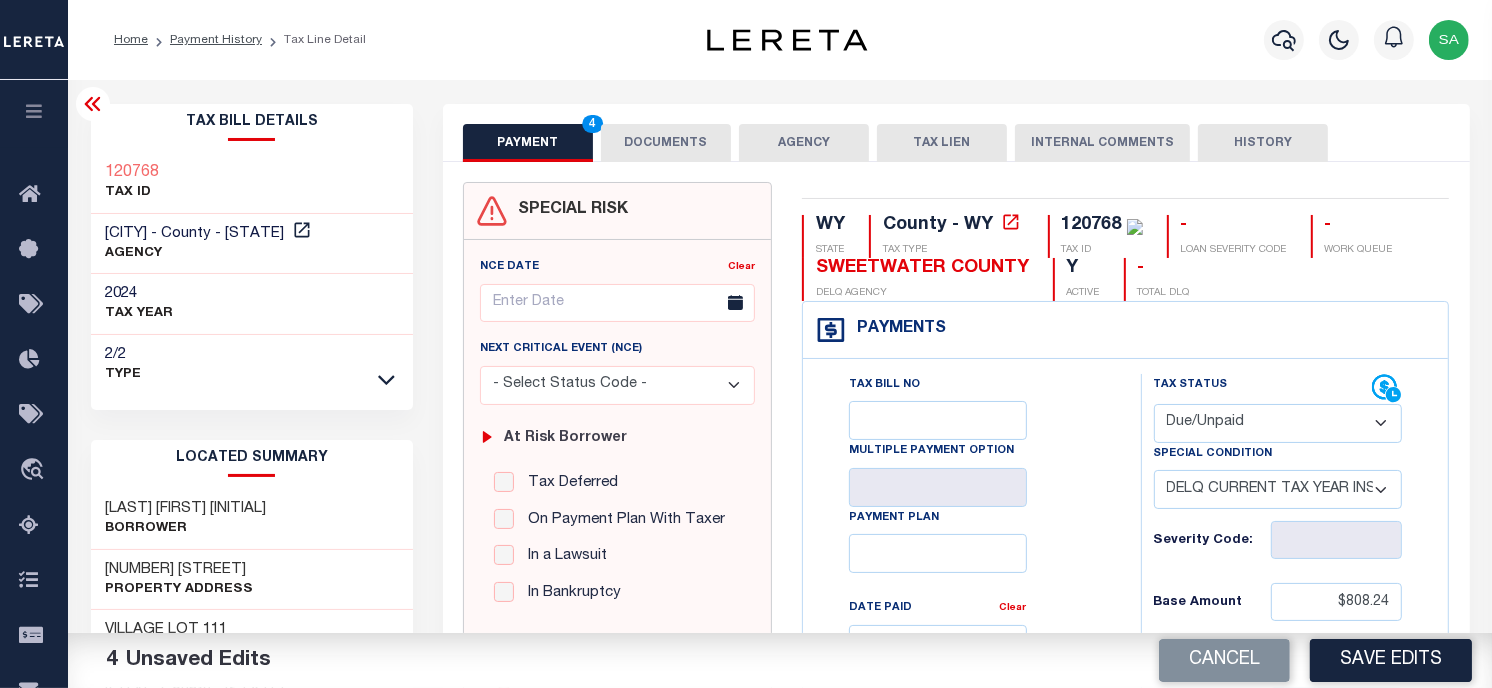 select on "0" 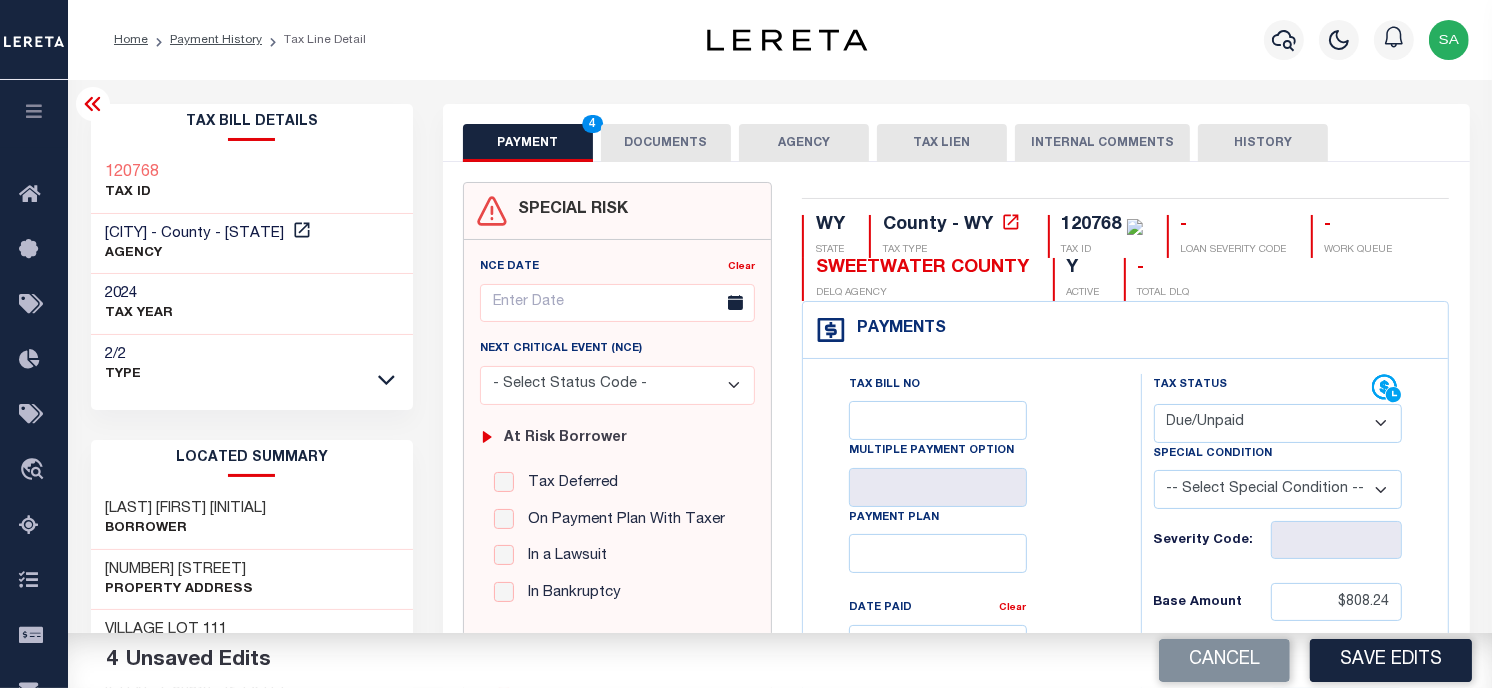 click on "-- Select Special Condition --
3RD PARTY TAX LIEN
AGENCY TAX LIEN (A.K.A Inside Lien)
BALANCE FORWARD
BANKRUPTCY
BILL W/ OTHER PARCEL
CONFIDENTIAL ACCOUNT
DEFERRED
DELAYED BILLING
DELQ CURRENT TAX YEAR INSTALLMENT(S) EXIST
DELQ PRIOR YEAR(S) EXIST
EXEMPT
HOMEOWNER AUTHORIZATION
IN DISPUTE/UNDER PROTEST
INCLUDES PRIOR UNPAID
INCLUDES RE-LEVIED TAX
INSTALLMENT PLAN
LITIGATION
LOST PROPERTY (FORECLOSED/DEEDED)
LOW ASSESSMENT
LOW TAX THRESHOLD
MULTIPLE TAXIDS
NEW PROPERTY
NOT ASSESSED
NOT CERTIFIED
OTHER FEES INVOLVED
OVERPAYMENT - POSSIBLE REFUND DUE
PARTIAL PAYMENT MAY EXIST
Pay Plan
RE-LEVIED TO ANOTHER AGENCY
REDEMP AMTS NOT AVAILABLE
REPORTED ON LEGACY RTYPE
SUBJECT TO FORECLOSURE
TAX LIEN RELEASED
TAX SALE-SUBJECT TO POWER TO SELL" at bounding box center (1278, 489) 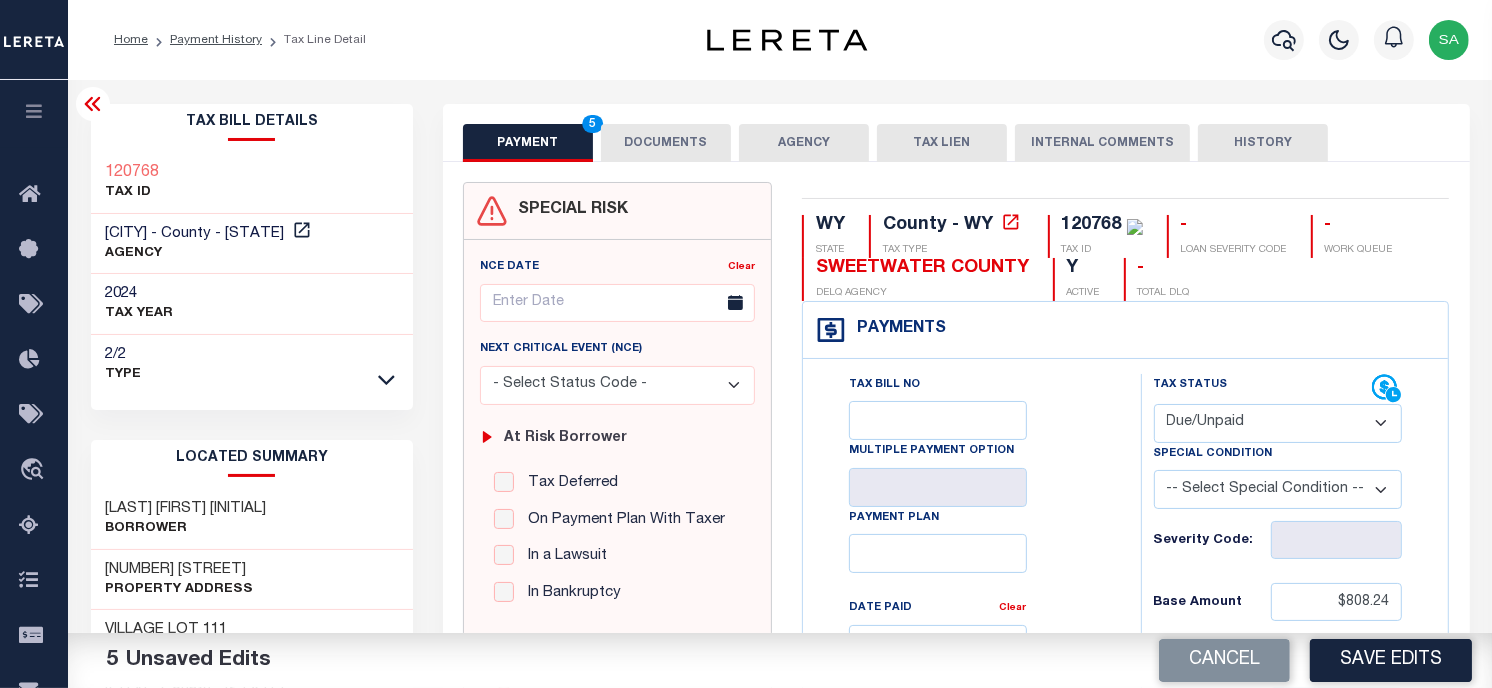 click on "DOCUMENTS" at bounding box center (666, 143) 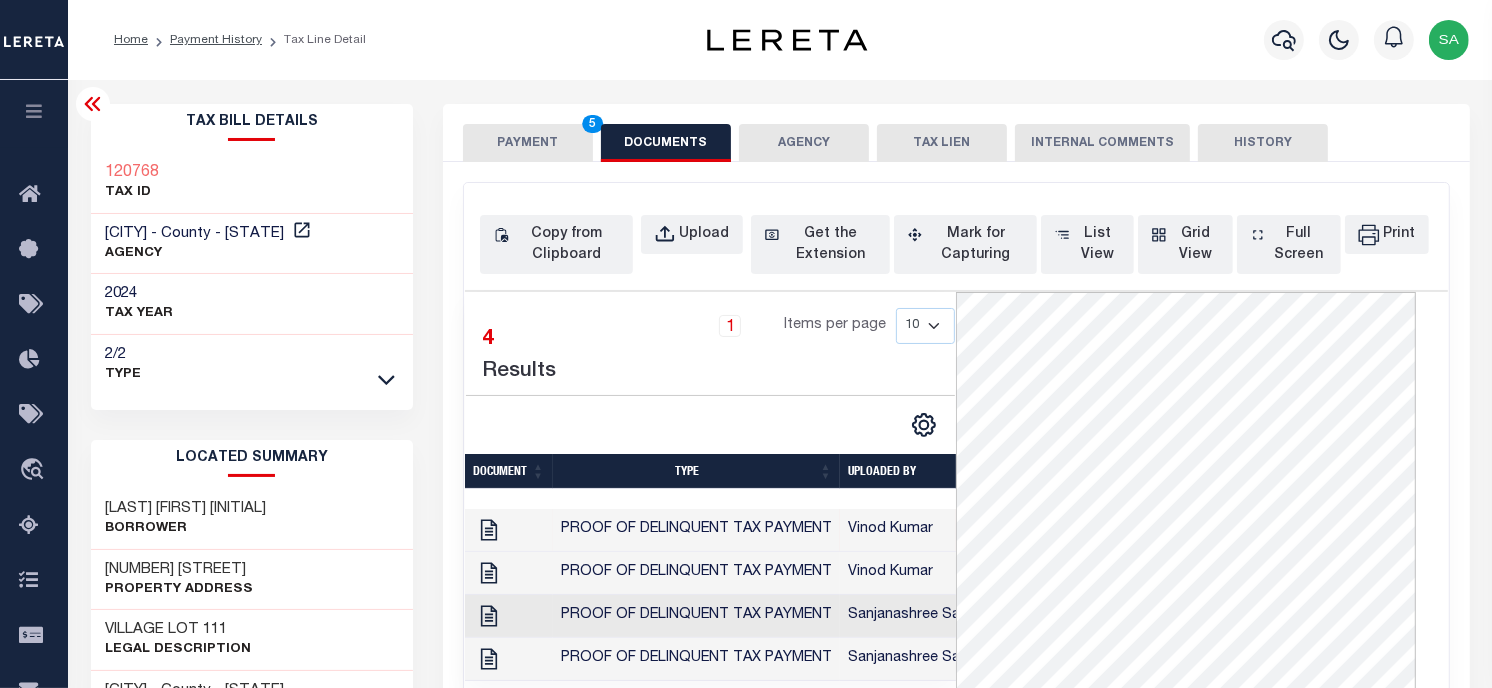 click on "PAYMENT
5" at bounding box center (528, 143) 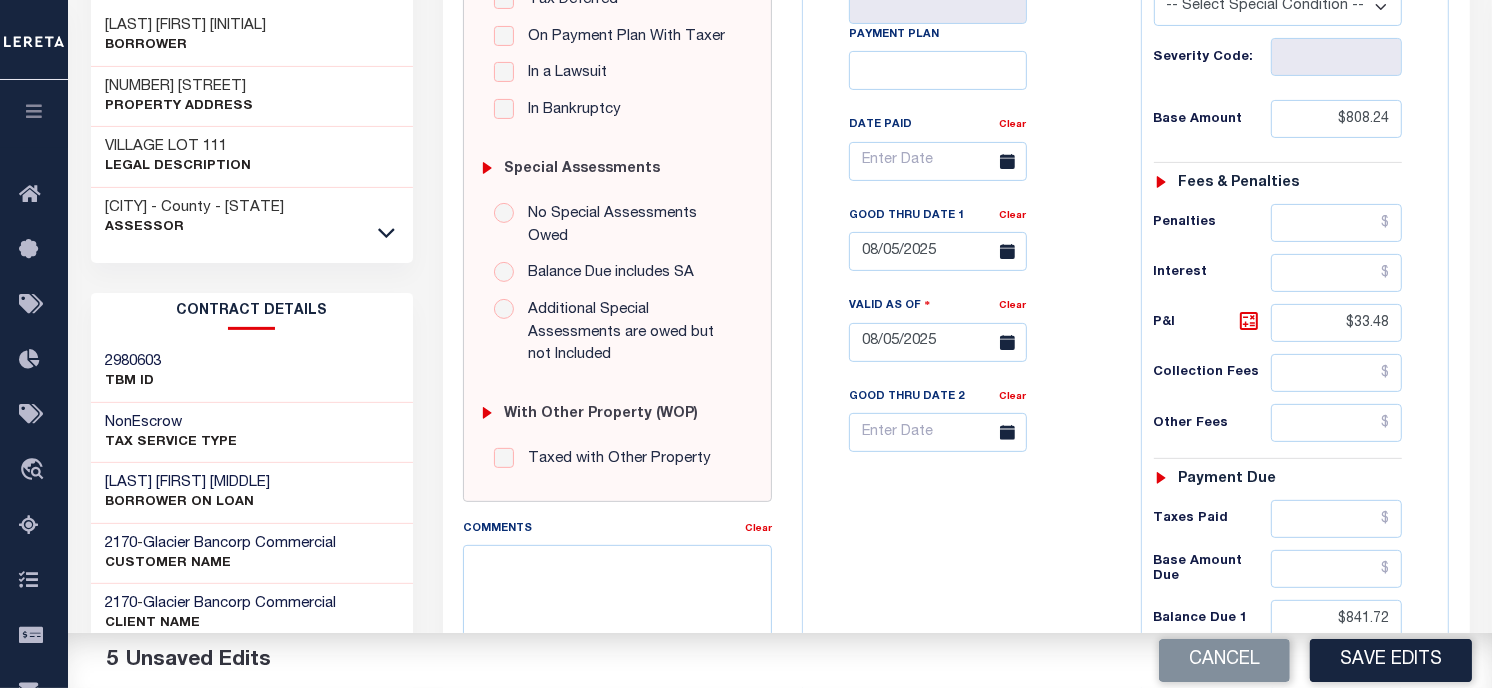 scroll, scrollTop: 444, scrollLeft: 0, axis: vertical 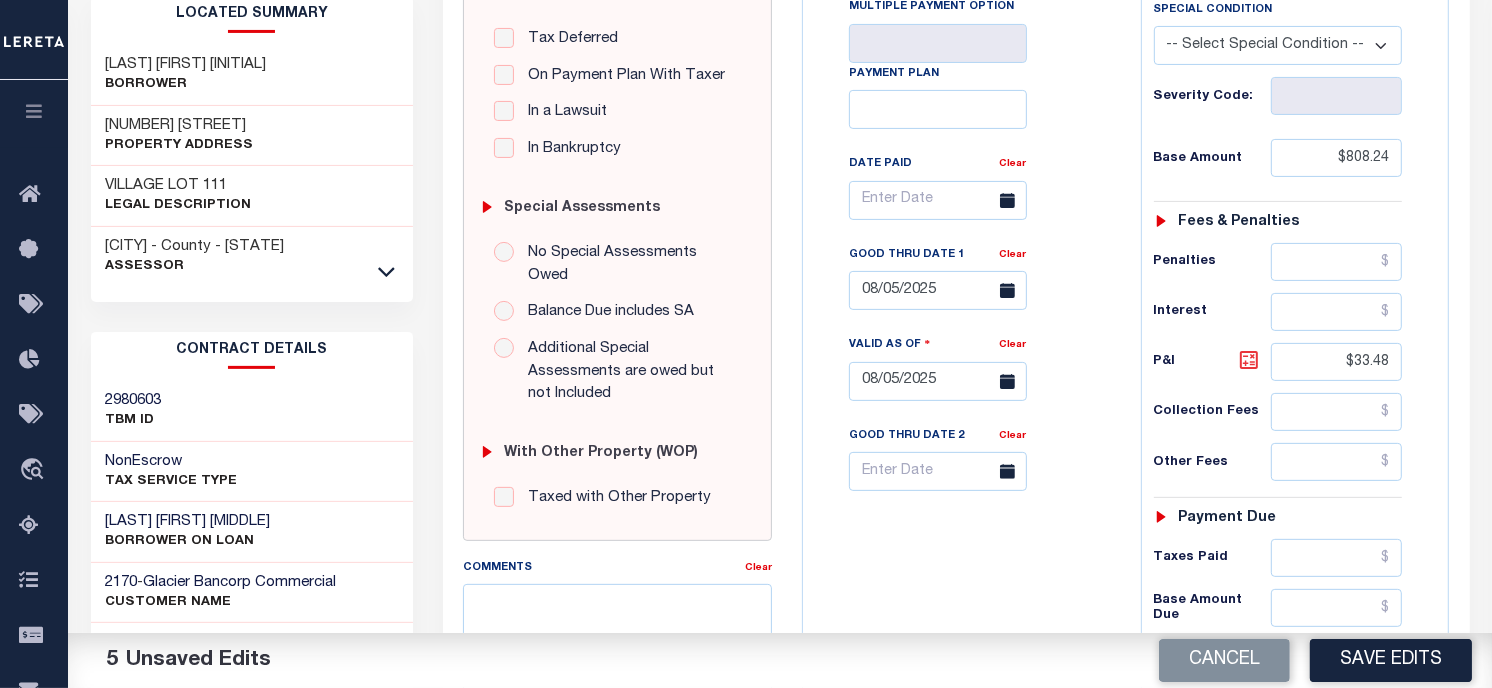 click 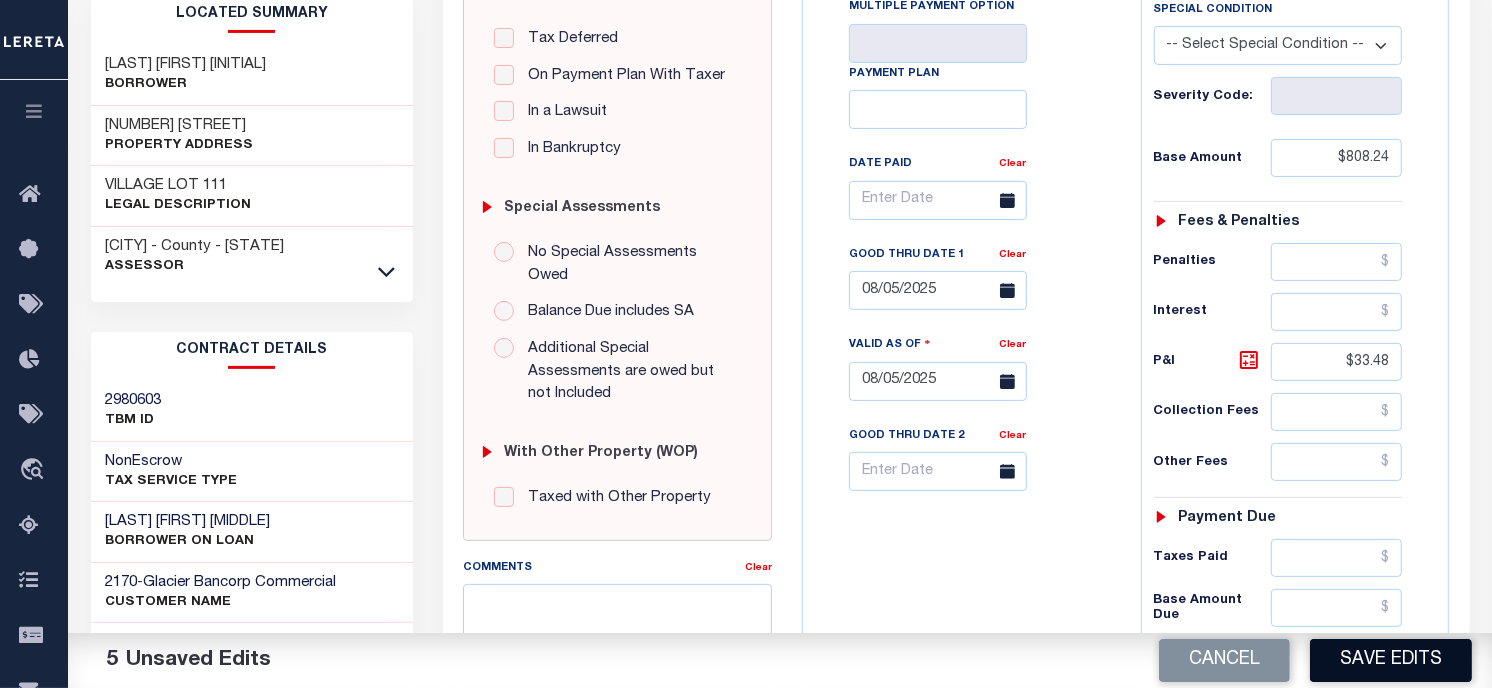 click on "Save Edits" at bounding box center [1391, 660] 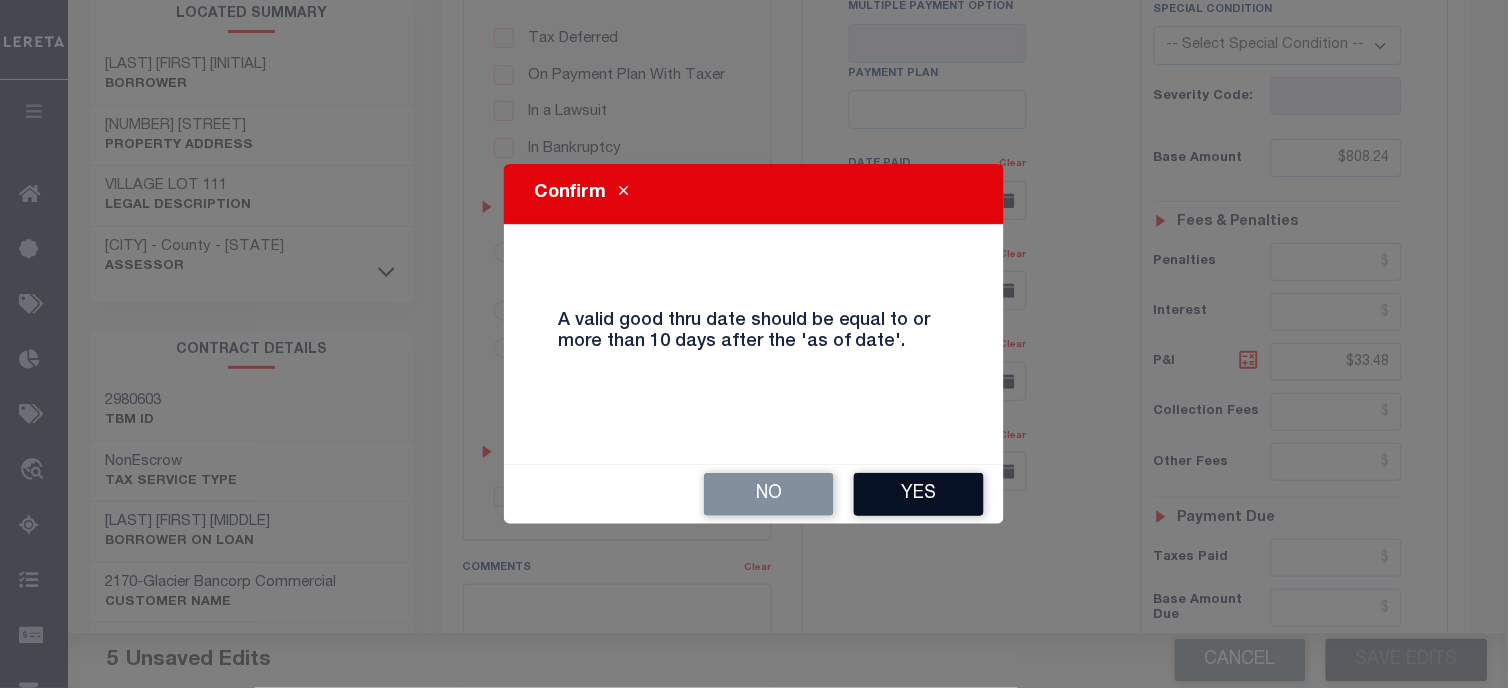 click on "Yes" at bounding box center [919, 494] 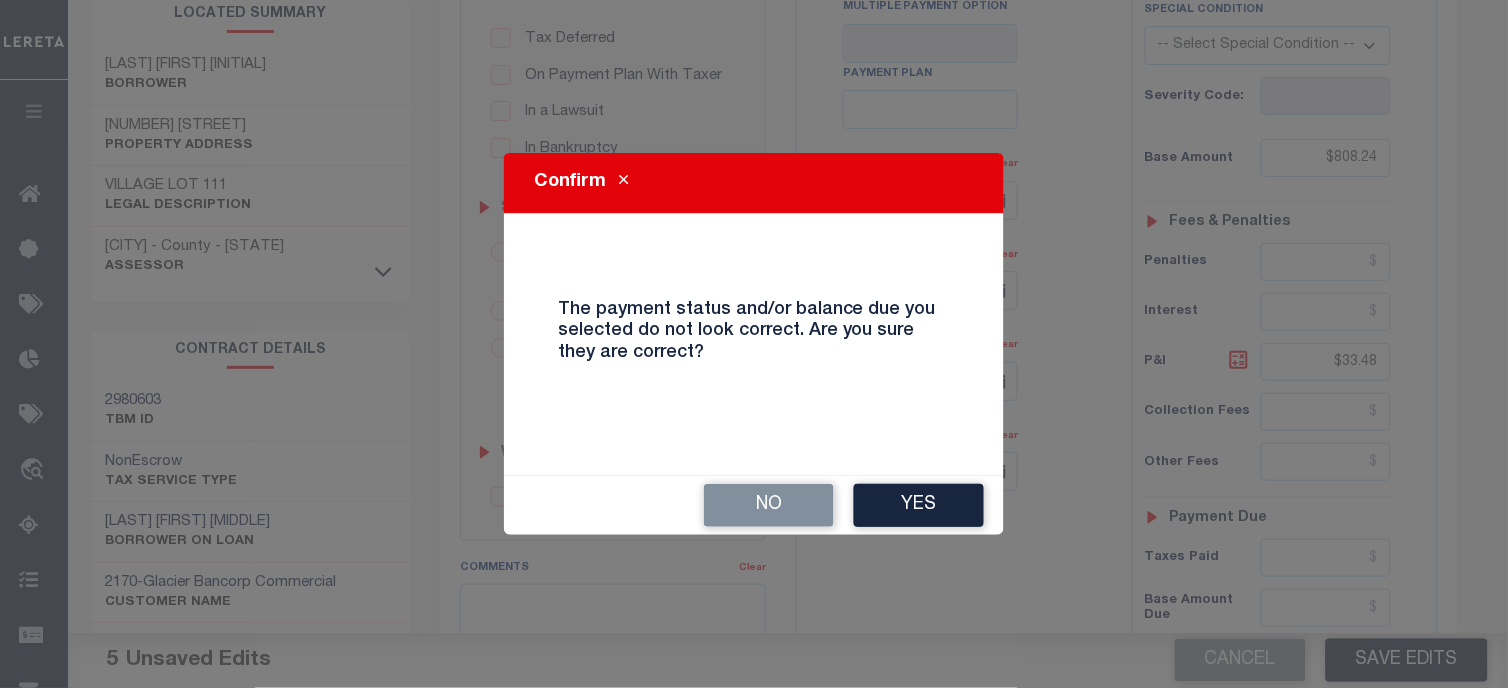 click on "Yes" at bounding box center [919, 505] 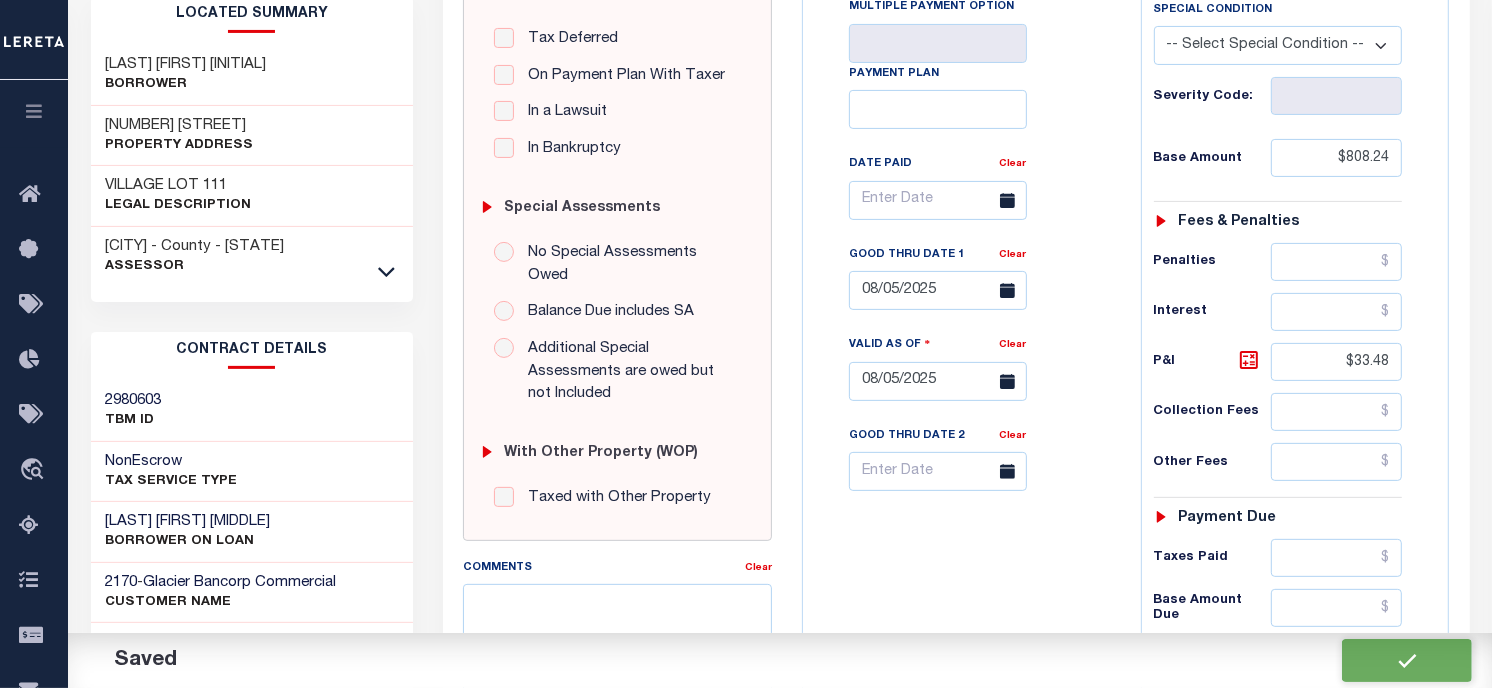 checkbox on "false" 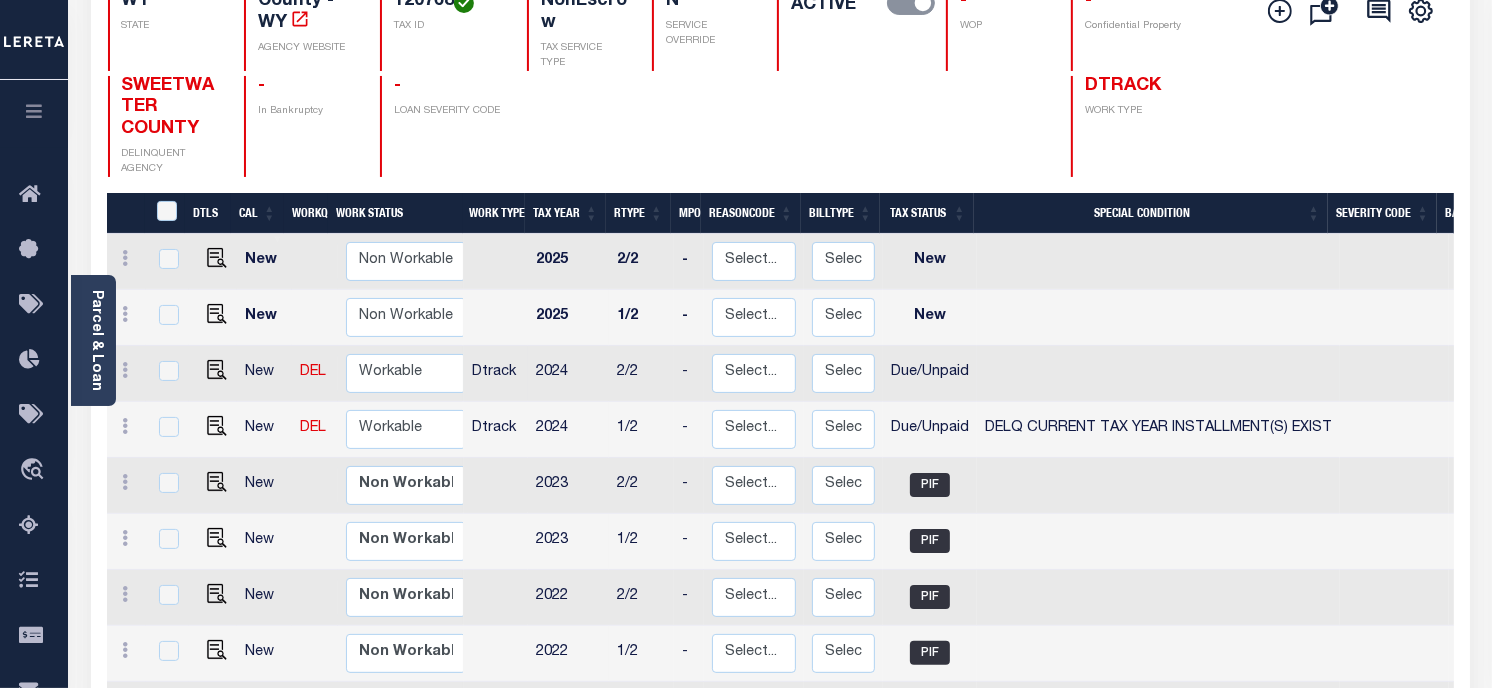 scroll, scrollTop: 222, scrollLeft: 0, axis: vertical 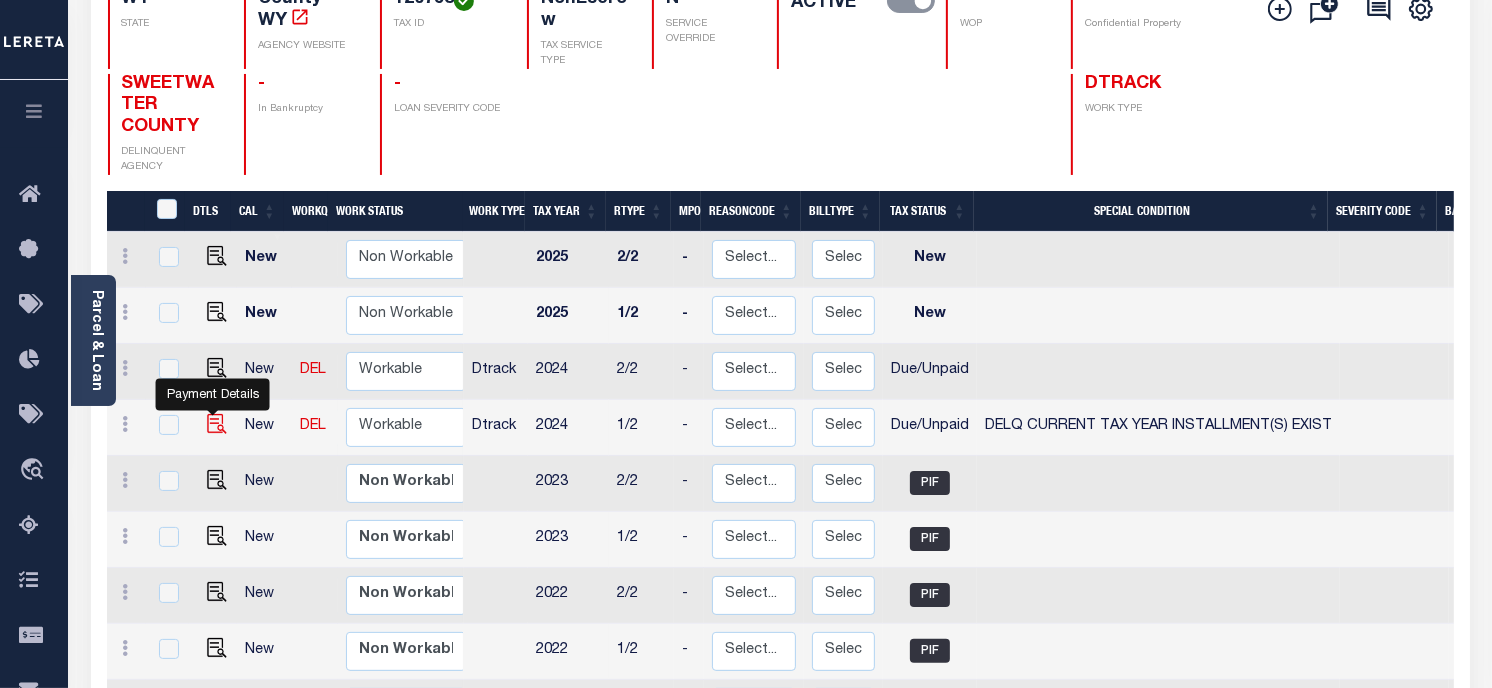 click at bounding box center (217, 424) 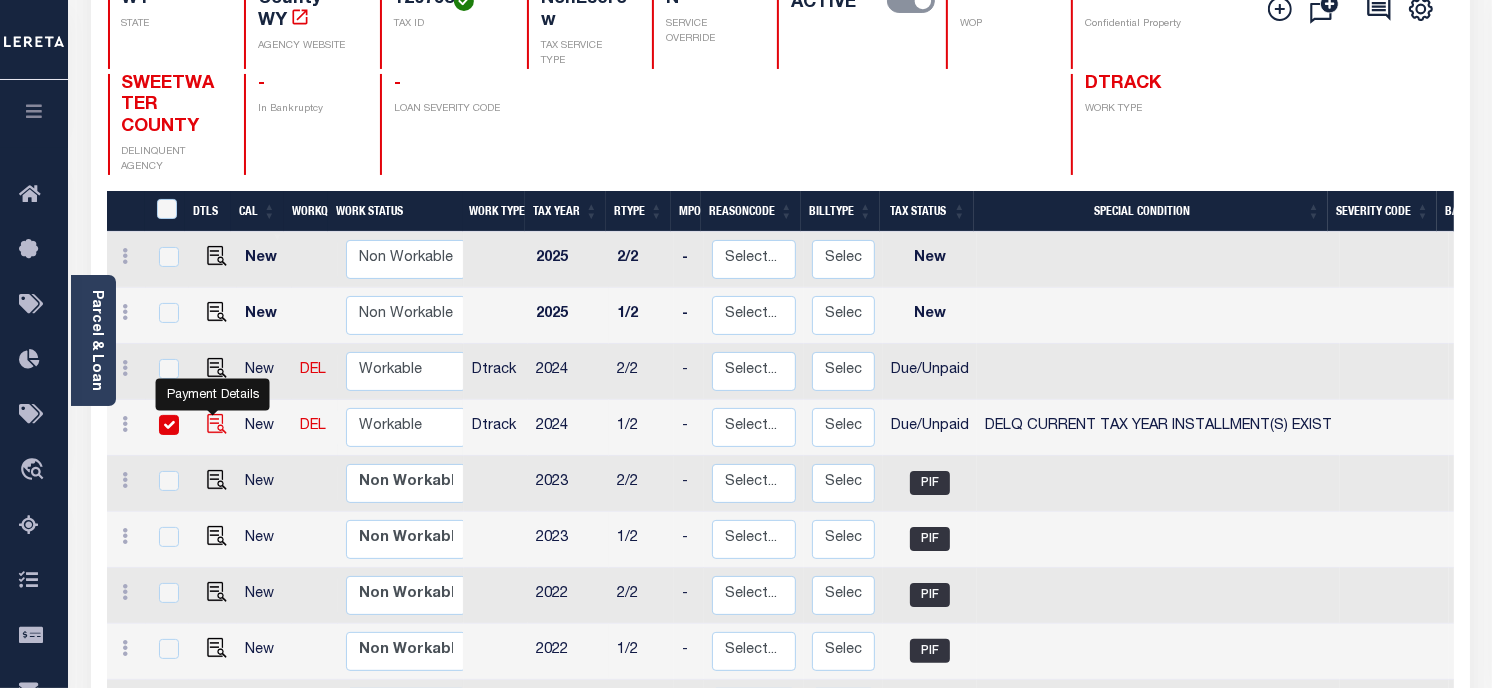 checkbox on "true" 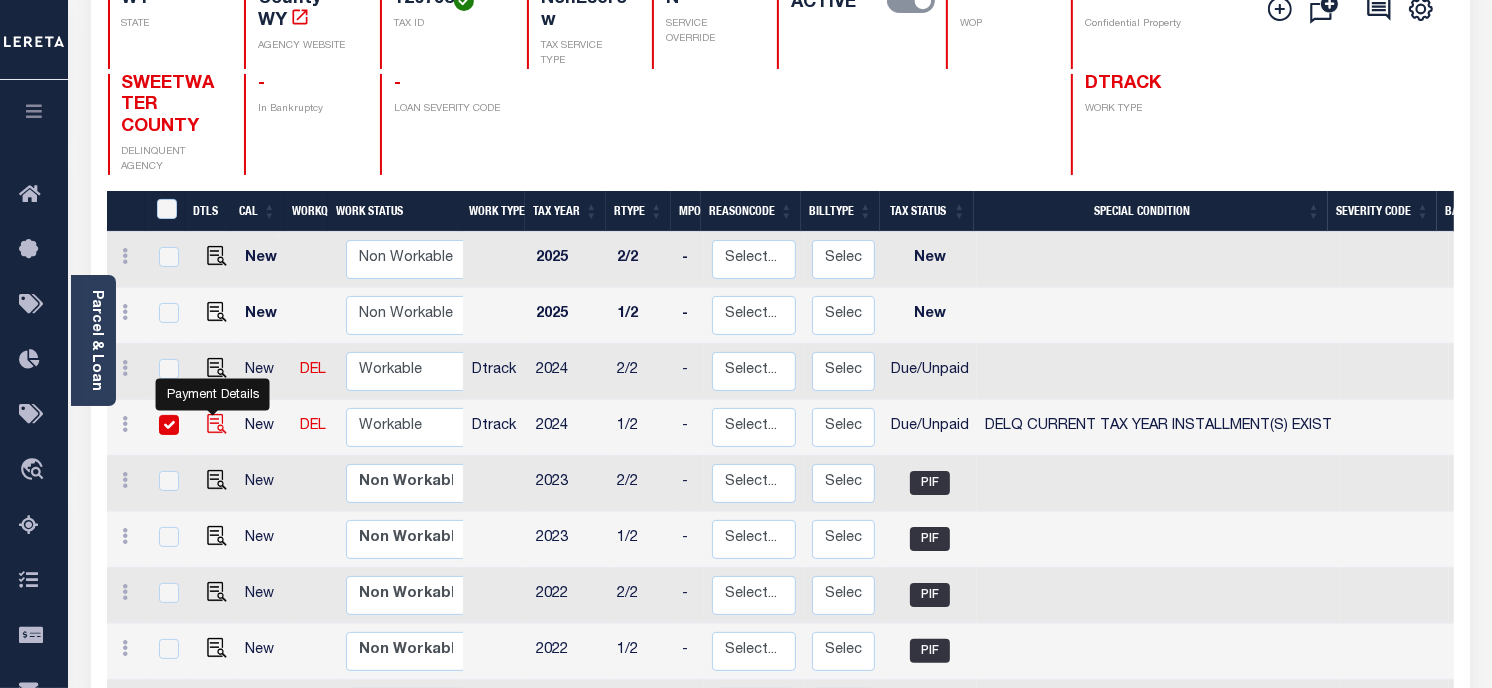 checkbox on "true" 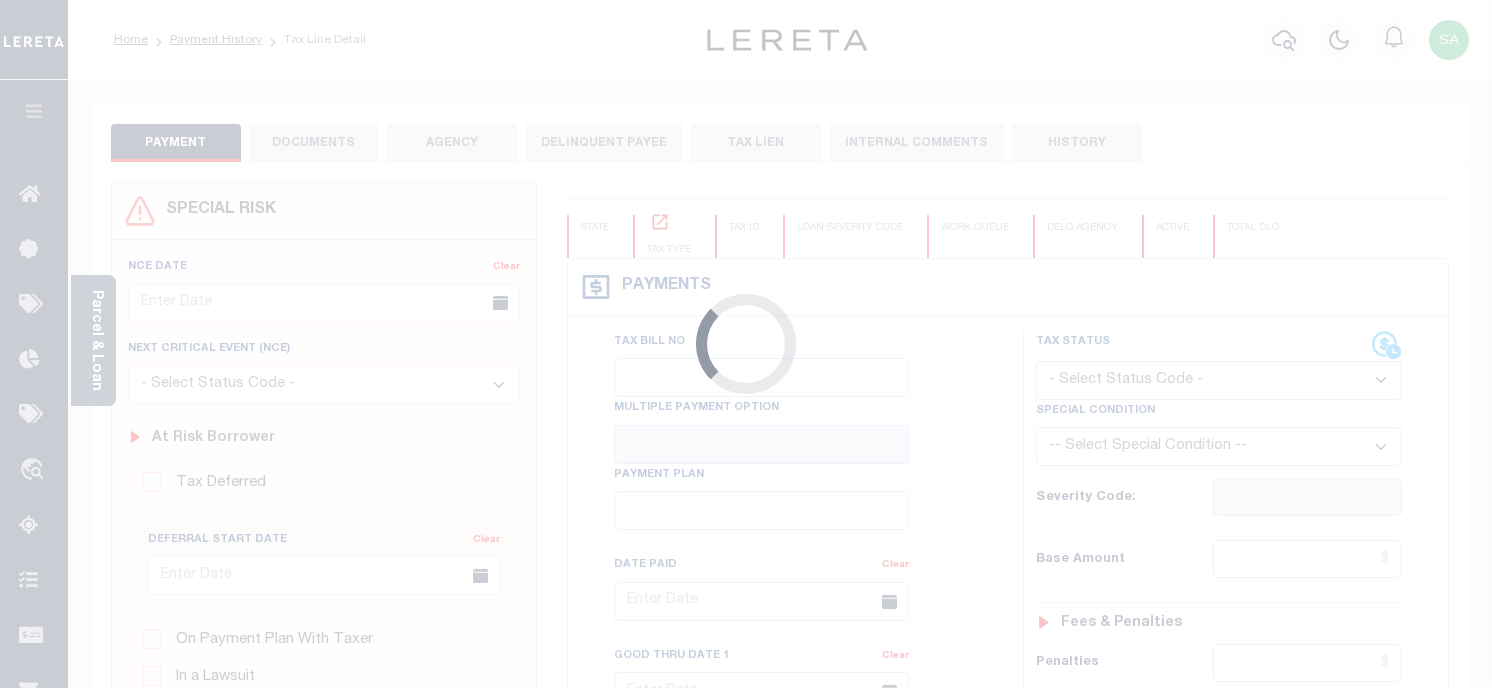 checkbox on "false" 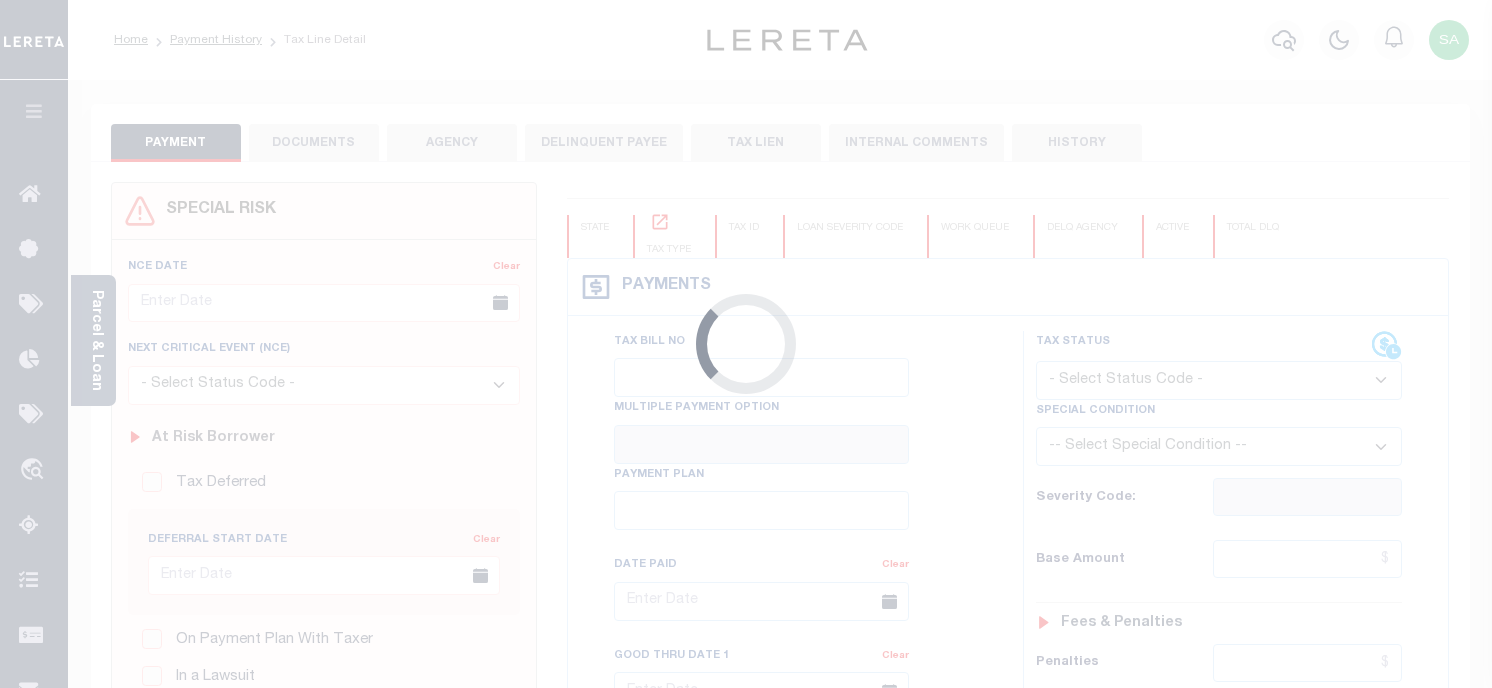 type on "." 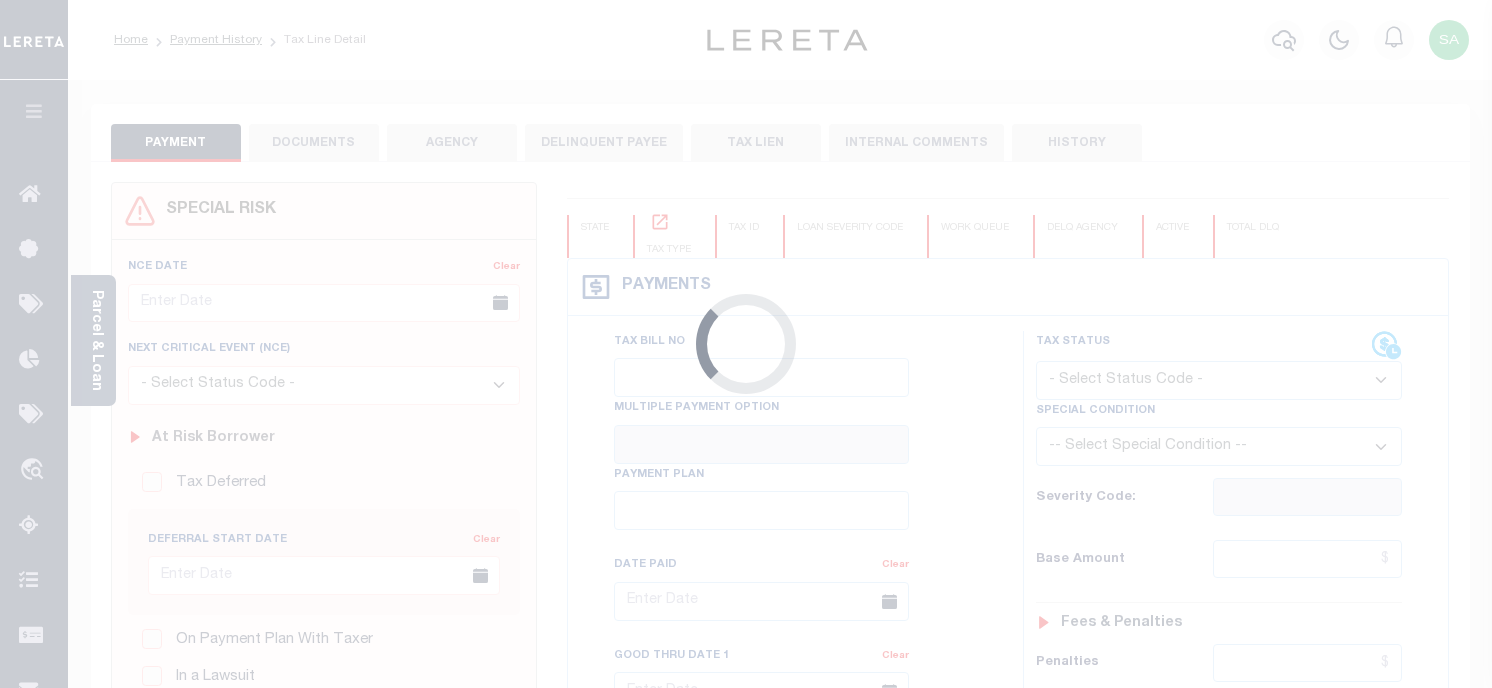 type on "$91.68" 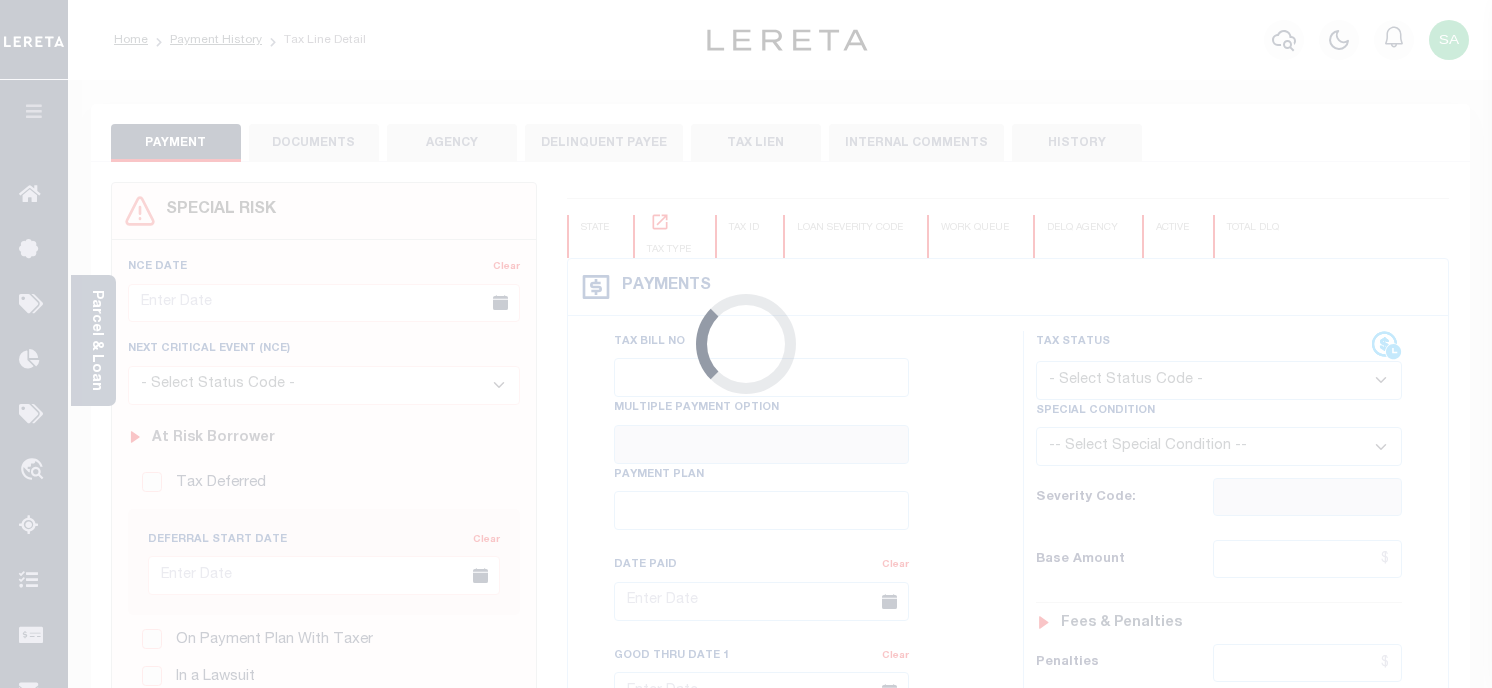 type on "$899.93" 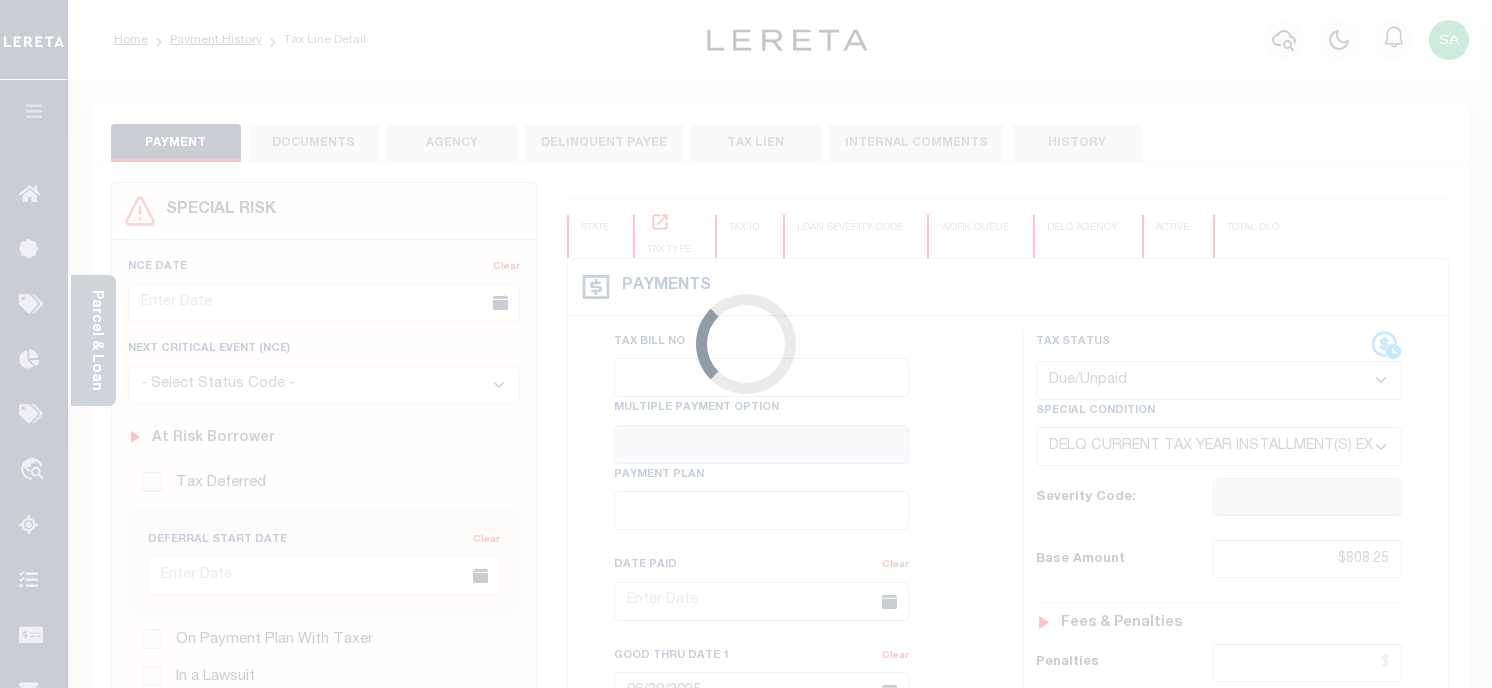 scroll, scrollTop: 0, scrollLeft: 0, axis: both 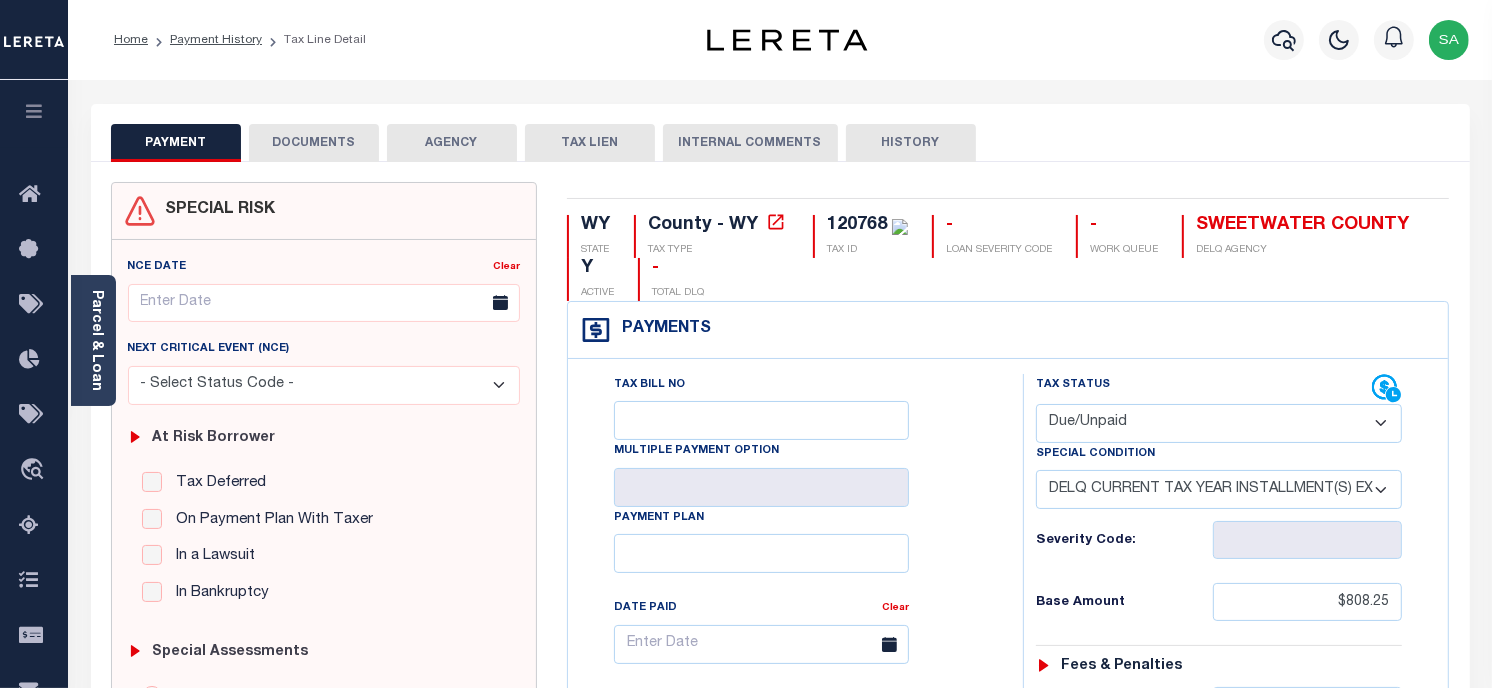 click on "-- Select Special Condition --
3RD PARTY TAX LIEN
AGENCY TAX LIEN (A.K.A Inside Lien)
BALANCE FORWARD
BANKRUPTCY
BILL W/ OTHER PARCEL
CONFIDENTIAL ACCOUNT
DEFERRED
DELAYED BILLING
DELQ CURRENT TAX YEAR INSTALLMENT(S) EXIST
DELQ PRIOR YEAR(S) EXIST
EXEMPT
HOMEOWNER AUTHORIZATION
IN DISPUTE/UNDER PROTEST
INCLUDES PRIOR UNPAID
INCLUDES RE-LEVIED TAX
INSTALLMENT PLAN
LITIGATION
LOST PROPERTY (FORECLOSED/DEEDED)
LOW ASSESSMENT
LOW TAX THRESHOLD
MULTIPLE TAXIDS
NEW PROPERTY
NOT ASSESSED
NOT CERTIFIED
OTHER FEES INVOLVED
OVERPAYMENT - POSSIBLE REFUND DUE
PARTIAL PAYMENT MAY EXIST
Pay Plan
RE-LEVIED TO ANOTHER AGENCY
REDEMP AMTS NOT AVAILABLE
REPORTED ON LEGACY RTYPE
SUBJECT TO FORECLOSURE
TAX LIEN RELEASED
TAX SALE-SUBJECT TO POWER TO SELL" at bounding box center (1219, 489) 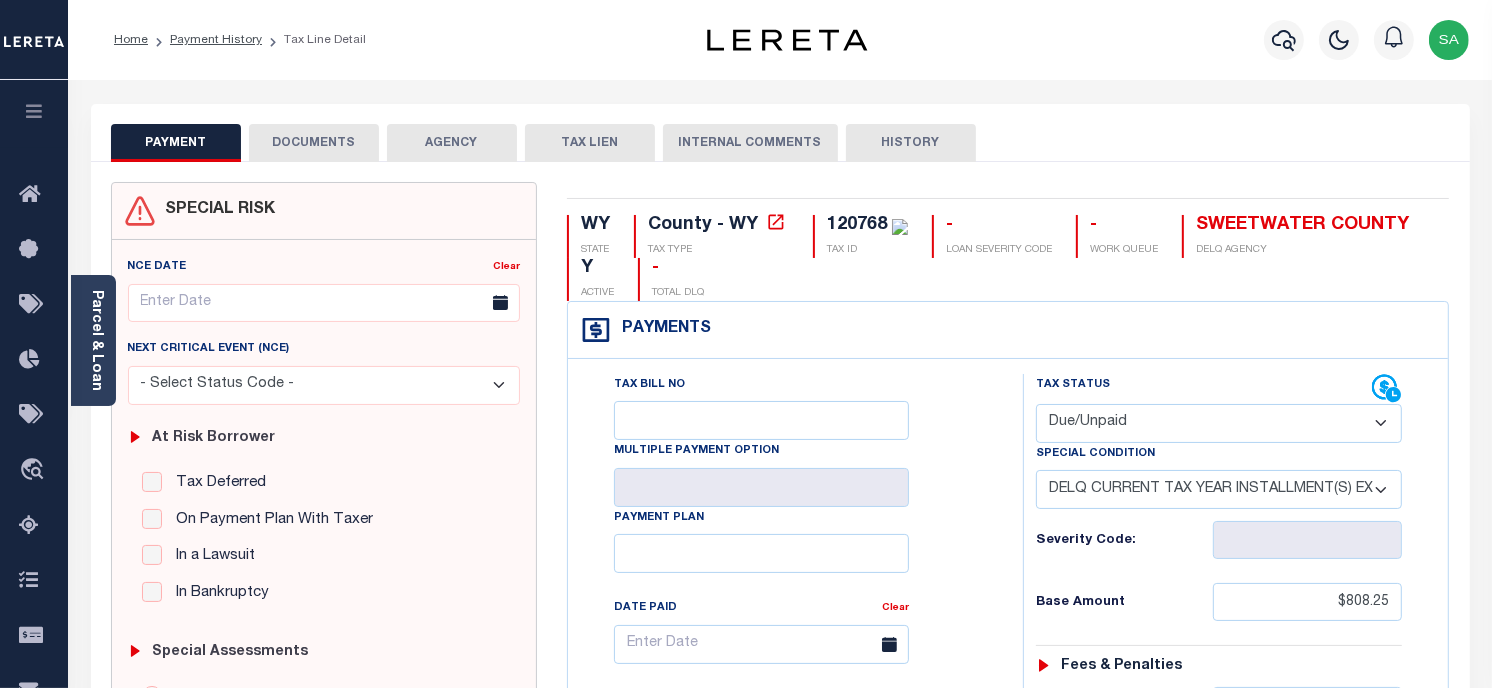 select on "0" 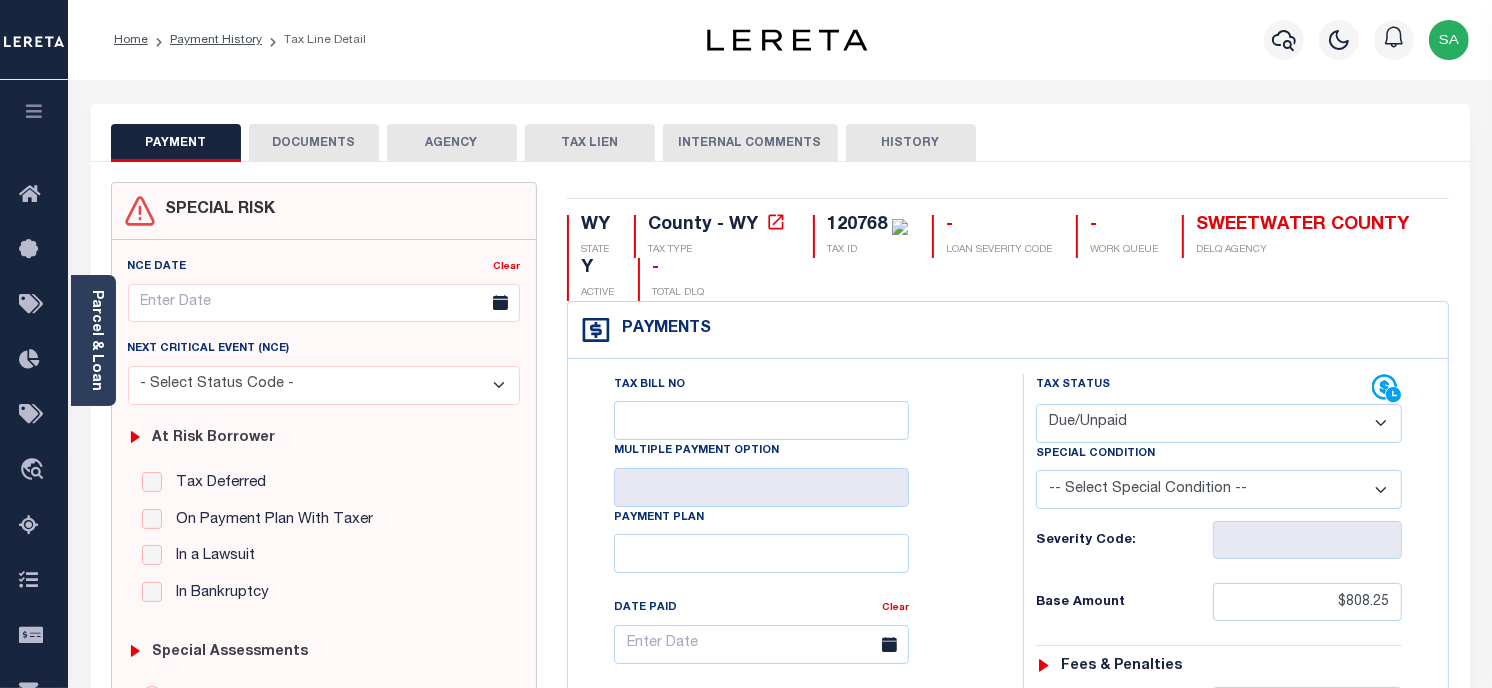 click on "-- Select Special Condition --
3RD PARTY TAX LIEN
AGENCY TAX LIEN (A.K.A Inside Lien)
BALANCE FORWARD
BANKRUPTCY
BILL W/ OTHER PARCEL
CONFIDENTIAL ACCOUNT
DEFERRED
DELAYED BILLING
DELQ CURRENT TAX YEAR INSTALLMENT(S) EXIST
DELQ PRIOR YEAR(S) EXIST
EXEMPT
HOMEOWNER AUTHORIZATION
IN DISPUTE/UNDER PROTEST
INCLUDES PRIOR UNPAID
INCLUDES RE-LEVIED TAX
INSTALLMENT PLAN
LITIGATION
LOST PROPERTY (FORECLOSED/DEEDED)
LOW ASSESSMENT
LOW TAX THRESHOLD
MULTIPLE TAXIDS
NEW PROPERTY
NOT ASSESSED
NOT CERTIFIED
OTHER FEES INVOLVED
OVERPAYMENT - POSSIBLE REFUND DUE
PARTIAL PAYMENT MAY EXIST
Pay Plan
RE-LEVIED TO ANOTHER AGENCY
REDEMP AMTS NOT AVAILABLE
REPORTED ON LEGACY RTYPE
SUBJECT TO FORECLOSURE
TAX LIEN RELEASED
TAX SALE-SUBJECT TO POWER TO SELL" at bounding box center (1219, 489) 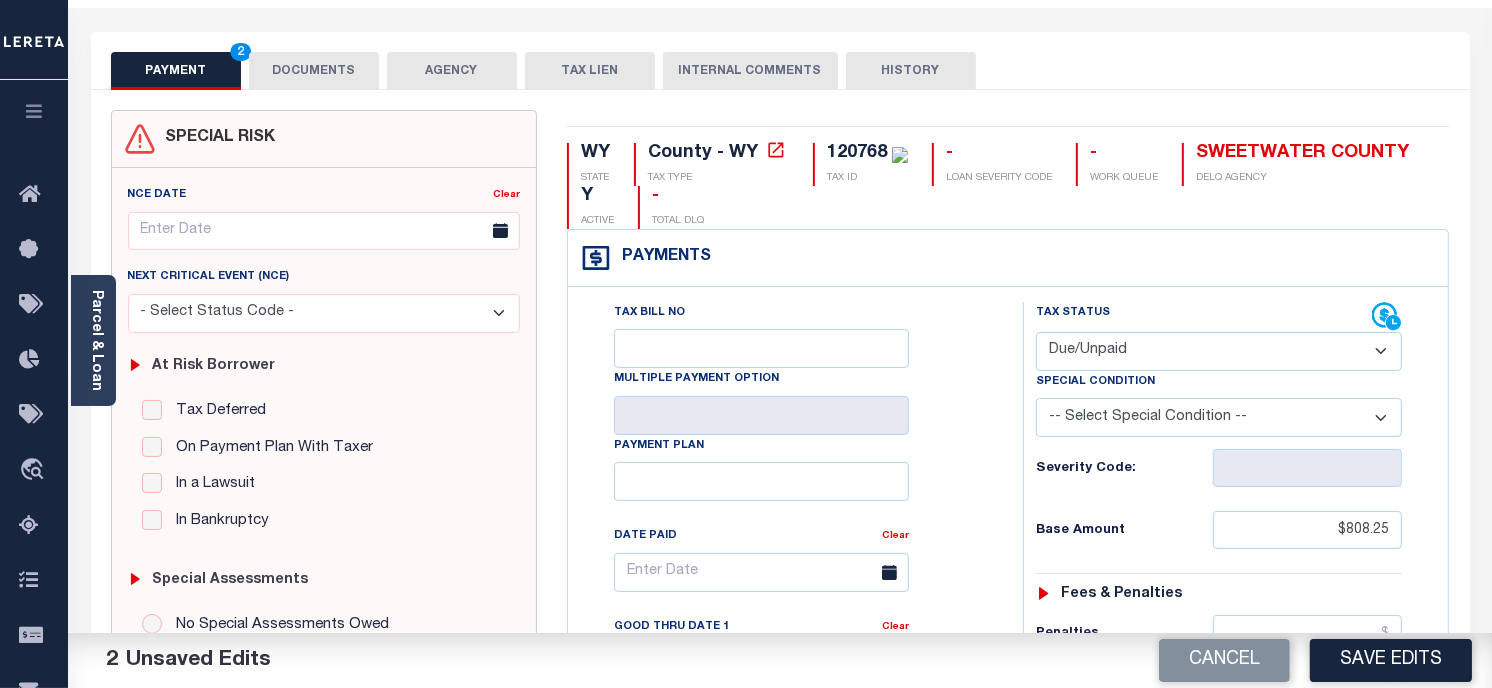 scroll, scrollTop: 111, scrollLeft: 0, axis: vertical 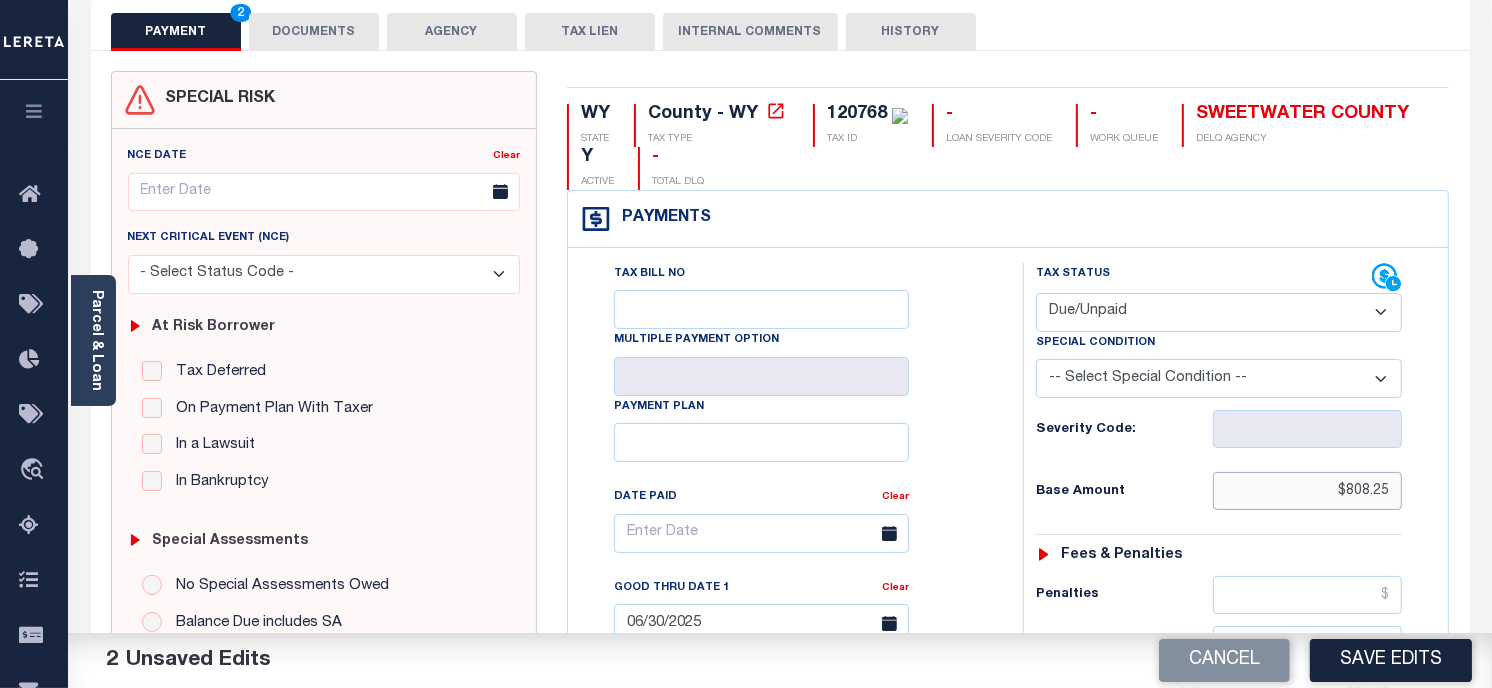 click on "$808.25" at bounding box center [1308, 491] 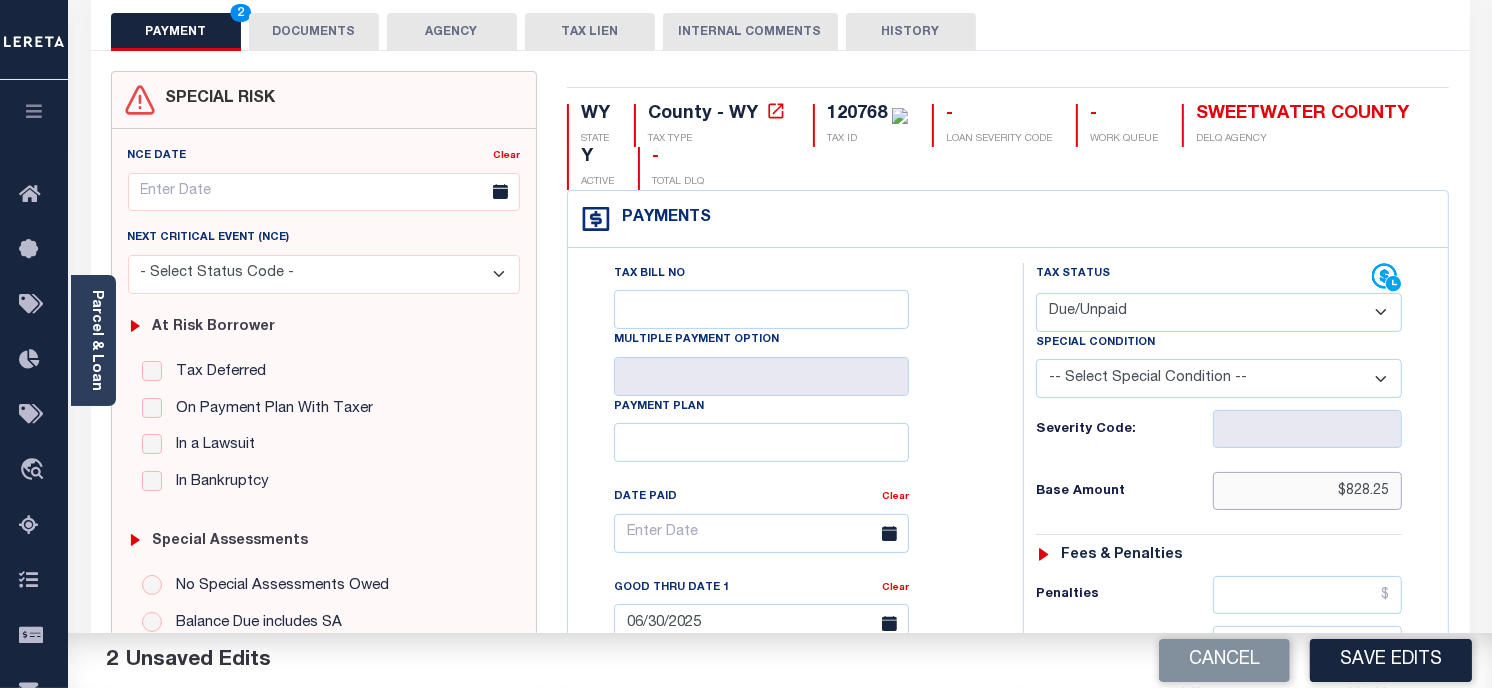 type on "$828.25" 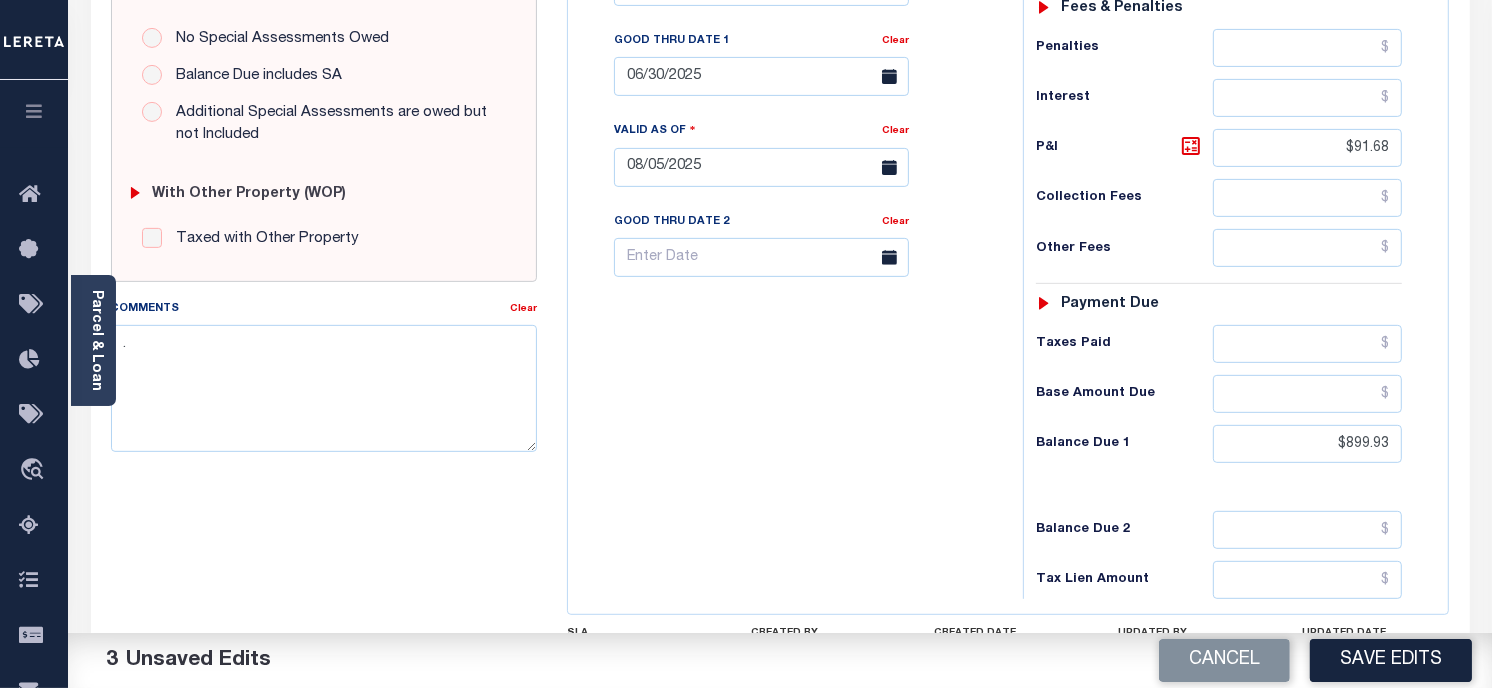 scroll, scrollTop: 777, scrollLeft: 0, axis: vertical 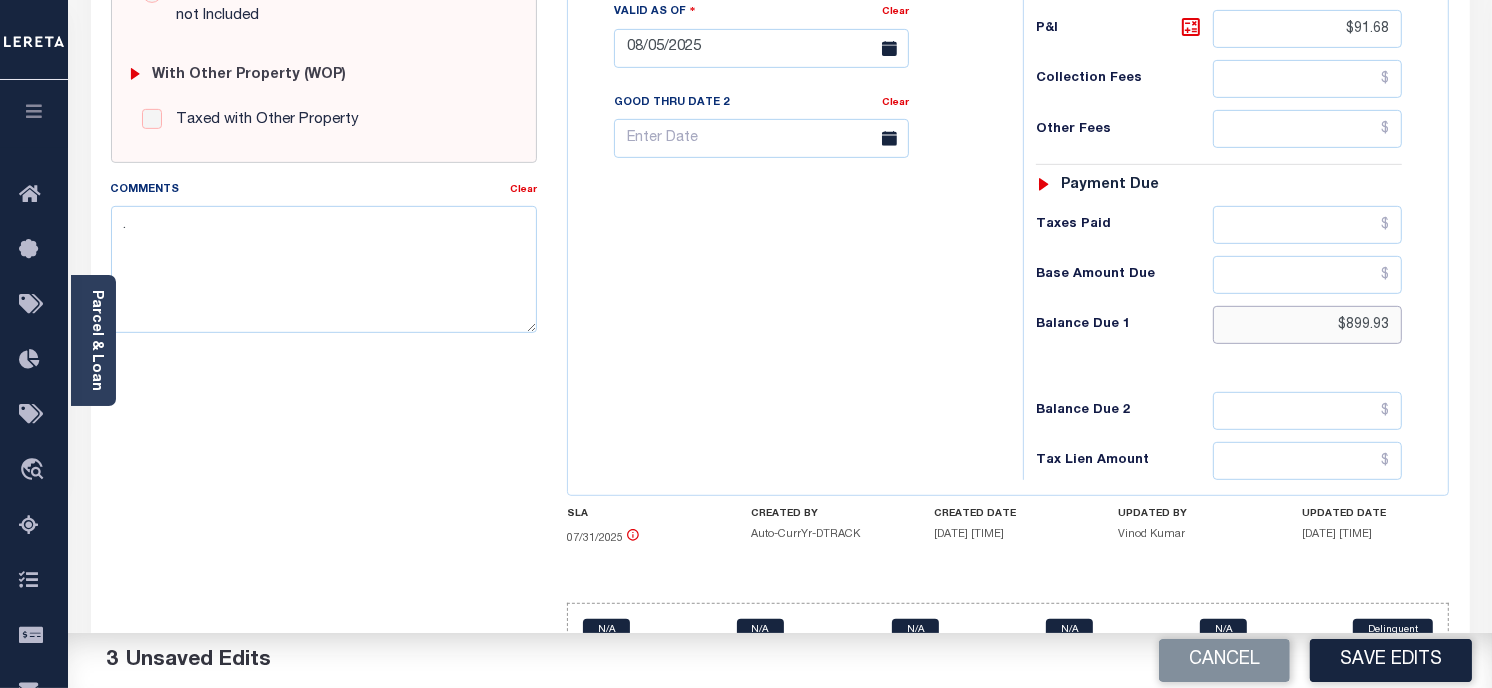 drag, startPoint x: 1398, startPoint y: 332, endPoint x: 1280, endPoint y: 323, distance: 118.34272 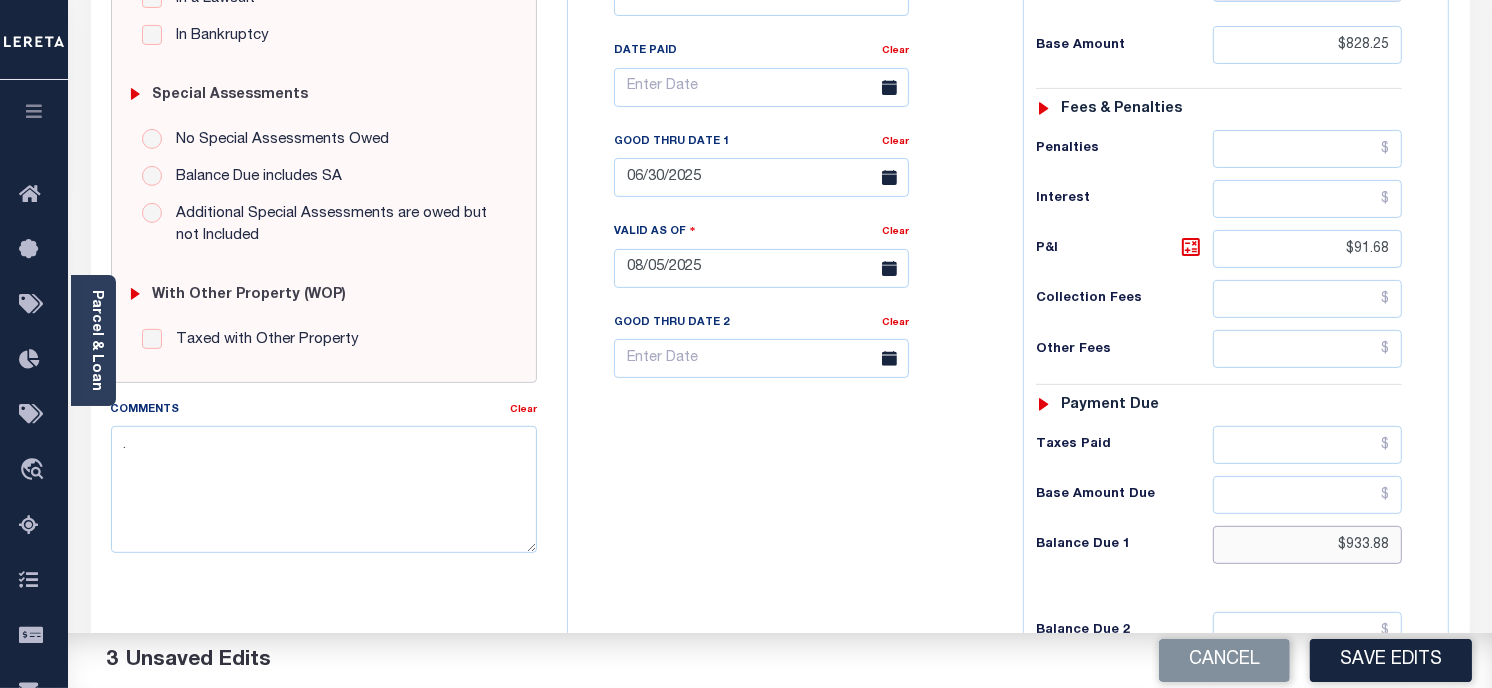 scroll, scrollTop: 555, scrollLeft: 0, axis: vertical 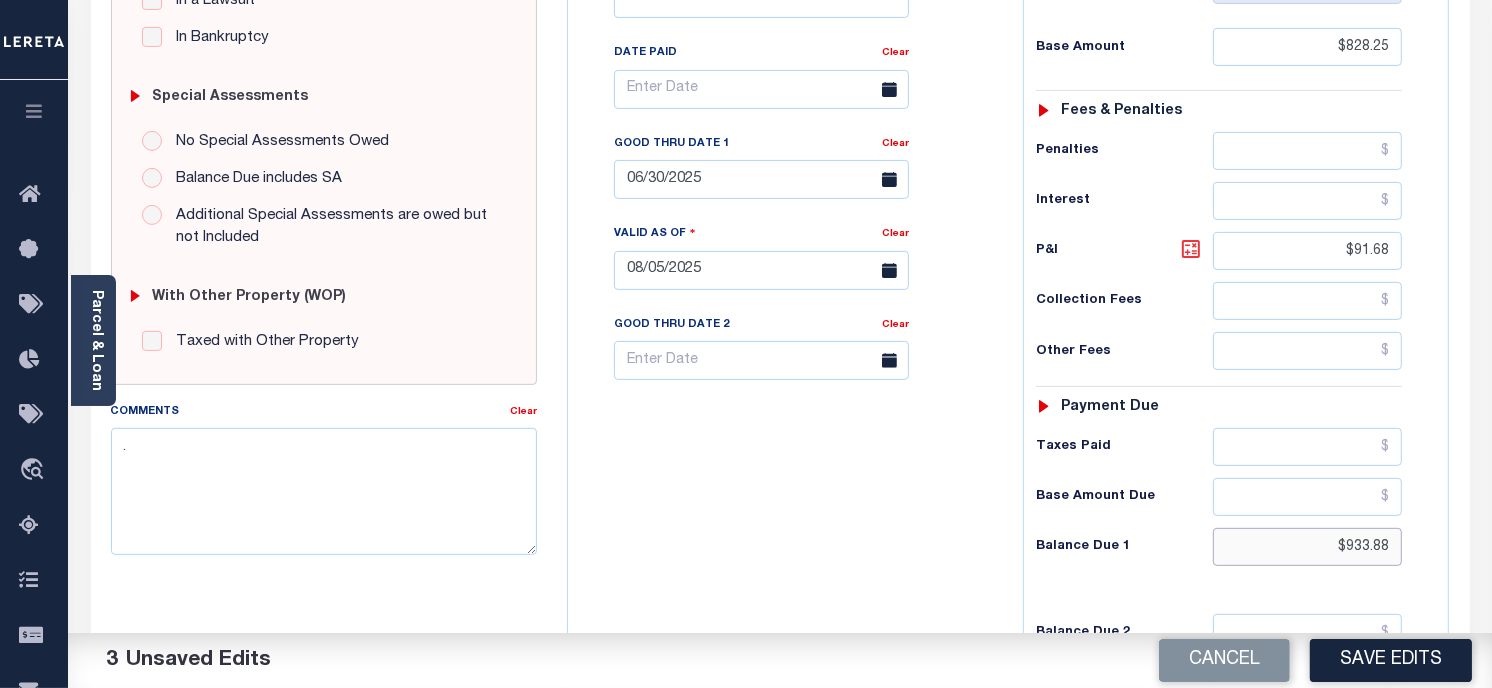 type on "$933.88" 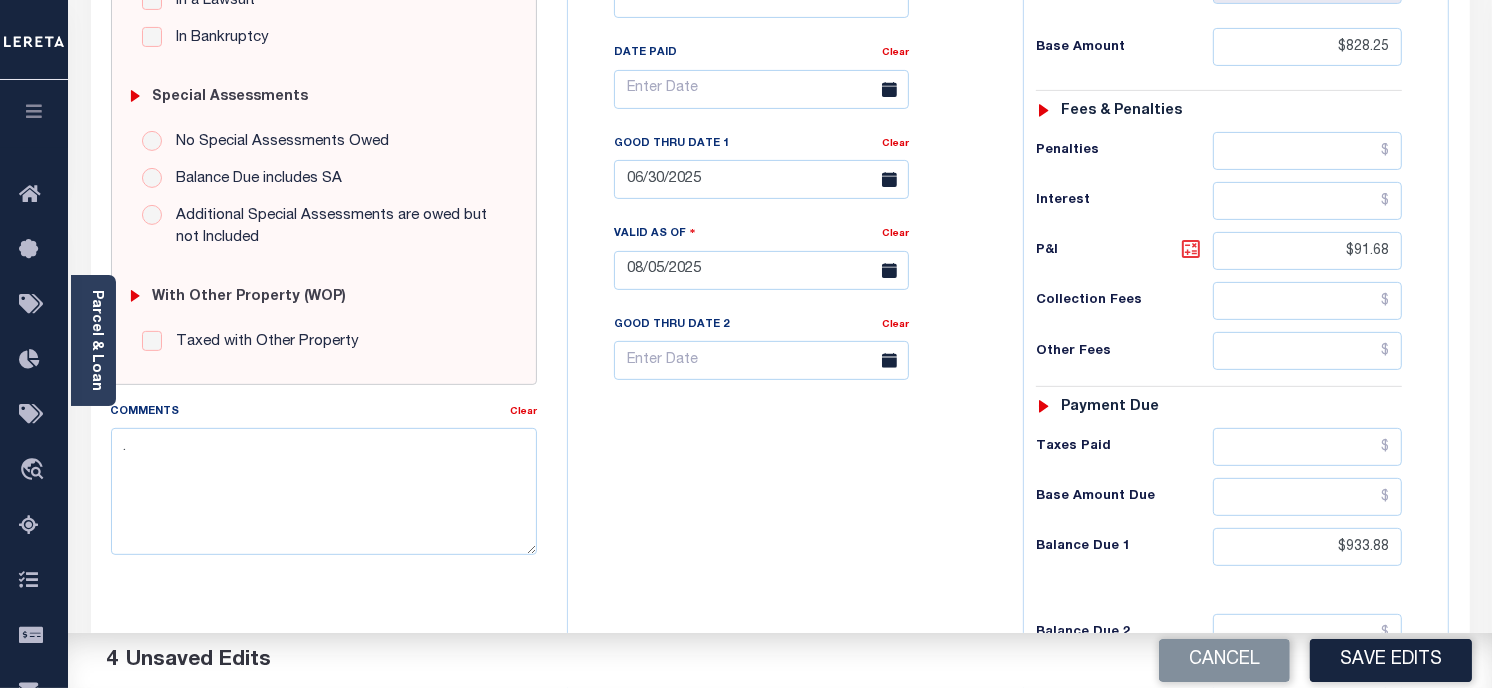 click 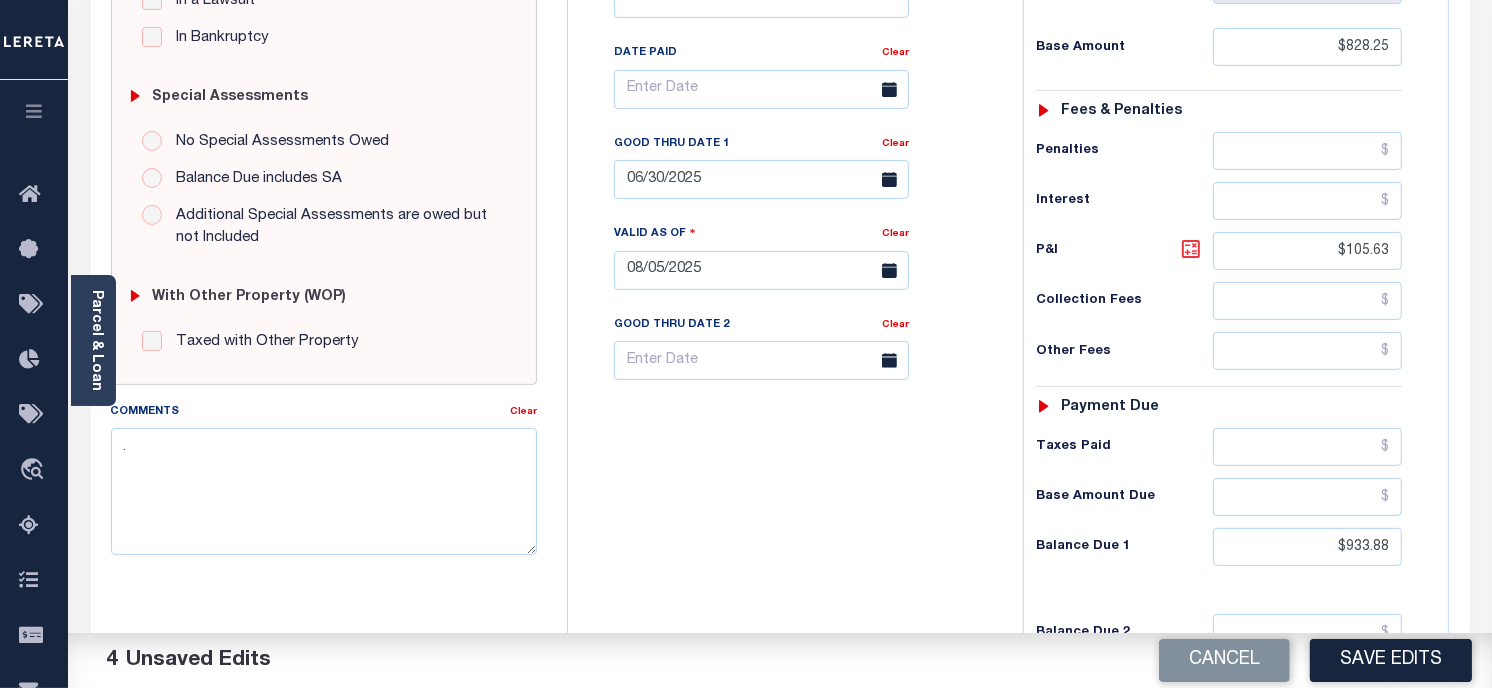 click 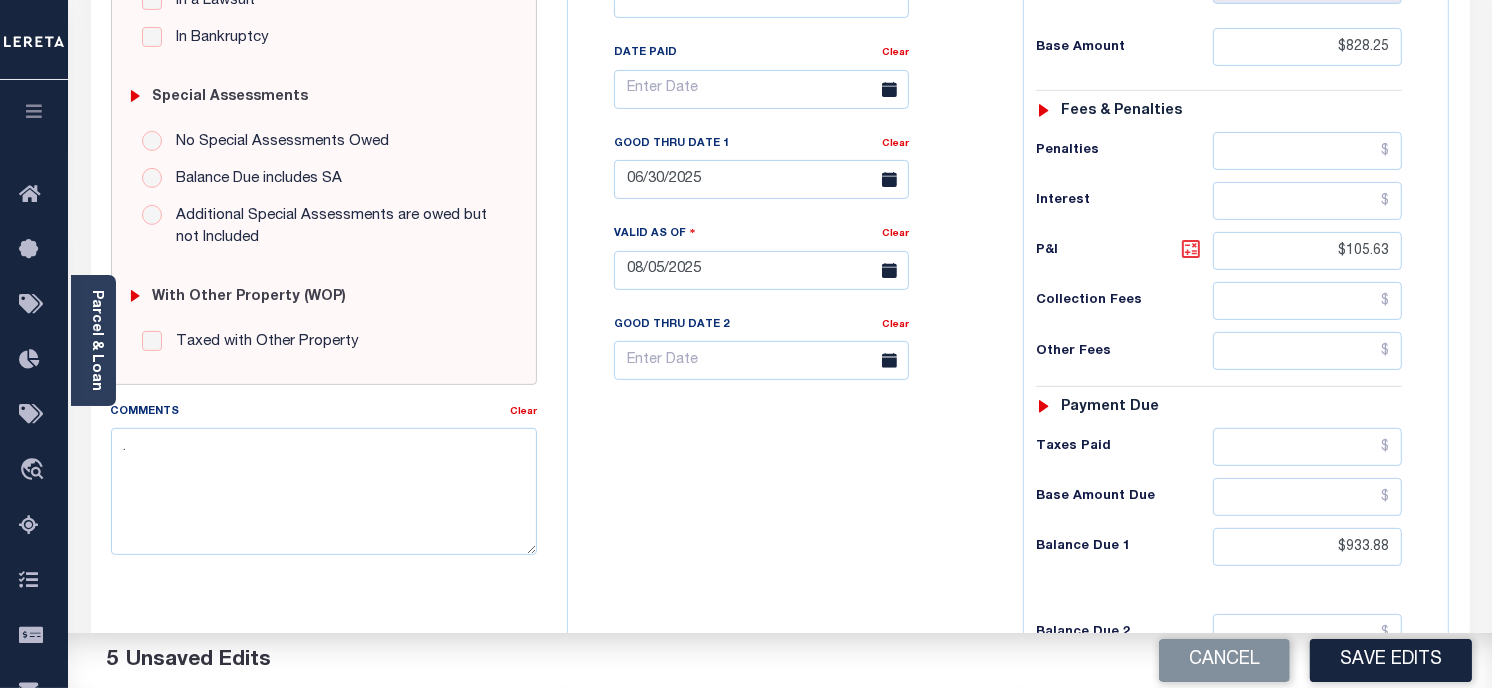 click 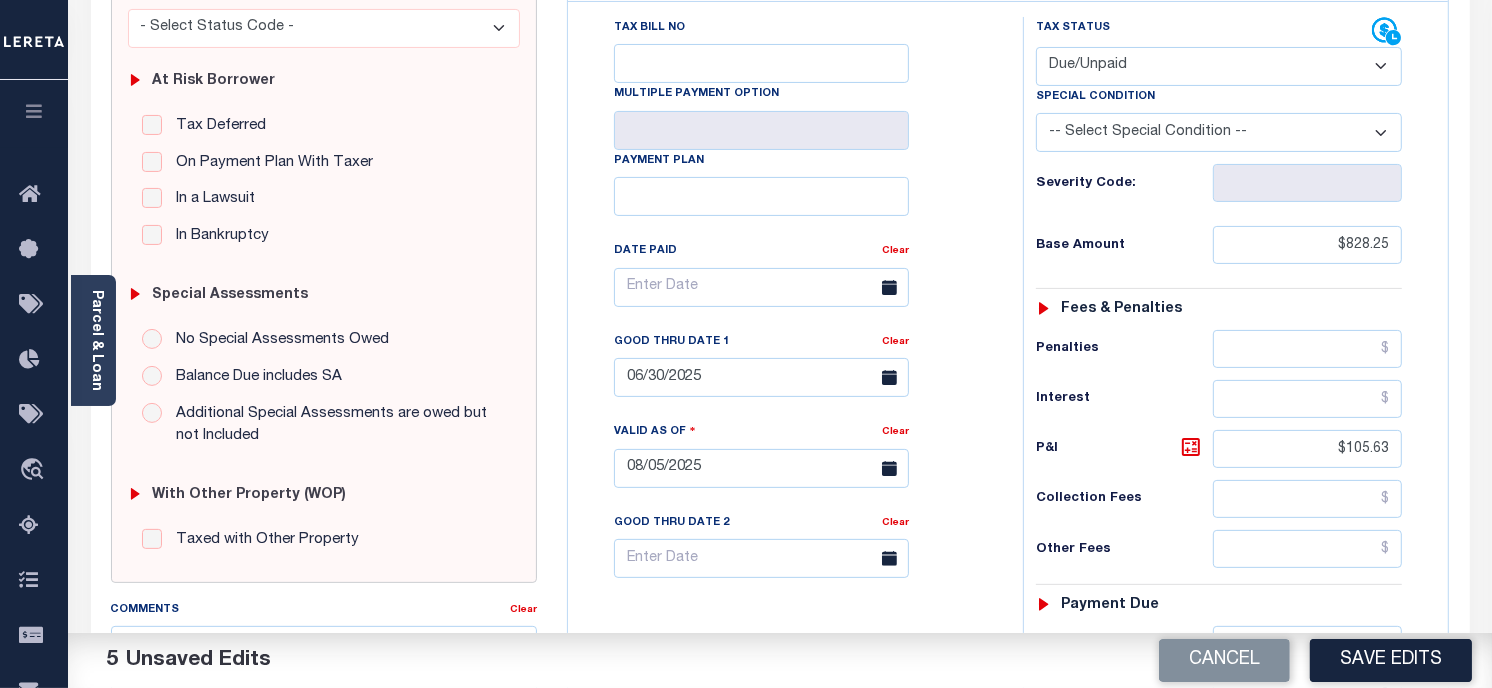 scroll, scrollTop: 333, scrollLeft: 0, axis: vertical 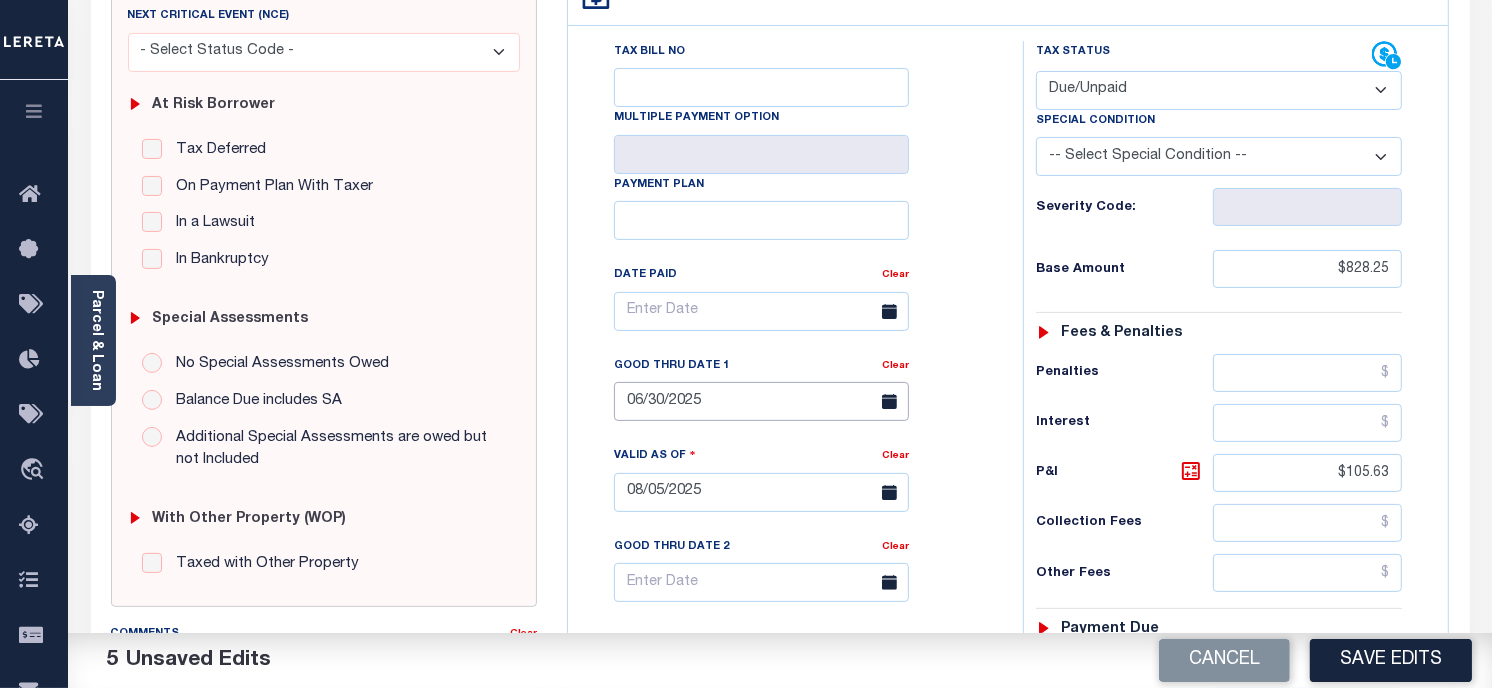 drag, startPoint x: 691, startPoint y: 406, endPoint x: 710, endPoint y: 385, distance: 28.319605 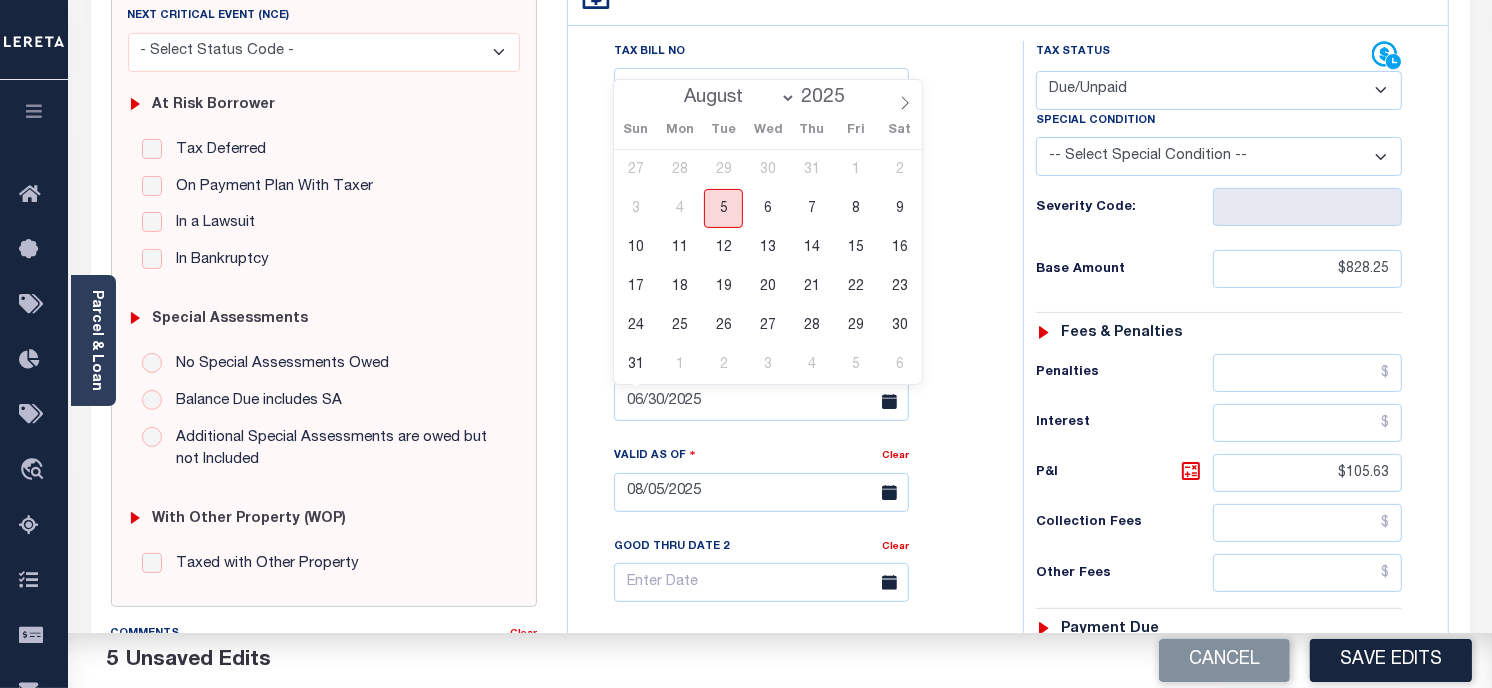 click on "5" at bounding box center (723, 208) 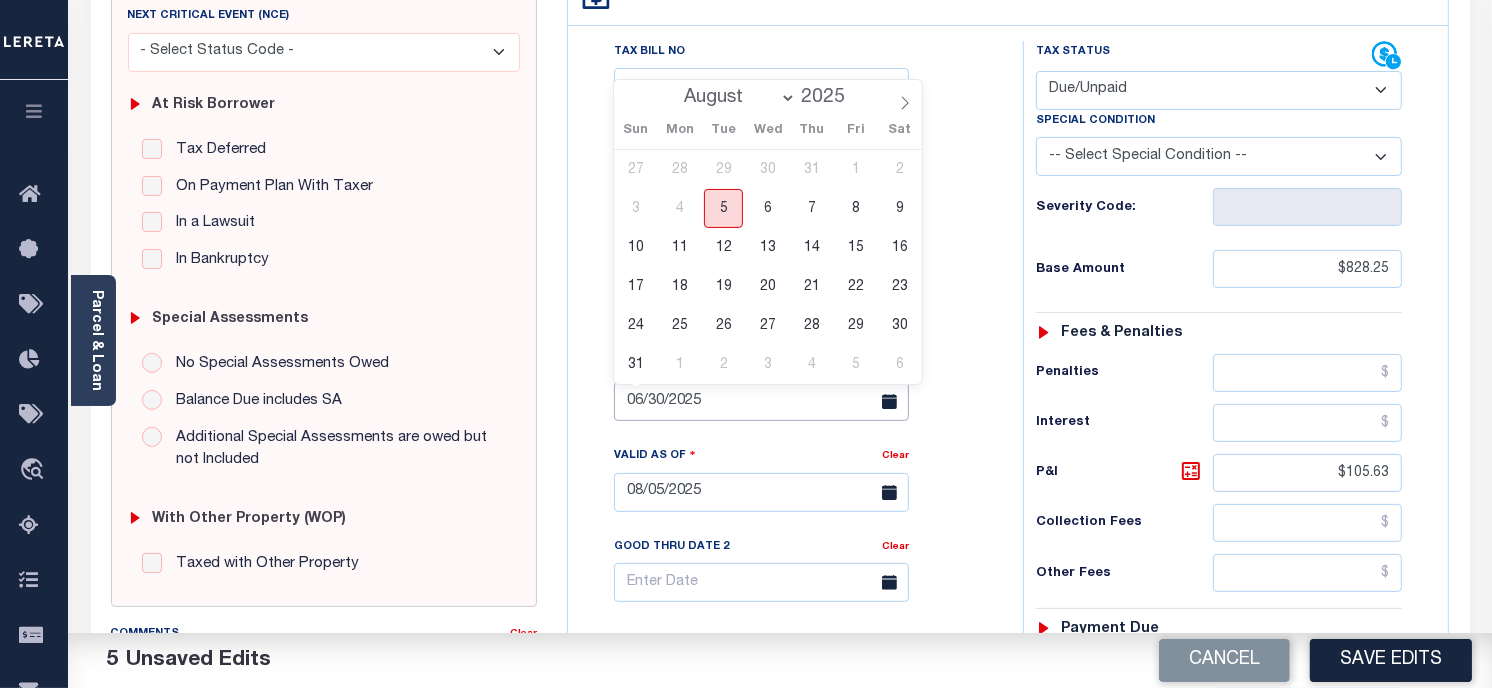type on "08/05/2025" 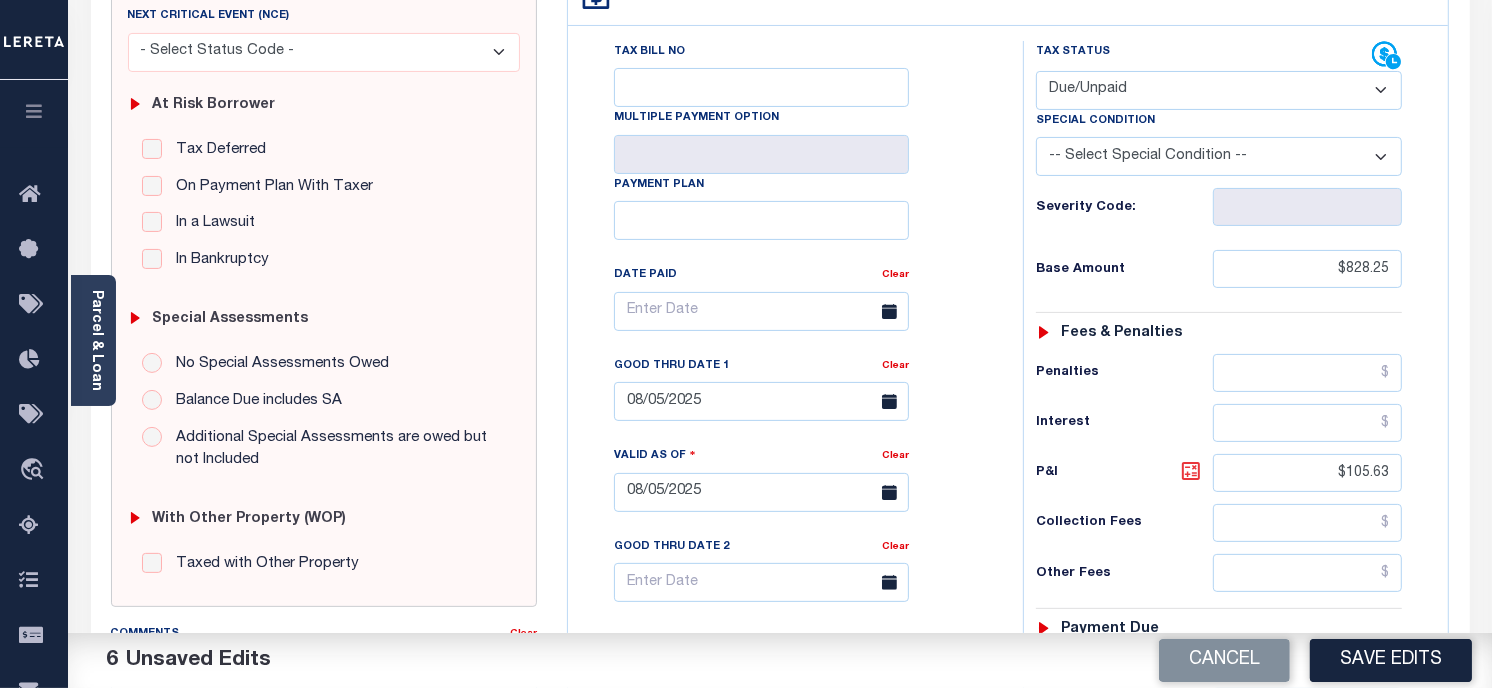 click 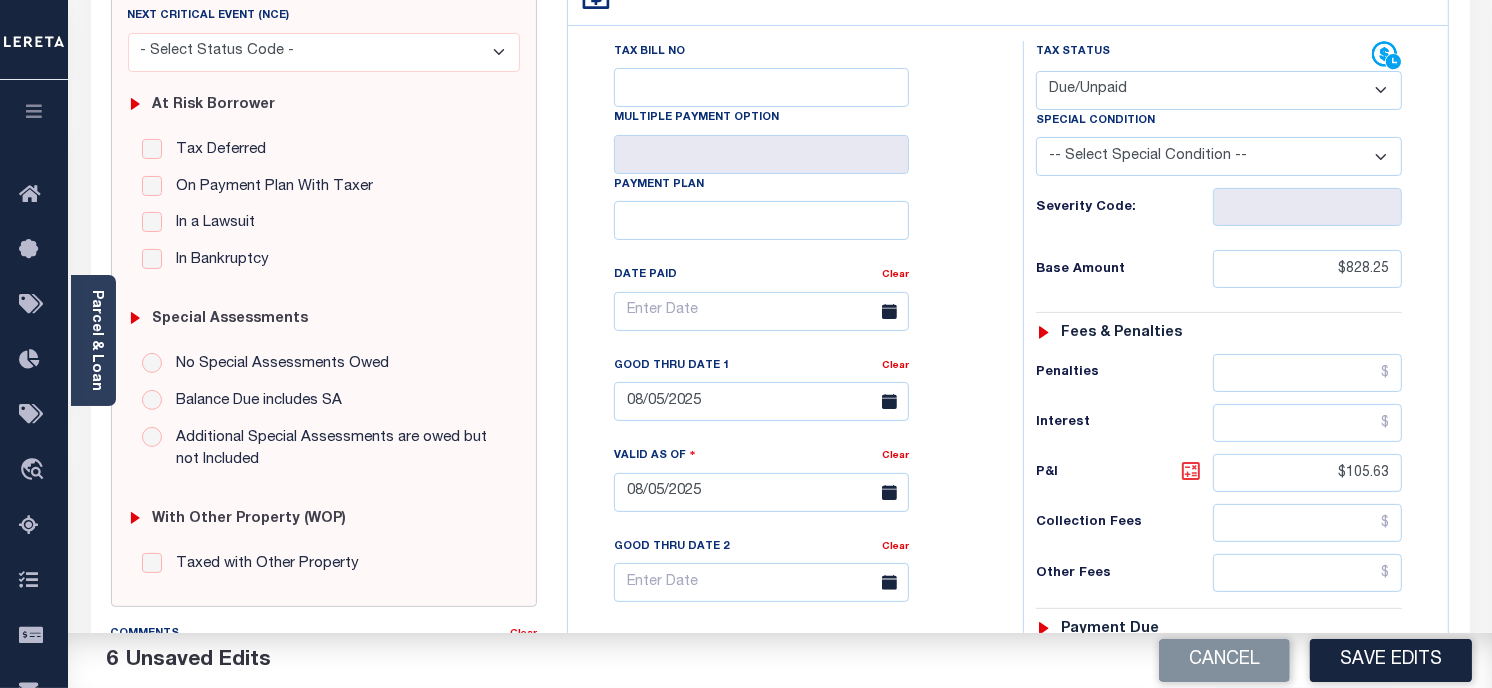 click 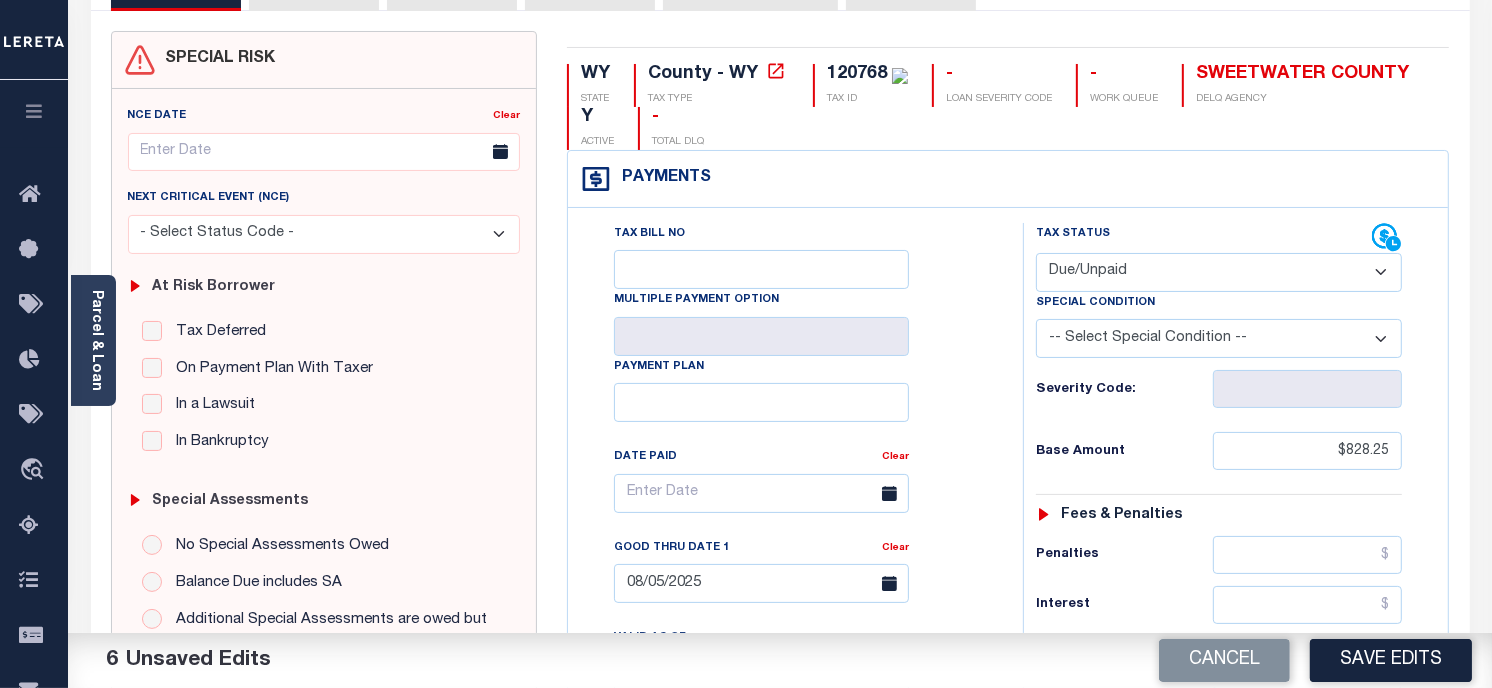 scroll, scrollTop: 444, scrollLeft: 0, axis: vertical 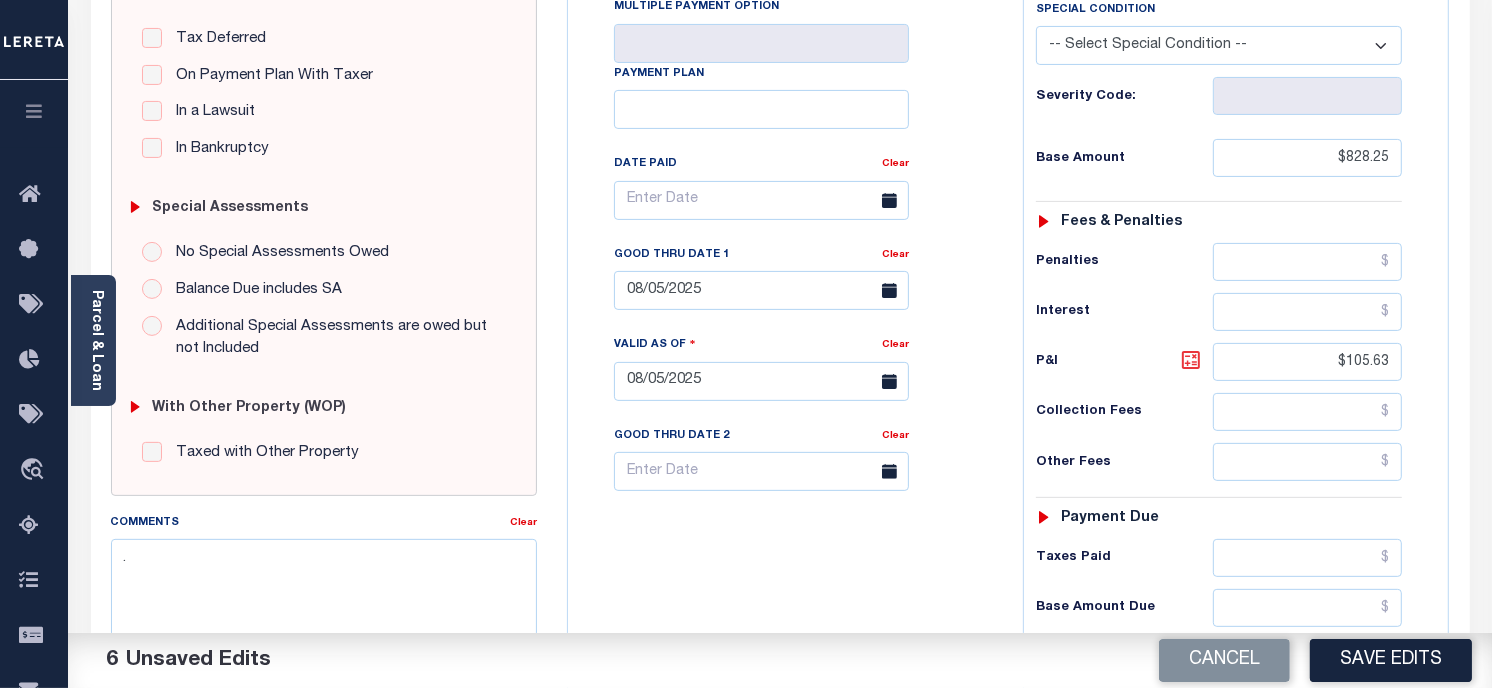 click 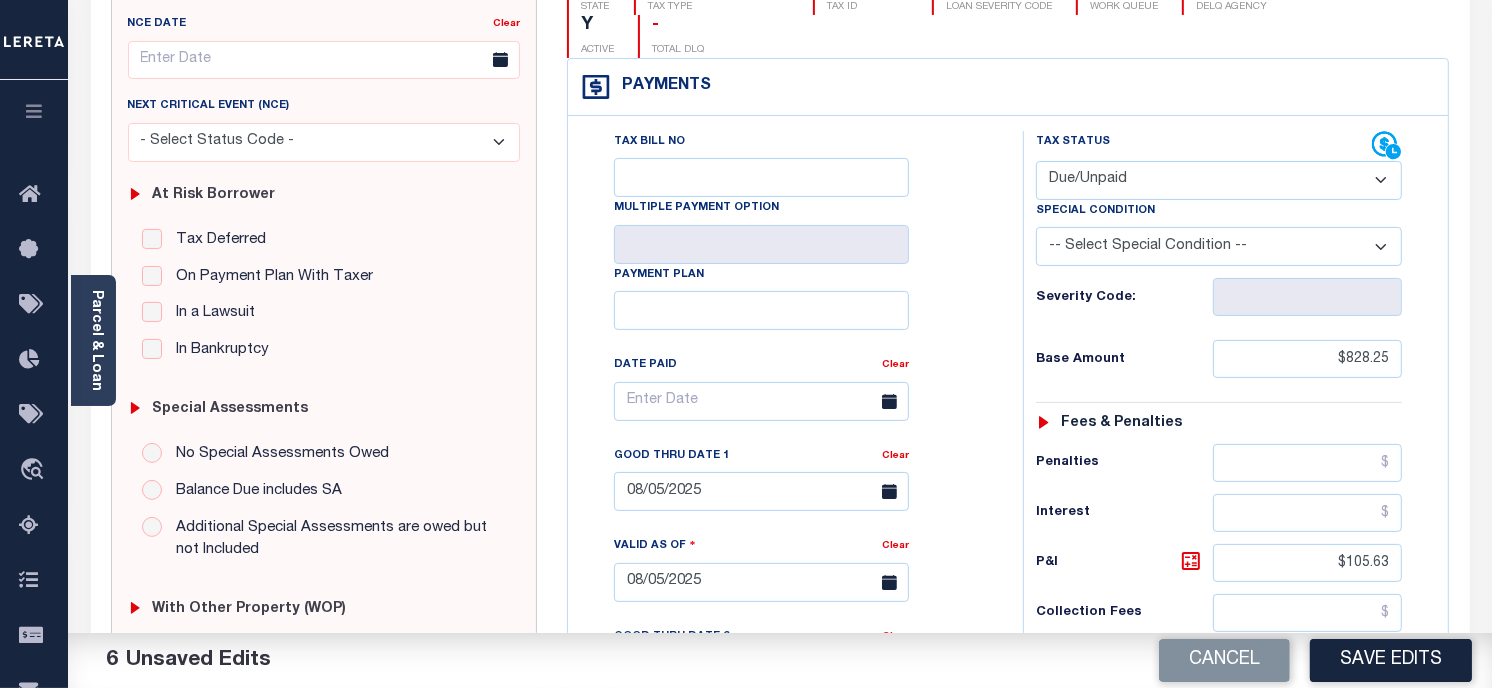 scroll, scrollTop: 0, scrollLeft: 0, axis: both 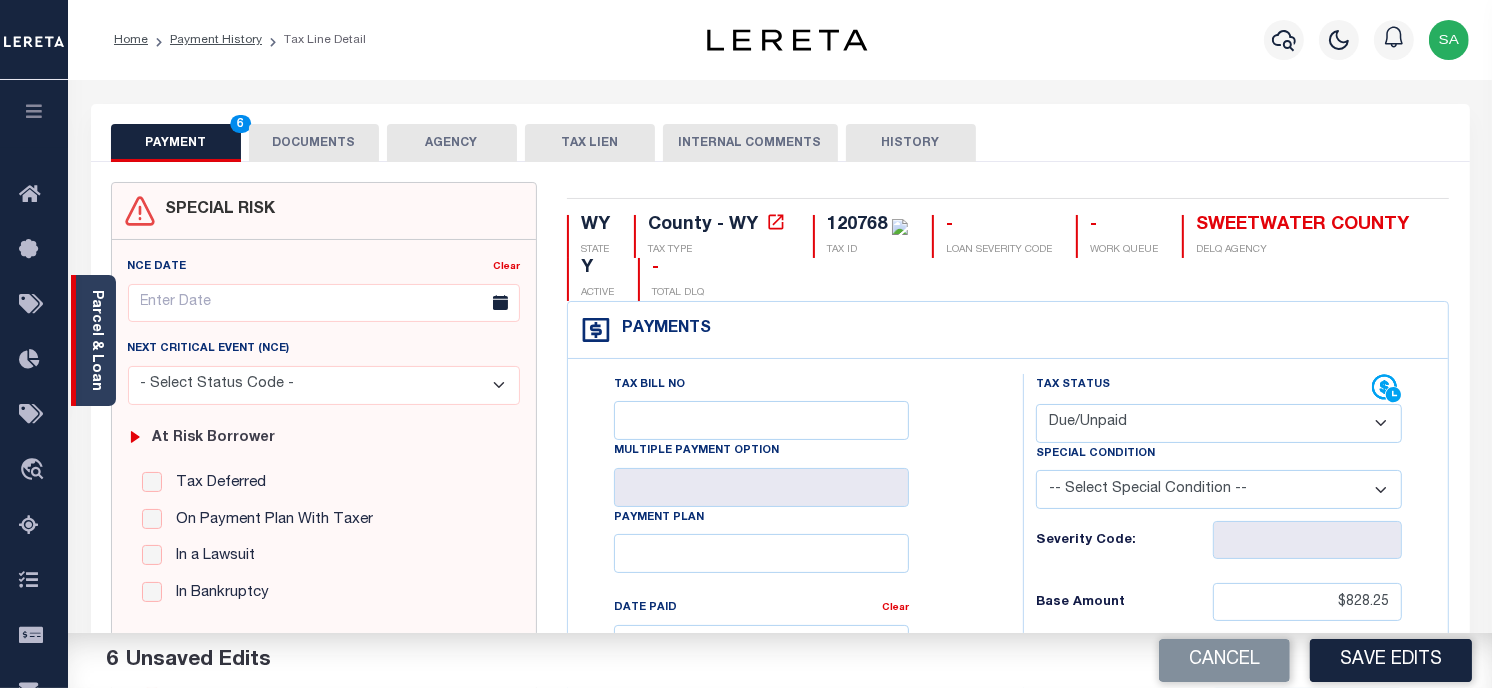 click on "Parcel & Loan" at bounding box center [93, 340] 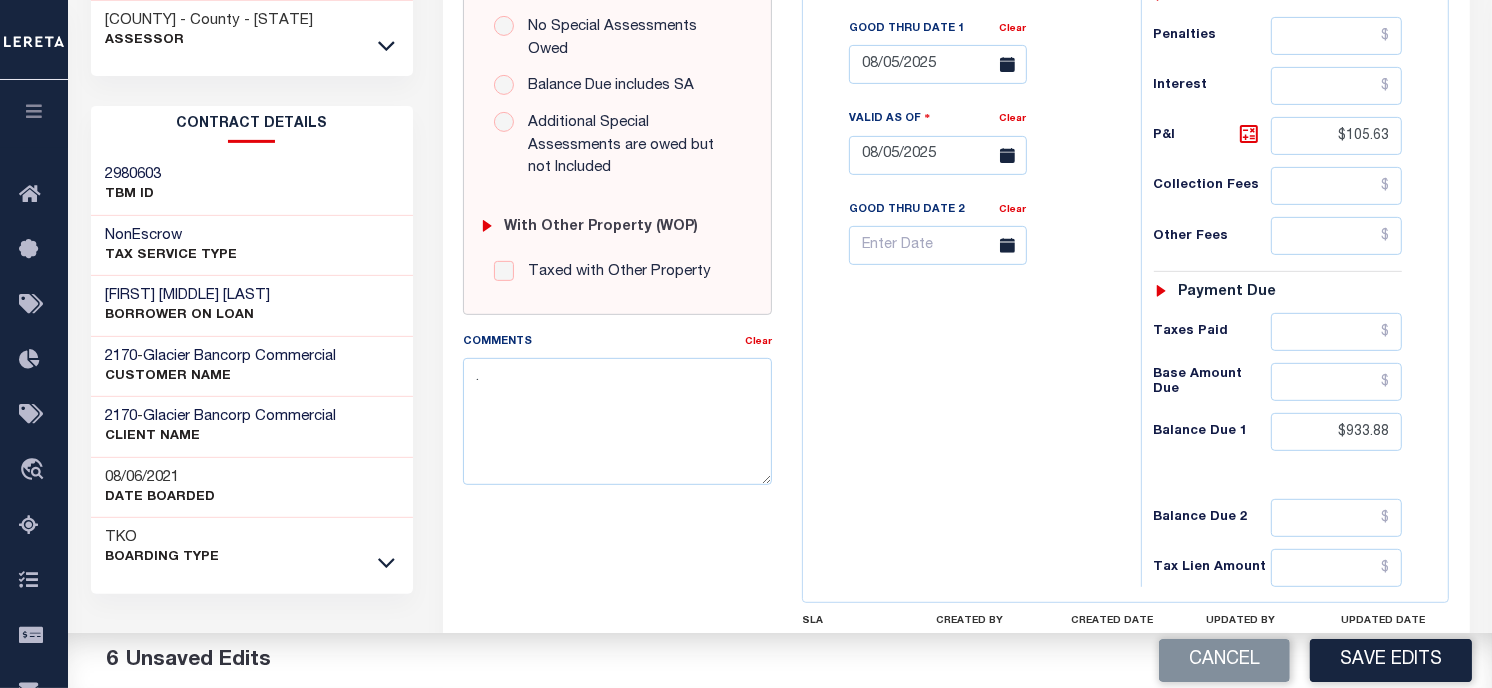 scroll, scrollTop: 777, scrollLeft: 0, axis: vertical 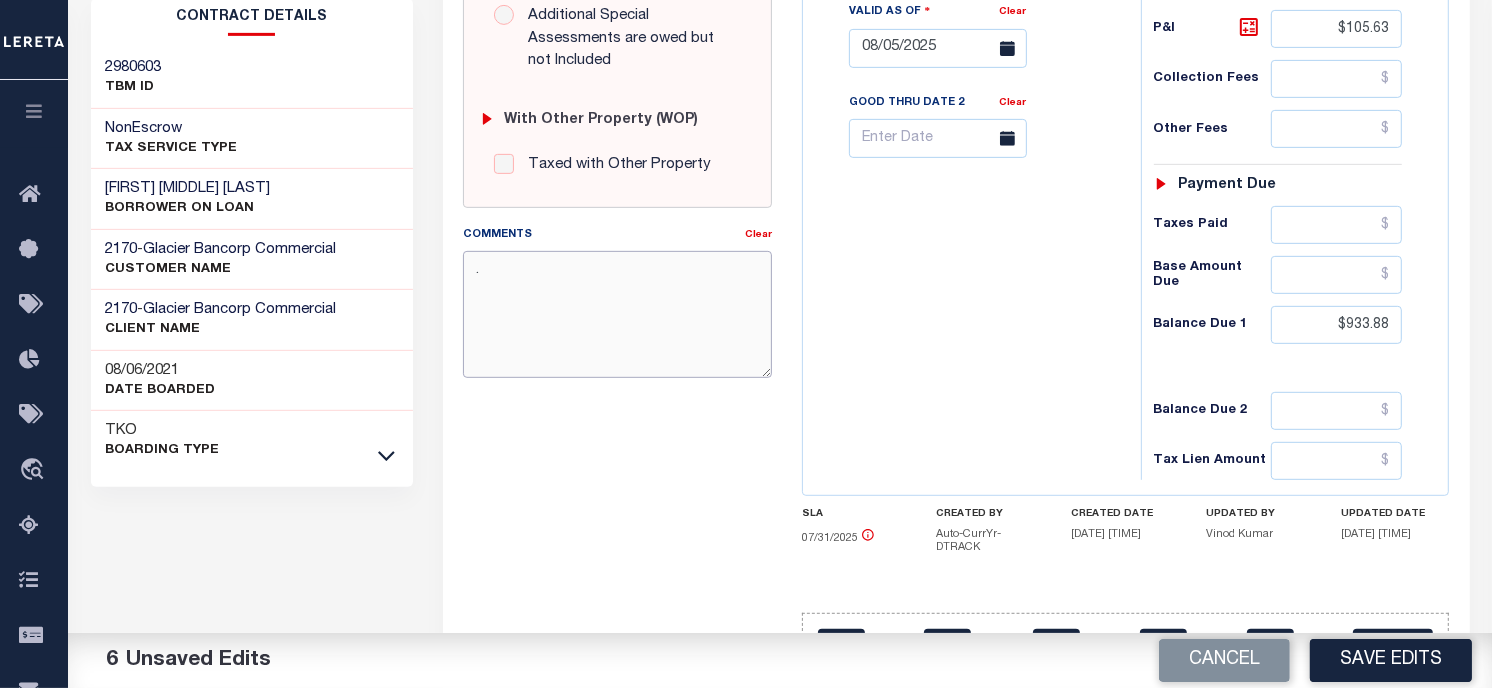 click on "." at bounding box center [617, 314] 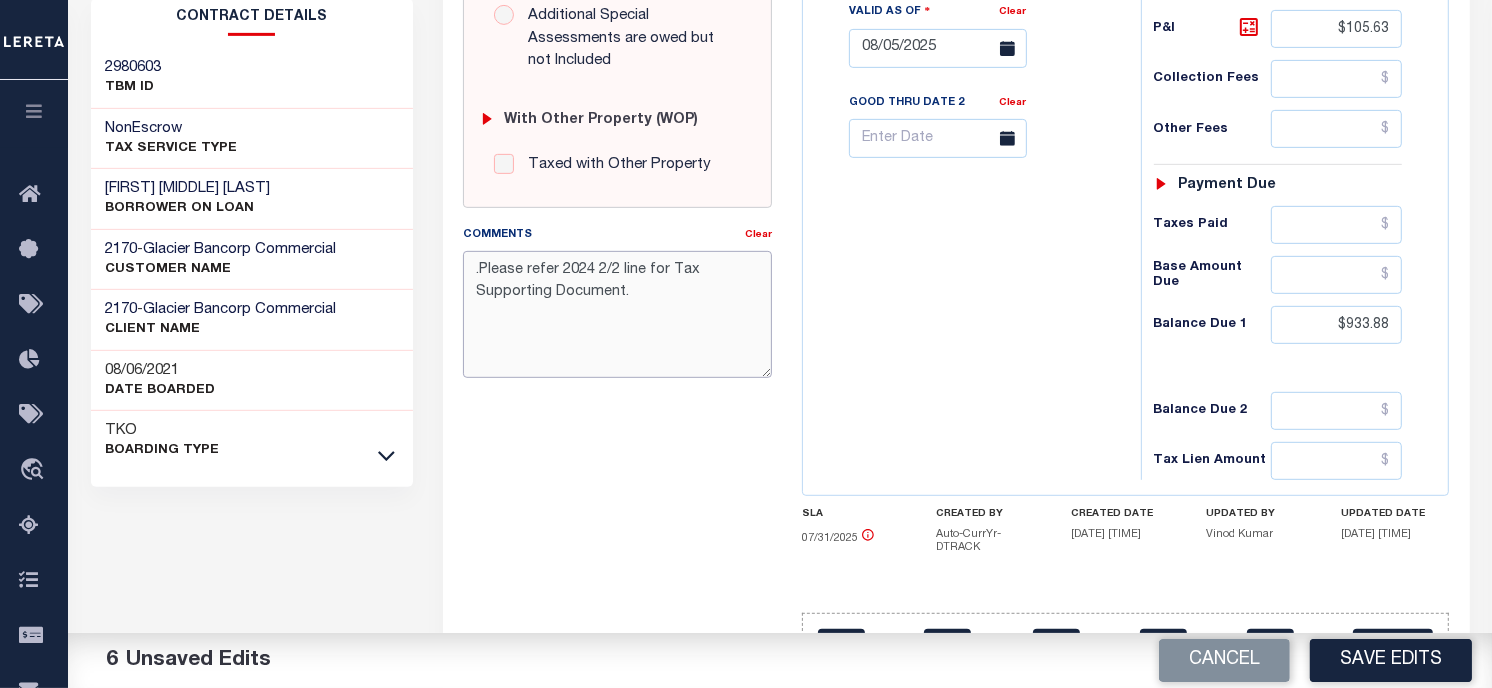scroll, scrollTop: 666, scrollLeft: 0, axis: vertical 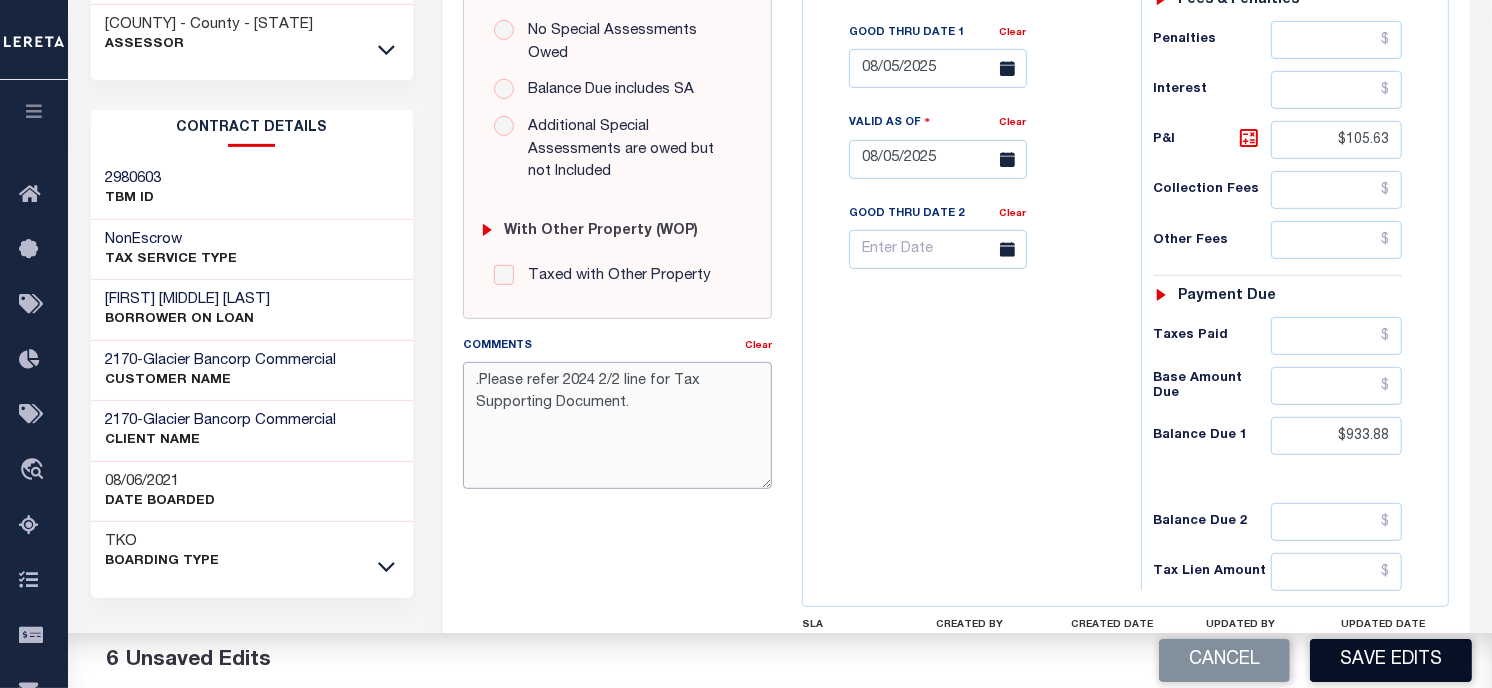 type on ".Please refer 2024 2/2 line for Tax Supporting Document." 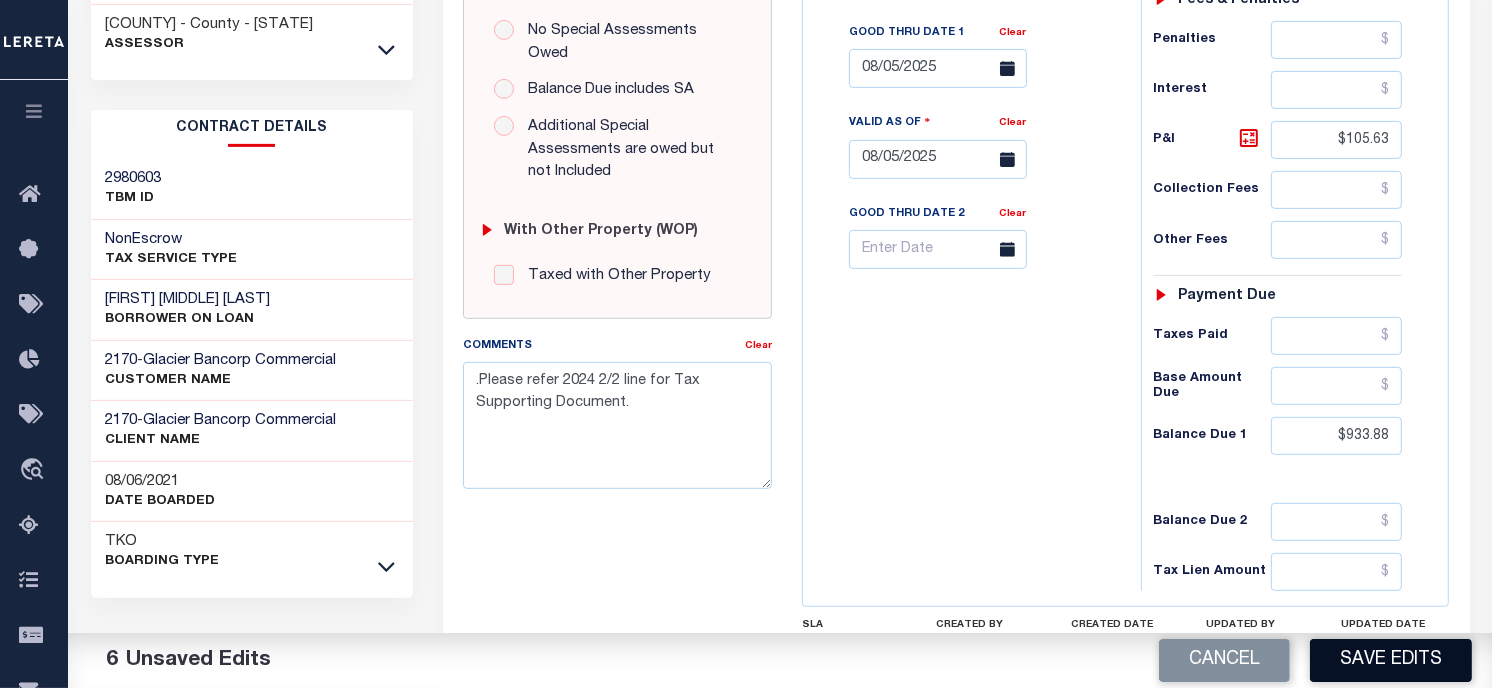 click on "Save Edits" at bounding box center (1391, 660) 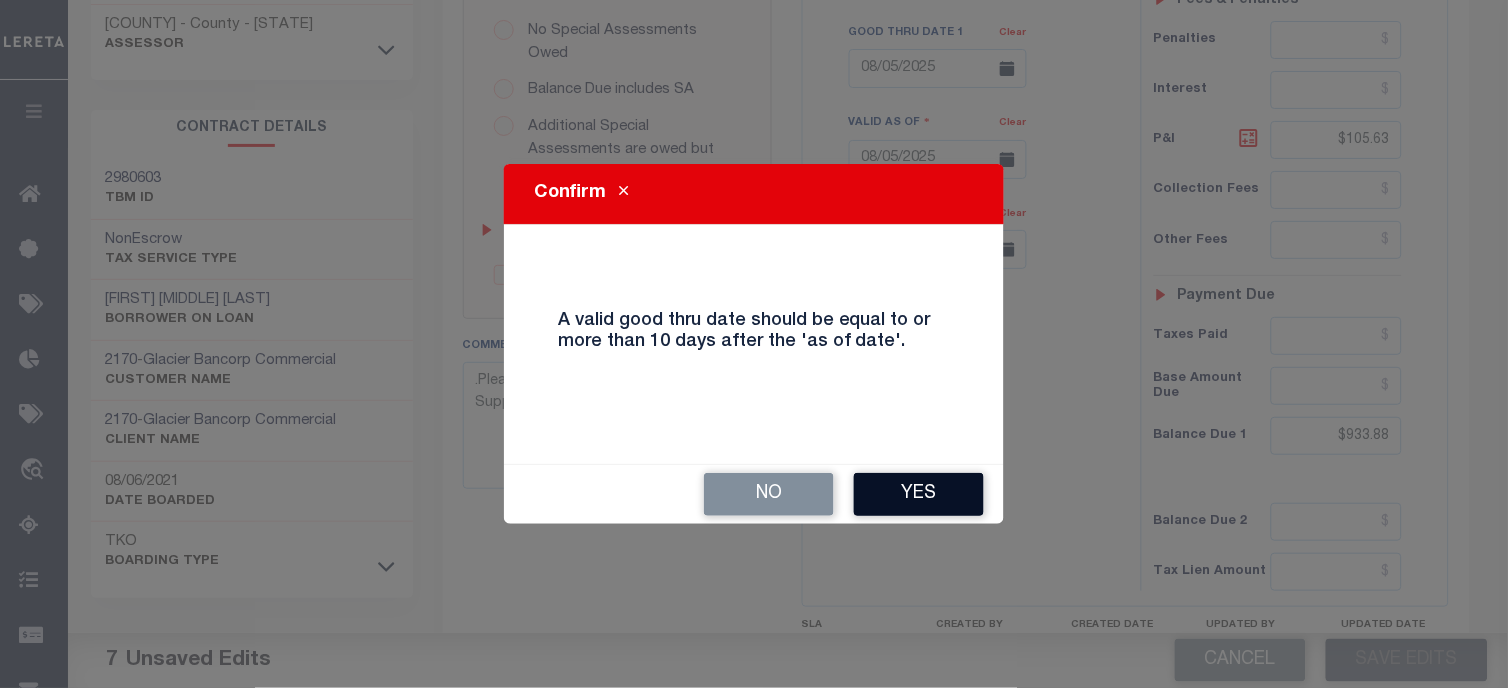 click on "Yes" at bounding box center [919, 494] 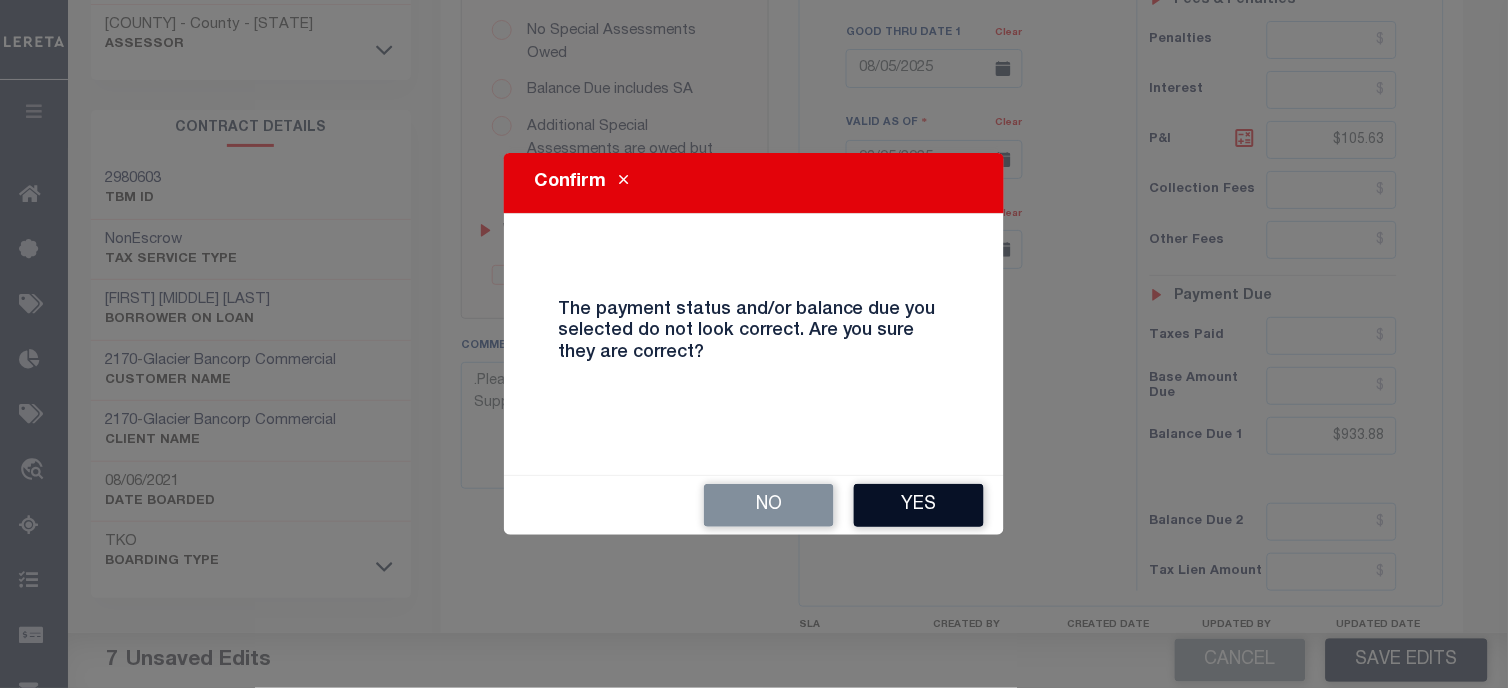 click on "Yes" at bounding box center (919, 505) 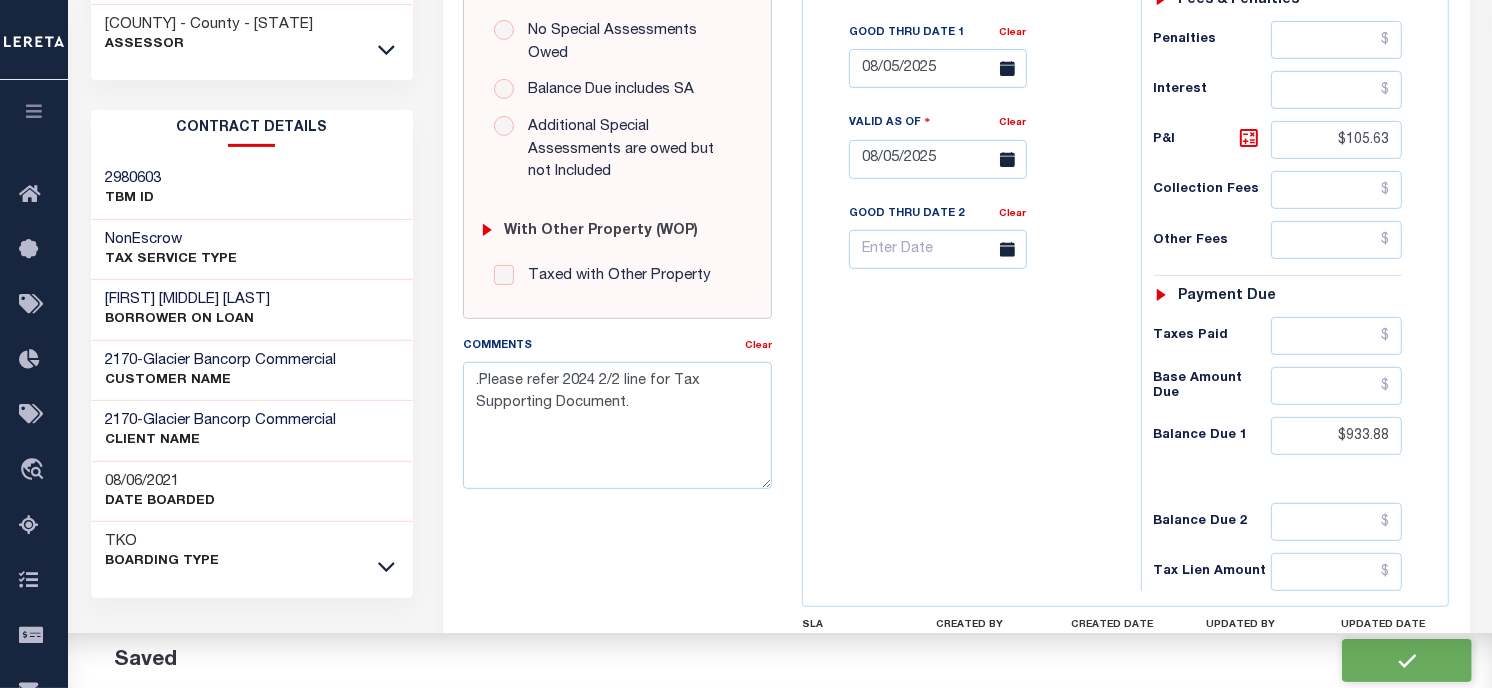checkbox on "false" 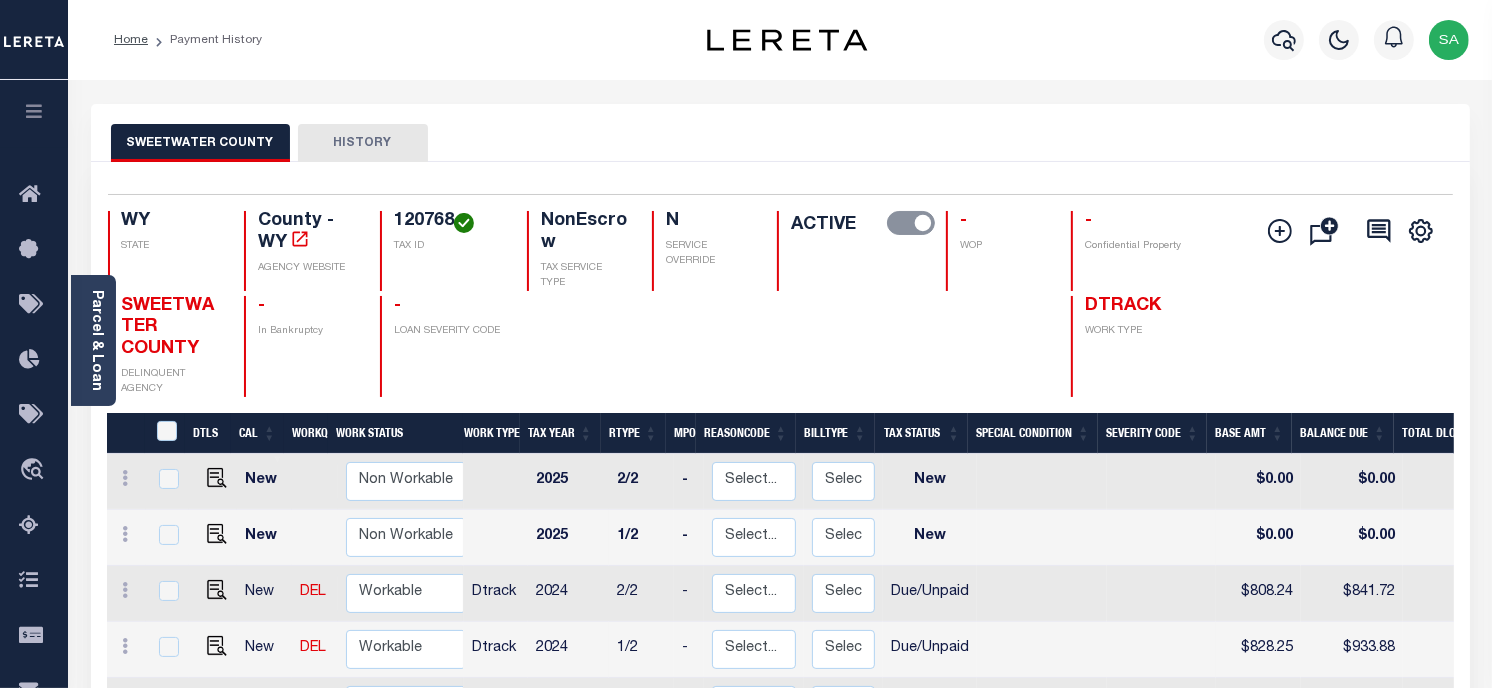 scroll, scrollTop: 333, scrollLeft: 0, axis: vertical 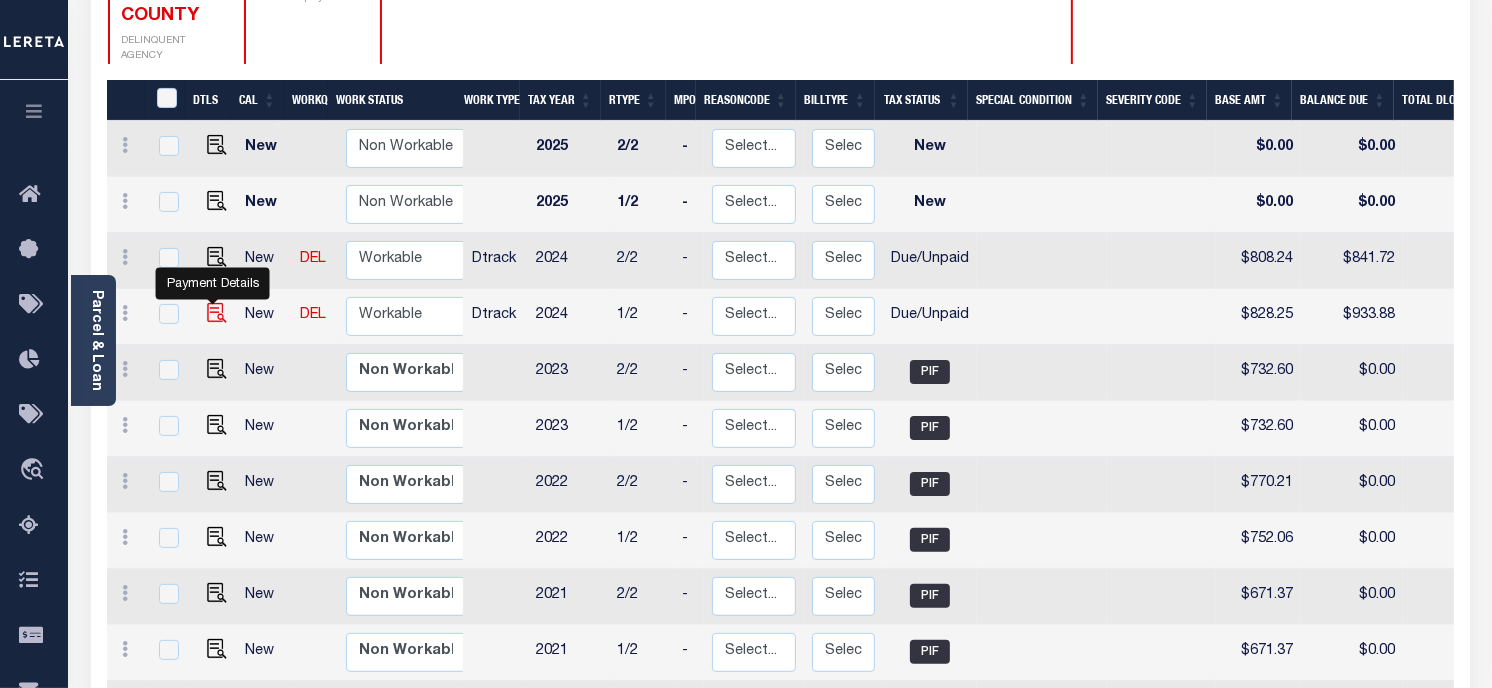 click at bounding box center [217, 313] 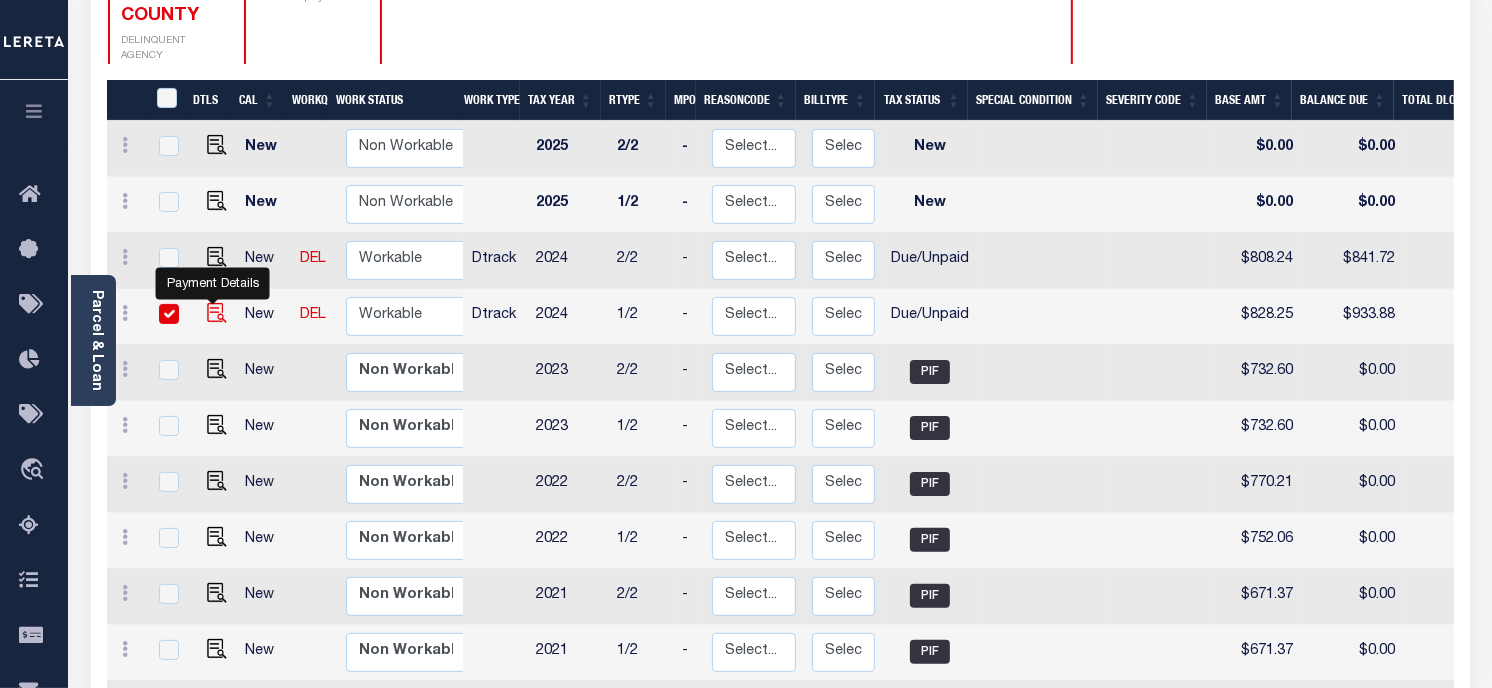 checkbox on "true" 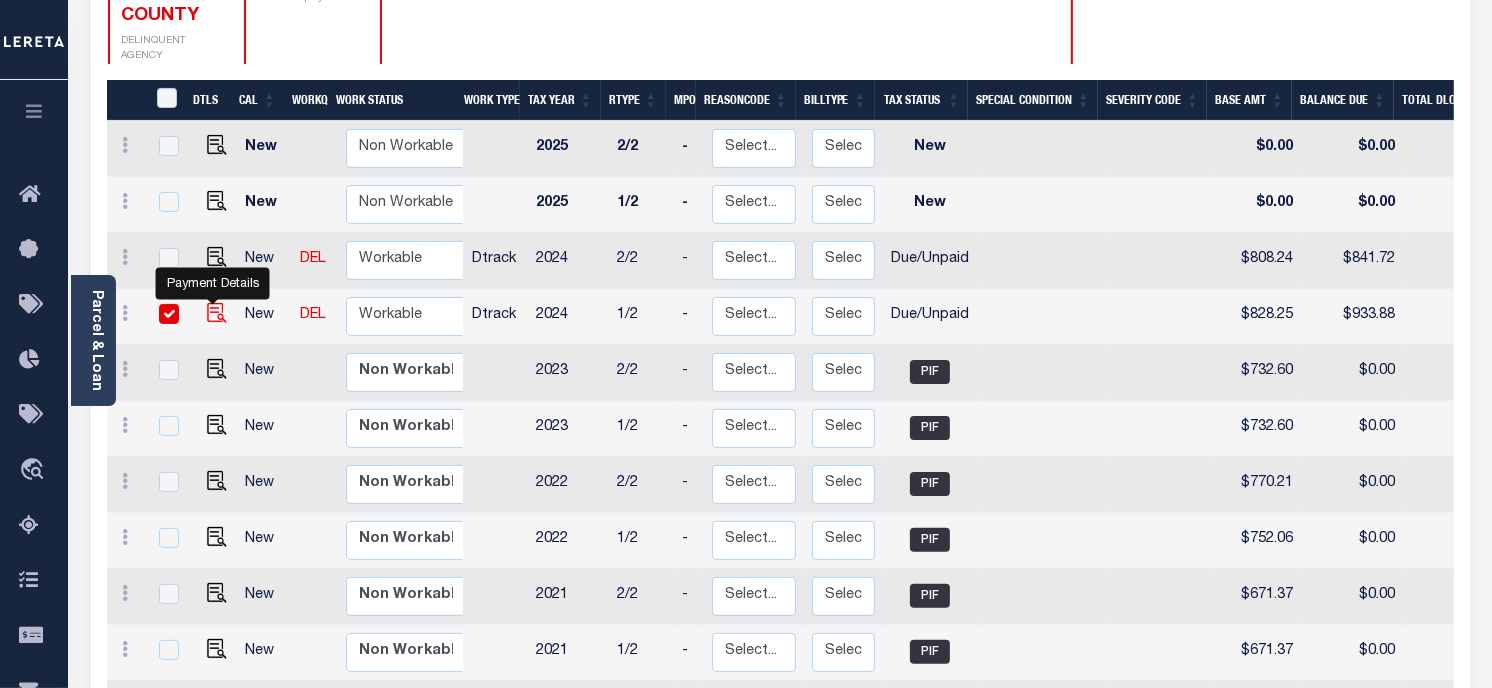 checkbox on "true" 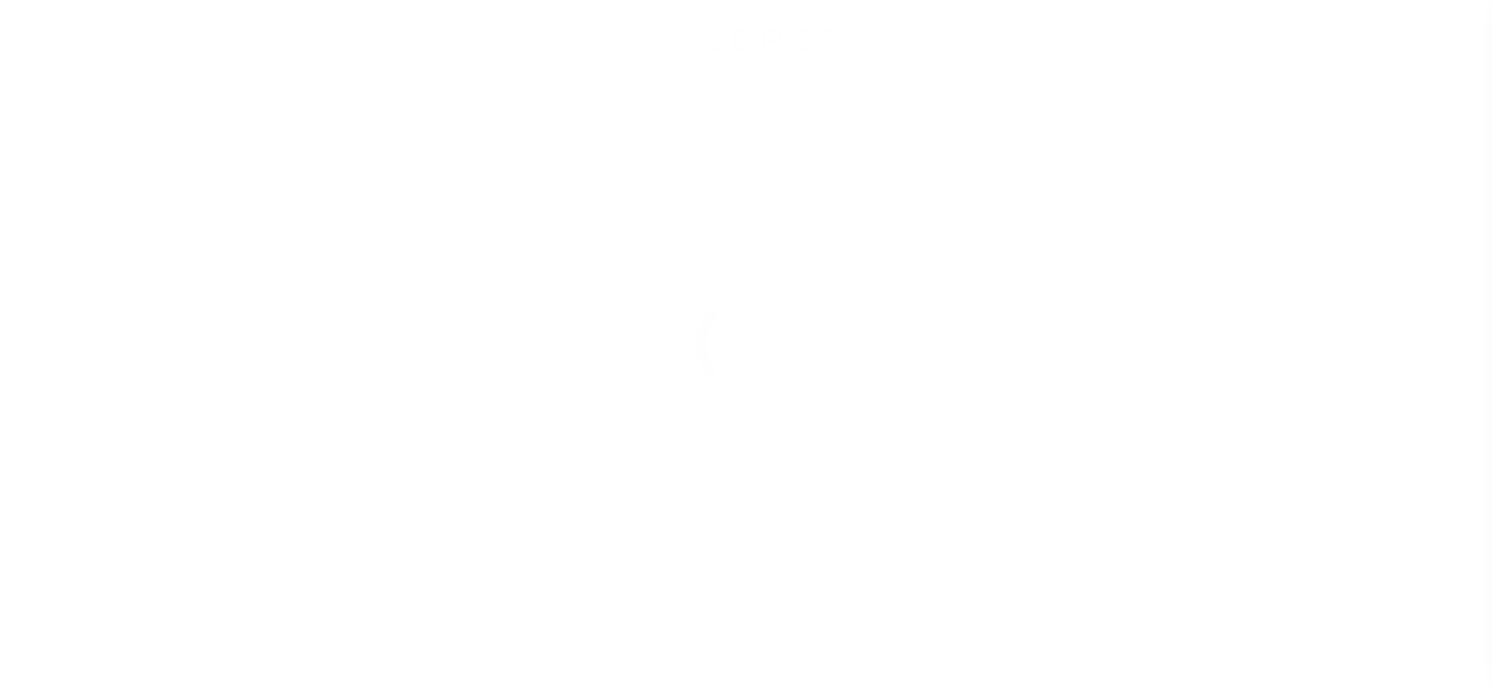 select on "DUE" 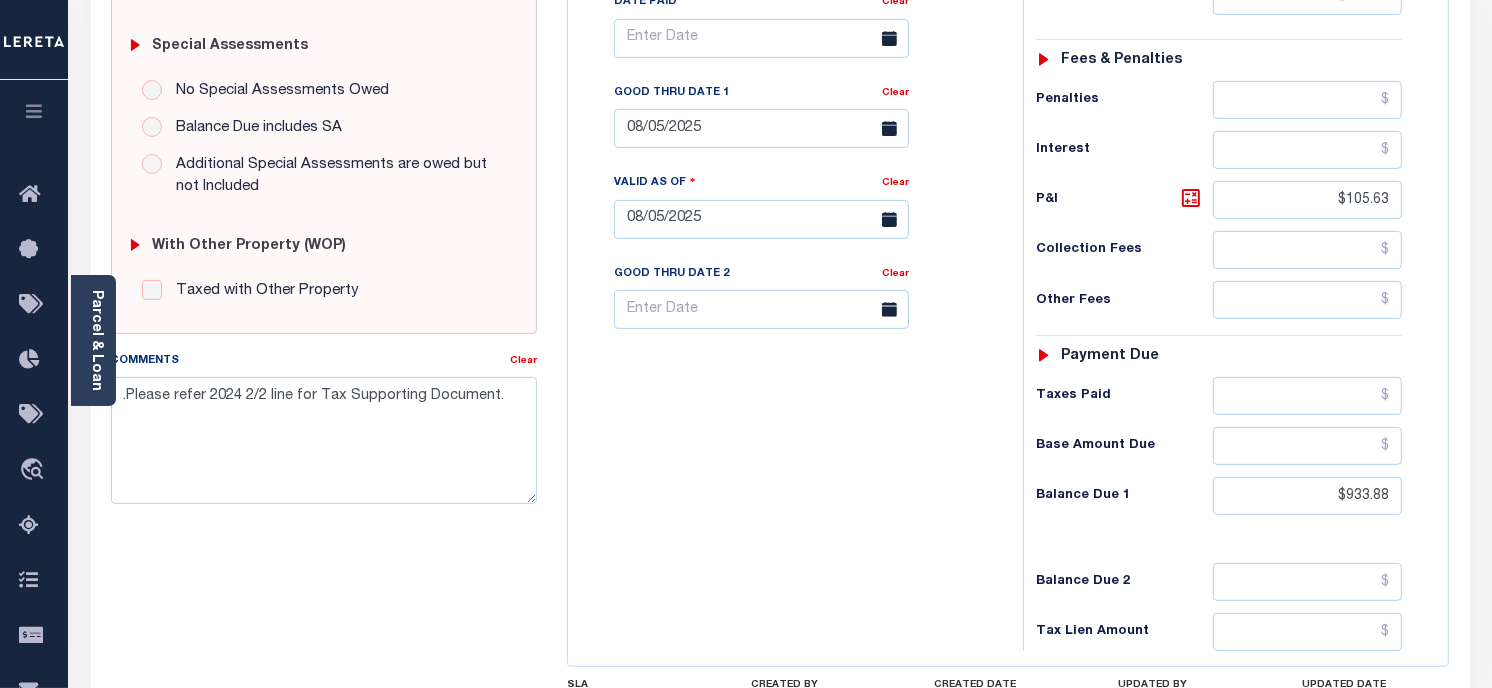 scroll, scrollTop: 666, scrollLeft: 0, axis: vertical 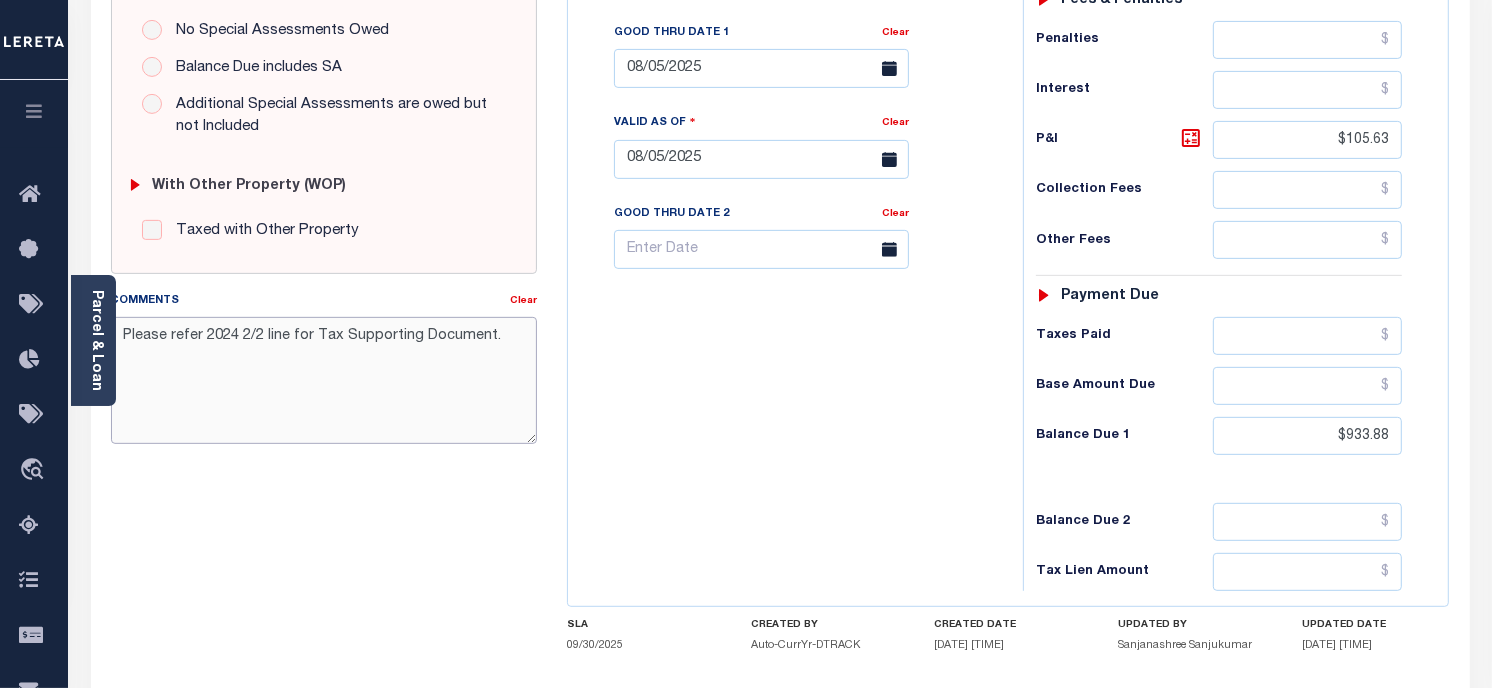type on "Please refer 2024 2/2 line for Tax Supporting Document." 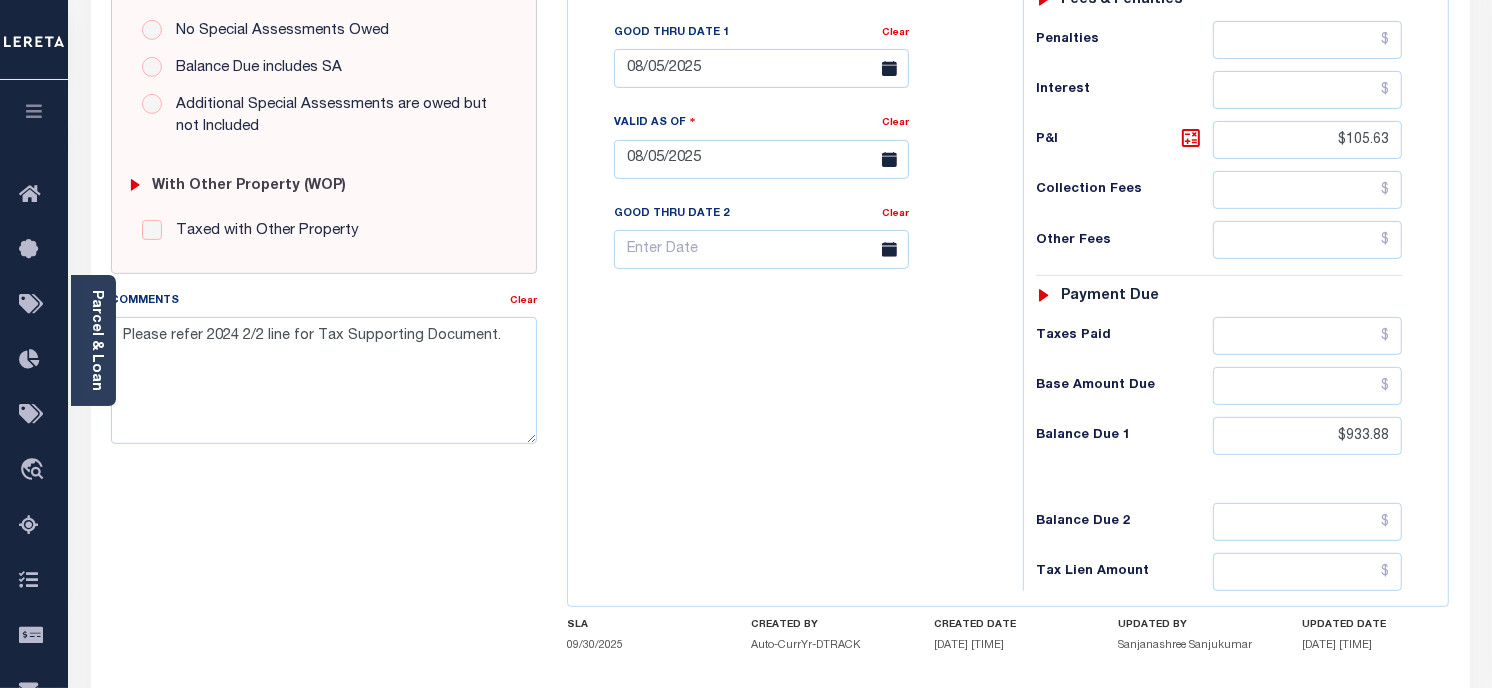 click on "Tax Bill No
Multiple Payment Option
Payment Plan
Clear" at bounding box center (790, 149) 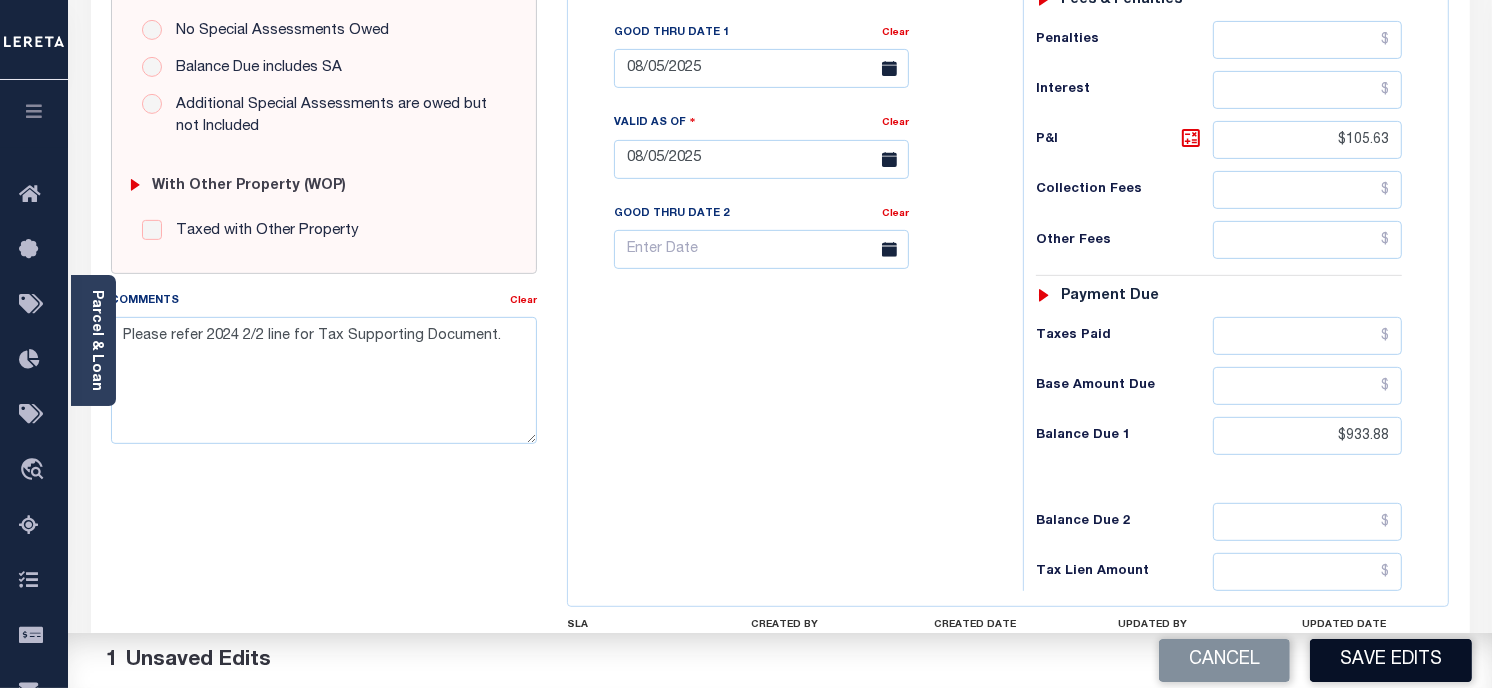 click on "Save Edits" at bounding box center [1391, 660] 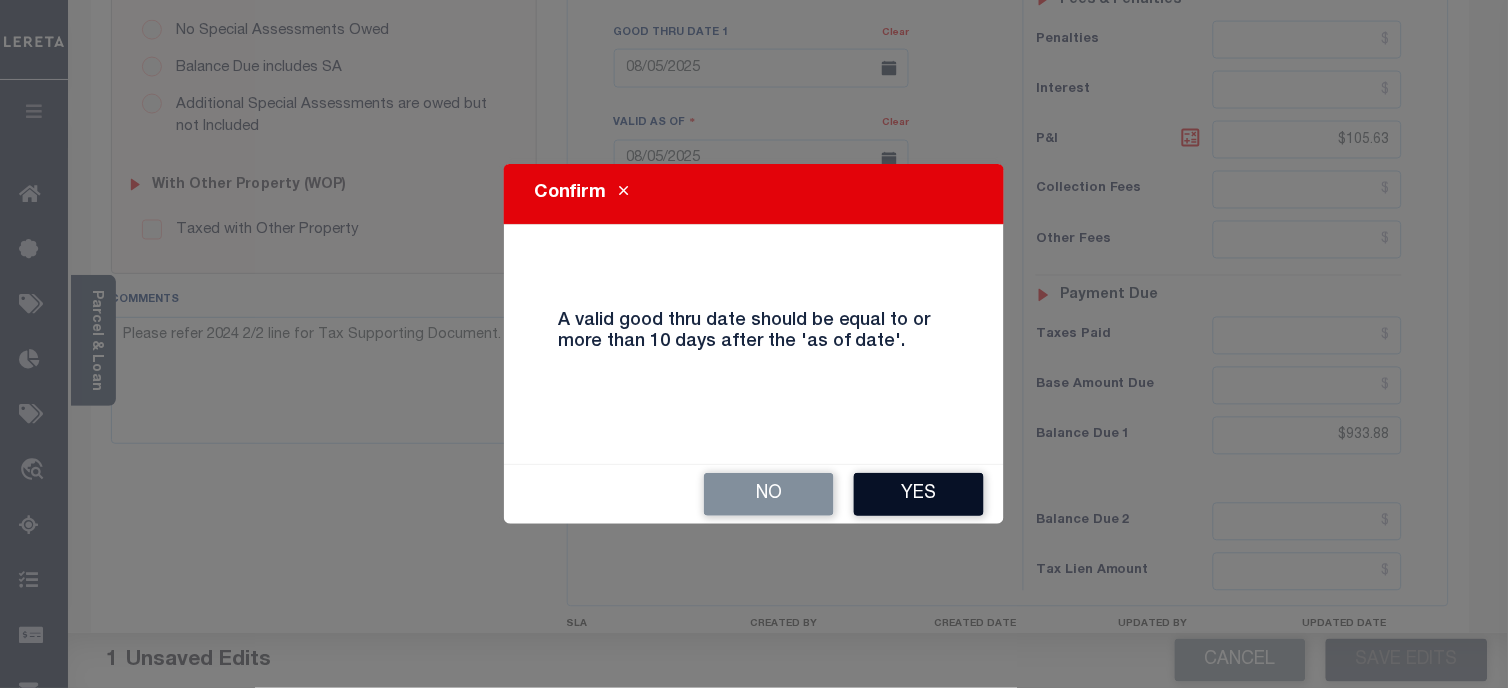 click on "Yes" at bounding box center (919, 494) 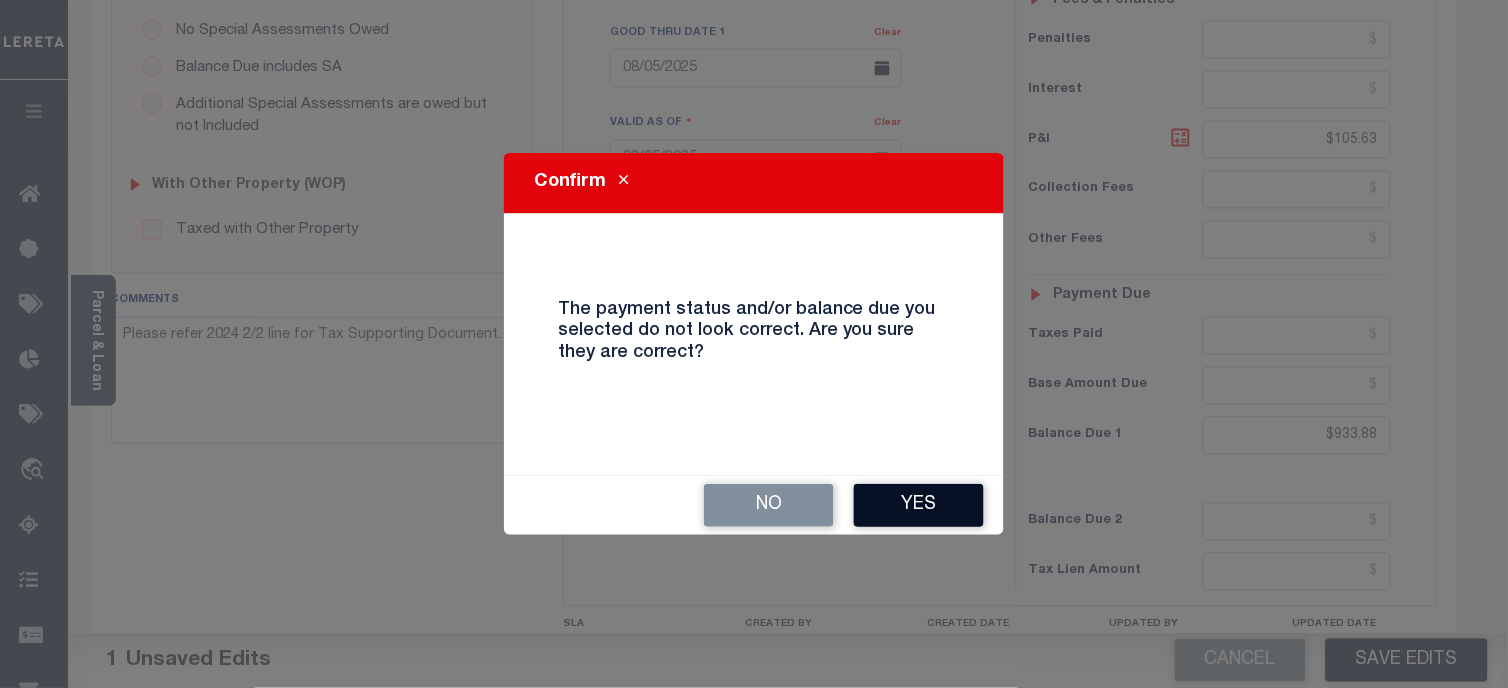 click on "Yes" at bounding box center (919, 505) 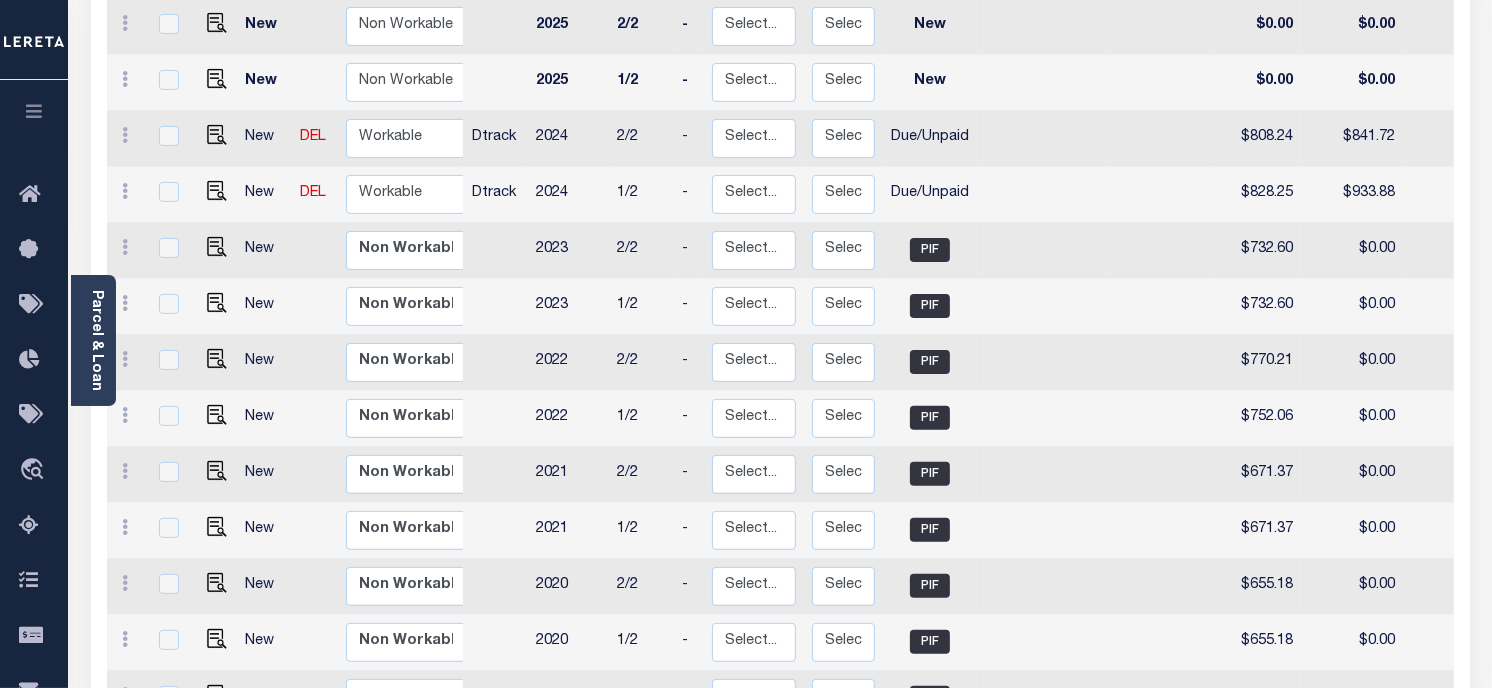 scroll, scrollTop: 837, scrollLeft: 0, axis: vertical 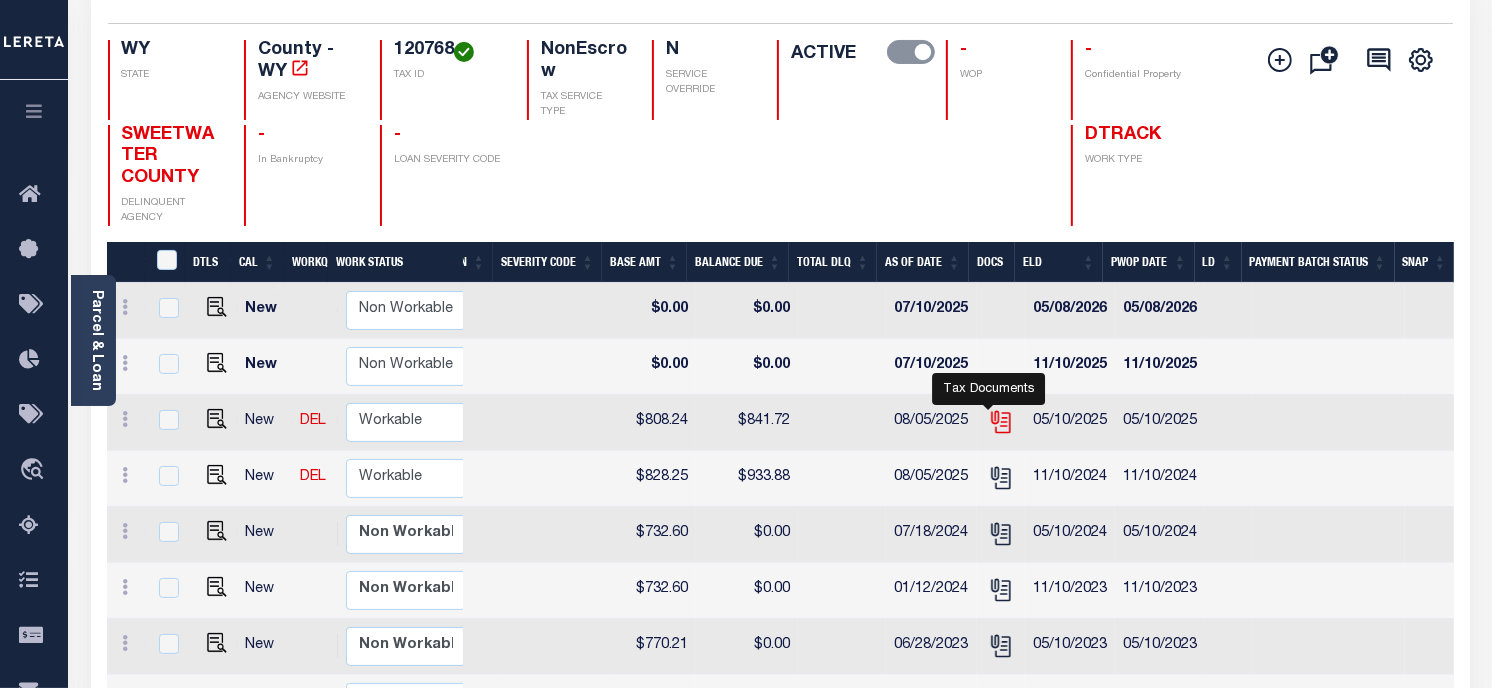click 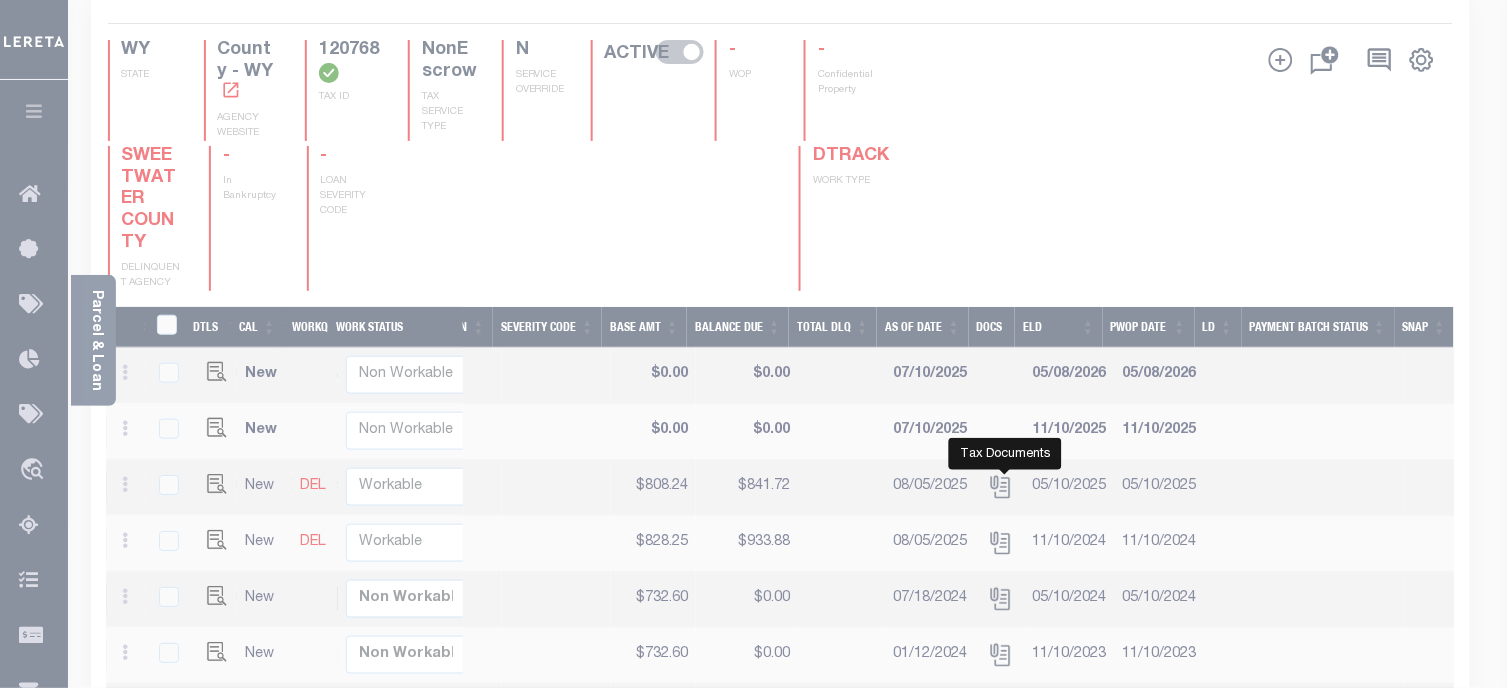 scroll, scrollTop: 0, scrollLeft: 588, axis: horizontal 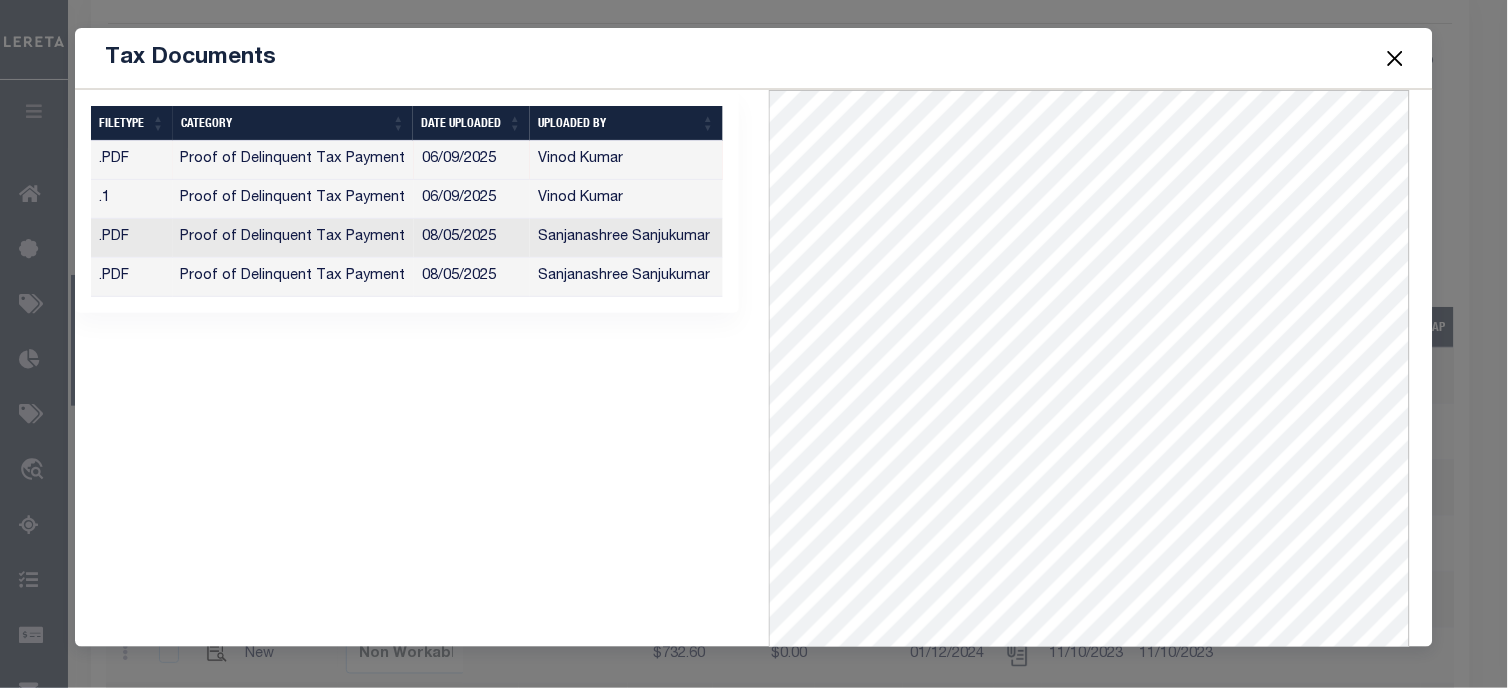 click at bounding box center [1395, 58] 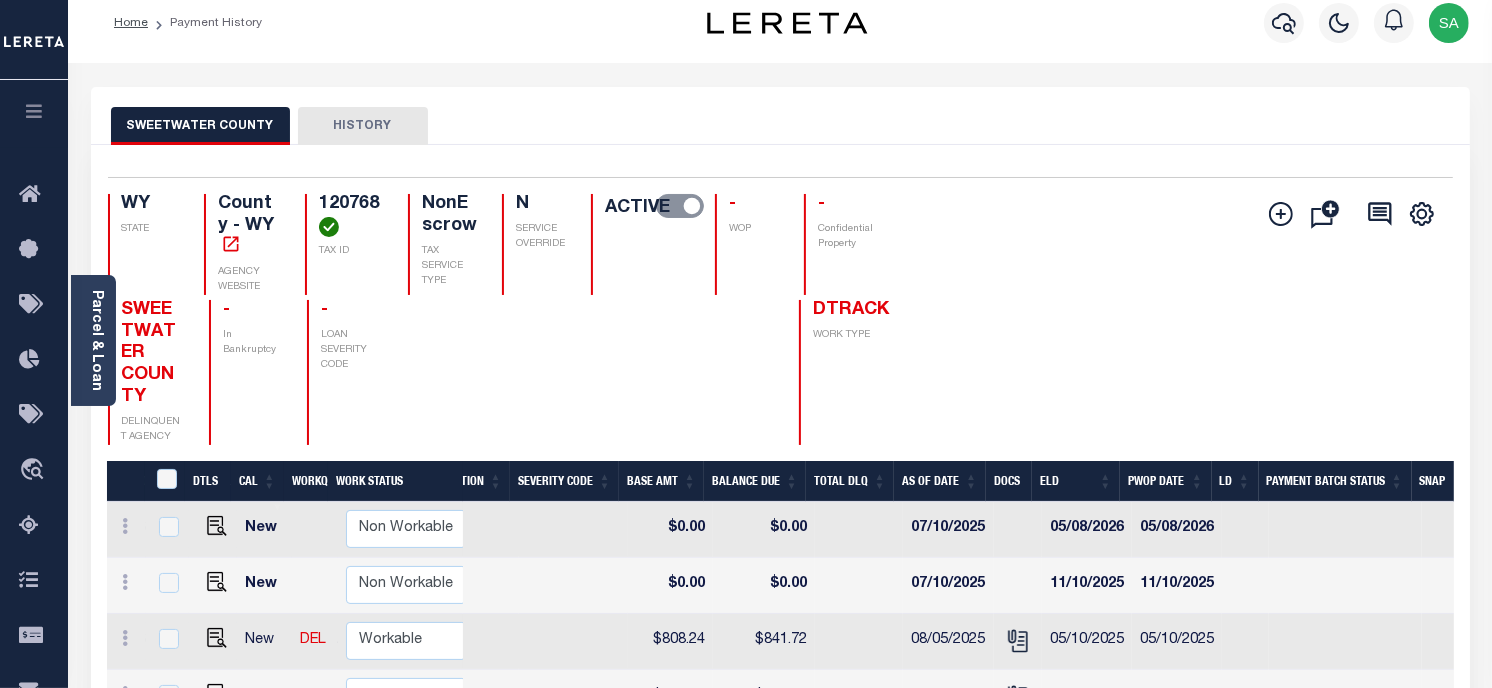 scroll, scrollTop: 0, scrollLeft: 0, axis: both 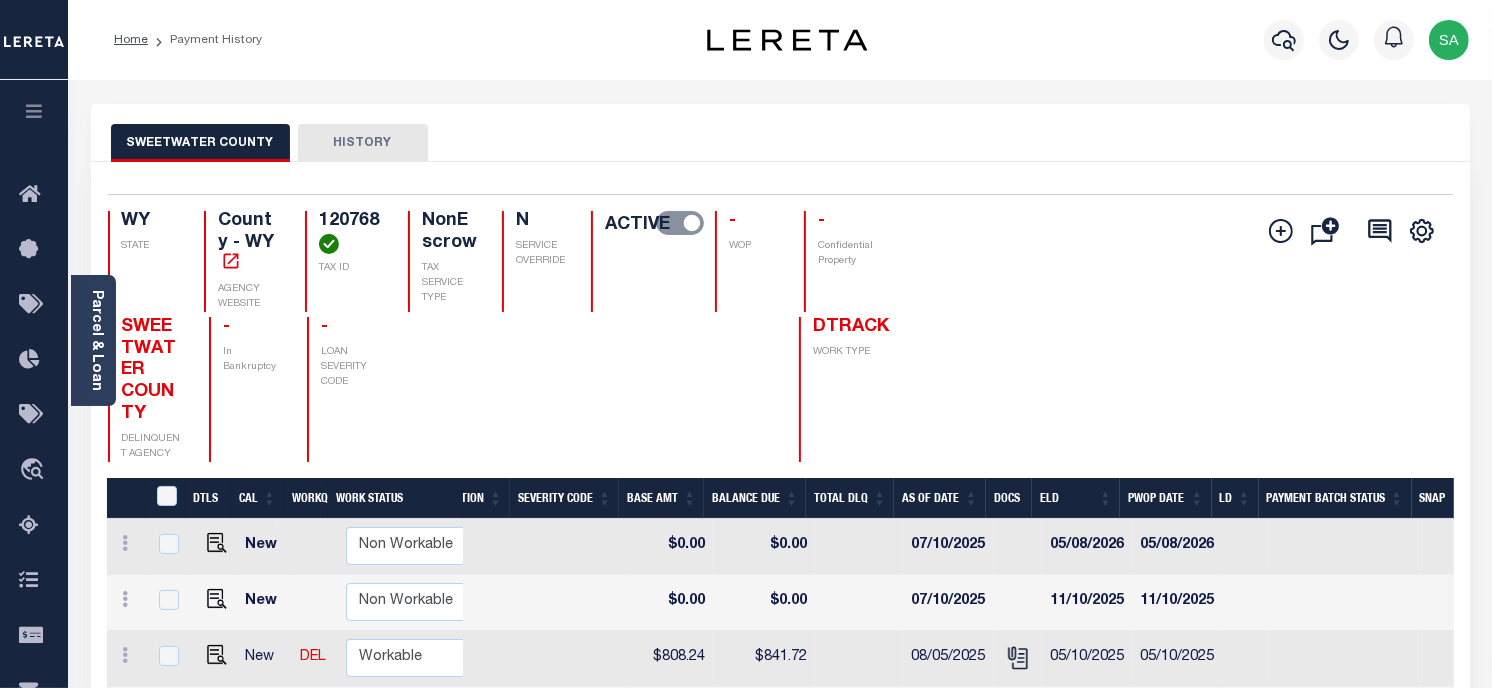 click on "SWEETWATER COUNTY
HISTORY" at bounding box center (780, 142) 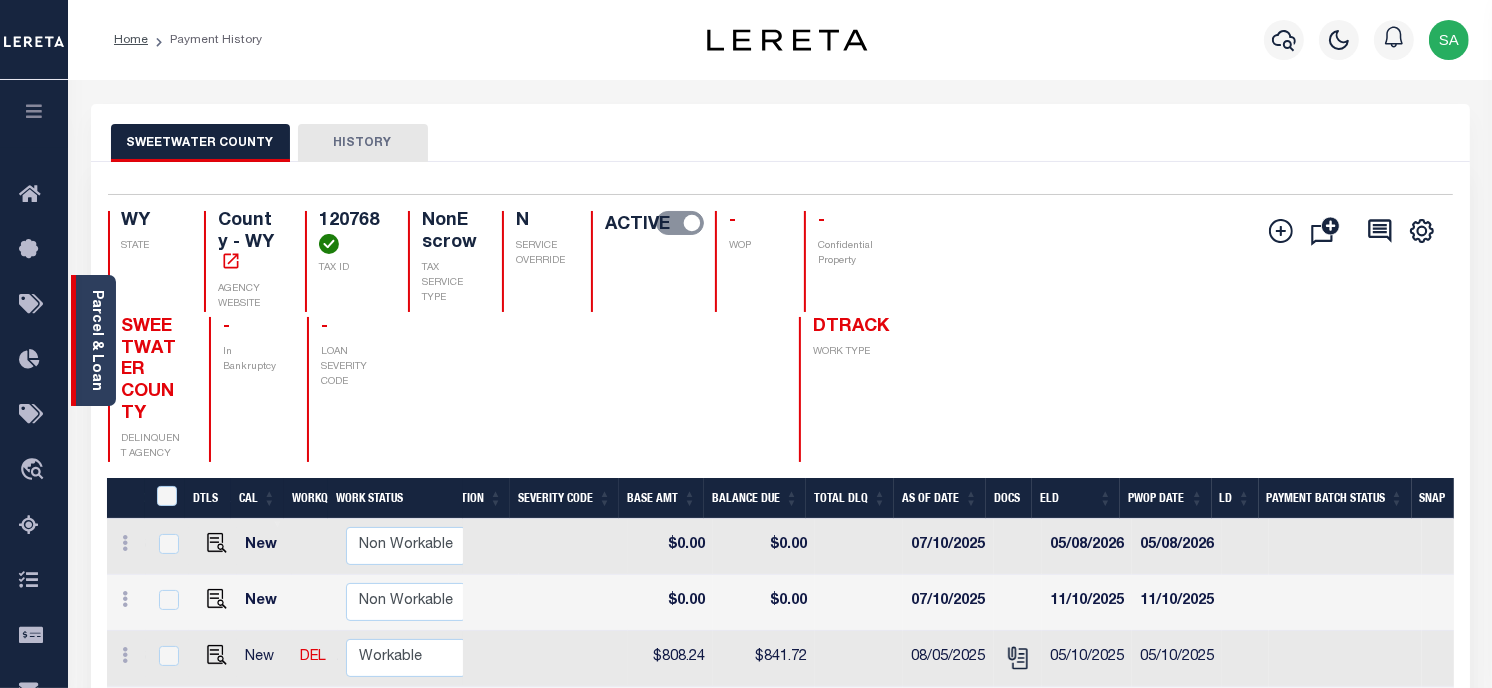 click on "Parcel & Loan" at bounding box center [93, 340] 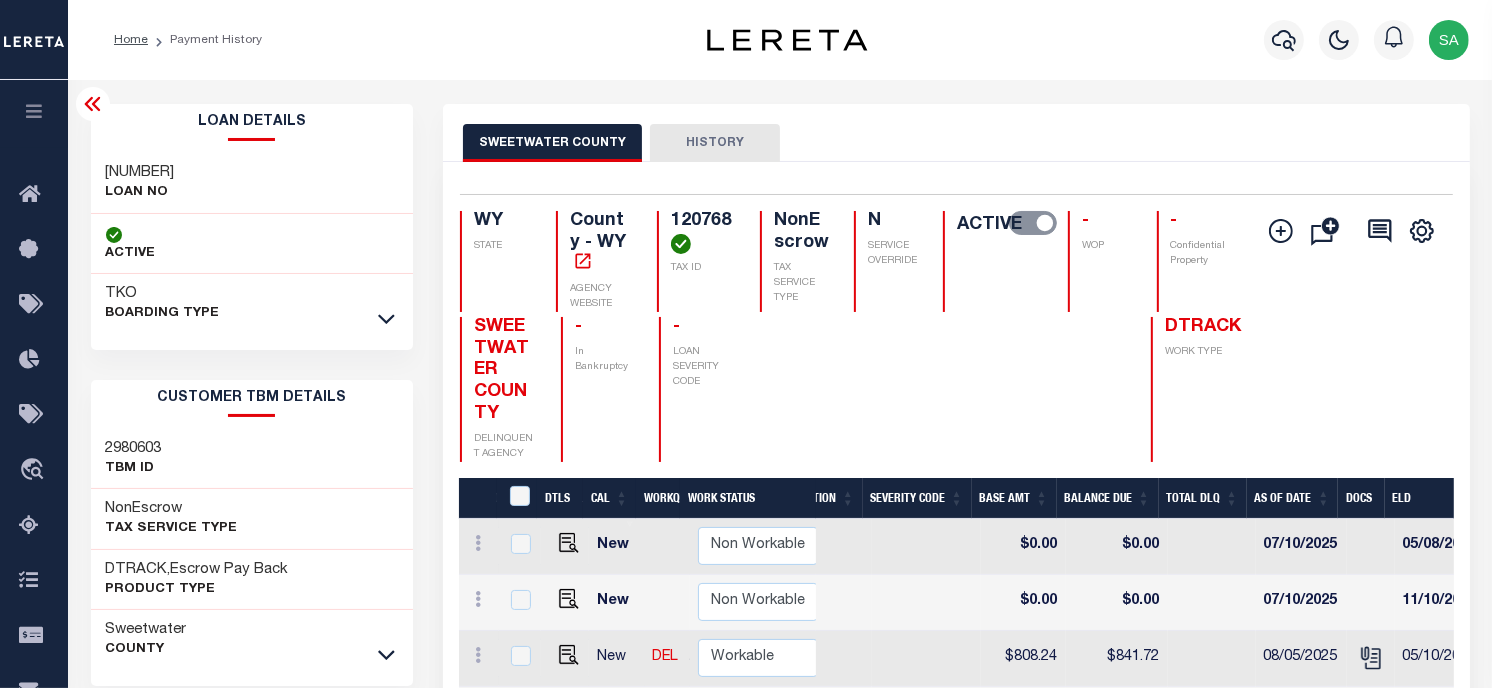 click on "3905210001859" at bounding box center [140, 173] 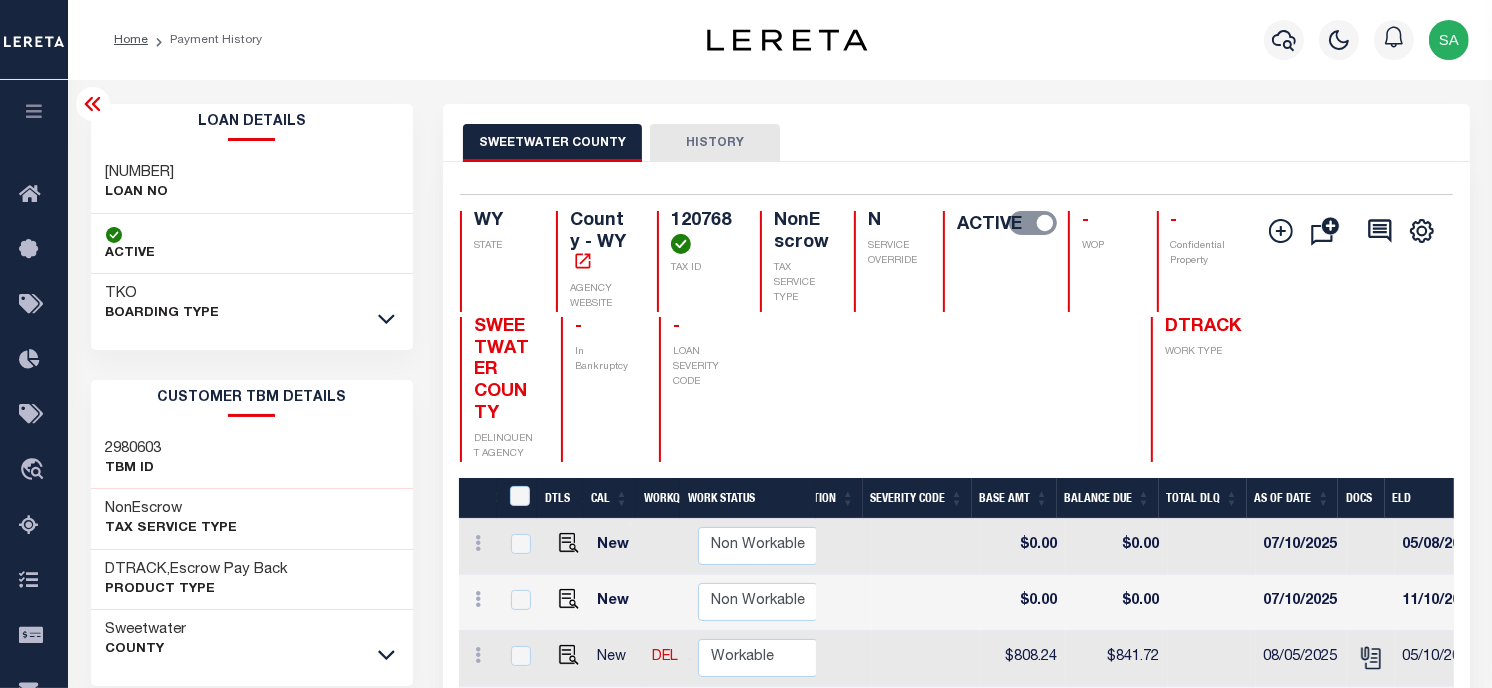 copy on "3905210001859" 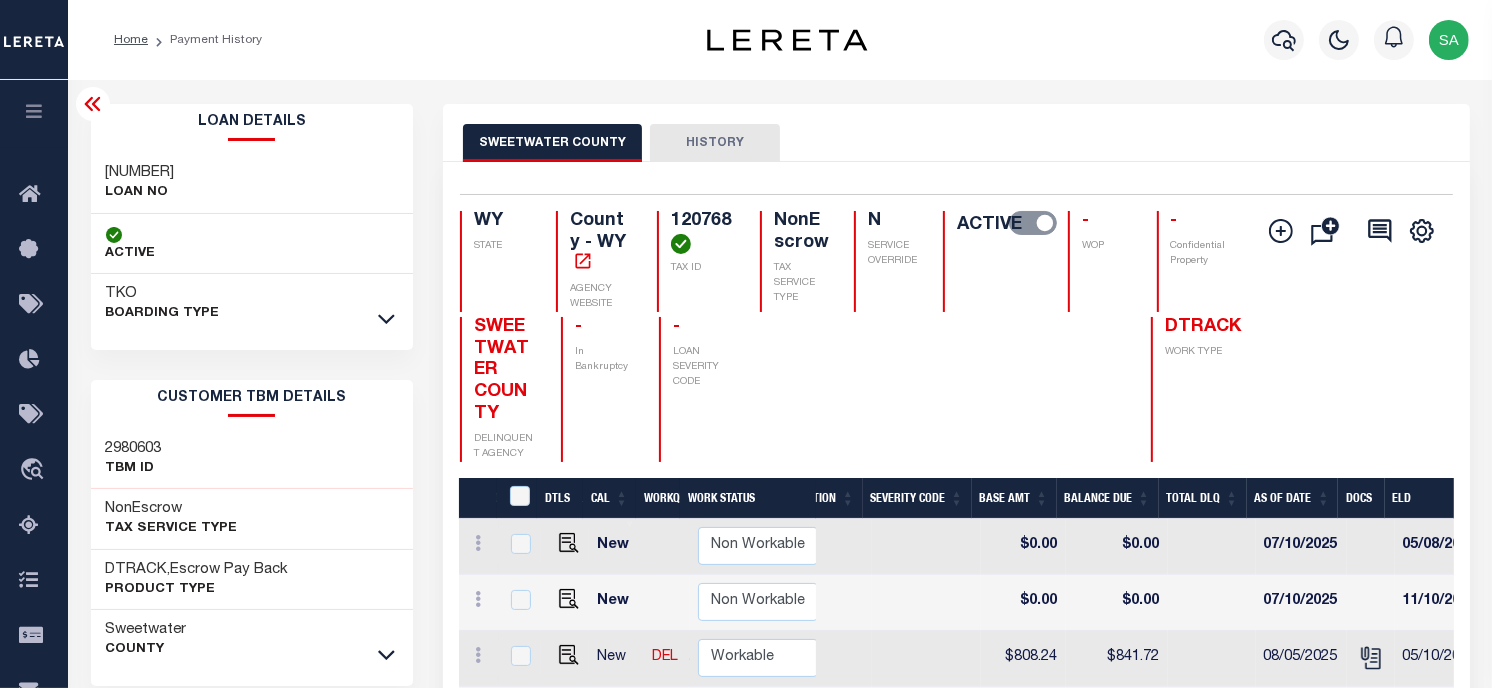 click on "120768" at bounding box center (703, 232) 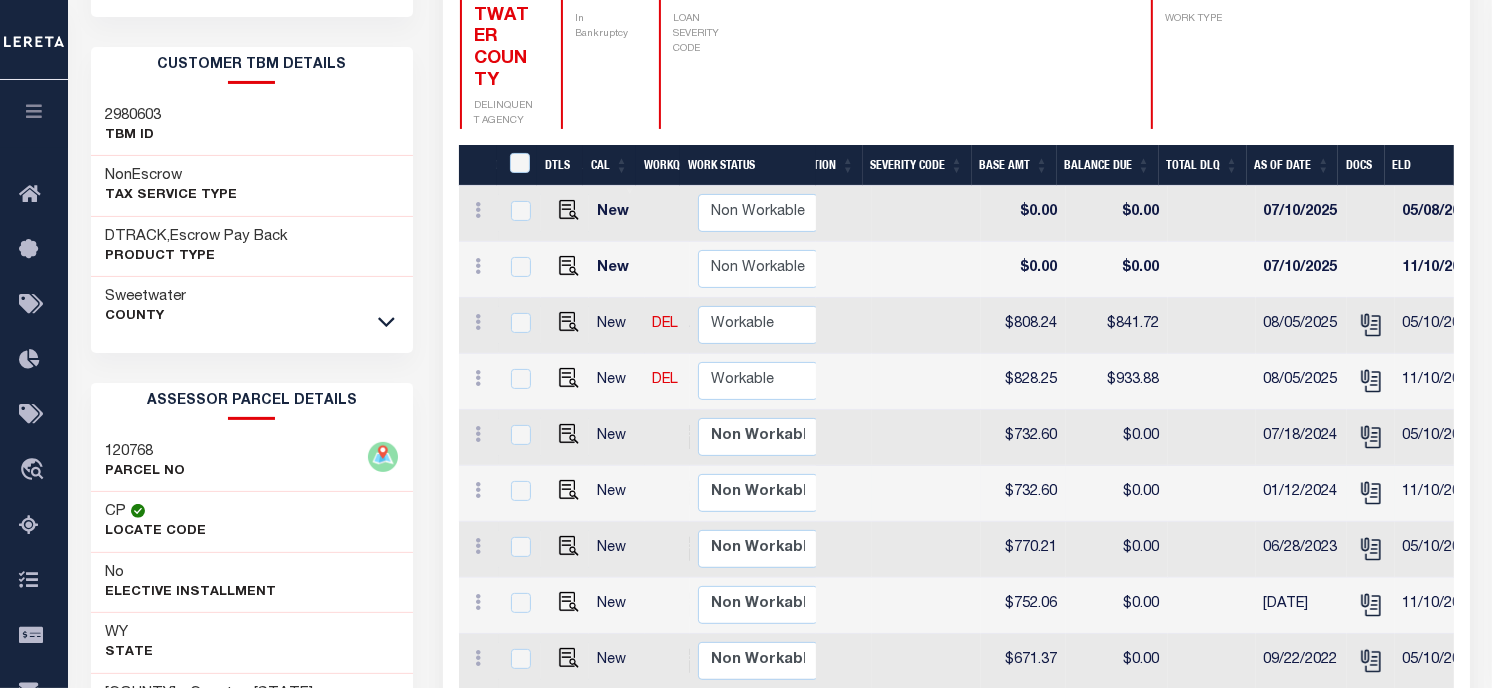 scroll, scrollTop: 897, scrollLeft: 0, axis: vertical 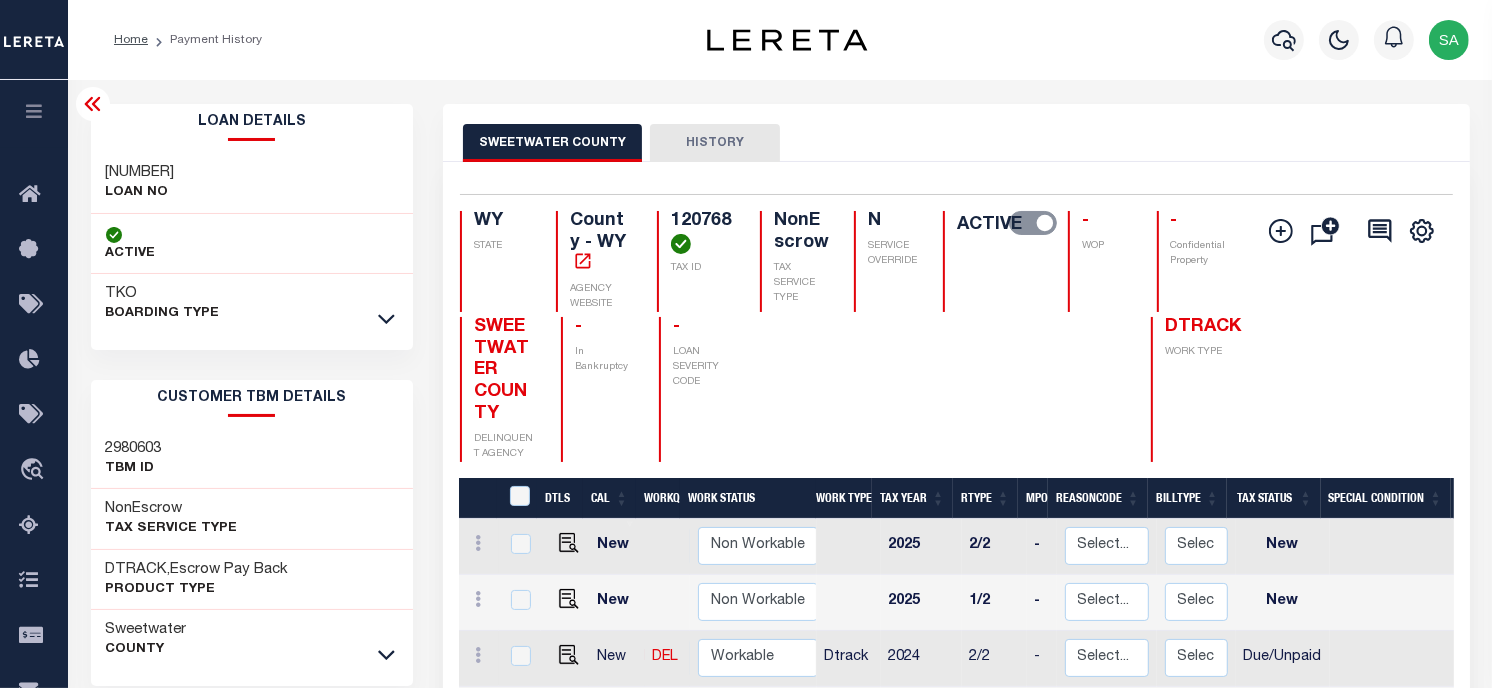 click on "[COUNTY] - County - [STATE] HISTORY" at bounding box center [956, 133] 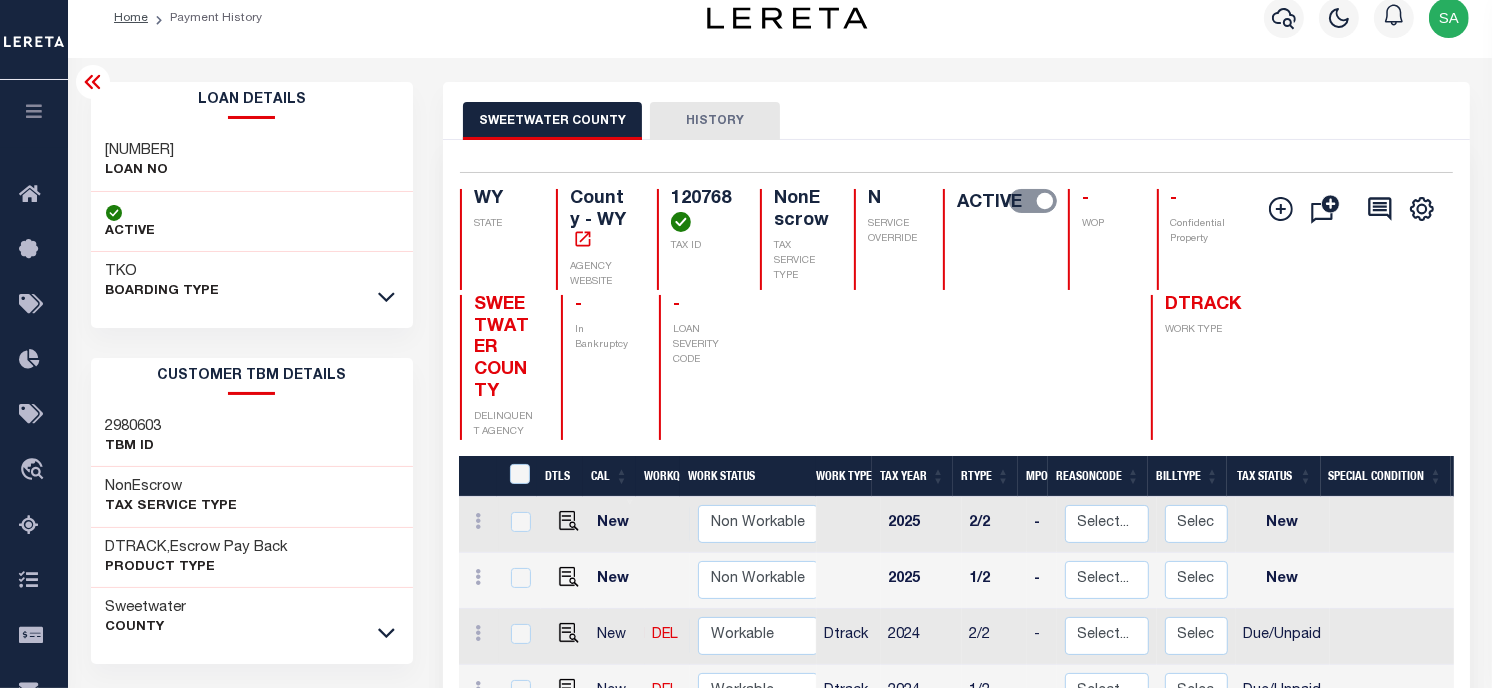 scroll, scrollTop: 0, scrollLeft: 0, axis: both 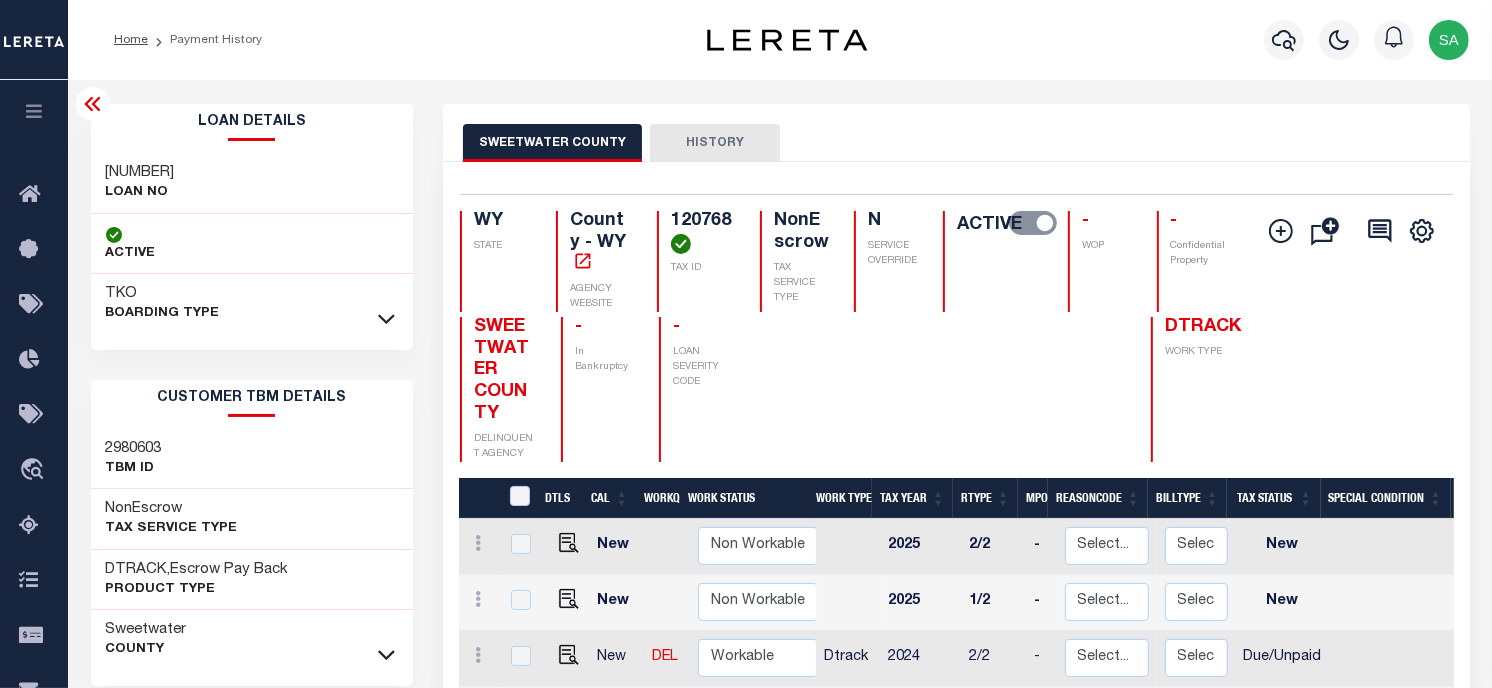 drag, startPoint x: 964, startPoint y: 127, endPoint x: 531, endPoint y: 106, distance: 433.50894 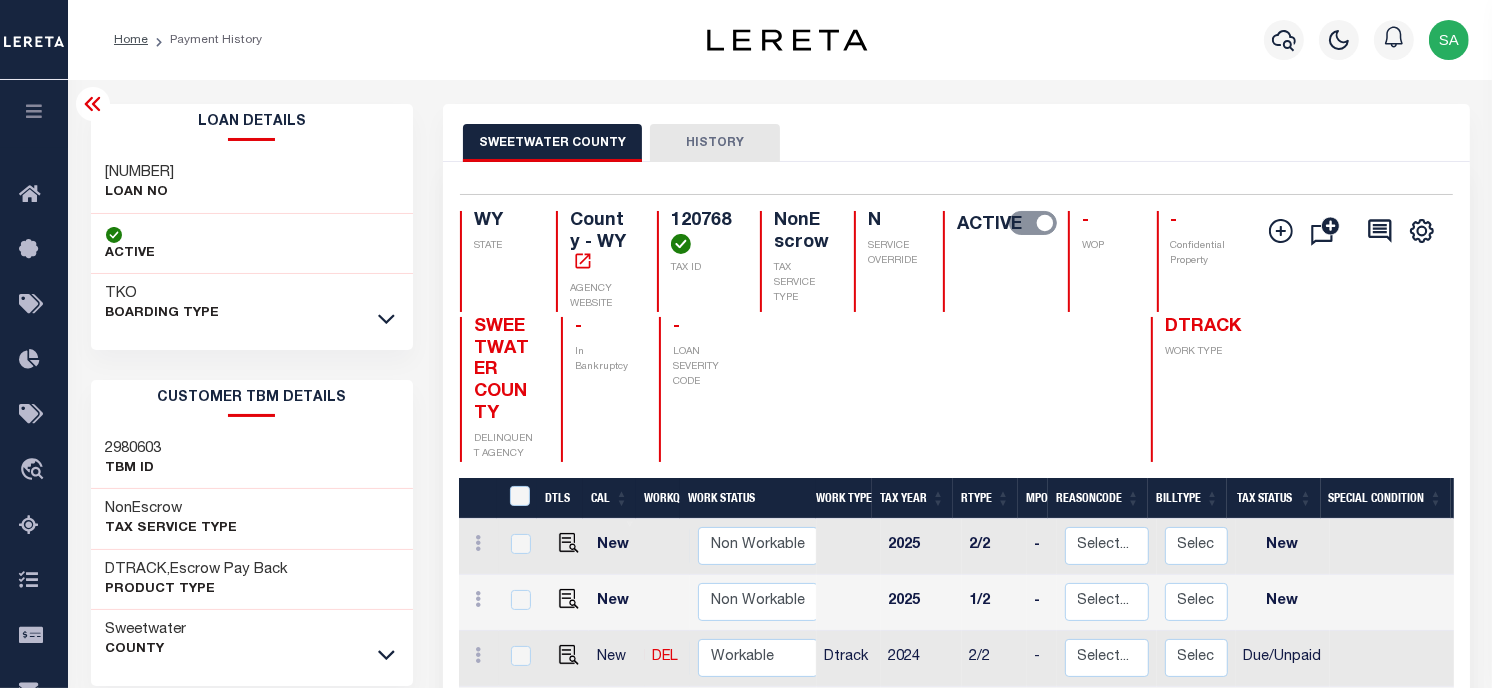 copy on "3905210001859" 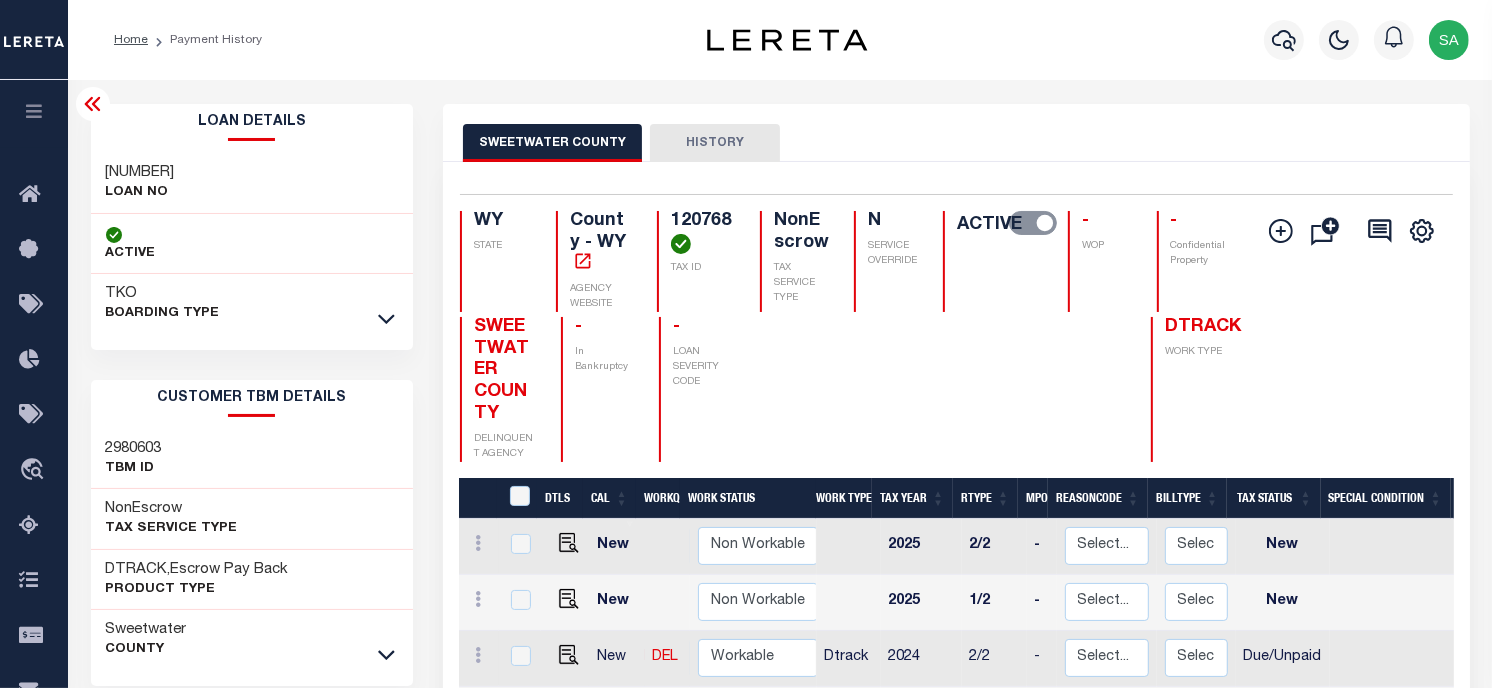 click on "120768" at bounding box center [703, 232] 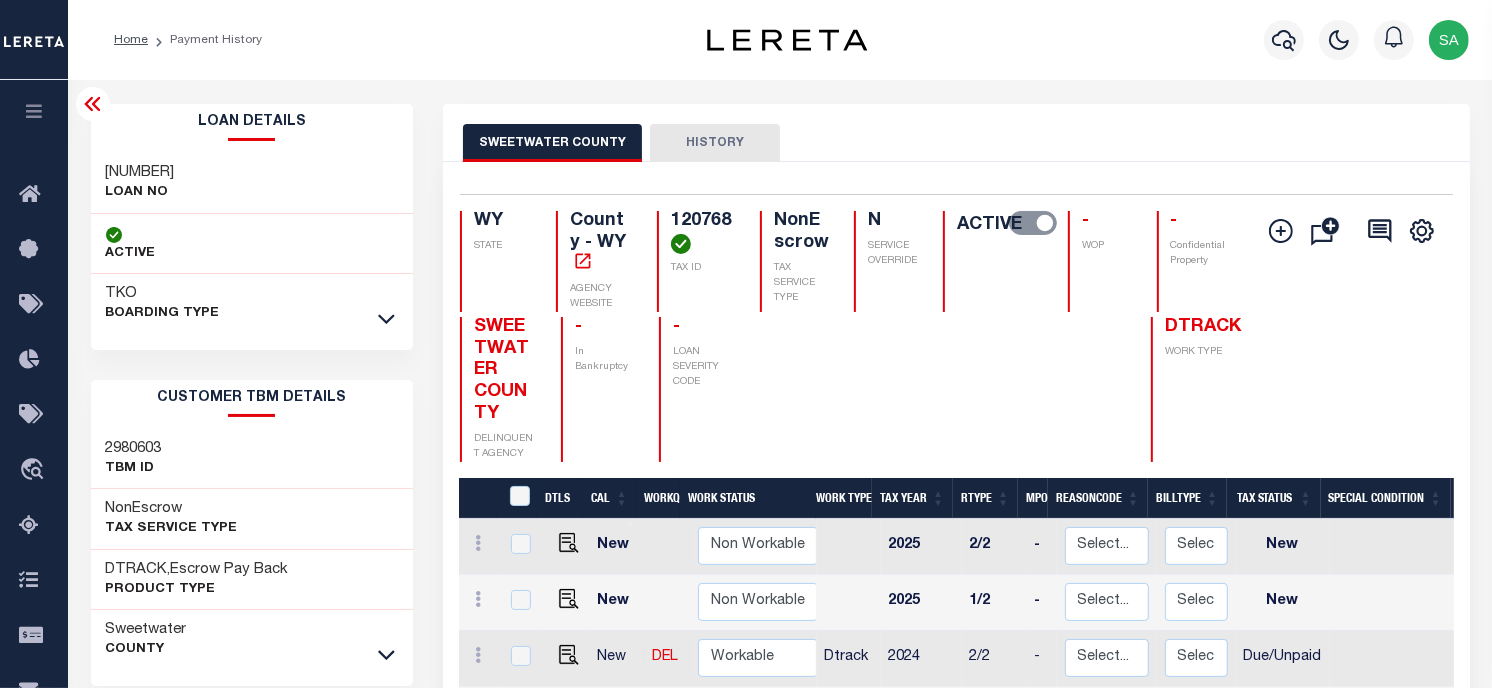 click on "120768" at bounding box center (703, 232) 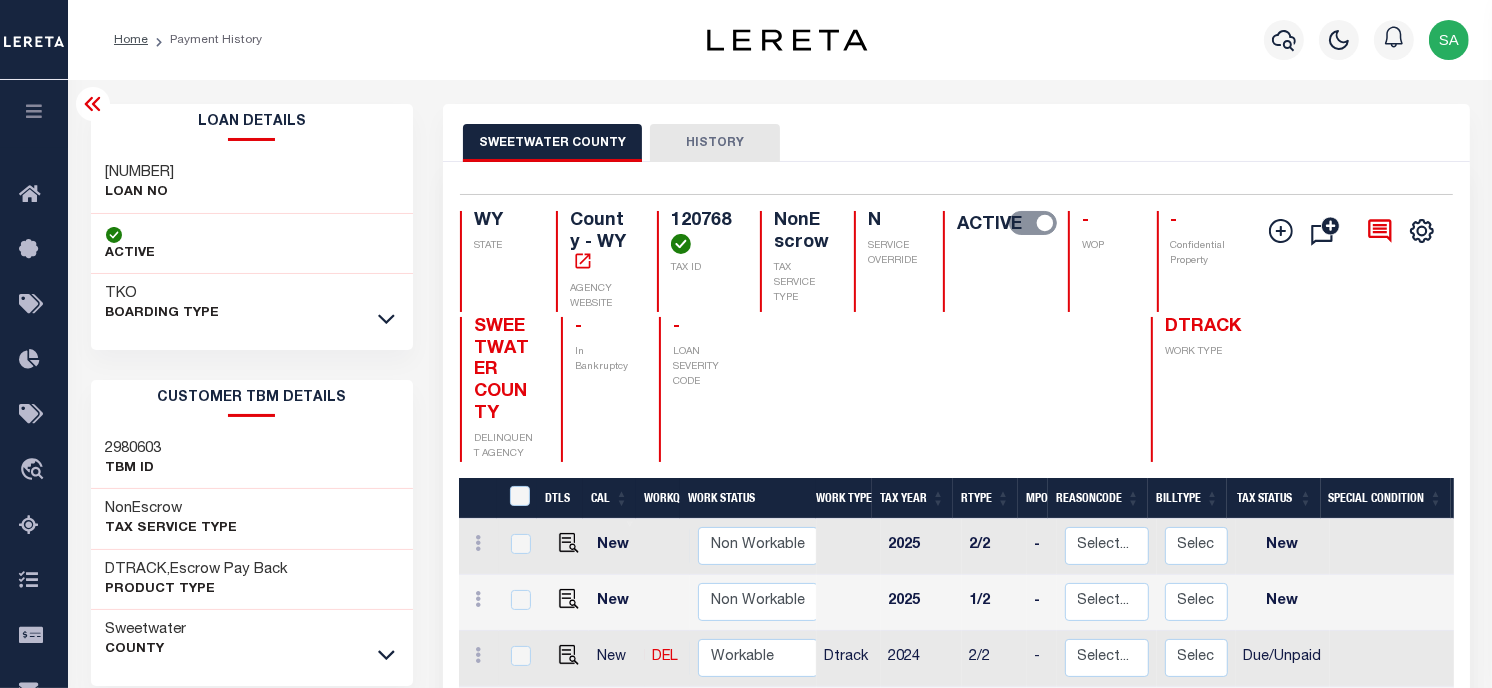 copy on "120768" 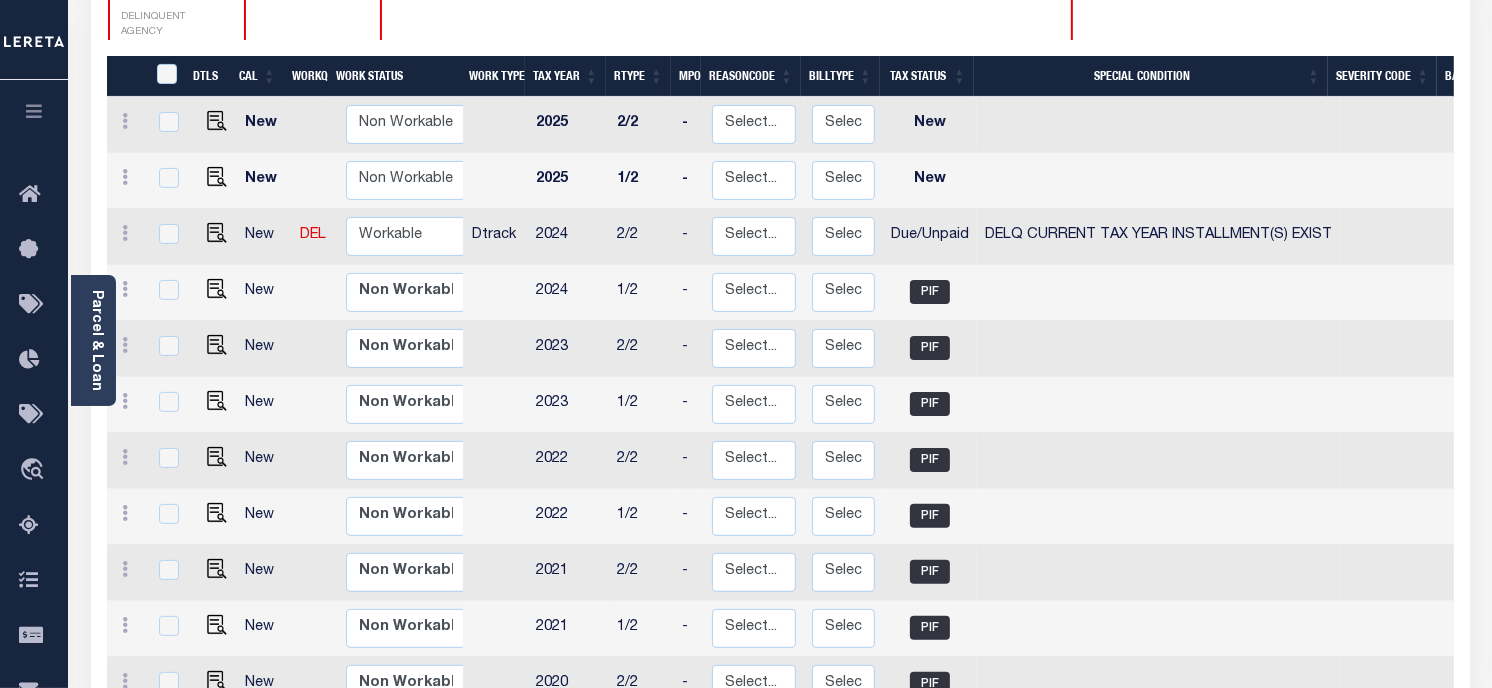 scroll, scrollTop: 171, scrollLeft: 0, axis: vertical 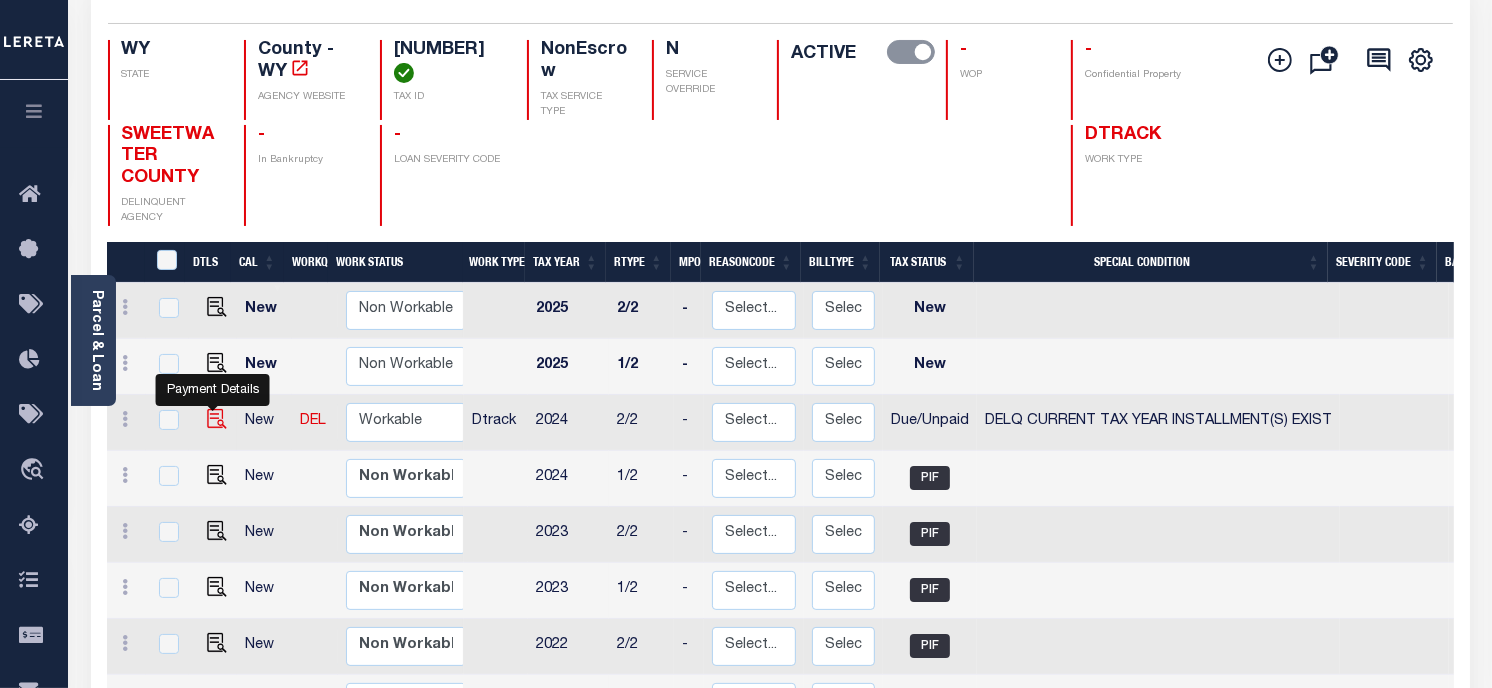 click at bounding box center [217, 419] 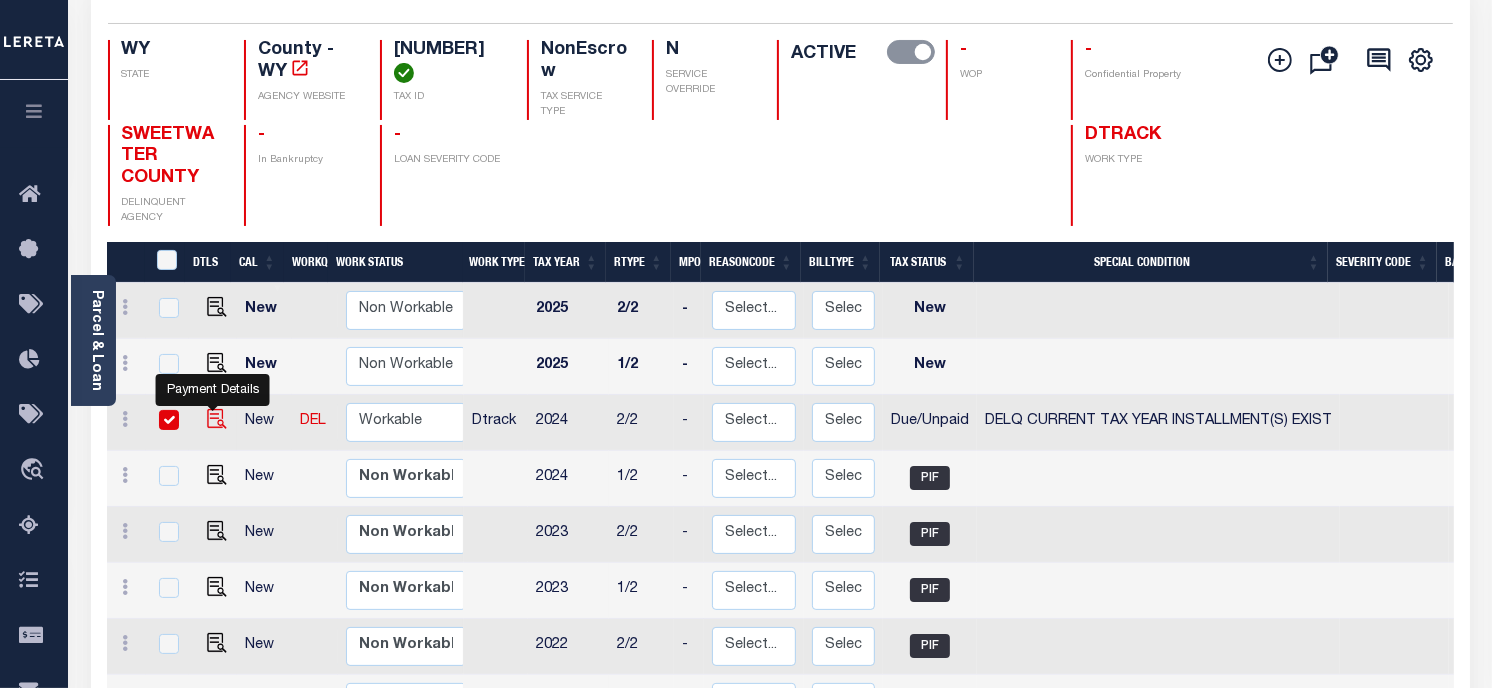 checkbox on "true" 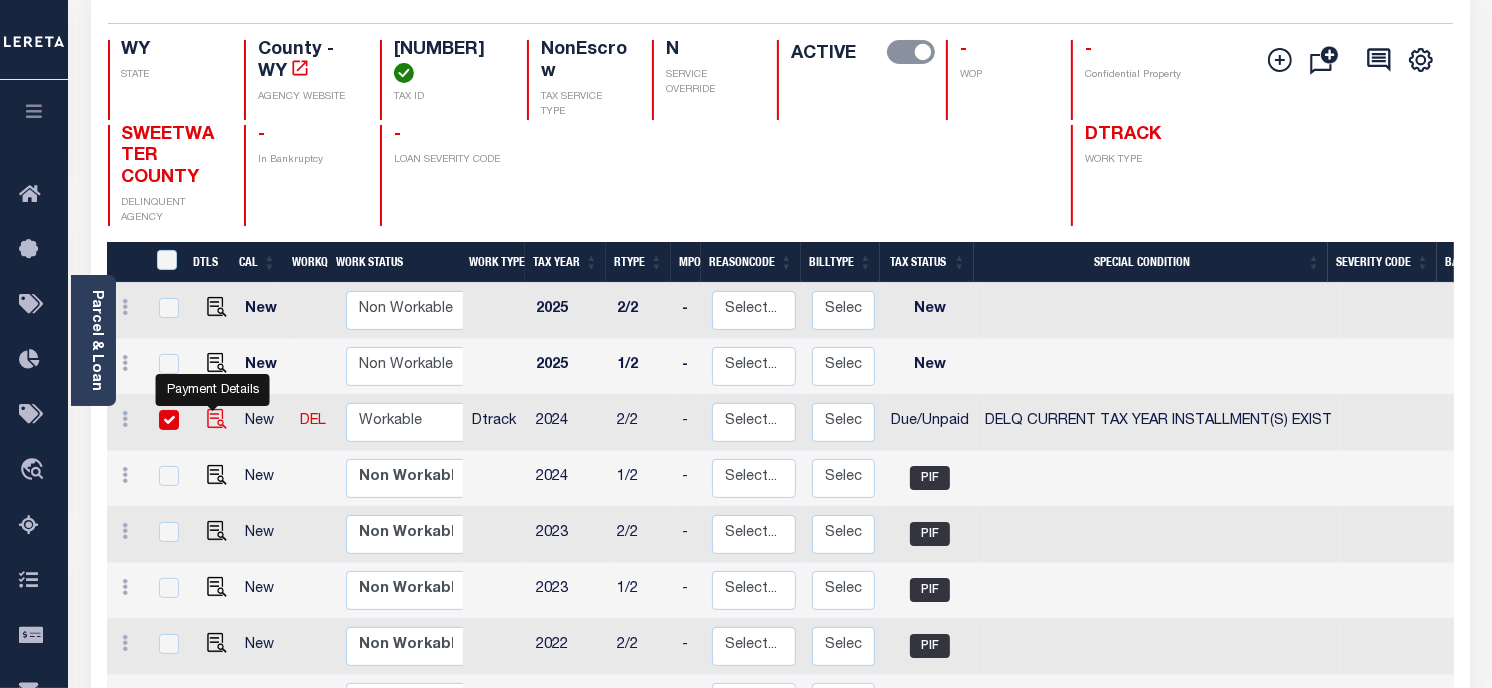 checkbox on "true" 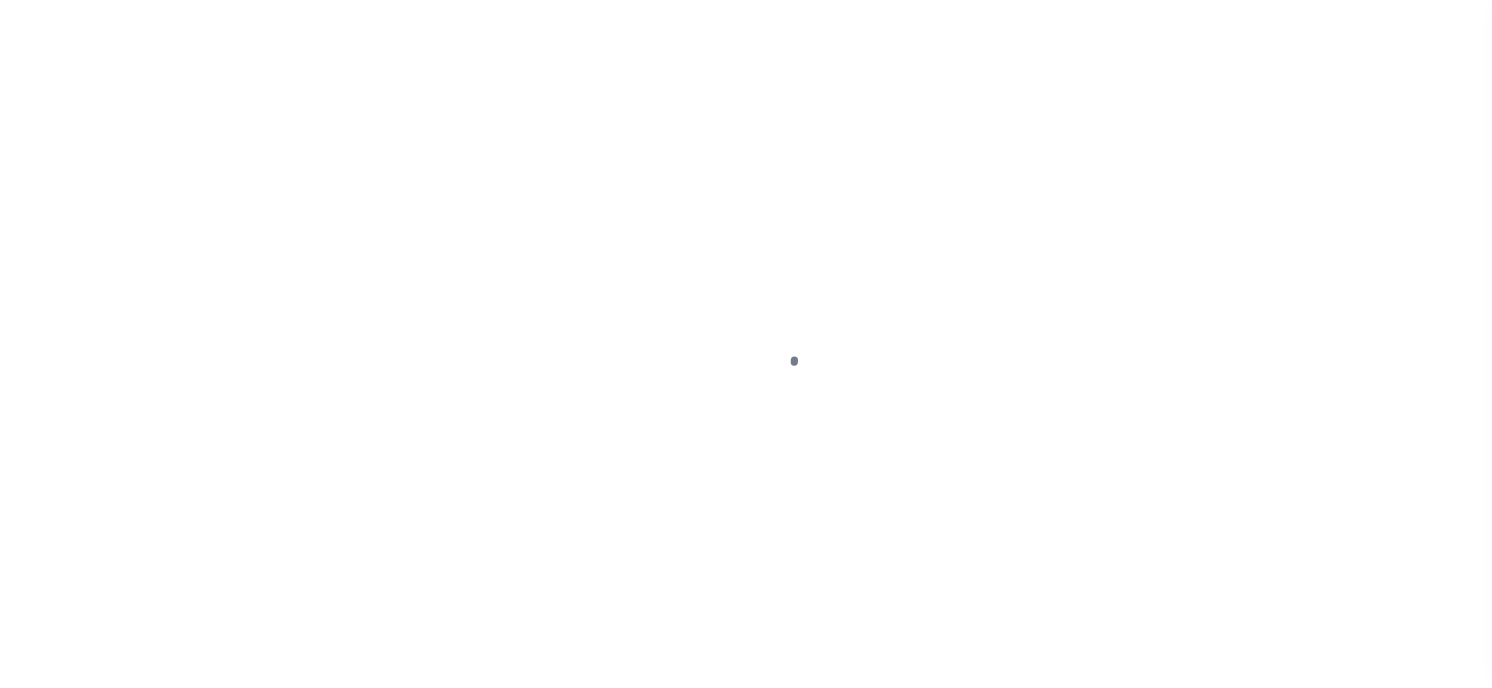 scroll, scrollTop: 0, scrollLeft: 0, axis: both 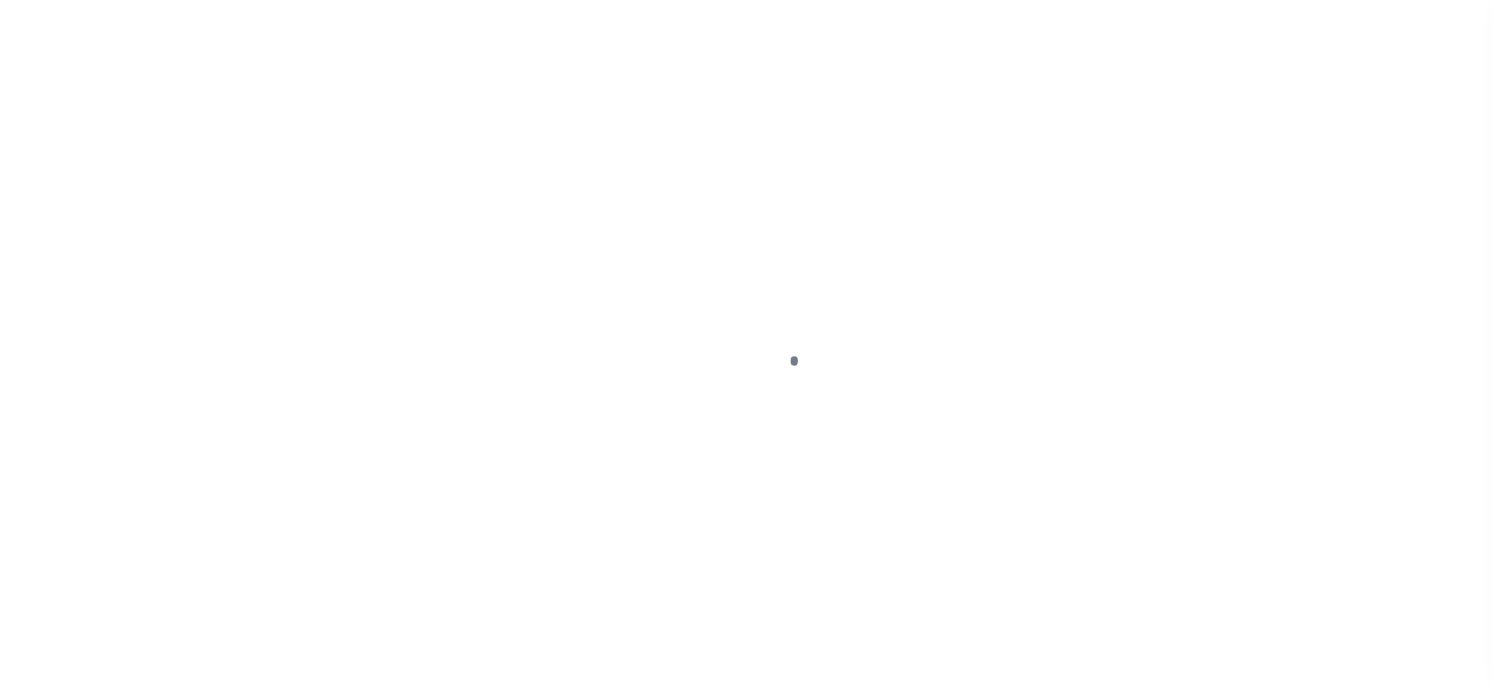 checkbox on "false" 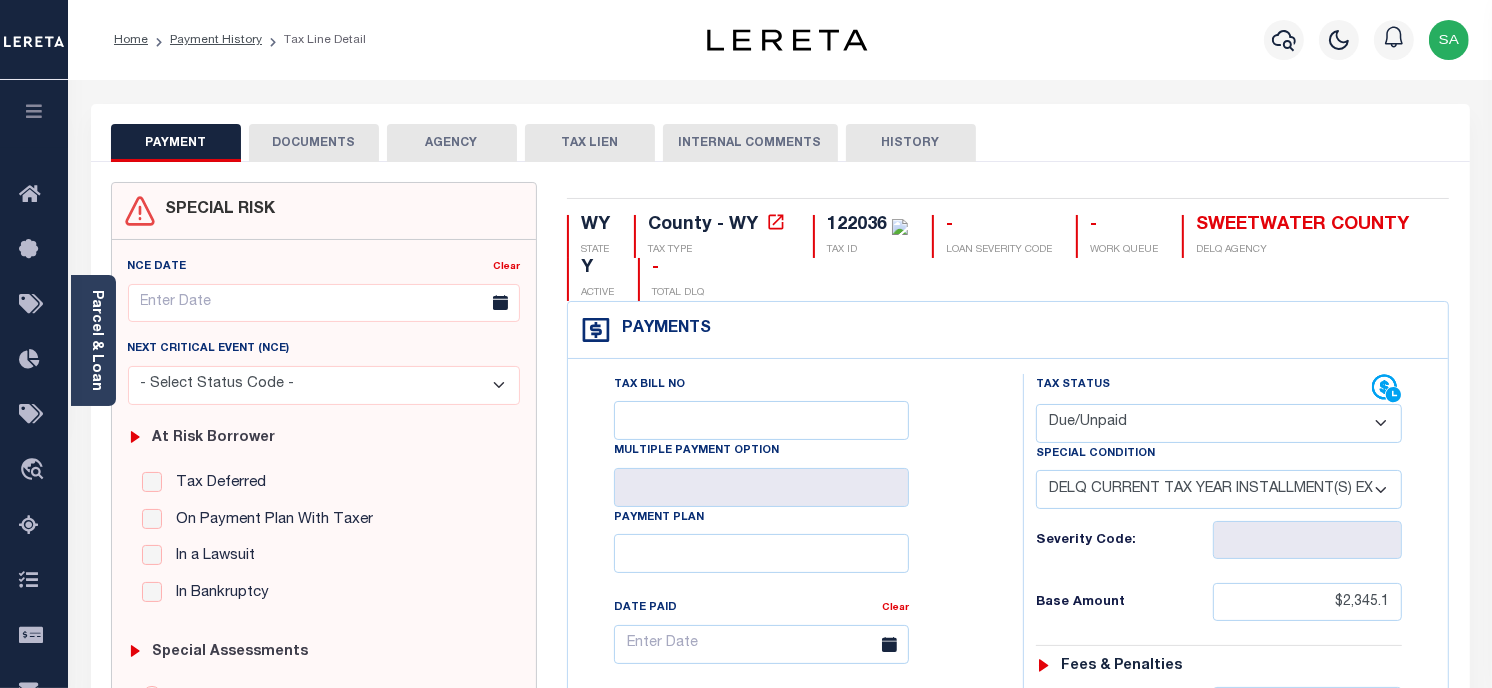 drag, startPoint x: 1118, startPoint y: 406, endPoint x: 1117, endPoint y: 444, distance: 38.013157 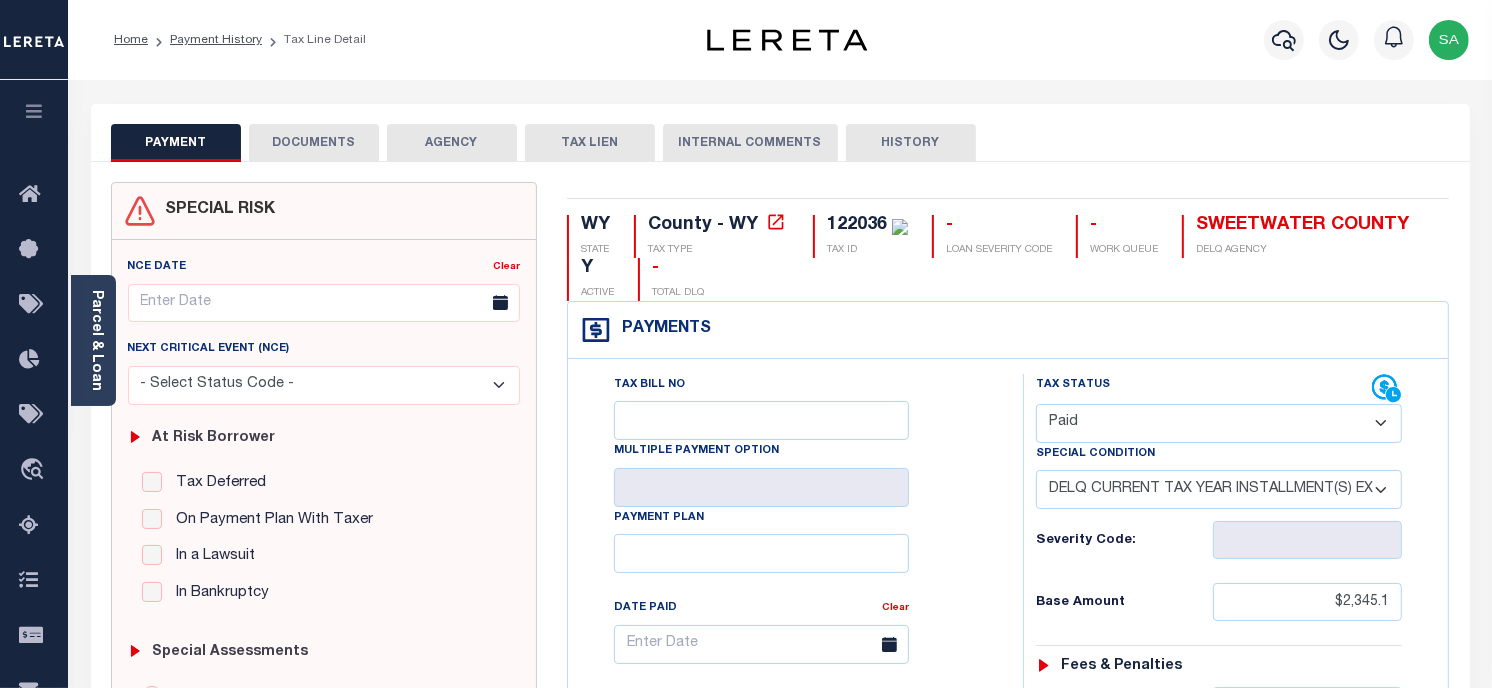 click on "- Select Status Code -
Open
Due/Unpaid
Paid
Incomplete
No Tax Due
Internal Refund Processed
New" at bounding box center (1219, 423) 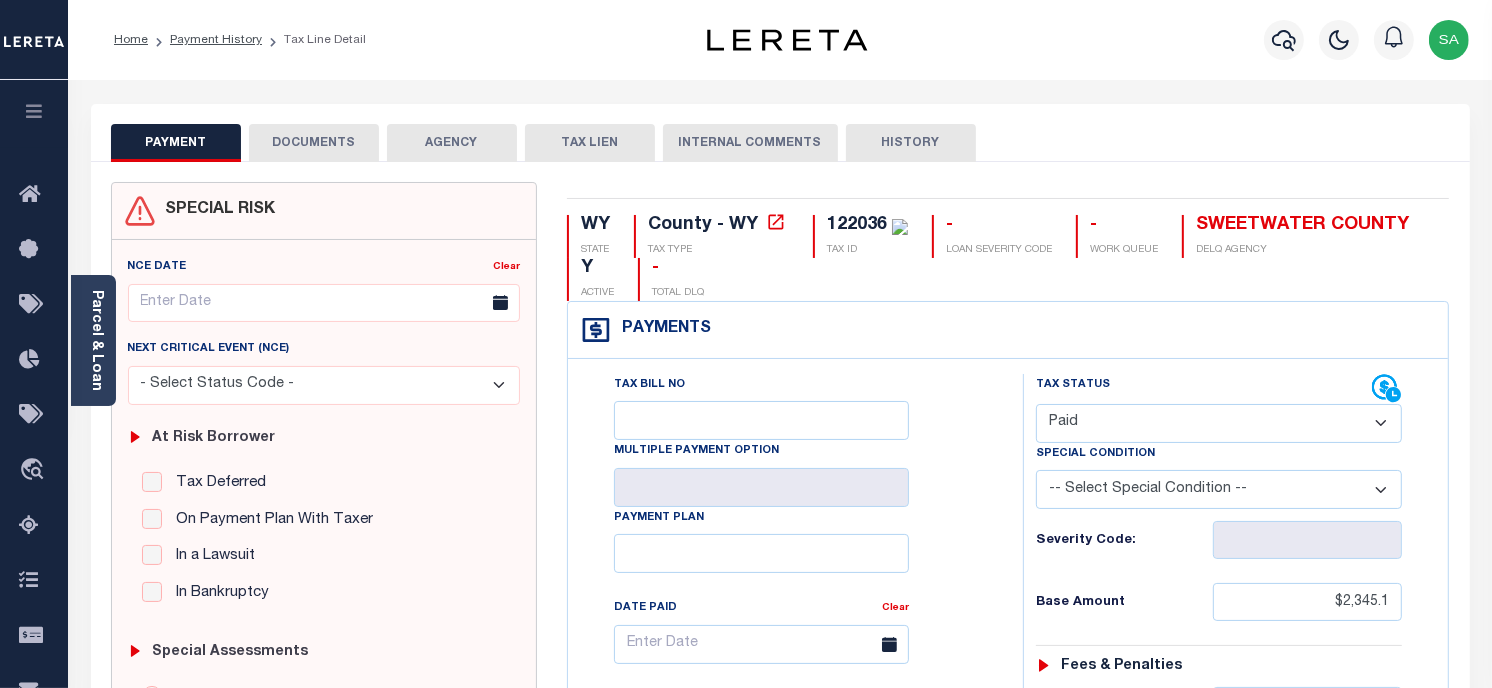 type on "08/05/2025" 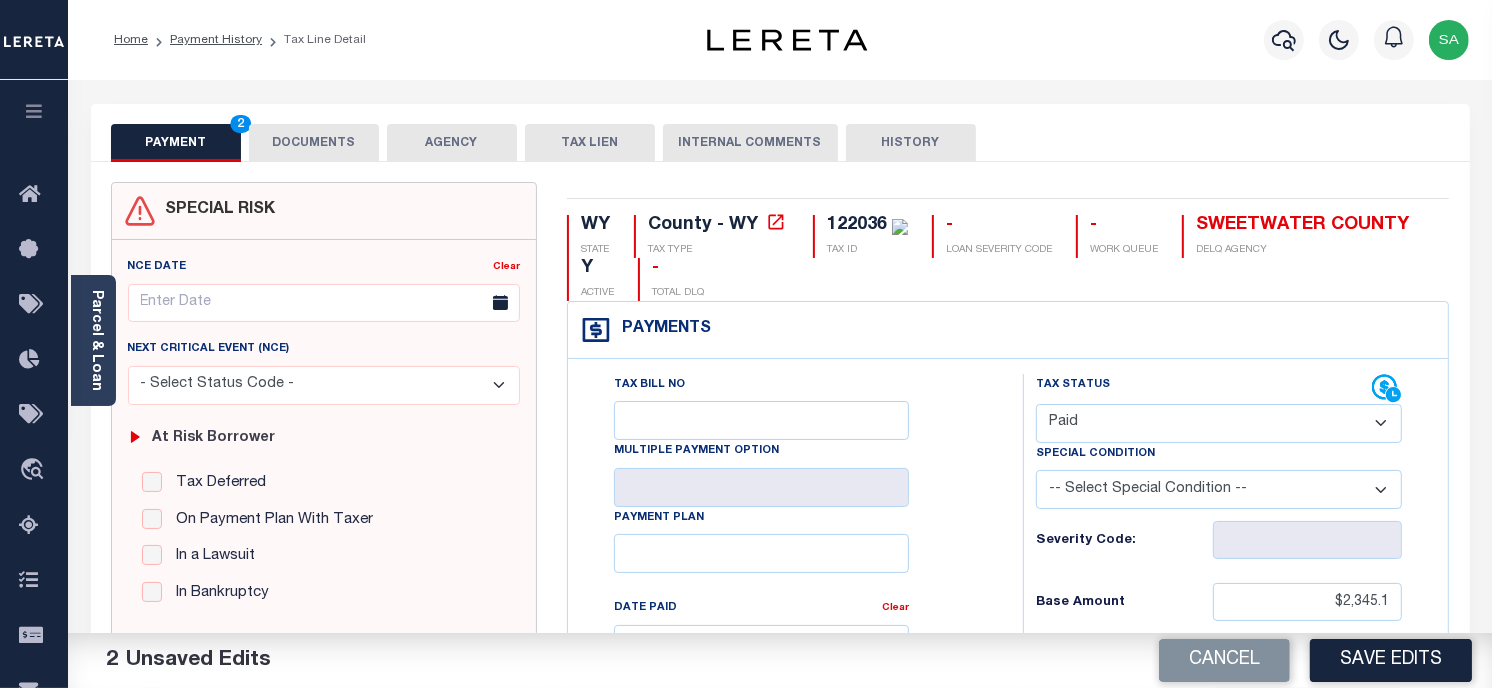 click on "SPECIAL RISK
NCE Date
Clear" at bounding box center [780, 829] 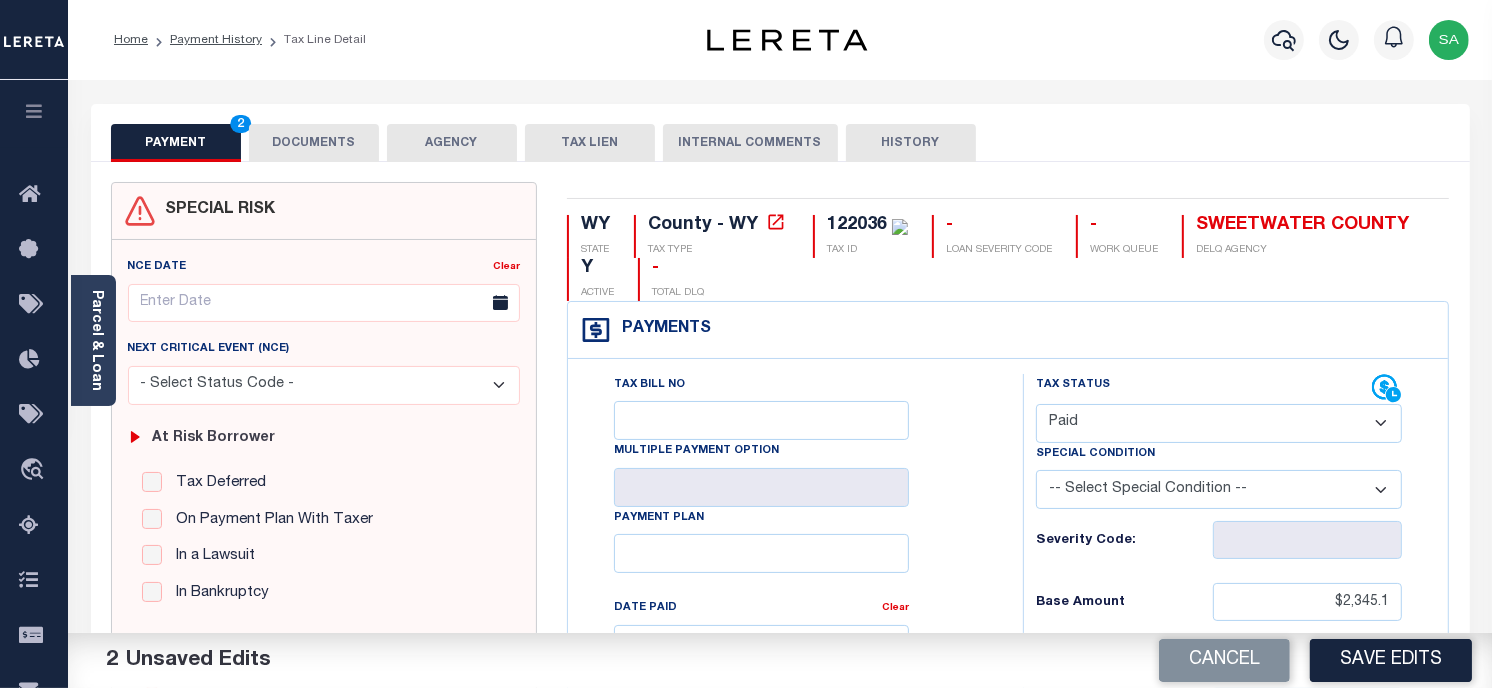 click on "DOCUMENTS" at bounding box center [314, 143] 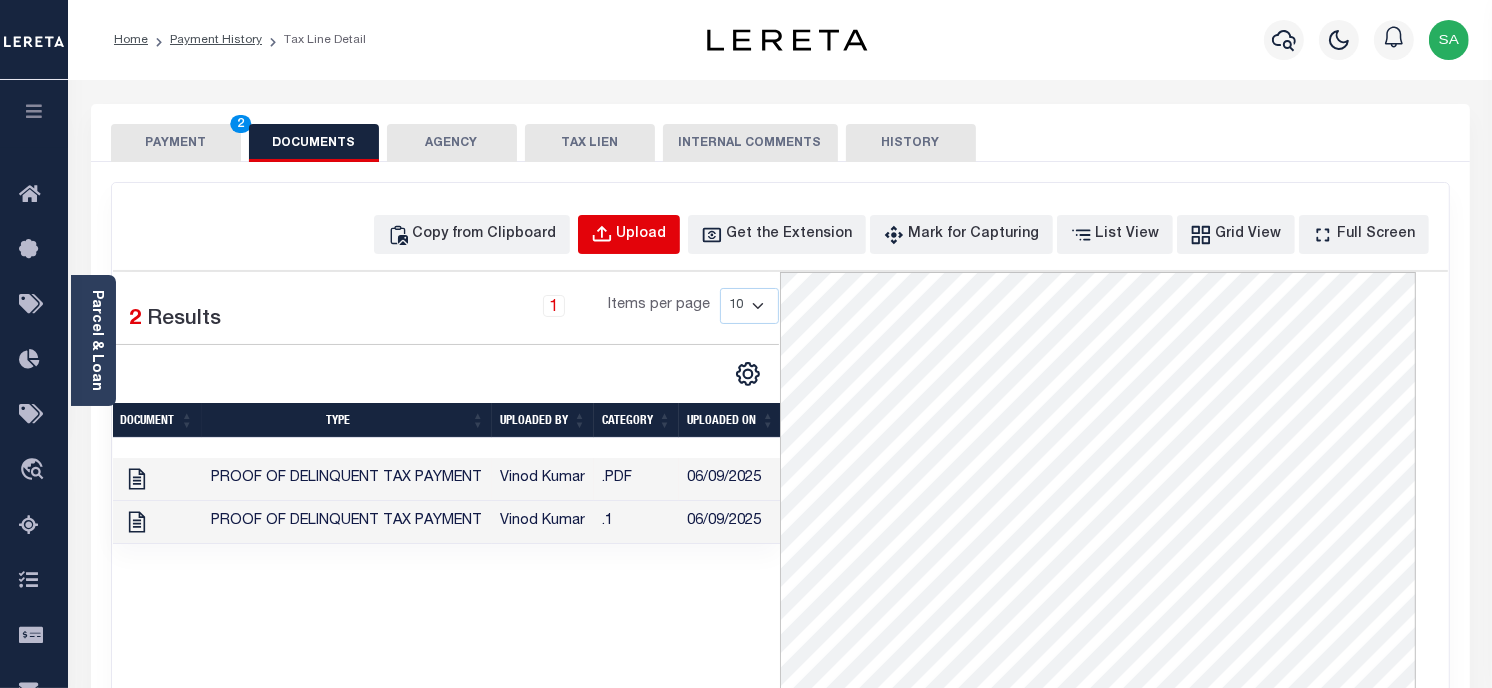 click on "Upload" at bounding box center (629, 234) 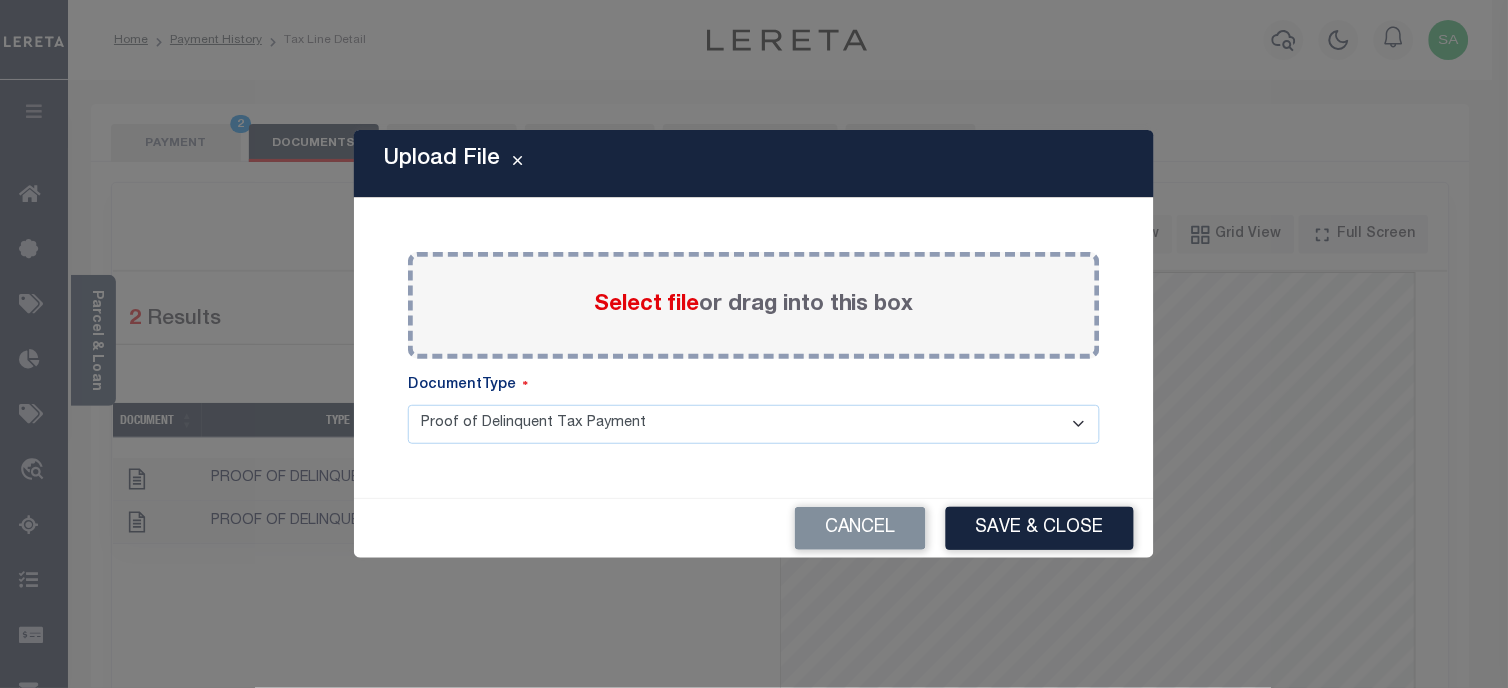 click on "Select file" at bounding box center (646, 305) 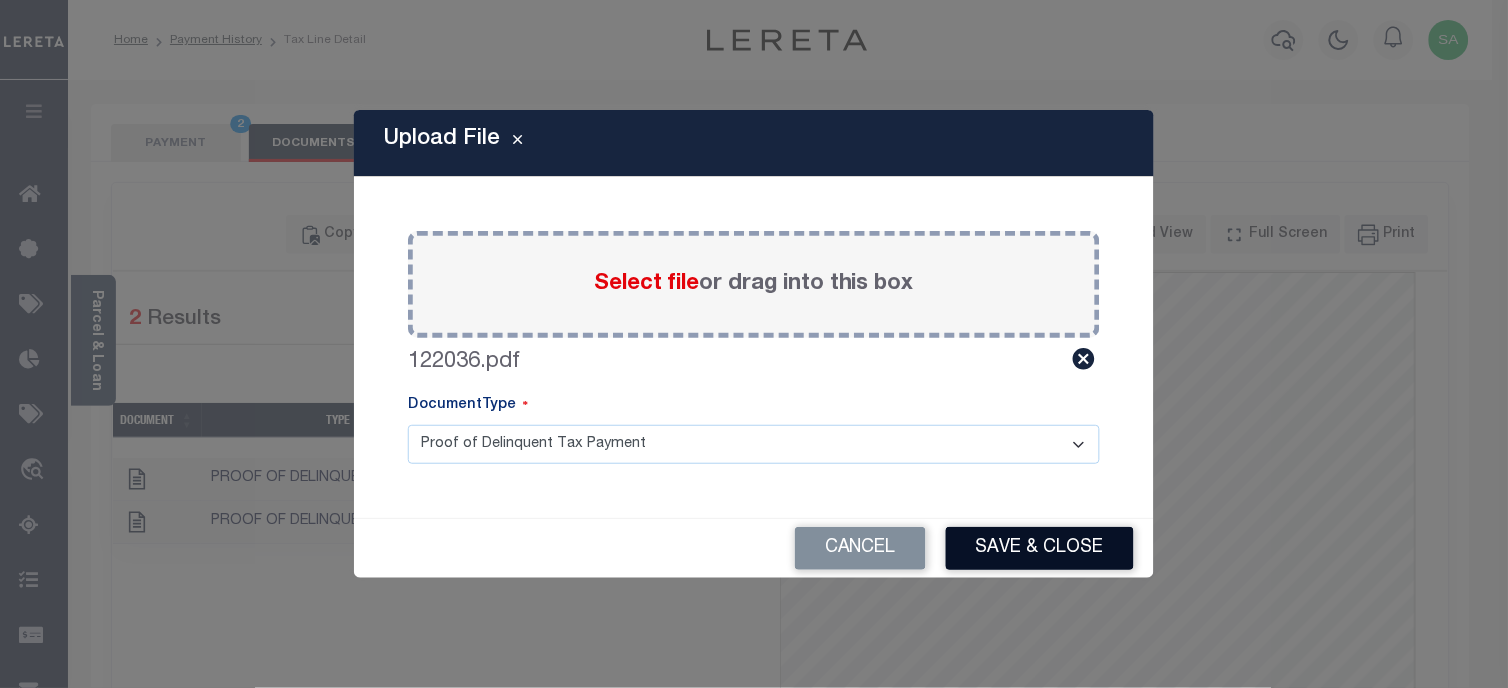 click on "Save & Close" at bounding box center [1040, 548] 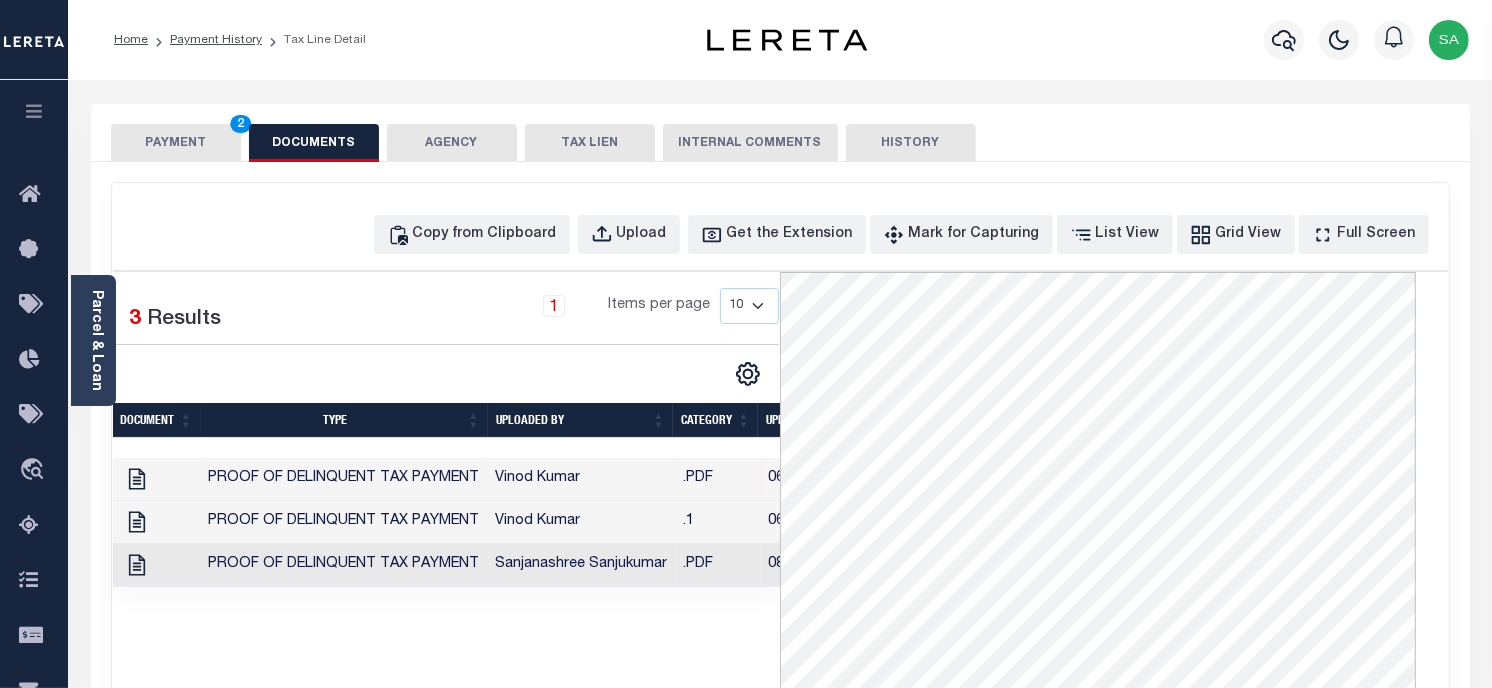 click on "PAYMENT
2" at bounding box center (176, 143) 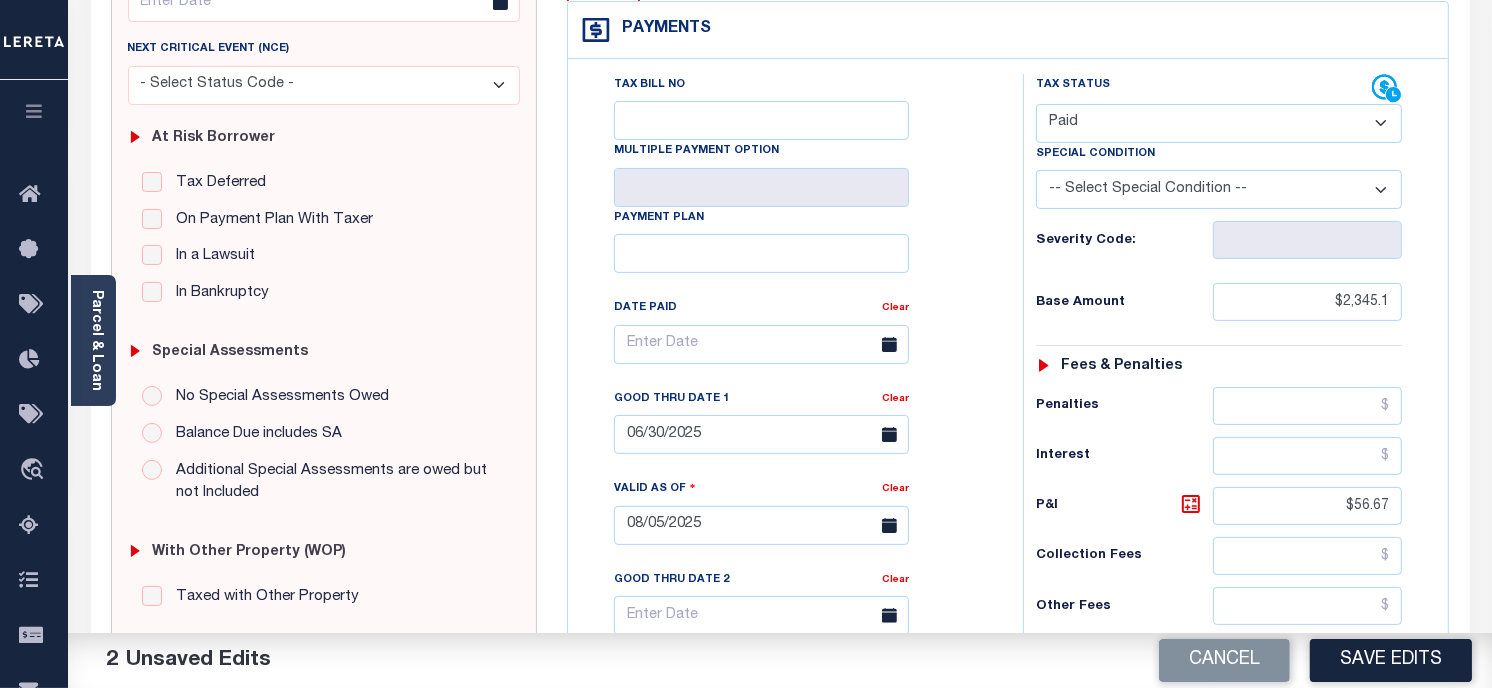 scroll, scrollTop: 333, scrollLeft: 0, axis: vertical 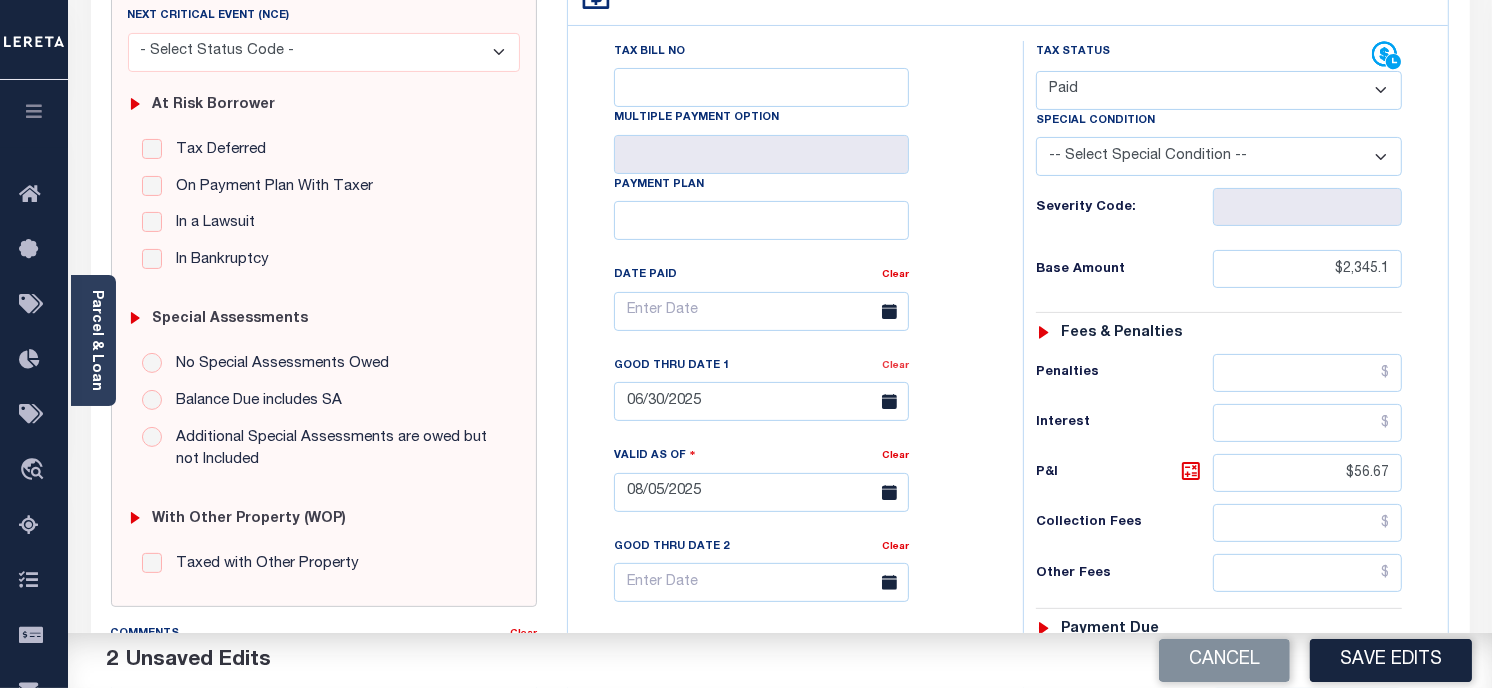 click on "Clear" at bounding box center (895, 366) 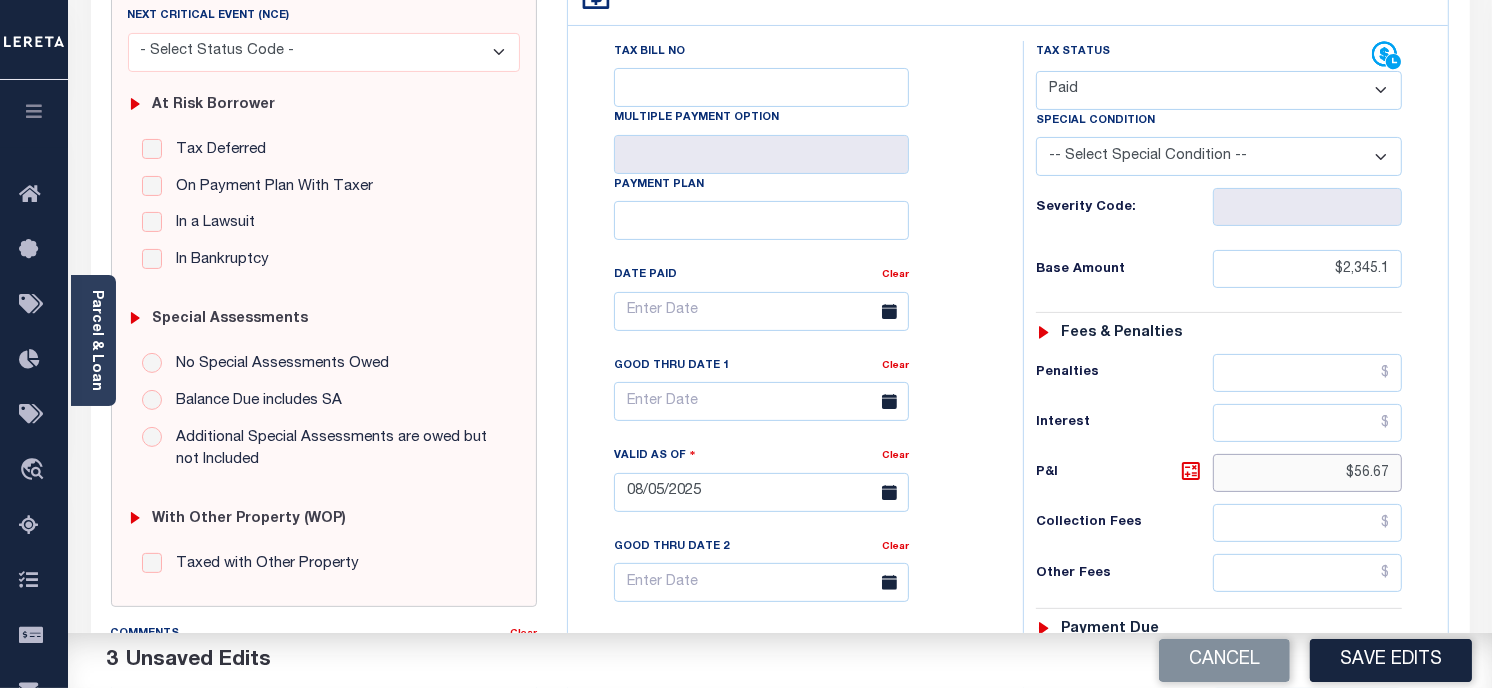 click on "$56.67" at bounding box center (1308, 473) 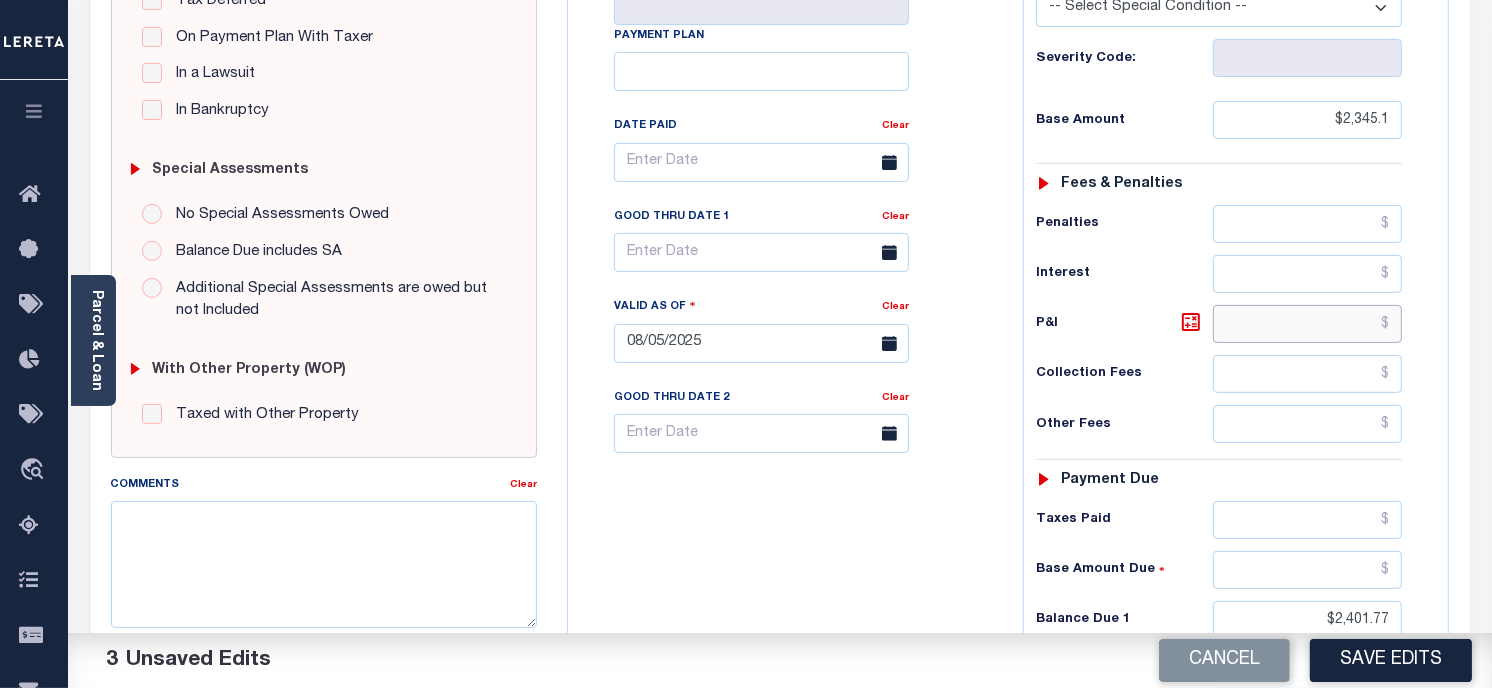 scroll, scrollTop: 777, scrollLeft: 0, axis: vertical 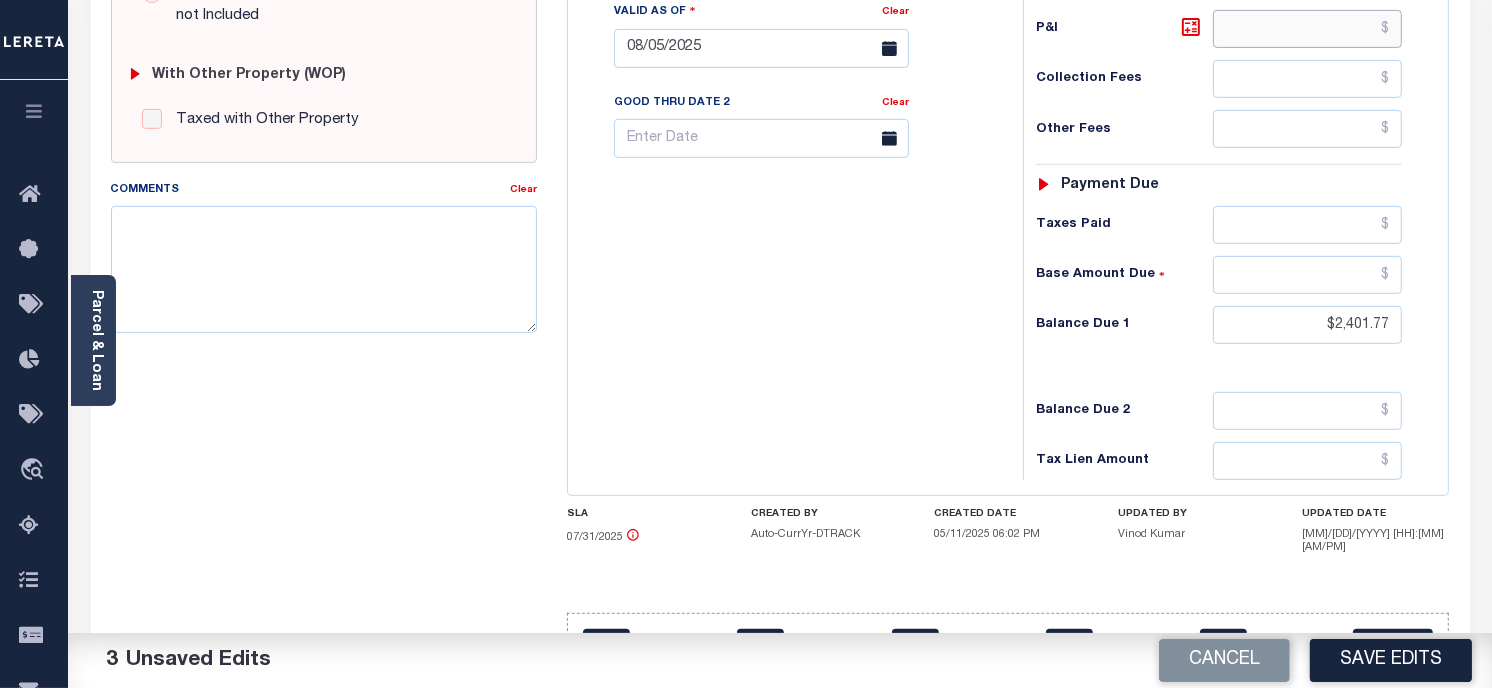 type 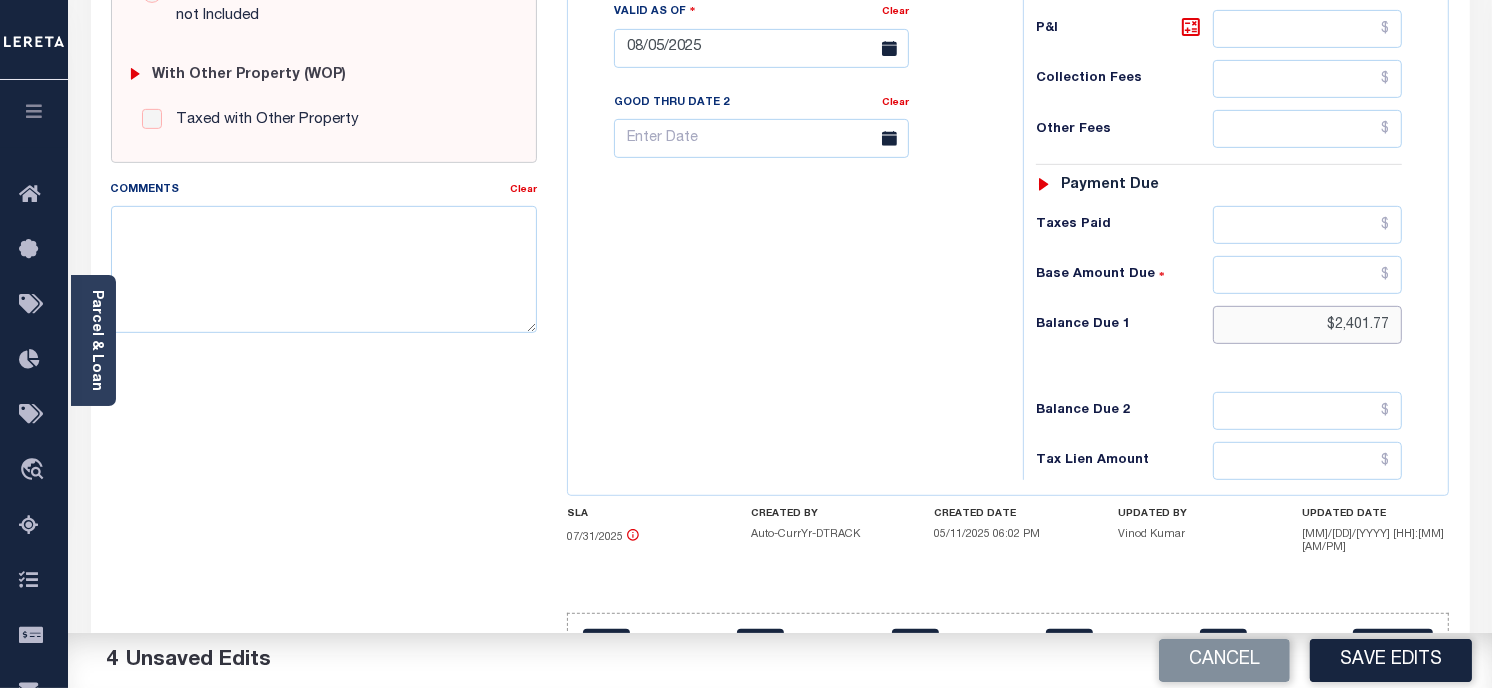 drag, startPoint x: 1392, startPoint y: 337, endPoint x: 1257, endPoint y: 334, distance: 135.03333 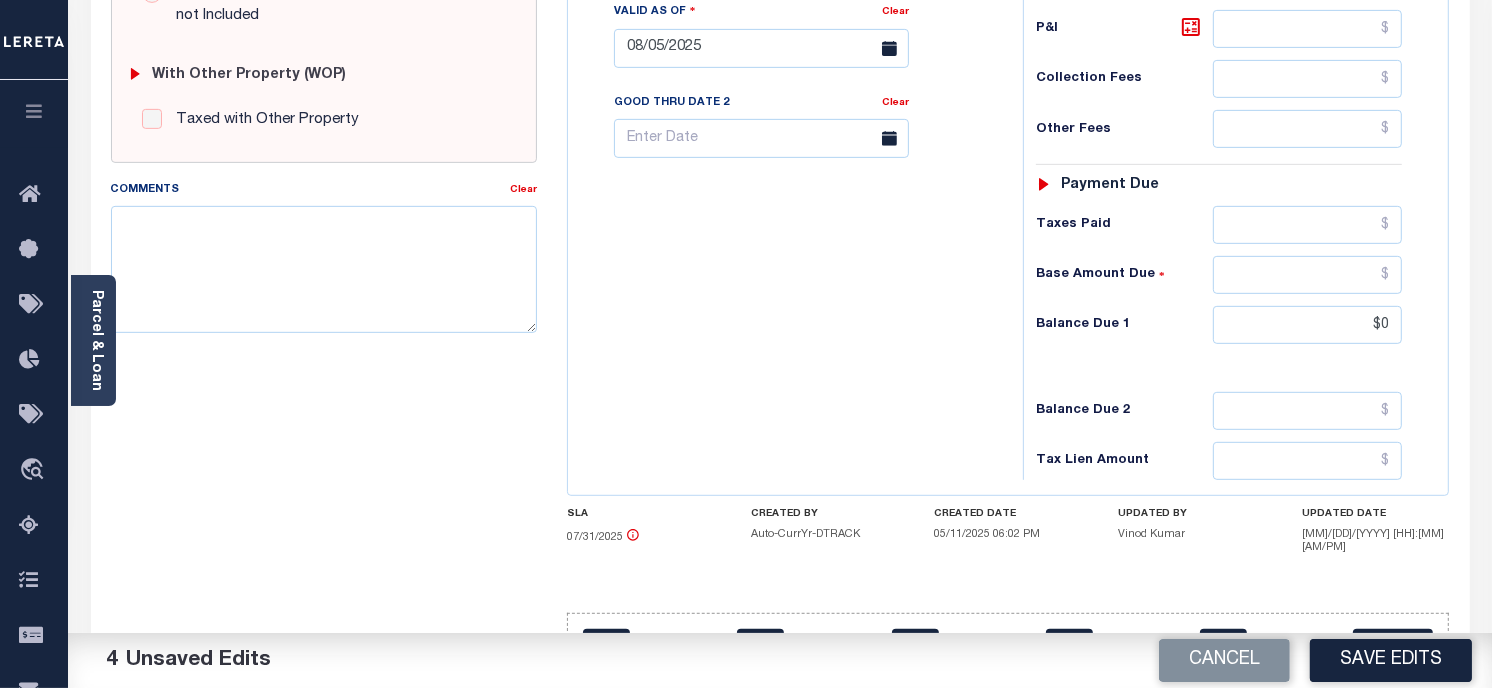 type on "$0.00" 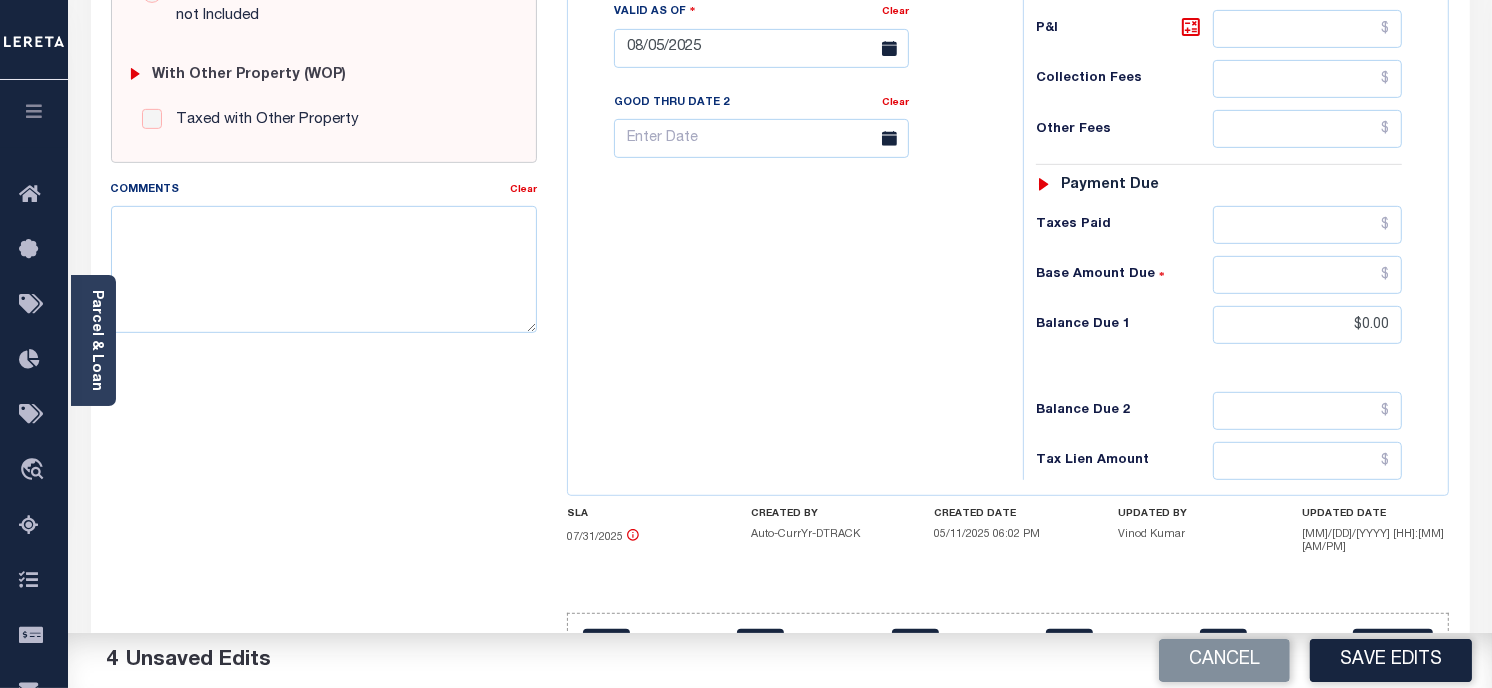 click on "Tax Bill No
Multiple Payment Option
Payment Plan
Clear" at bounding box center [790, 38] 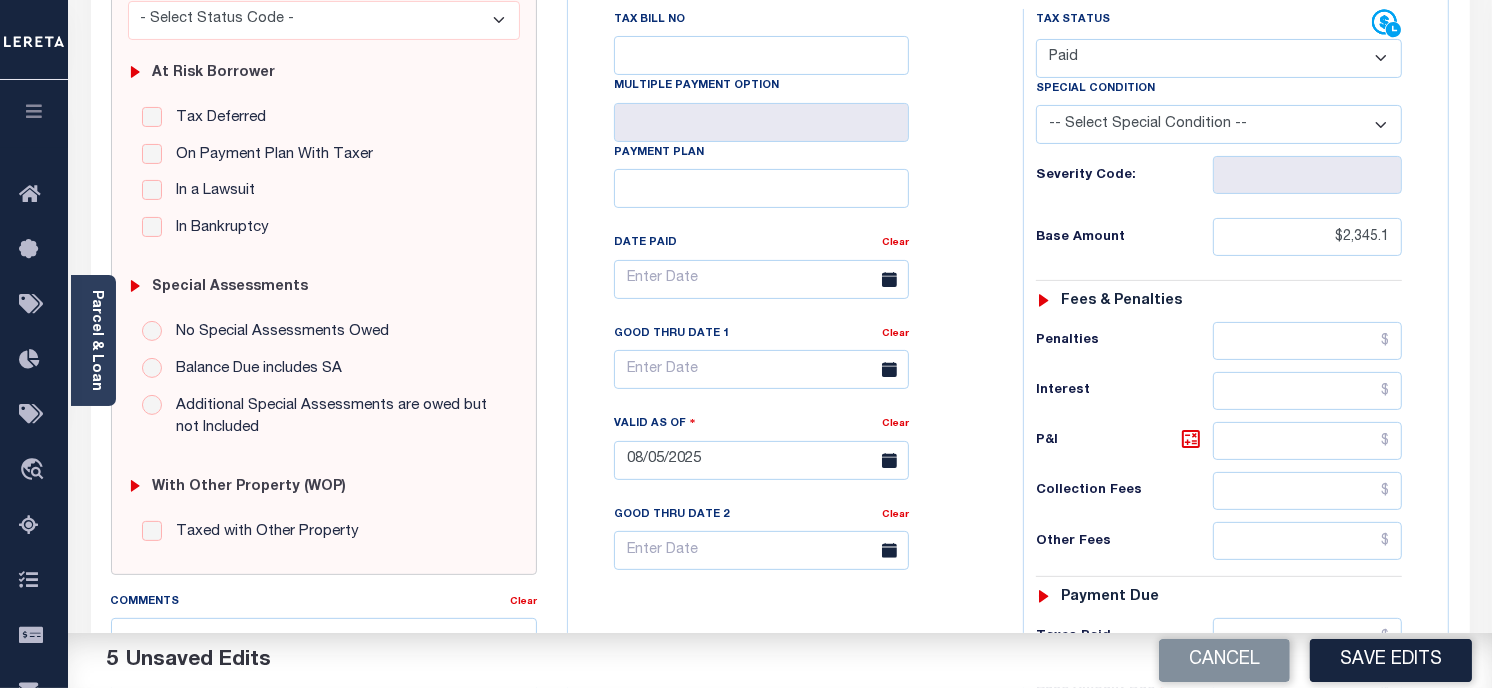 scroll, scrollTop: 270, scrollLeft: 0, axis: vertical 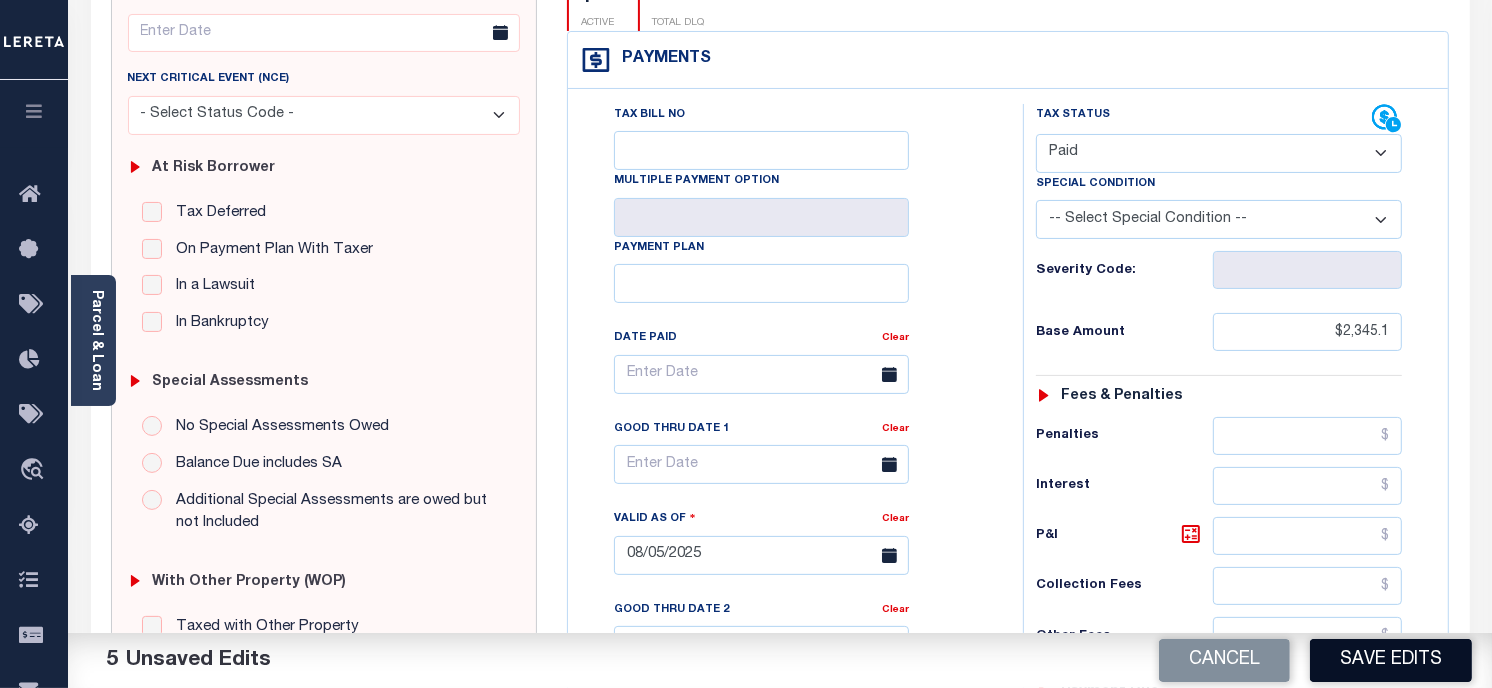 click on "Save Edits" at bounding box center [1391, 660] 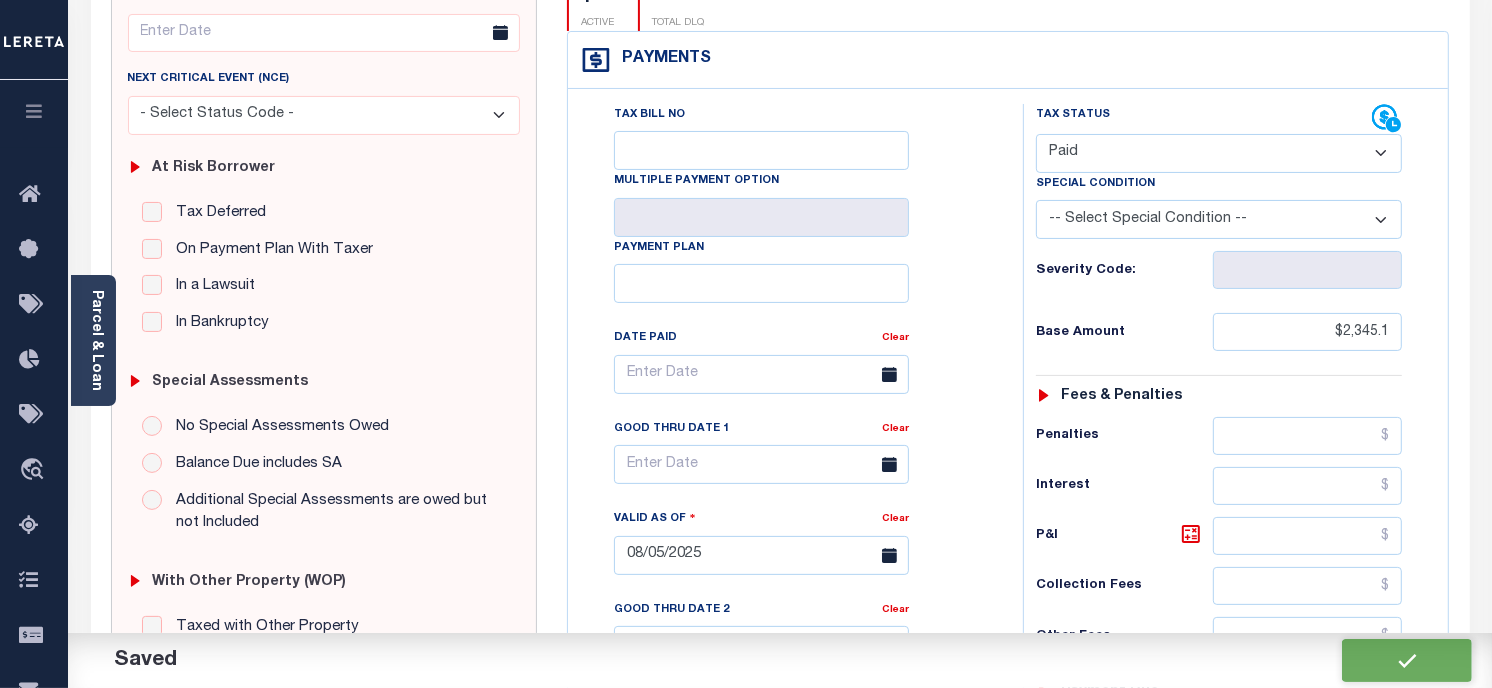 checkbox on "false" 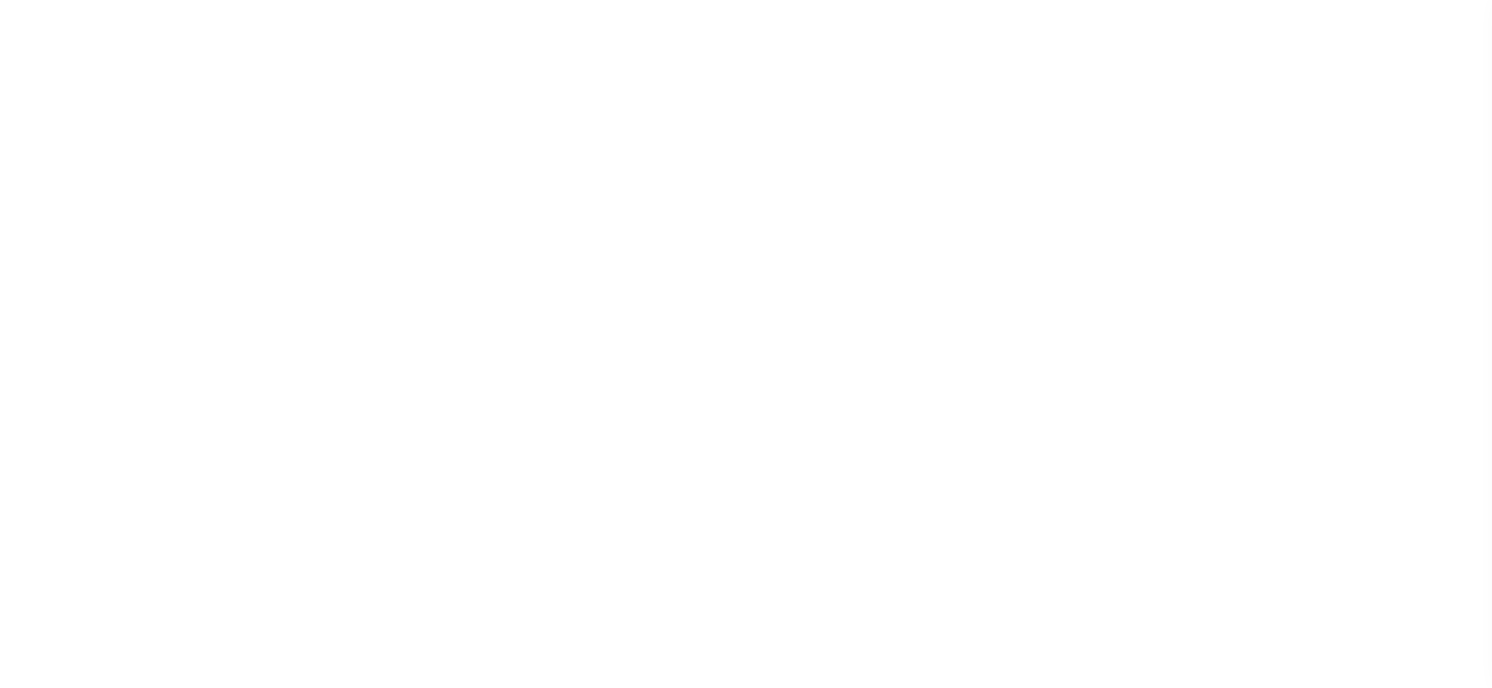 scroll, scrollTop: 0, scrollLeft: 0, axis: both 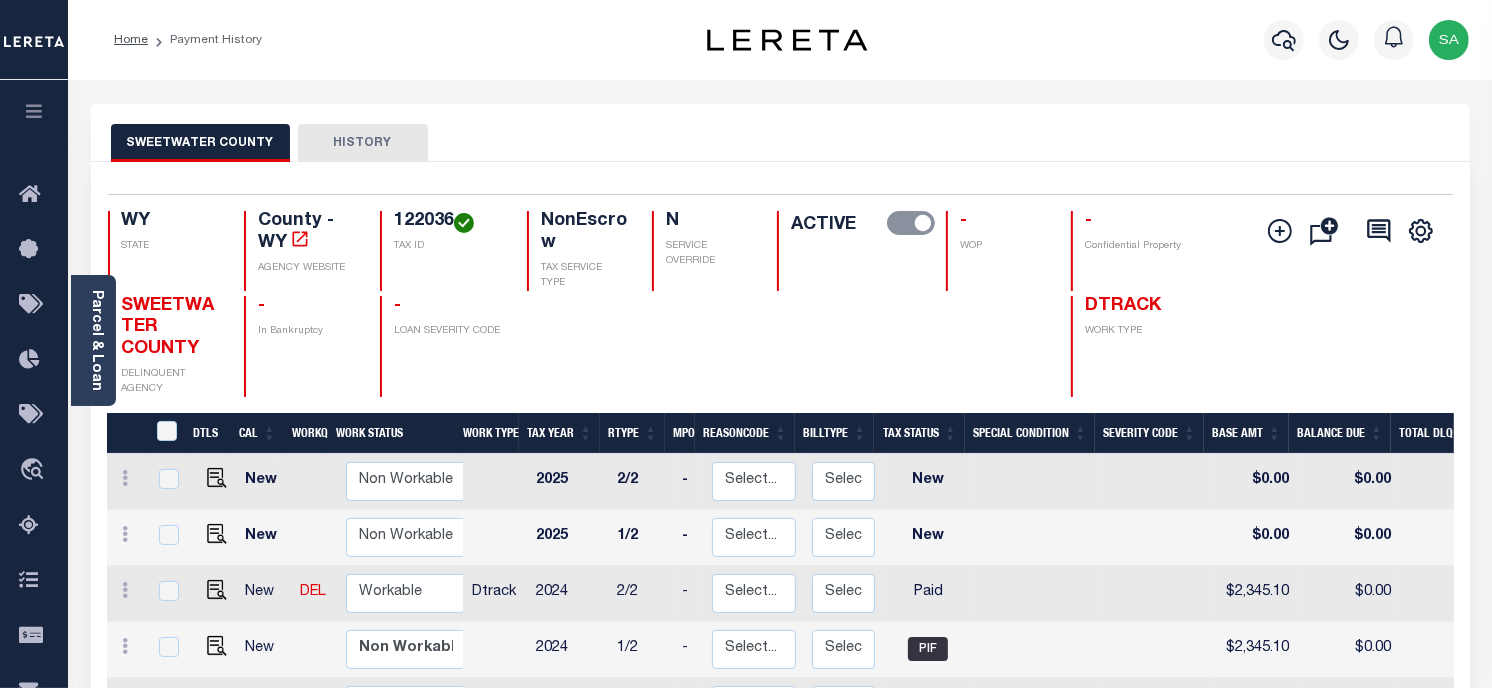 click on "[COUNTY] - County - [STATE] HISTORY" at bounding box center [780, 142] 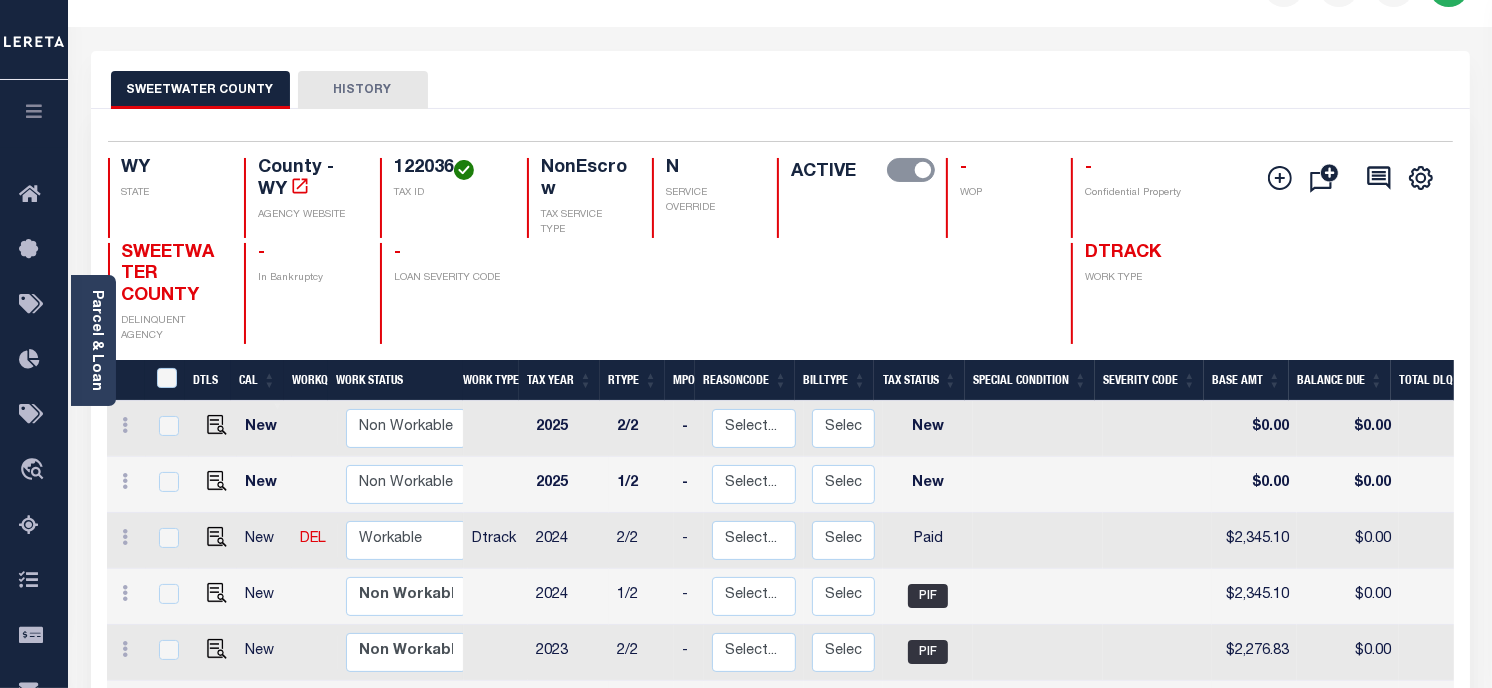 scroll, scrollTop: 0, scrollLeft: 0, axis: both 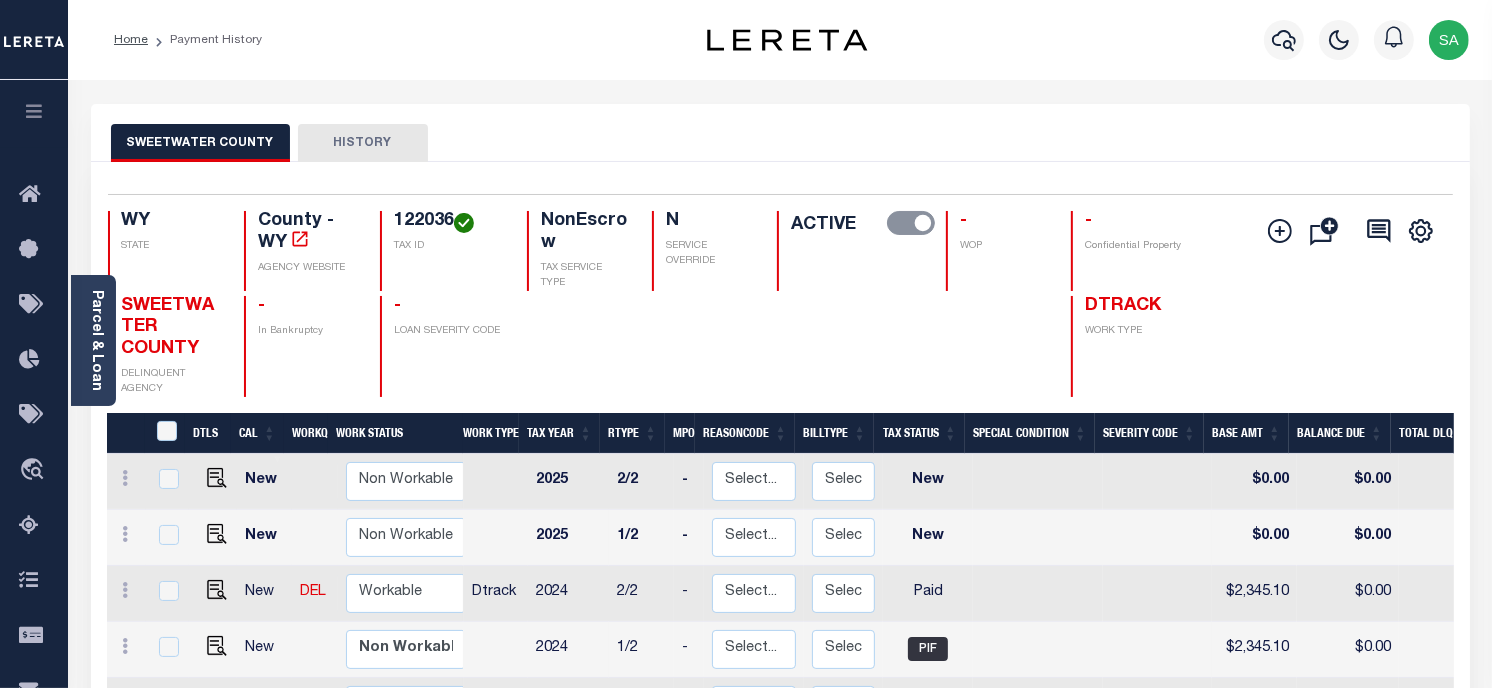 click on "Home Payment History
Profile" at bounding box center (780, 40) 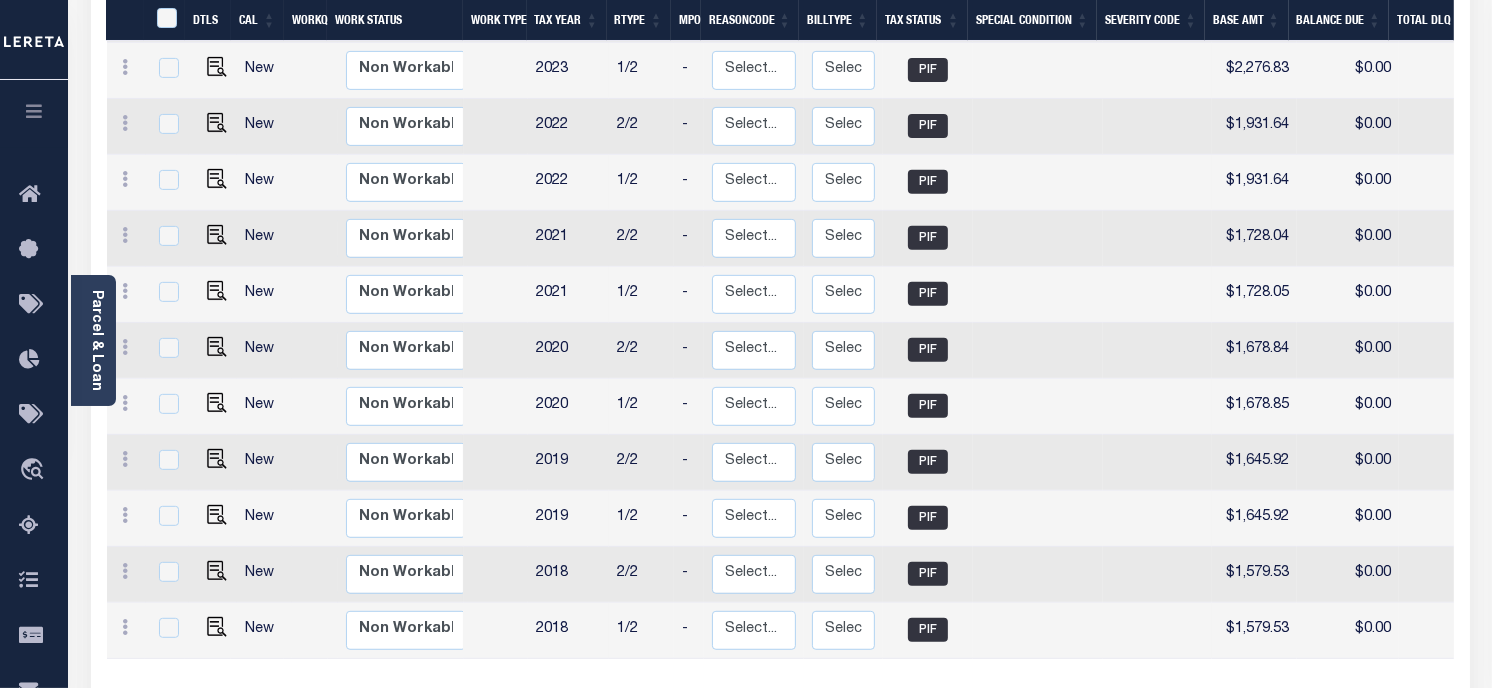 scroll, scrollTop: 837, scrollLeft: 0, axis: vertical 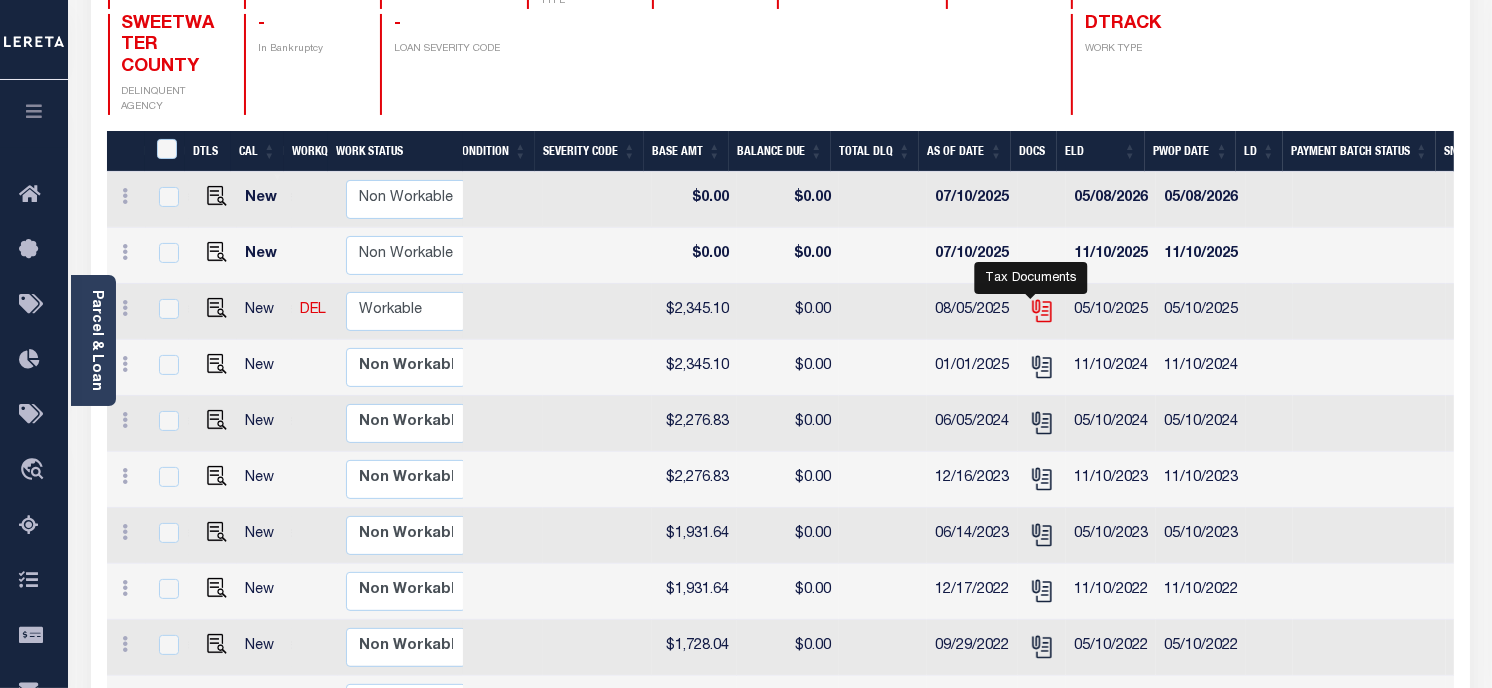 click 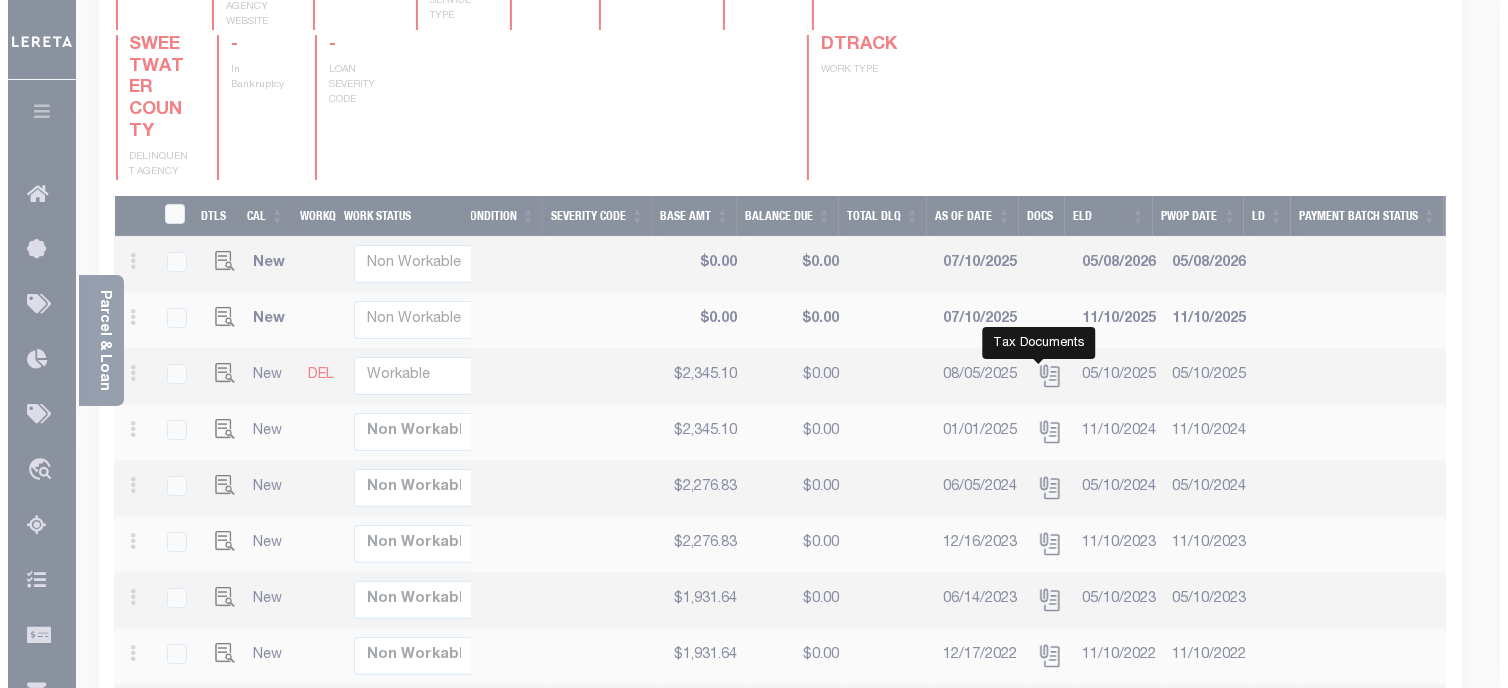 scroll, scrollTop: 346, scrollLeft: 0, axis: vertical 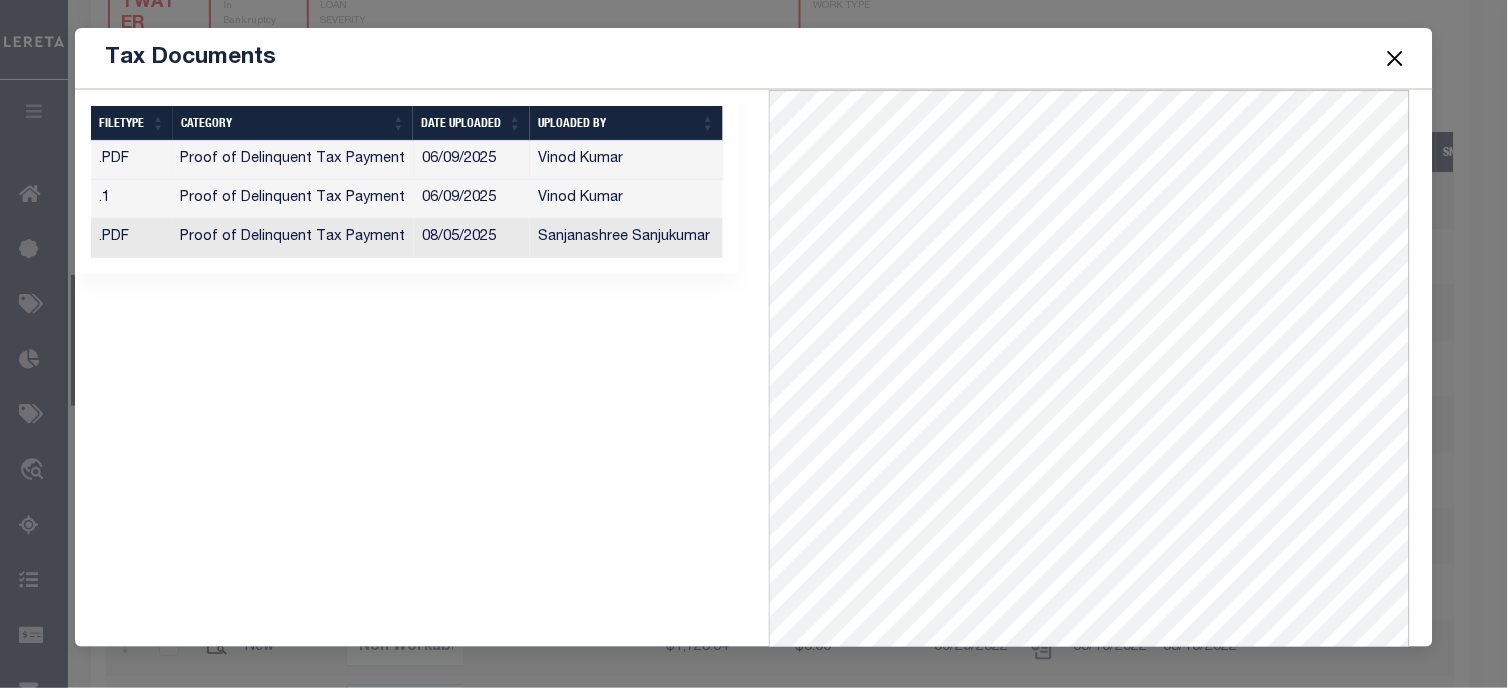click at bounding box center [1395, 58] 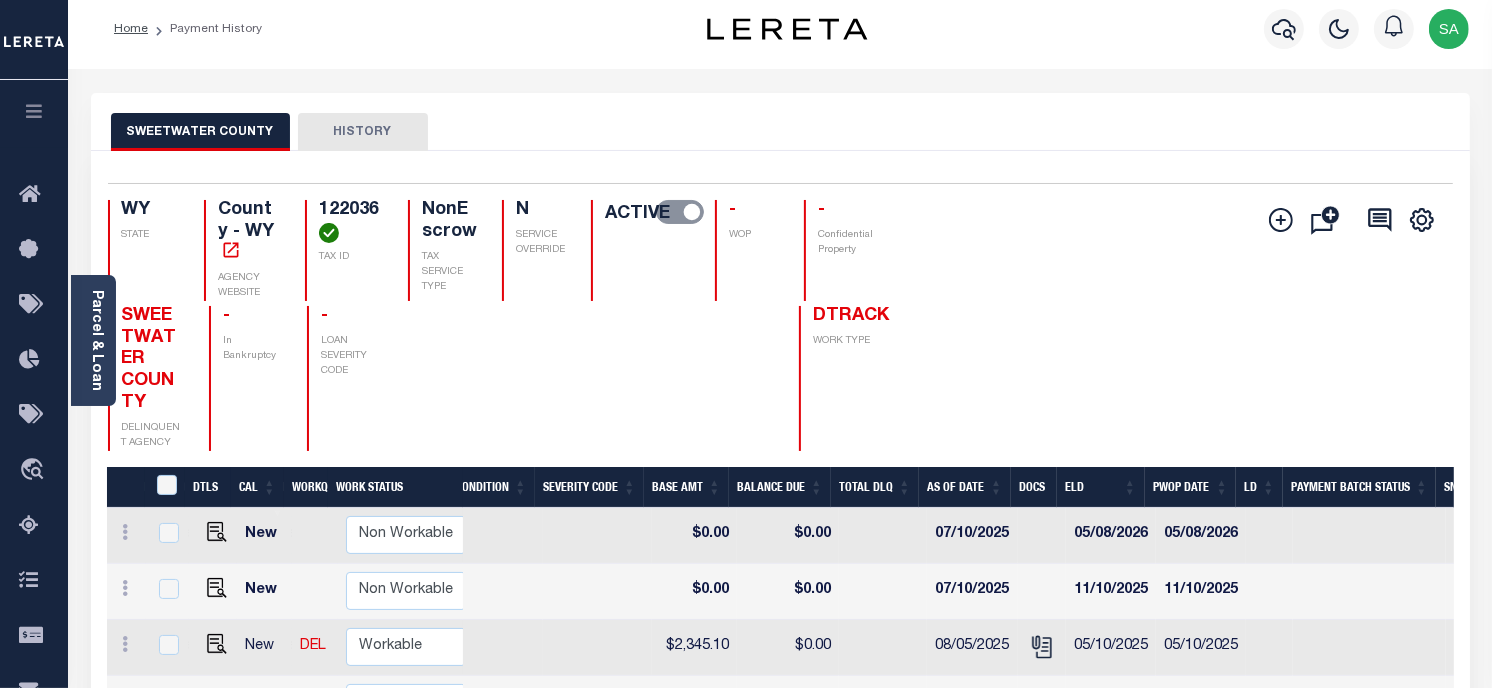 scroll, scrollTop: 0, scrollLeft: 0, axis: both 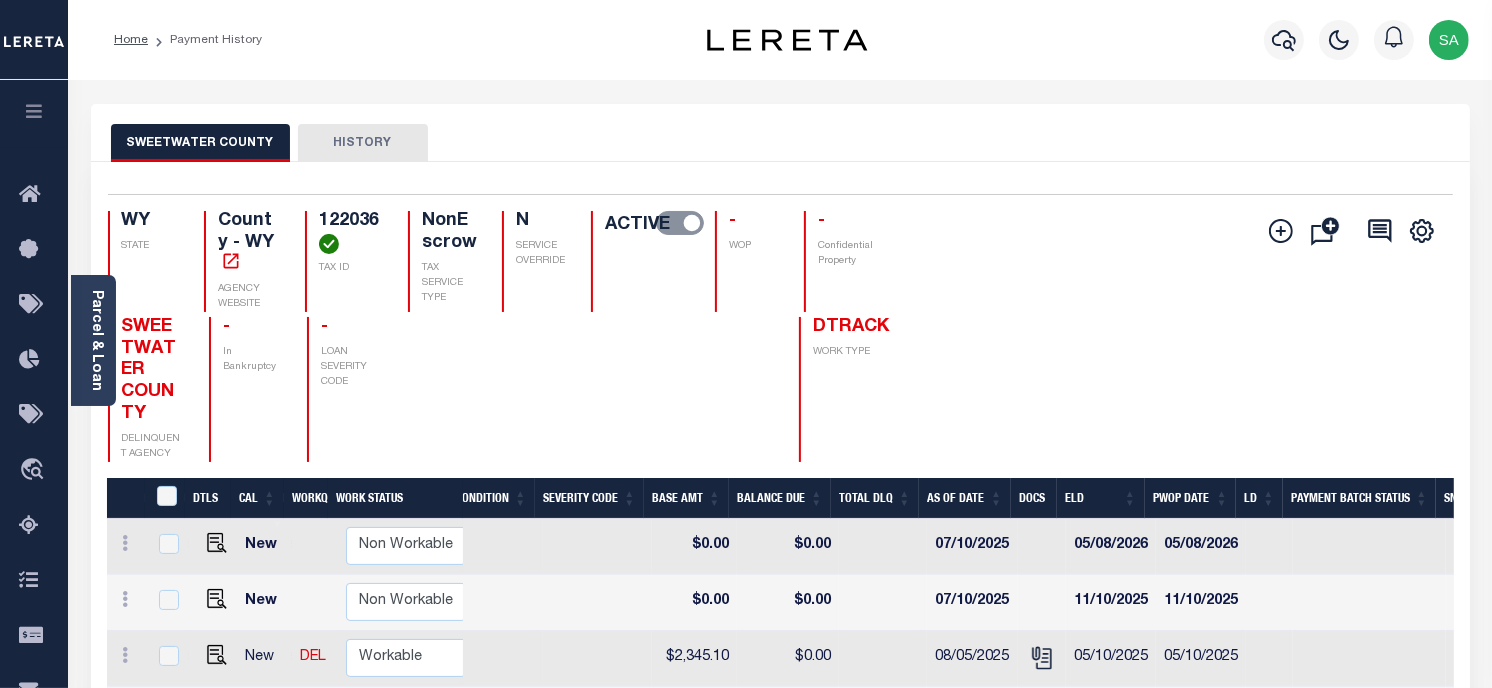 click on "Selected Results Items per page [STATE] [NUMBER]" at bounding box center (780, 861) 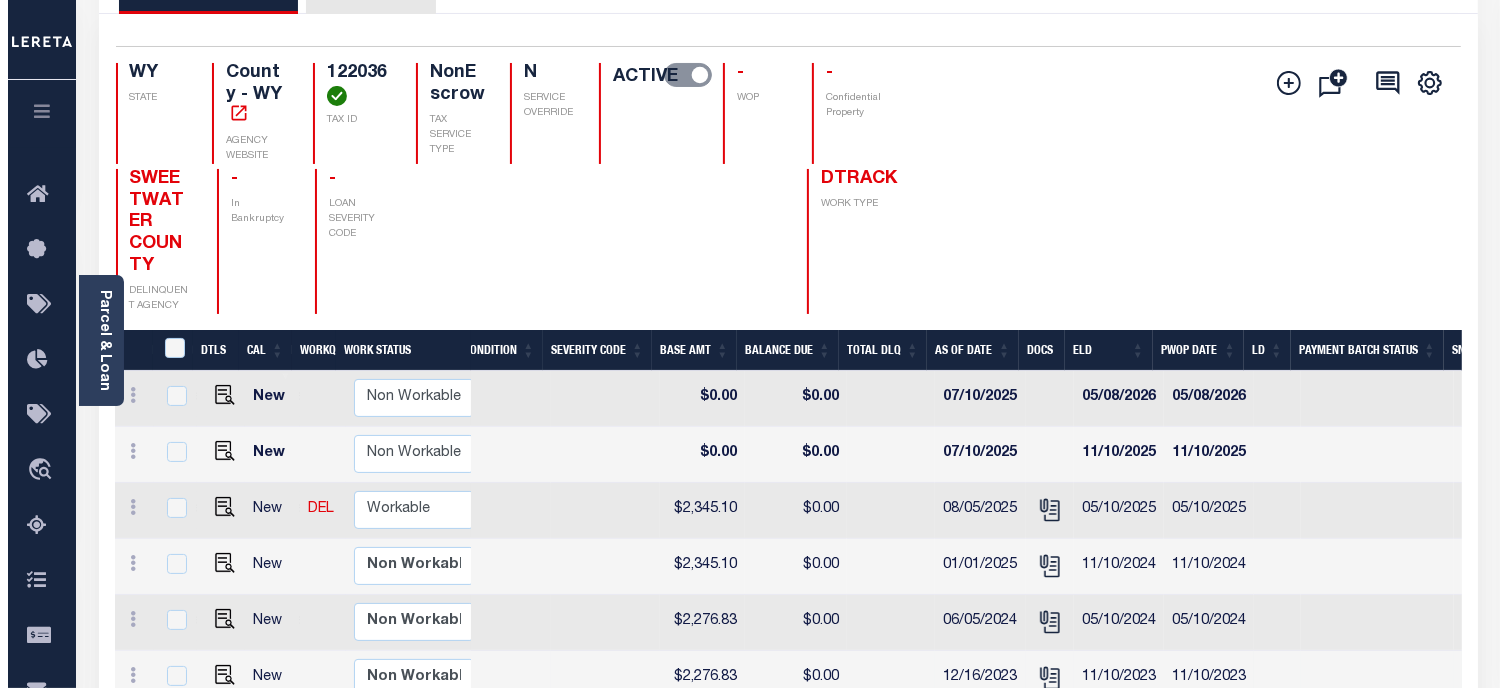 scroll, scrollTop: 444, scrollLeft: 0, axis: vertical 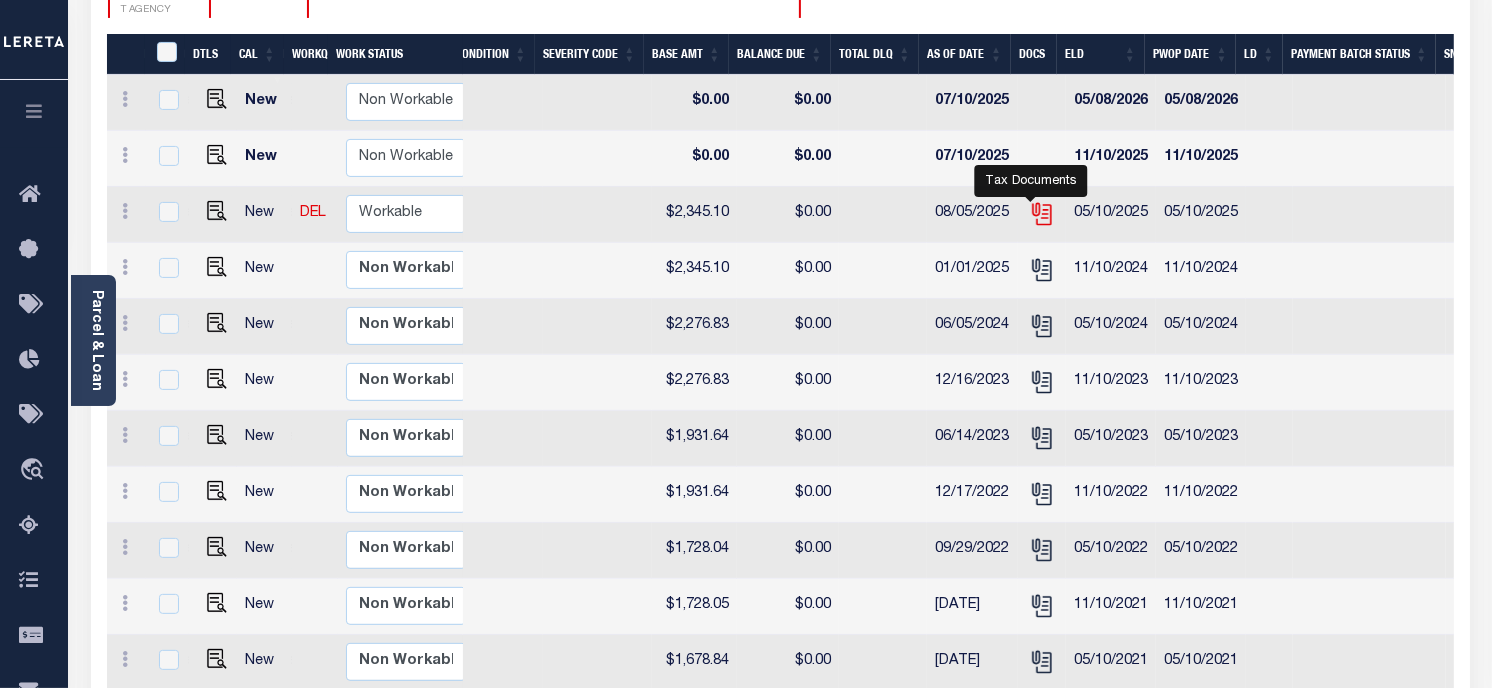 click 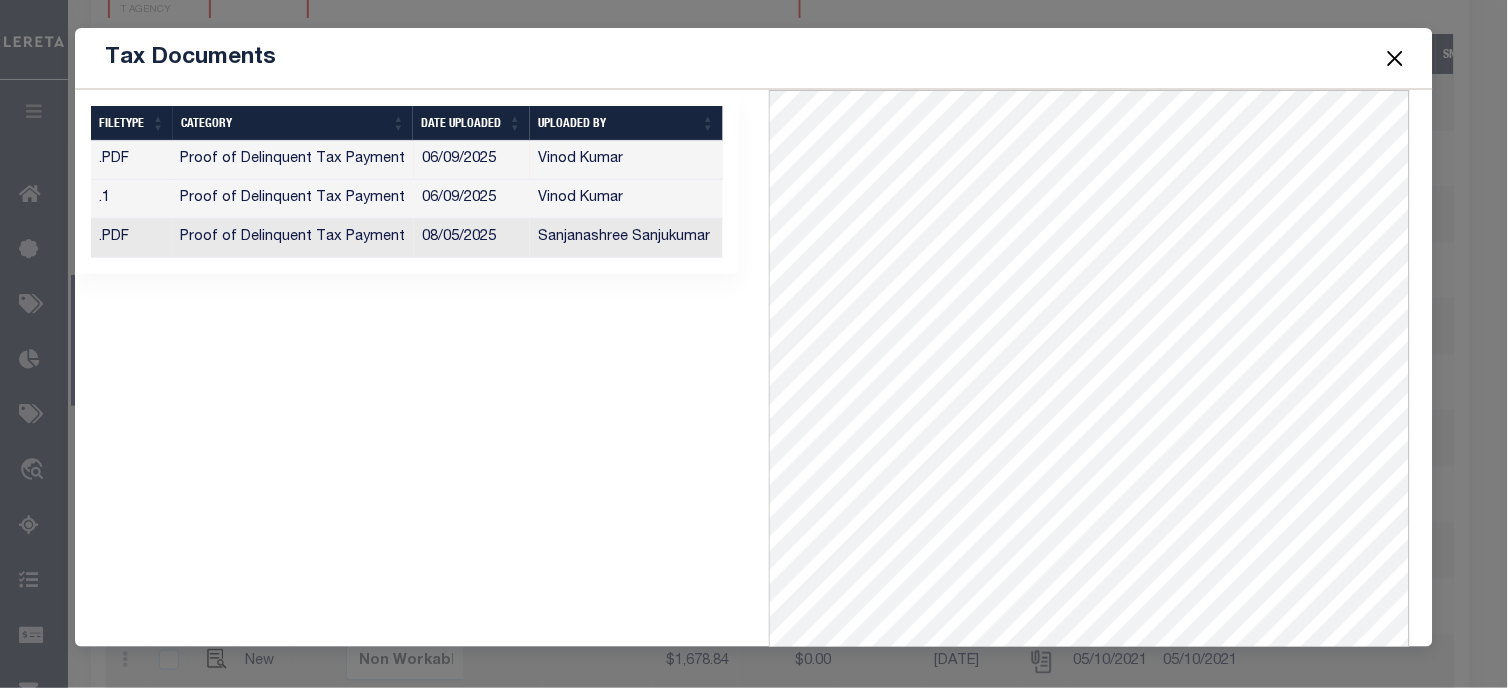 click at bounding box center (1395, 58) 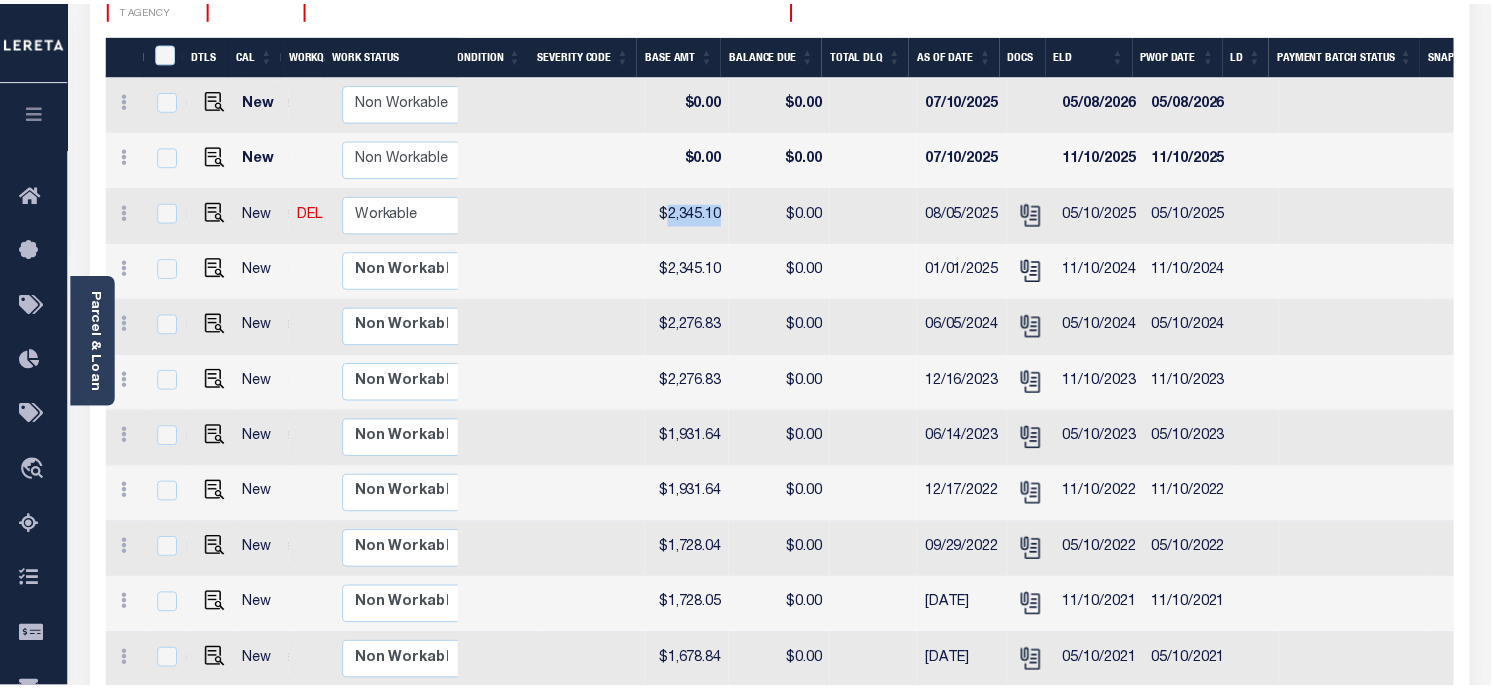 scroll, scrollTop: 0, scrollLeft: 0, axis: both 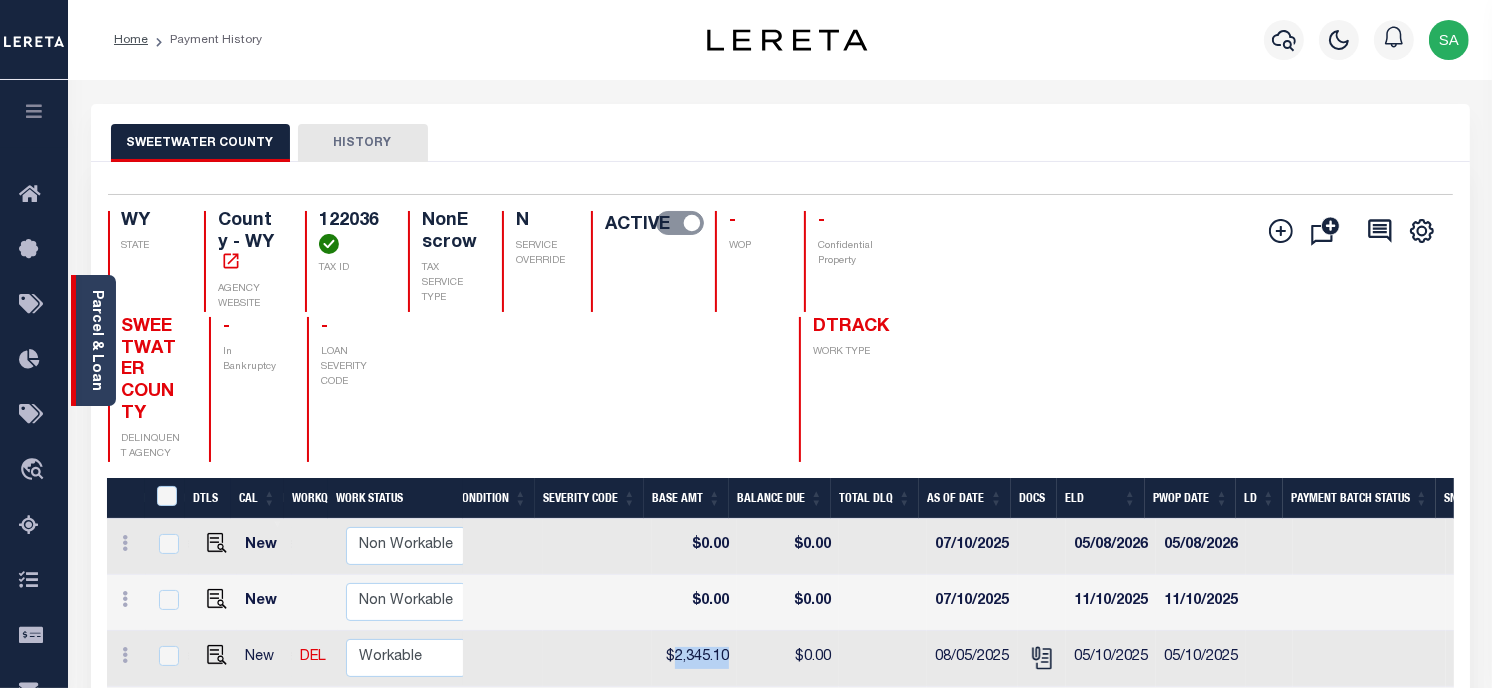 click on "Parcel & Loan" at bounding box center [93, 340] 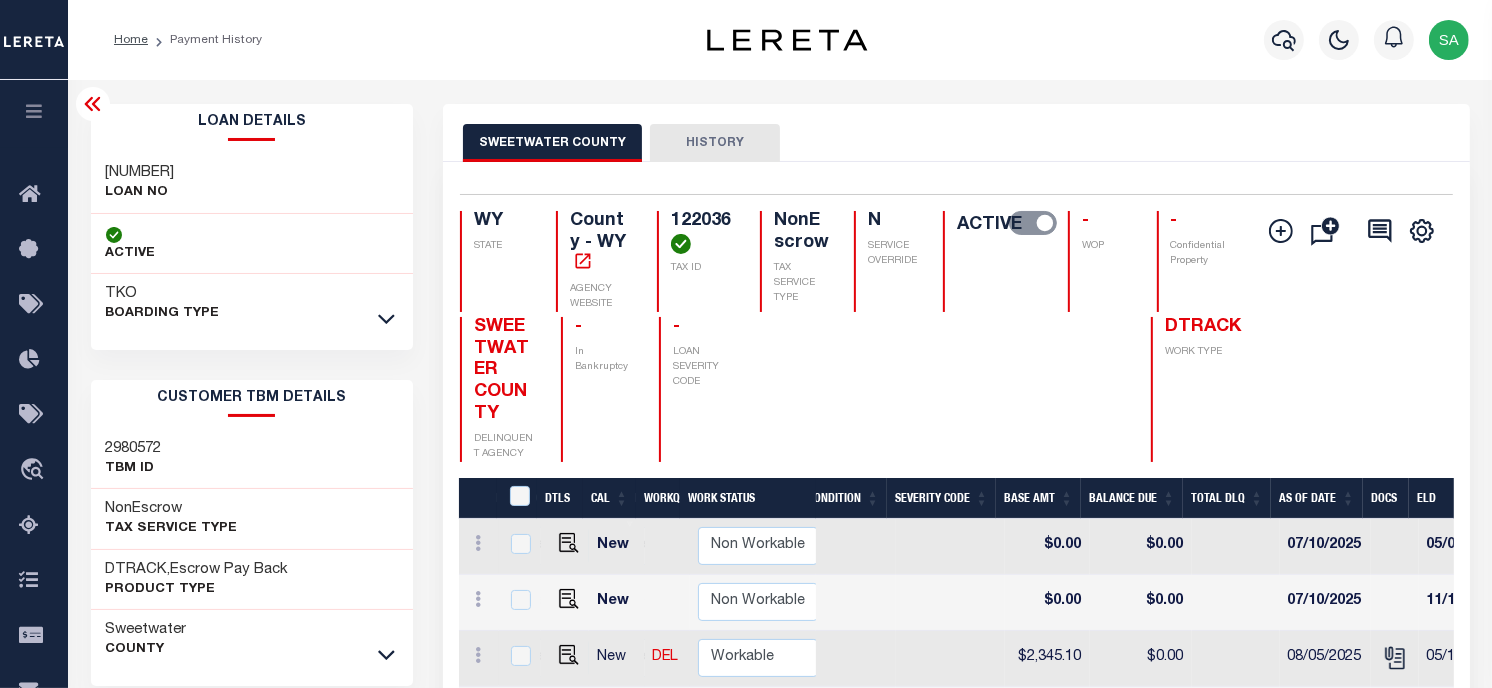 click on "3904178000128" at bounding box center [140, 173] 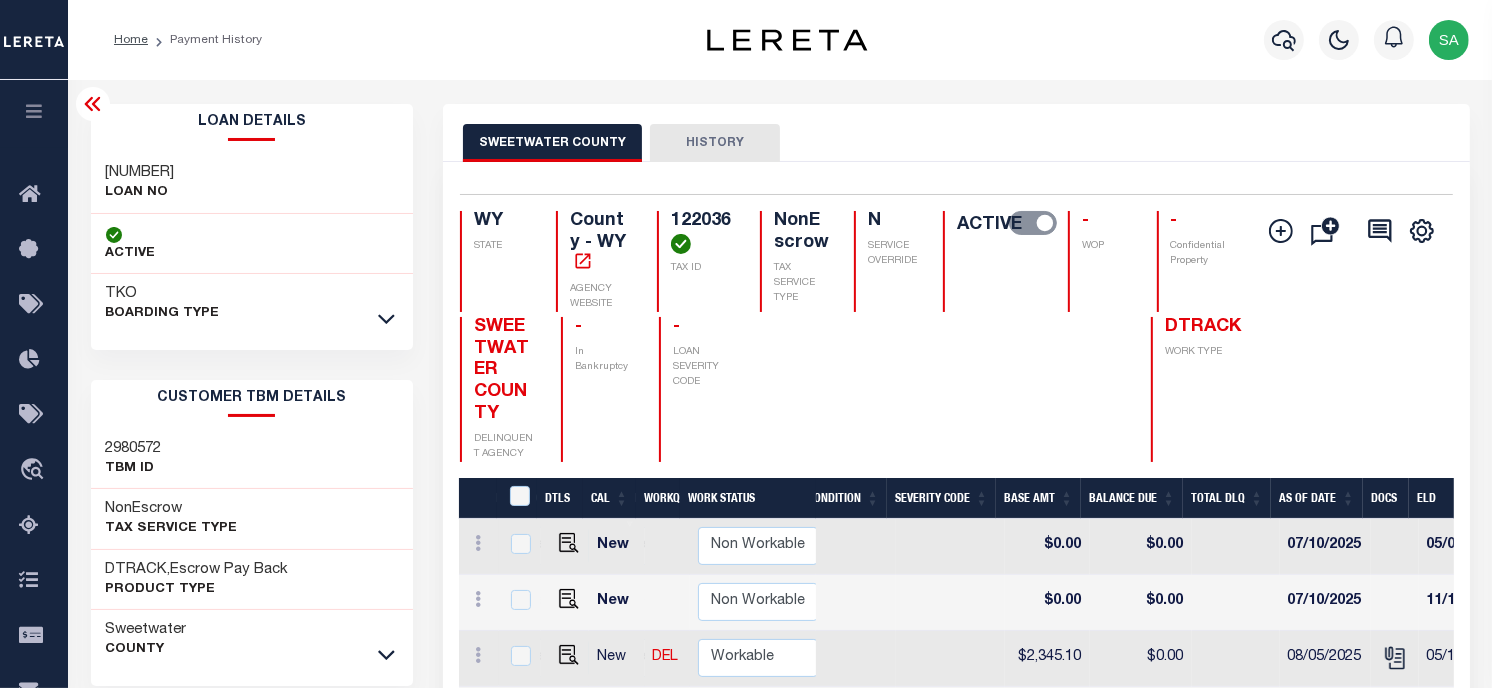 copy on "3904178000128" 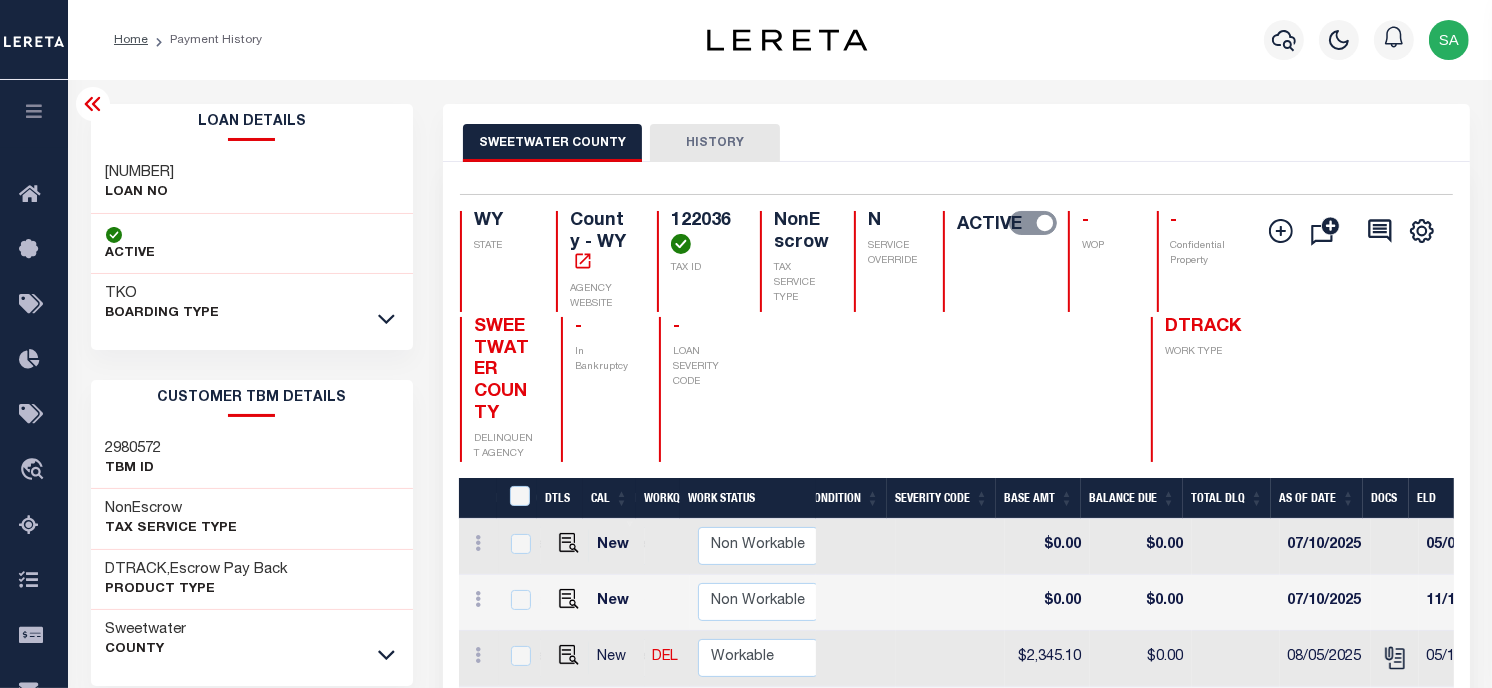 click on "122036" at bounding box center [703, 232] 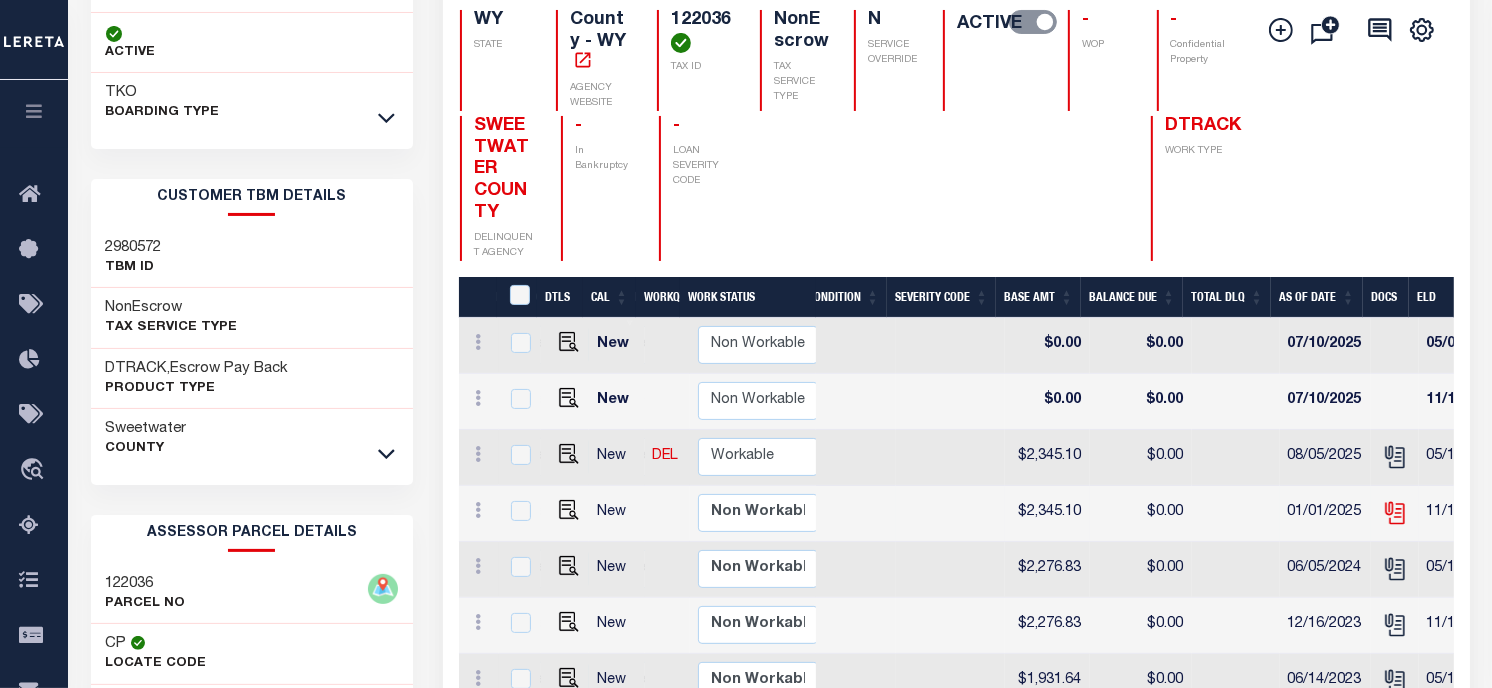 scroll, scrollTop: 222, scrollLeft: 0, axis: vertical 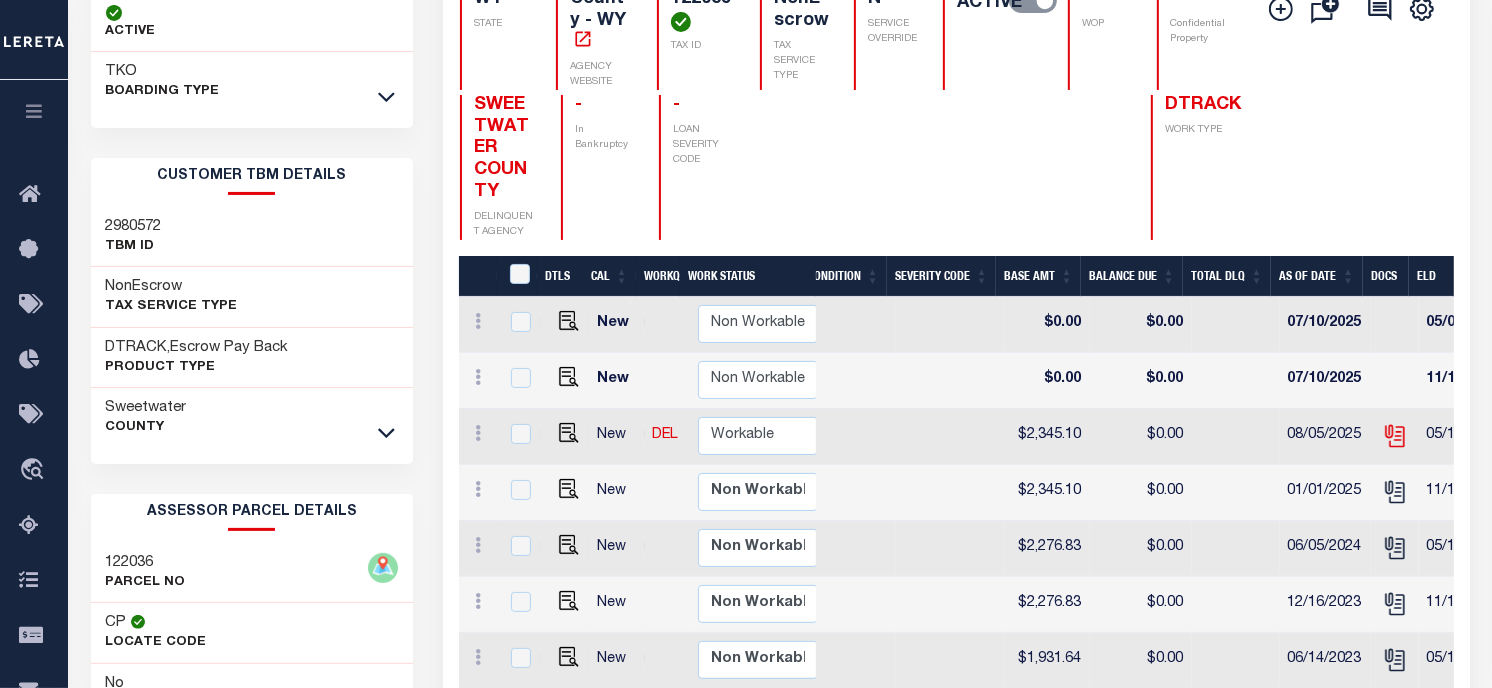 click 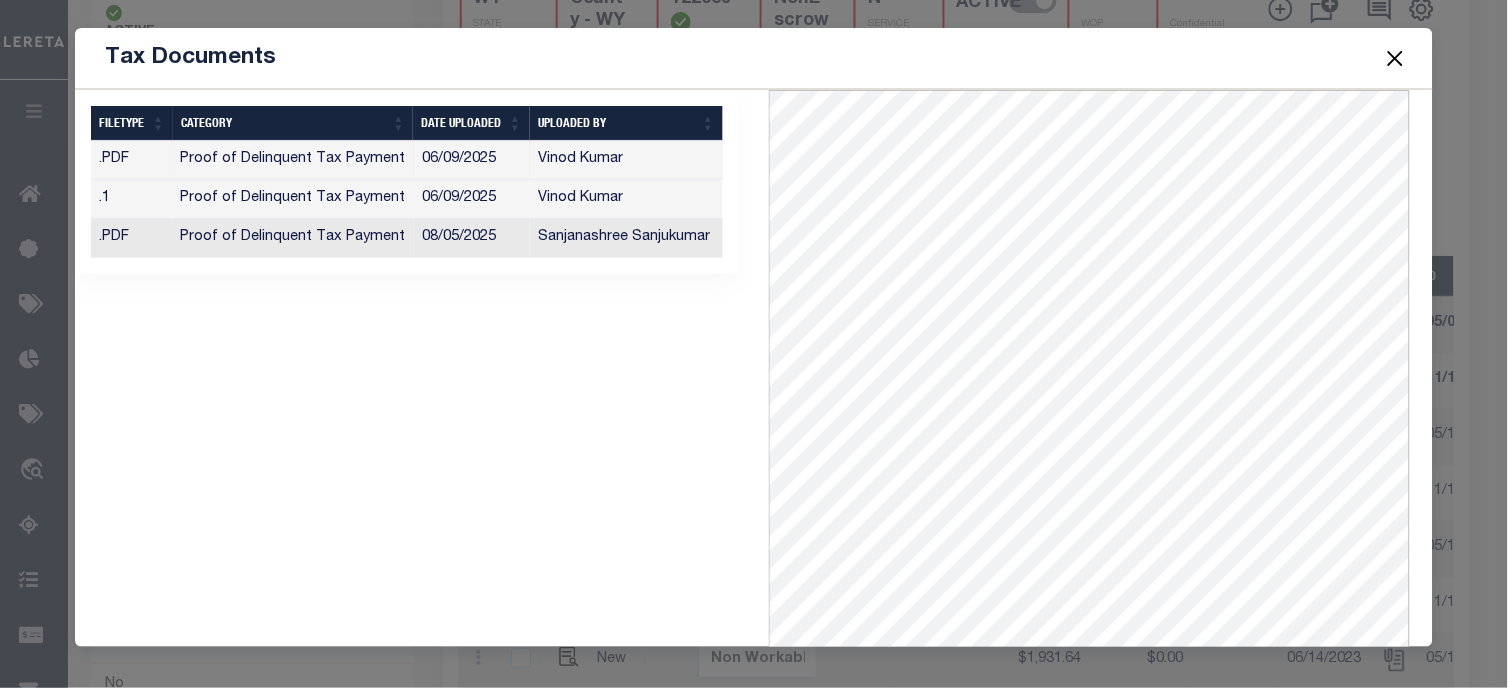 click at bounding box center [1395, 58] 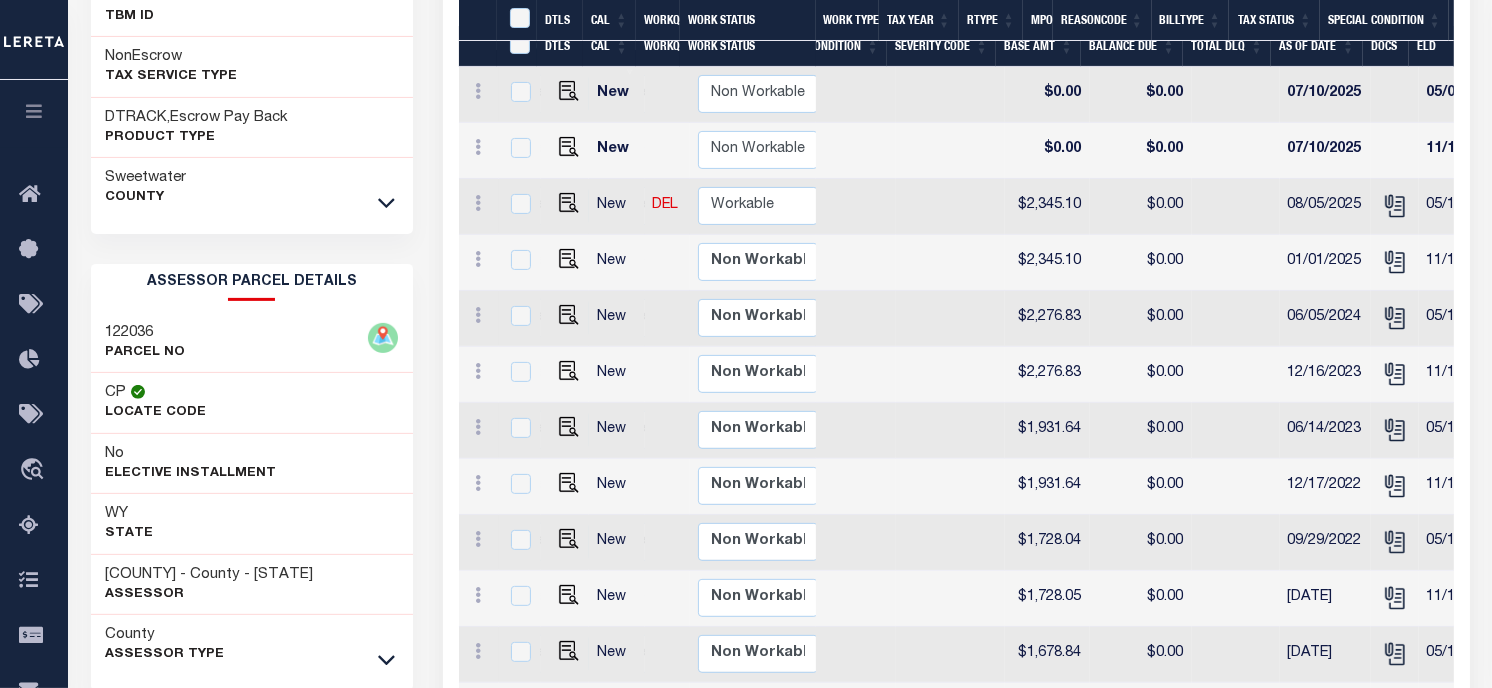 scroll, scrollTop: 888, scrollLeft: 0, axis: vertical 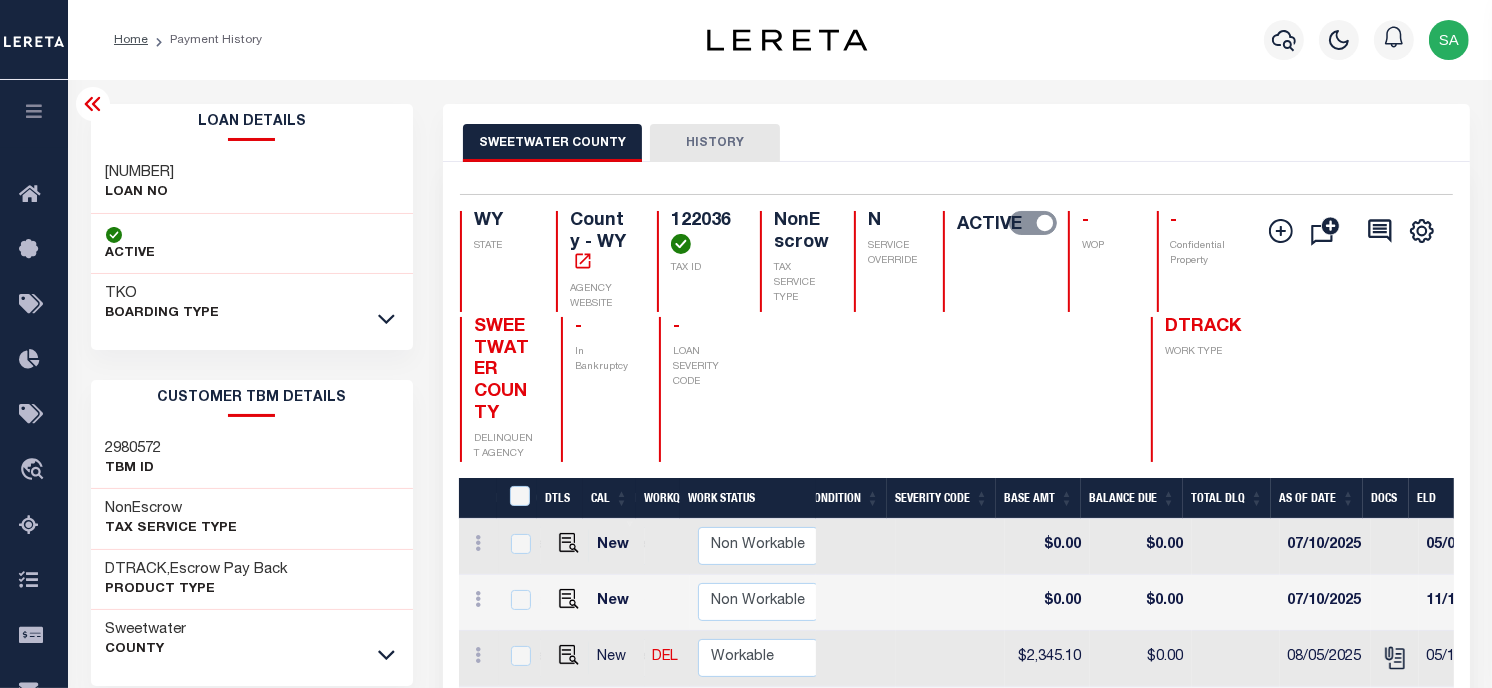 click on "Selected
16   Results
1
Items per page   25 50 100
WY
STATE
122036" at bounding box center [956, 861] 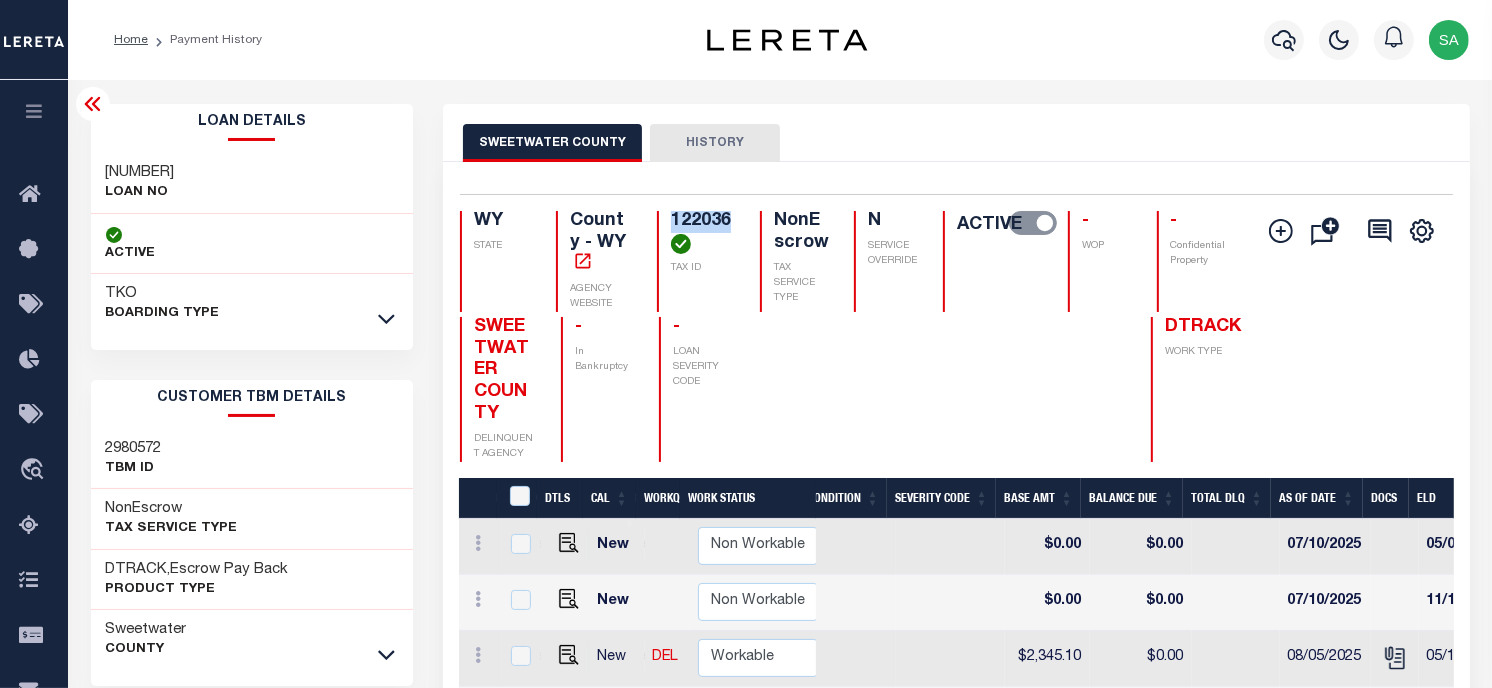 click on "Parcel & Loan
Loan Details
3904178000128
LOAN NO" at bounding box center (780, 835) 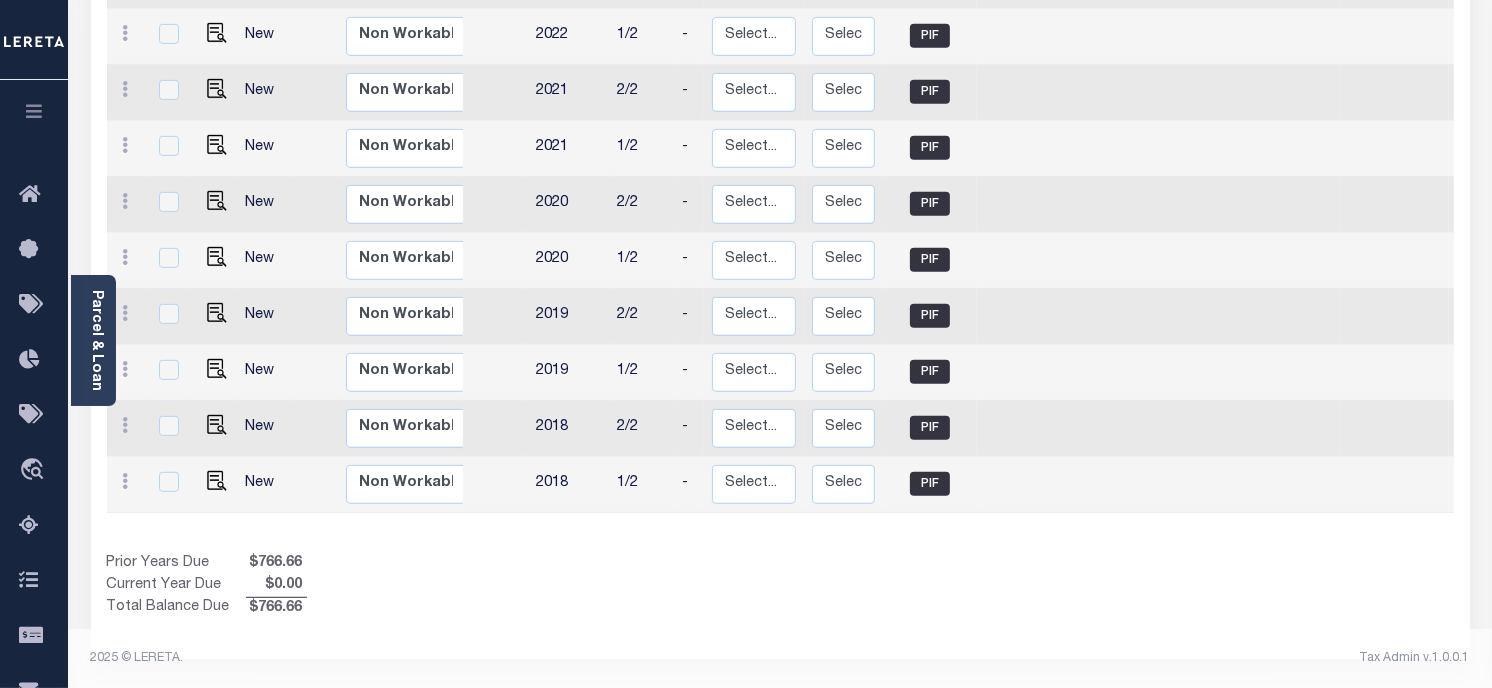 scroll, scrollTop: 60, scrollLeft: 0, axis: vertical 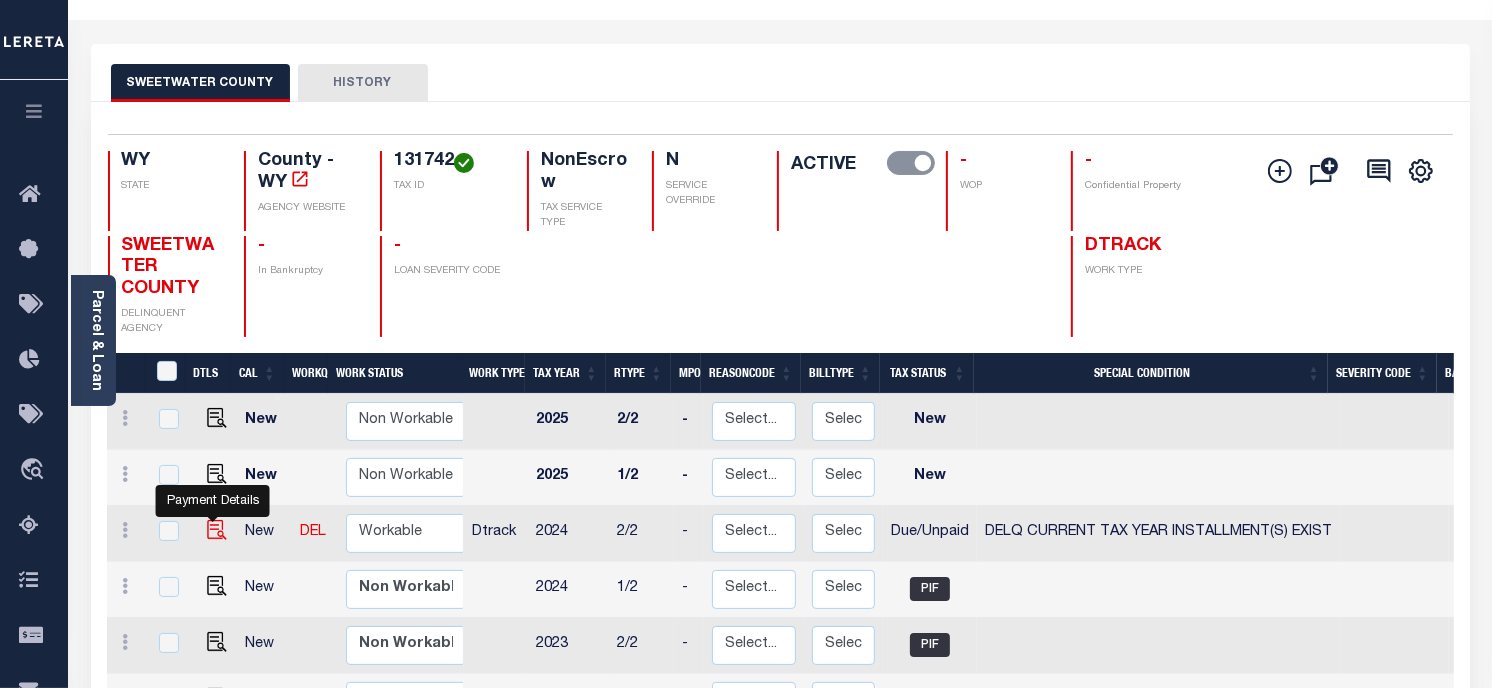 click at bounding box center (217, 530) 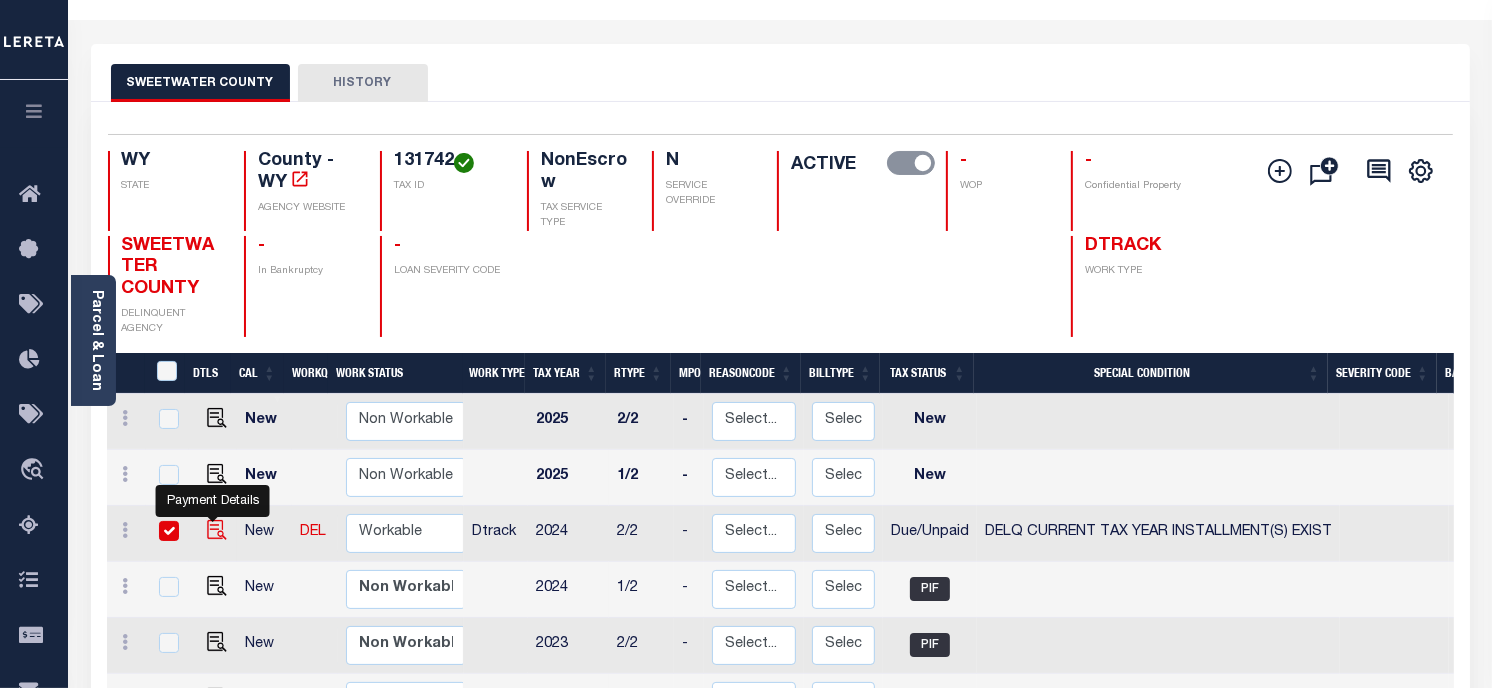 checkbox on "true" 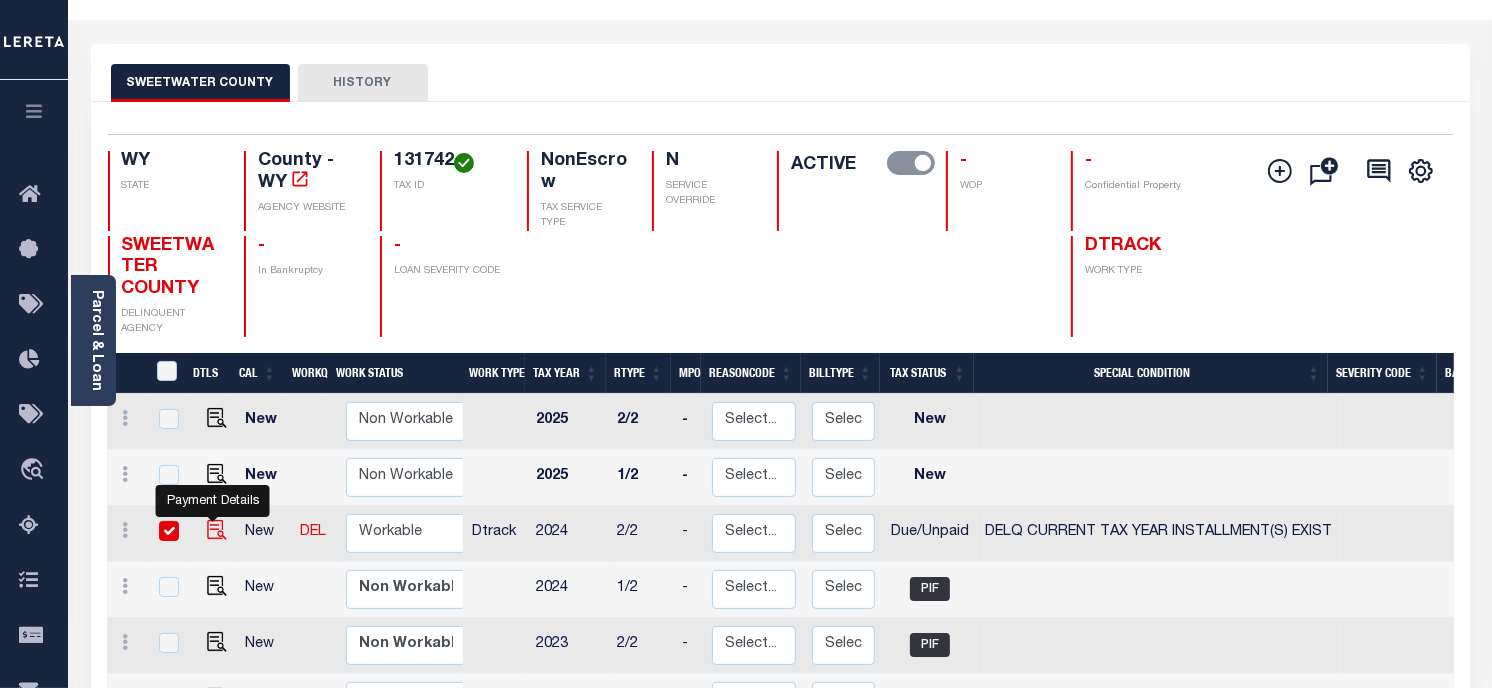 checkbox on "true" 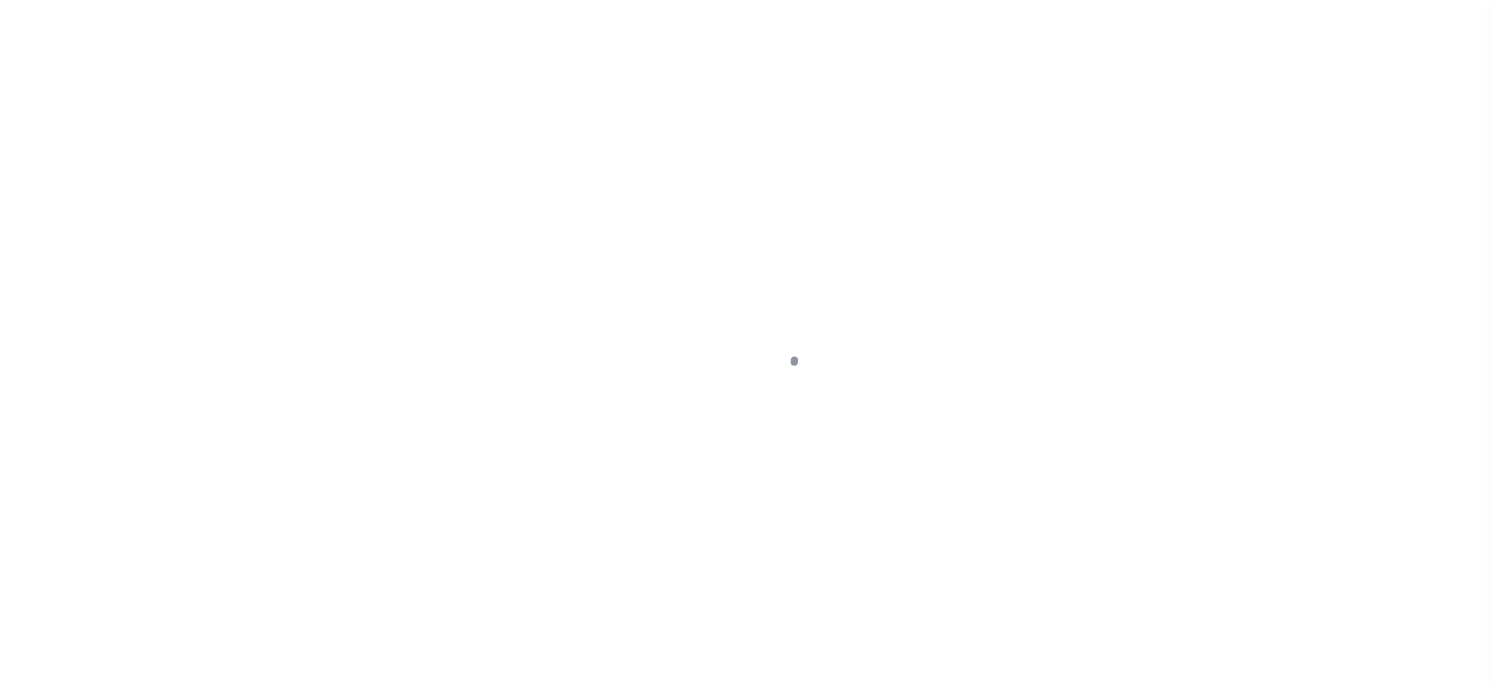 scroll, scrollTop: 0, scrollLeft: 0, axis: both 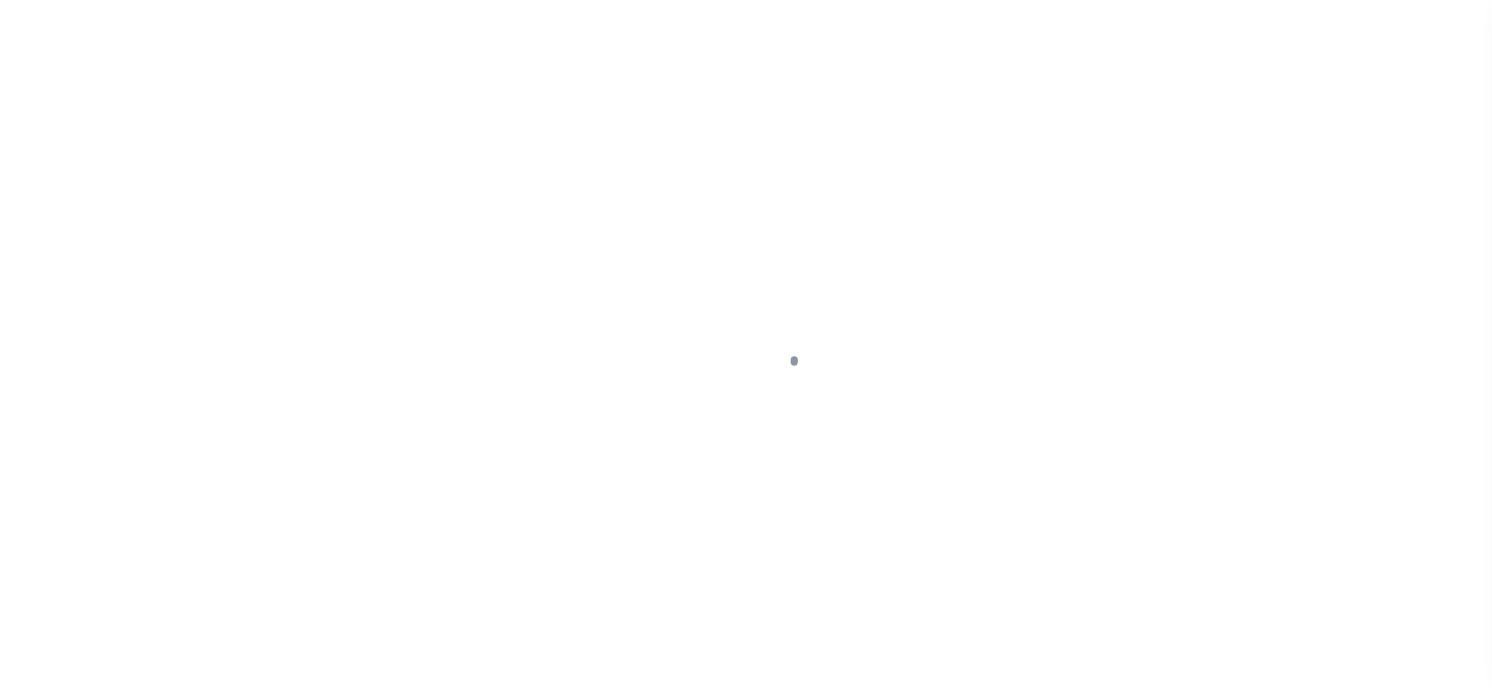 checkbox on "false" 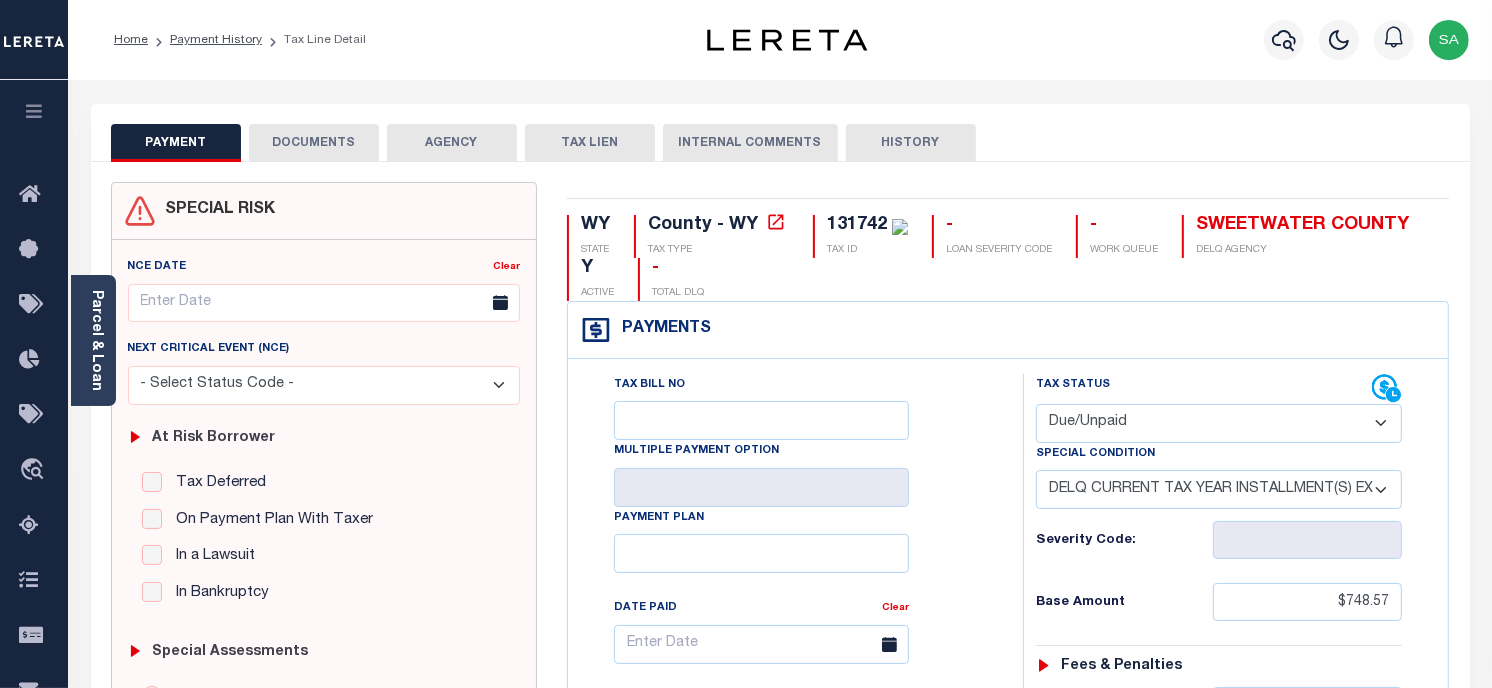 click on "- Select Status Code -
Open
Due/Unpaid
Paid
Incomplete
No Tax Due
Internal Refund Processed
New" at bounding box center [1219, 423] 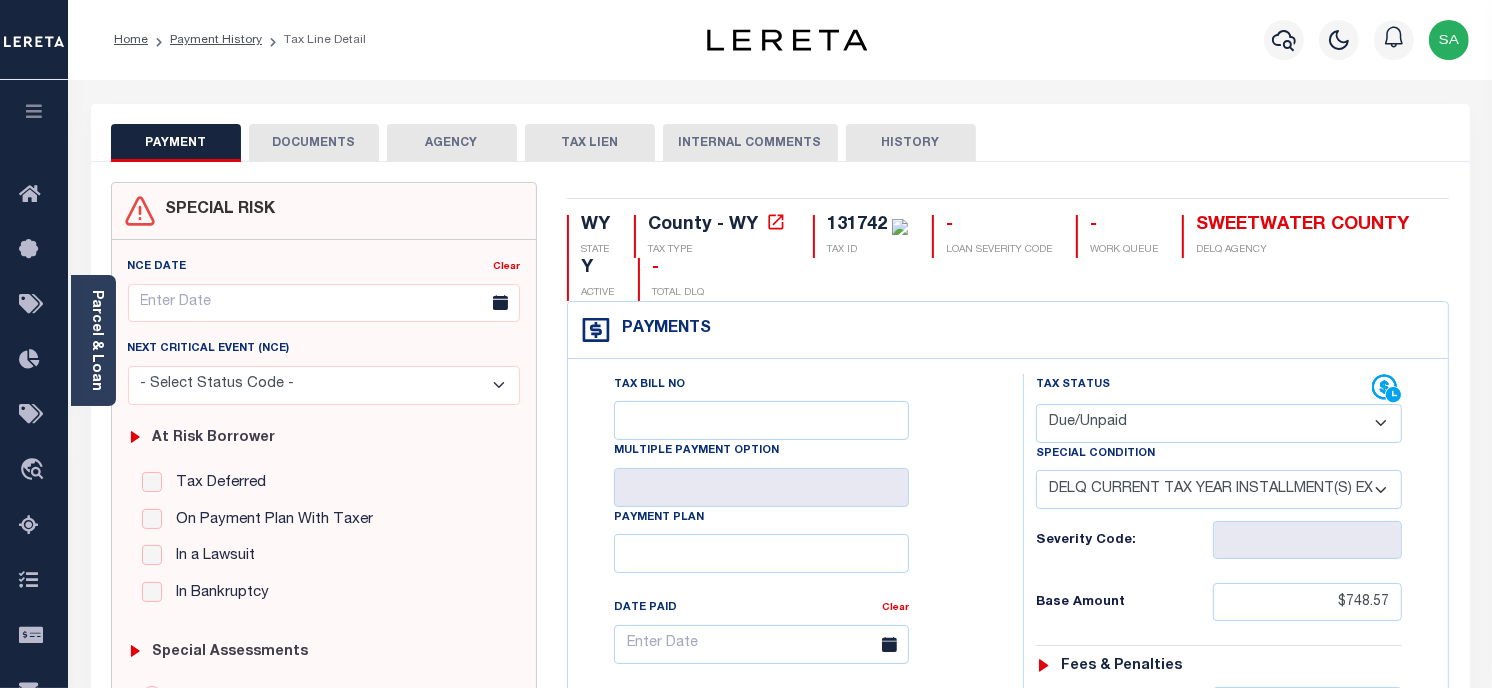 select on "PYD" 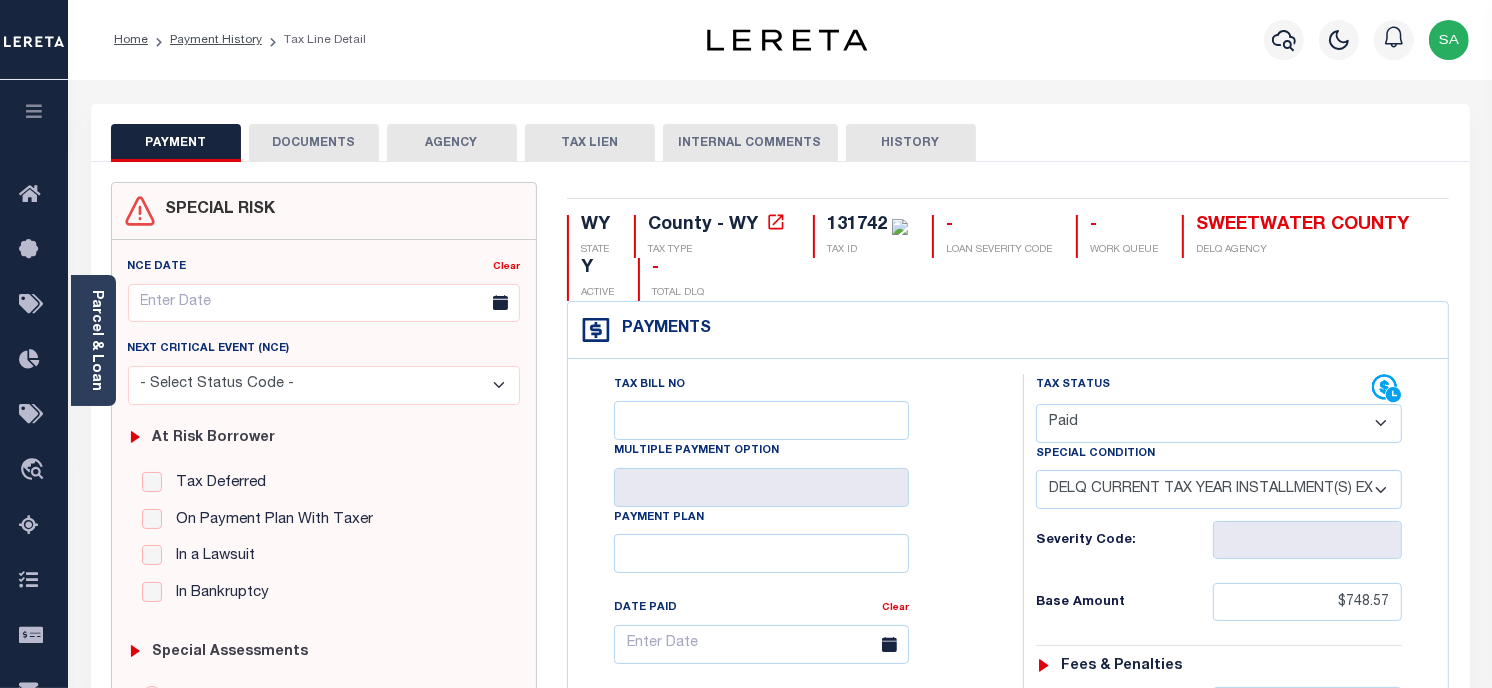click on "- Select Status Code -
Open
Due/Unpaid
Paid
Incomplete
No Tax Due
Internal Refund Processed
New" at bounding box center (1219, 423) 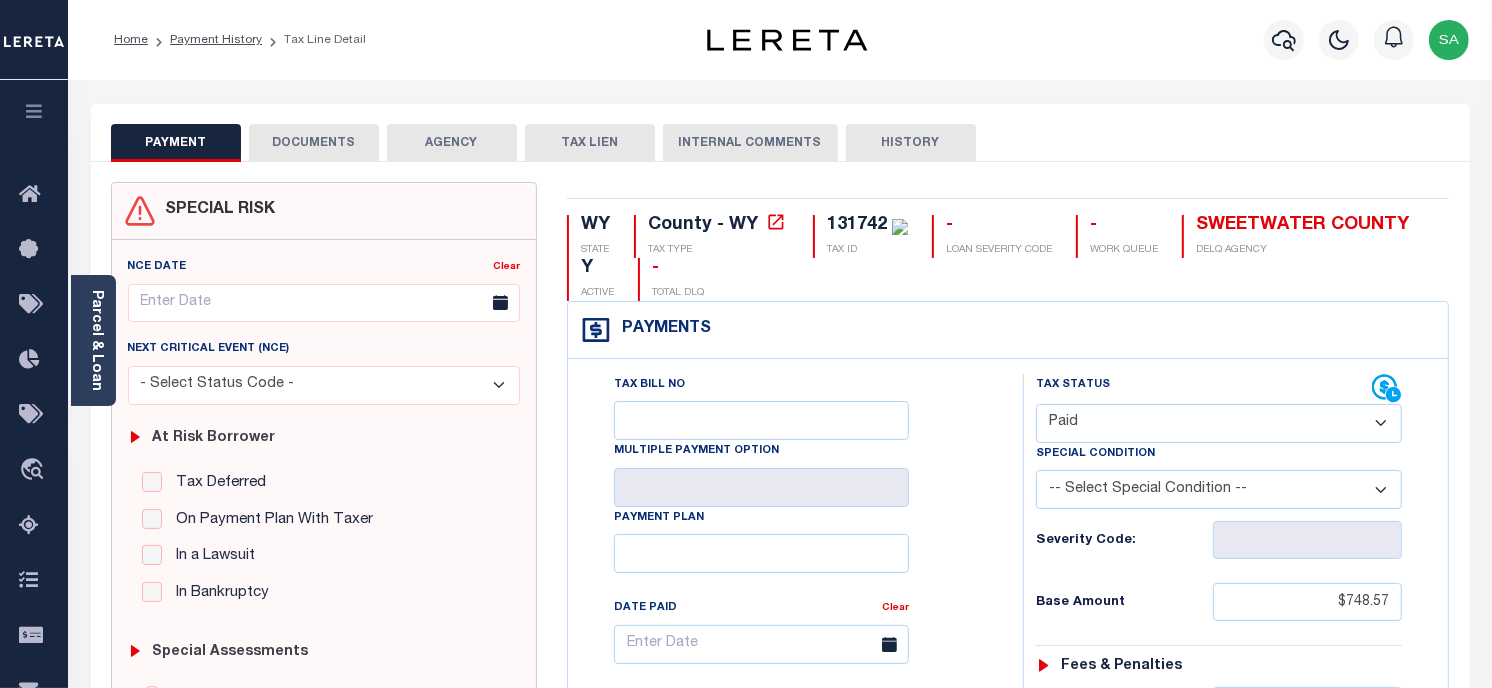 type on "08/05/2025" 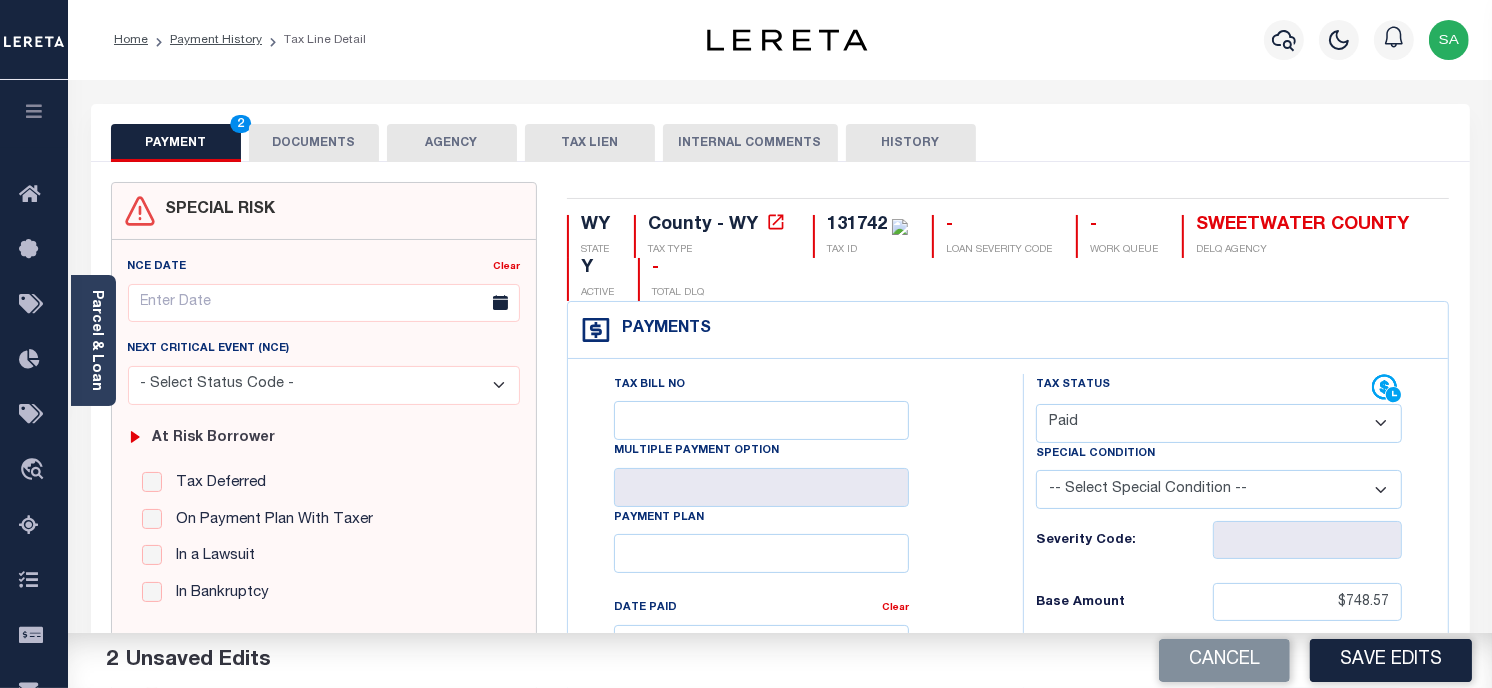 click on "PAYMENT
2
DOCUMENTS
AGENCY
DELINQUENT PAYEE
TAX LIEN" at bounding box center [780, 133] 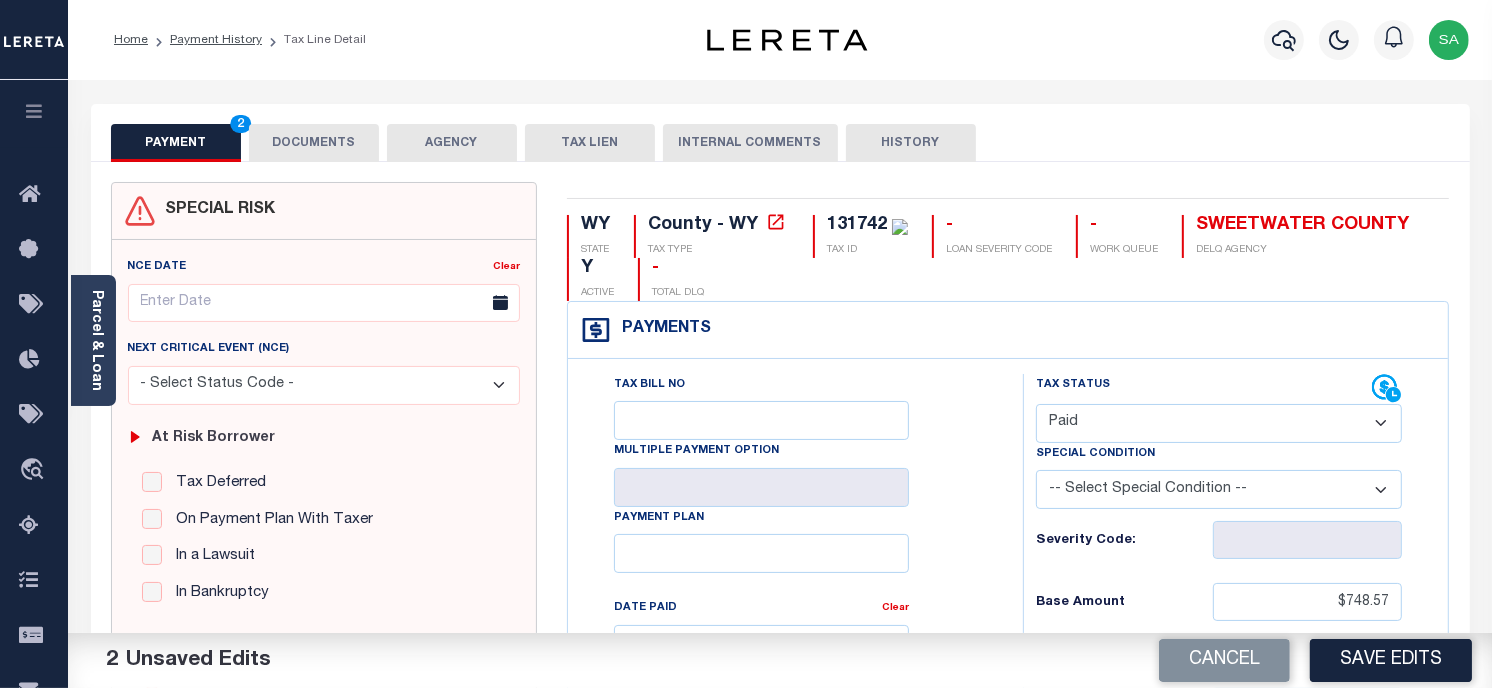 click on "DOCUMENTS" at bounding box center [314, 143] 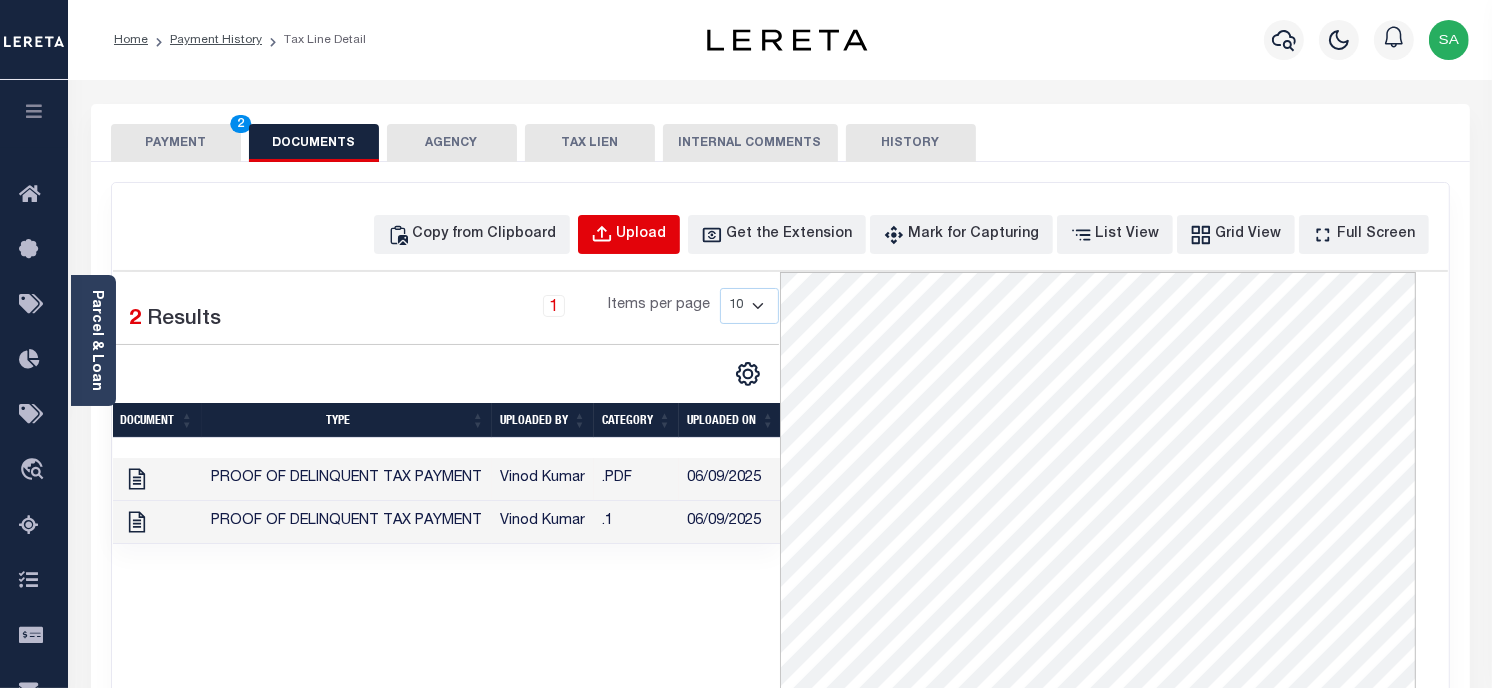 click on "Upload" at bounding box center [629, 234] 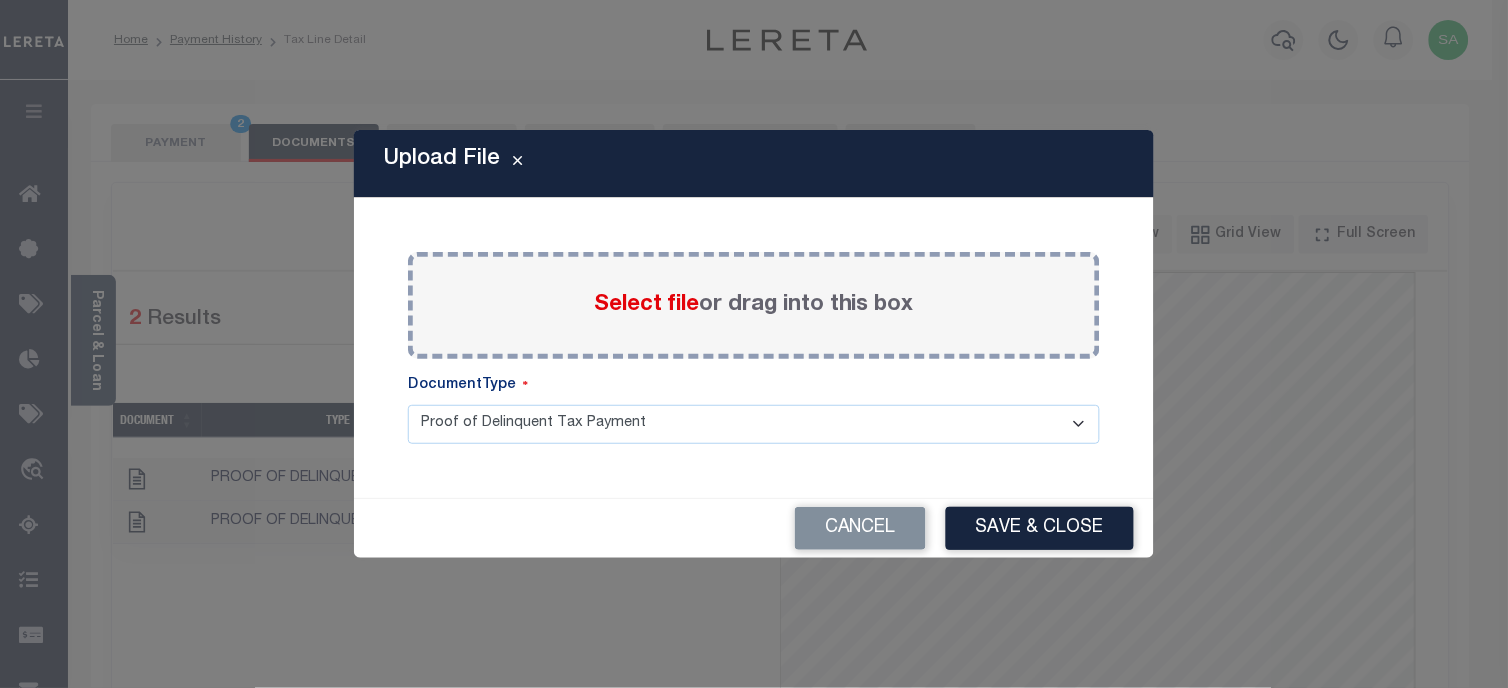 click on "Select file  or drag into this box" at bounding box center [754, 305] 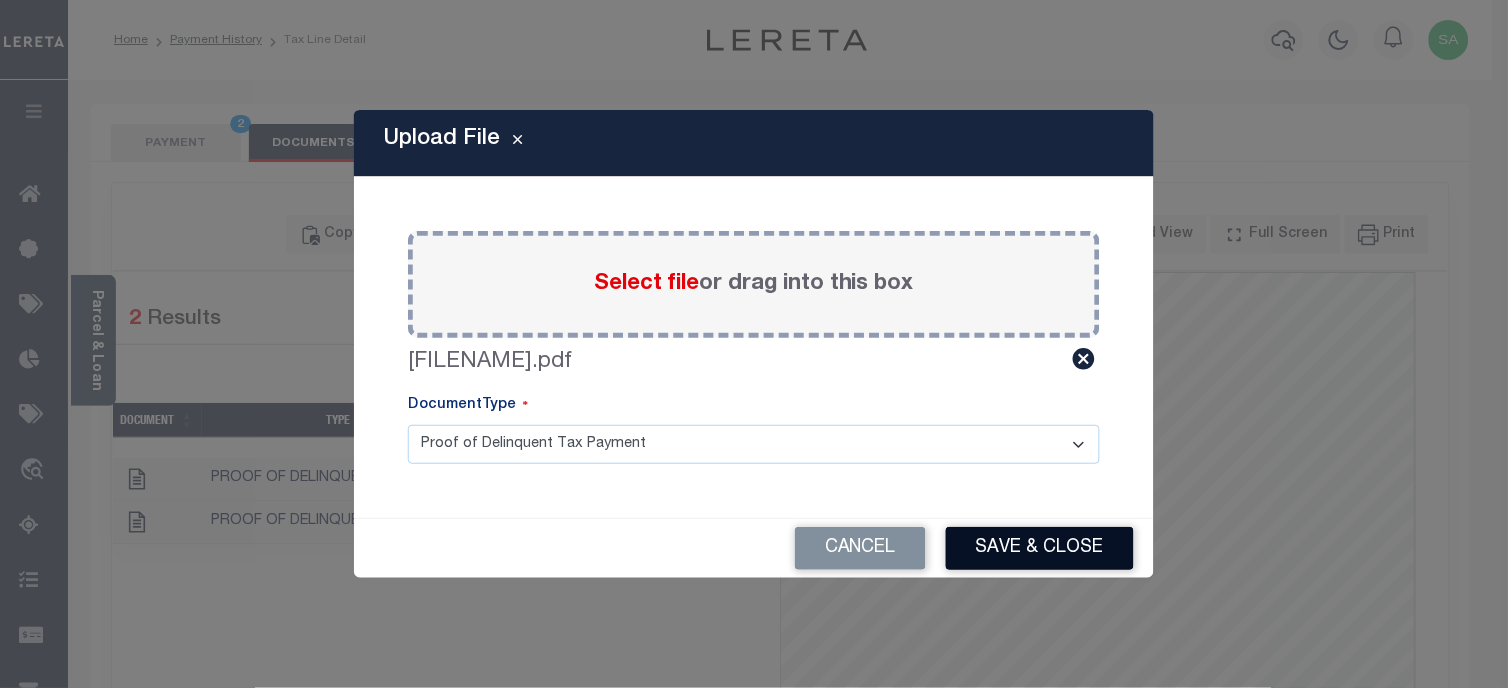 click on "Save & Close" at bounding box center (1040, 548) 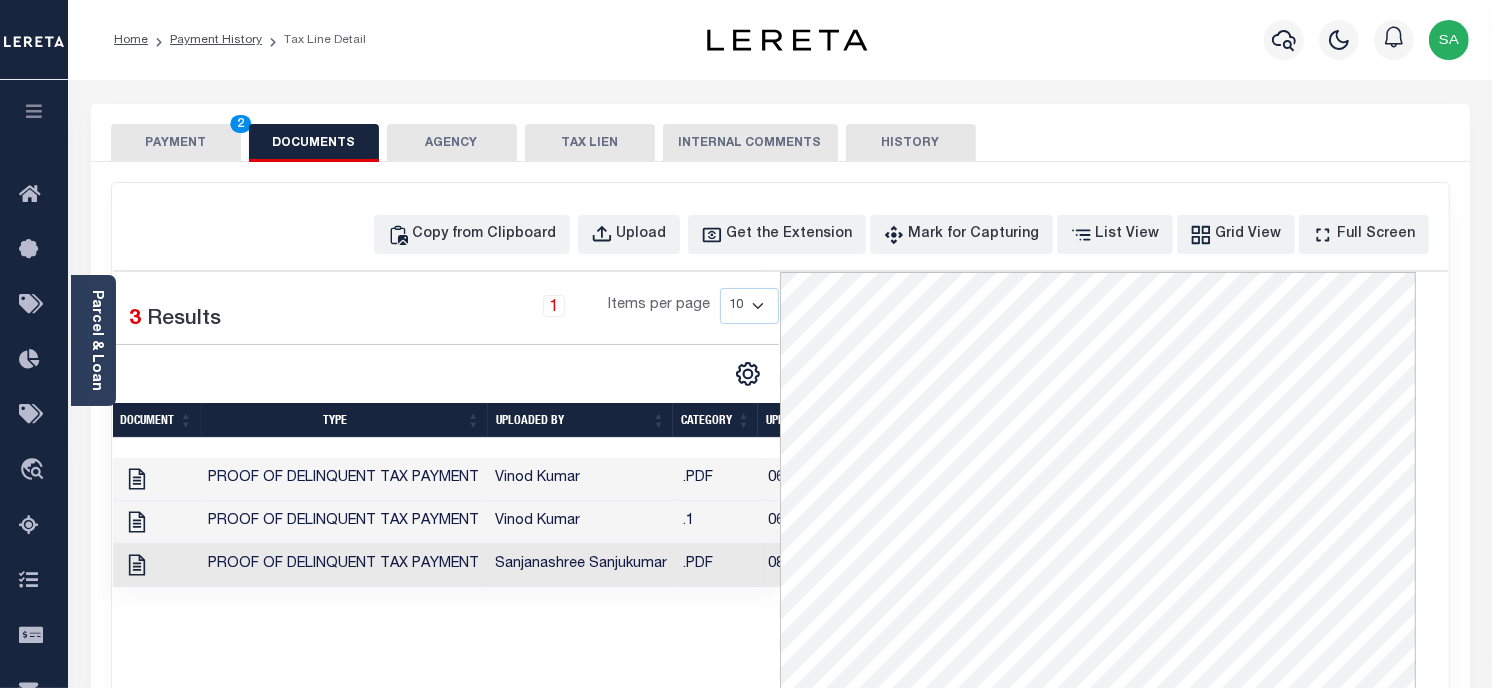 drag, startPoint x: 193, startPoint y: 133, endPoint x: 592, endPoint y: 274, distance: 423.18082 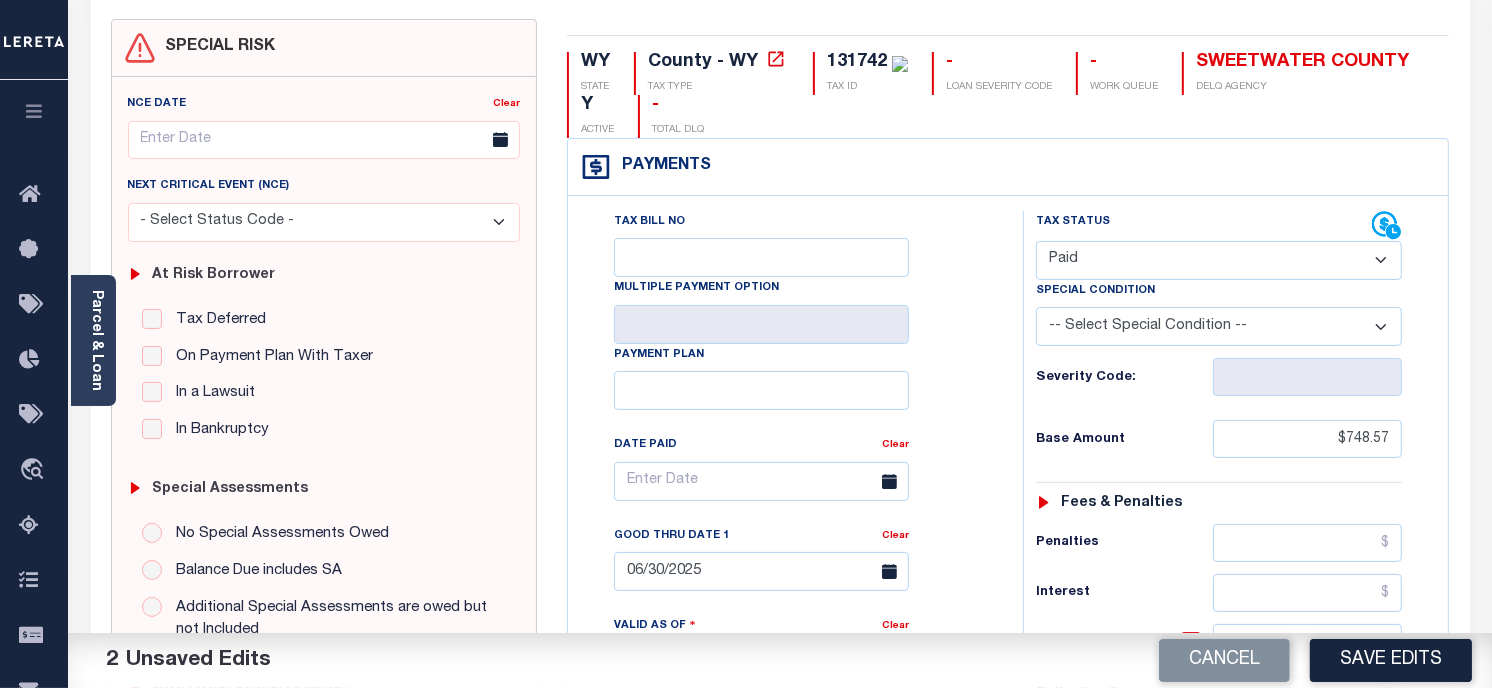scroll, scrollTop: 333, scrollLeft: 0, axis: vertical 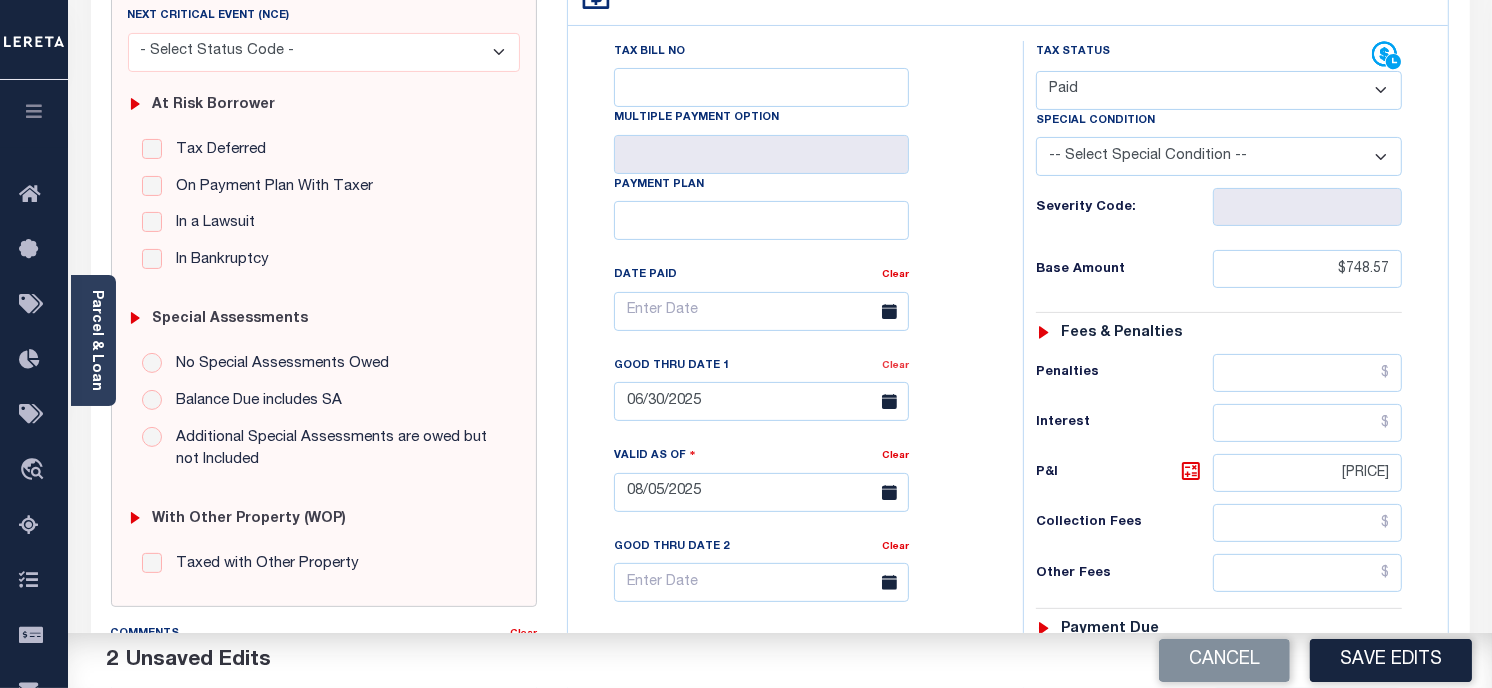 click on "Clear" at bounding box center [895, 366] 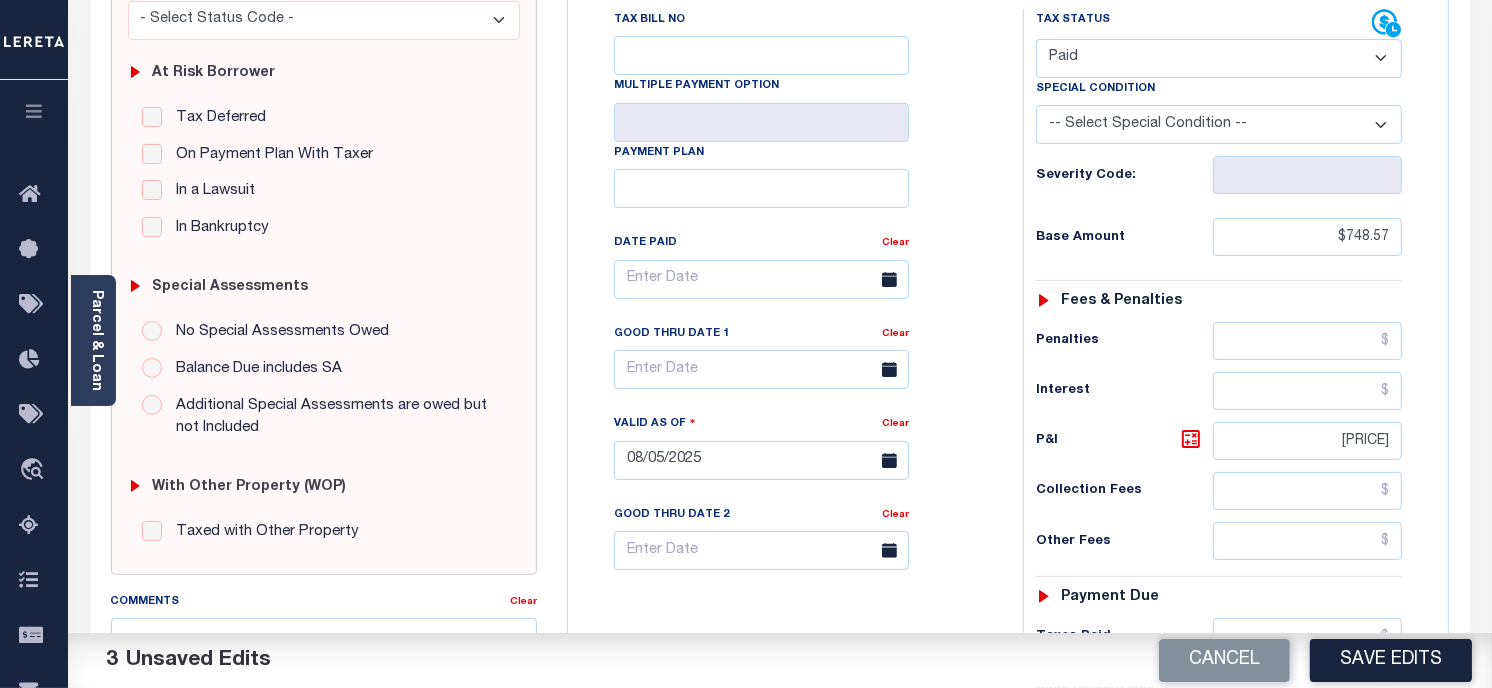 scroll, scrollTop: 555, scrollLeft: 0, axis: vertical 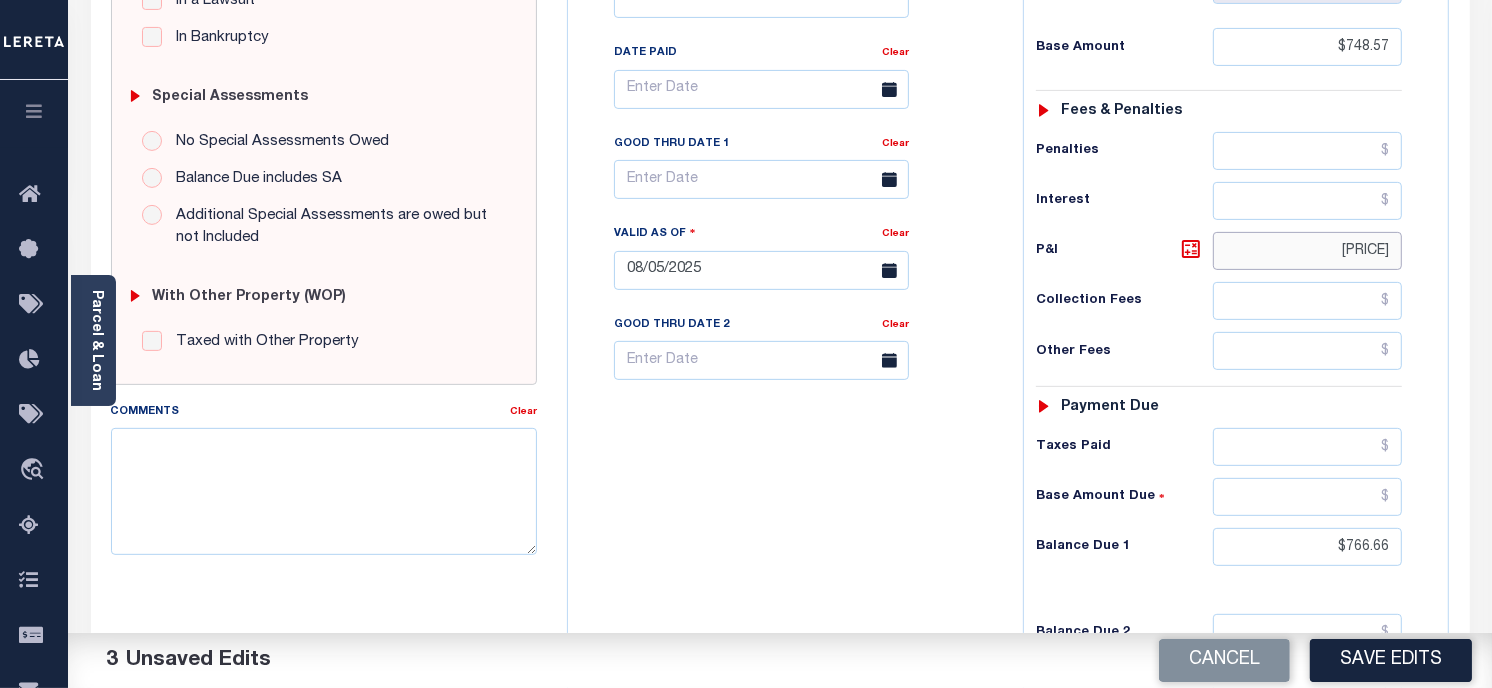 drag, startPoint x: 1388, startPoint y: 263, endPoint x: 1184, endPoint y: 268, distance: 204.06126 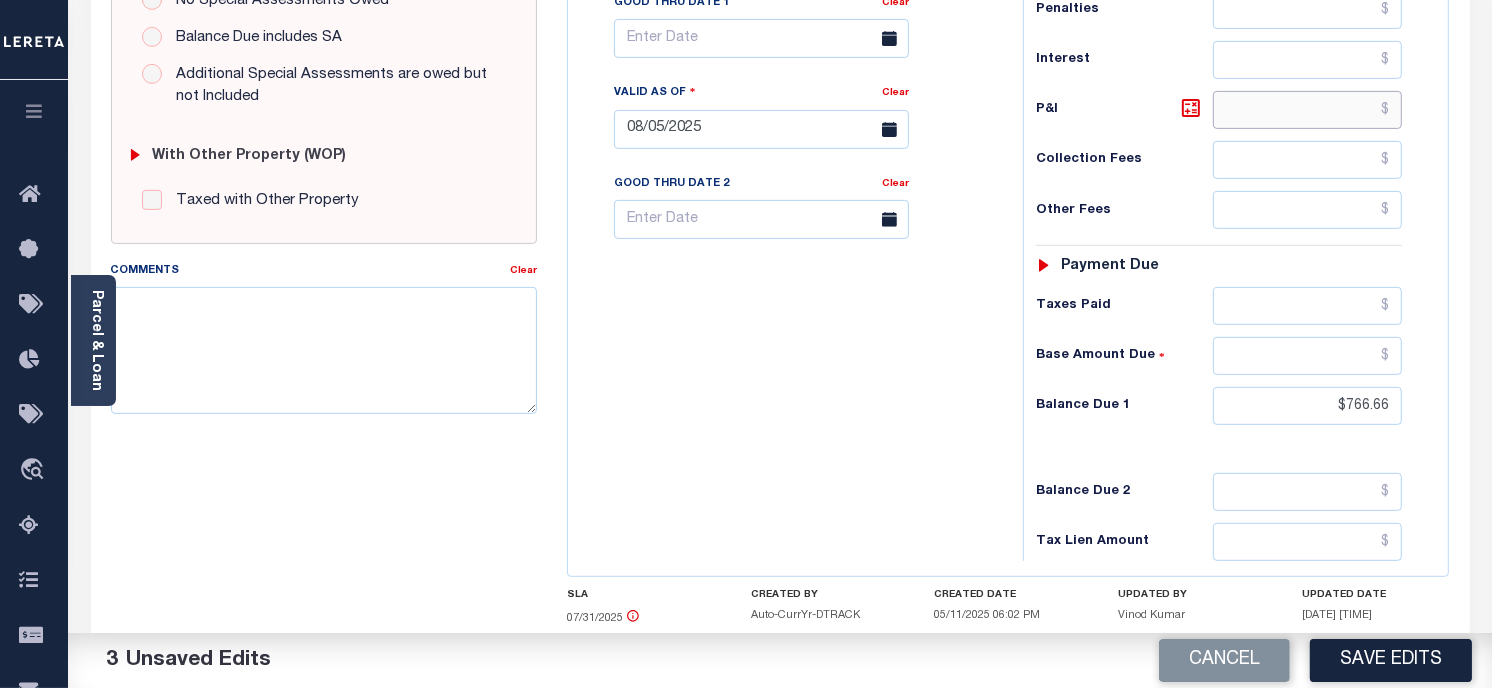 scroll, scrollTop: 825, scrollLeft: 0, axis: vertical 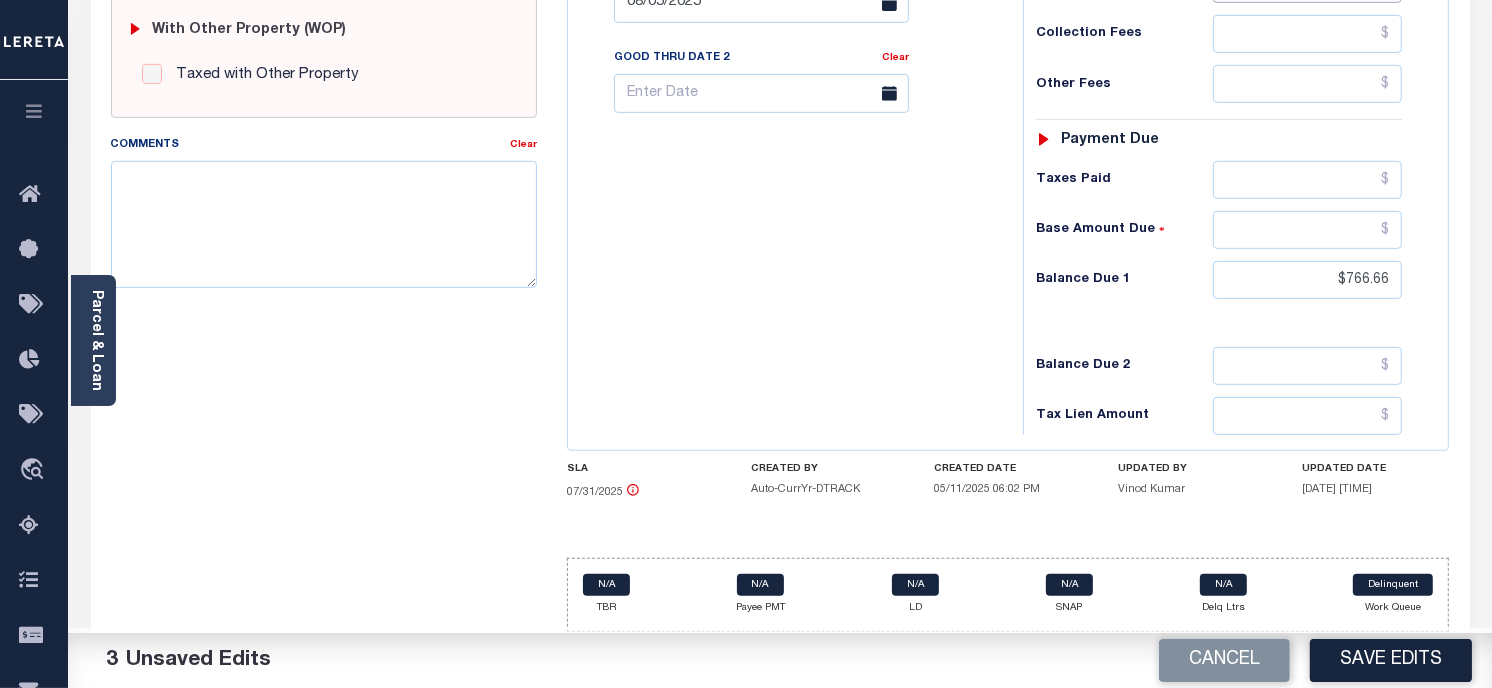 type 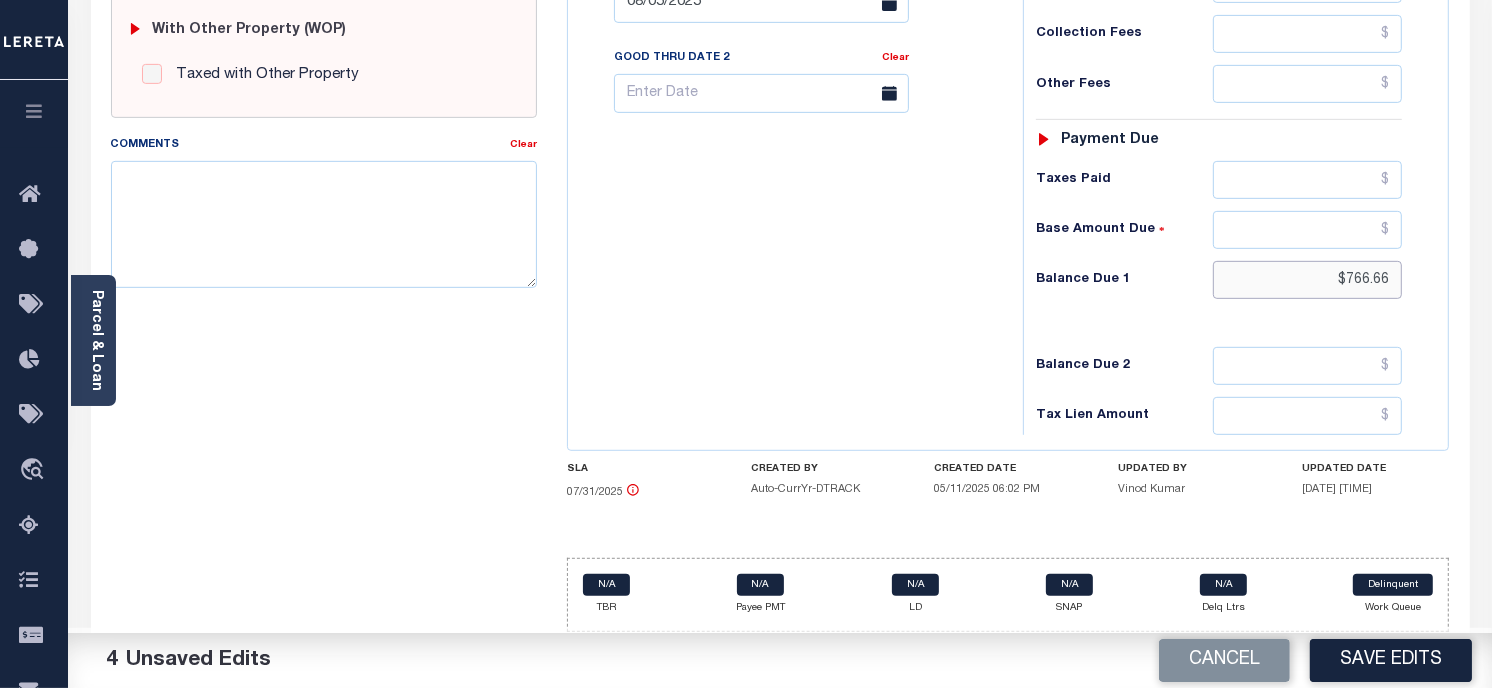 drag, startPoint x: 1286, startPoint y: 281, endPoint x: 1251, endPoint y: 281, distance: 35 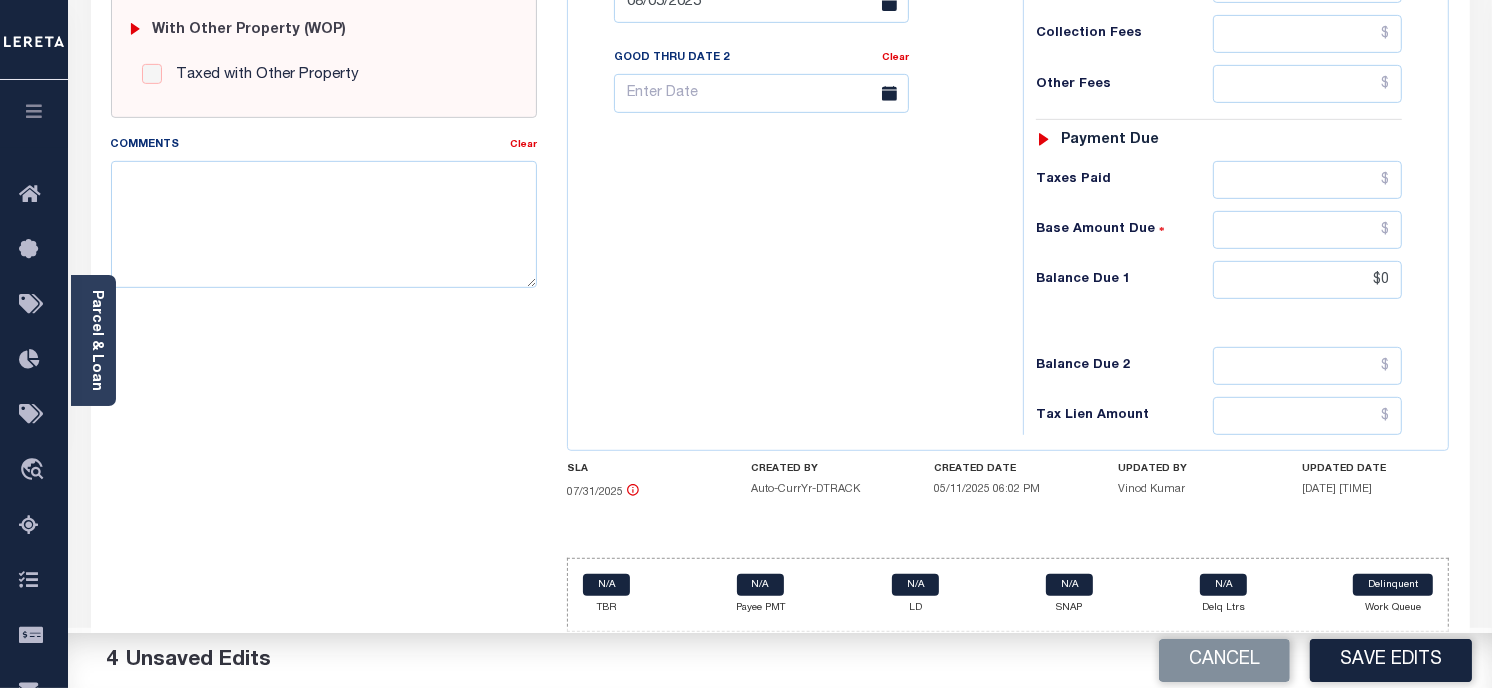type on "$0.00" 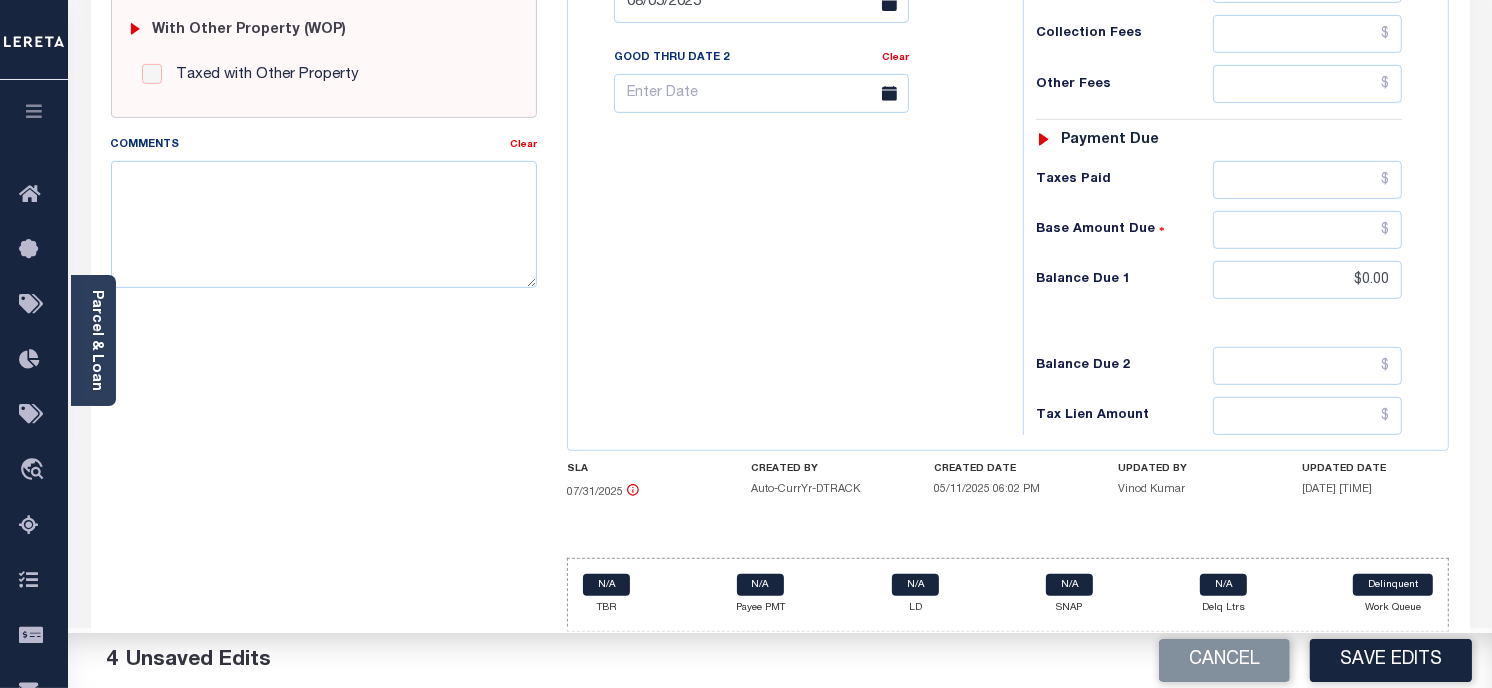 click on "Tax Bill No
Multiple Payment Option
Payment Plan
Clear" at bounding box center [790, -7] 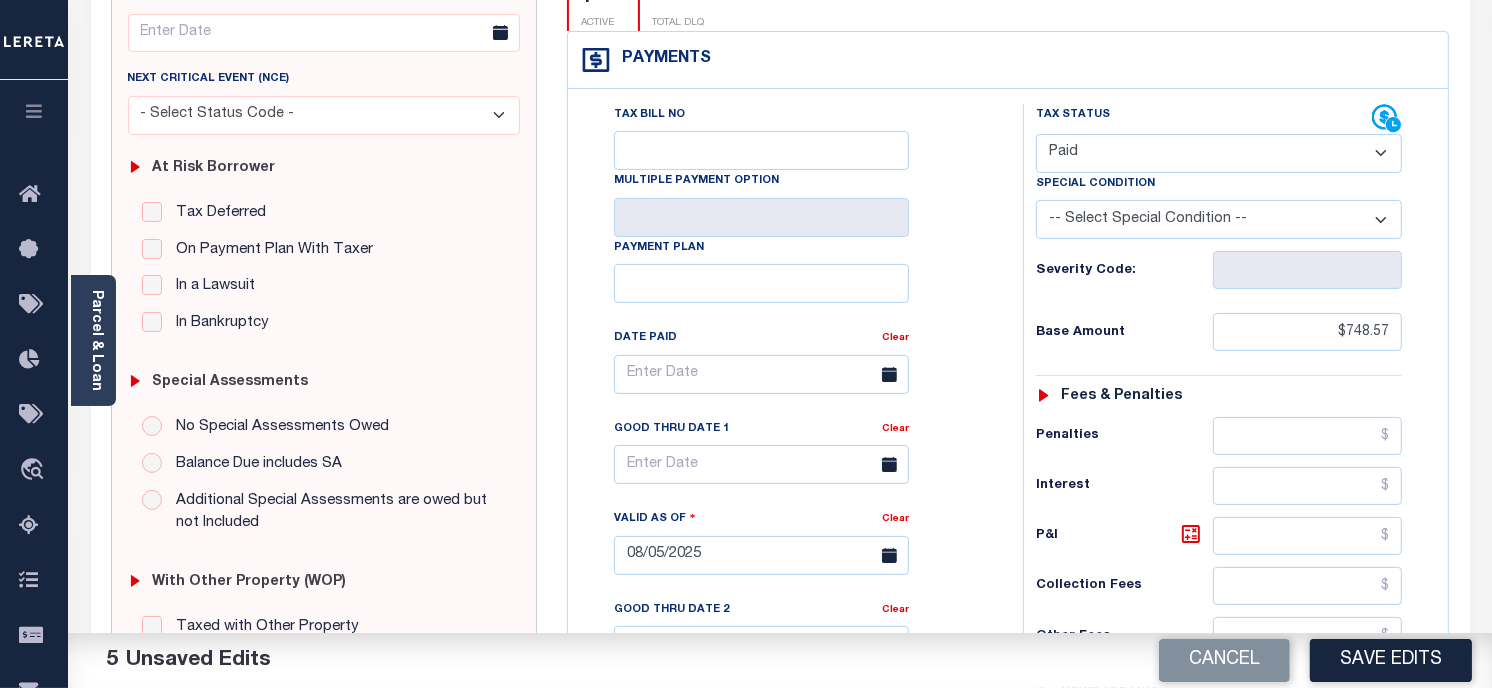 scroll, scrollTop: 47, scrollLeft: 0, axis: vertical 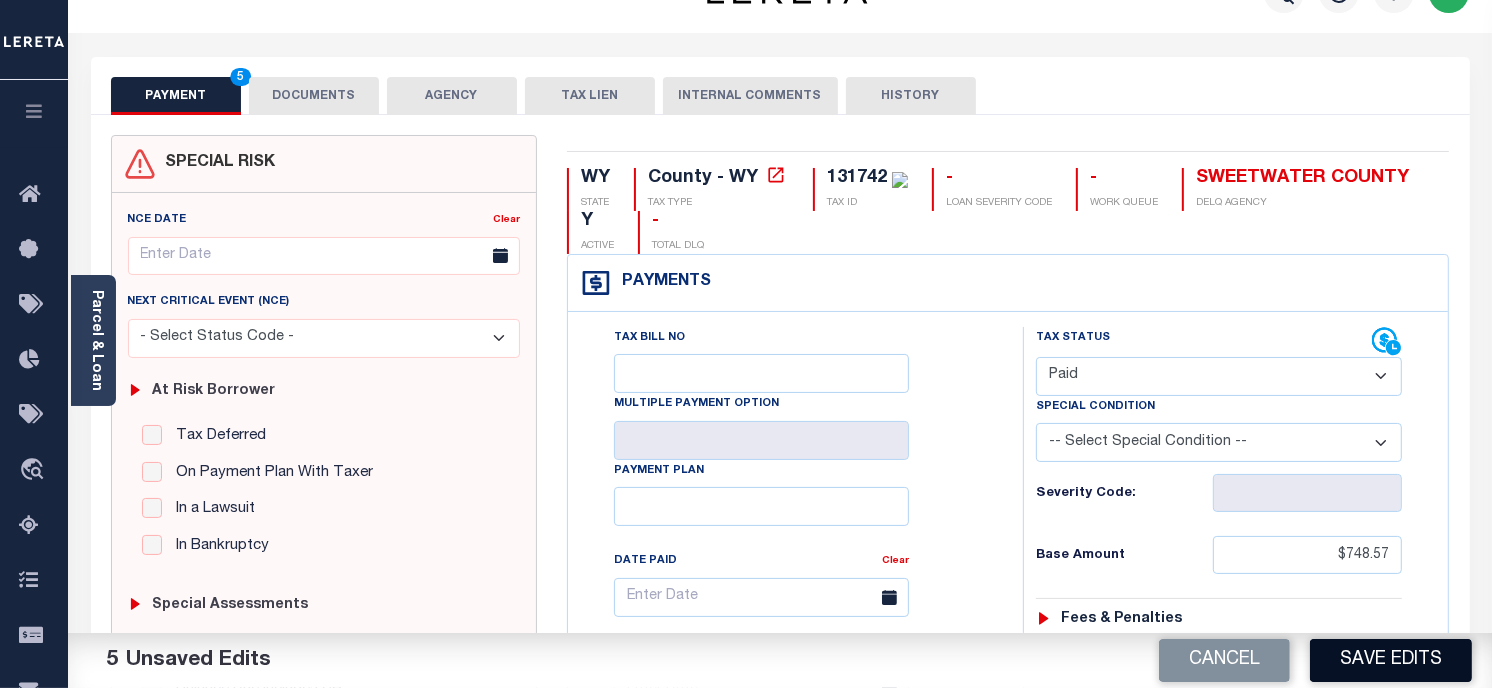 click on "Save Edits" at bounding box center (1391, 660) 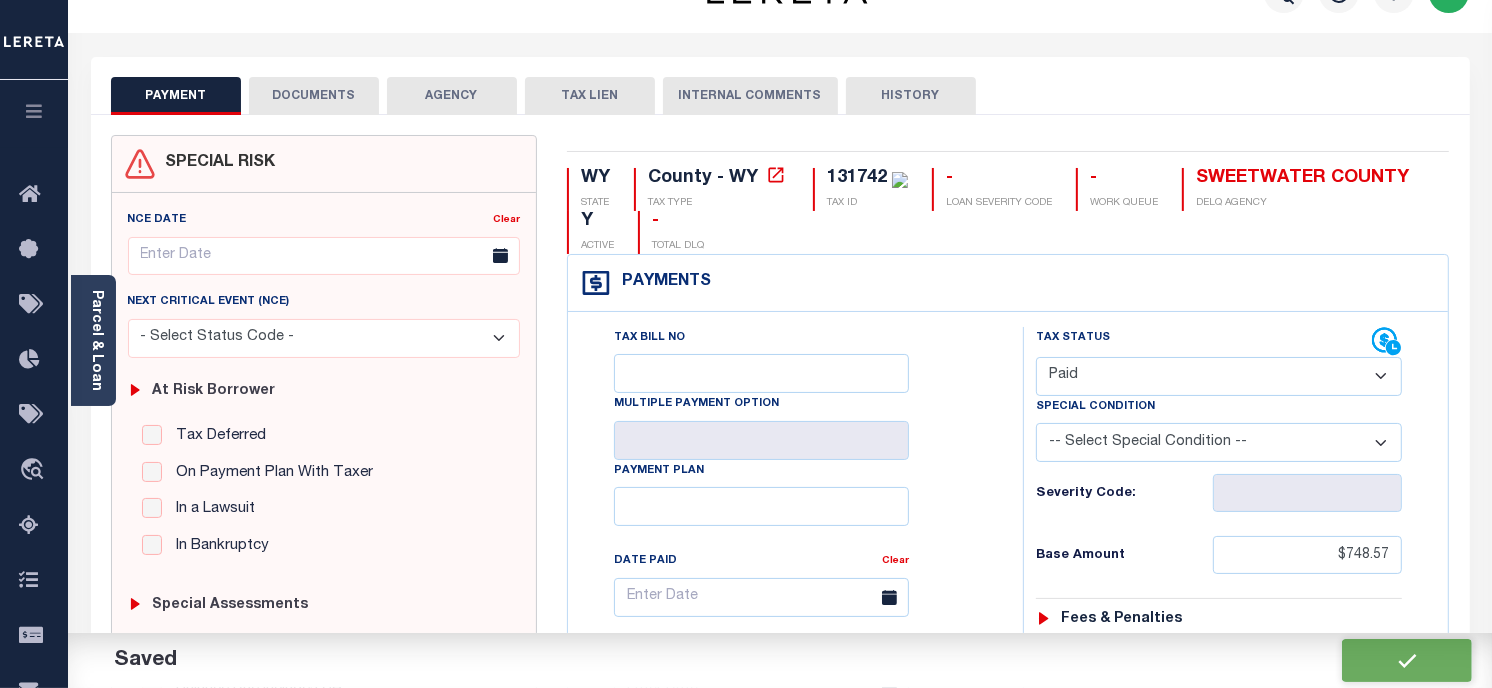 checkbox on "false" 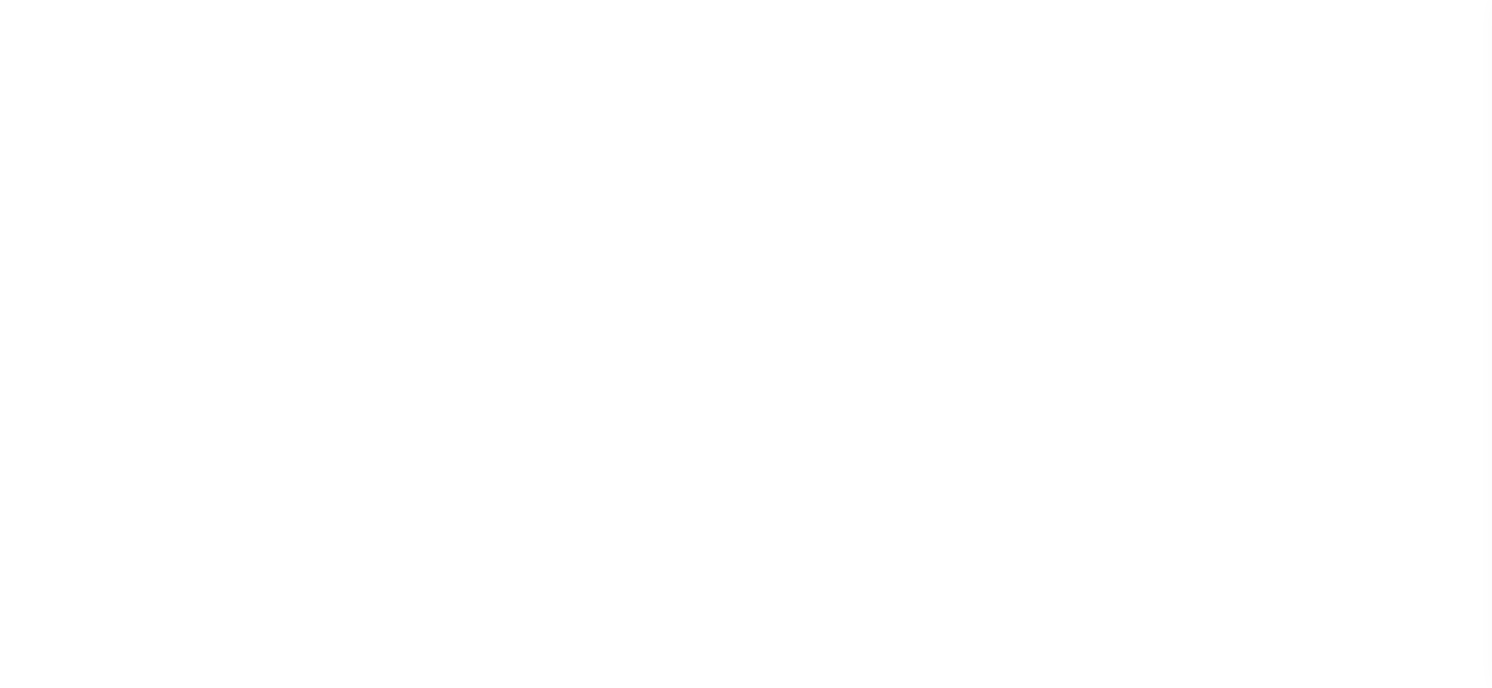 scroll, scrollTop: 0, scrollLeft: 0, axis: both 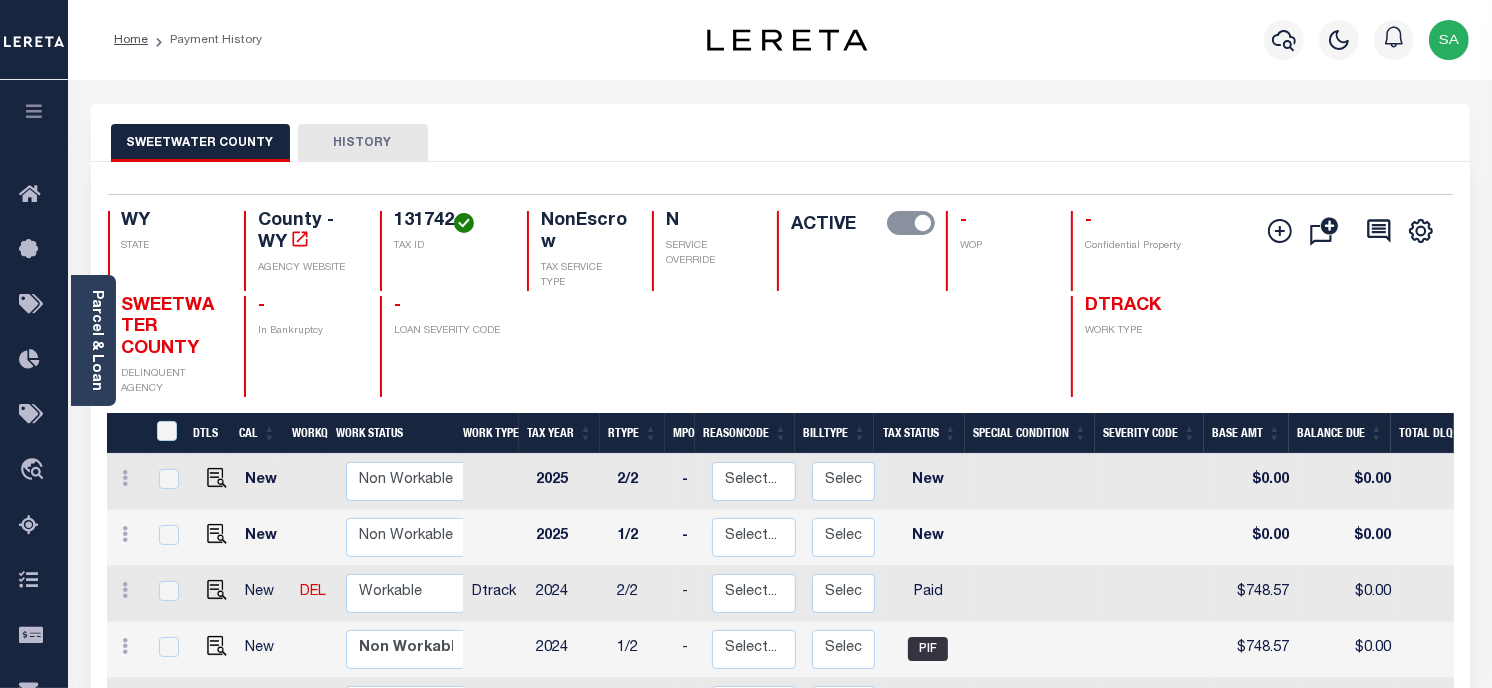 click on "Home Payment History
Profile Sign out" at bounding box center (746, 763) 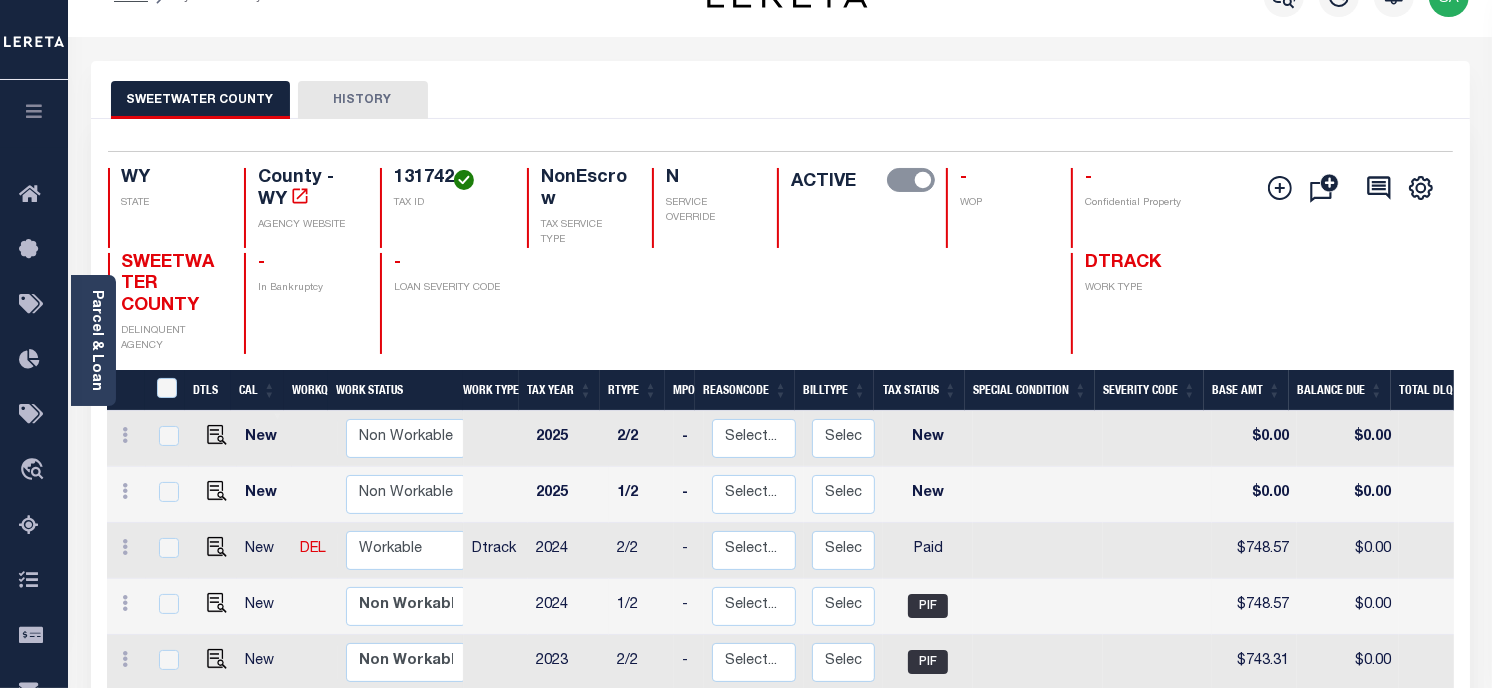 scroll, scrollTop: 0, scrollLeft: 0, axis: both 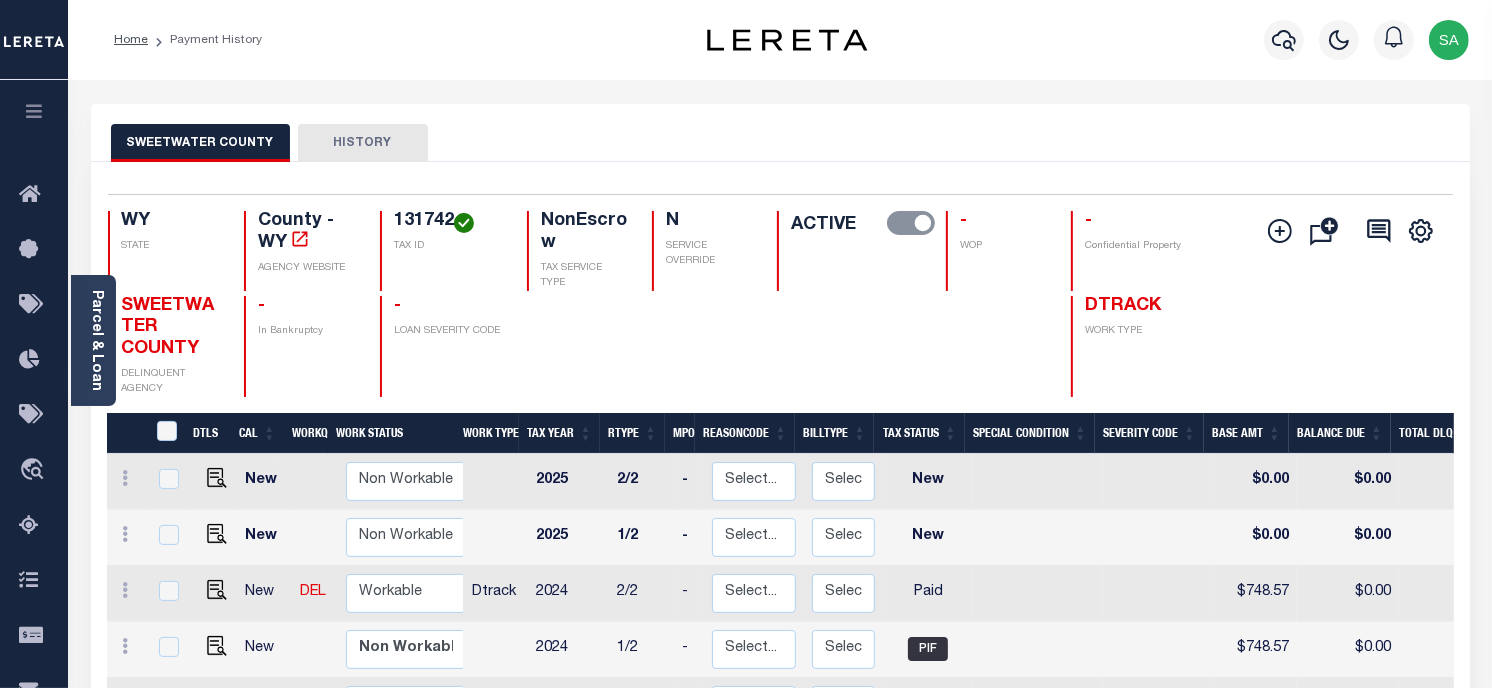 click on "Home Payment History
Profile" at bounding box center [780, 40] 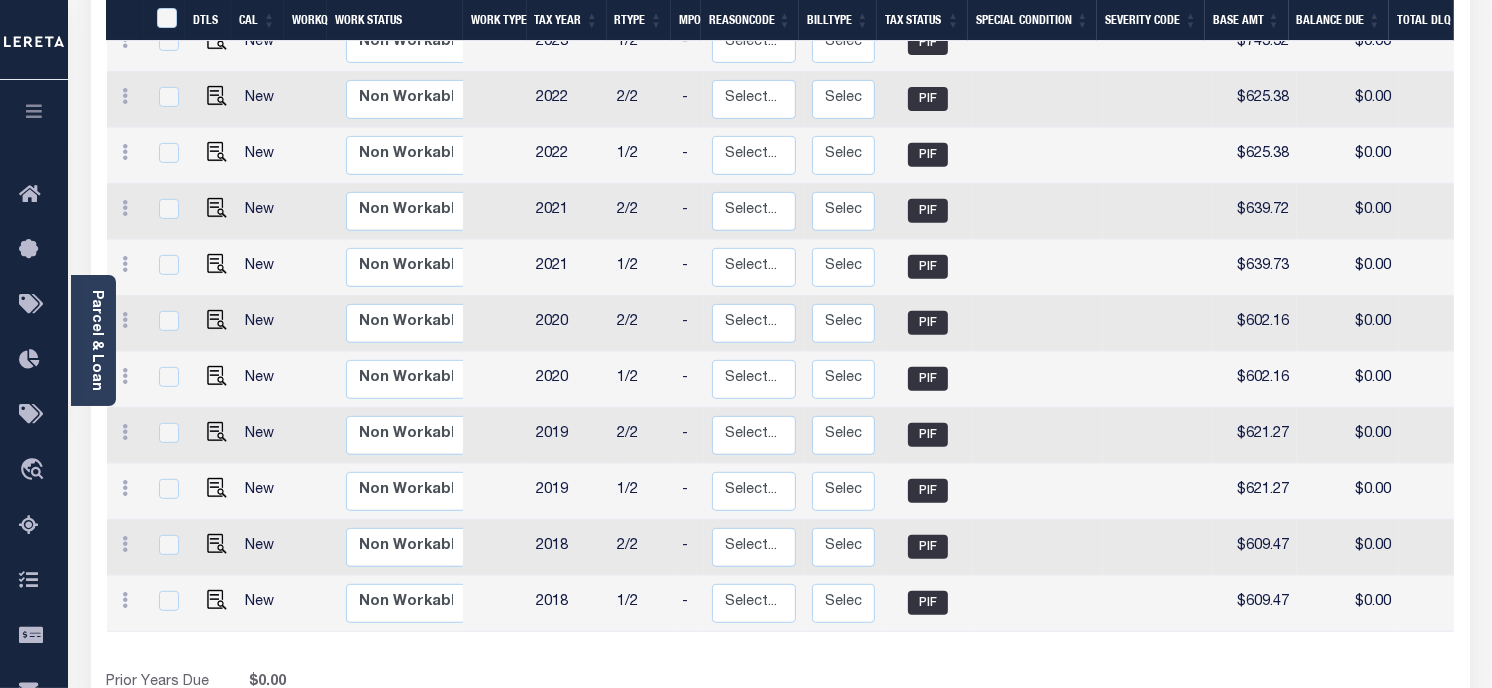 scroll, scrollTop: 837, scrollLeft: 0, axis: vertical 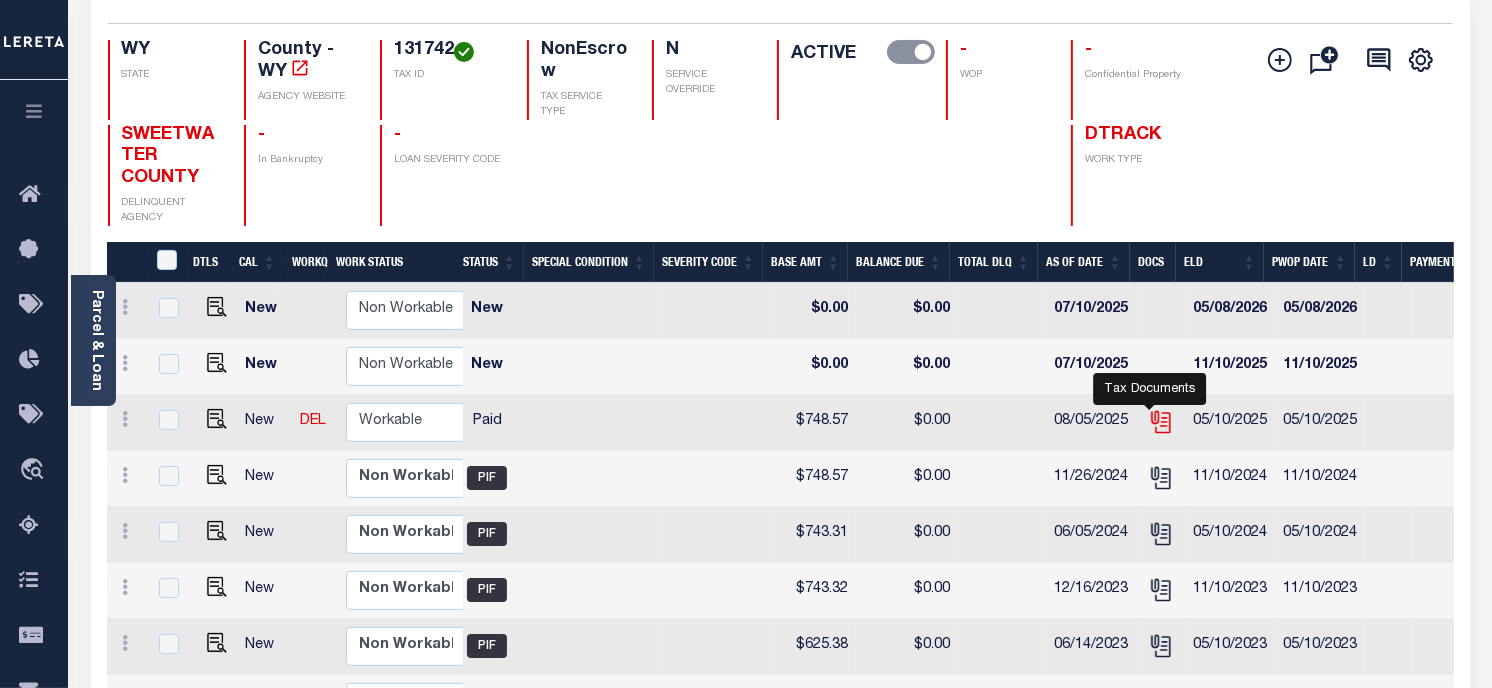 click 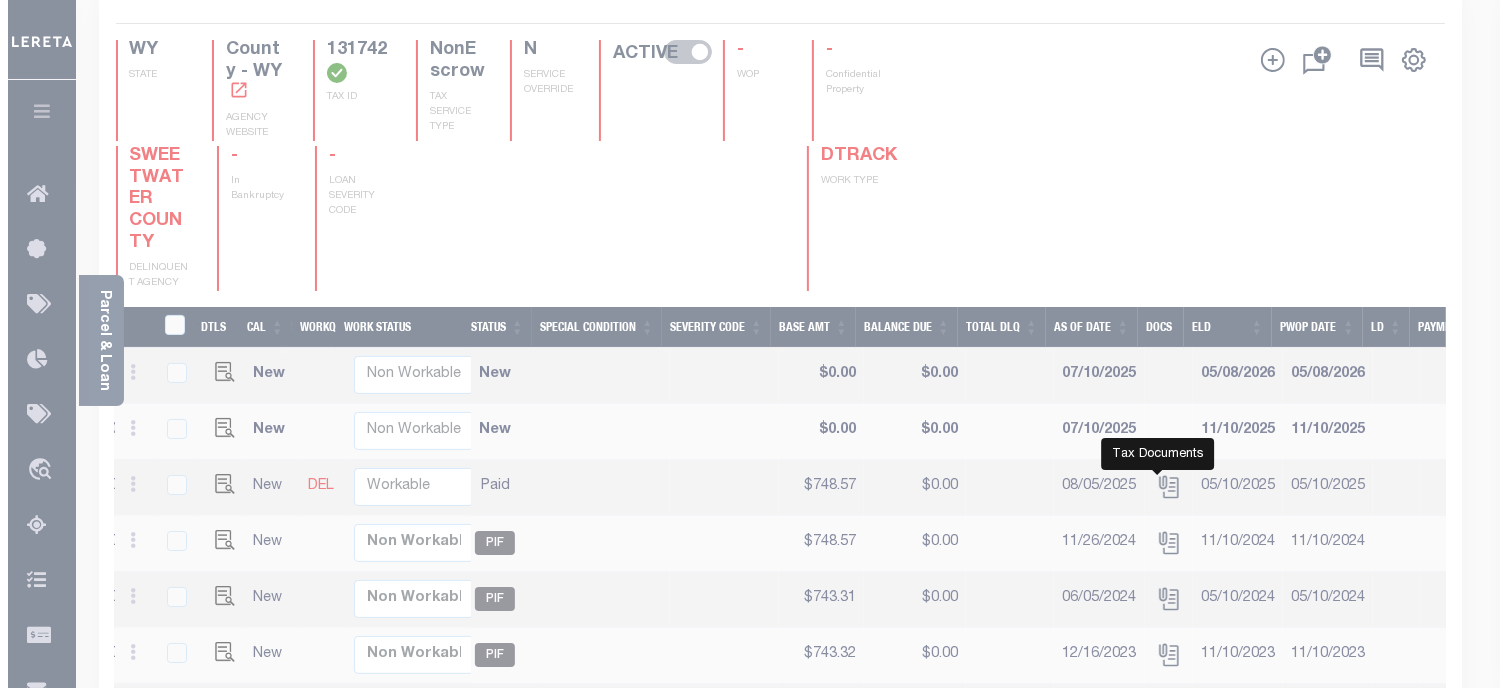 scroll, scrollTop: 235, scrollLeft: 0, axis: vertical 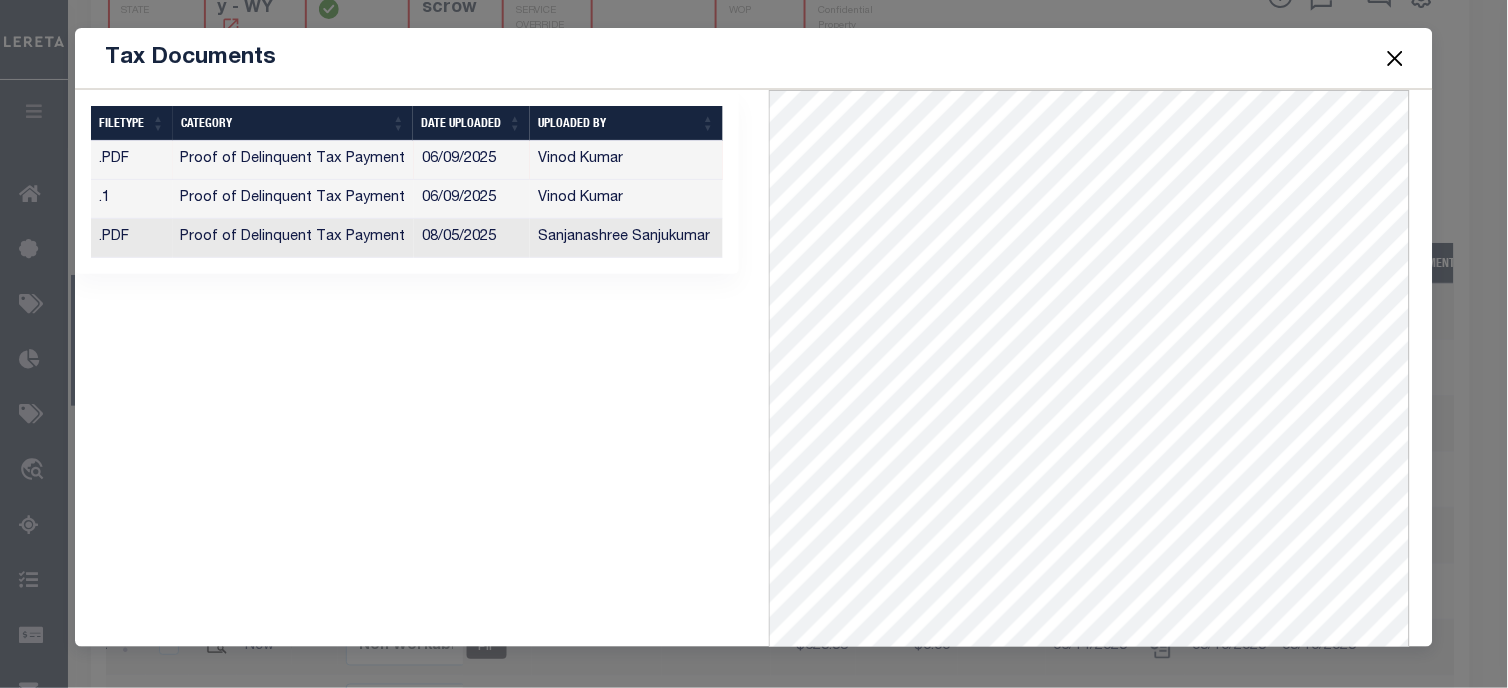 click at bounding box center (1395, 58) 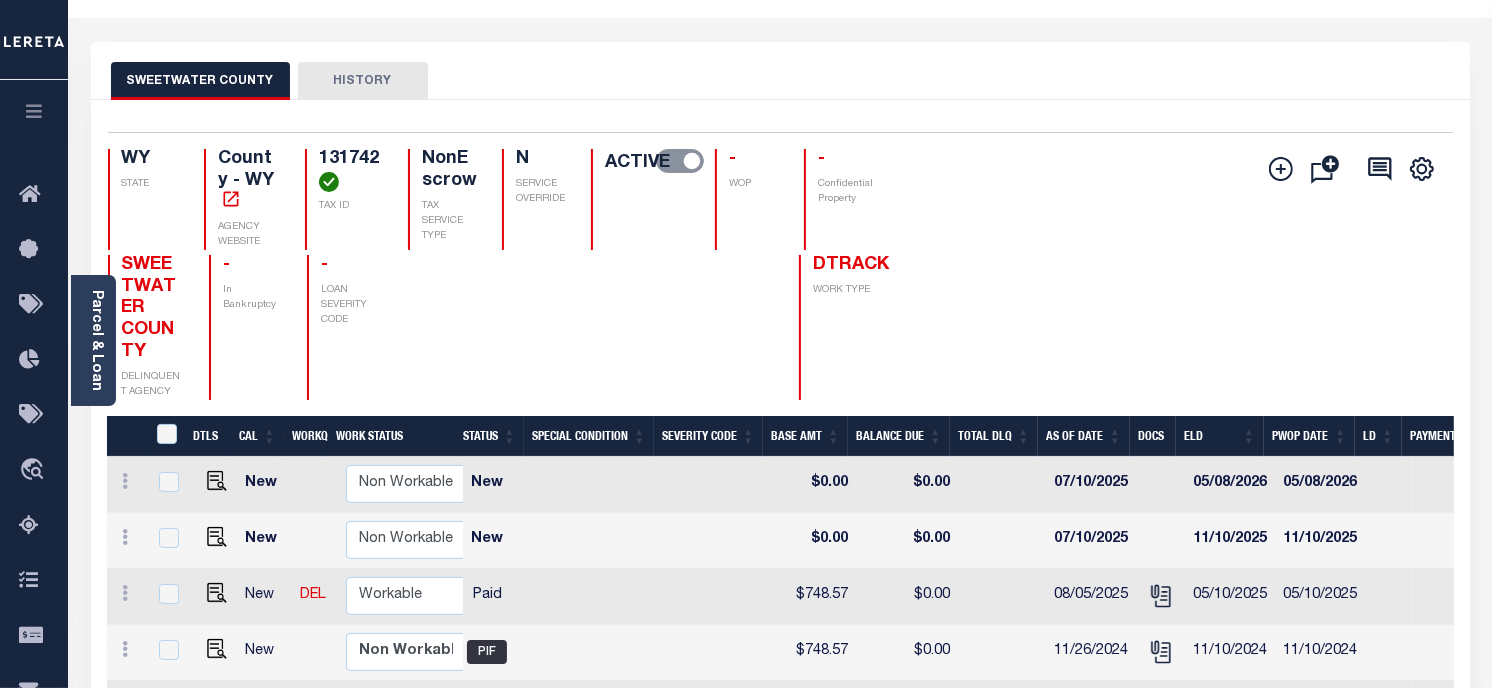scroll, scrollTop: 0, scrollLeft: 0, axis: both 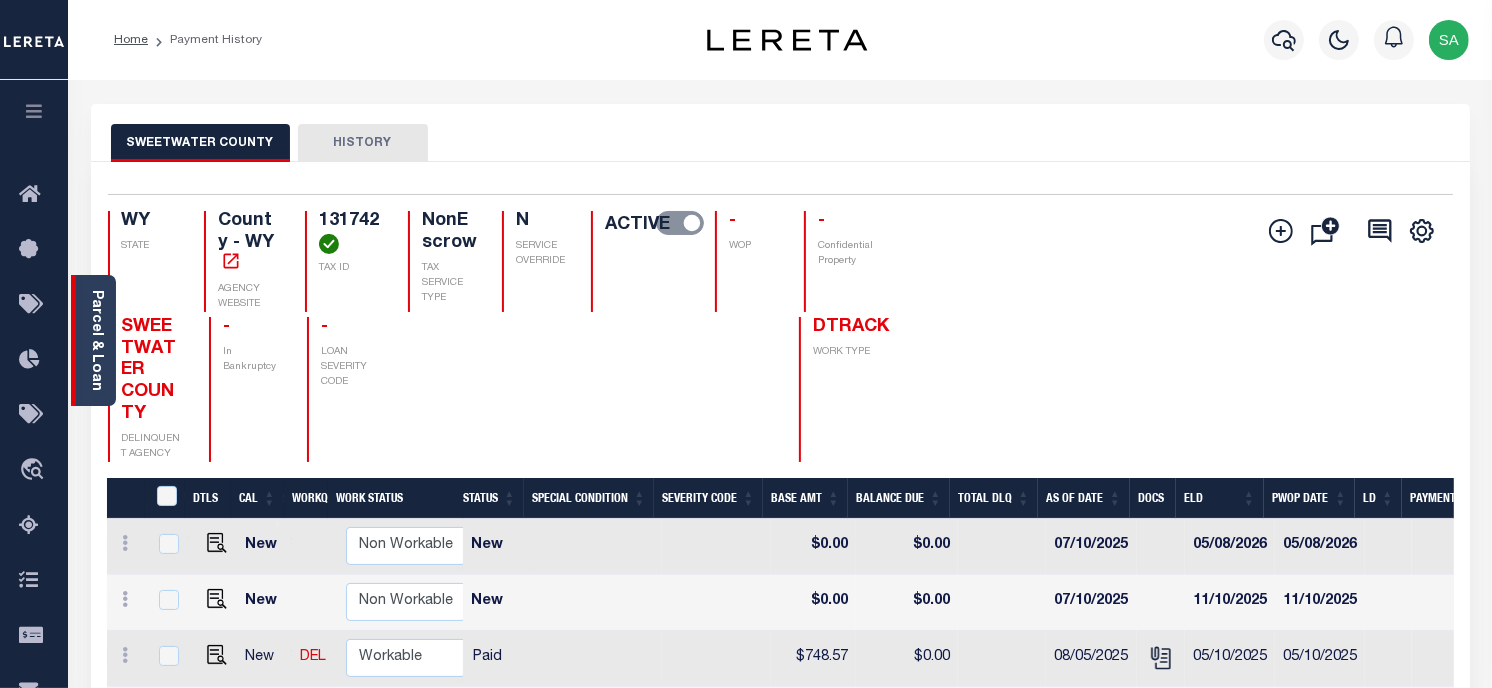 click on "Parcel & Loan" at bounding box center [93, 340] 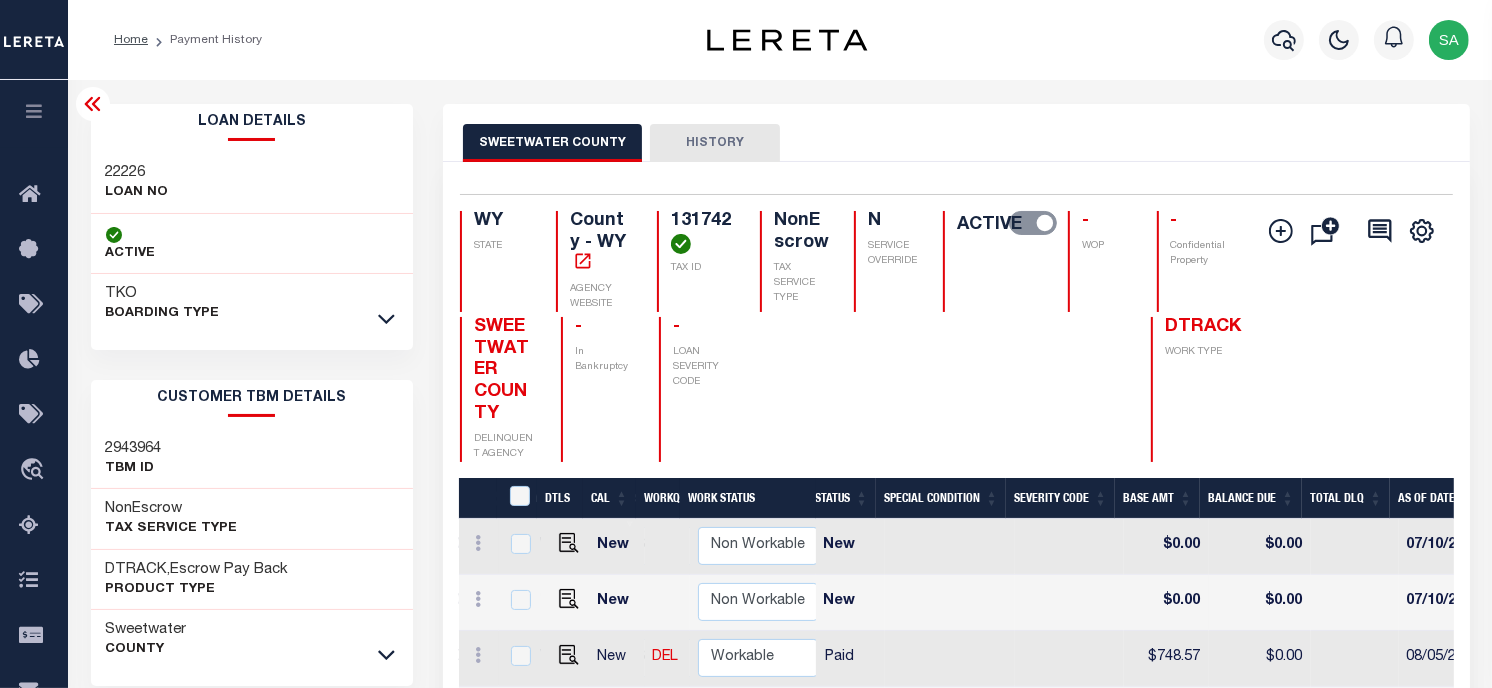 click on "22226" at bounding box center (137, 173) 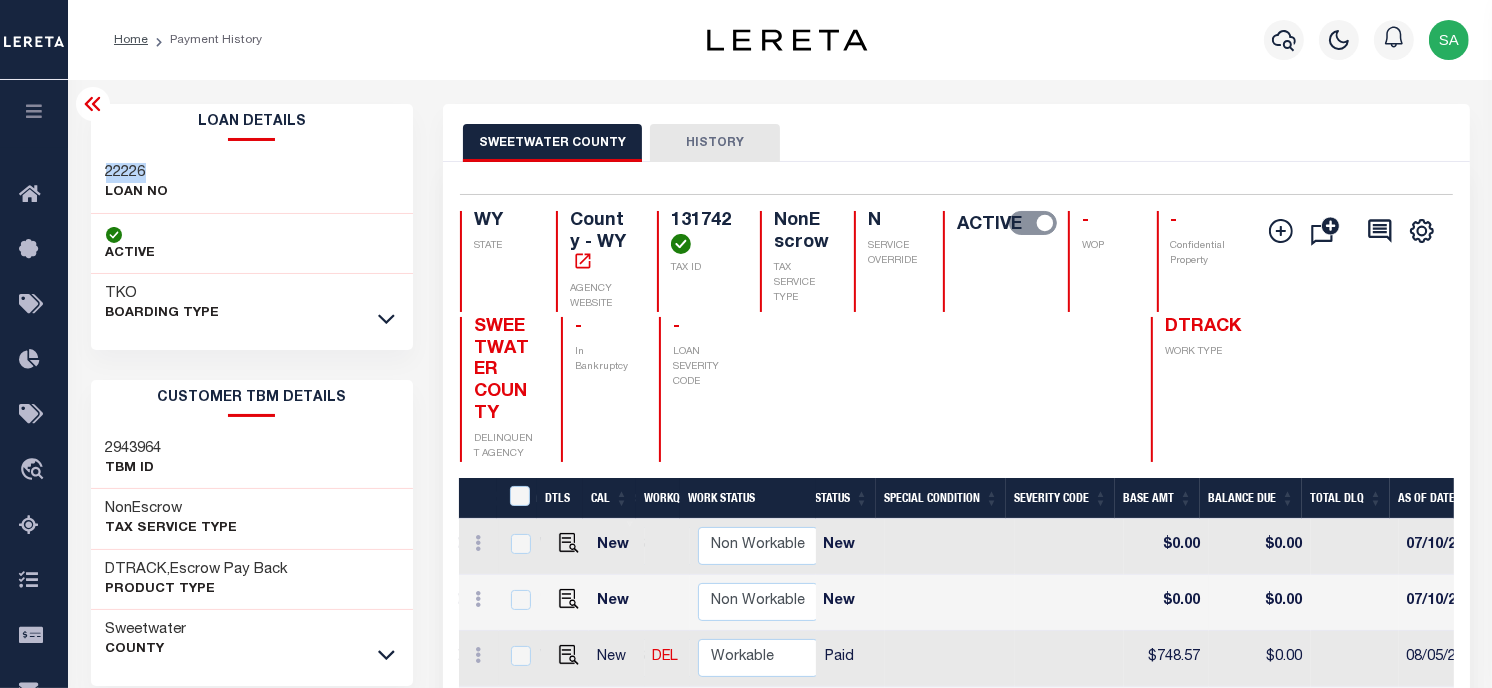 click on "22226" at bounding box center (137, 173) 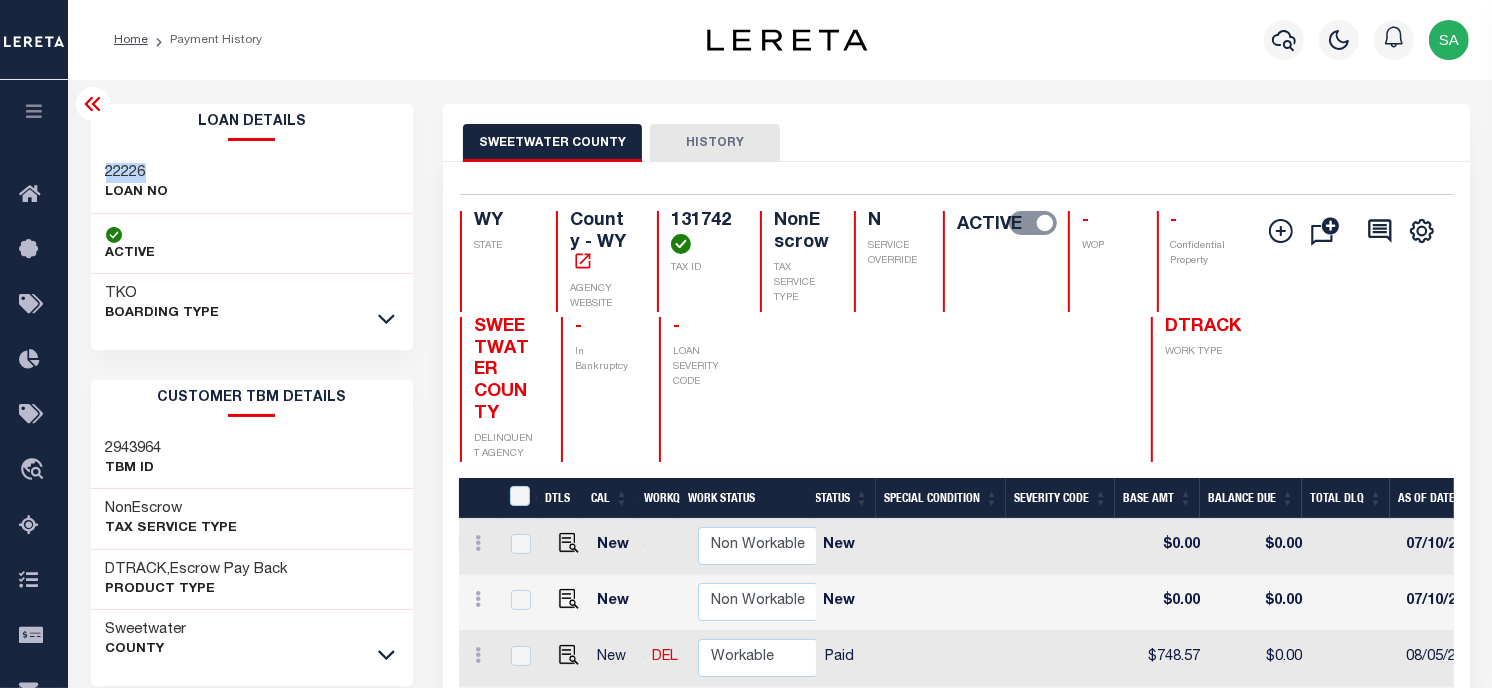 copy on "22226" 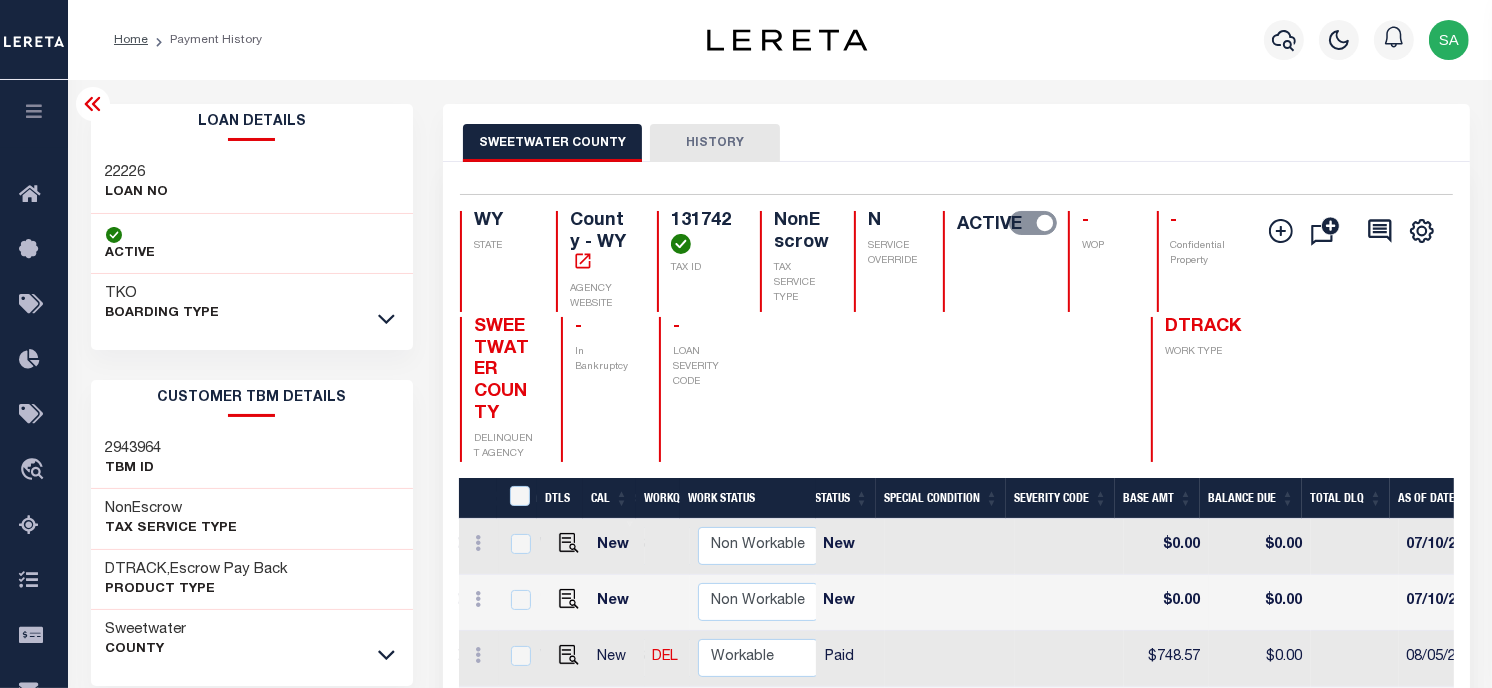 click on "131742" at bounding box center [703, 232] 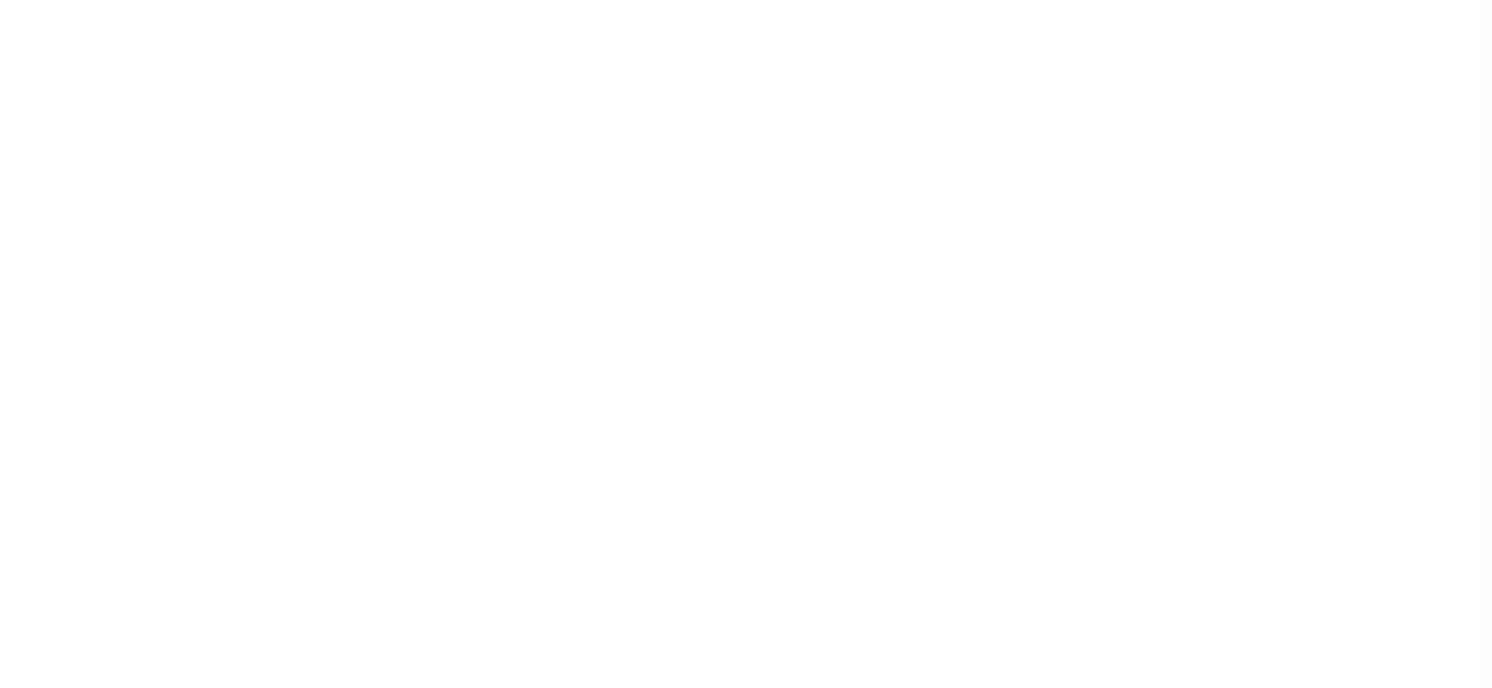 scroll, scrollTop: 0, scrollLeft: 0, axis: both 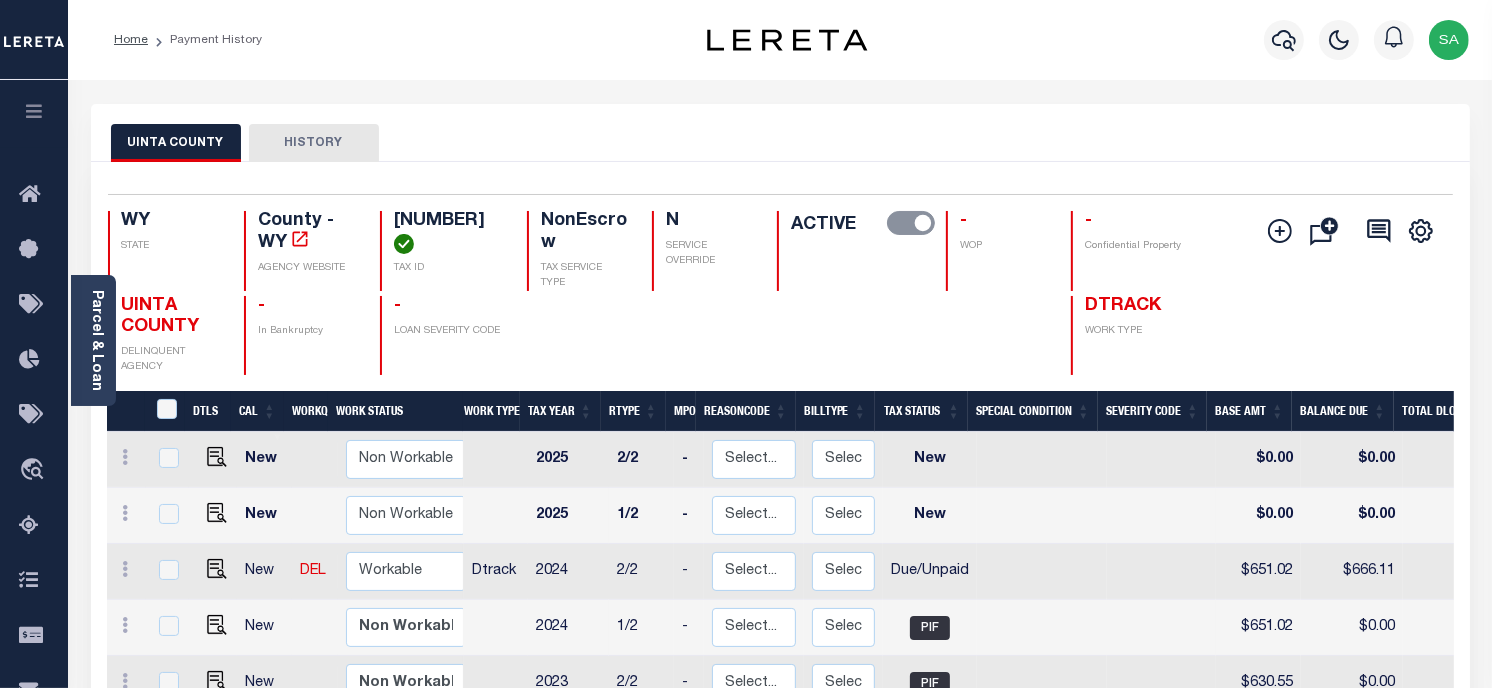 click on "[COUNTY]
HISTORY" at bounding box center (780, 142) 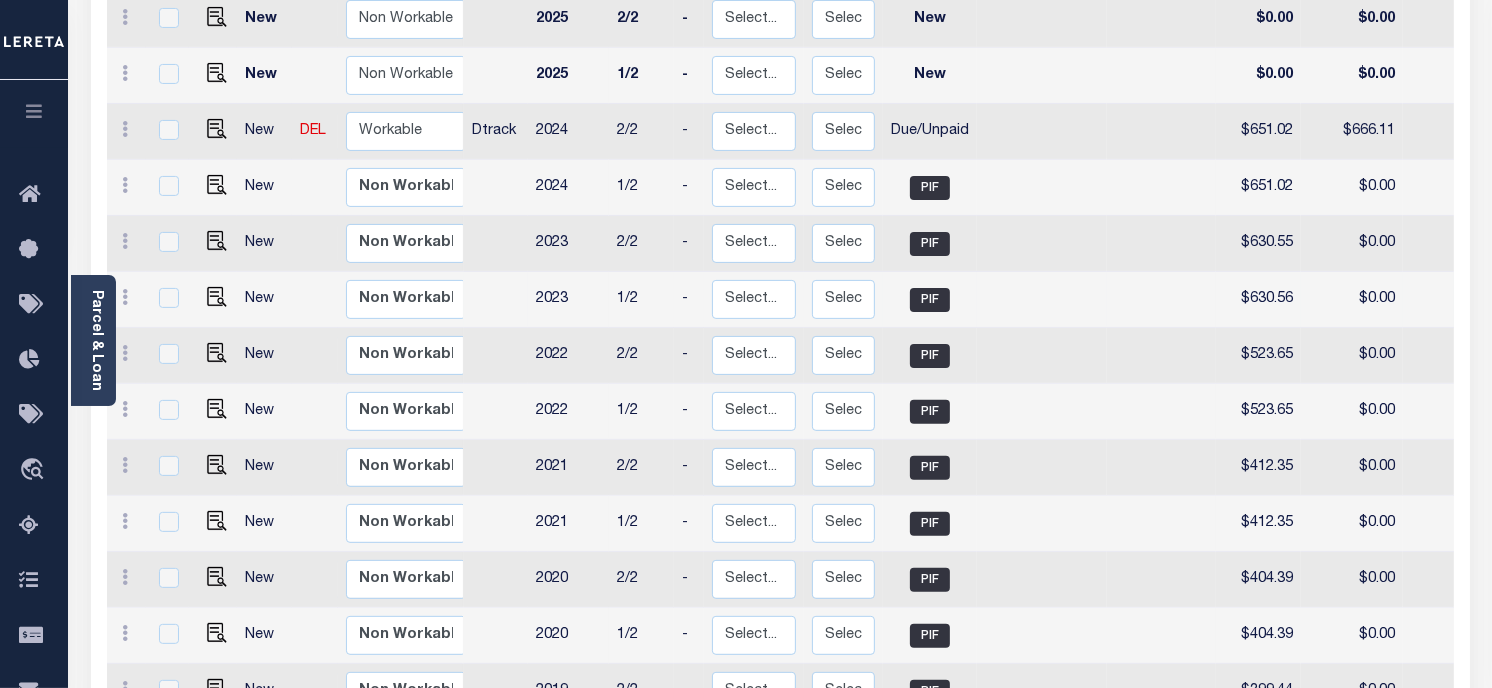 scroll, scrollTop: 0, scrollLeft: 0, axis: both 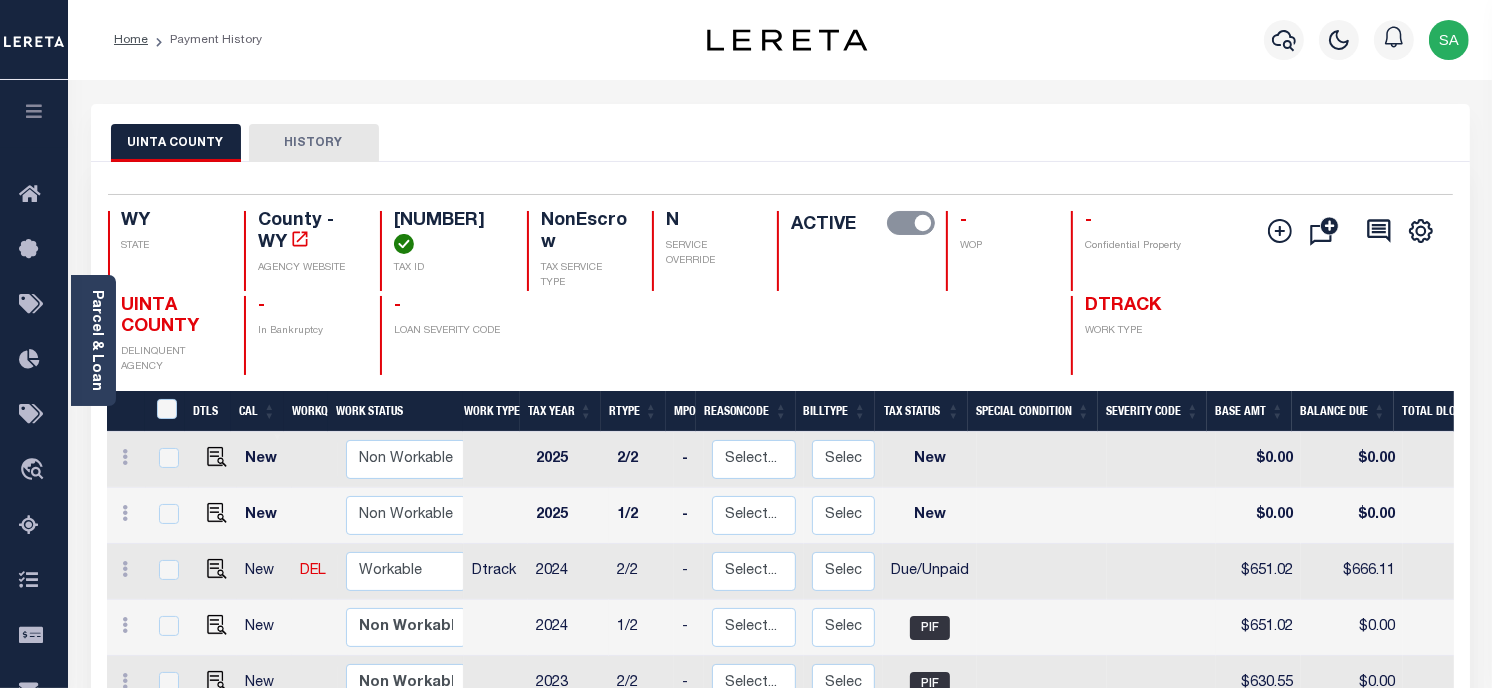 click on "Profile
Sign out" at bounding box center (1189, 40) 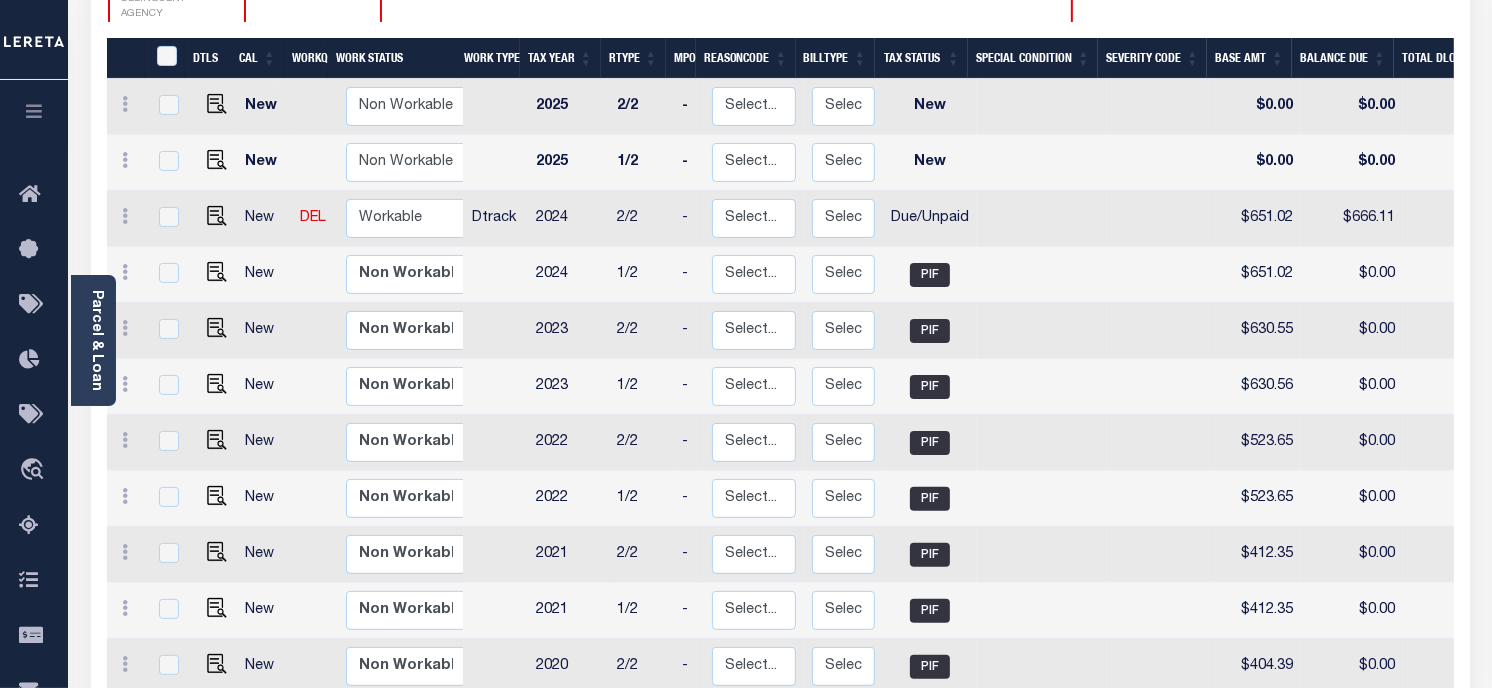scroll, scrollTop: 38, scrollLeft: 0, axis: vertical 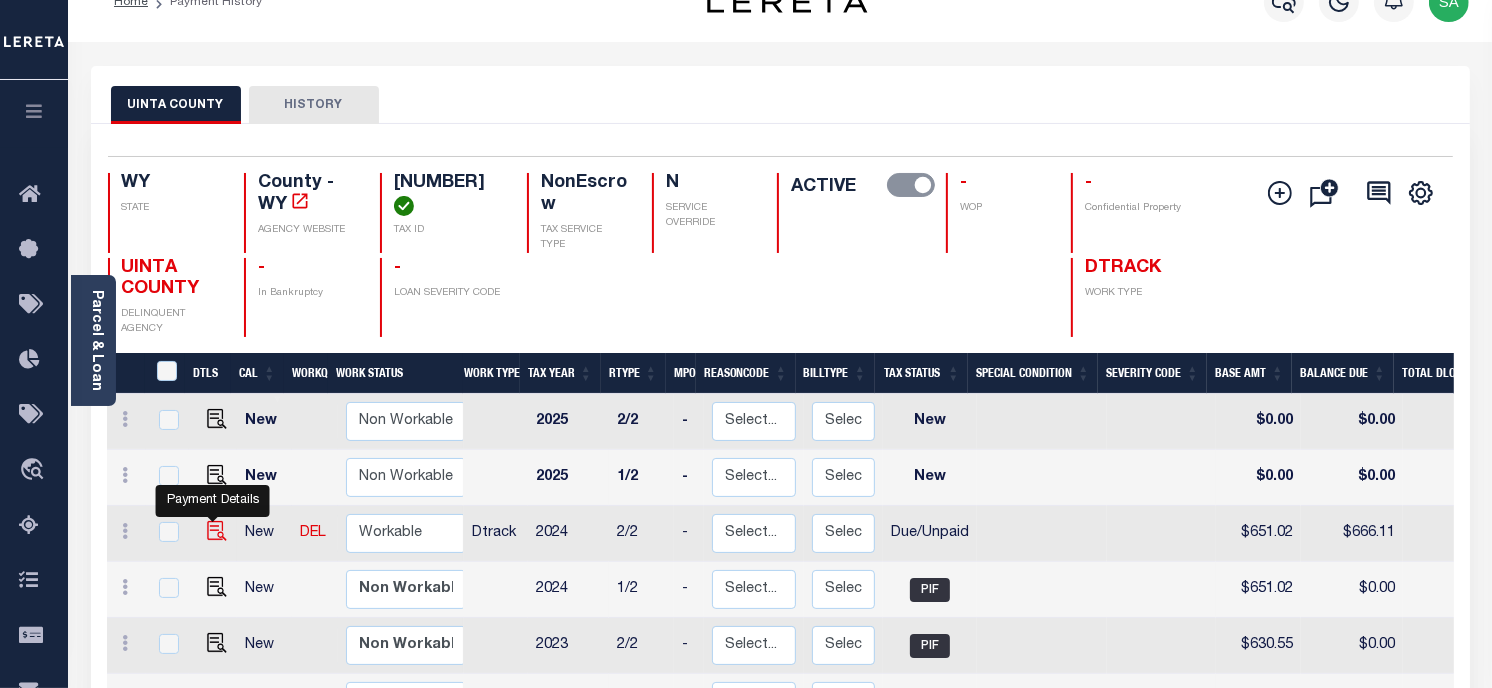 click at bounding box center (217, 531) 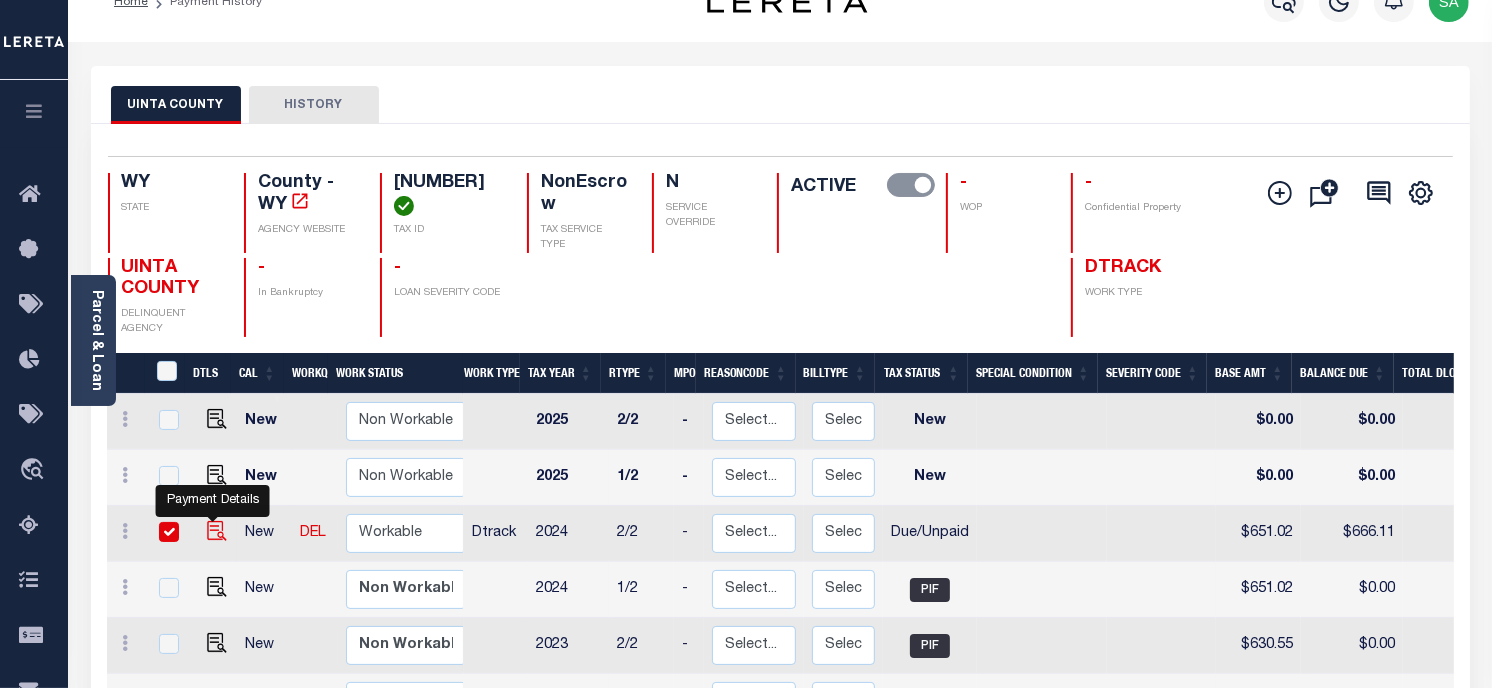 checkbox on "true" 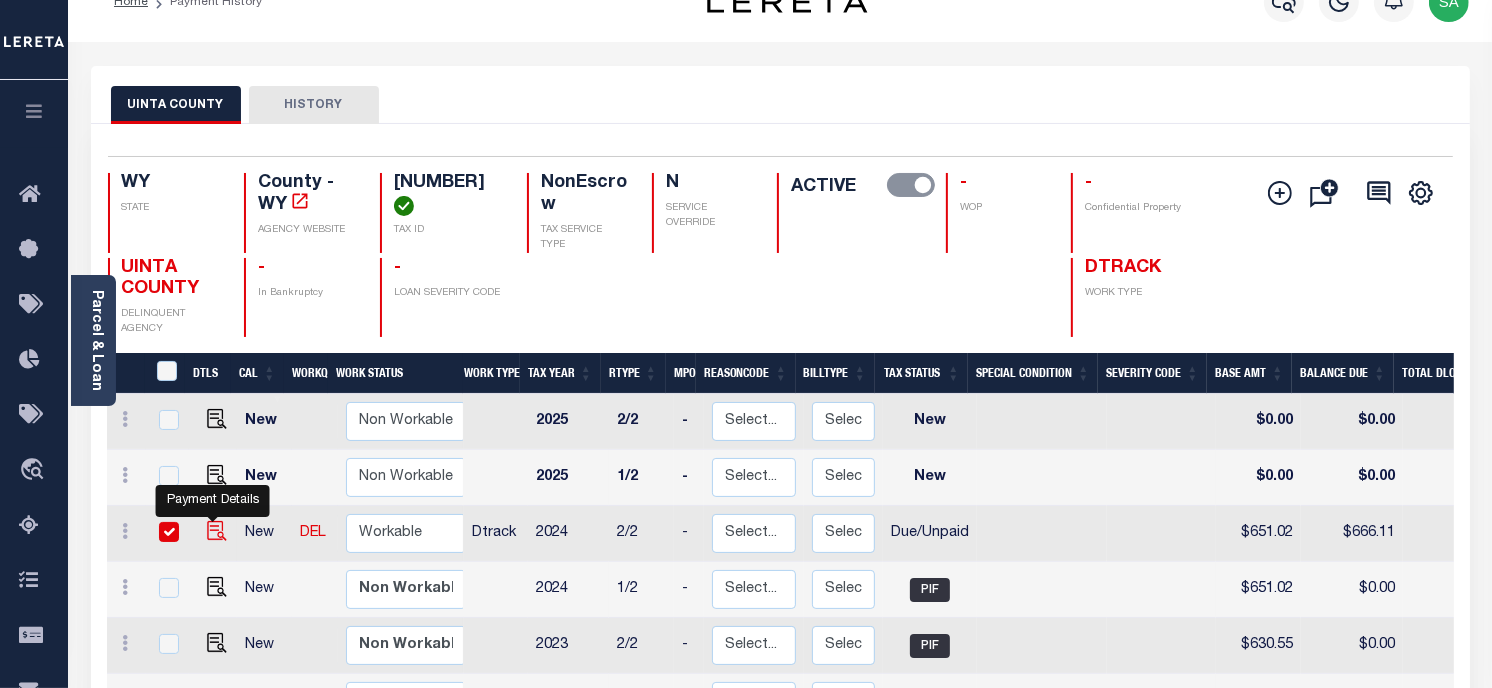 checkbox on "true" 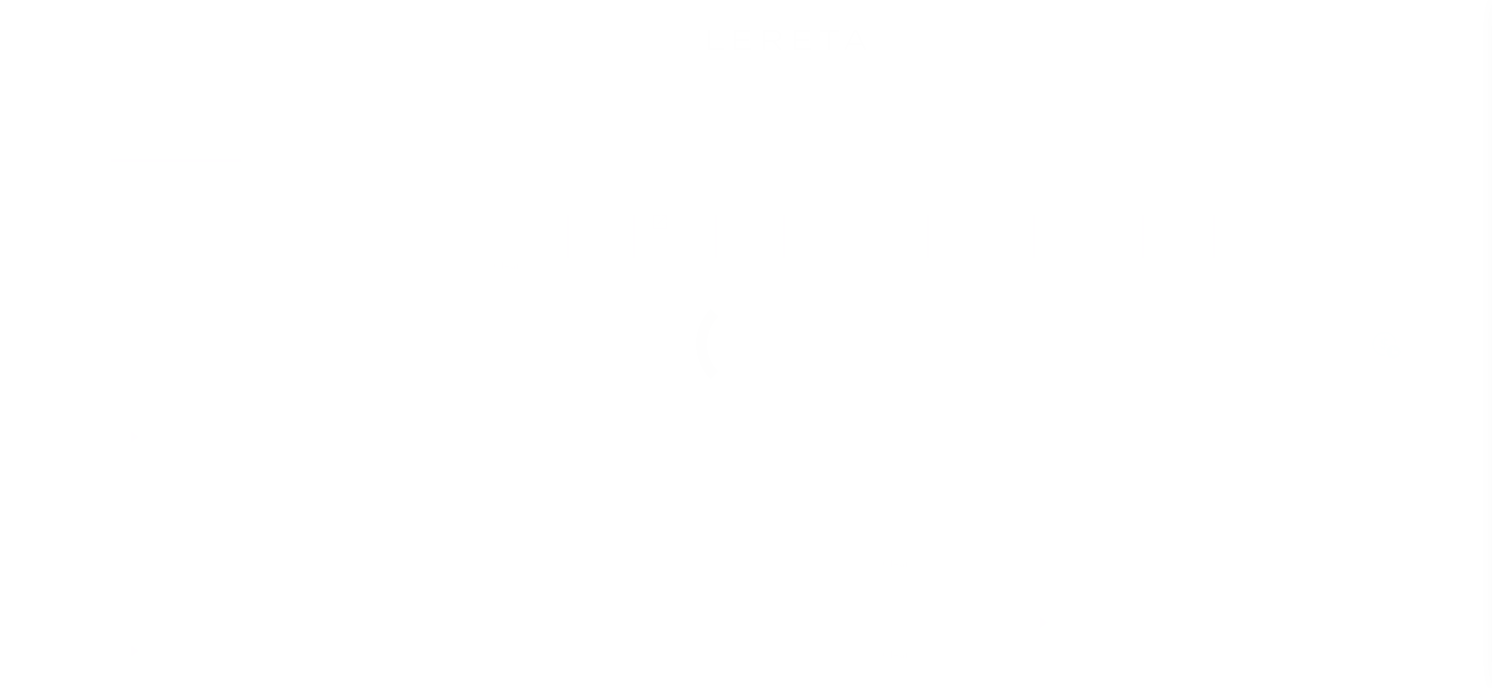 scroll, scrollTop: 0, scrollLeft: 0, axis: both 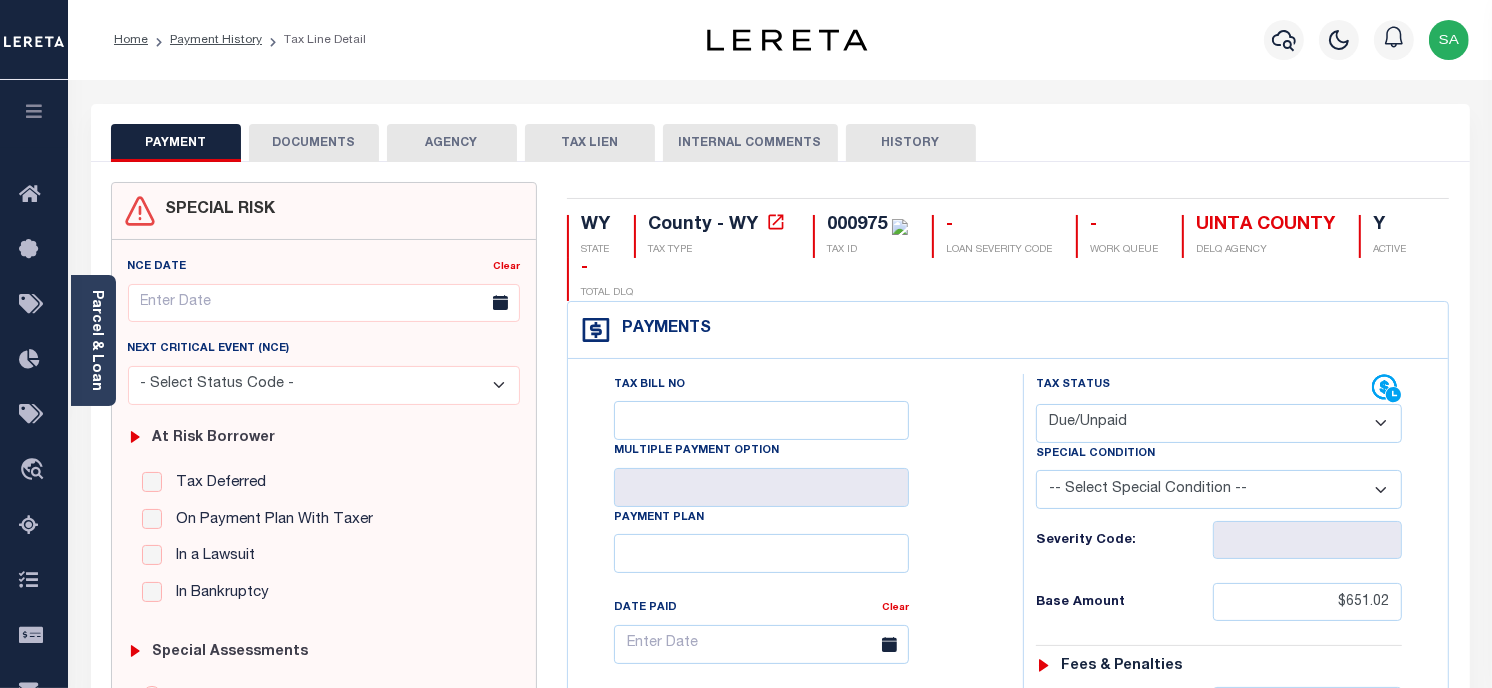 click on "000975" at bounding box center (857, 225) 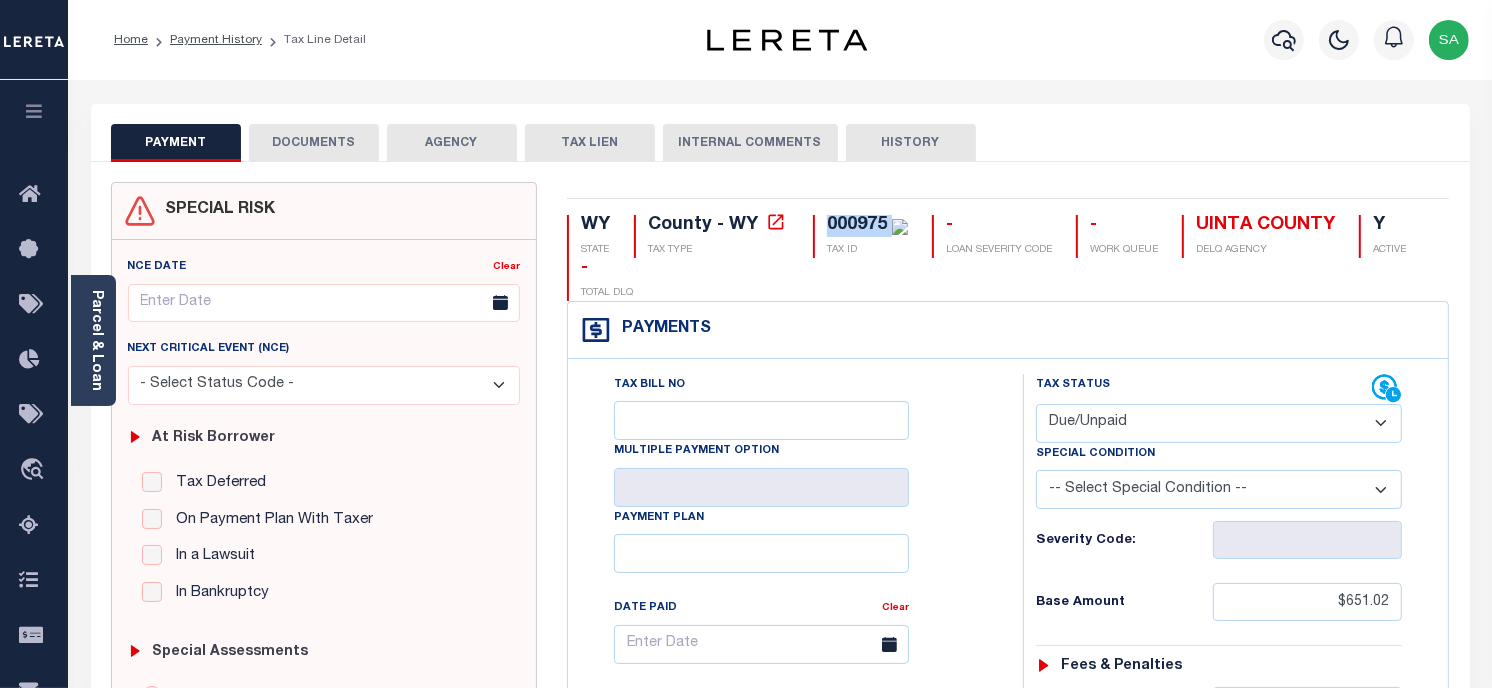 click on "000975" at bounding box center (857, 225) 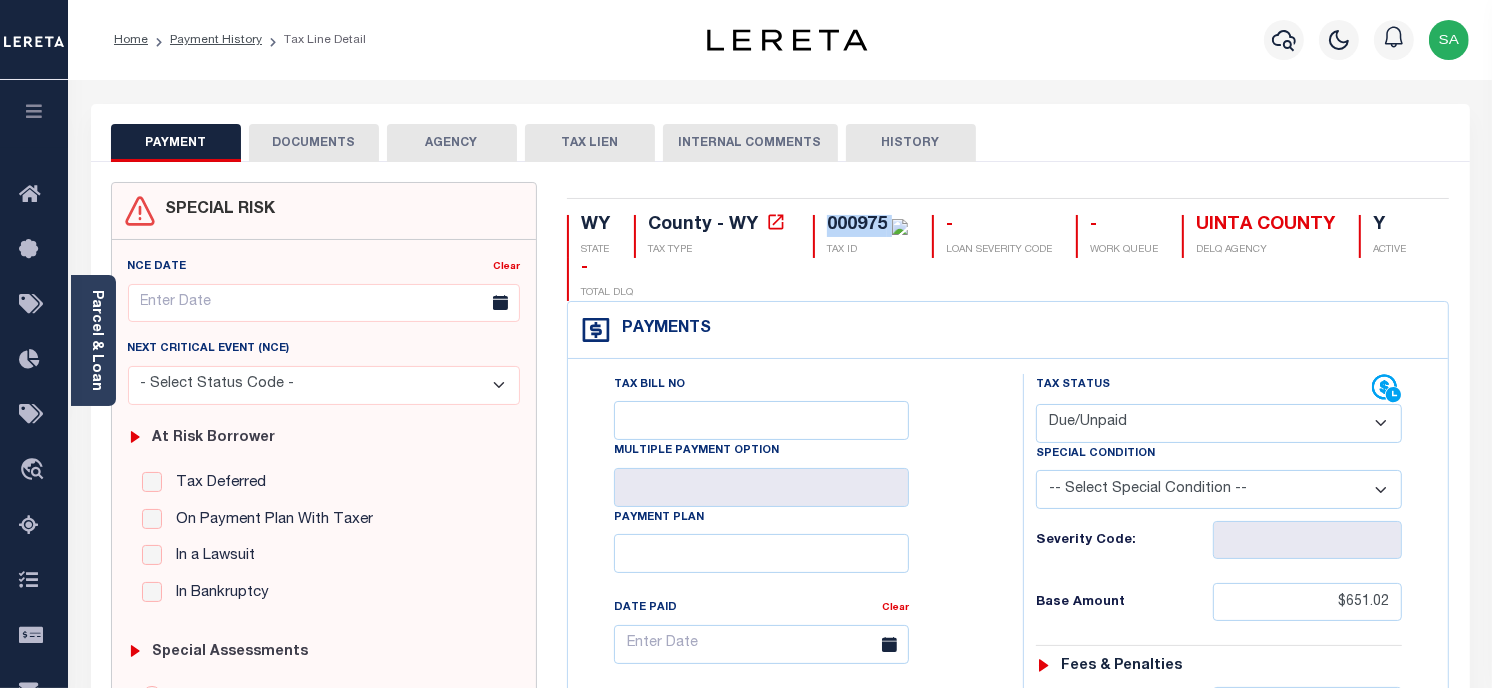 drag, startPoint x: 1144, startPoint y: 413, endPoint x: 1132, endPoint y: 446, distance: 35.1141 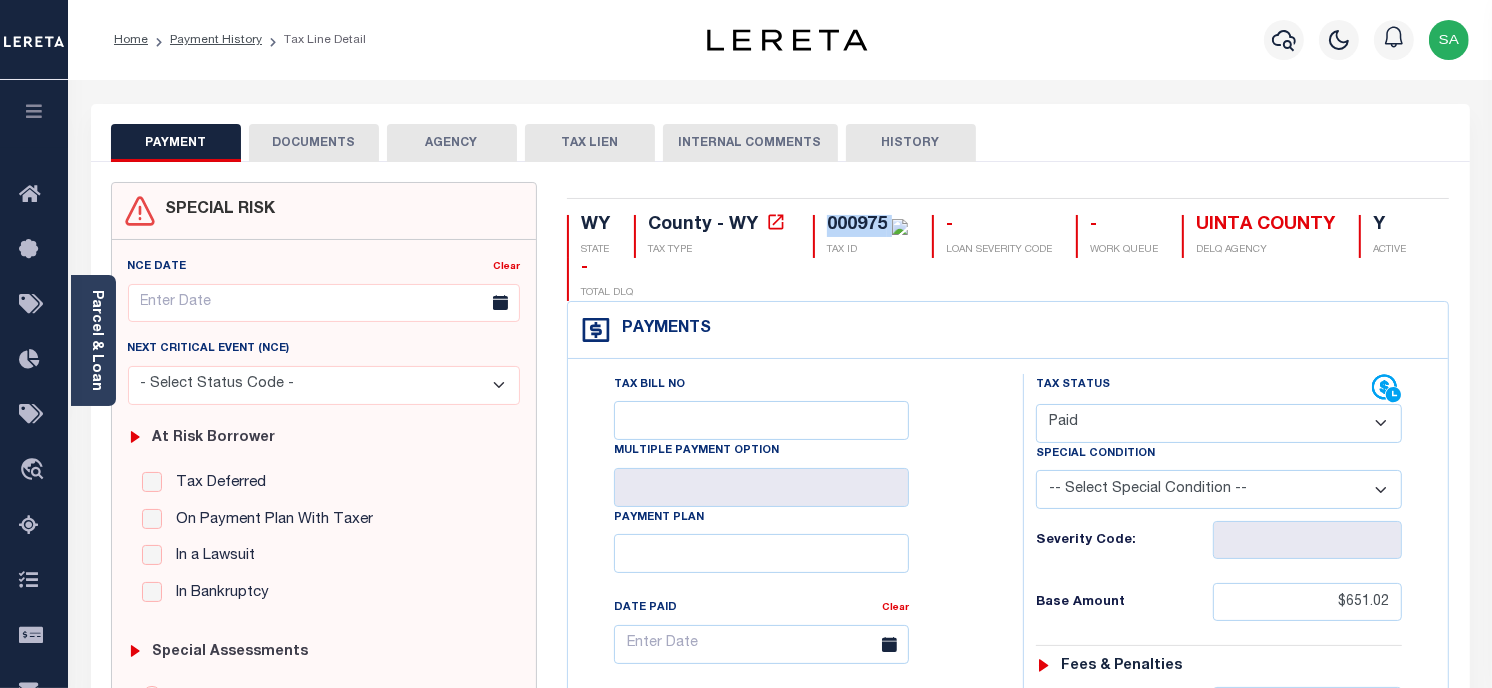 click on "- Select Status Code -
Open
Due/Unpaid
Paid
Incomplete
No Tax Due
Internal Refund Processed
New" at bounding box center (1219, 423) 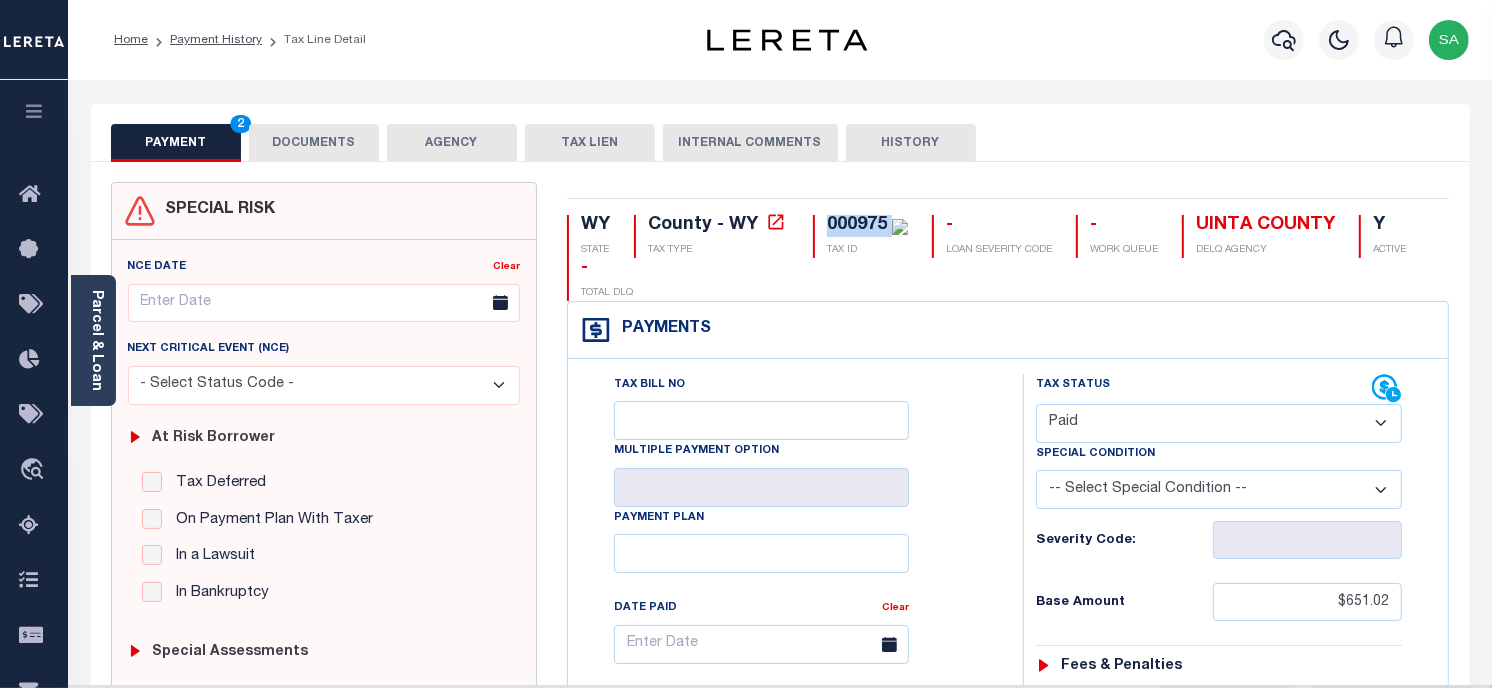type on "08/05/2025" 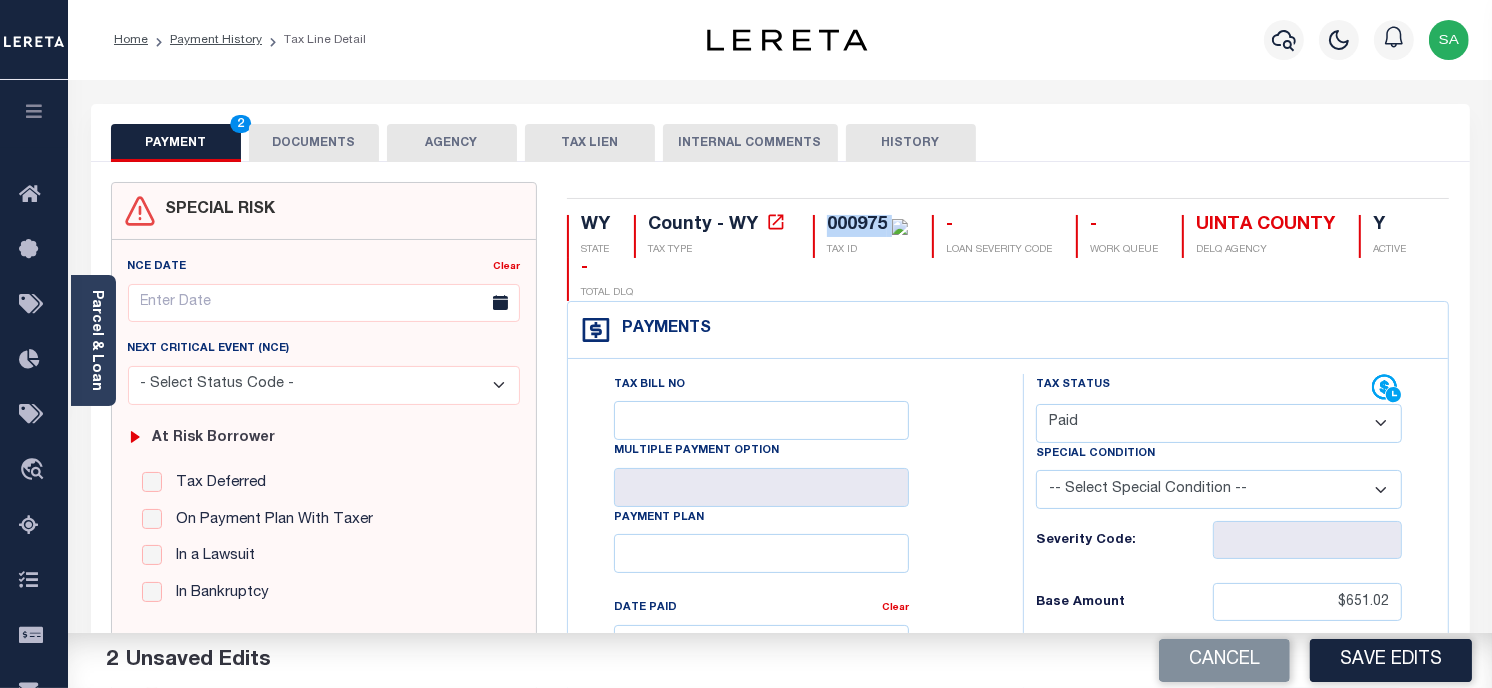 click on "DOCUMENTS" at bounding box center [314, 143] 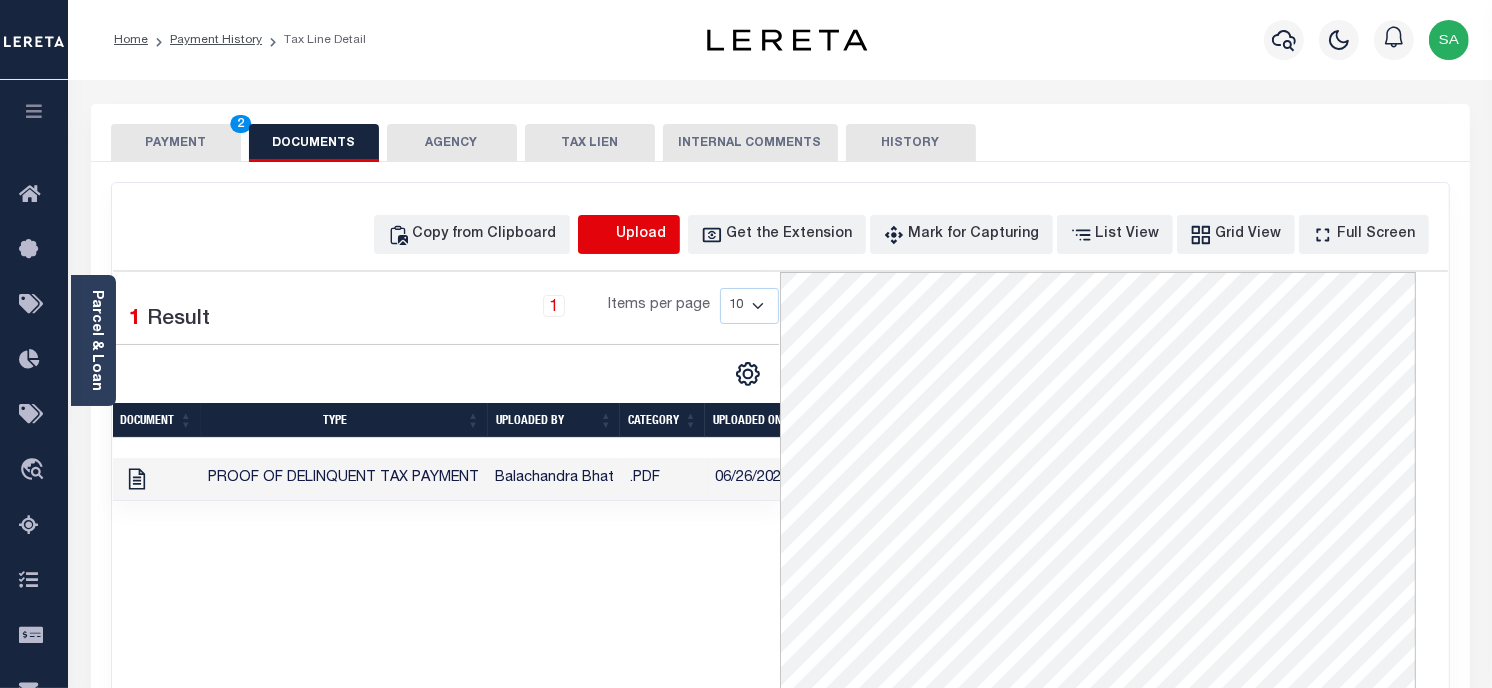 click 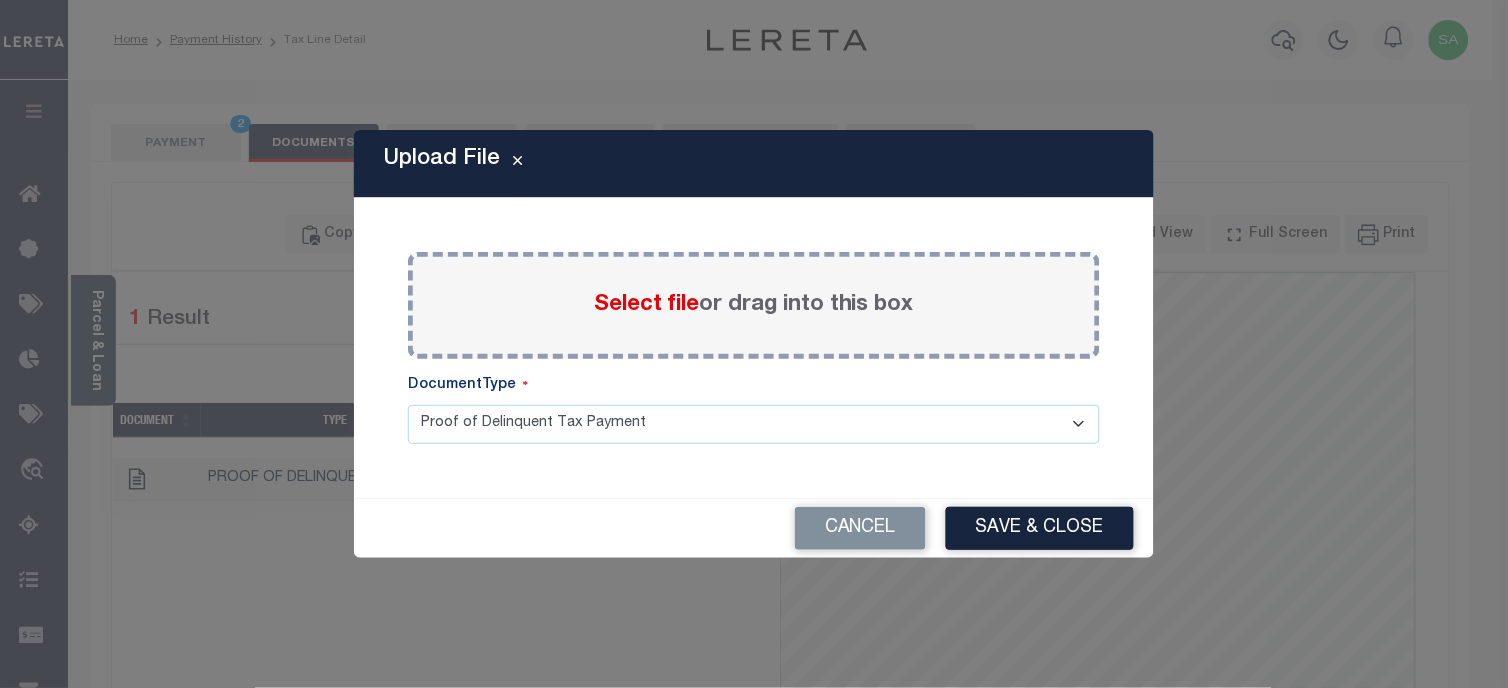 click on "Select file  or drag into this box" at bounding box center [754, 305] 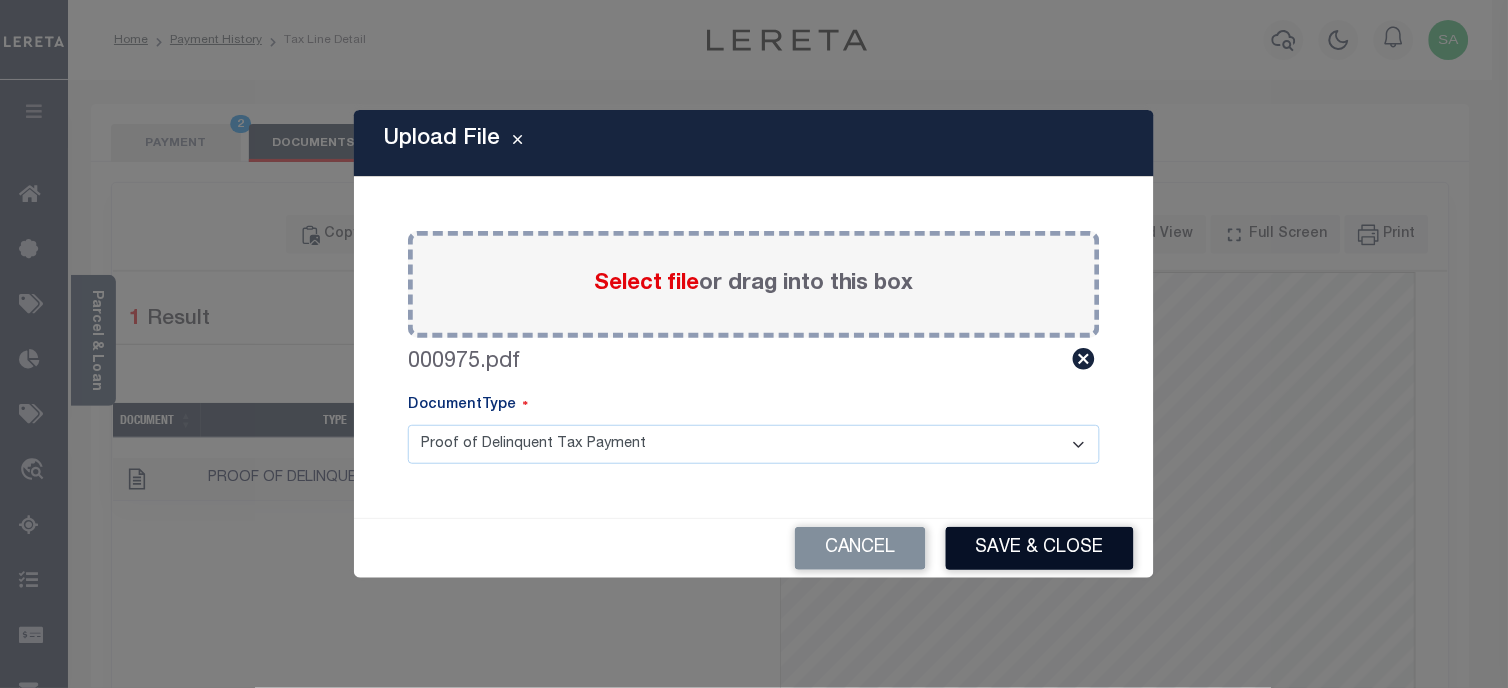 click on "Save & Close" at bounding box center (1040, 548) 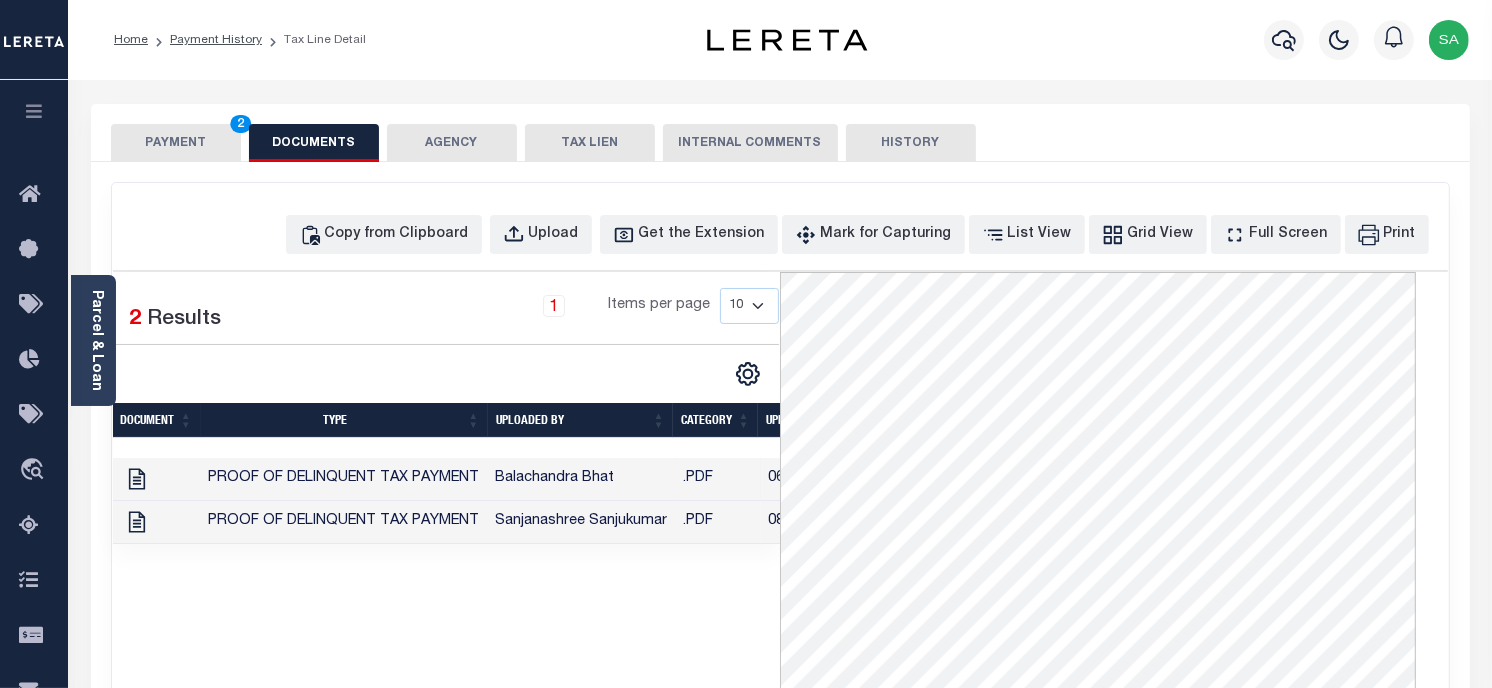 click on "PAYMENT
2" at bounding box center [176, 143] 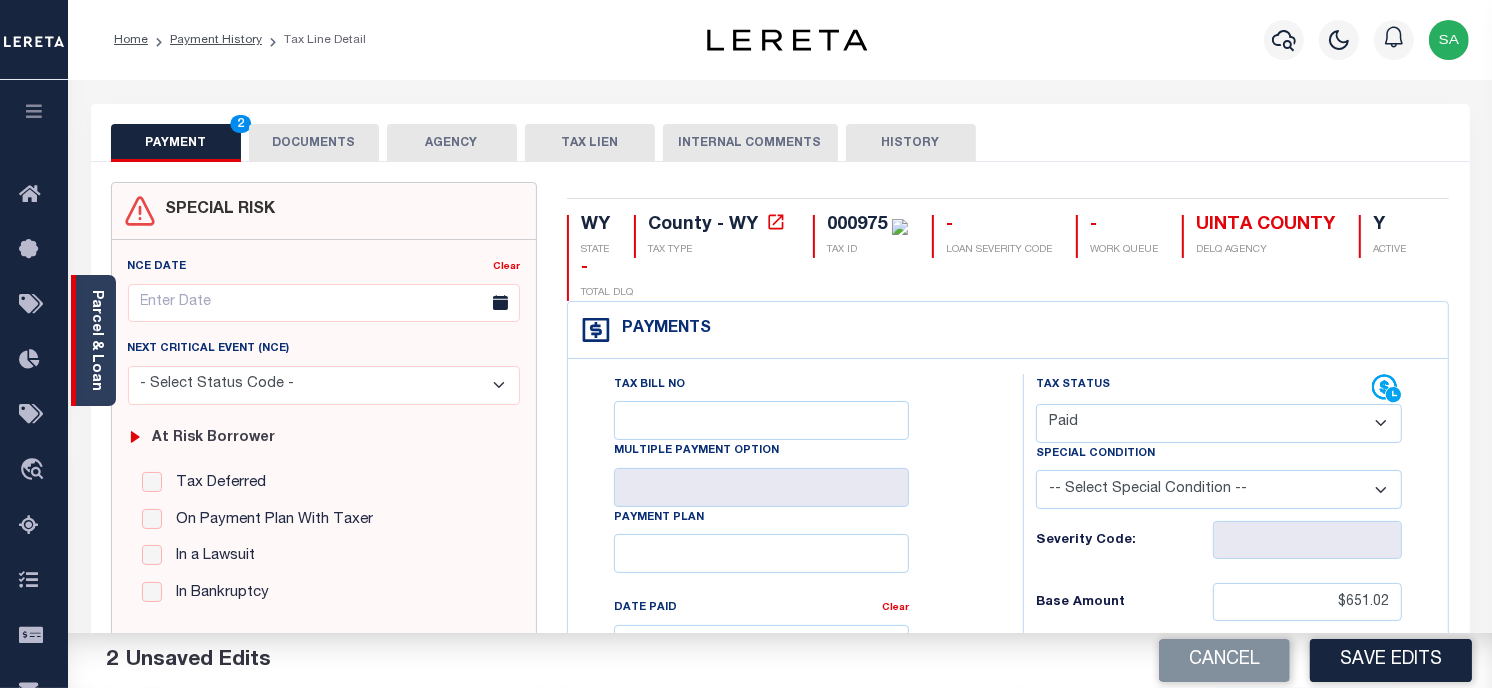 click on "Parcel & Loan" at bounding box center (93, 340) 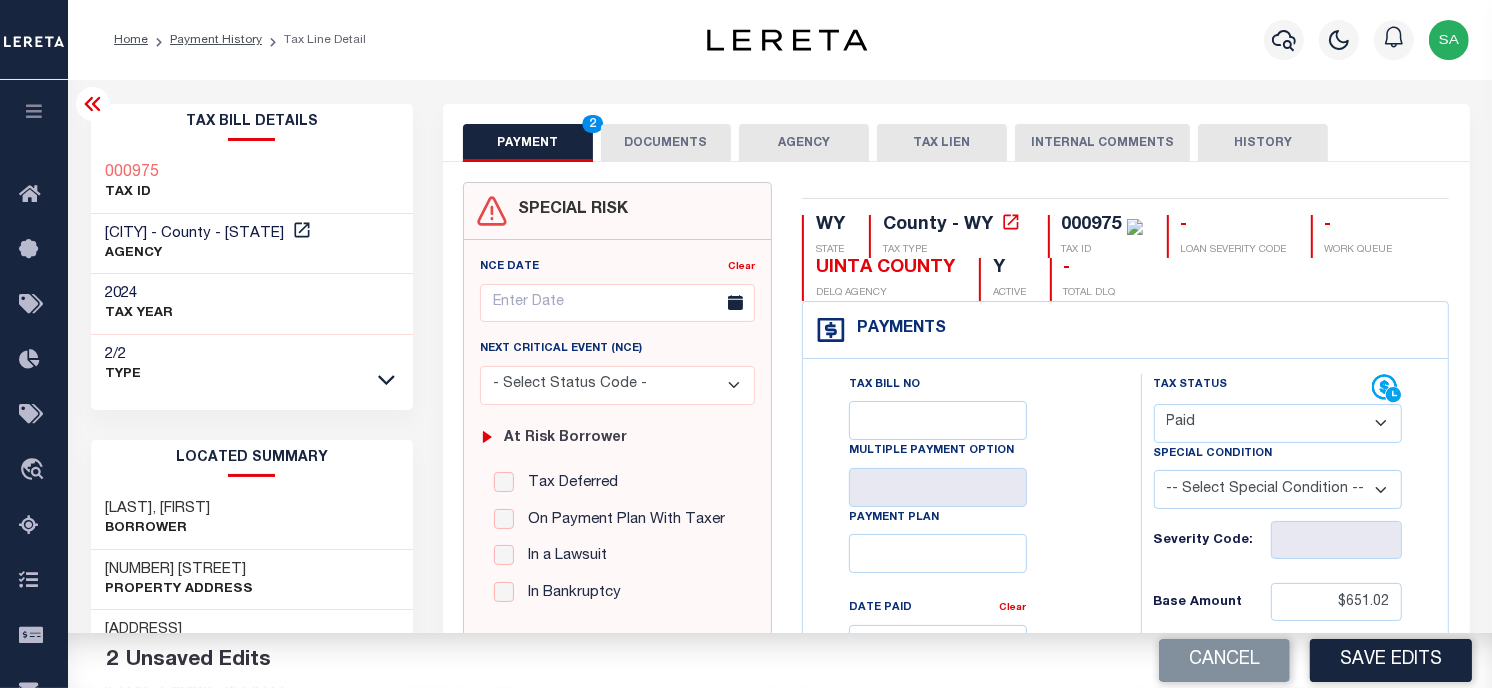 click on "Profile
Sign out" at bounding box center (1189, 40) 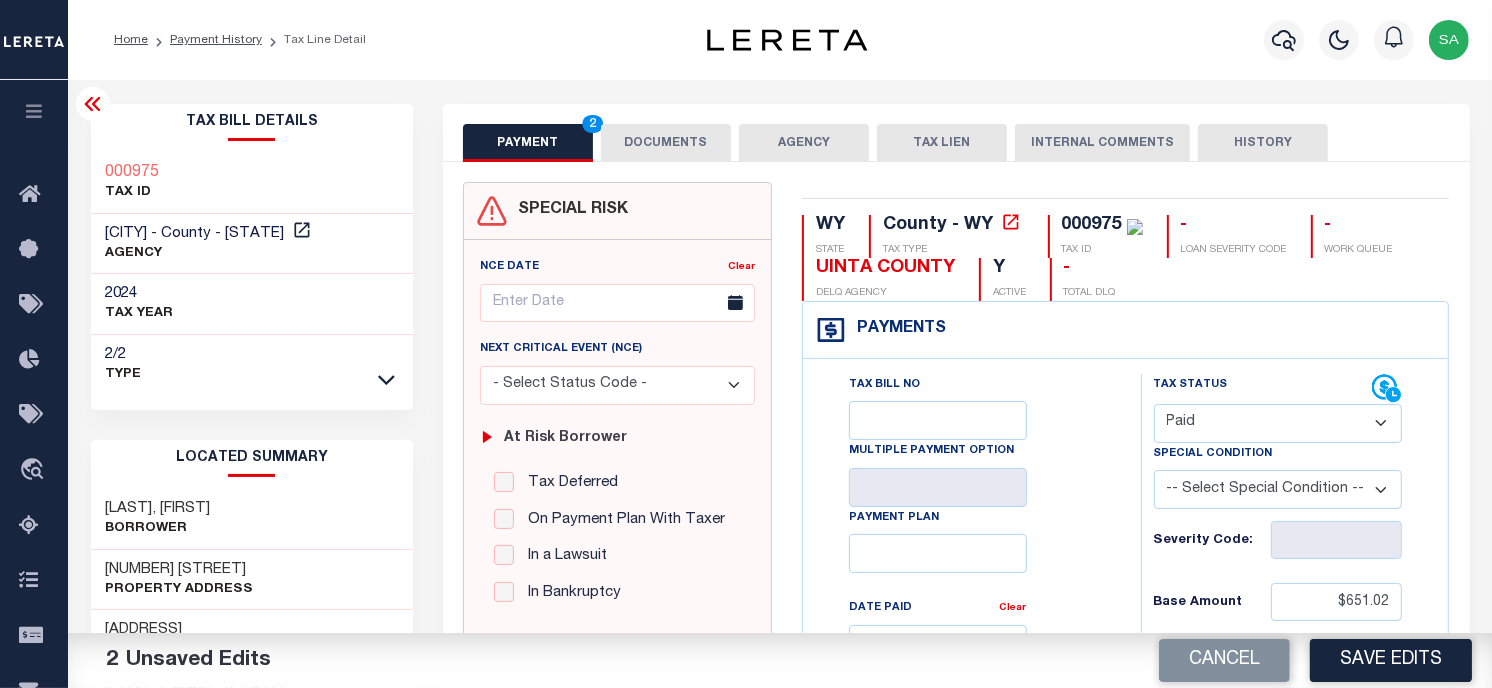 click on "Profile
Sign out" at bounding box center [1189, 40] 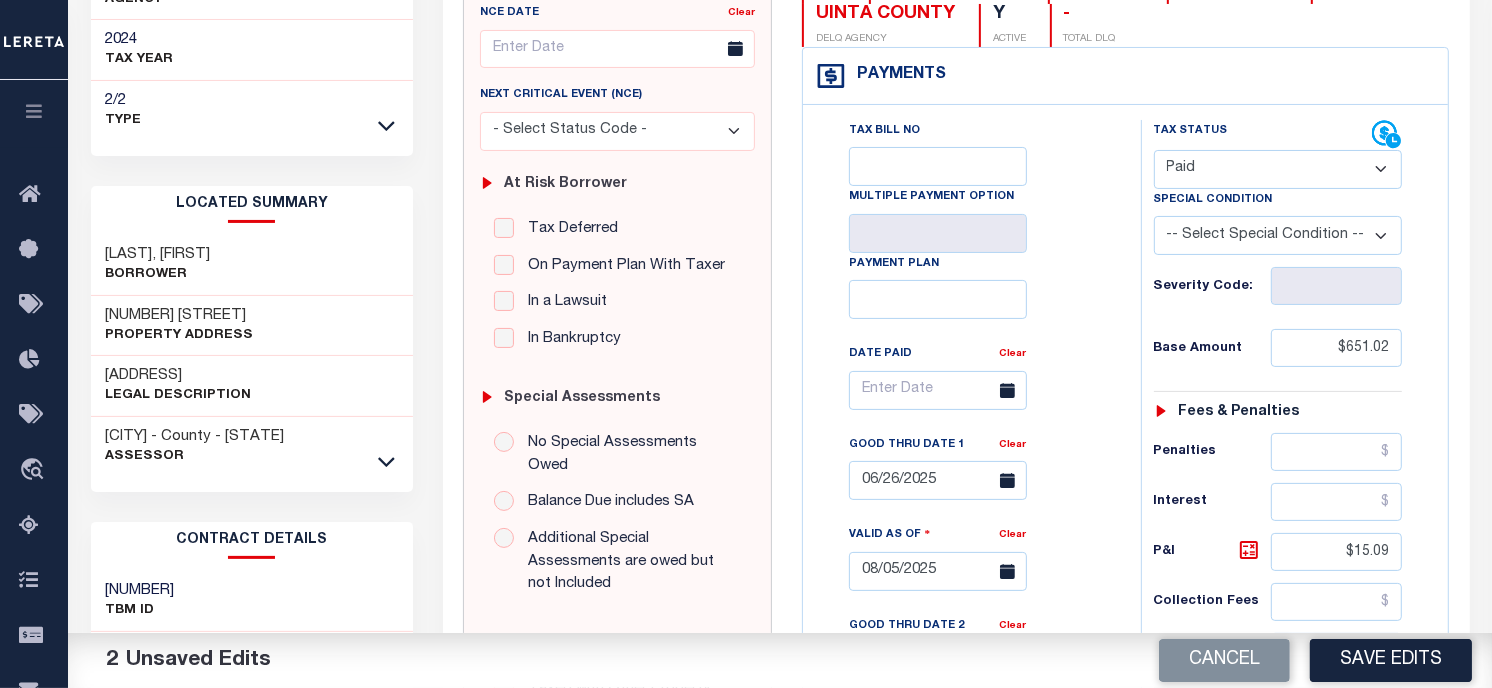 scroll, scrollTop: 444, scrollLeft: 0, axis: vertical 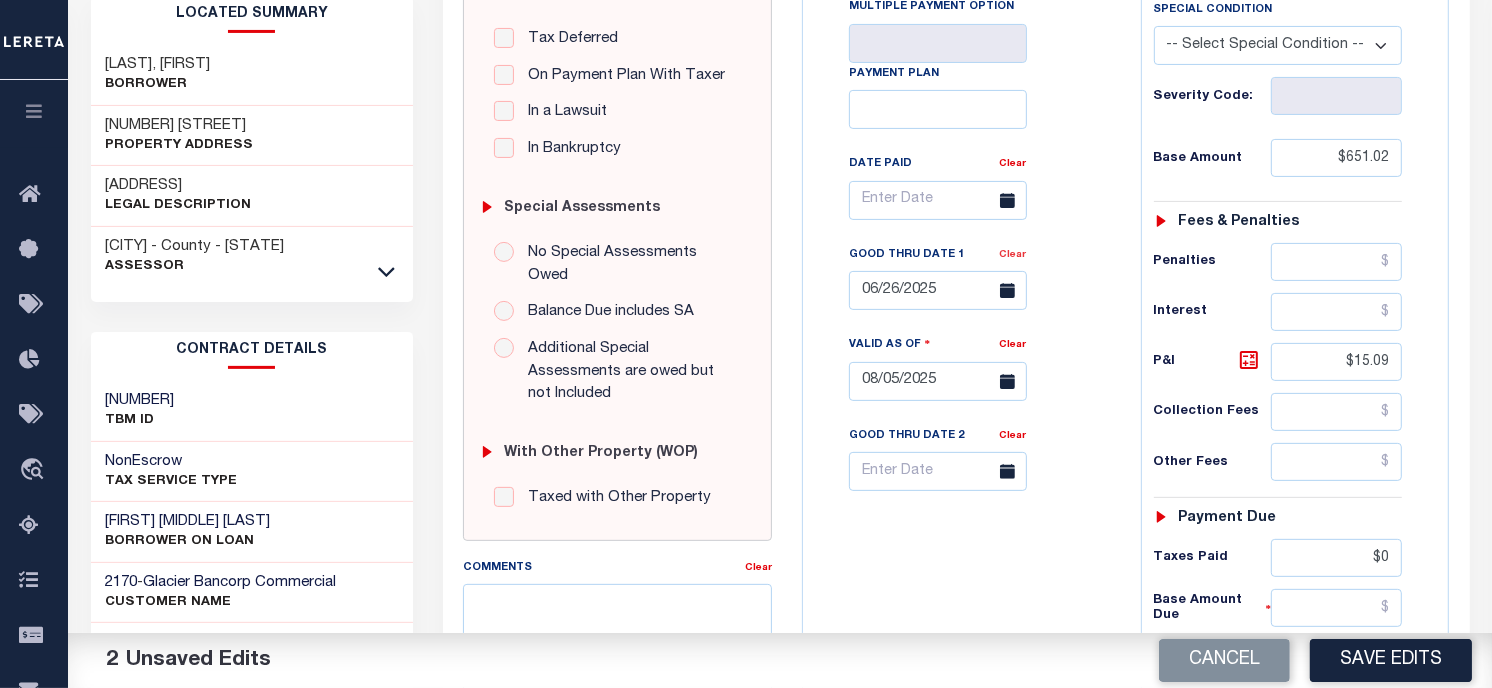 click on "Clear" at bounding box center [1013, 255] 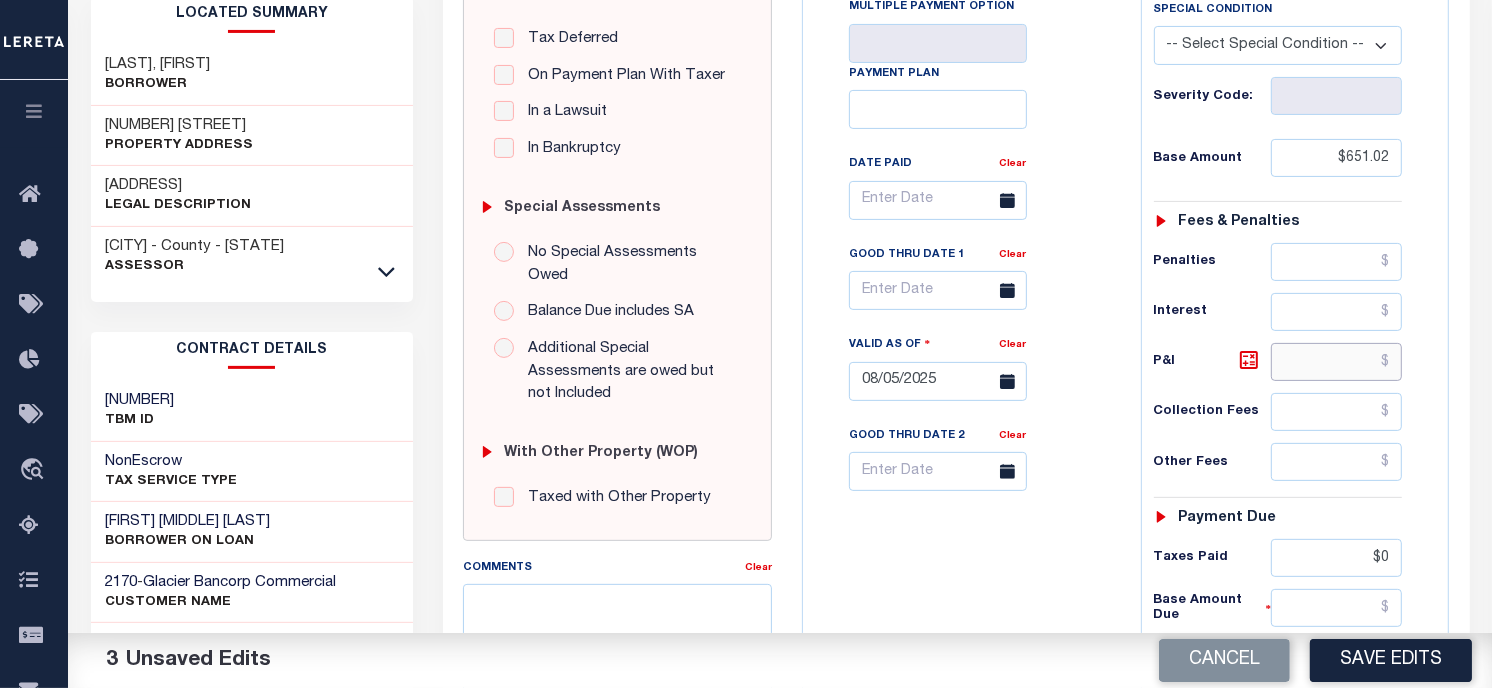 drag, startPoint x: 1393, startPoint y: 368, endPoint x: 1228, endPoint y: 367, distance: 165.00304 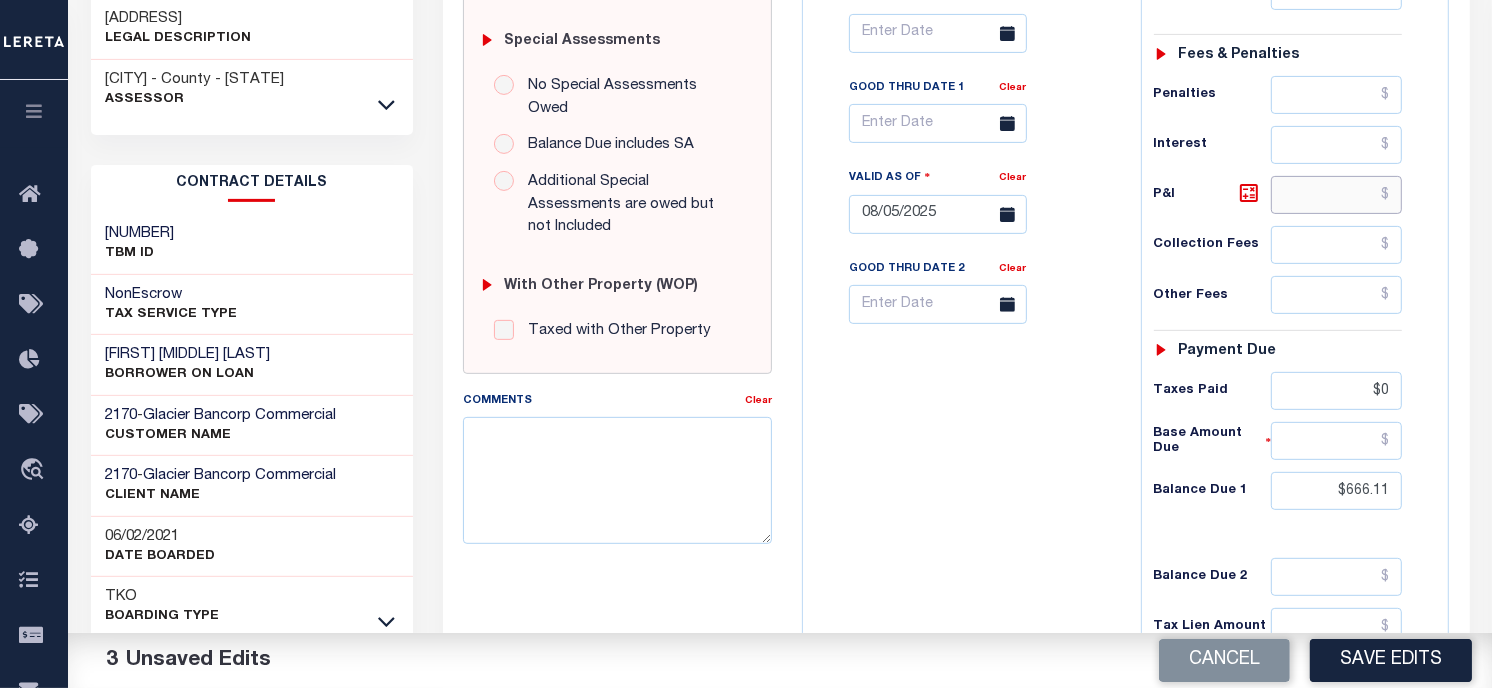 scroll, scrollTop: 777, scrollLeft: 0, axis: vertical 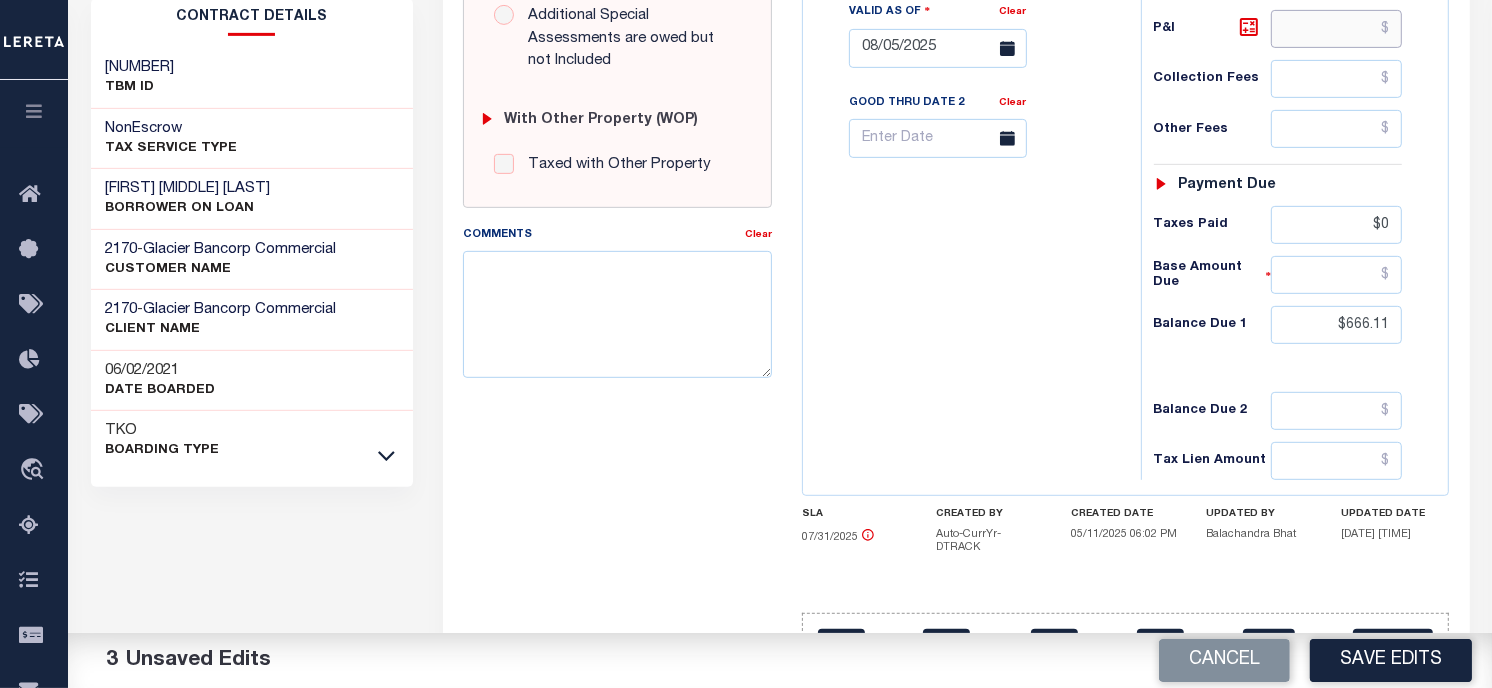 type 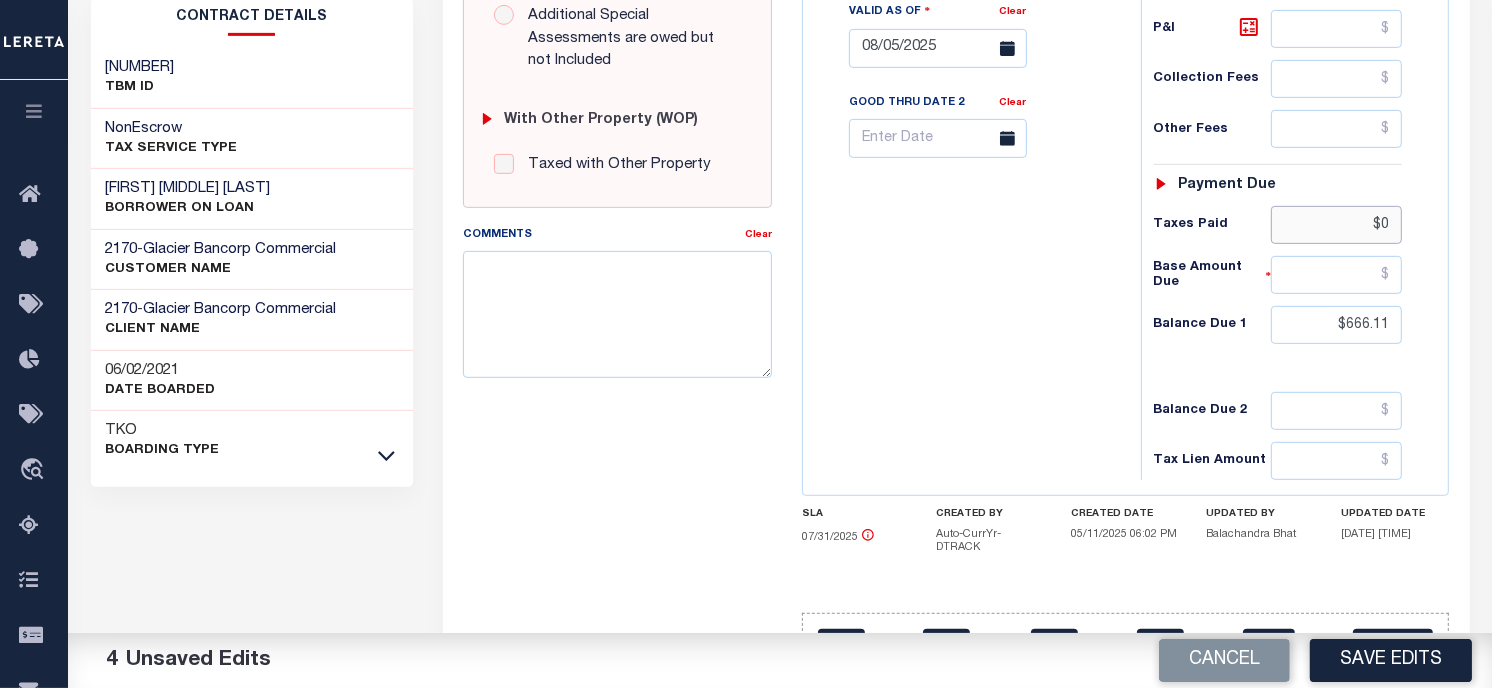 drag, startPoint x: 1348, startPoint y: 230, endPoint x: 1283, endPoint y: 227, distance: 65.06919 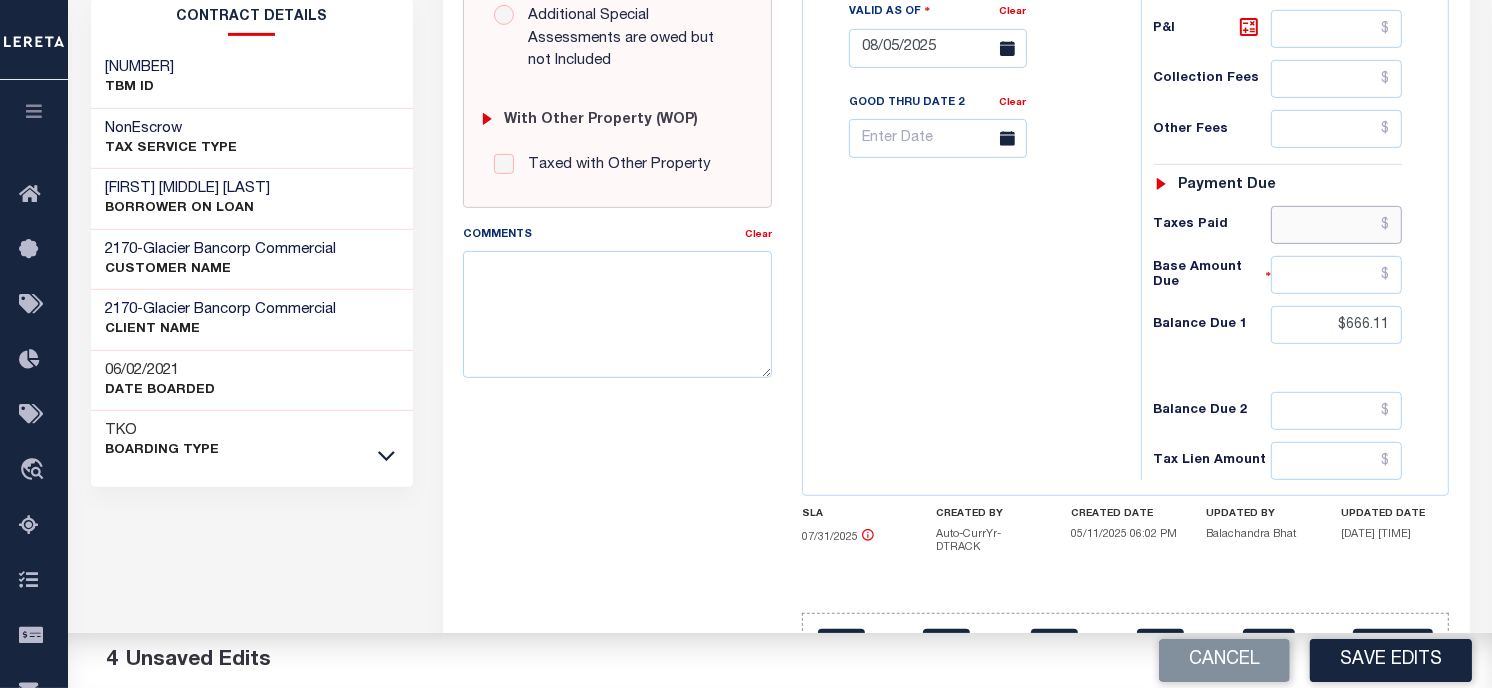 type 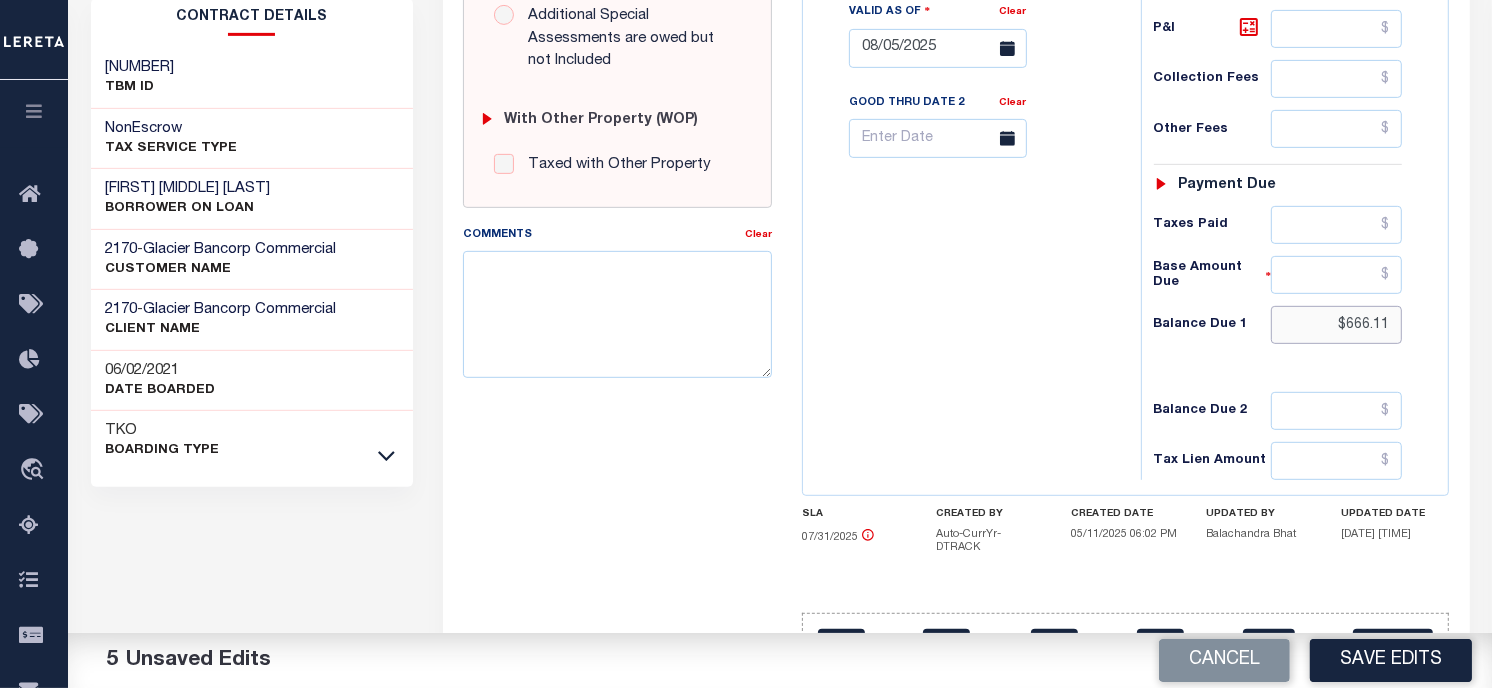 drag, startPoint x: 1392, startPoint y: 327, endPoint x: 1208, endPoint y: 314, distance: 184.45866 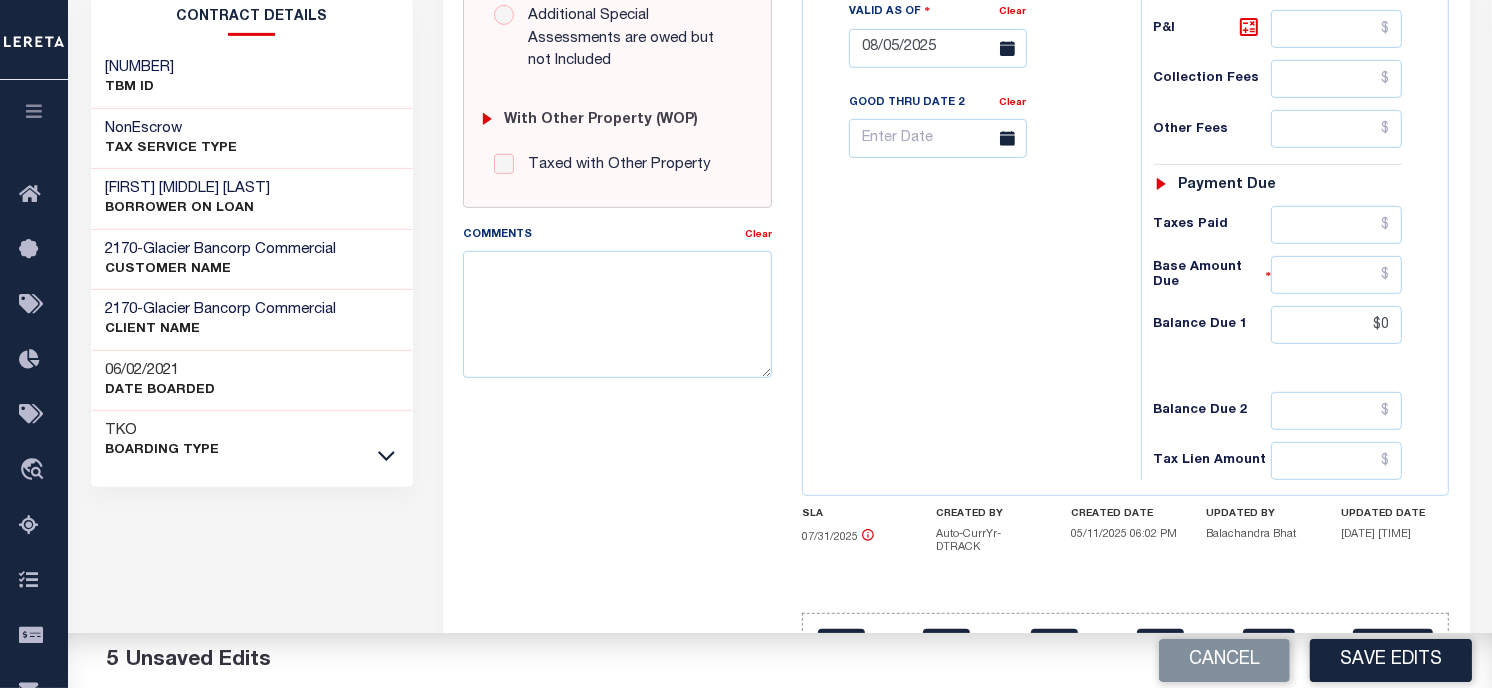 type on "$0.00" 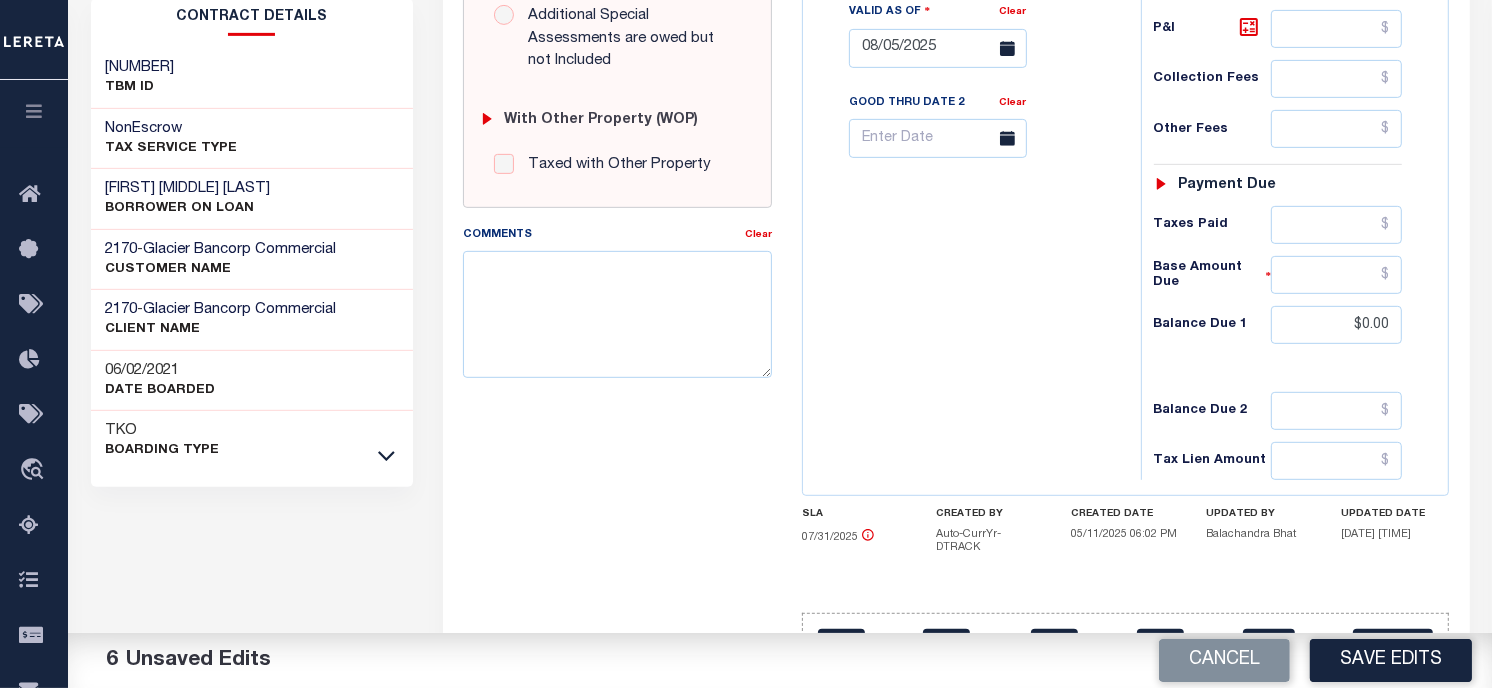 click on "Tax Bill No
Multiple Payment Option
Payment Plan
Clear" at bounding box center (967, 38) 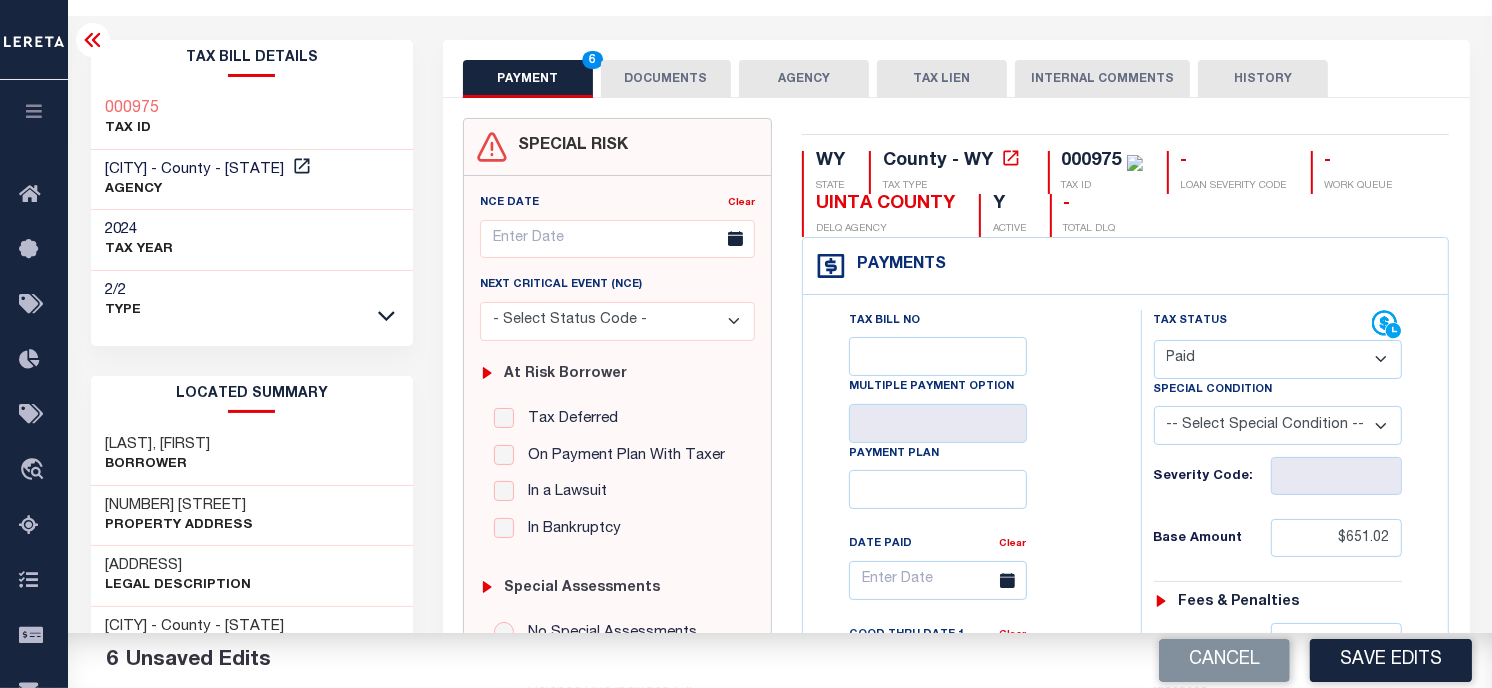 scroll, scrollTop: 0, scrollLeft: 0, axis: both 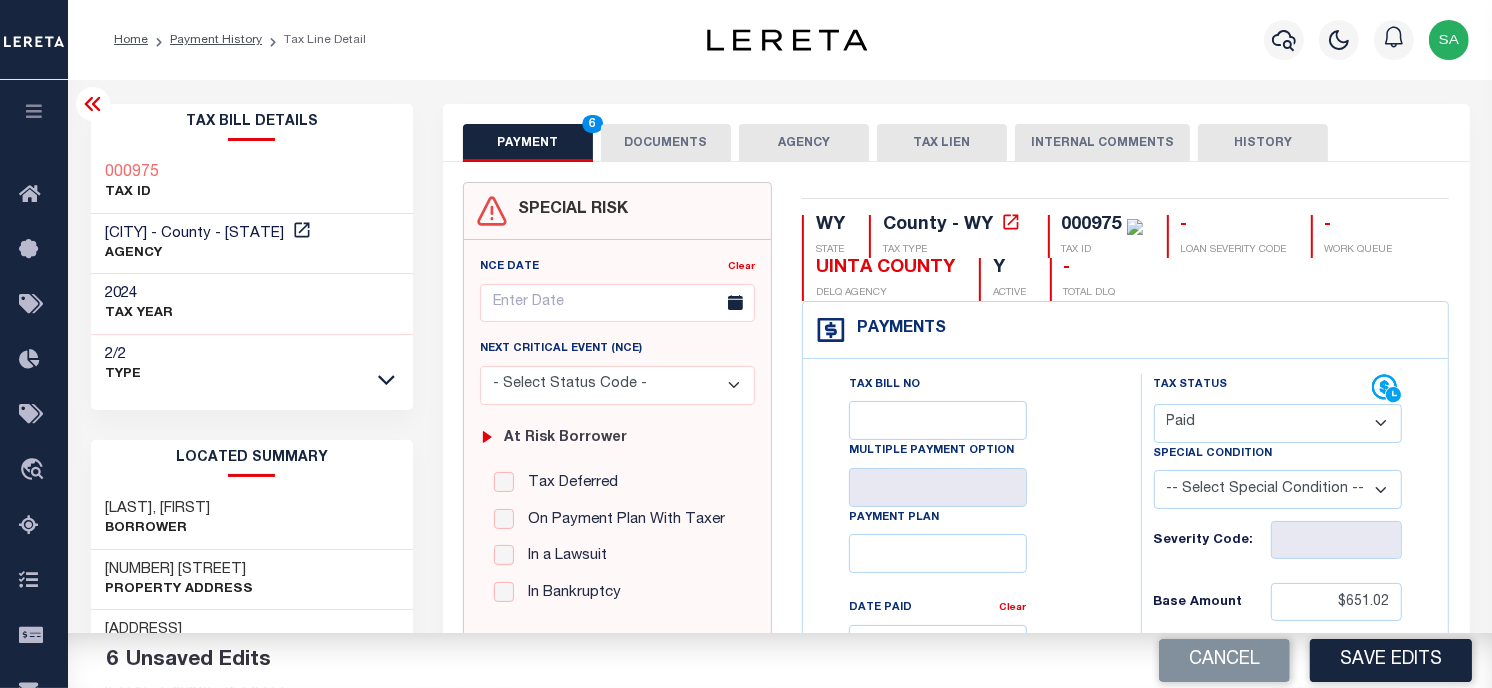click on "DOCUMENTS" at bounding box center (666, 143) 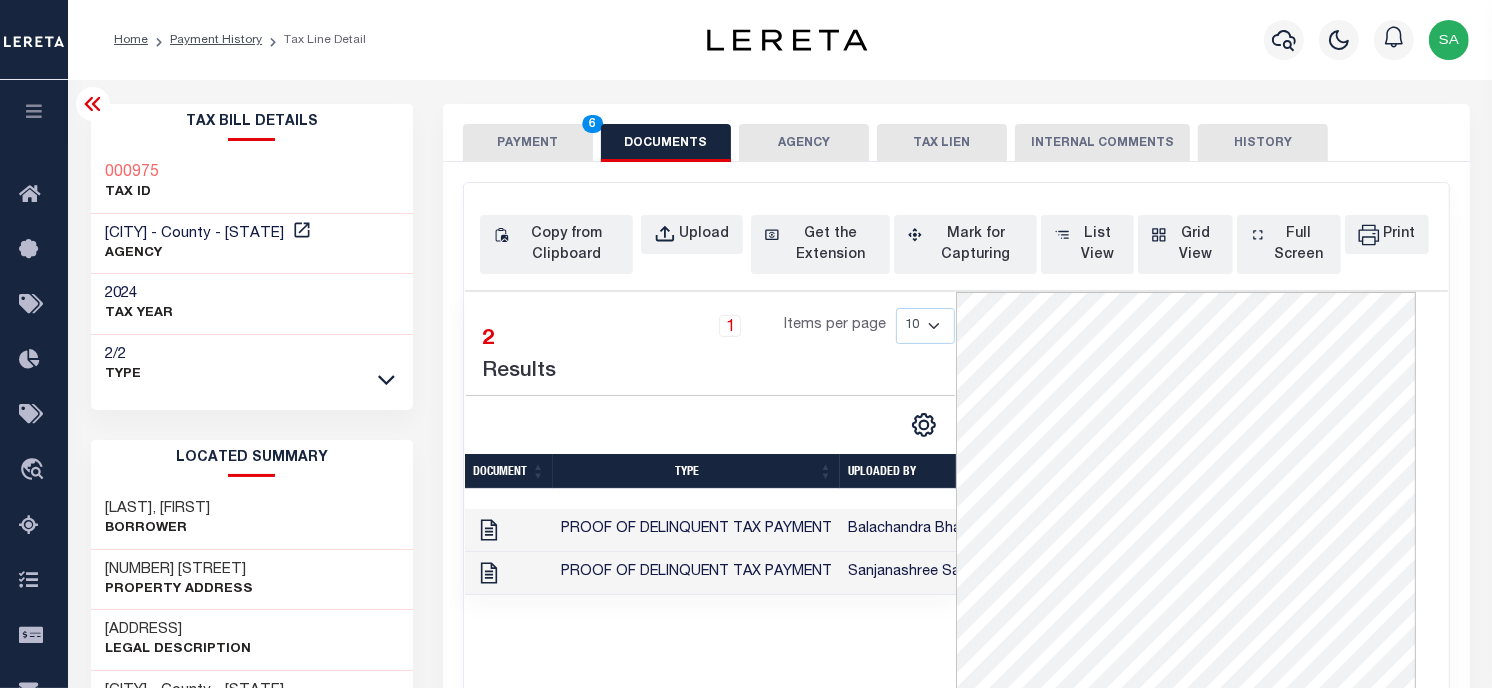click on "PAYMENT
6" at bounding box center (528, 143) 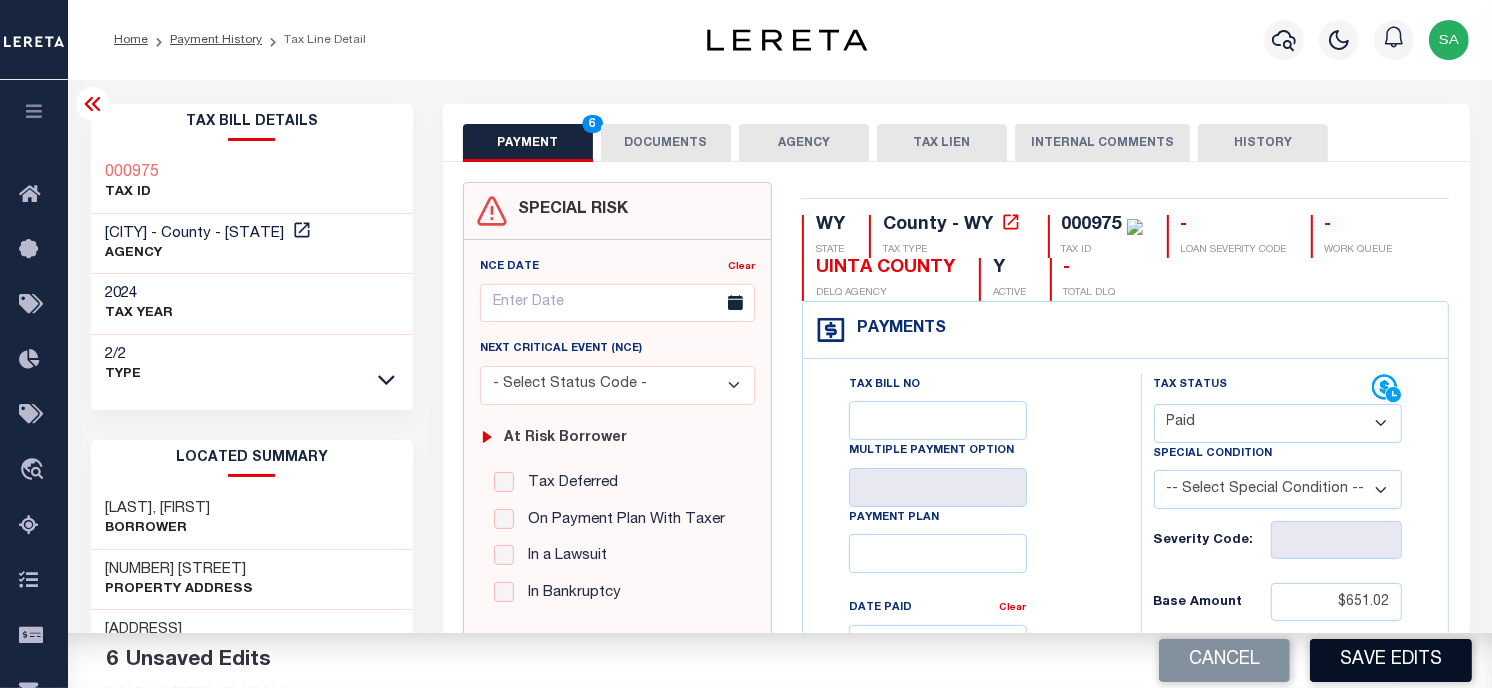 click on "Save Edits" at bounding box center [1391, 660] 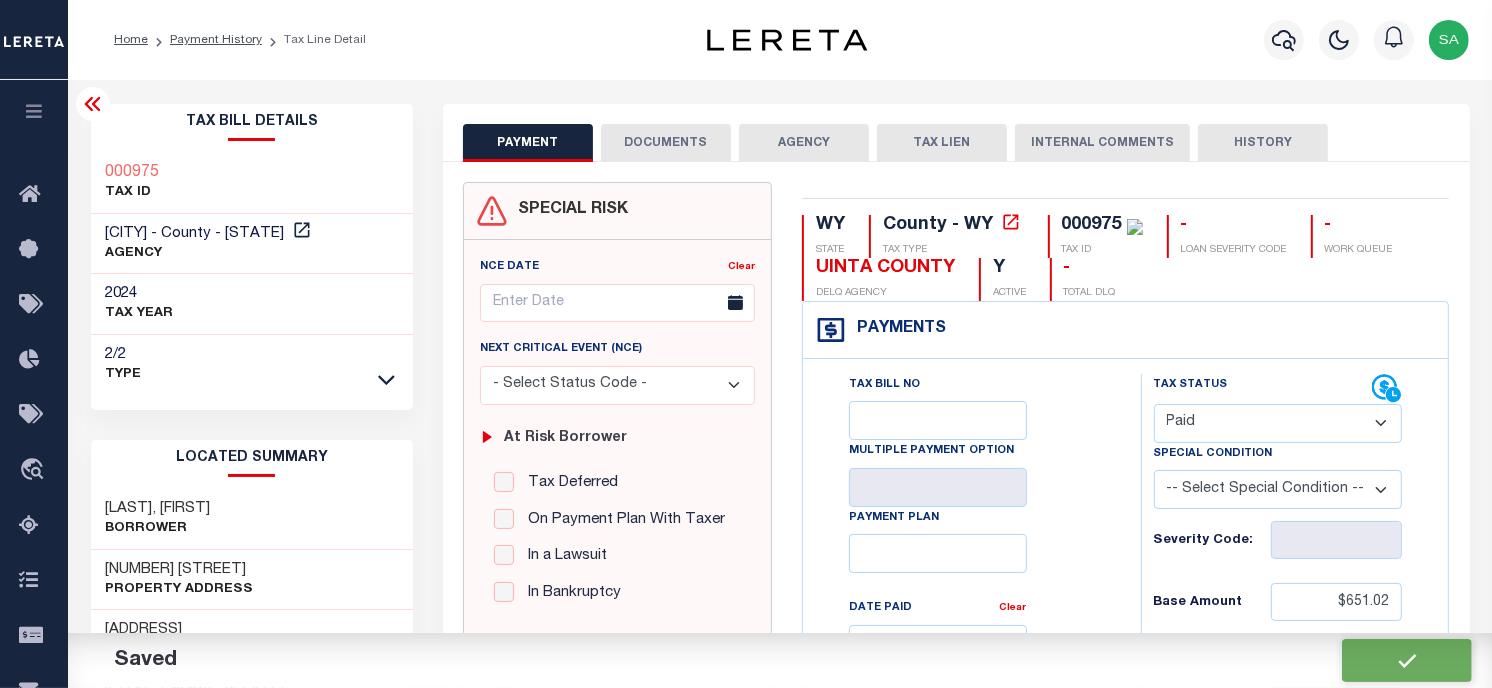 checkbox on "false" 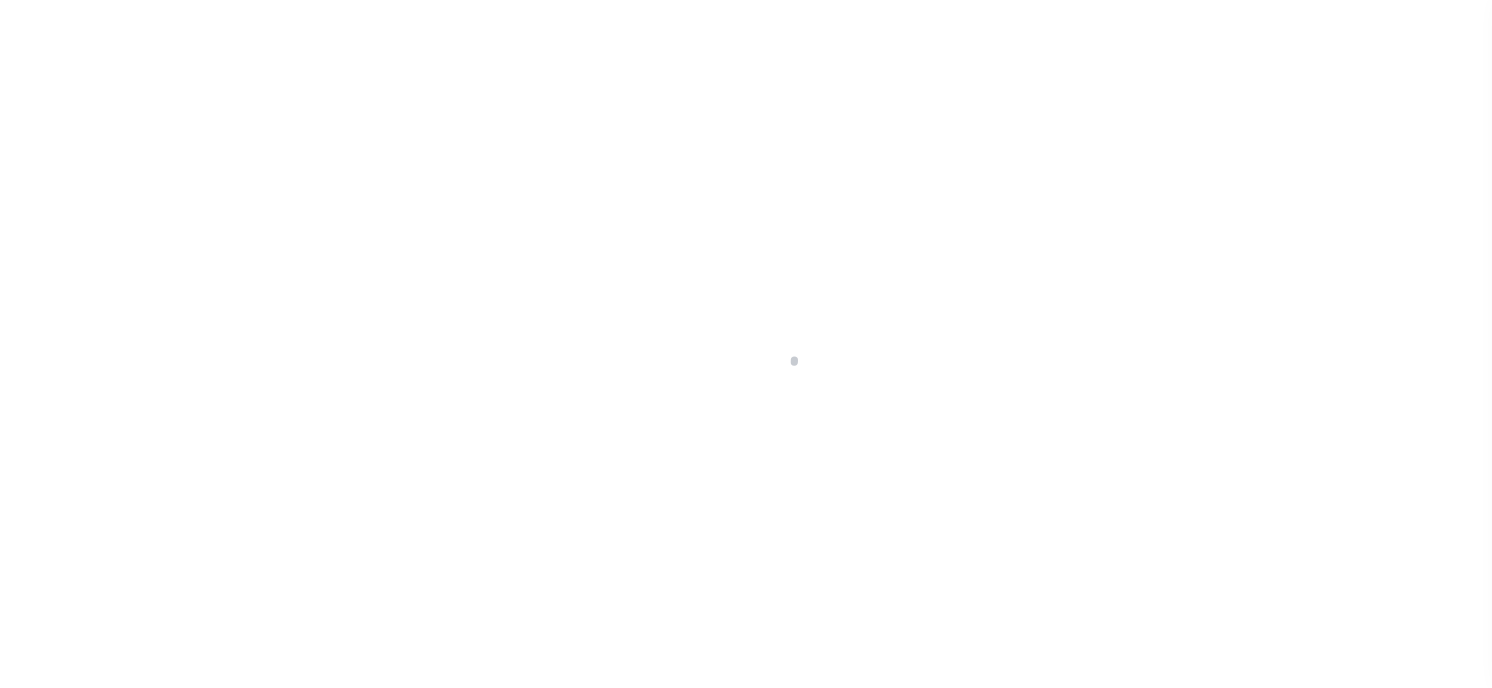 scroll, scrollTop: 0, scrollLeft: 0, axis: both 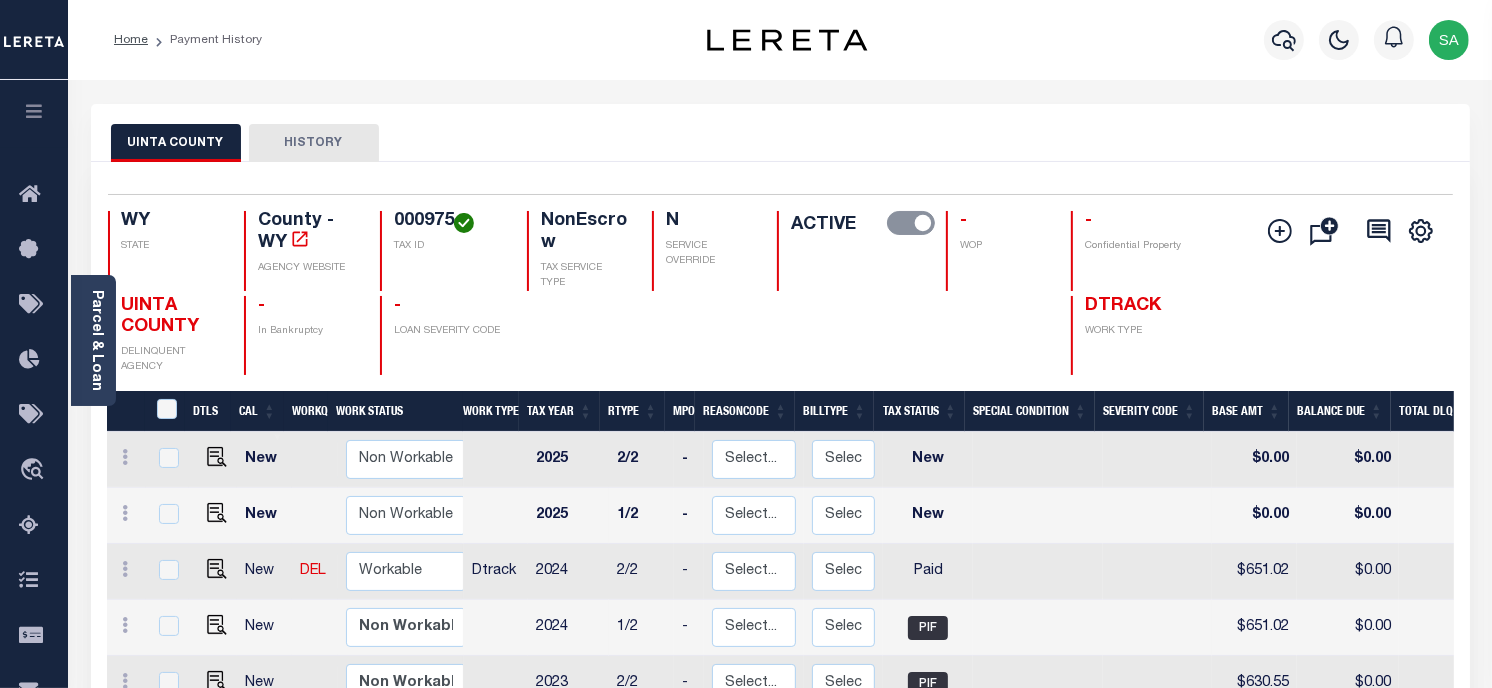 click on "[COUNTY]
HISTORY" at bounding box center [780, 133] 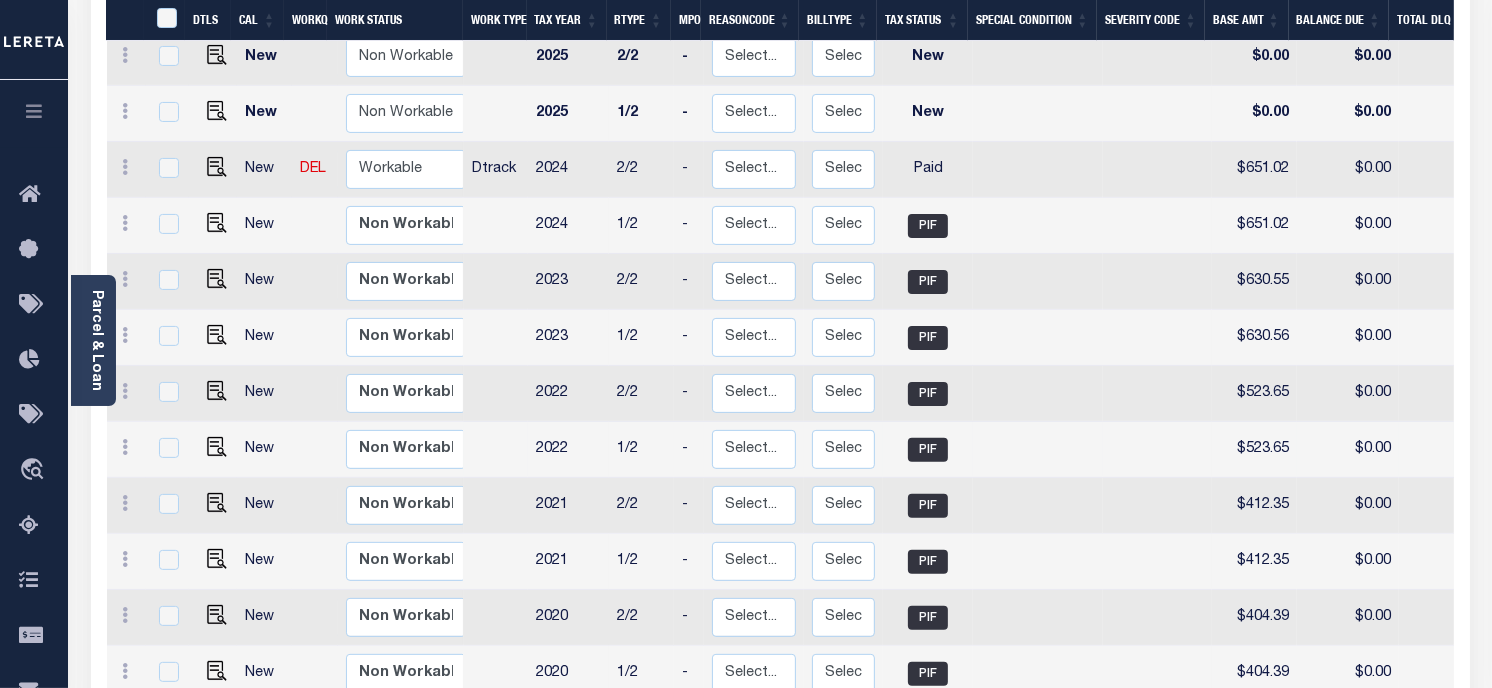 scroll, scrollTop: 777, scrollLeft: 0, axis: vertical 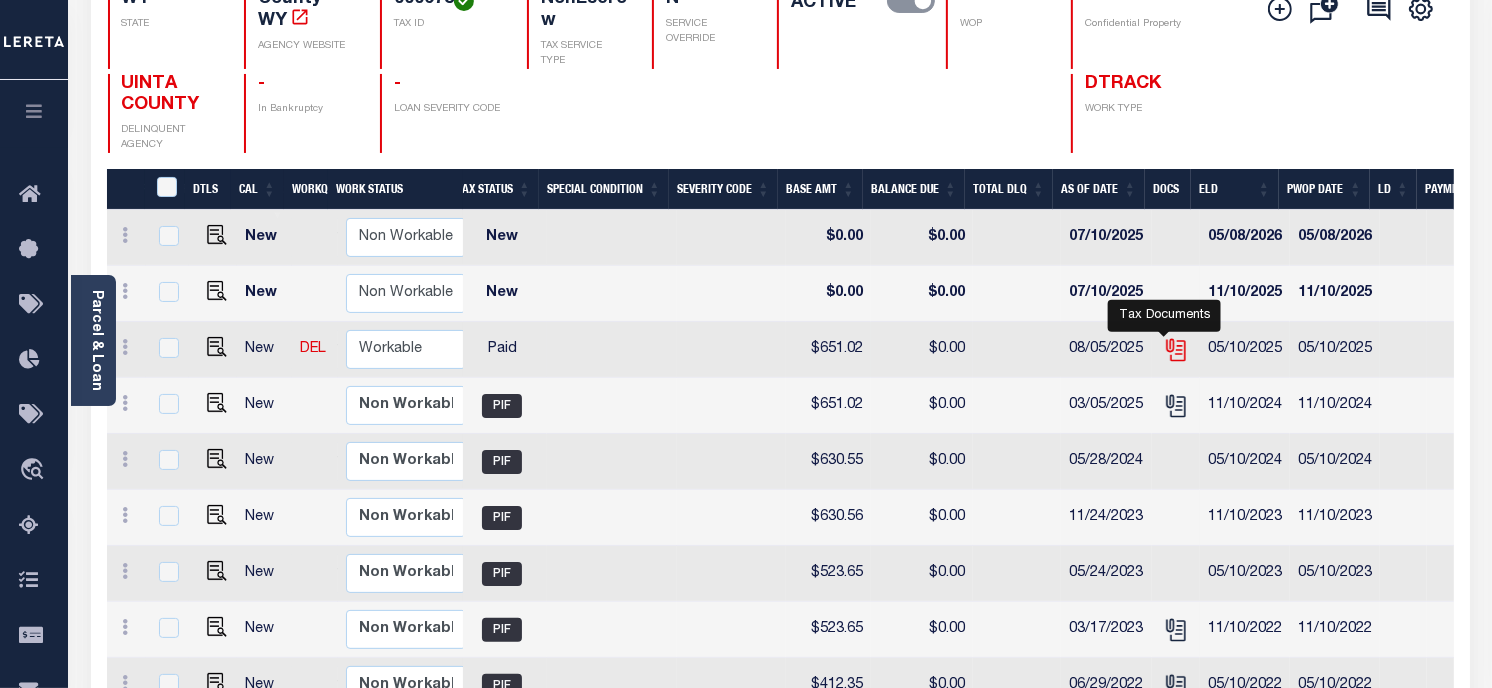 click 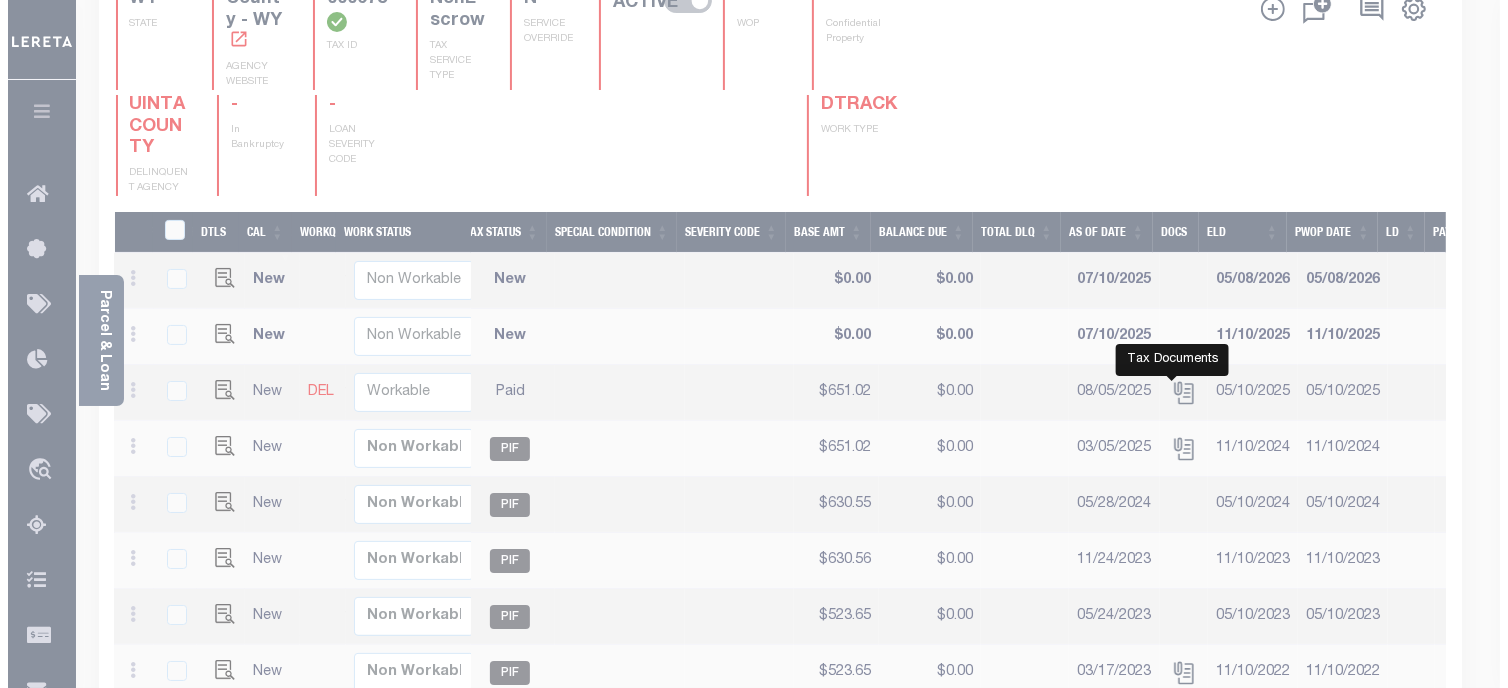 scroll, scrollTop: 265, scrollLeft: 0, axis: vertical 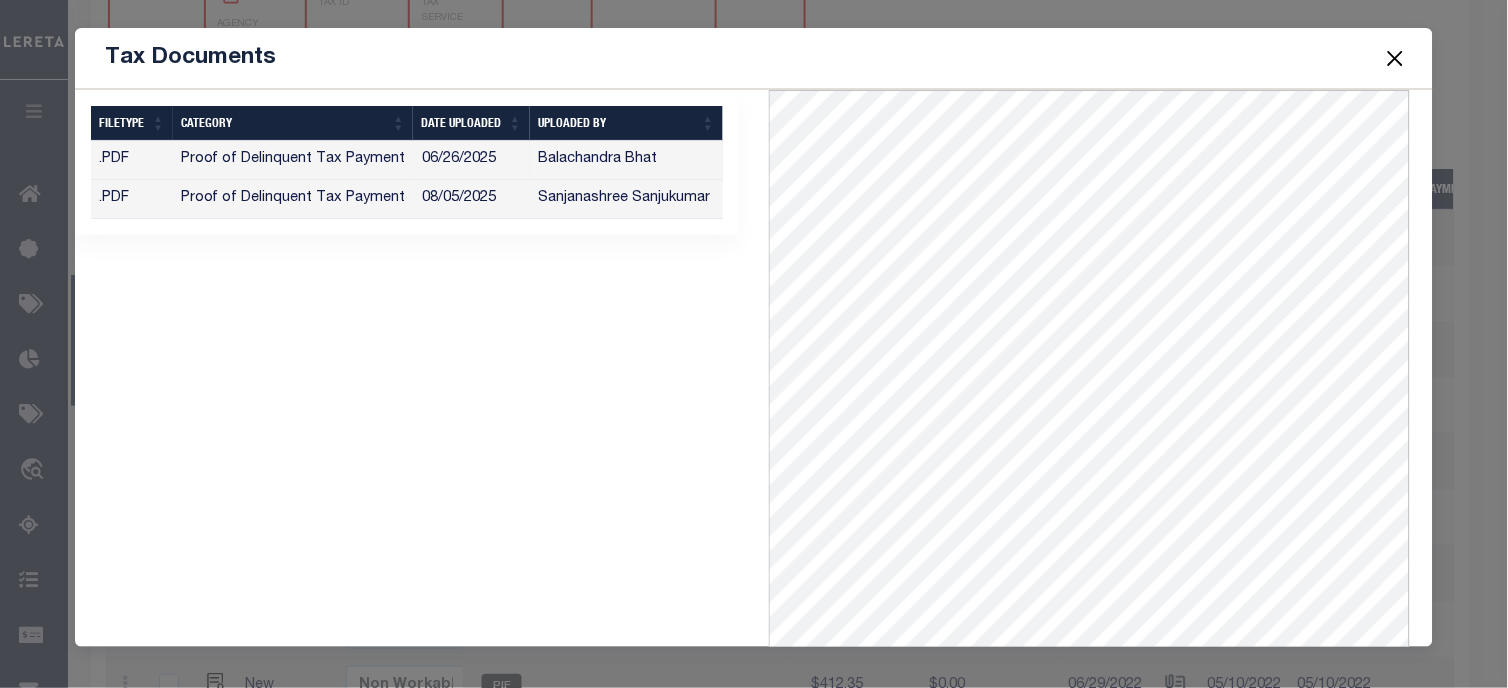 click at bounding box center [1395, 58] 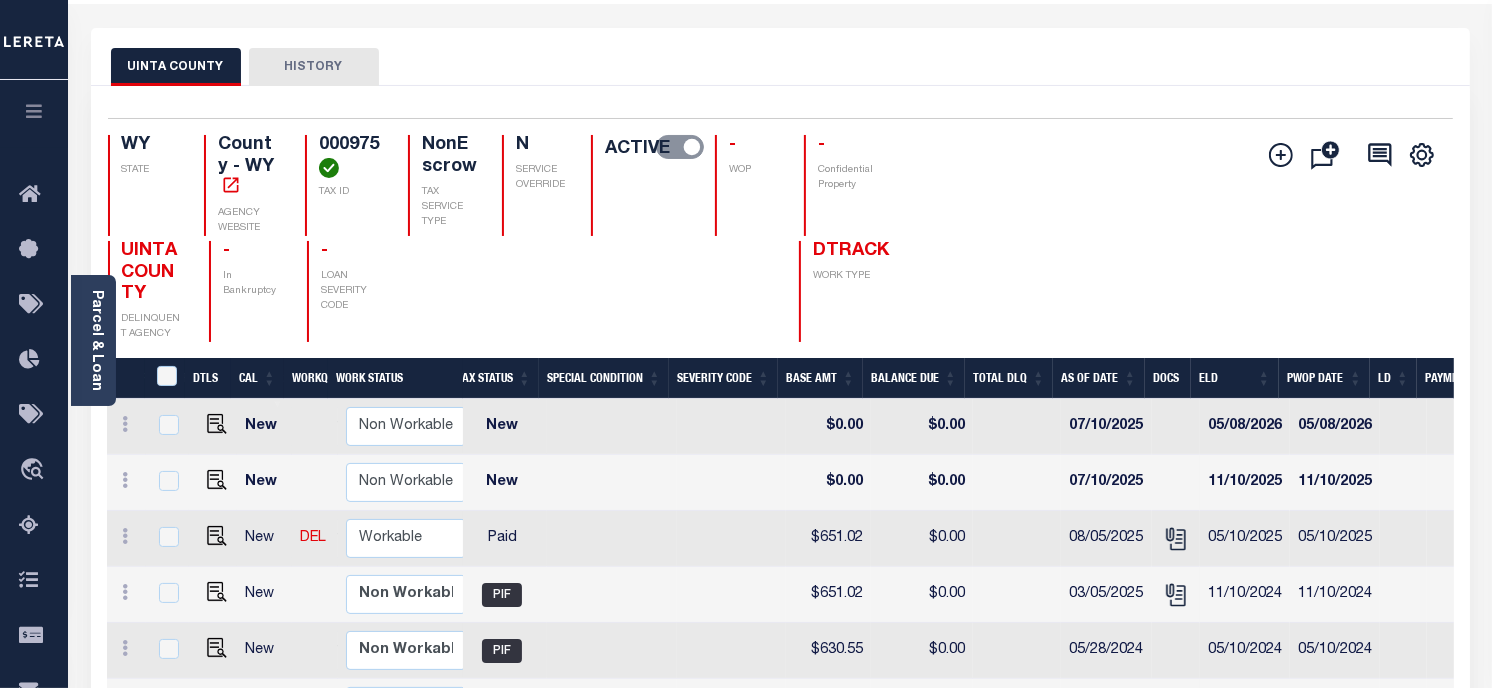 scroll, scrollTop: 0, scrollLeft: 0, axis: both 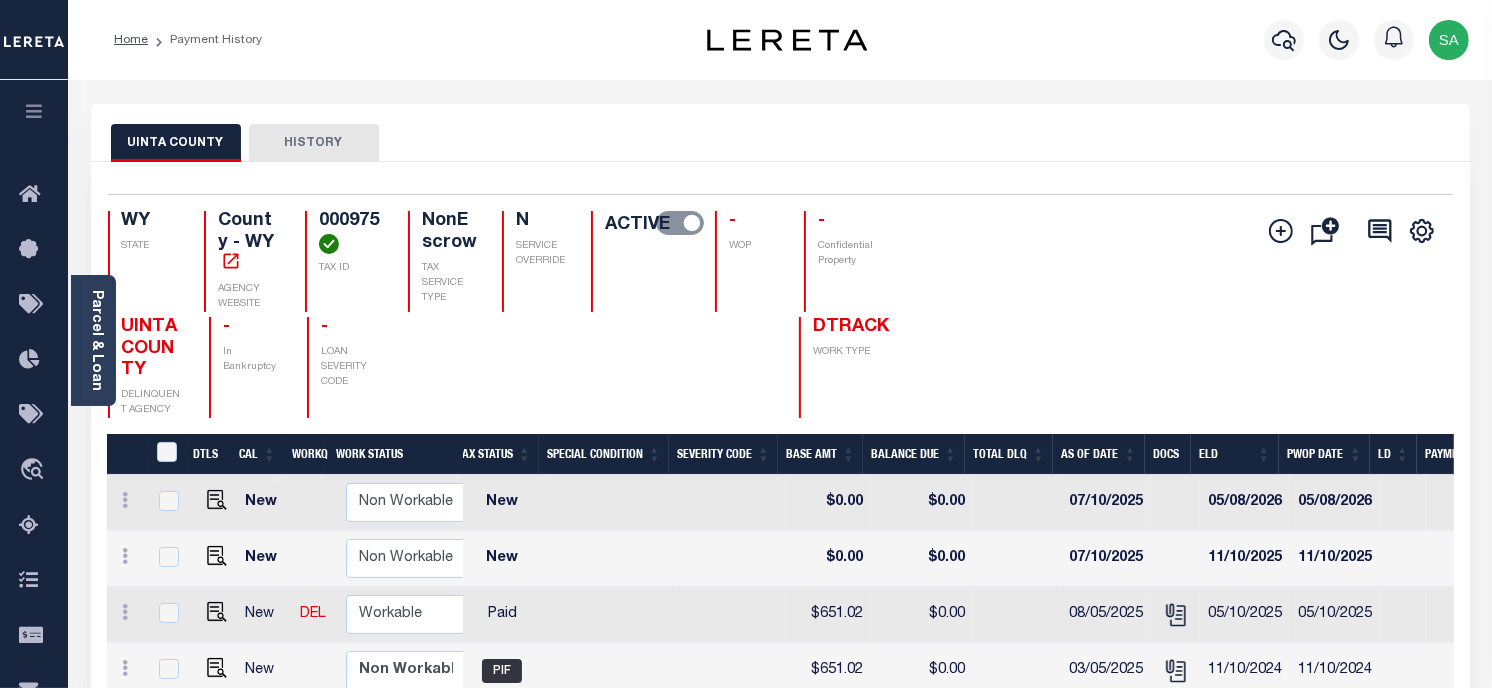 drag, startPoint x: 100, startPoint y: 342, endPoint x: 122, endPoint y: 335, distance: 23.086792 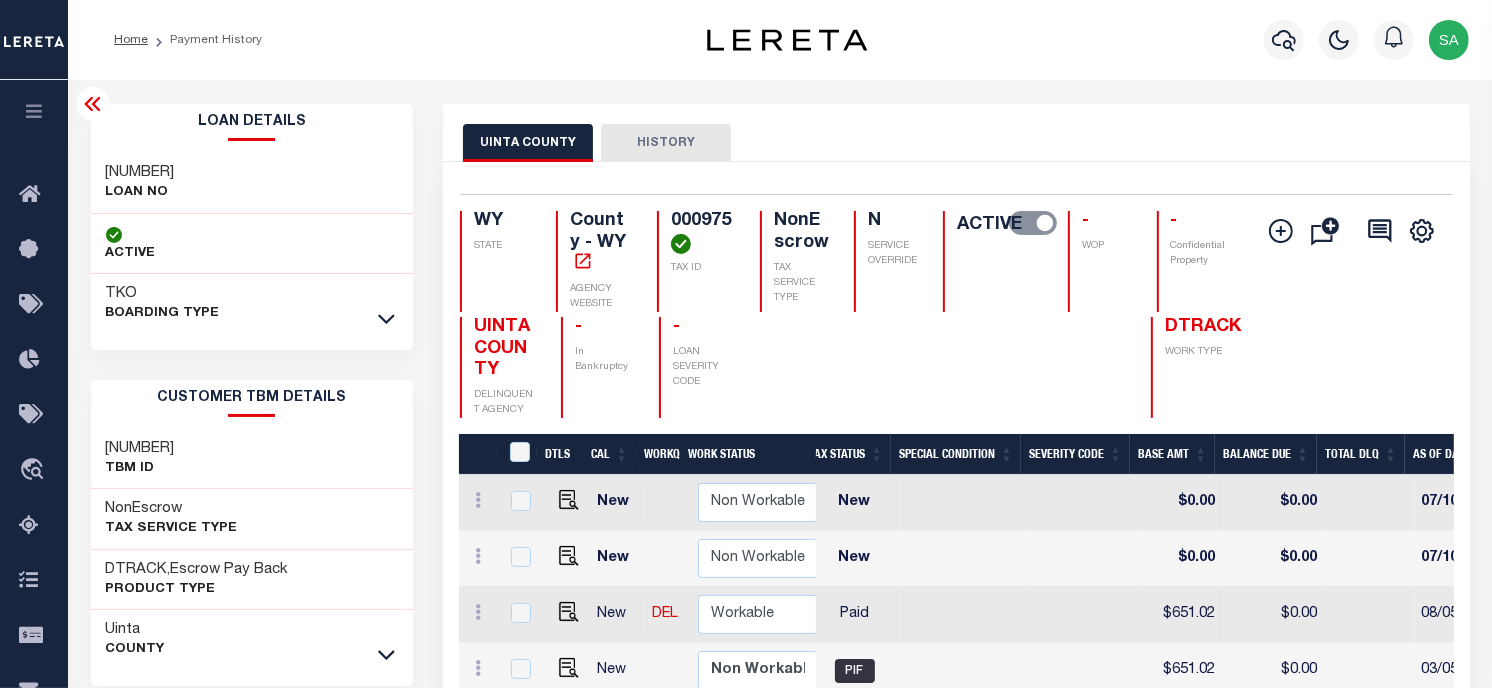 click on "LOAN NO" at bounding box center (140, 193) 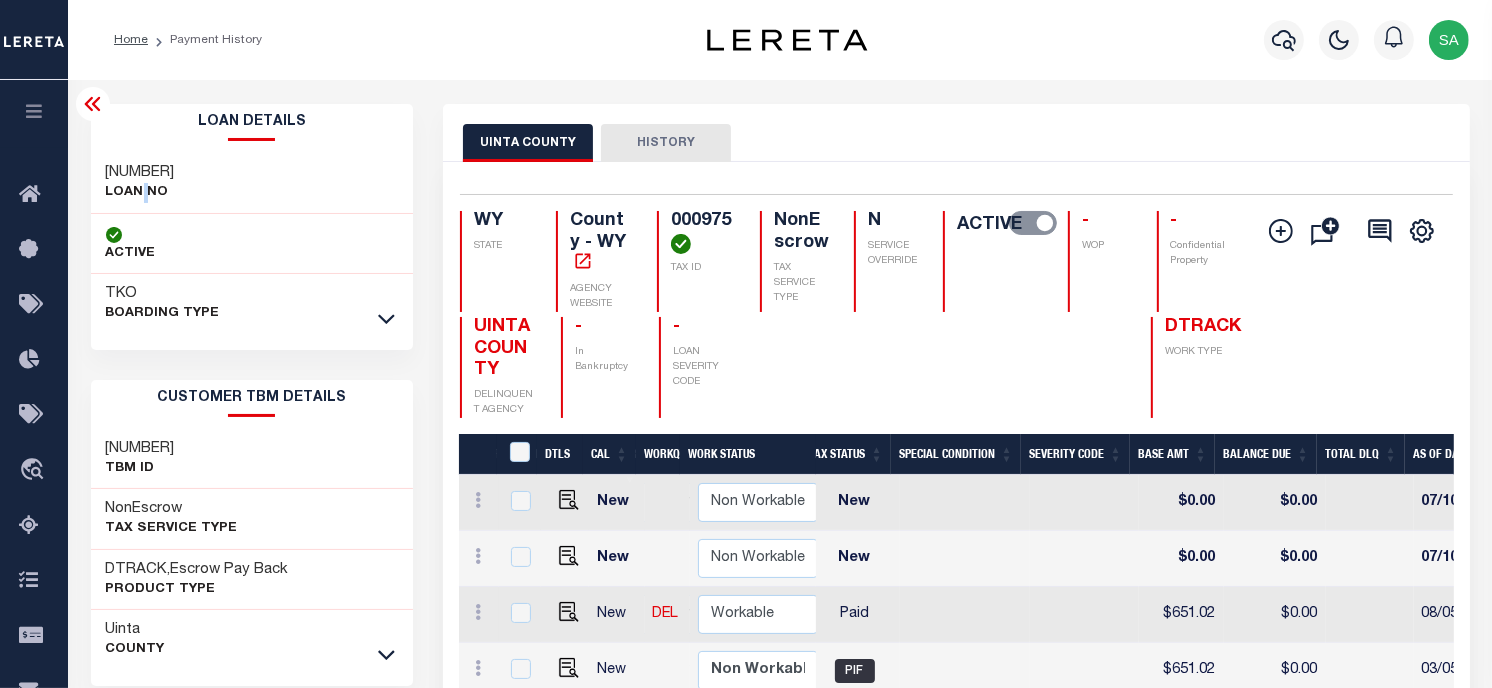 click on "LOAN NO" at bounding box center [140, 193] 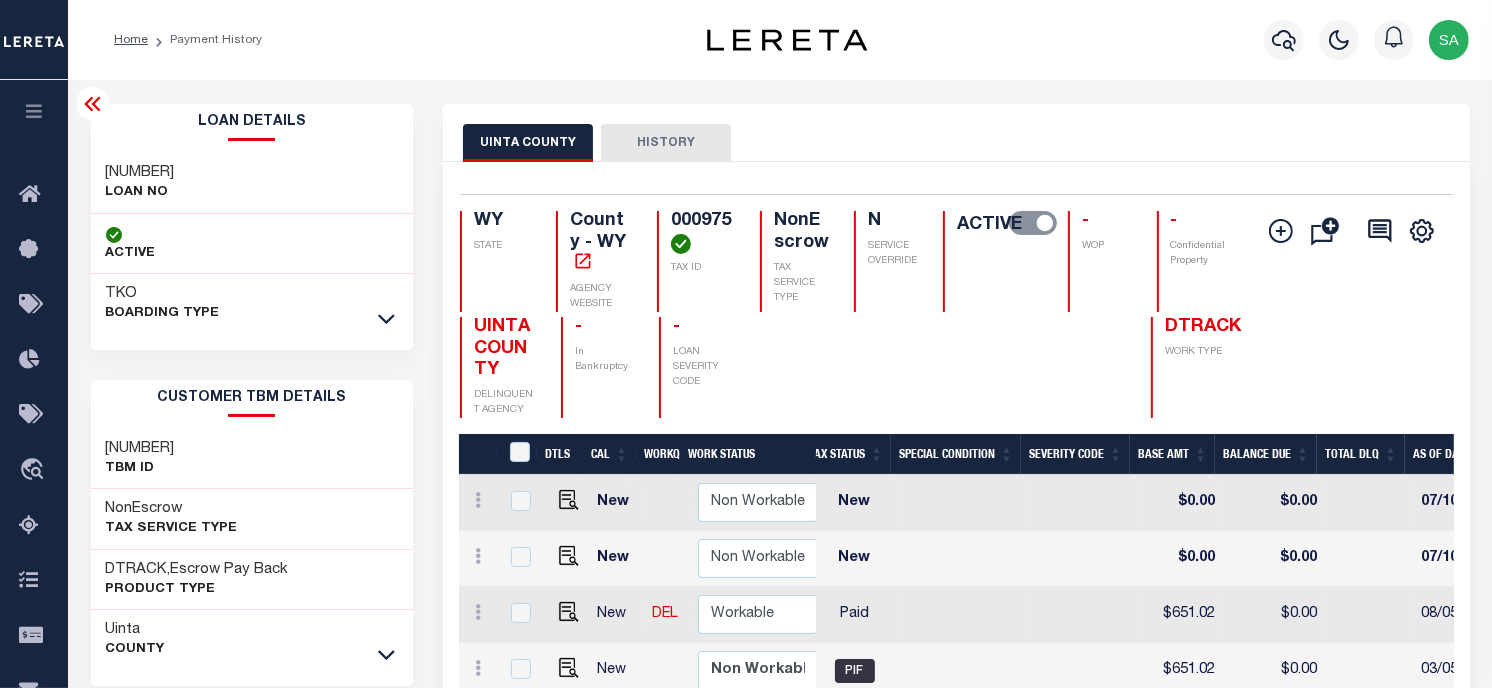 click on "3911191001846" at bounding box center (140, 173) 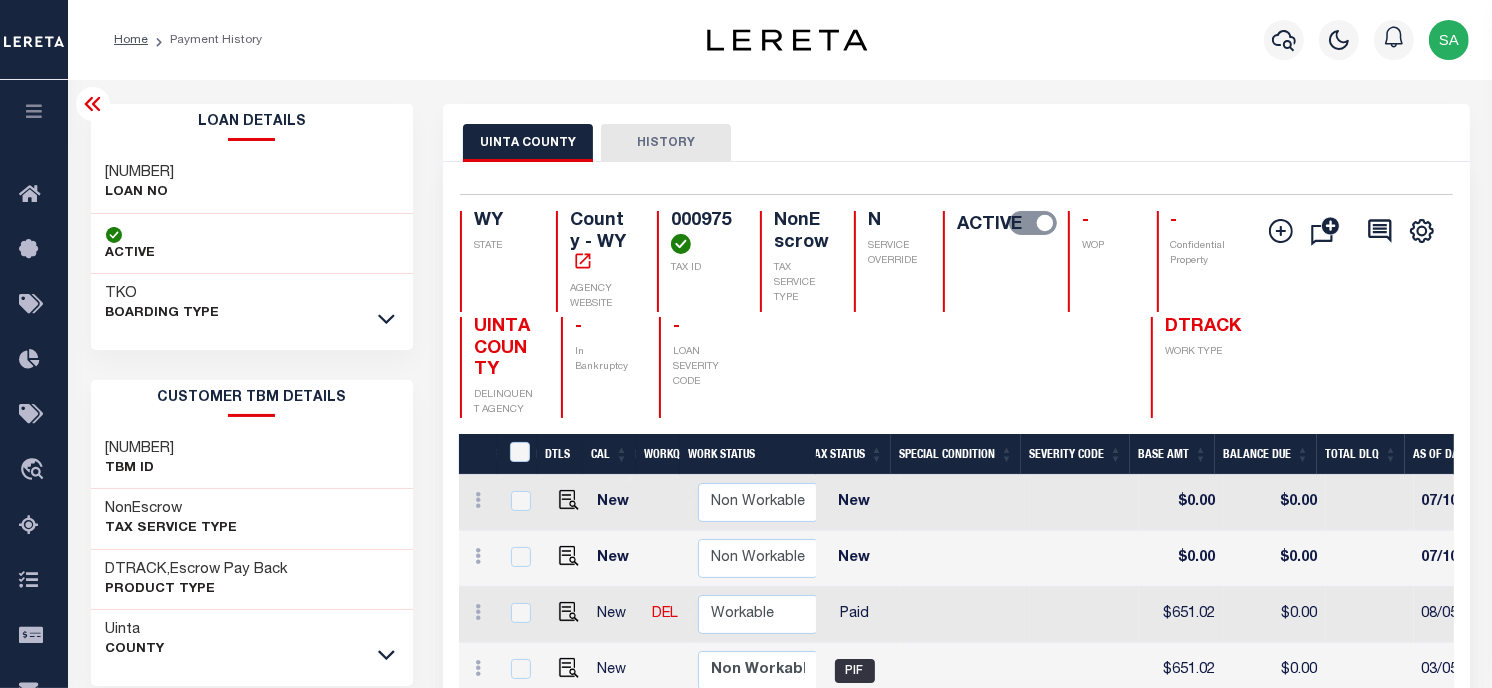 copy on "000975" 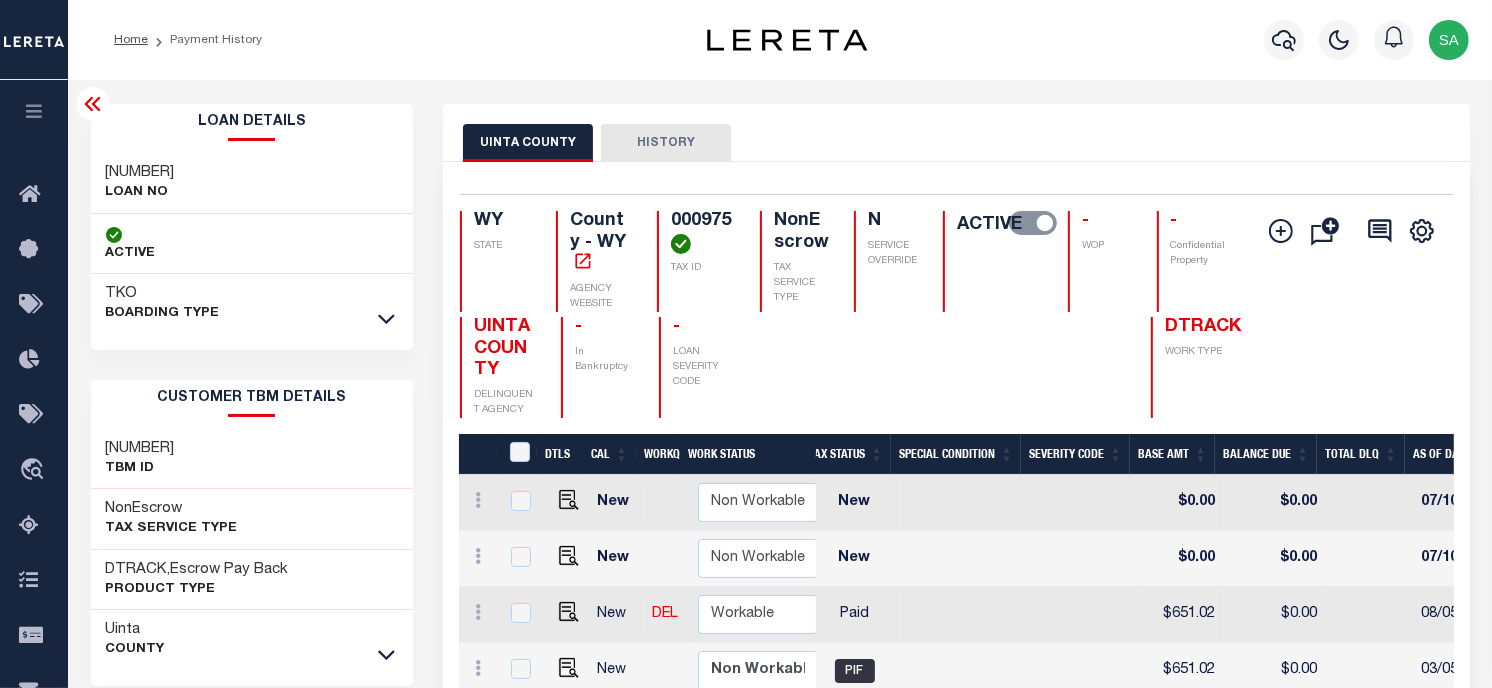 click on "3911191001846" at bounding box center [140, 173] 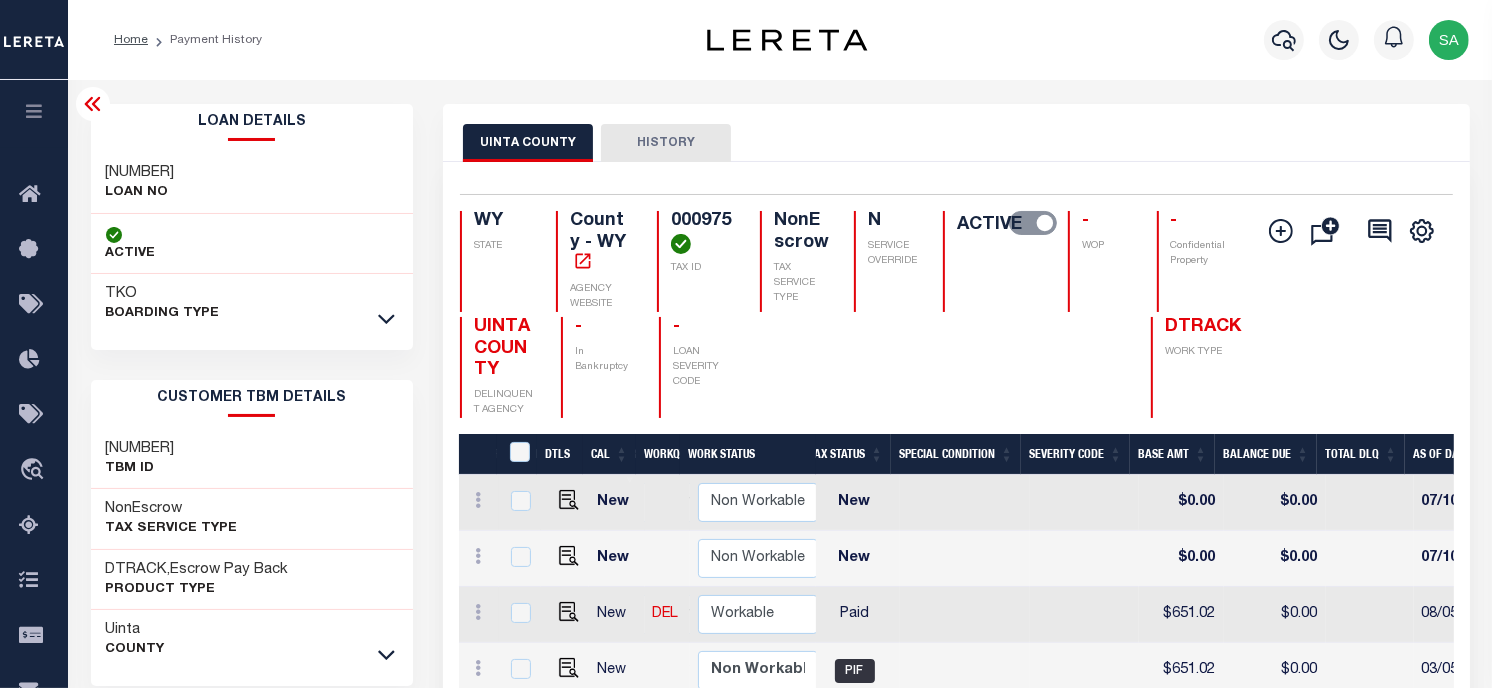 copy on "3911191001846" 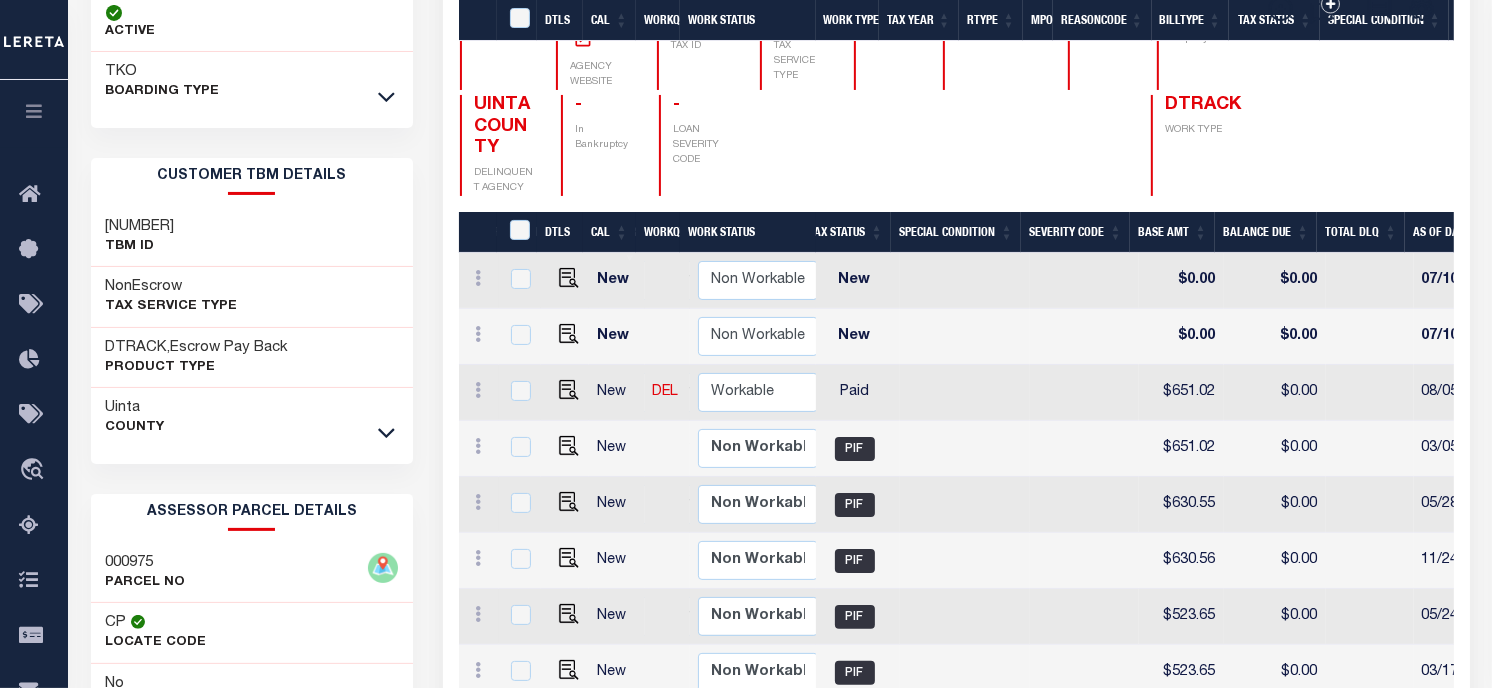 scroll, scrollTop: 777, scrollLeft: 0, axis: vertical 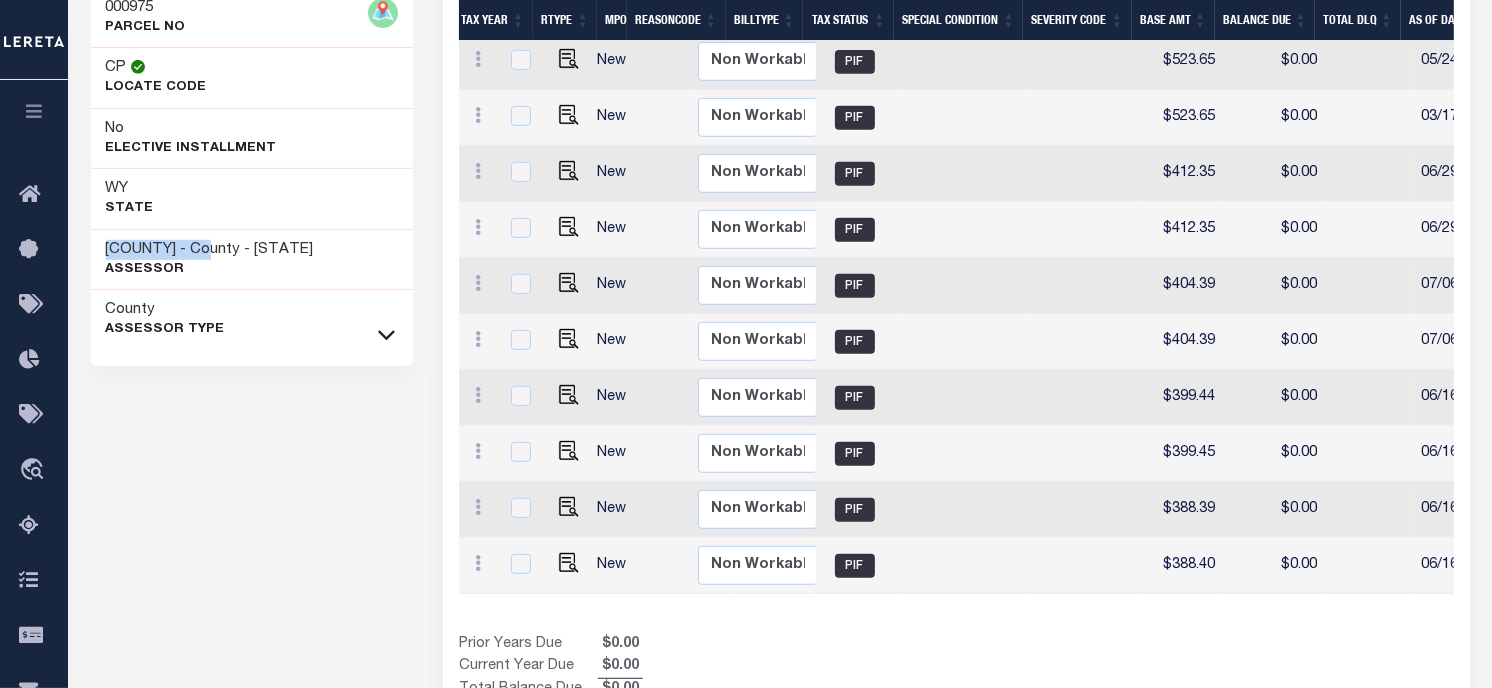 drag, startPoint x: 130, startPoint y: 246, endPoint x: 218, endPoint y: 256, distance: 88.56636 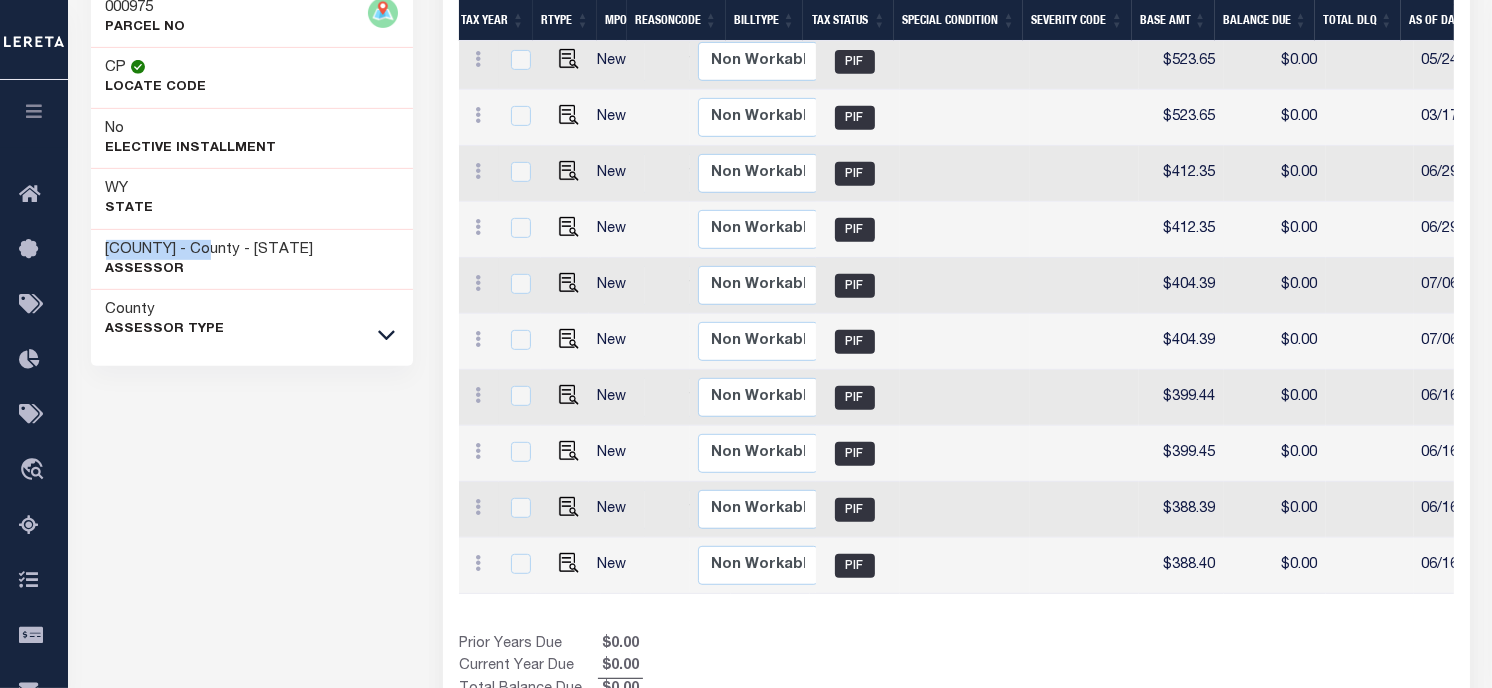 copy on "UINTA COUNTY" 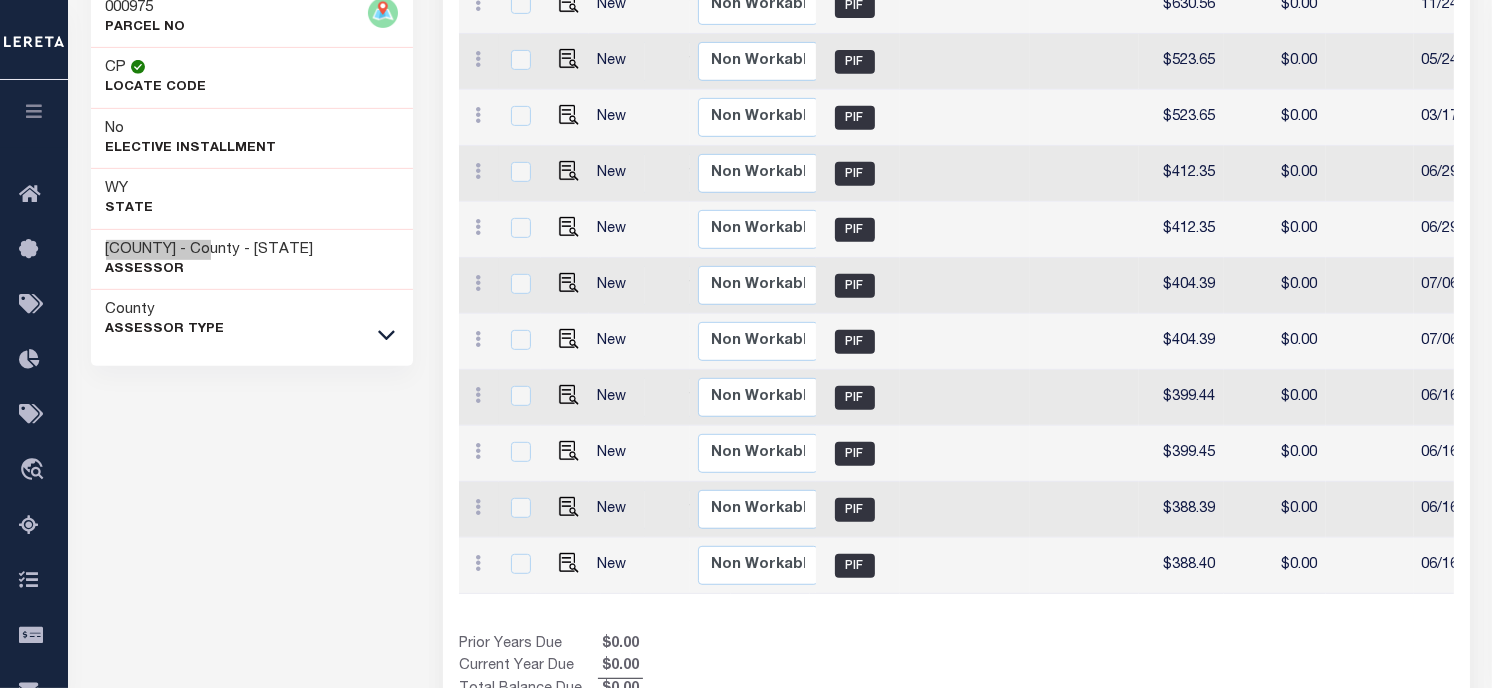 scroll, scrollTop: 111, scrollLeft: 0, axis: vertical 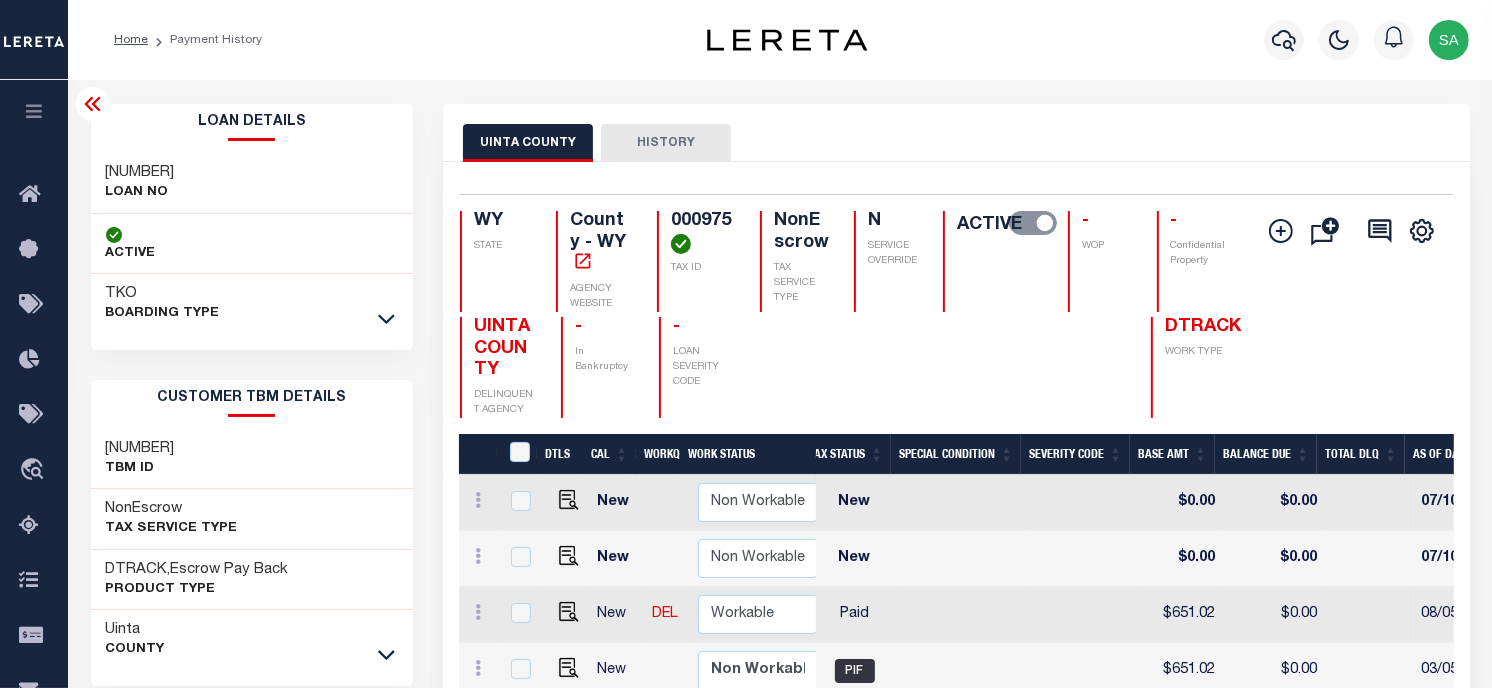 click on "Parcel & Loan
Loan Details
3911191001846
LOAN NO" at bounding box center [780, 814] 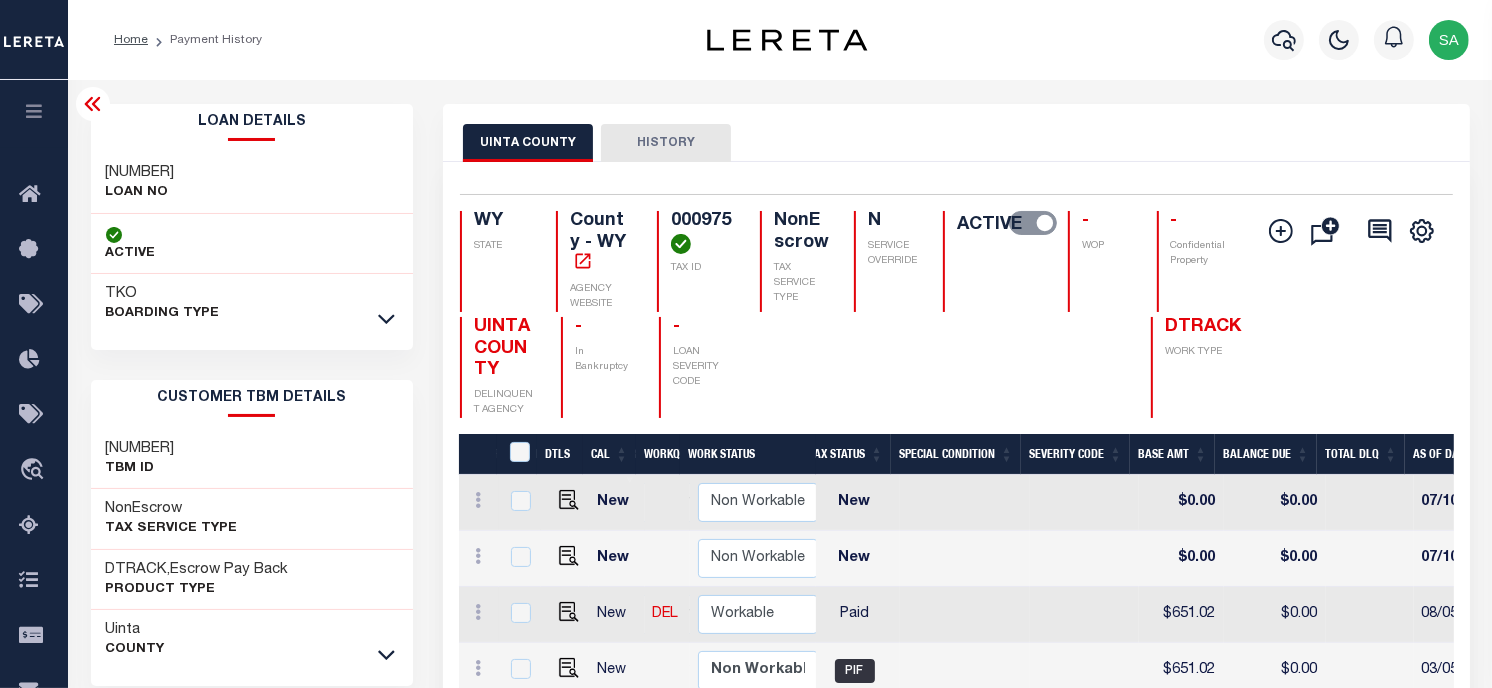 click on "UINTA COUNTY
HISTORY" at bounding box center (956, 133) 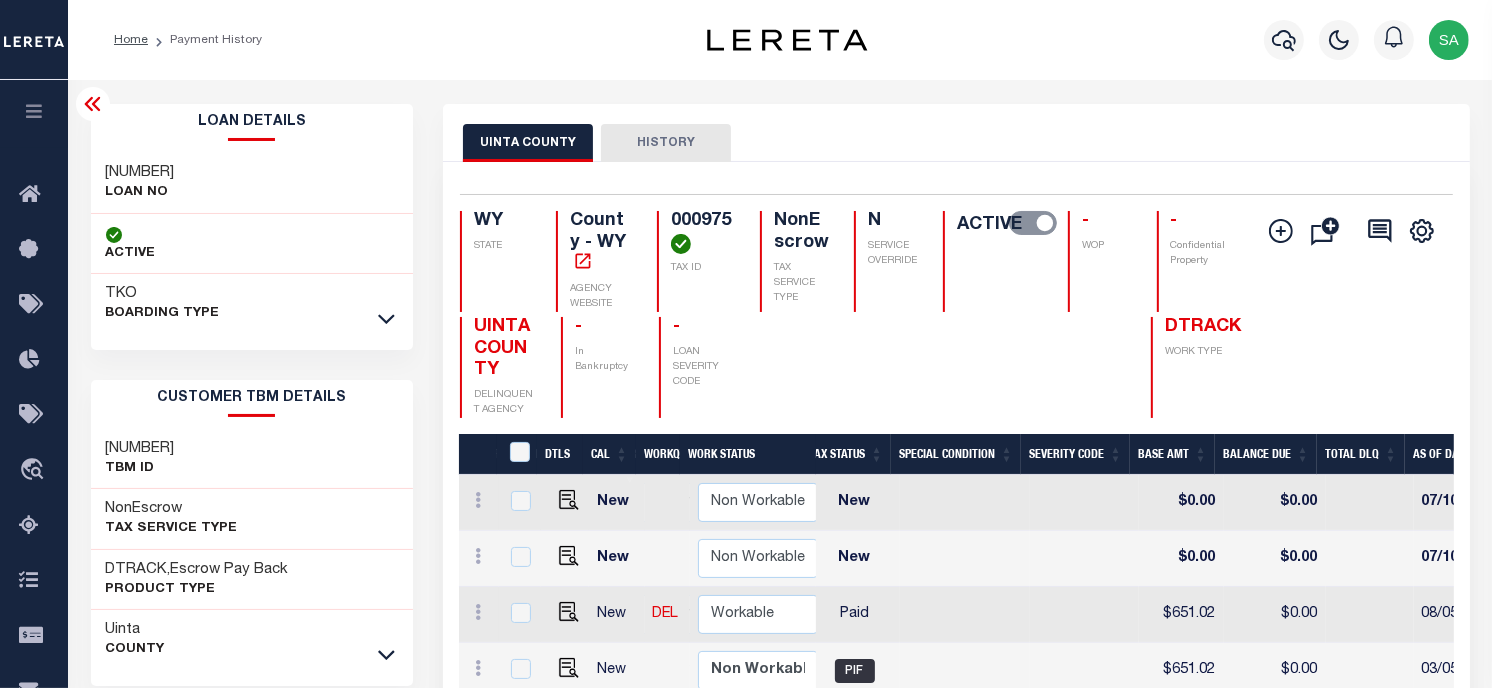 click on "000975" at bounding box center (703, 232) 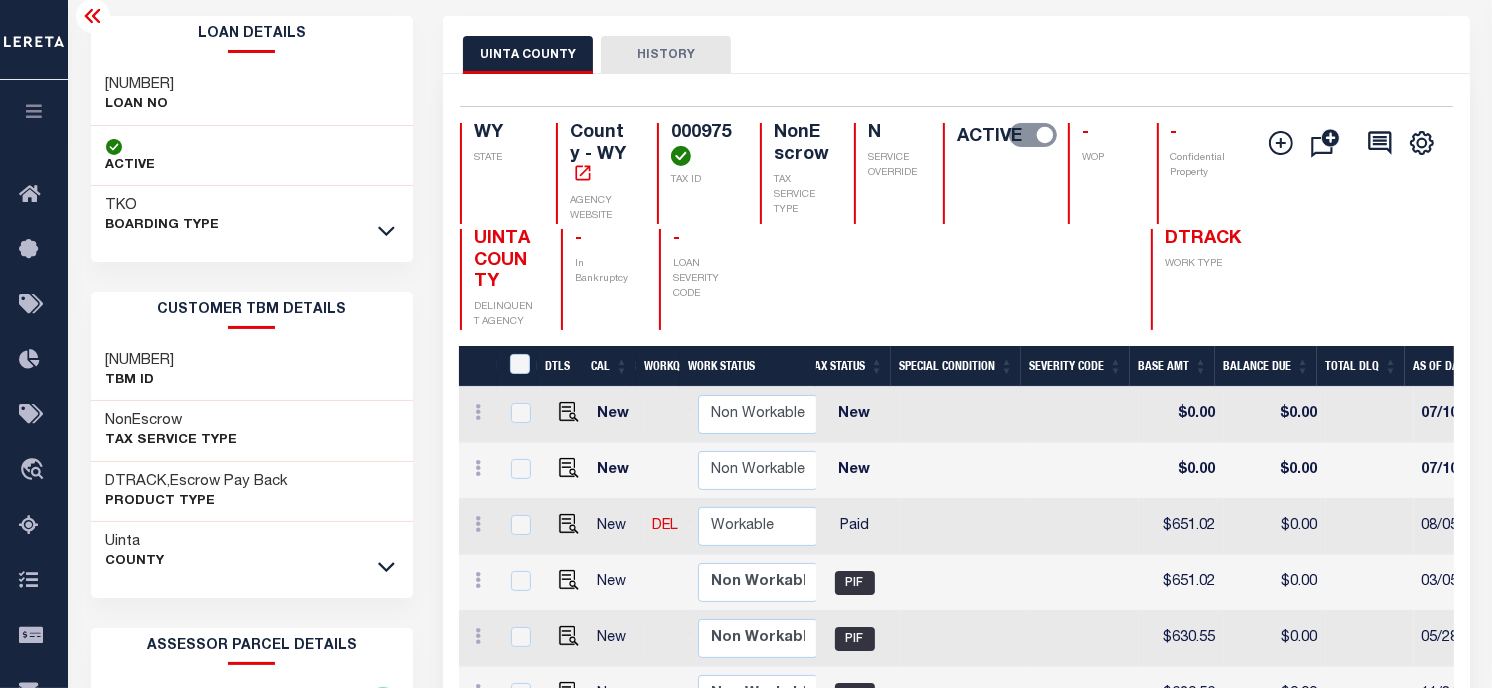 scroll, scrollTop: 666, scrollLeft: 0, axis: vertical 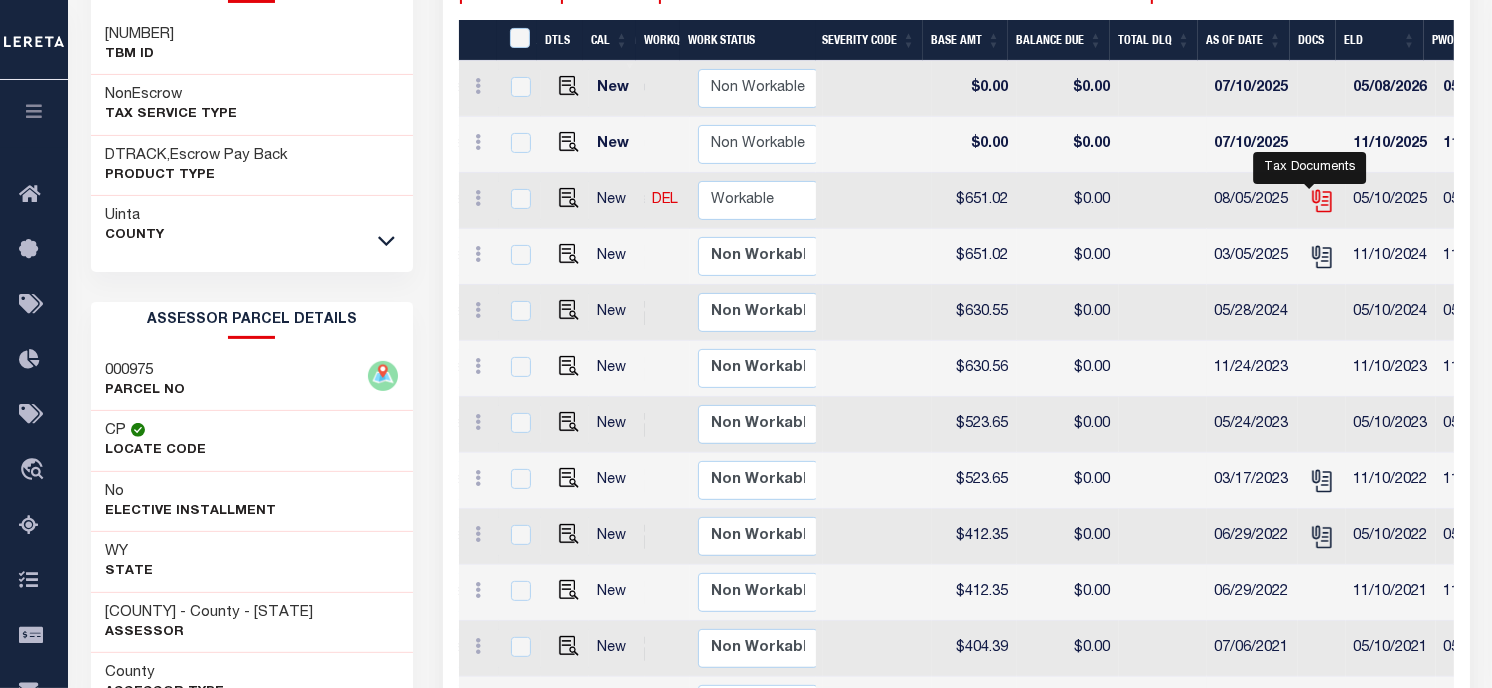 click 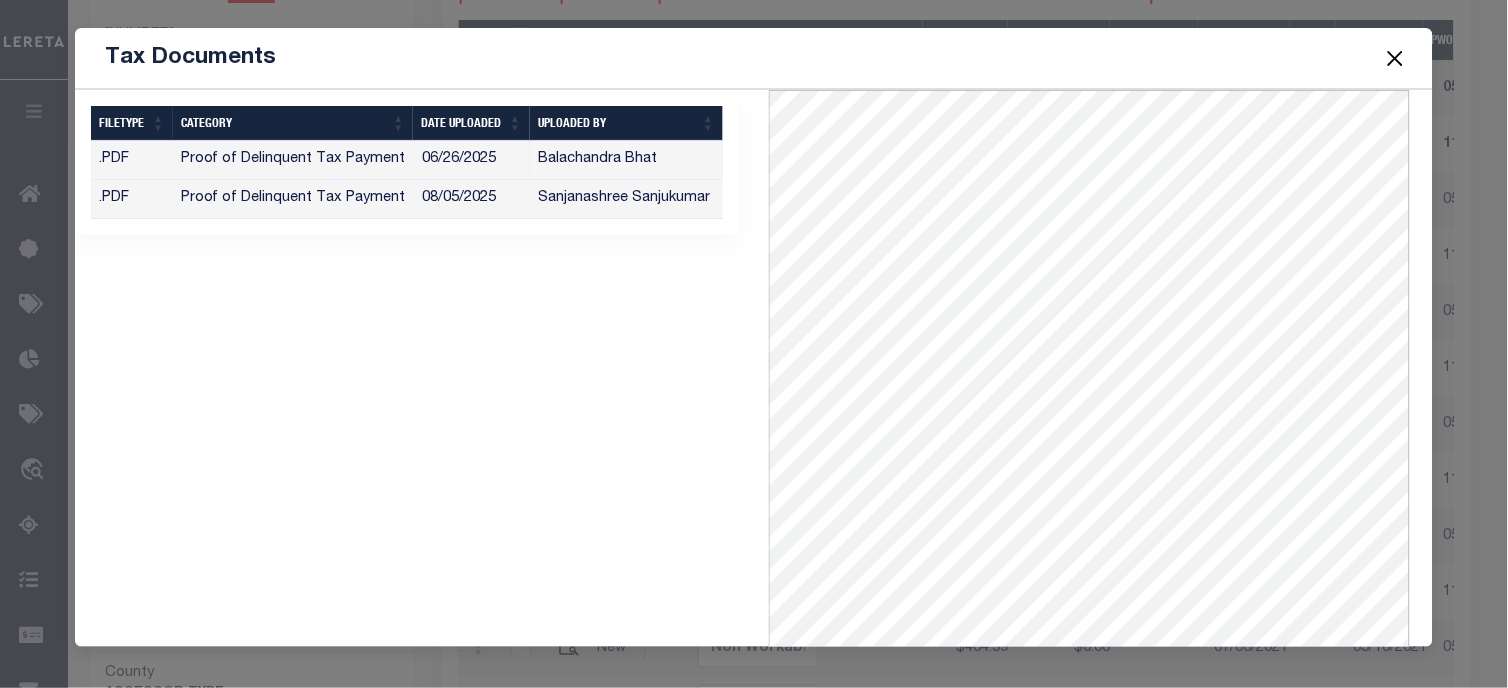 click at bounding box center [1395, 58] 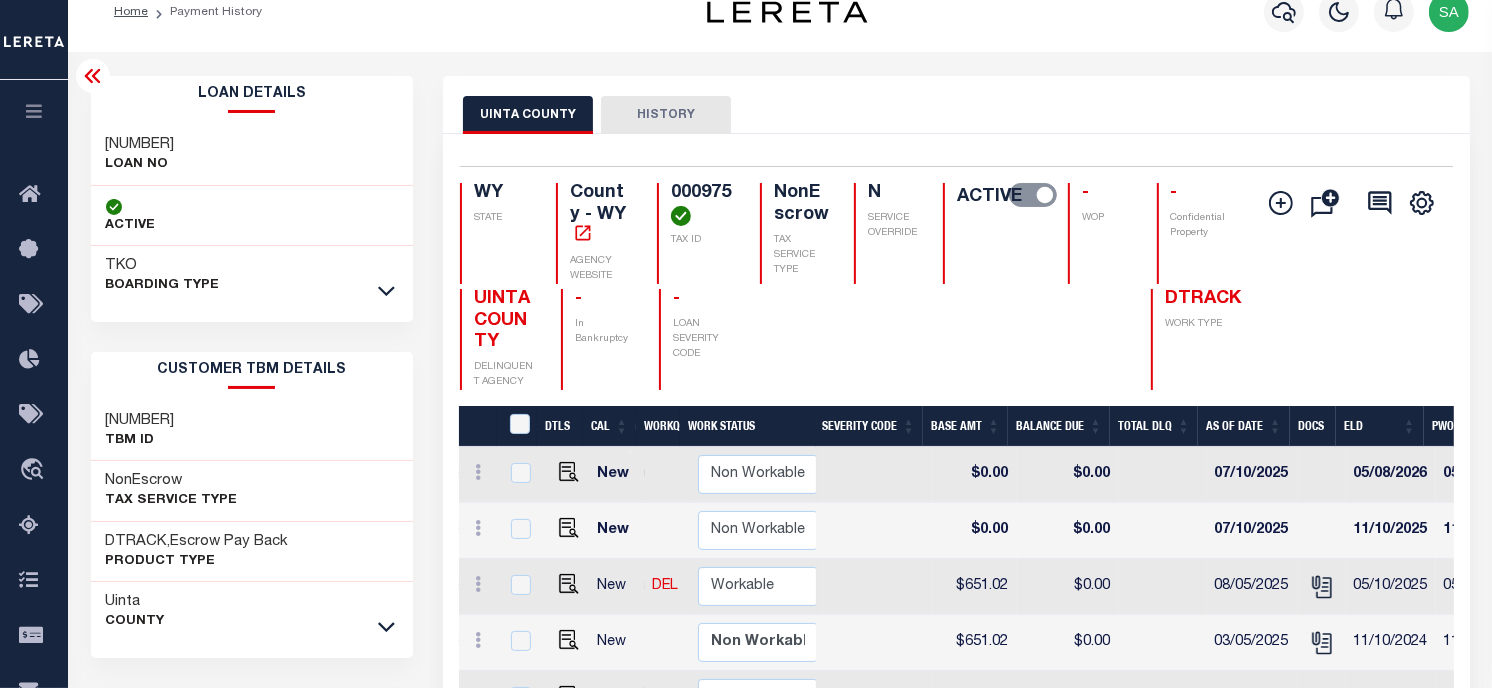 scroll, scrollTop: 0, scrollLeft: 0, axis: both 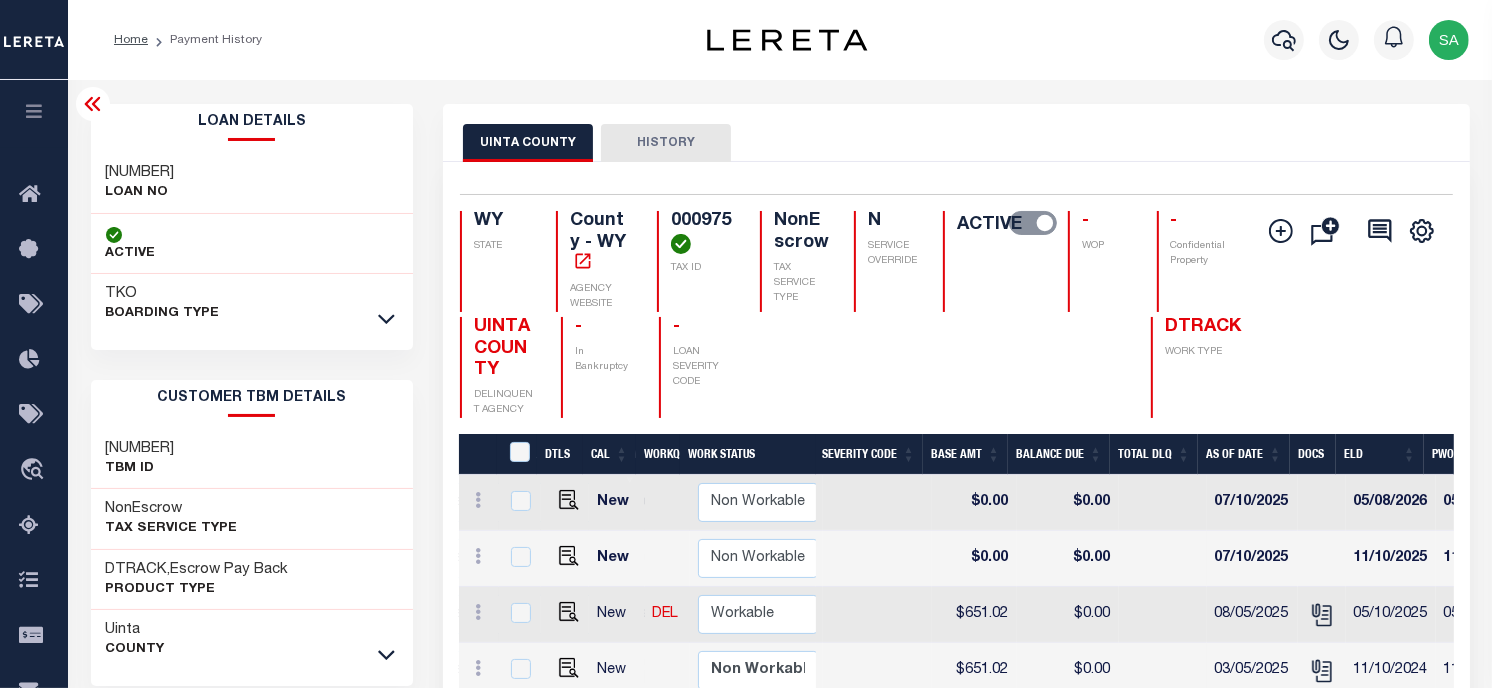 click on "UINTA COUNTY
HISTORY" at bounding box center [956, 133] 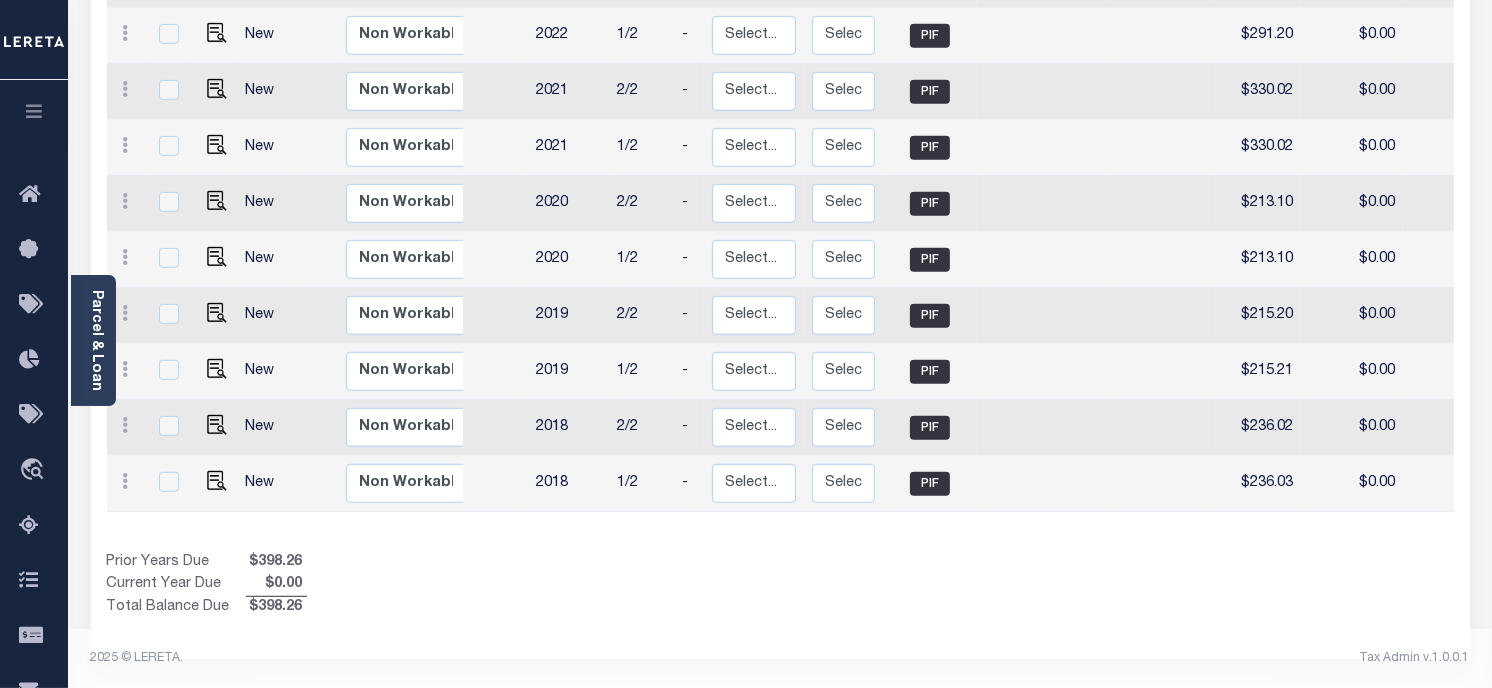 scroll, scrollTop: 150, scrollLeft: 0, axis: vertical 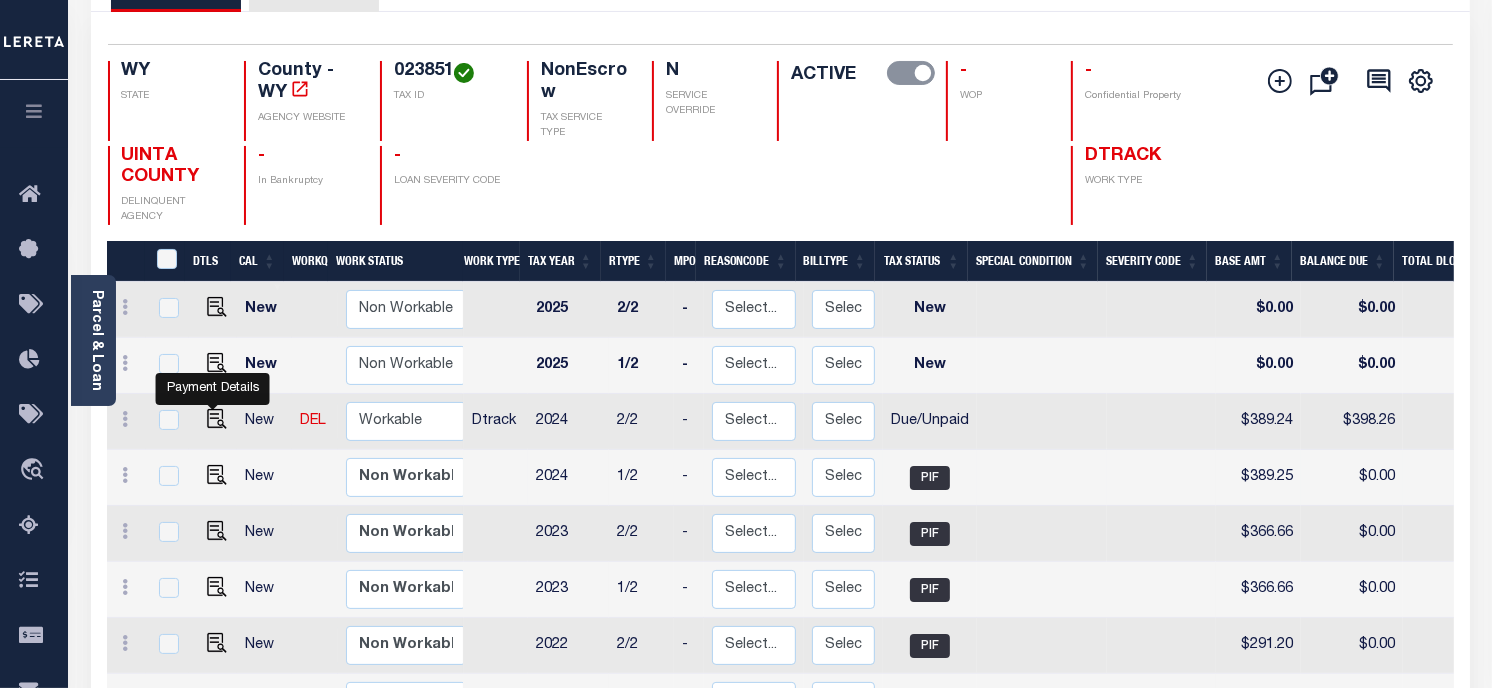 drag, startPoint x: 214, startPoint y: 417, endPoint x: 543, endPoint y: 465, distance: 332.4831 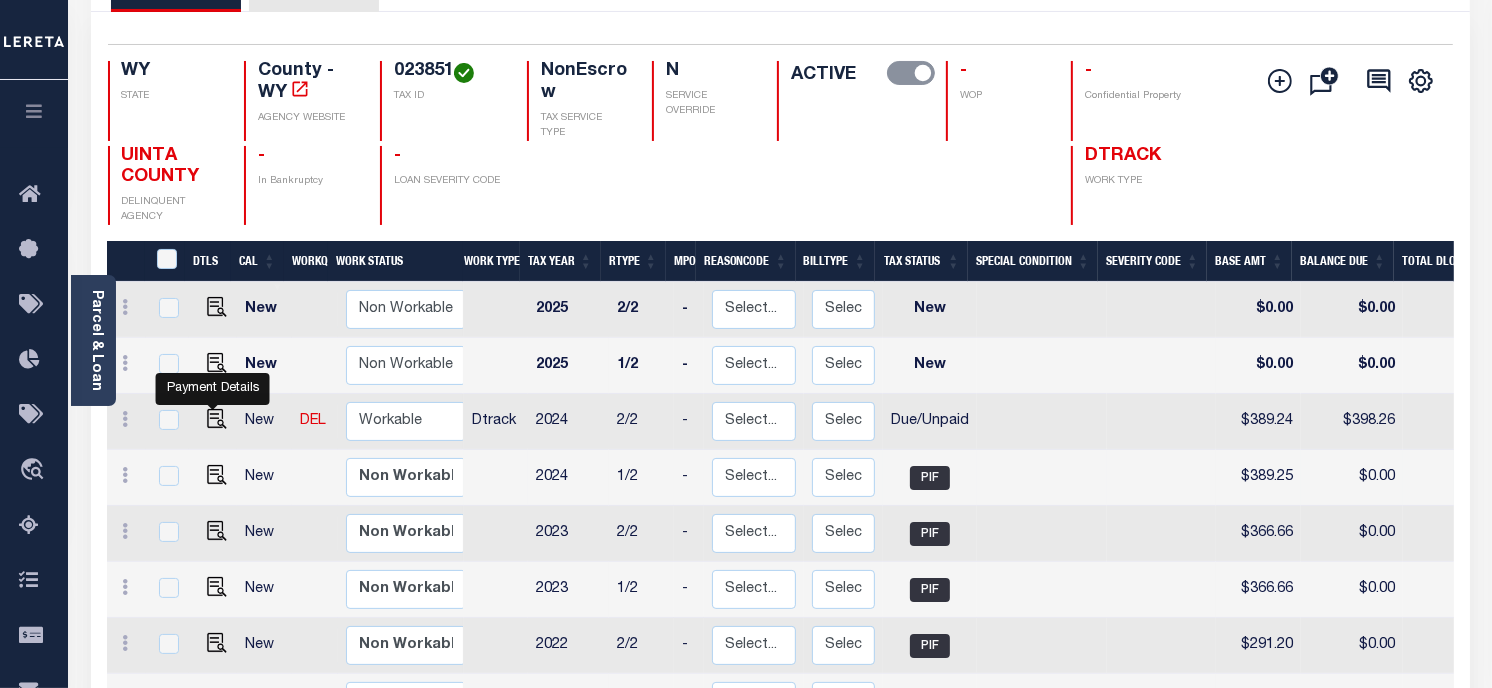 click at bounding box center (217, 419) 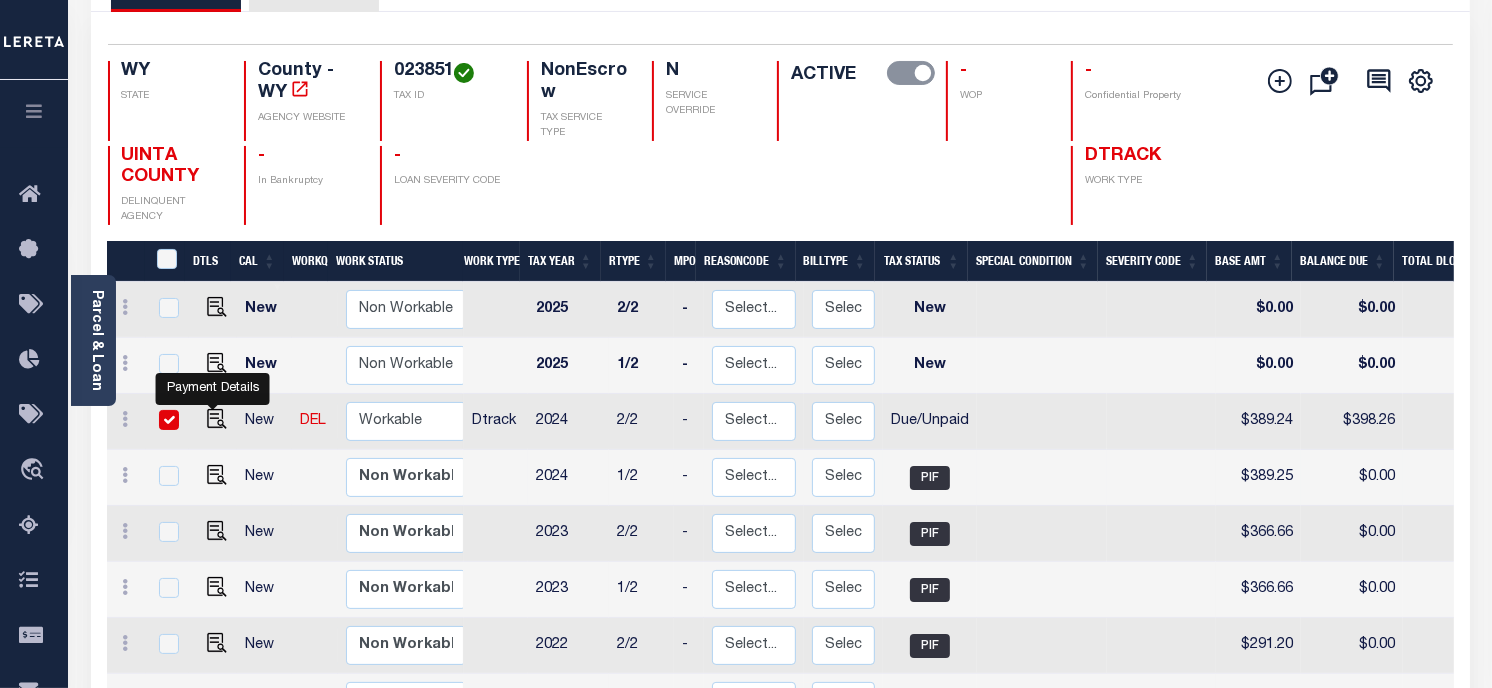checkbox on "true" 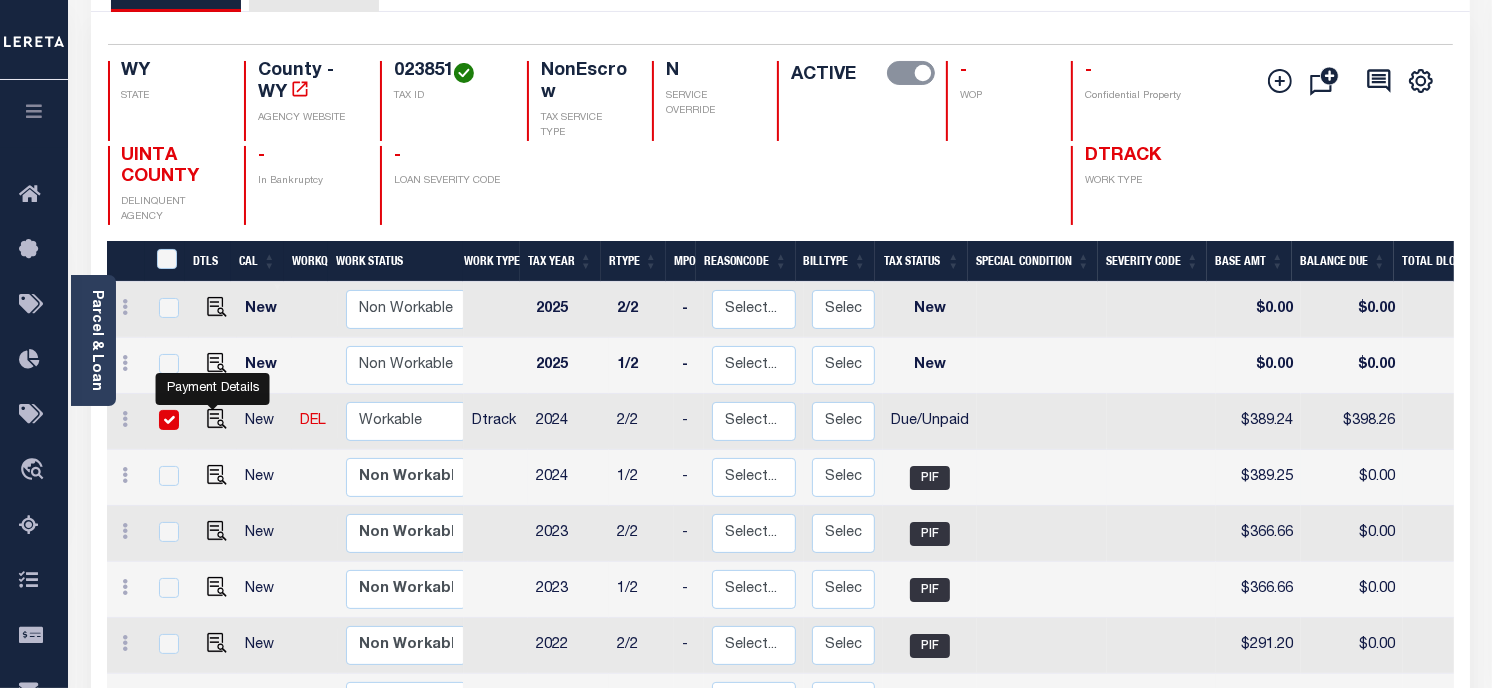 checkbox on "true" 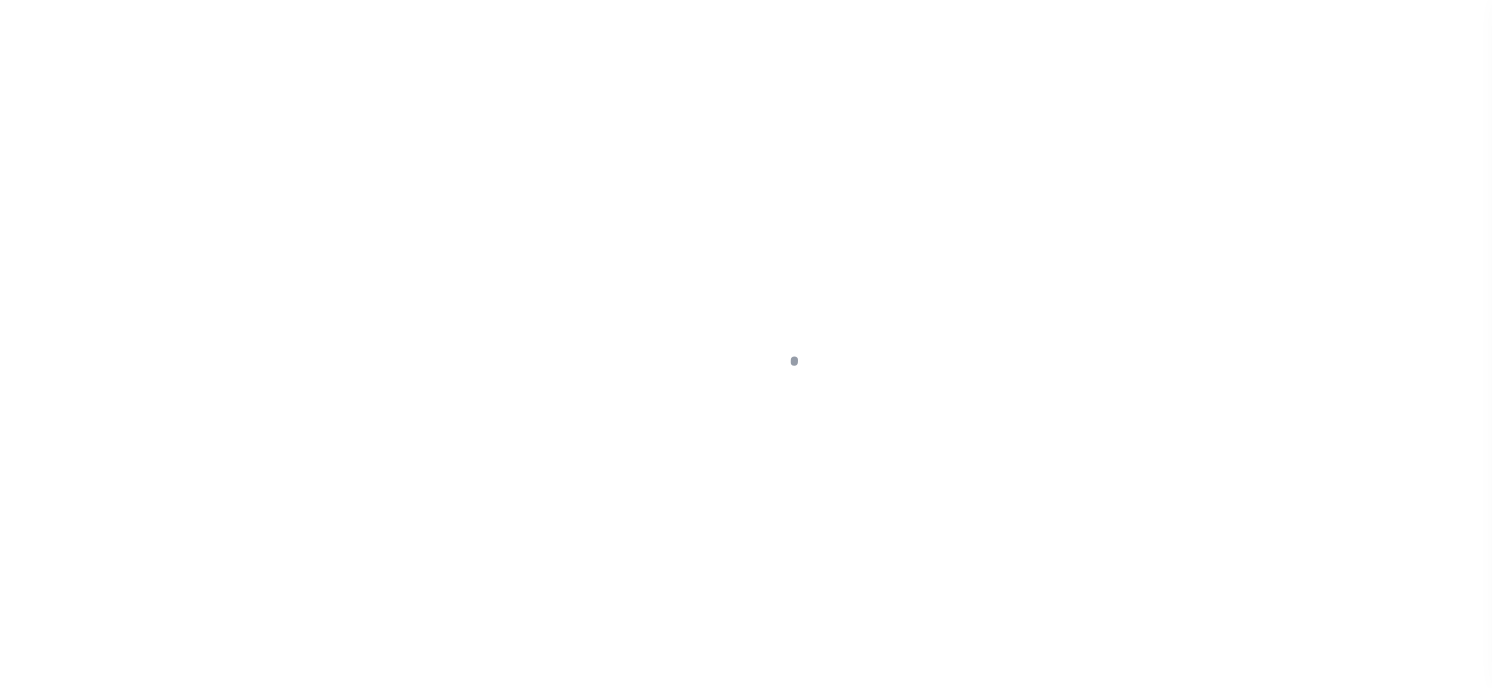 checkbox on "false" 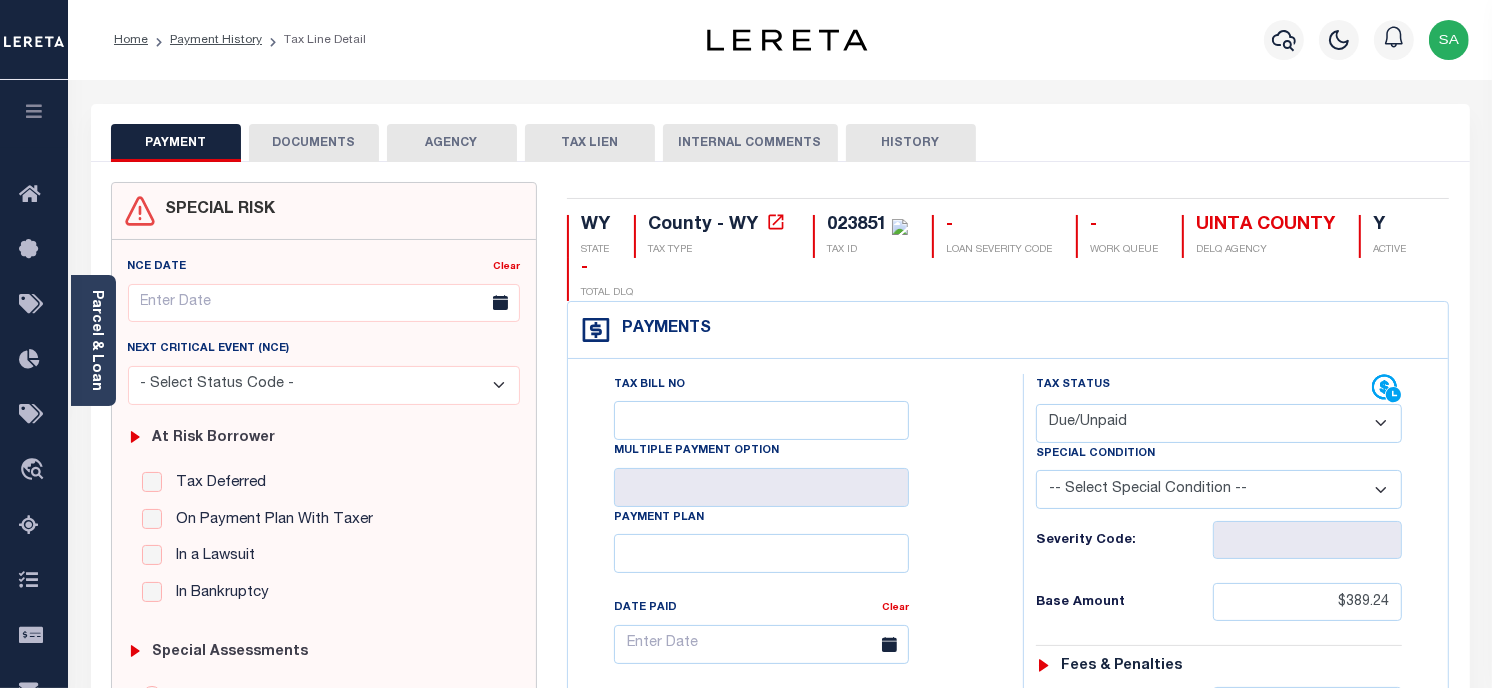 click on "Profile
Sign out" at bounding box center (1189, 40) 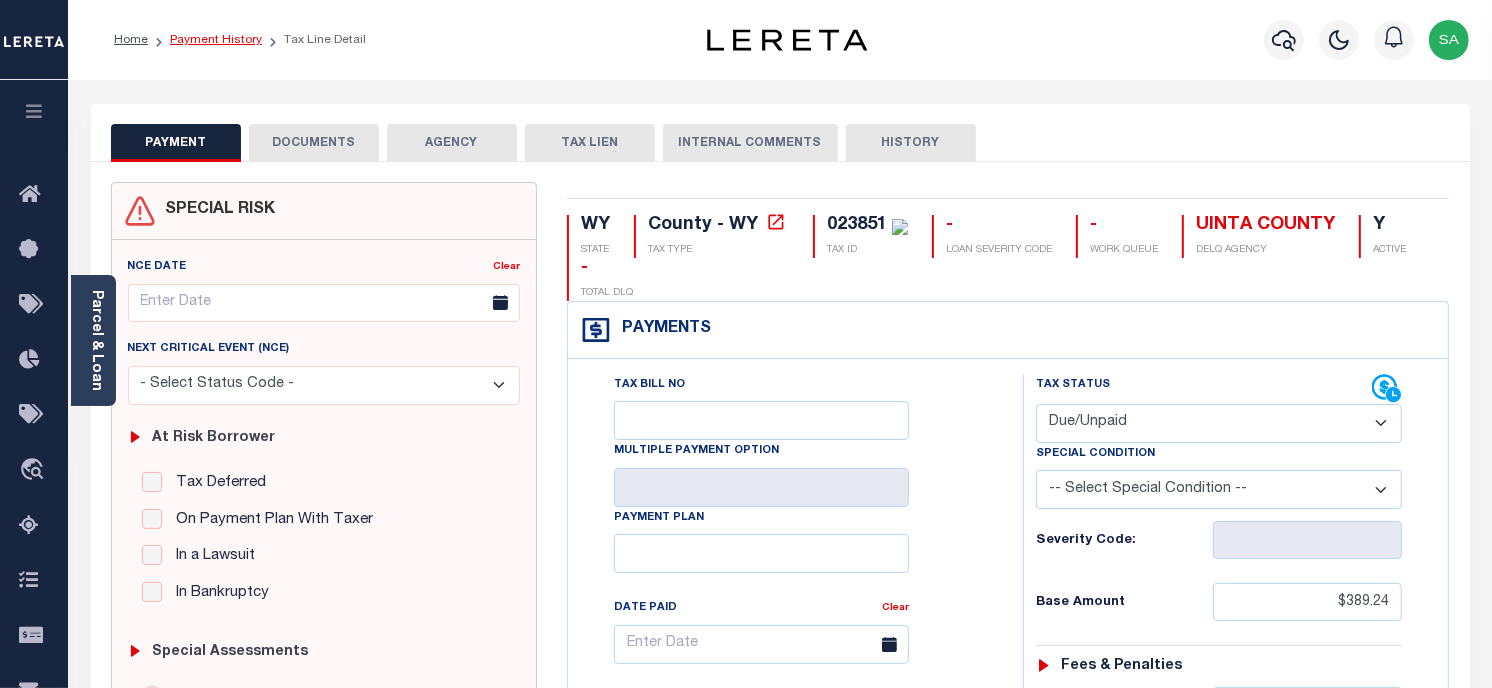 click on "Payment History" at bounding box center (216, 40) 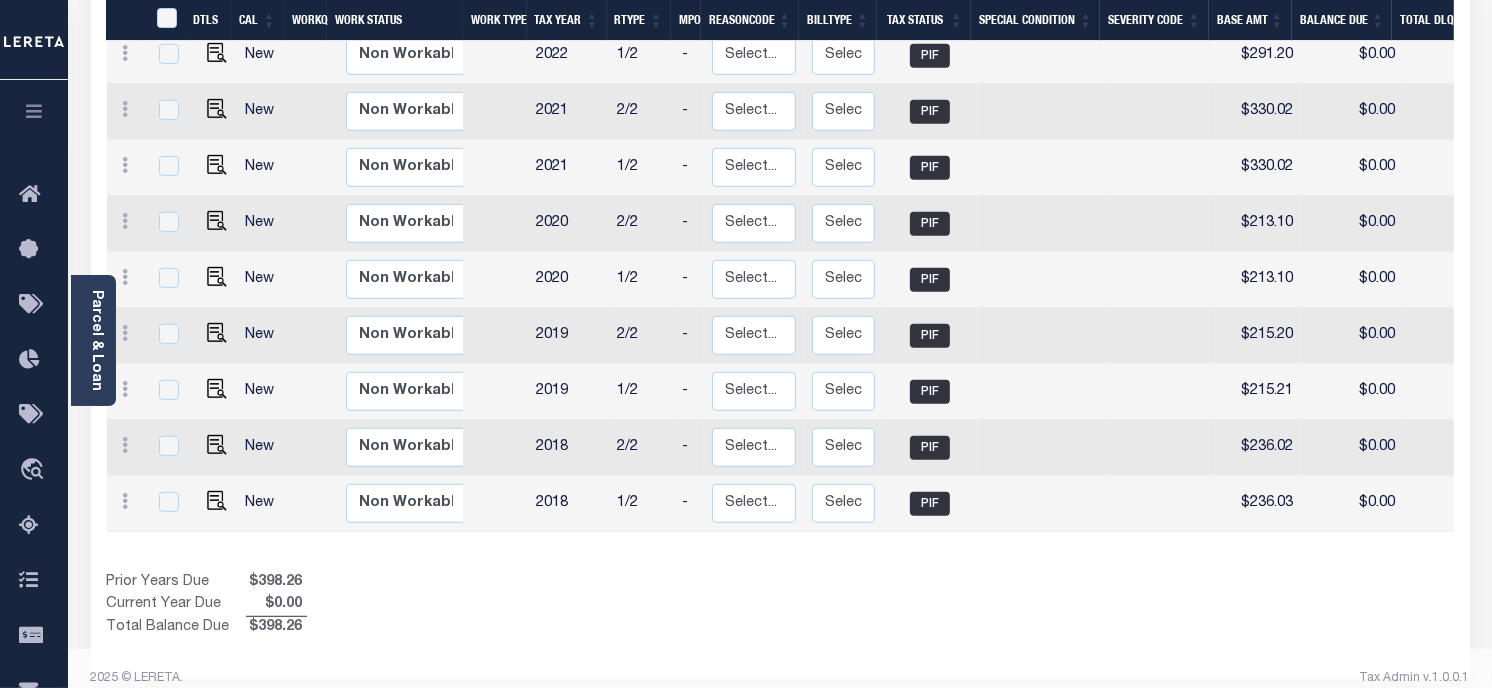 scroll, scrollTop: 816, scrollLeft: 0, axis: vertical 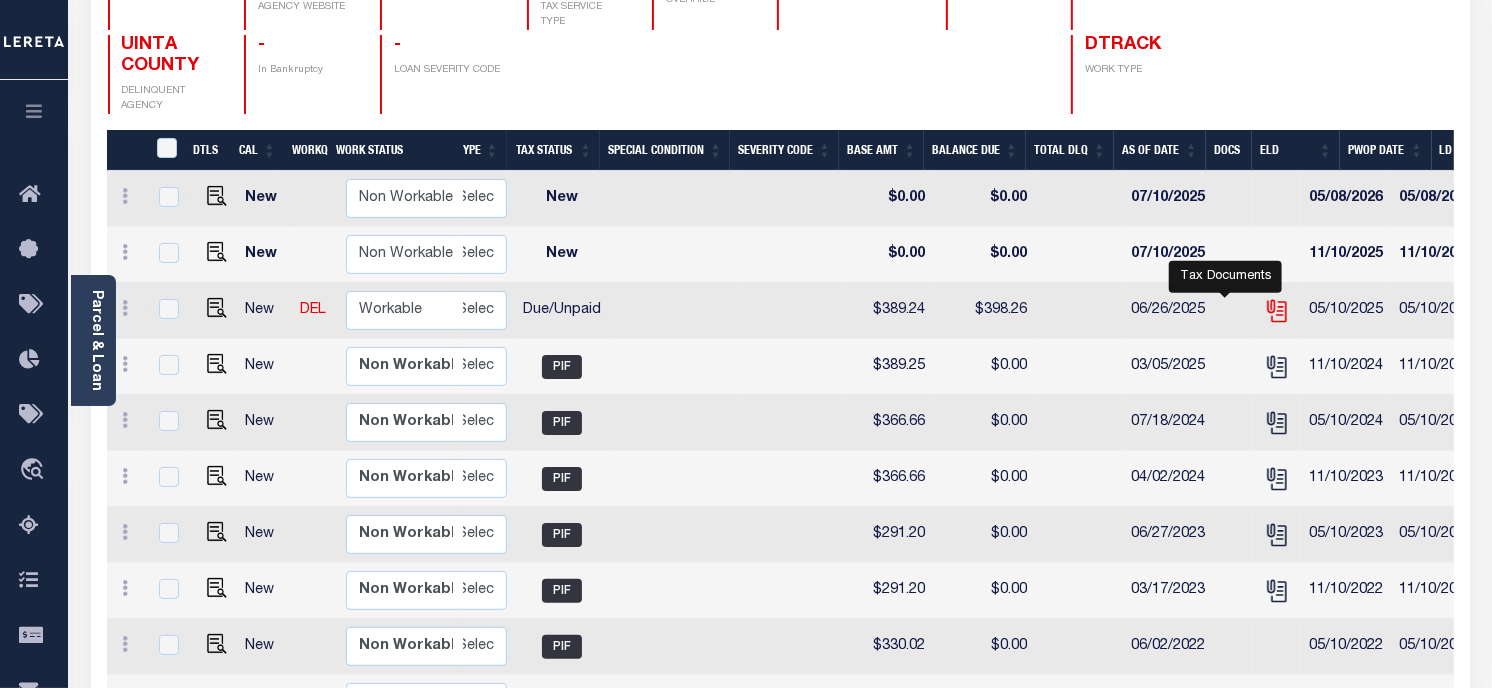 click 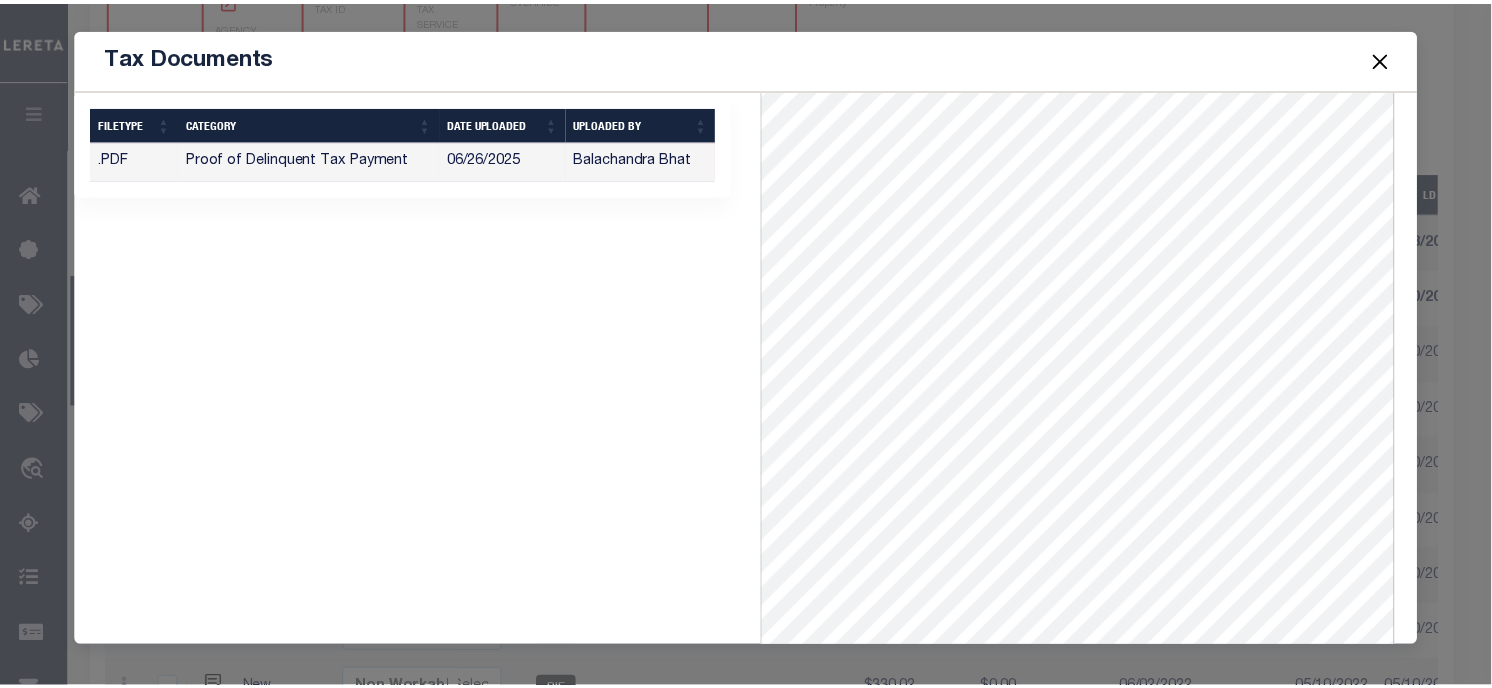 scroll, scrollTop: 38, scrollLeft: 0, axis: vertical 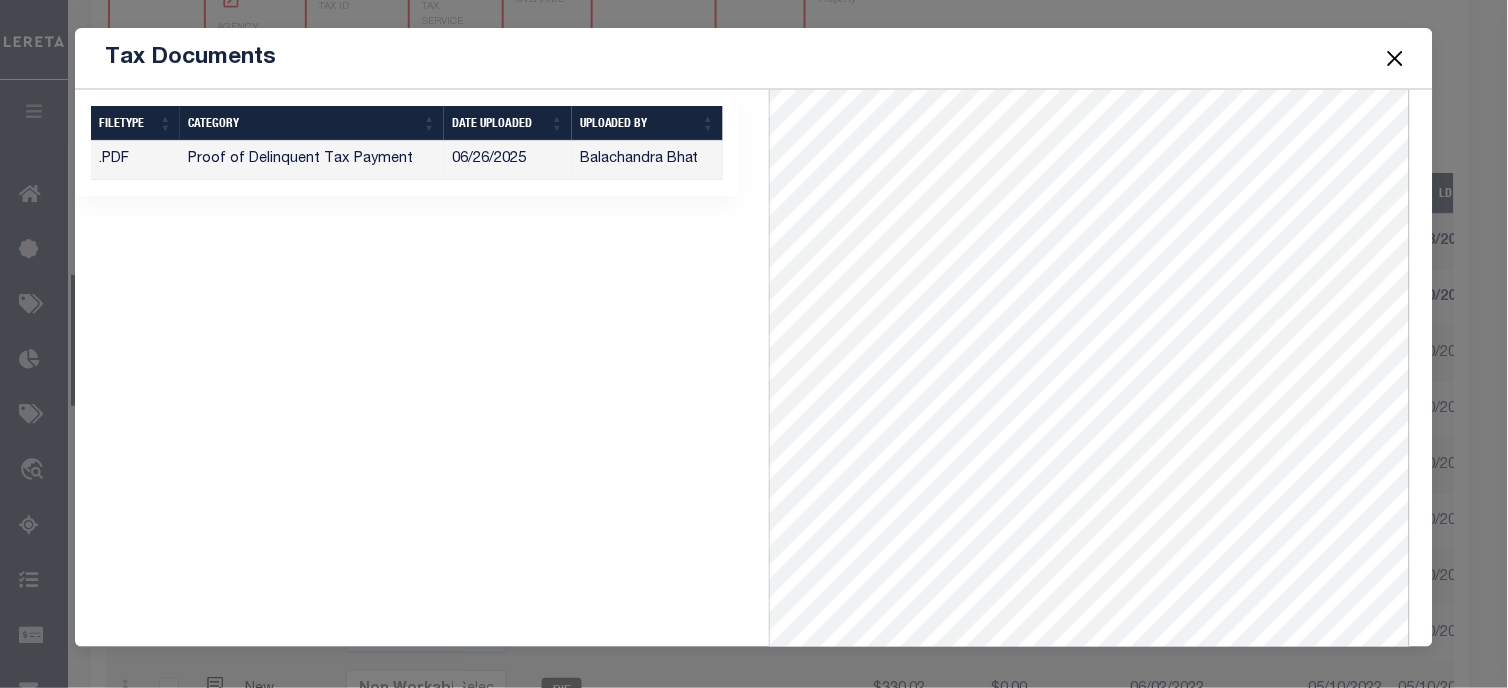 drag, startPoint x: 1390, startPoint y: 62, endPoint x: 1494, endPoint y: 80, distance: 105.546196 